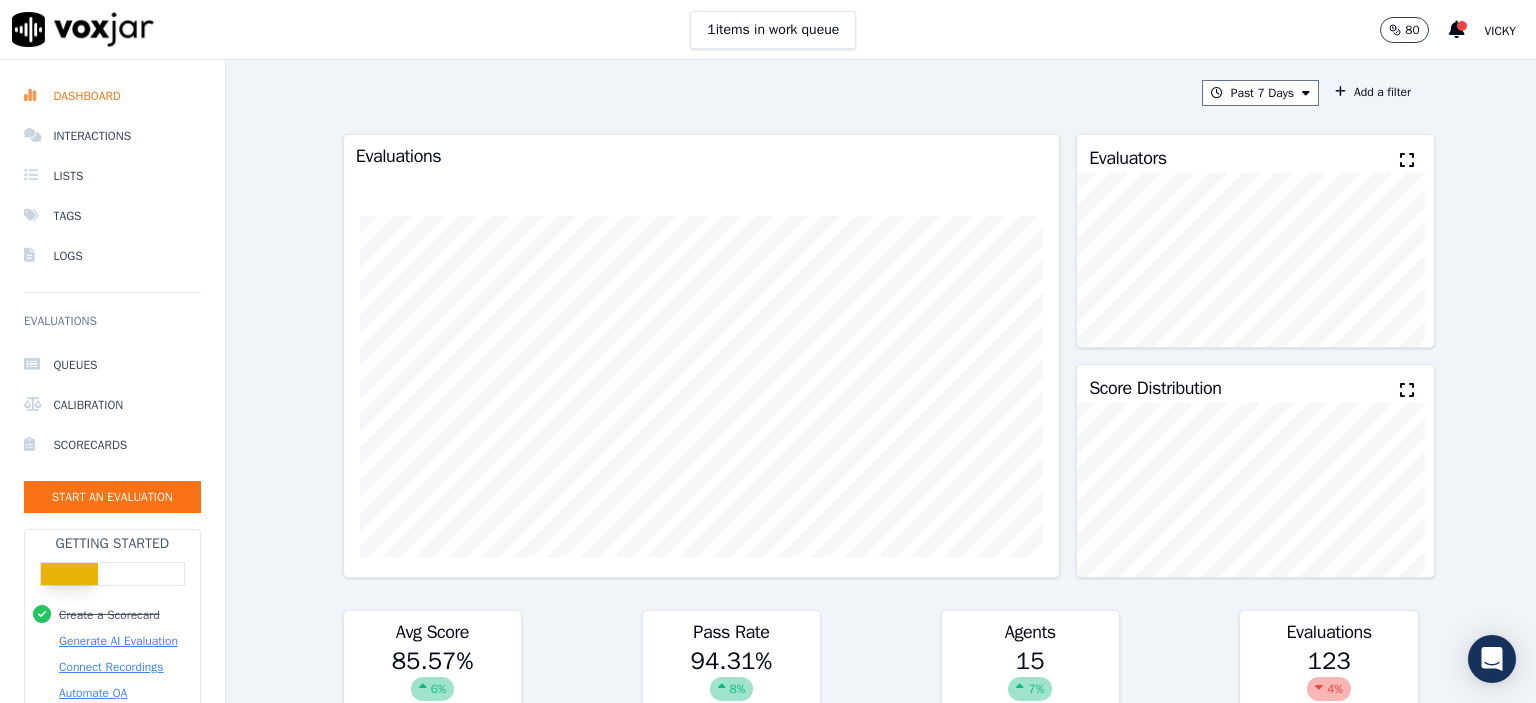 click on "Start an Evaluation" 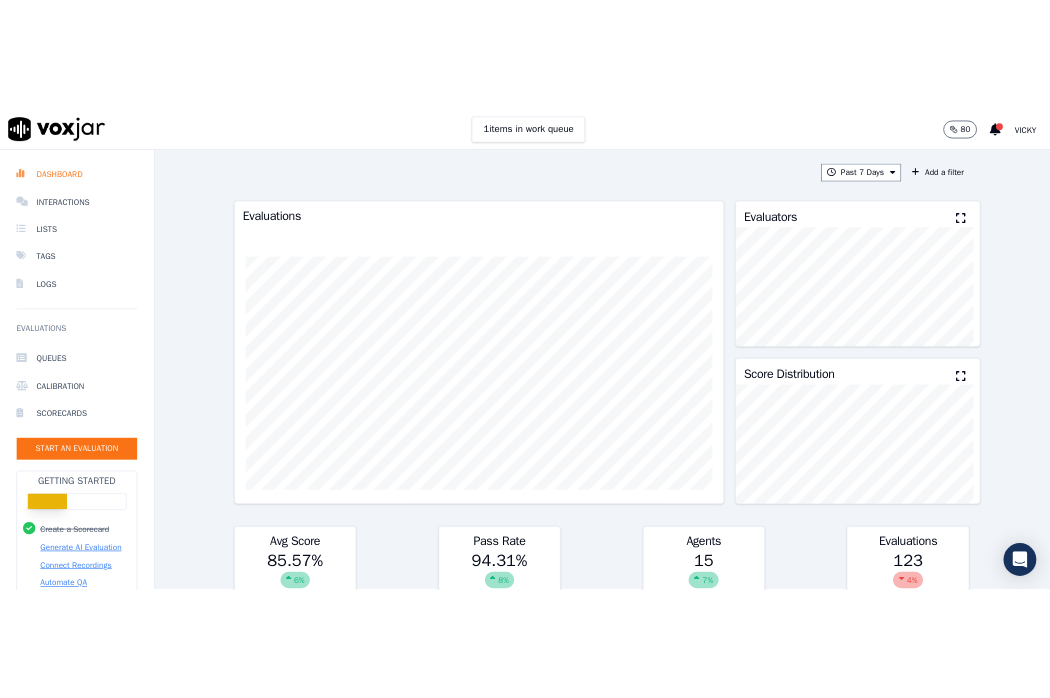 scroll, scrollTop: 122, scrollLeft: 0, axis: vertical 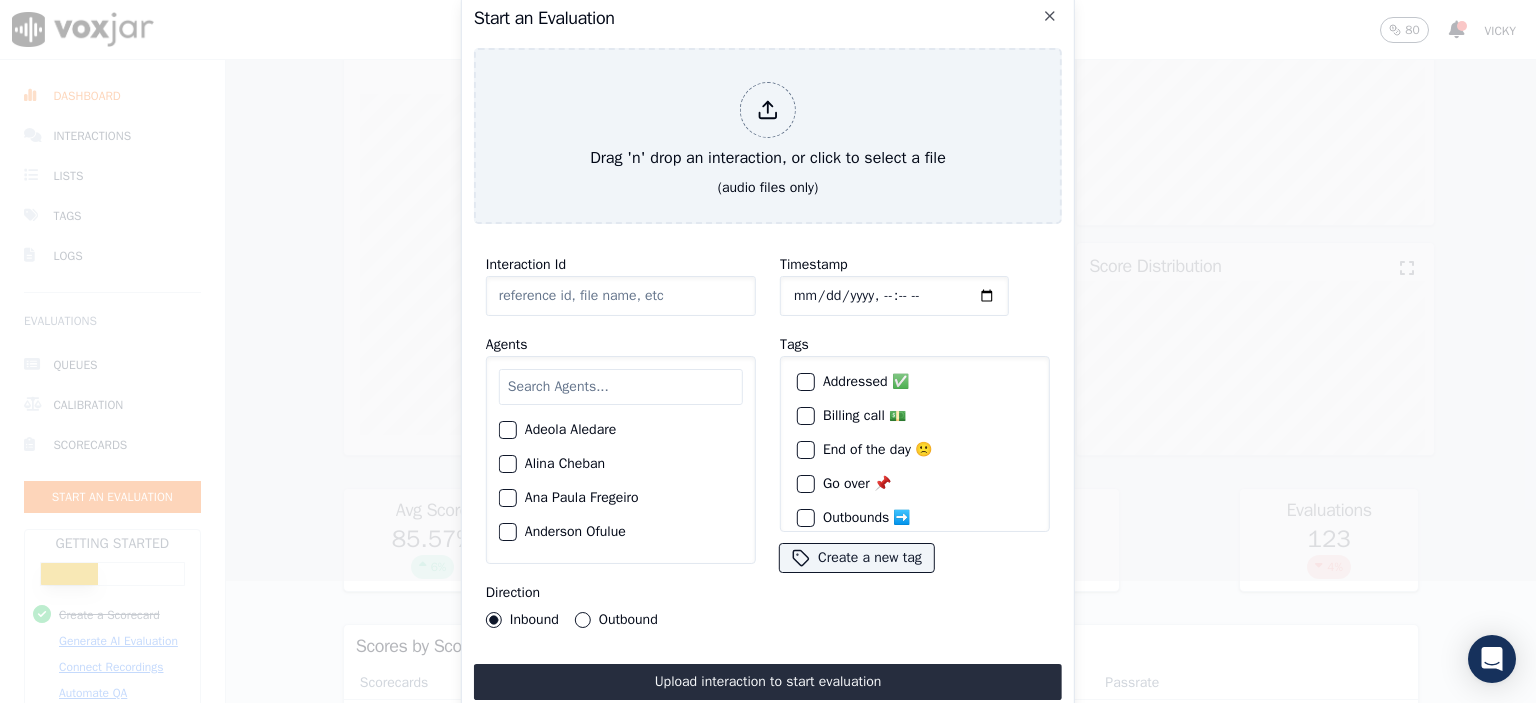 click on "Interaction Id" 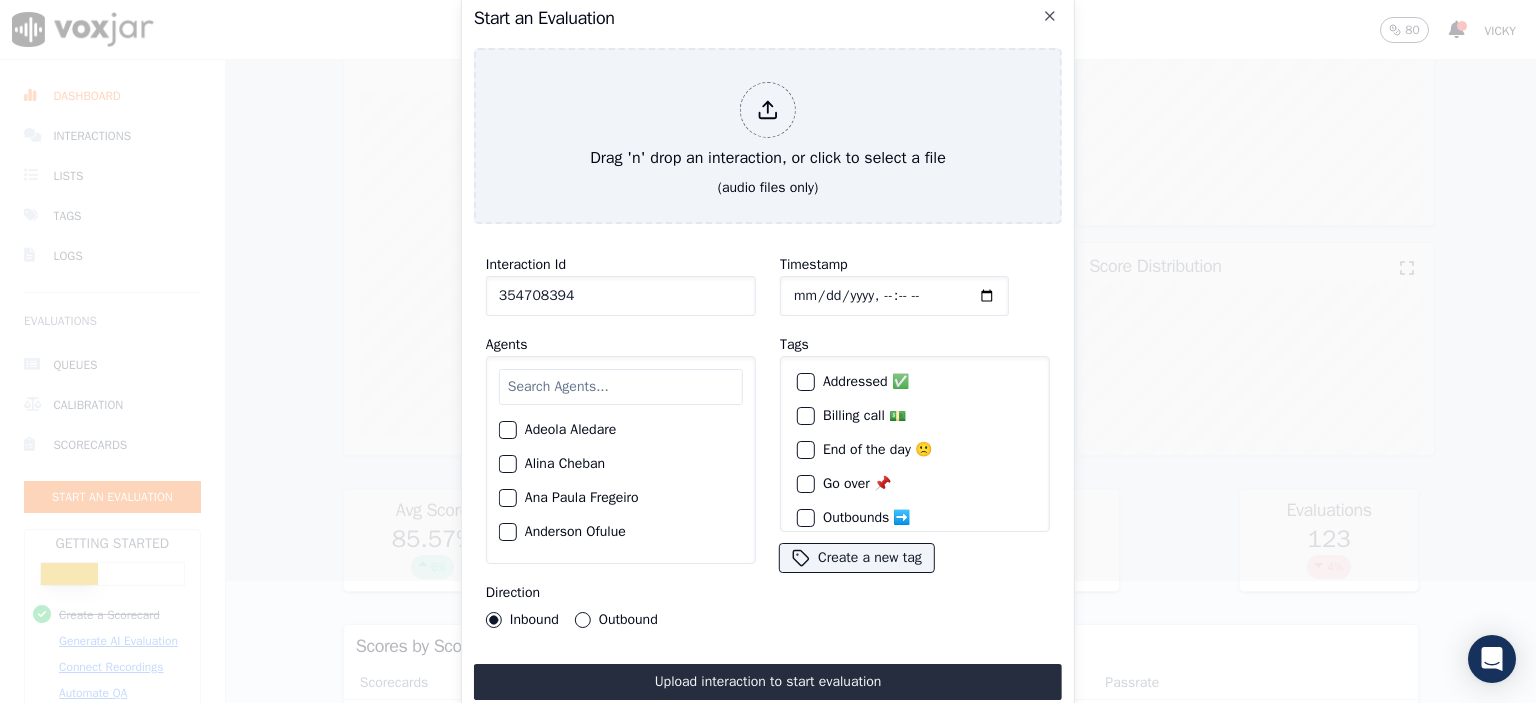 type on "354708394" 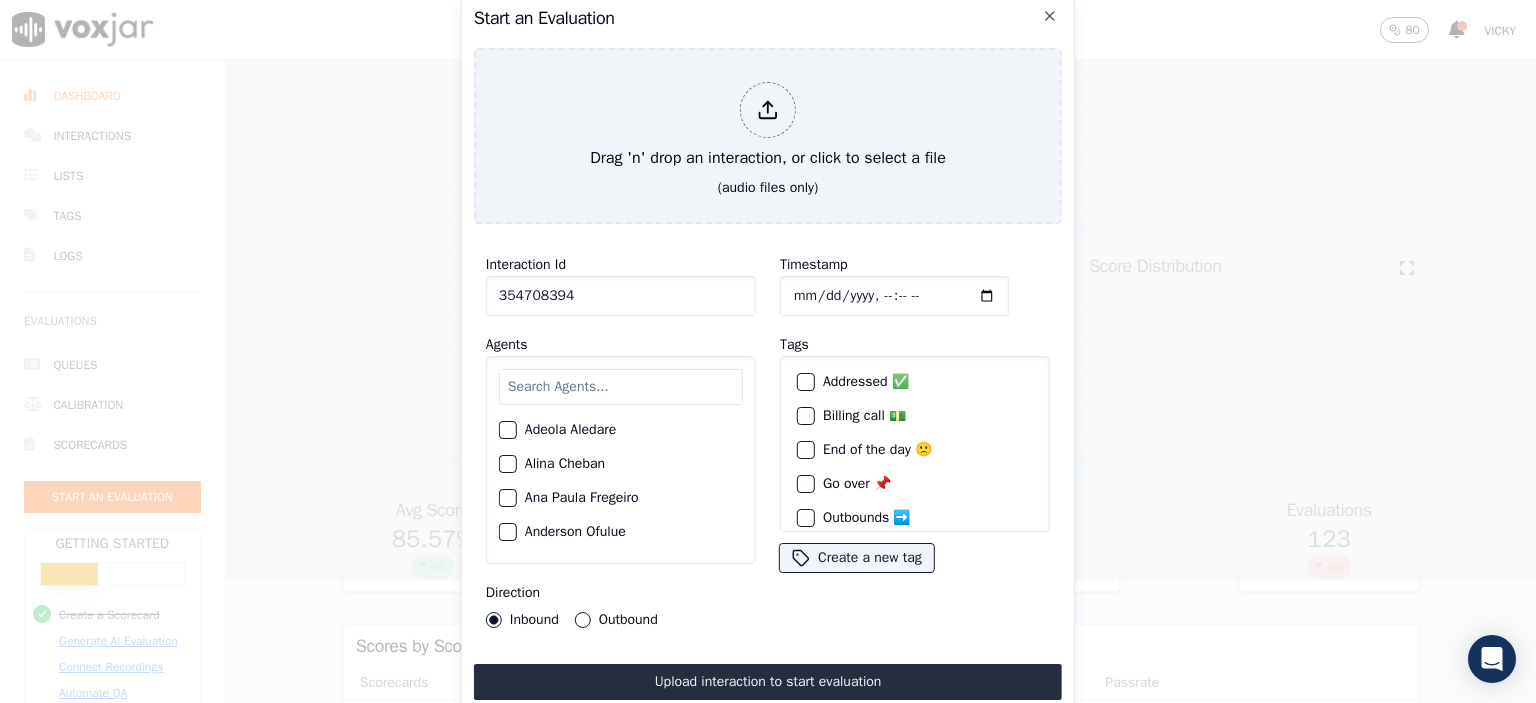 click on "Timestamp" 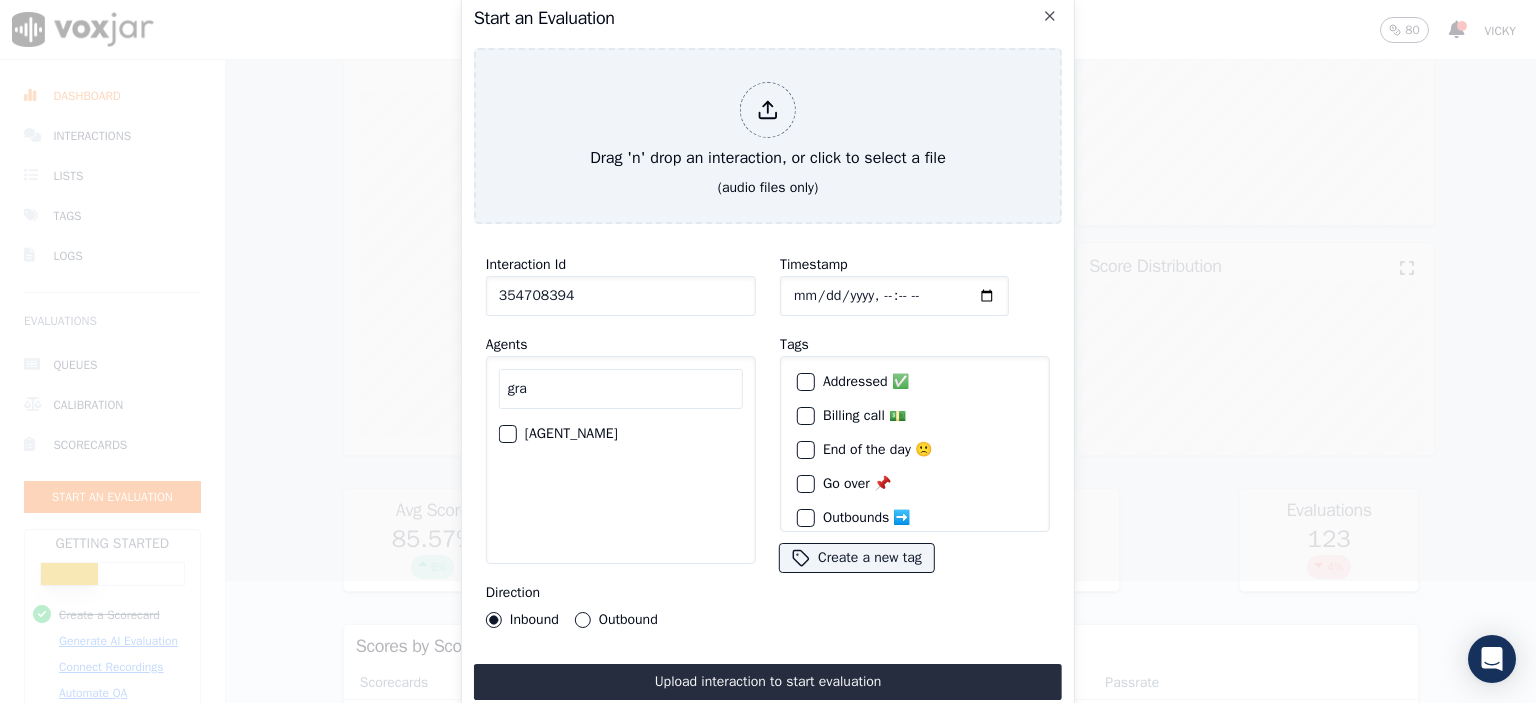 type on "gra" 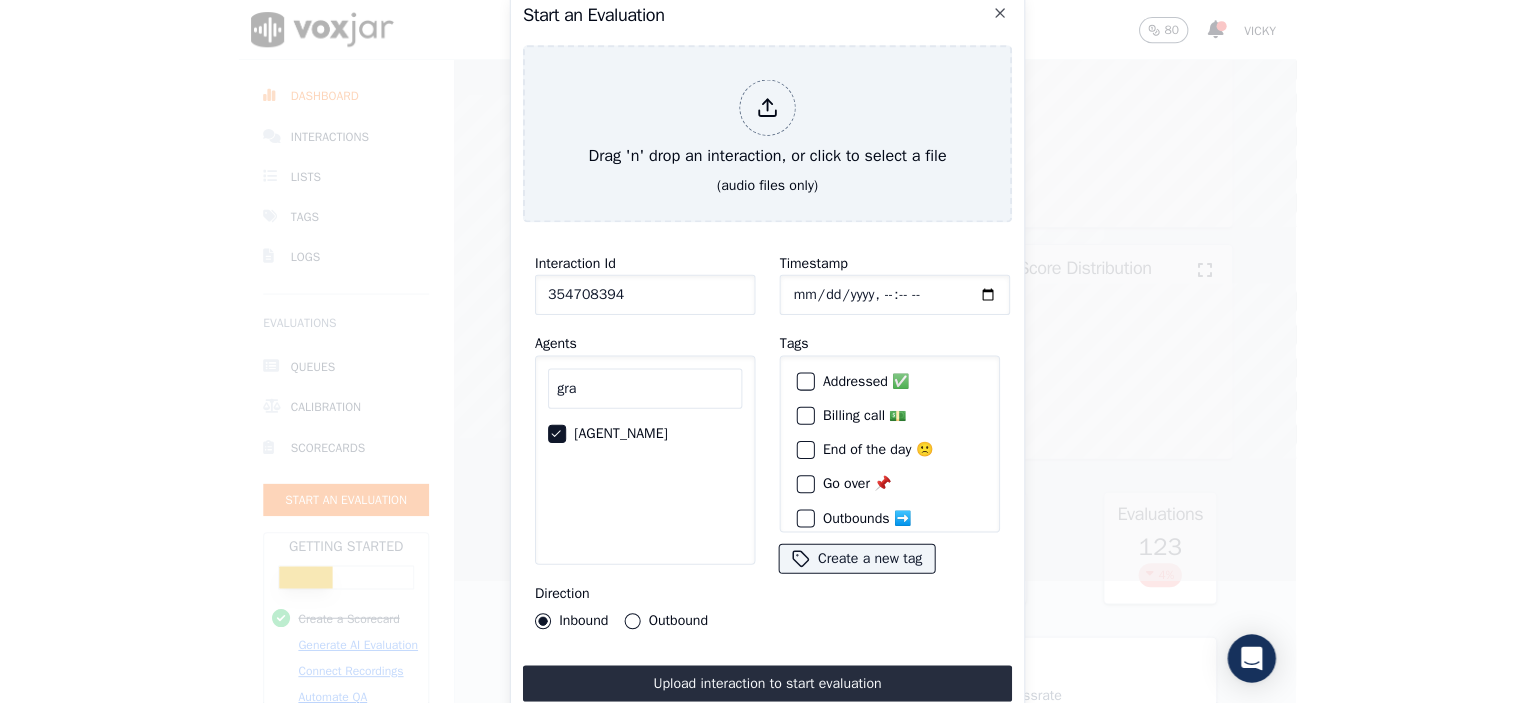 scroll, scrollTop: 56, scrollLeft: 0, axis: vertical 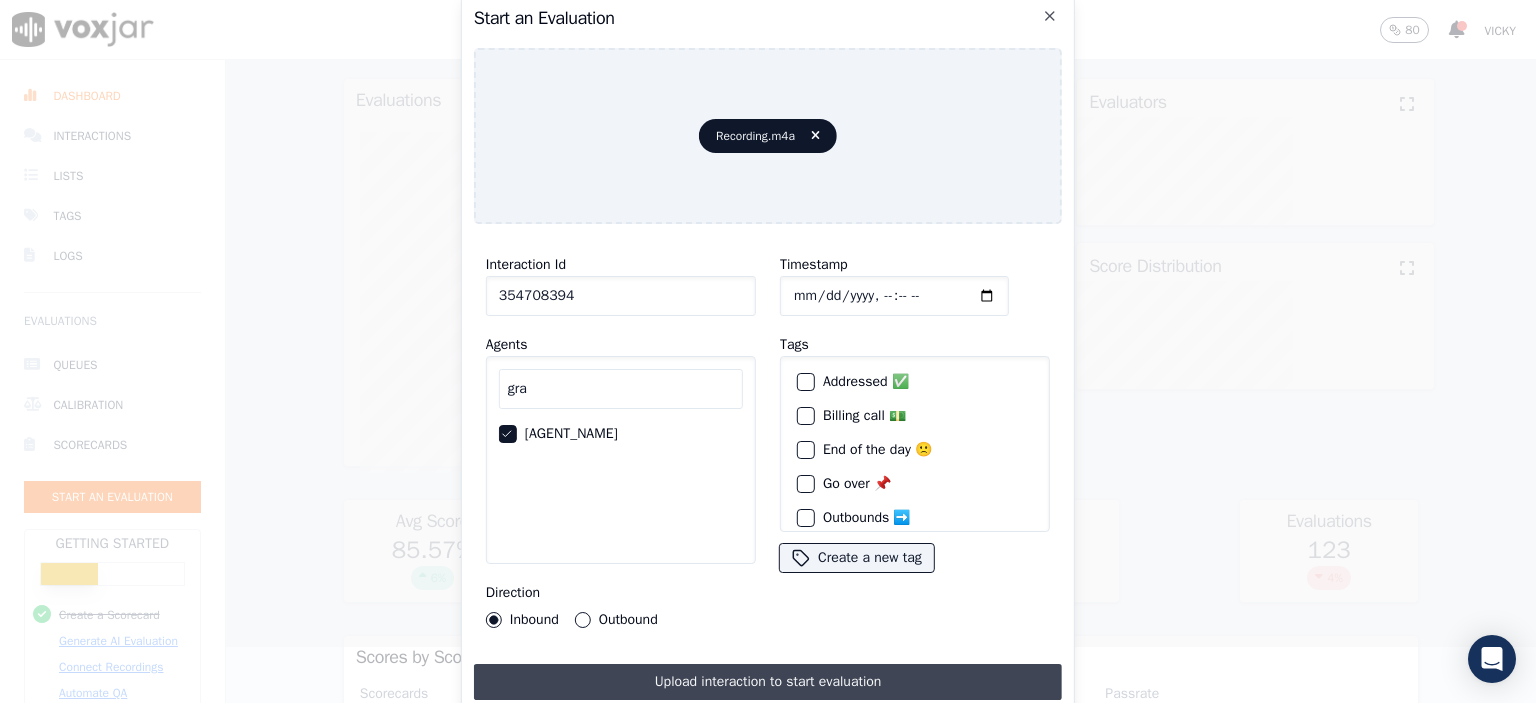click on "Upload interaction to start evaluation" at bounding box center [768, 682] 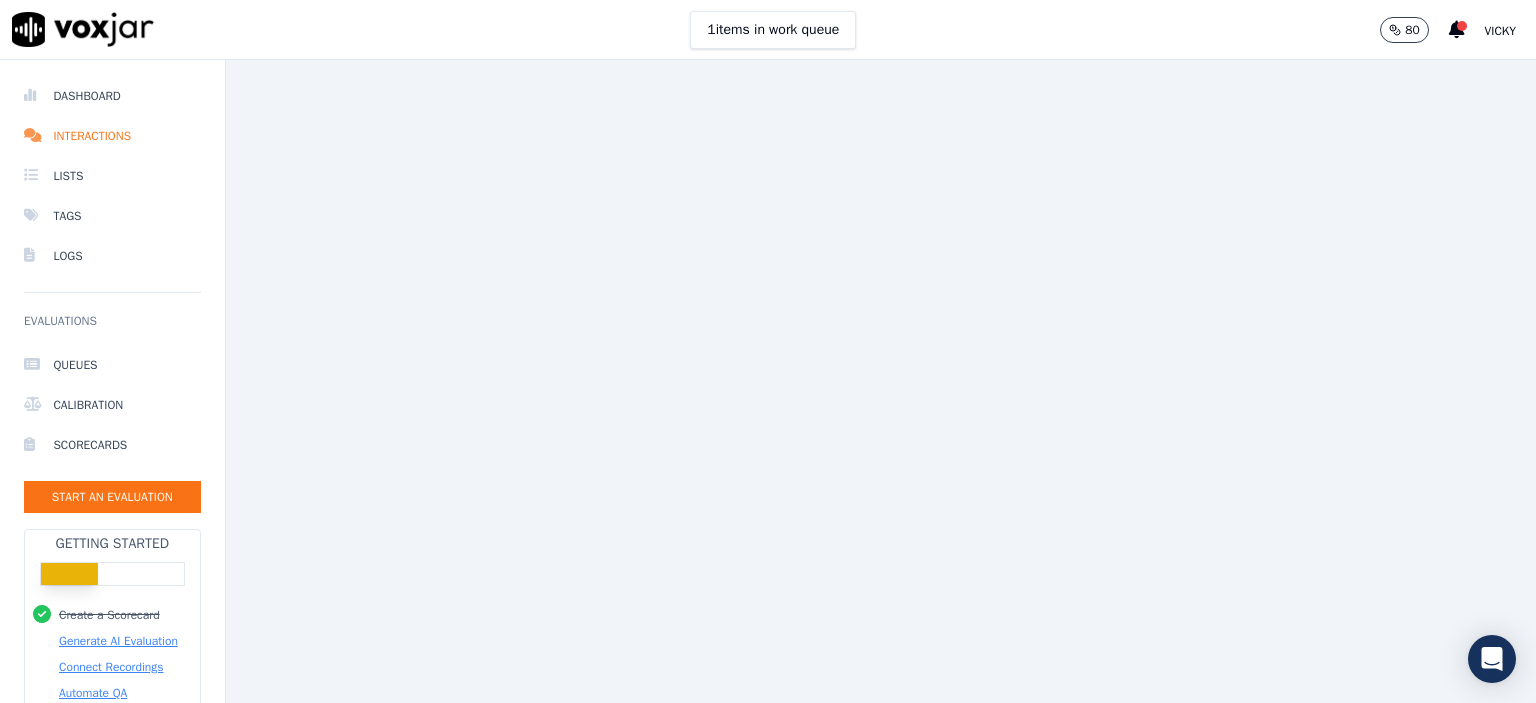 scroll, scrollTop: 0, scrollLeft: 0, axis: both 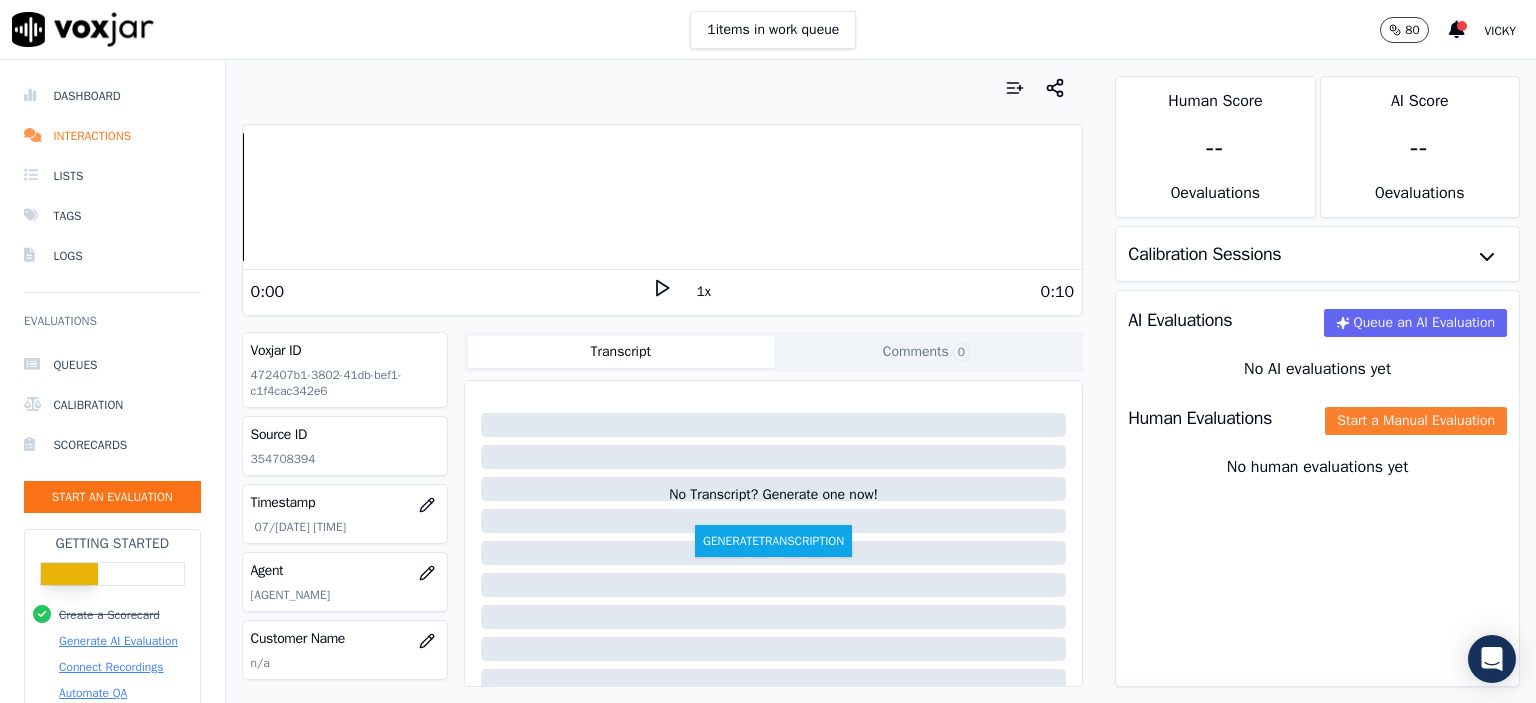 click on "Start a Manual Evaluation" 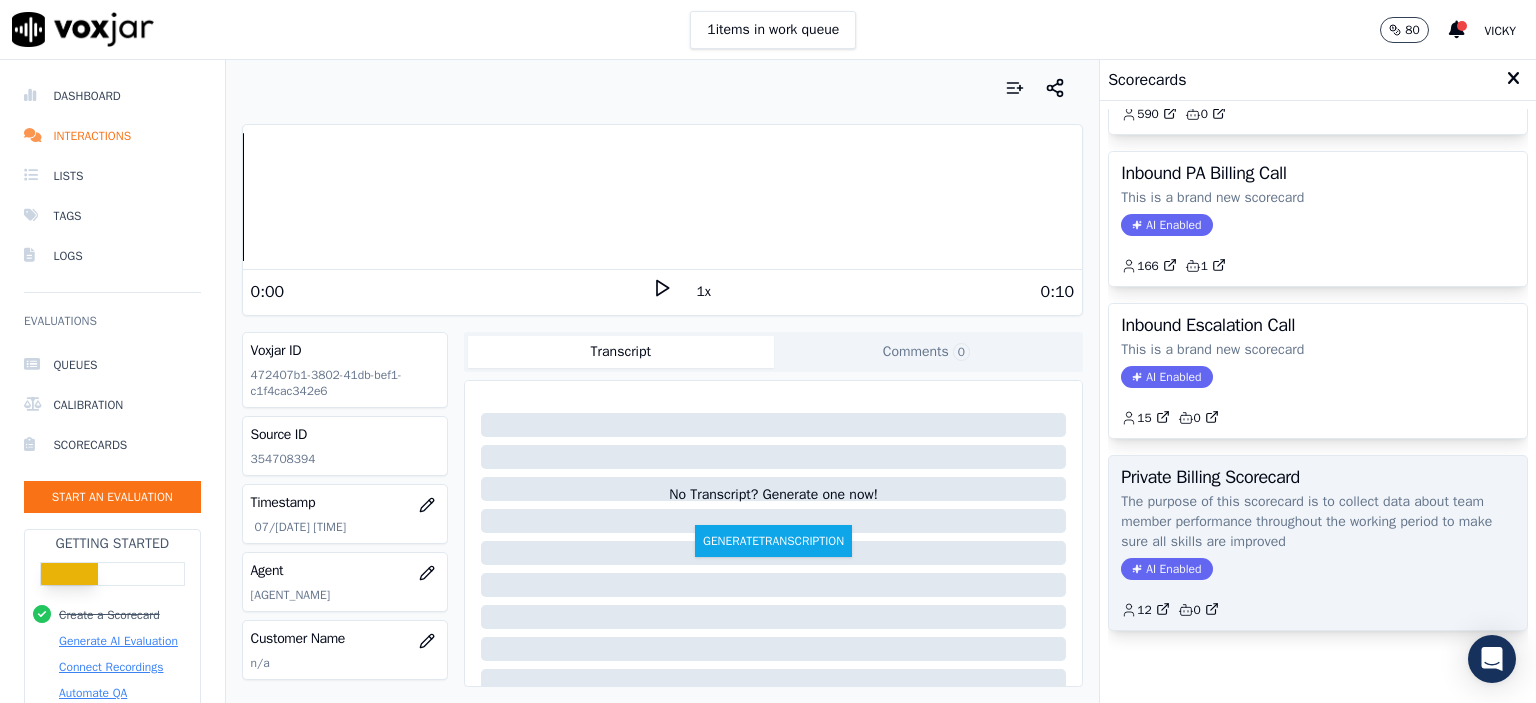 scroll, scrollTop: 0, scrollLeft: 0, axis: both 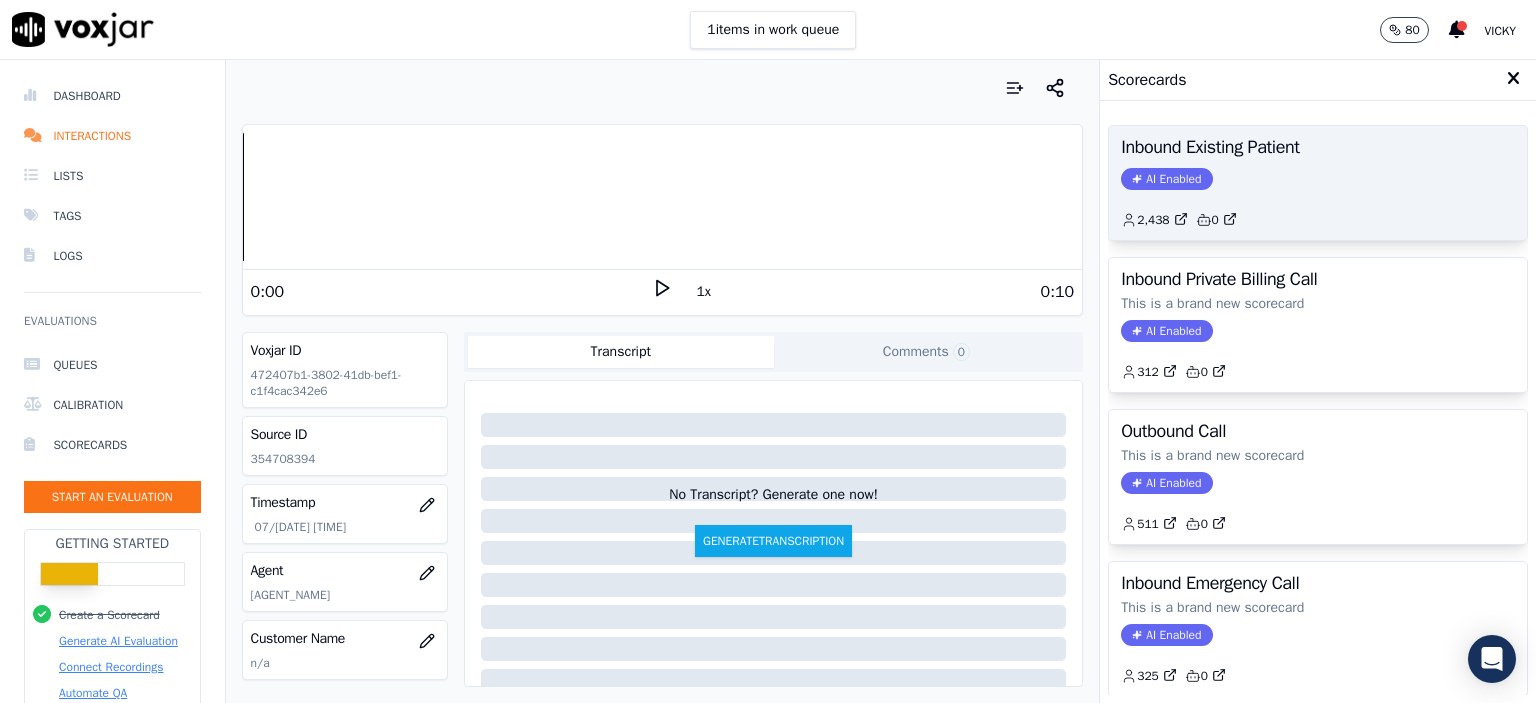 click on "AI Enabled" 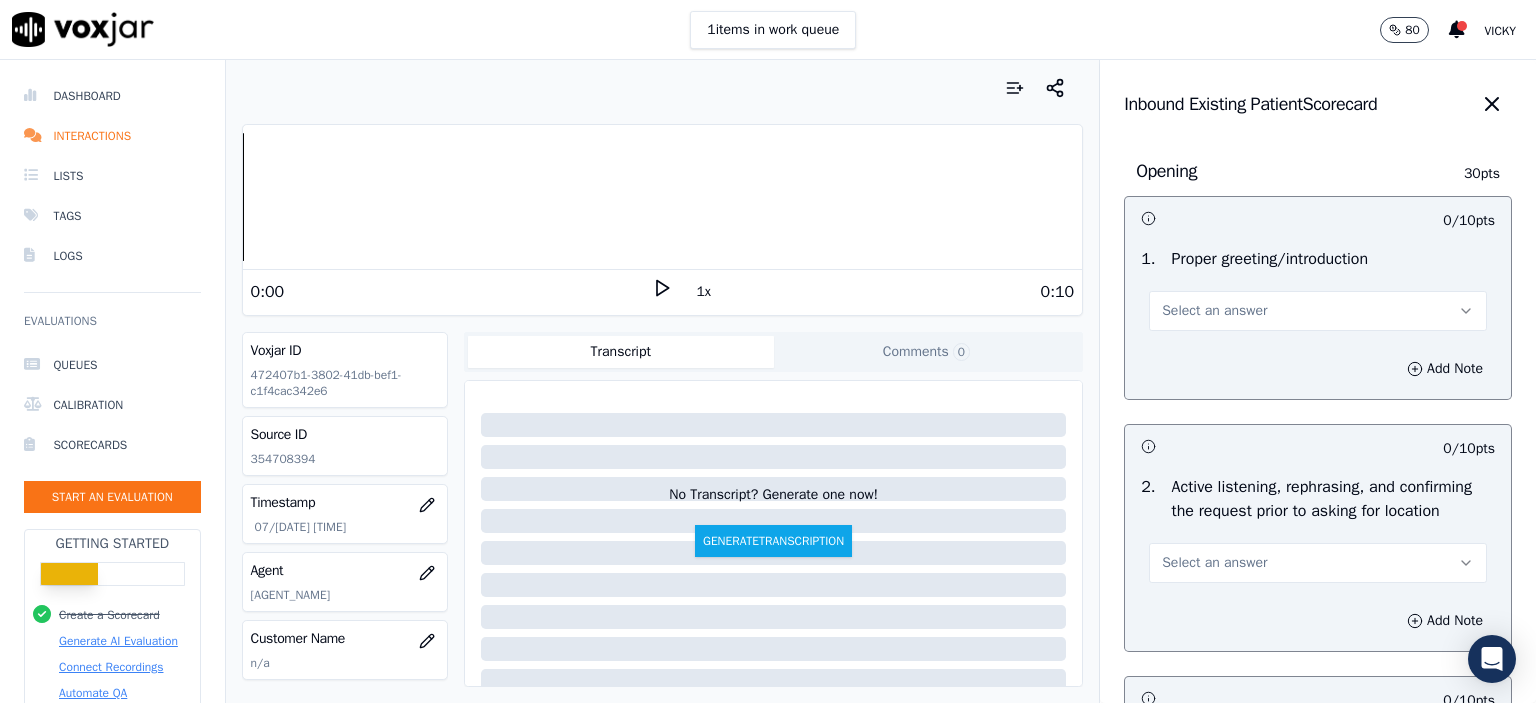 click on "Select an answer" at bounding box center [1214, 311] 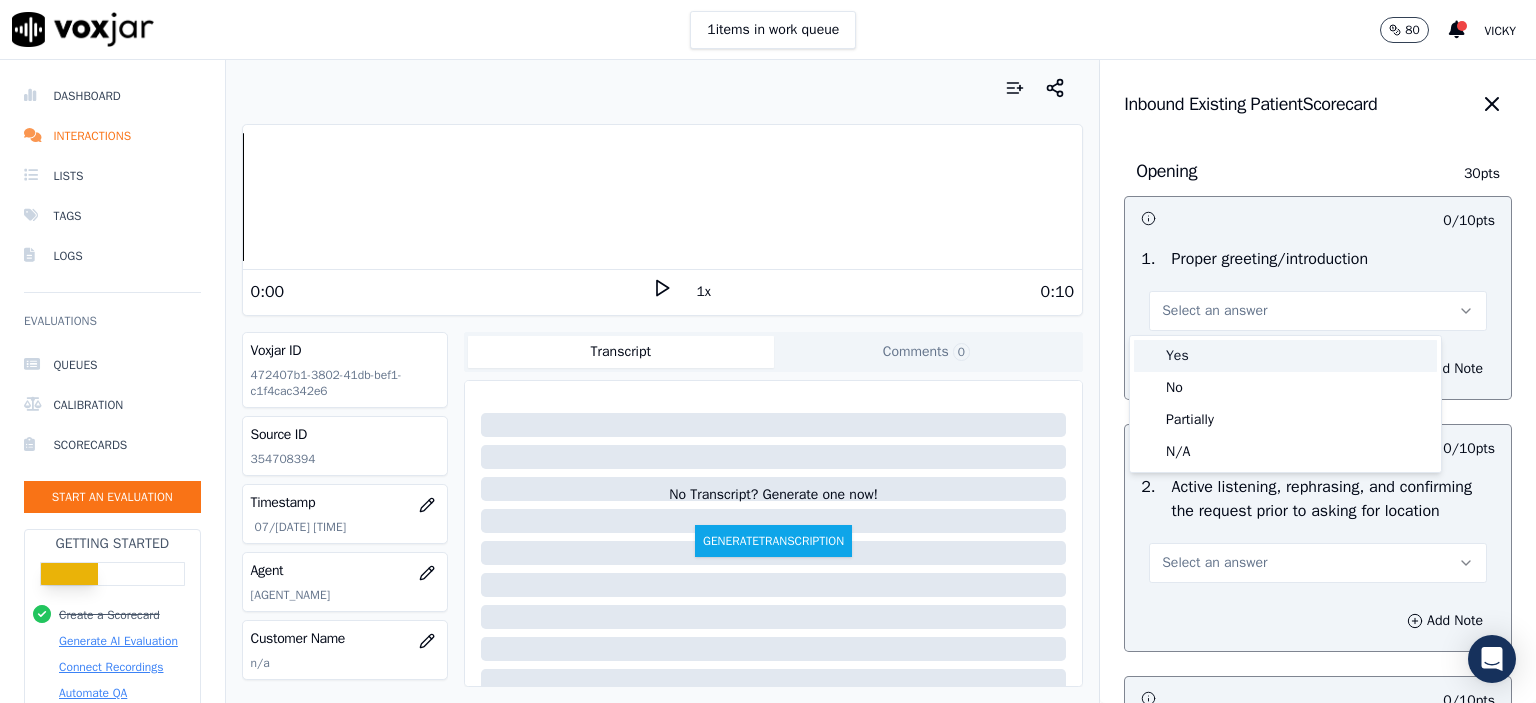 click on "Yes" at bounding box center [1285, 356] 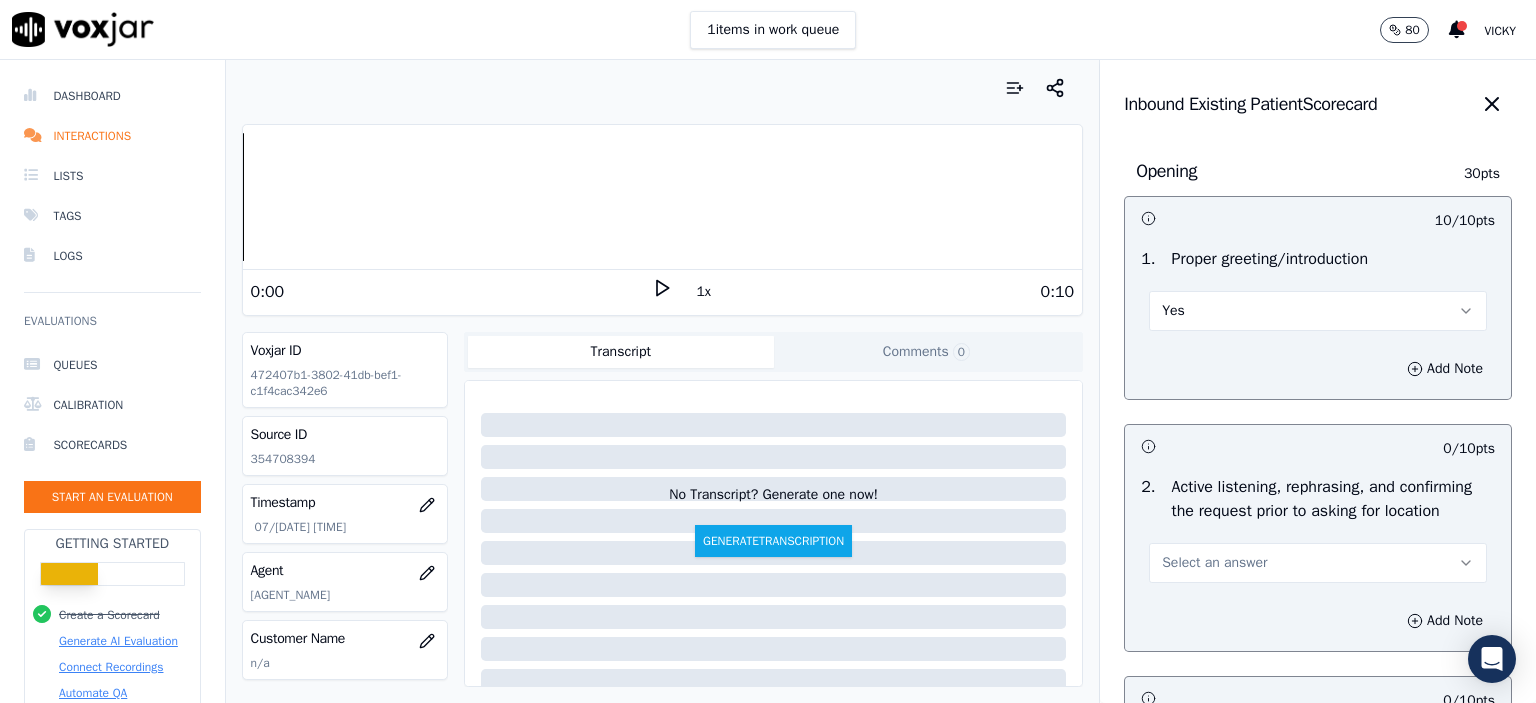 click on "Select an answer" at bounding box center [1318, 563] 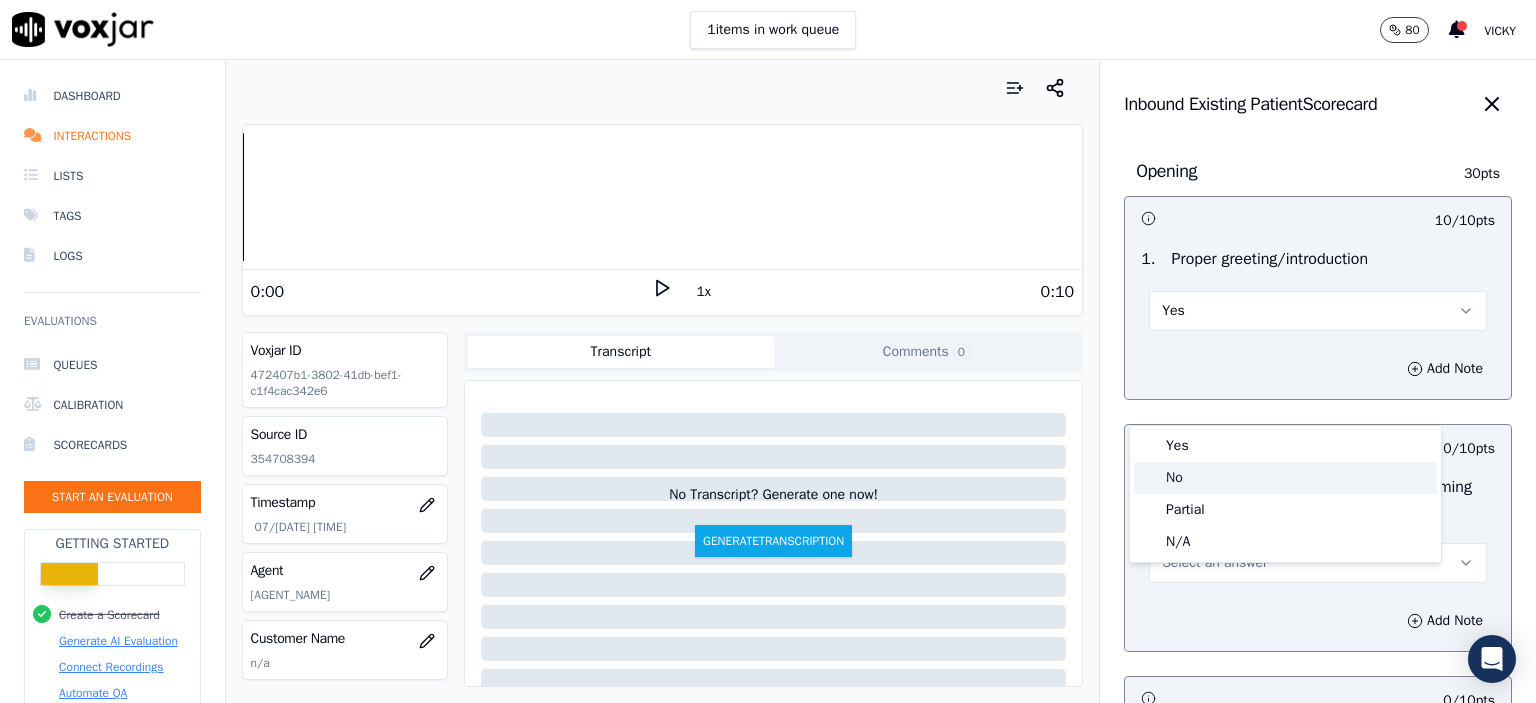 click on "No" 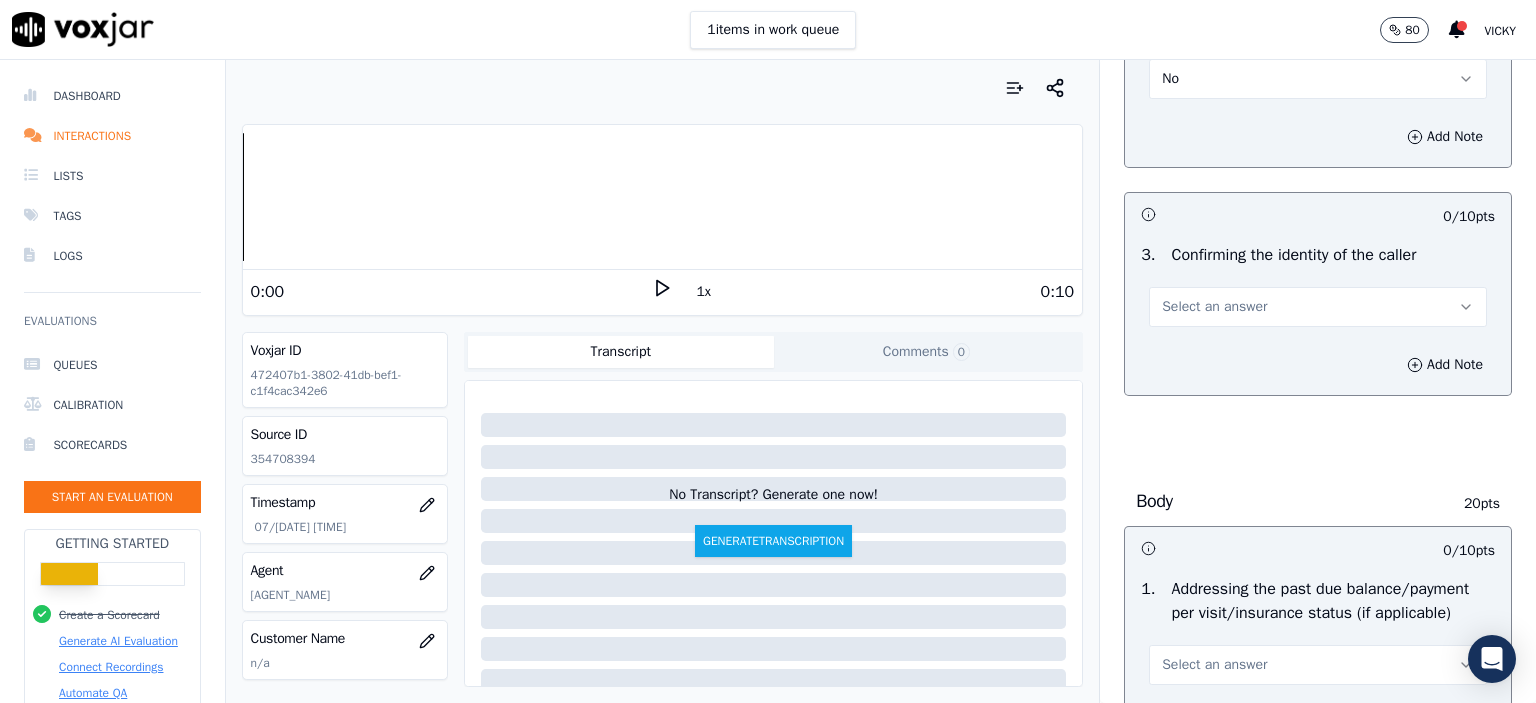 scroll, scrollTop: 500, scrollLeft: 0, axis: vertical 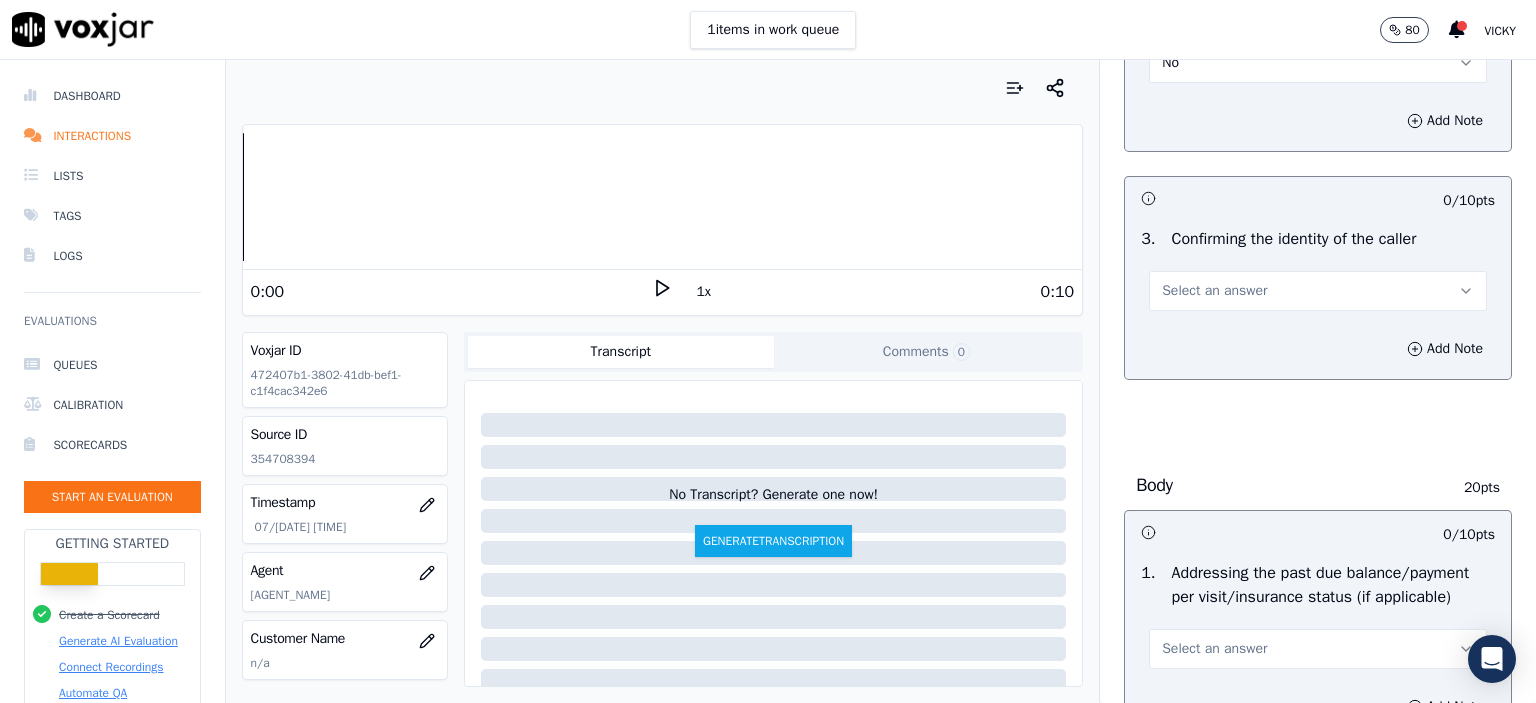 click on "Select an answer" at bounding box center (1318, 291) 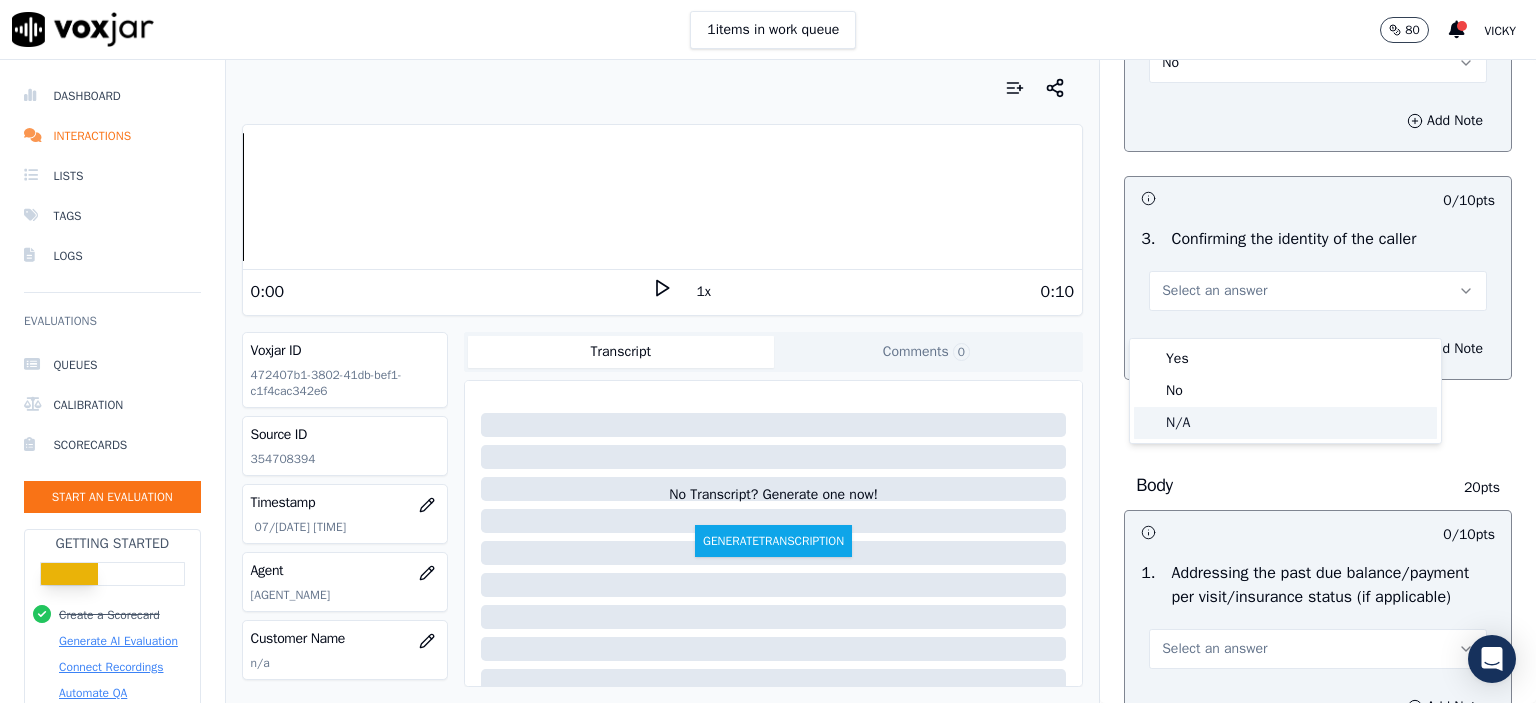 click on "N/A" 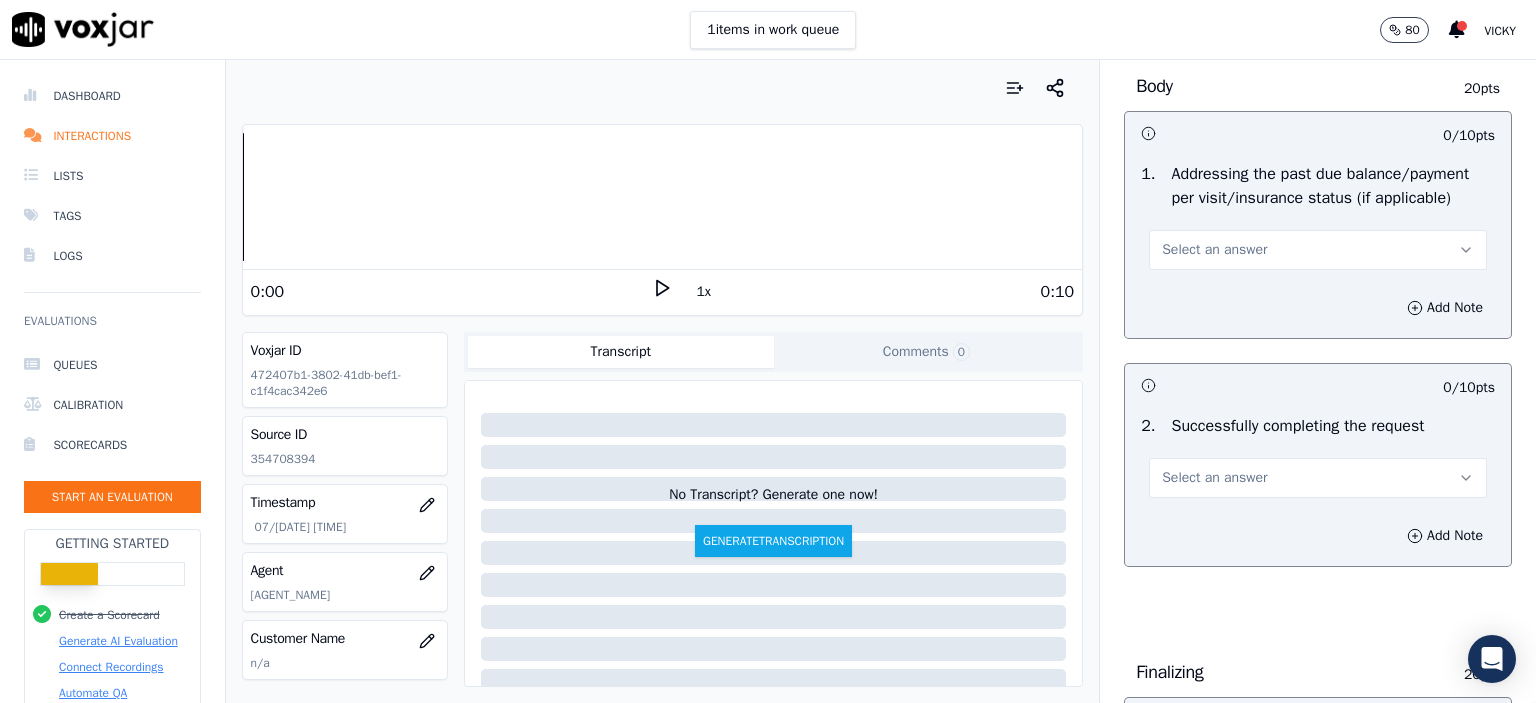 scroll, scrollTop: 900, scrollLeft: 0, axis: vertical 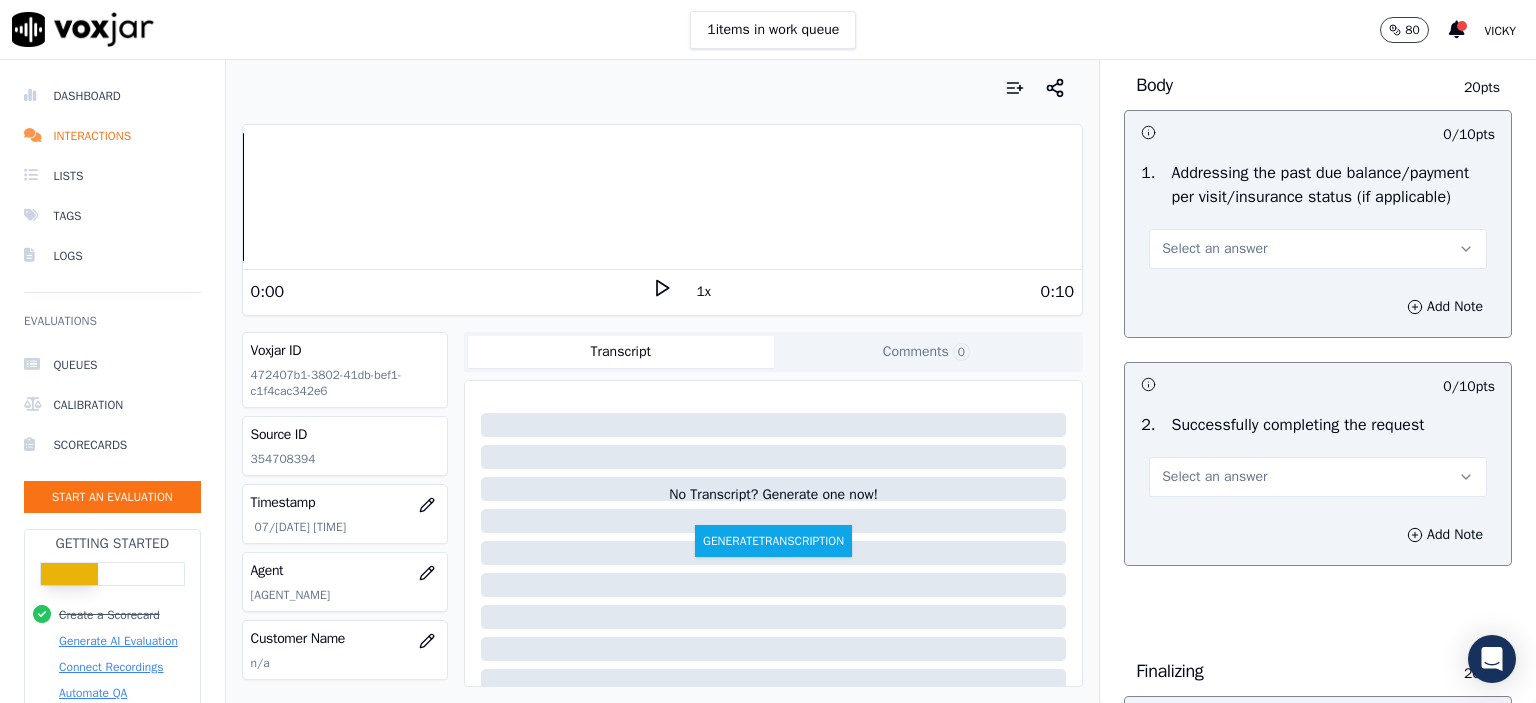 click on "Select an answer" at bounding box center [1318, 249] 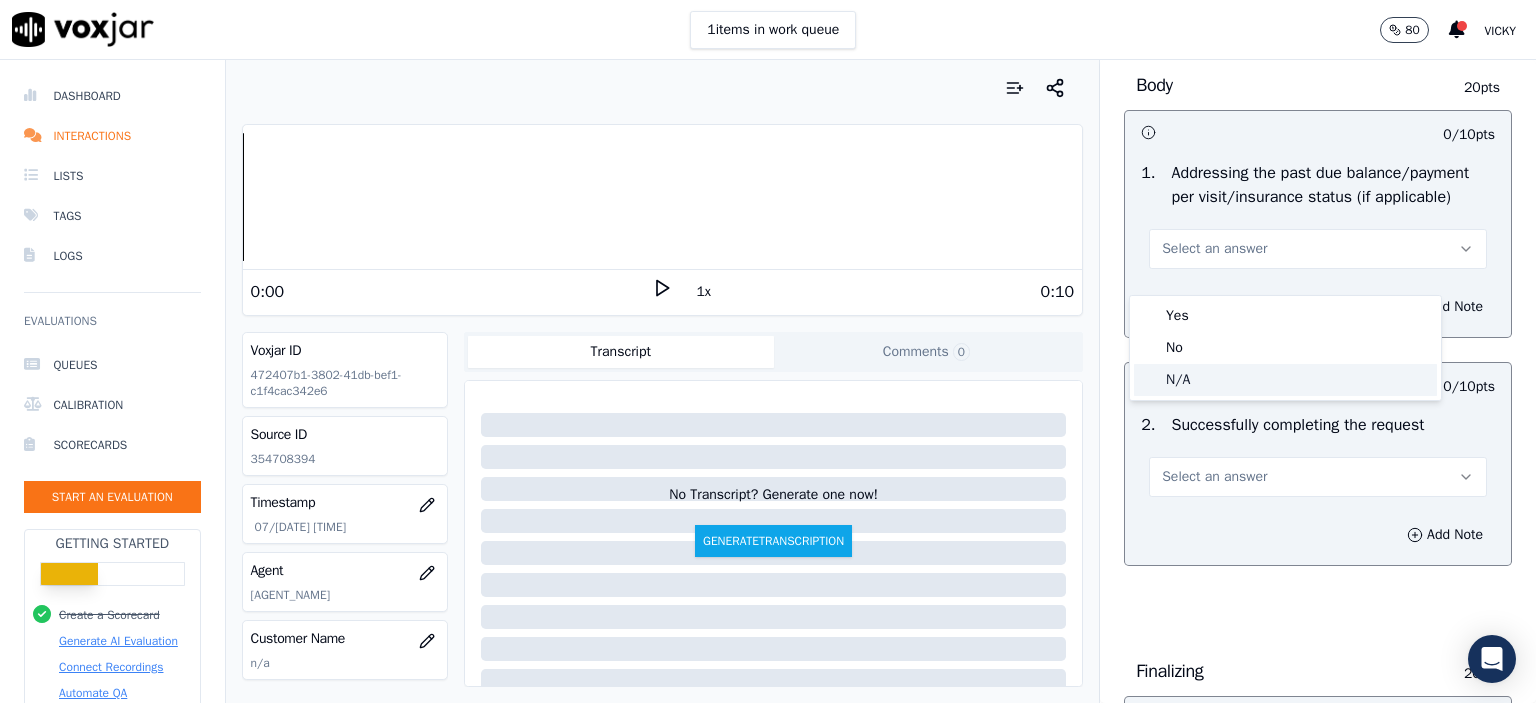 click on "N/A" 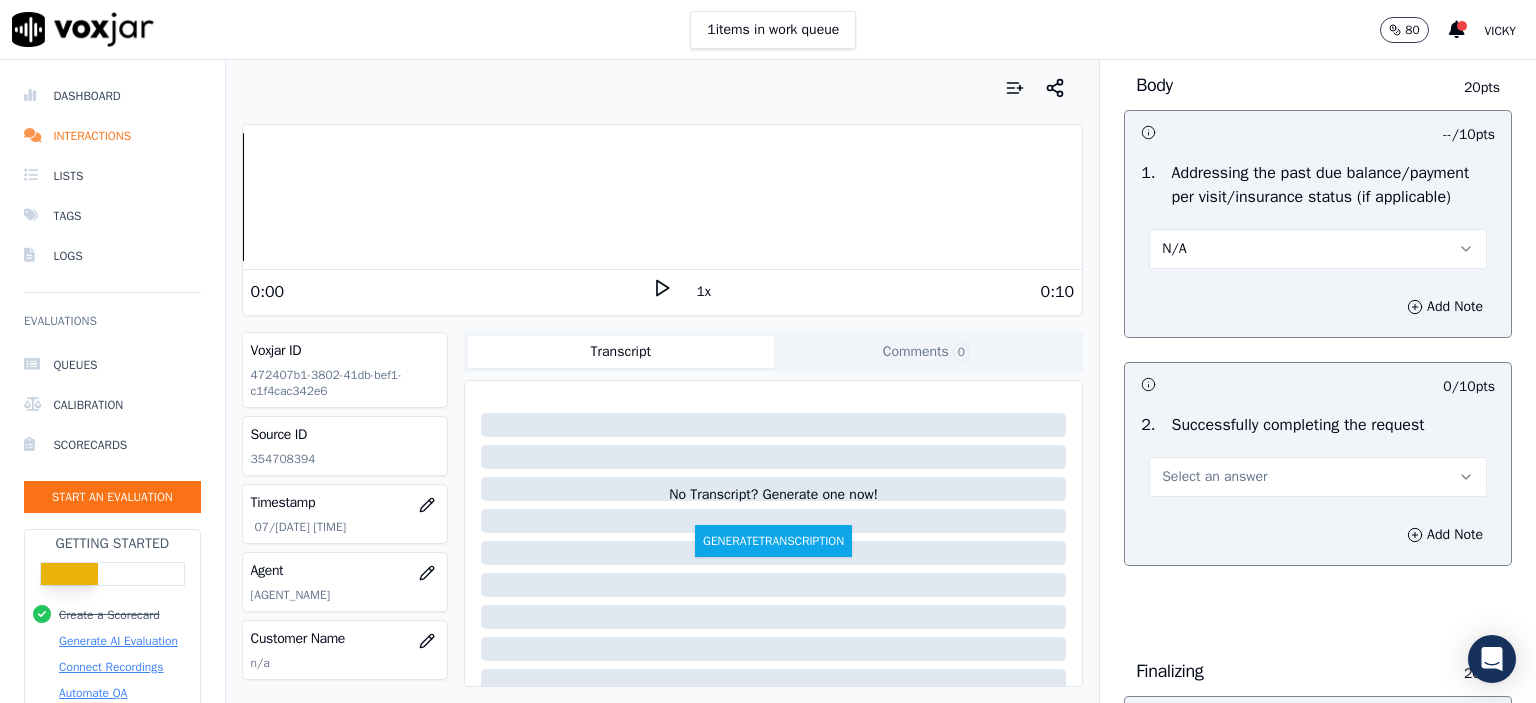click on "Select an answer" at bounding box center [1318, 477] 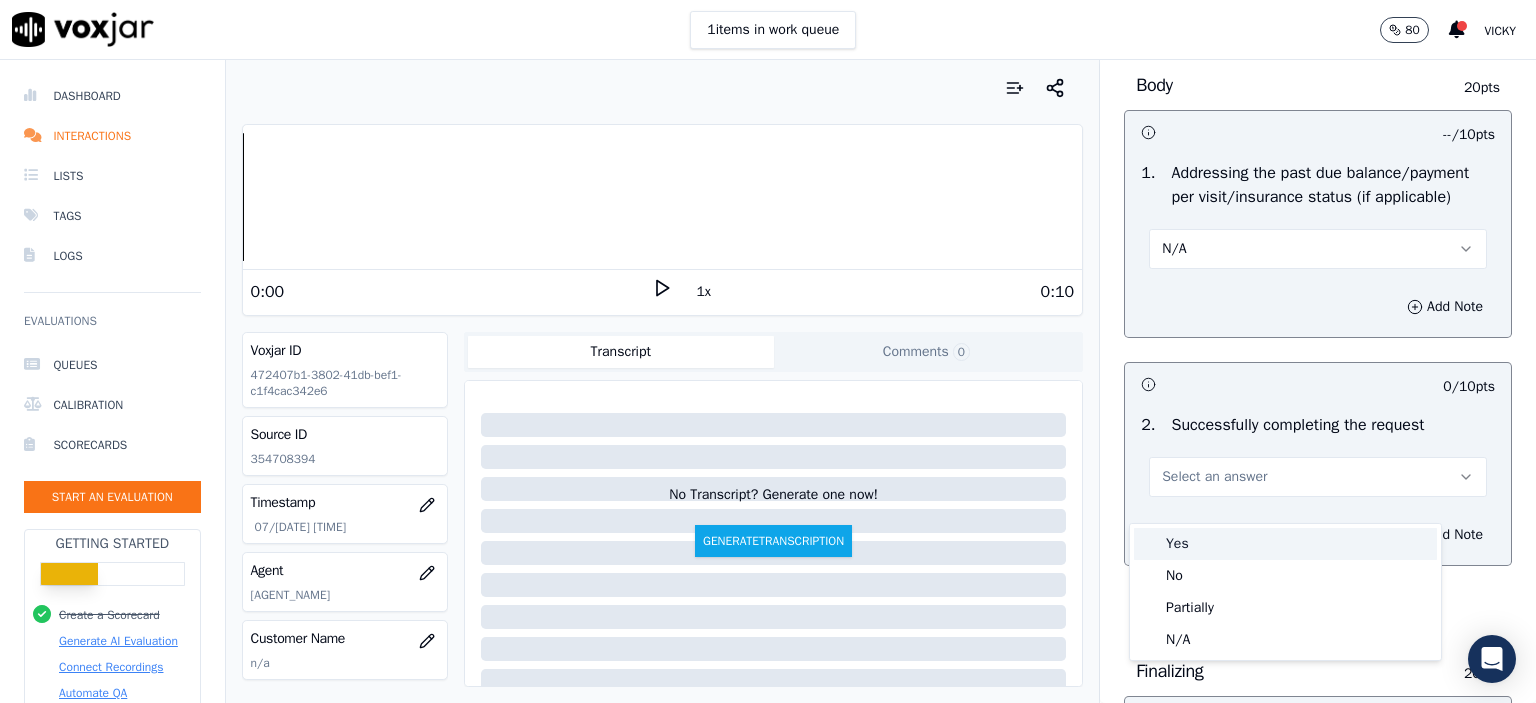 click on "Yes" at bounding box center [1285, 544] 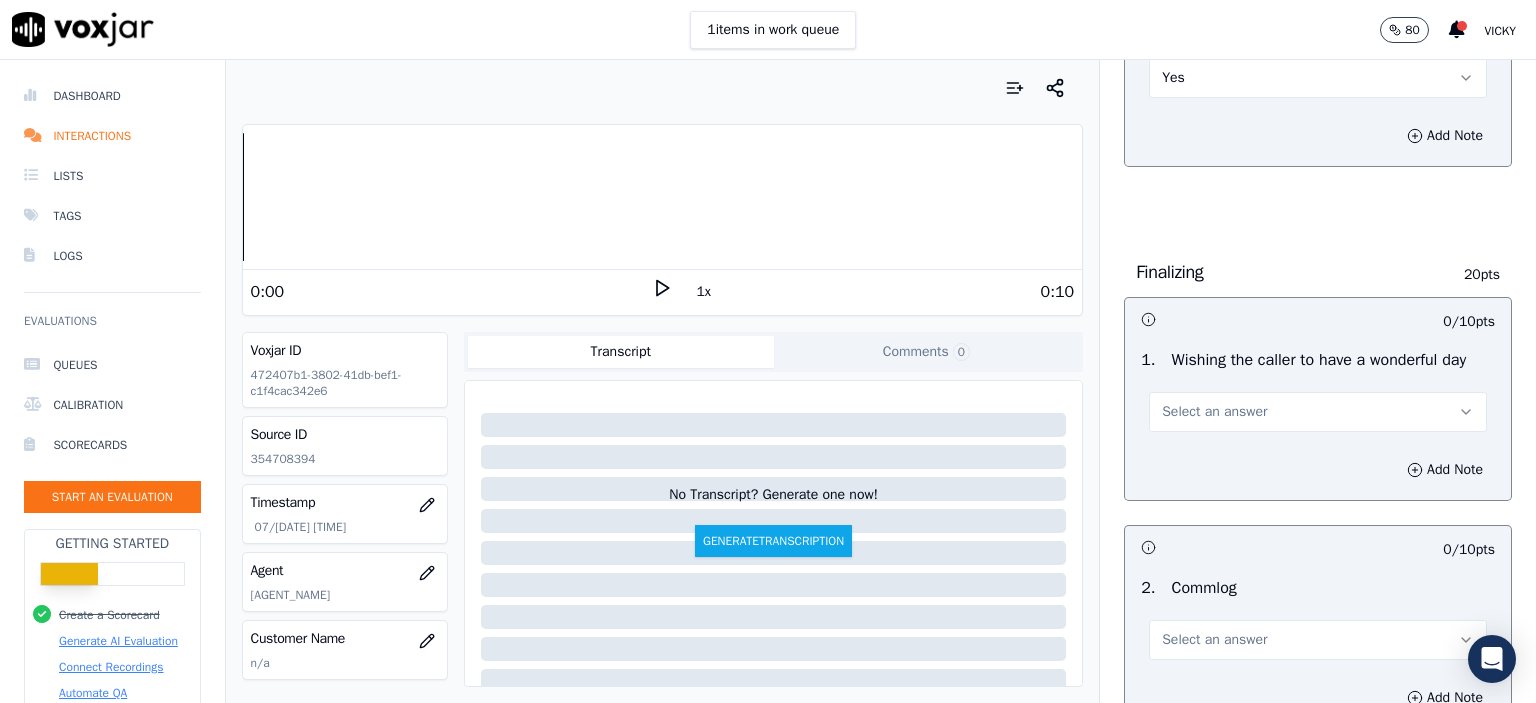 scroll, scrollTop: 1300, scrollLeft: 0, axis: vertical 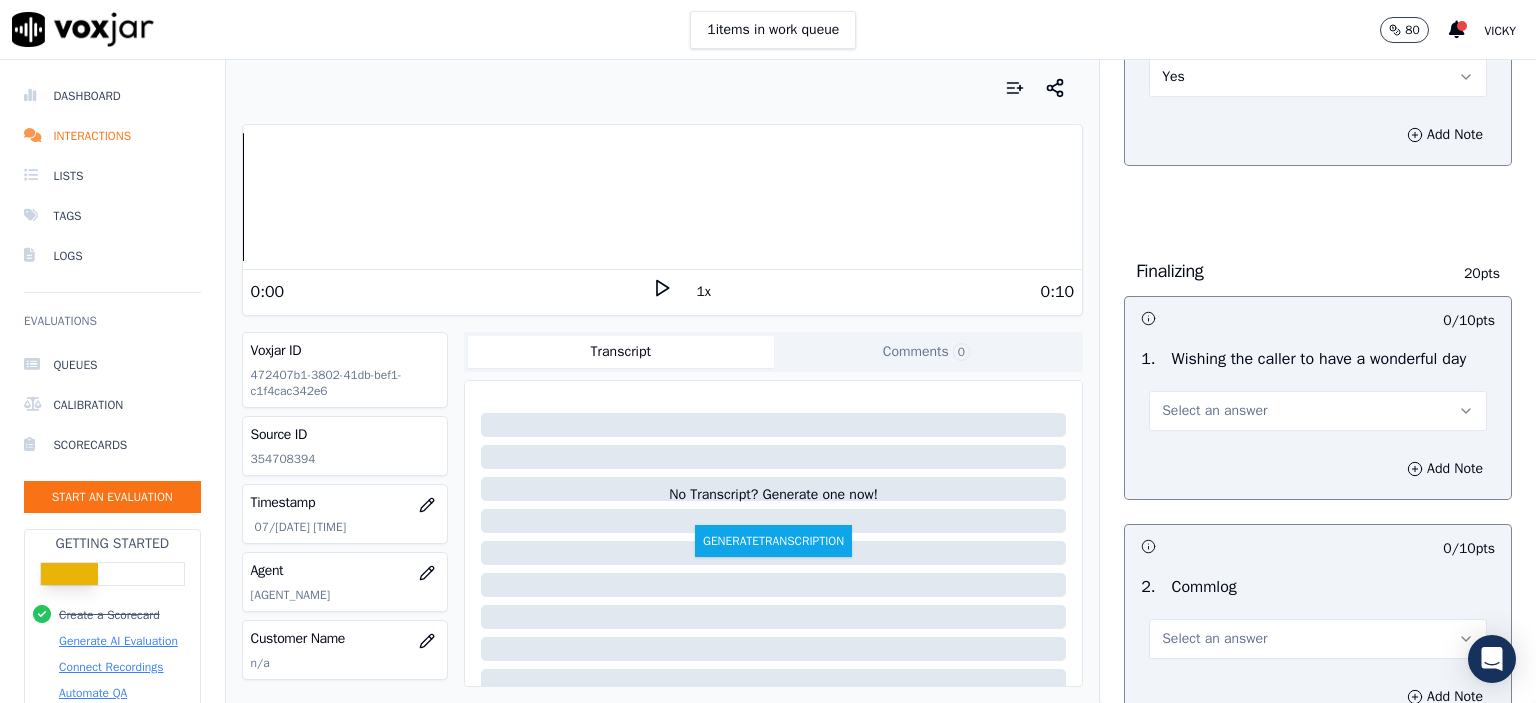 click on "Select an answer" at bounding box center [1318, 411] 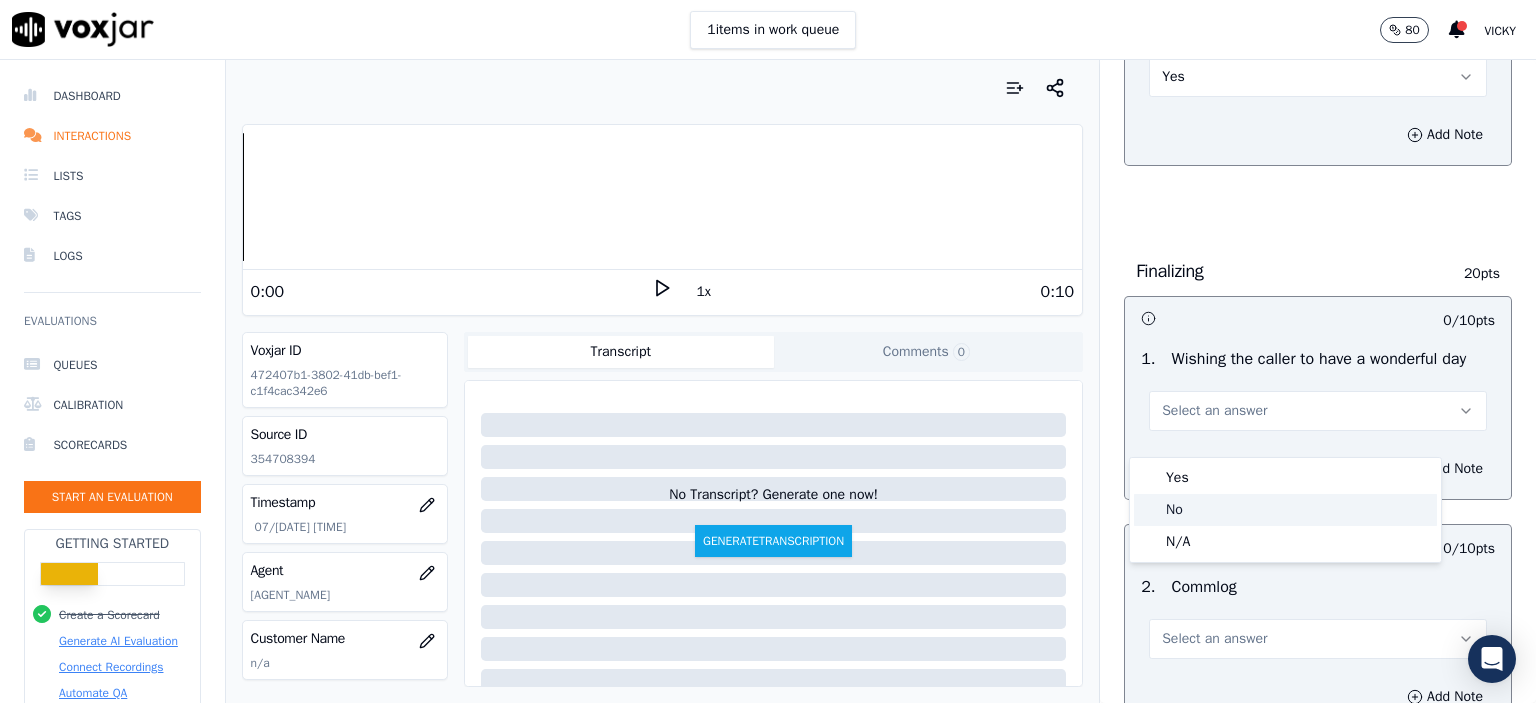 click on "No" 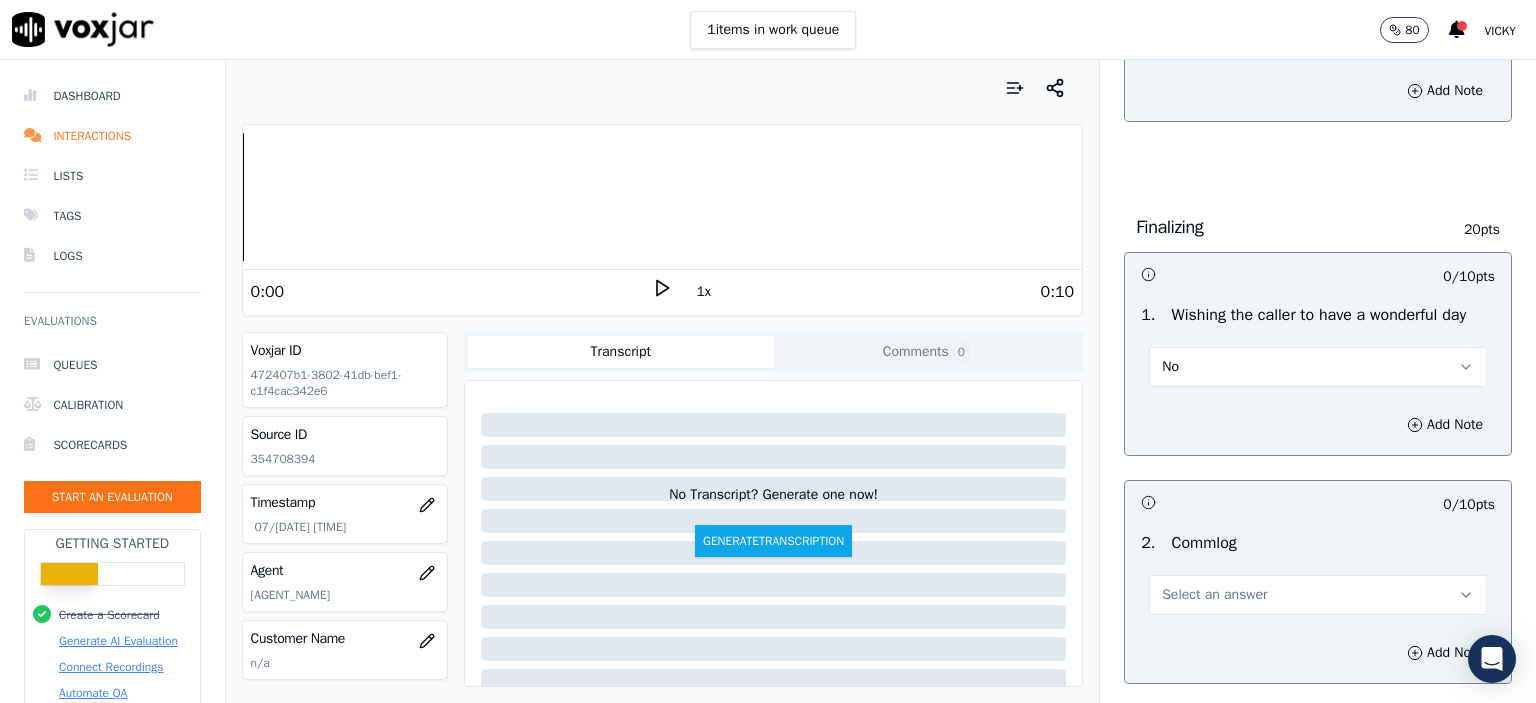 scroll, scrollTop: 1500, scrollLeft: 0, axis: vertical 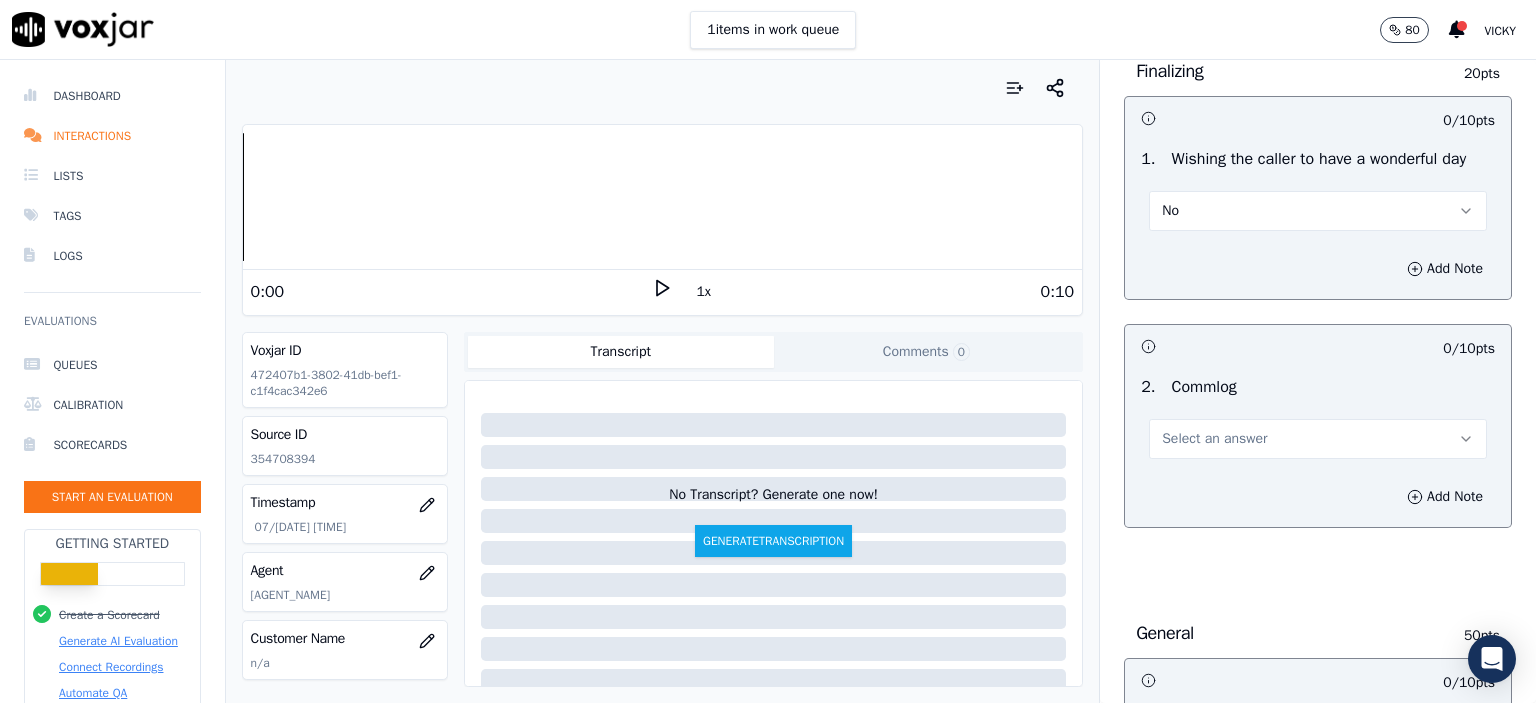 click on "Select an answer" at bounding box center [1318, 439] 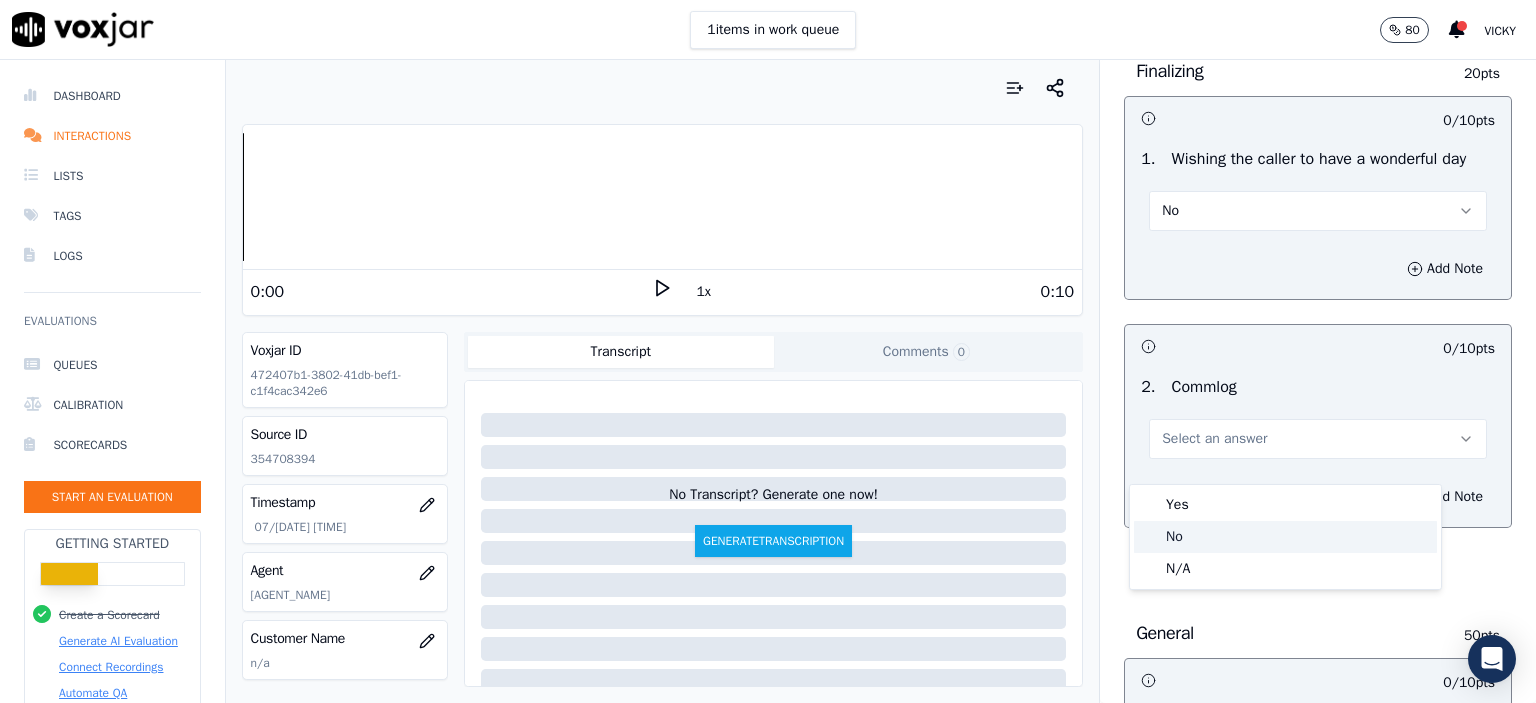 click on "No" 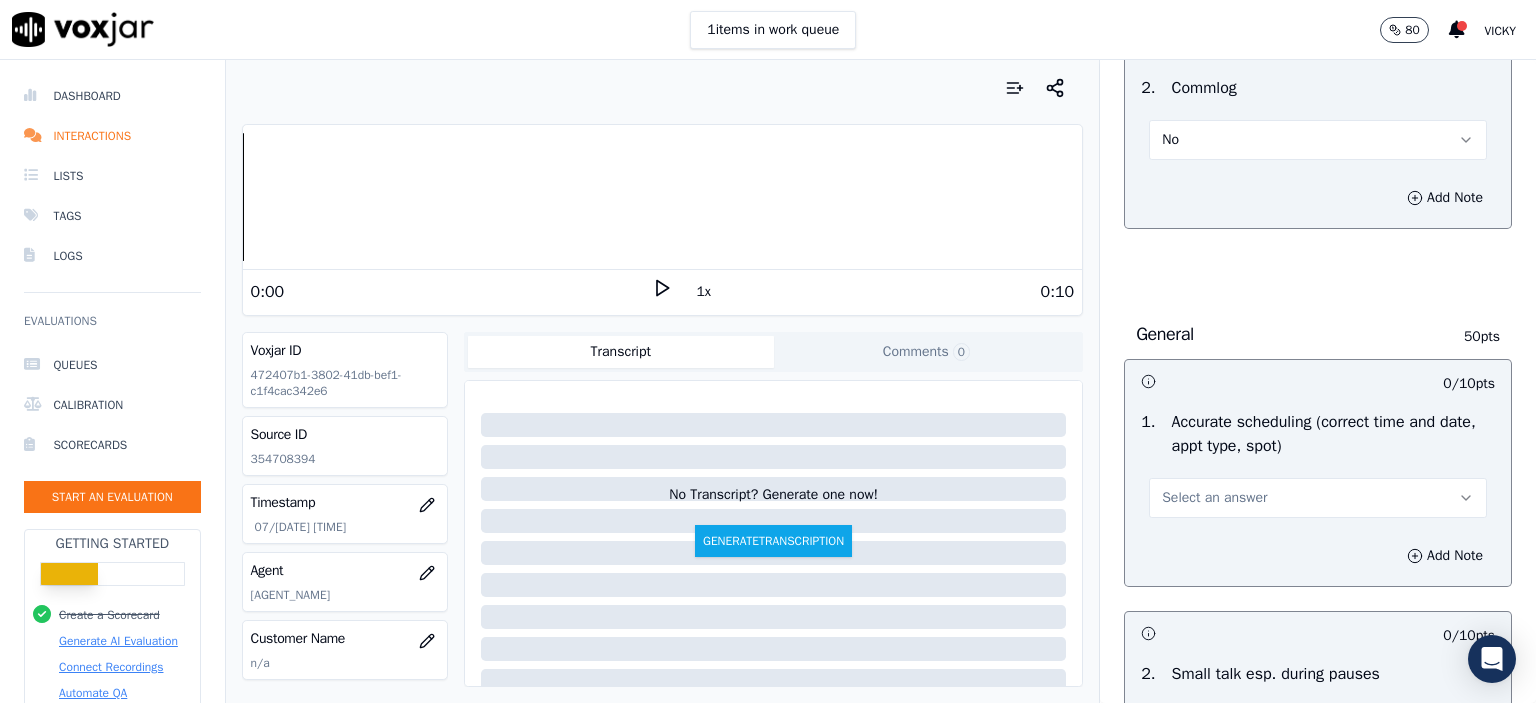 scroll, scrollTop: 1800, scrollLeft: 0, axis: vertical 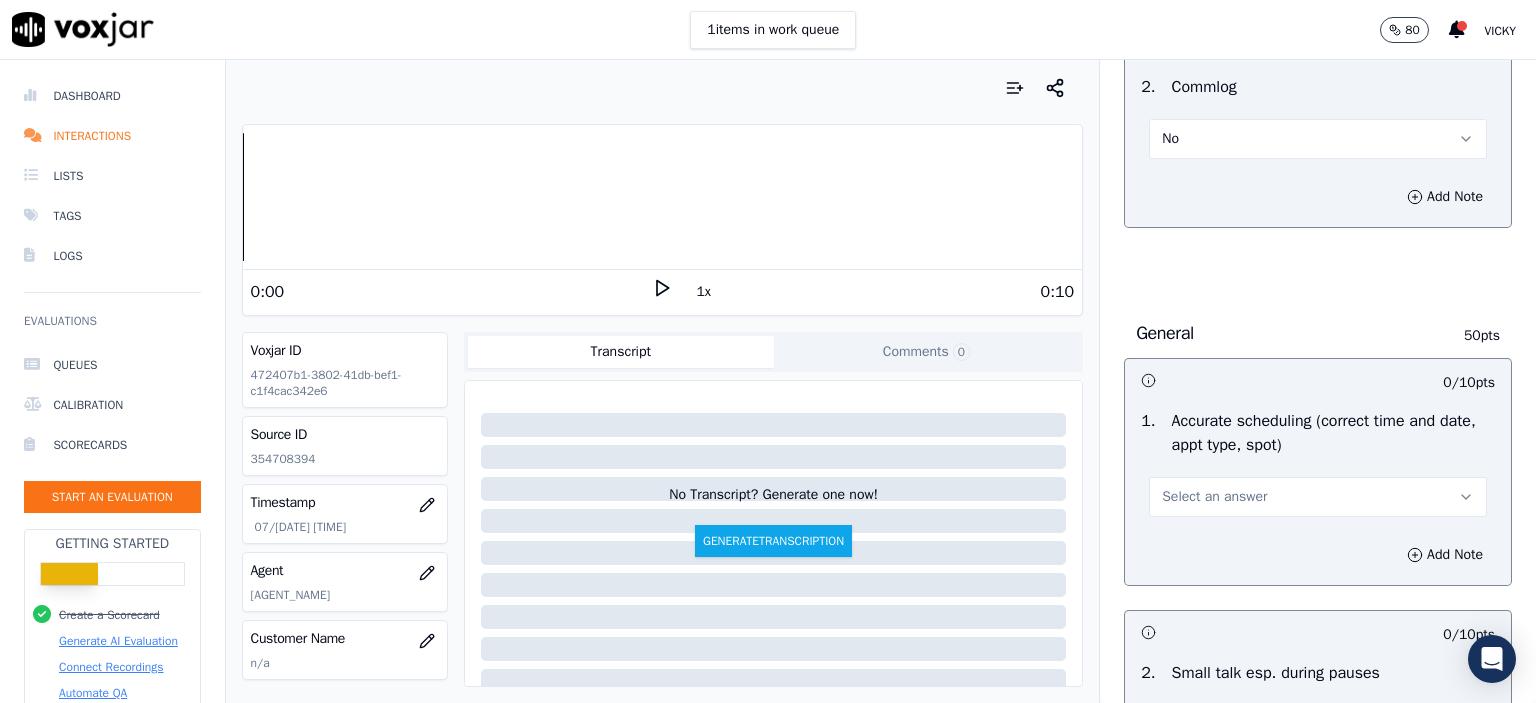 click on "Select an answer" at bounding box center (1318, 495) 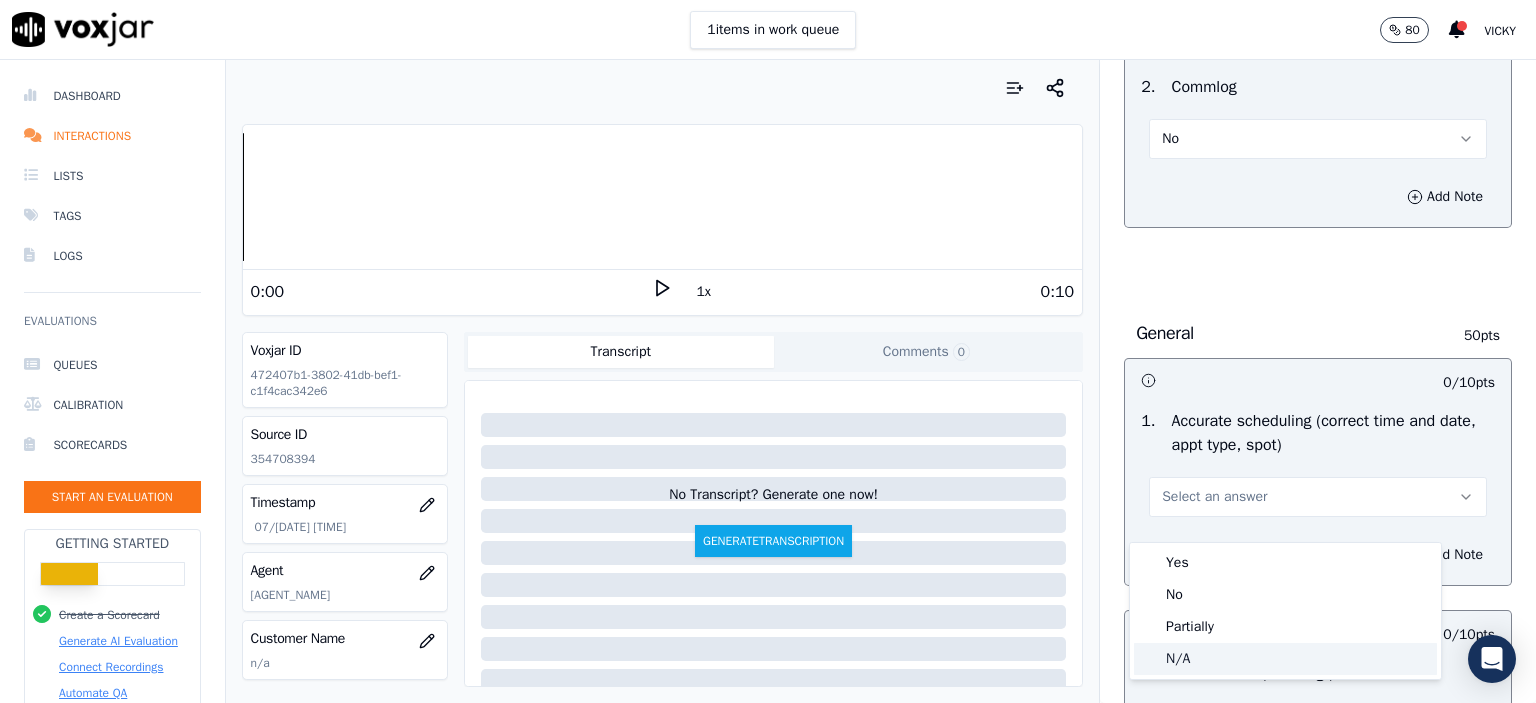click on "N/A" 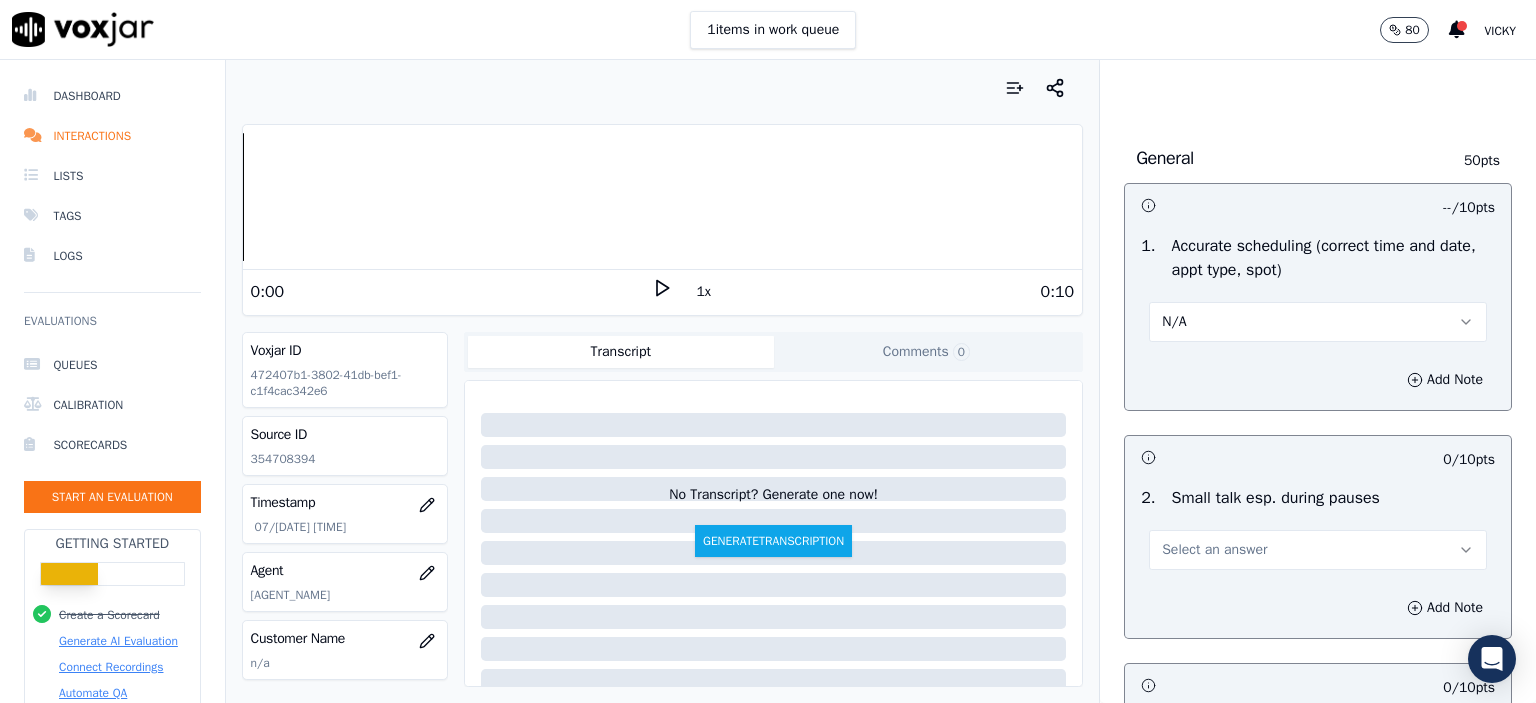 scroll, scrollTop: 2000, scrollLeft: 0, axis: vertical 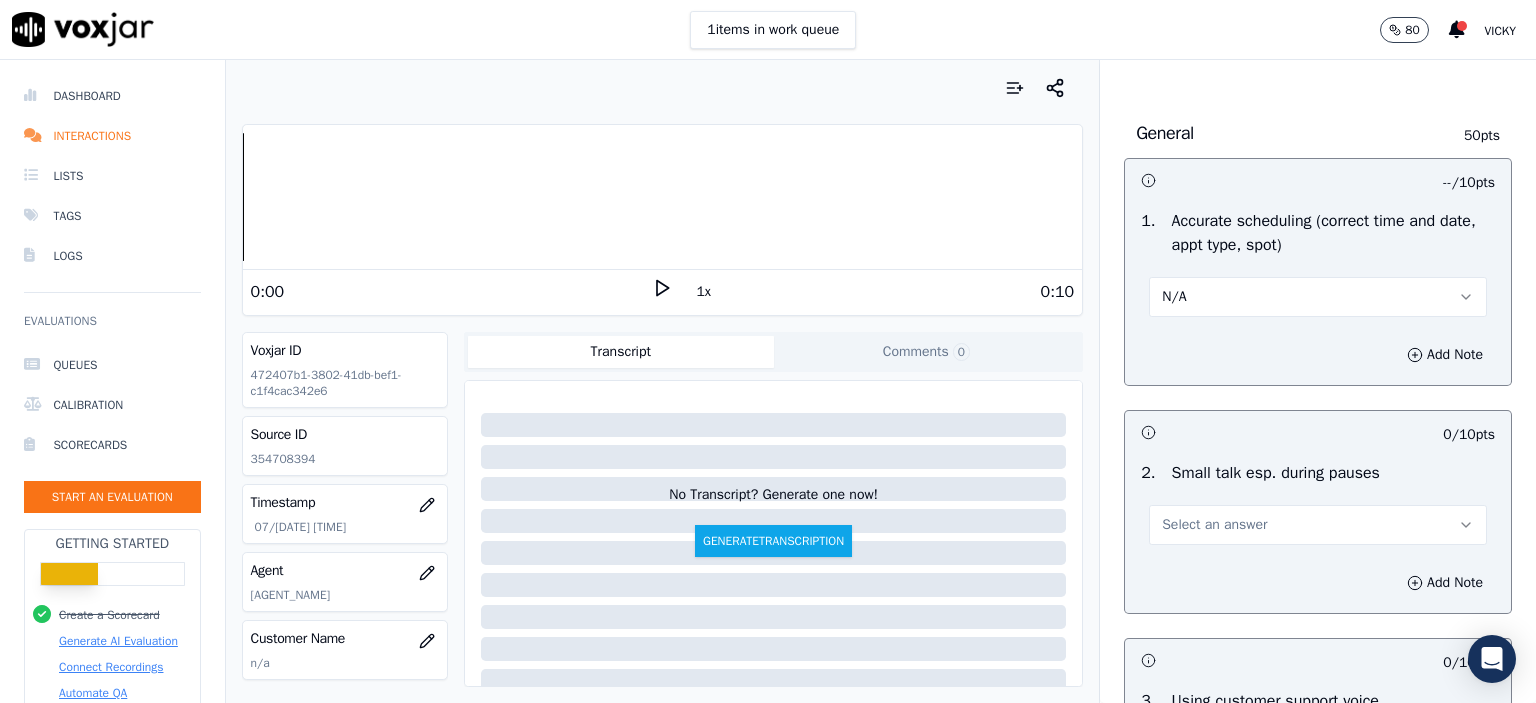 click on "Select an answer" at bounding box center (1214, 525) 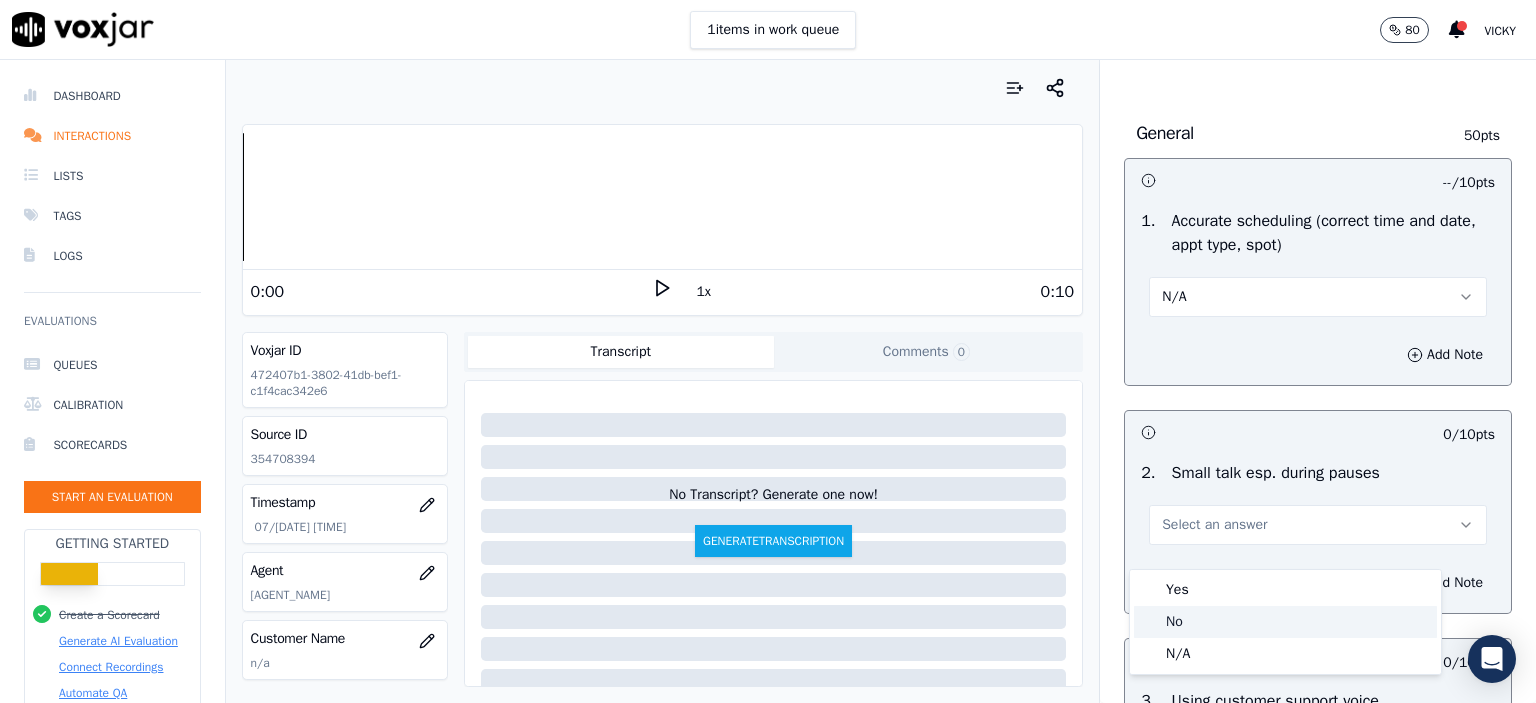 click on "No" 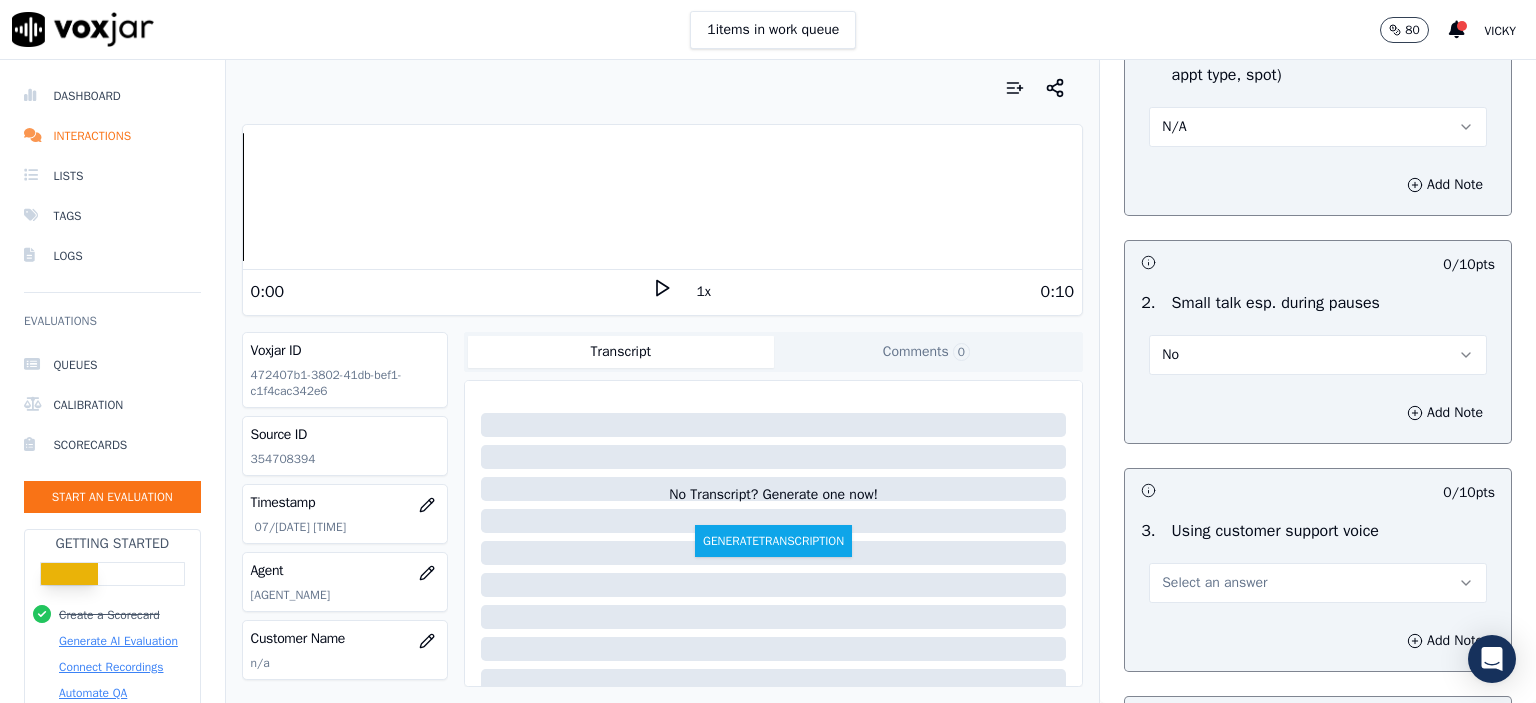 scroll, scrollTop: 2200, scrollLeft: 0, axis: vertical 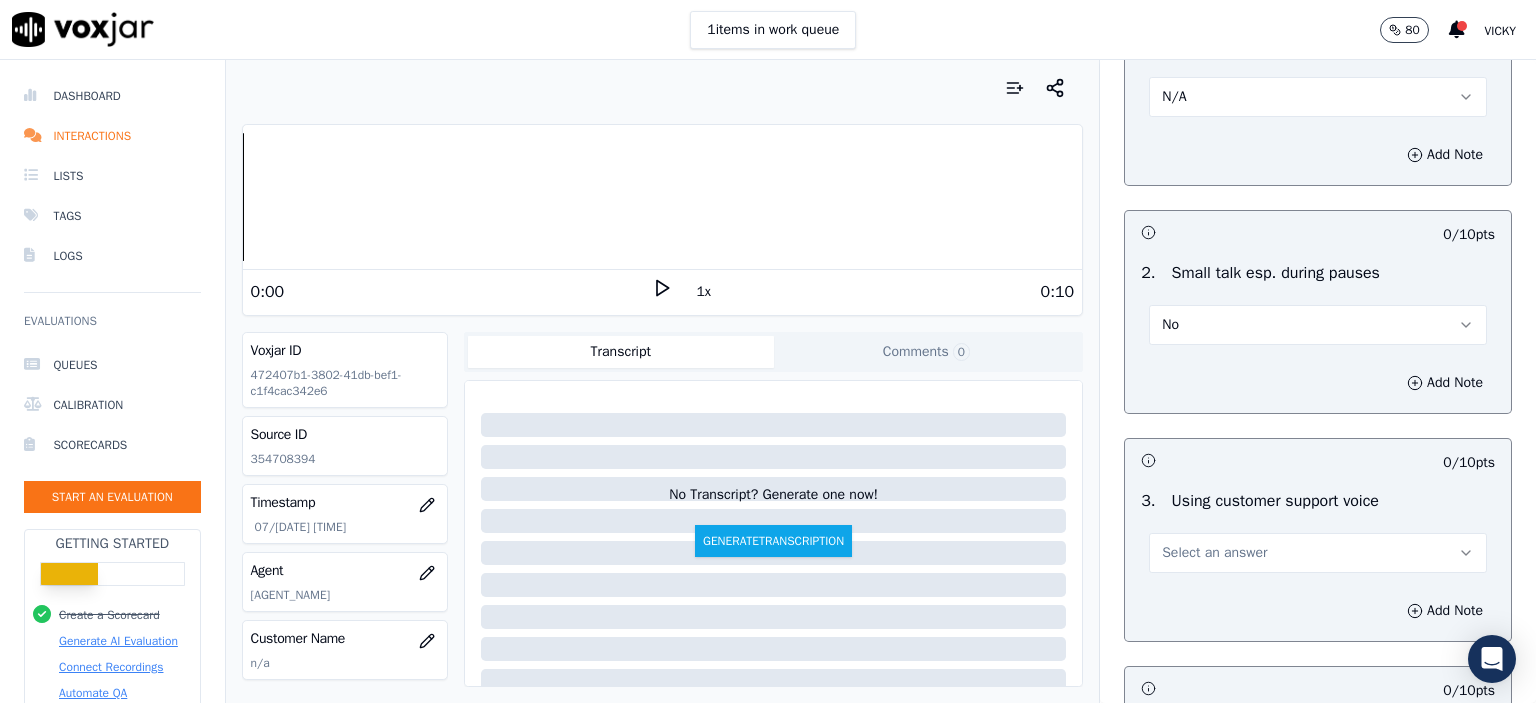click on "Select an answer" at bounding box center (1214, 553) 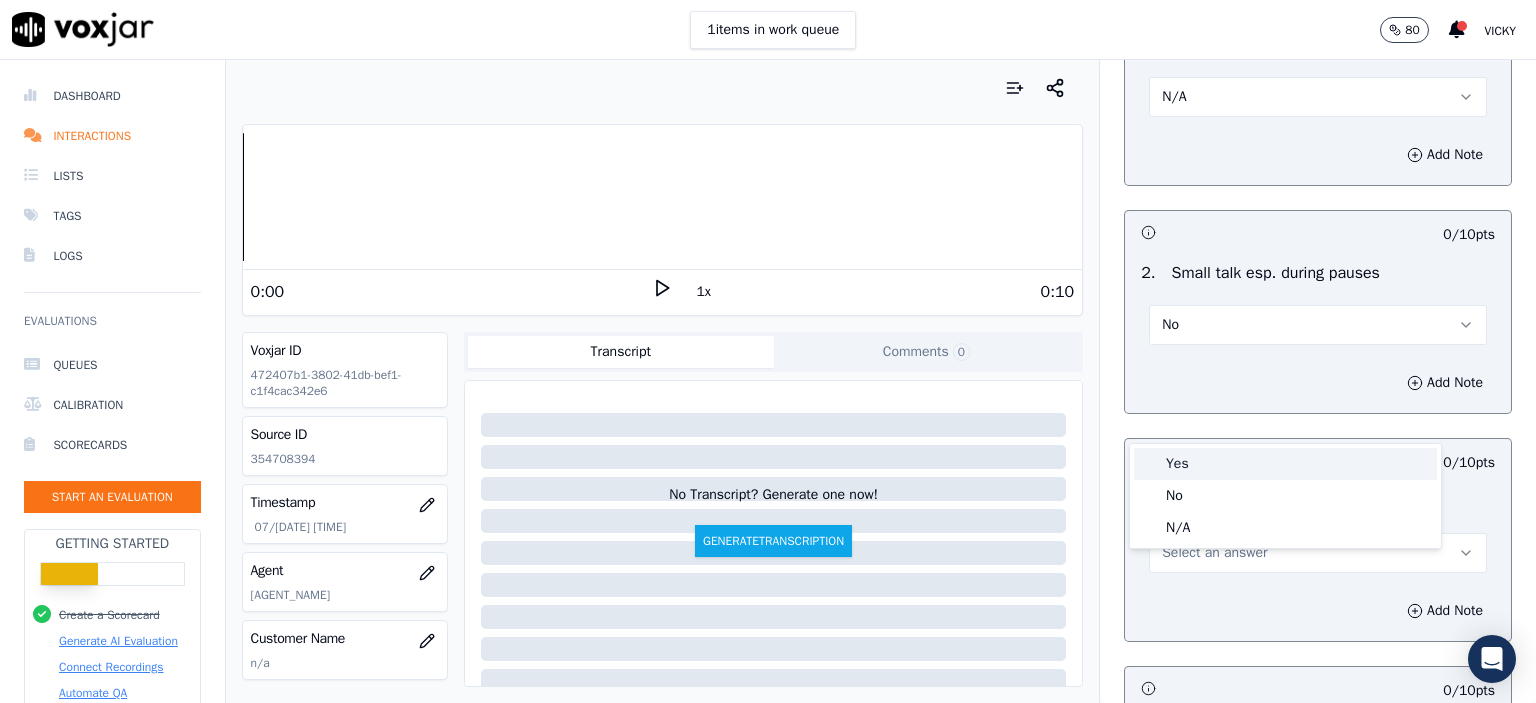 click on "Yes" at bounding box center (1285, 464) 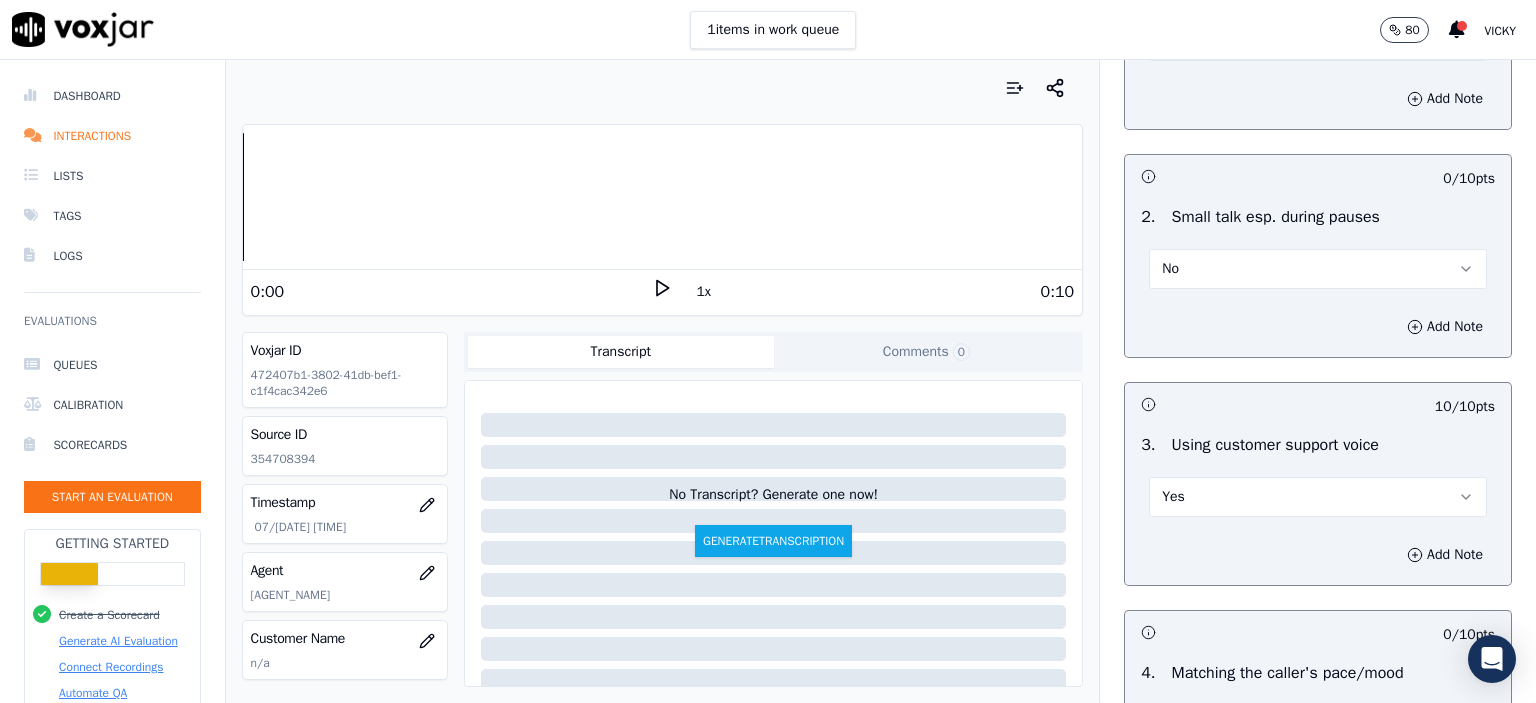 scroll, scrollTop: 2400, scrollLeft: 0, axis: vertical 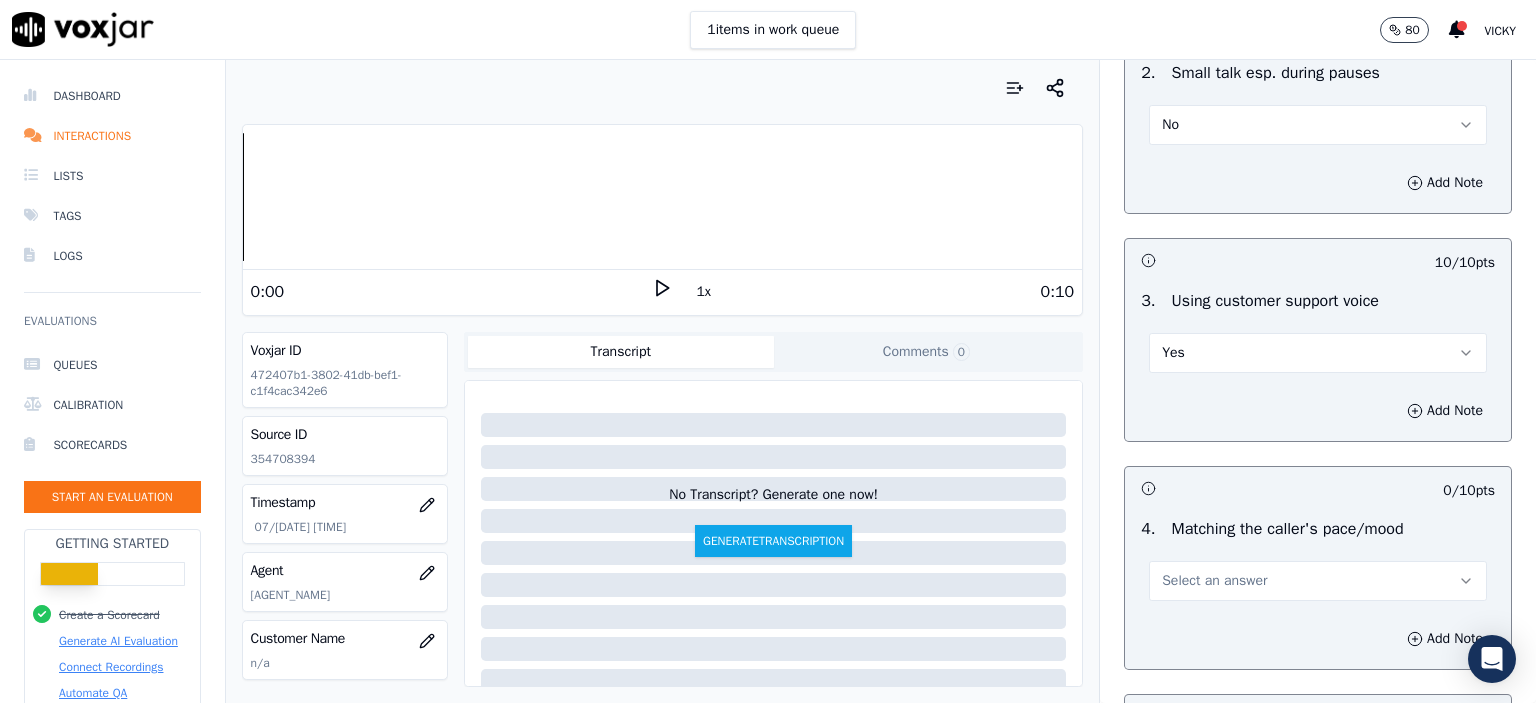 click on "Select an answer" at bounding box center [1214, 581] 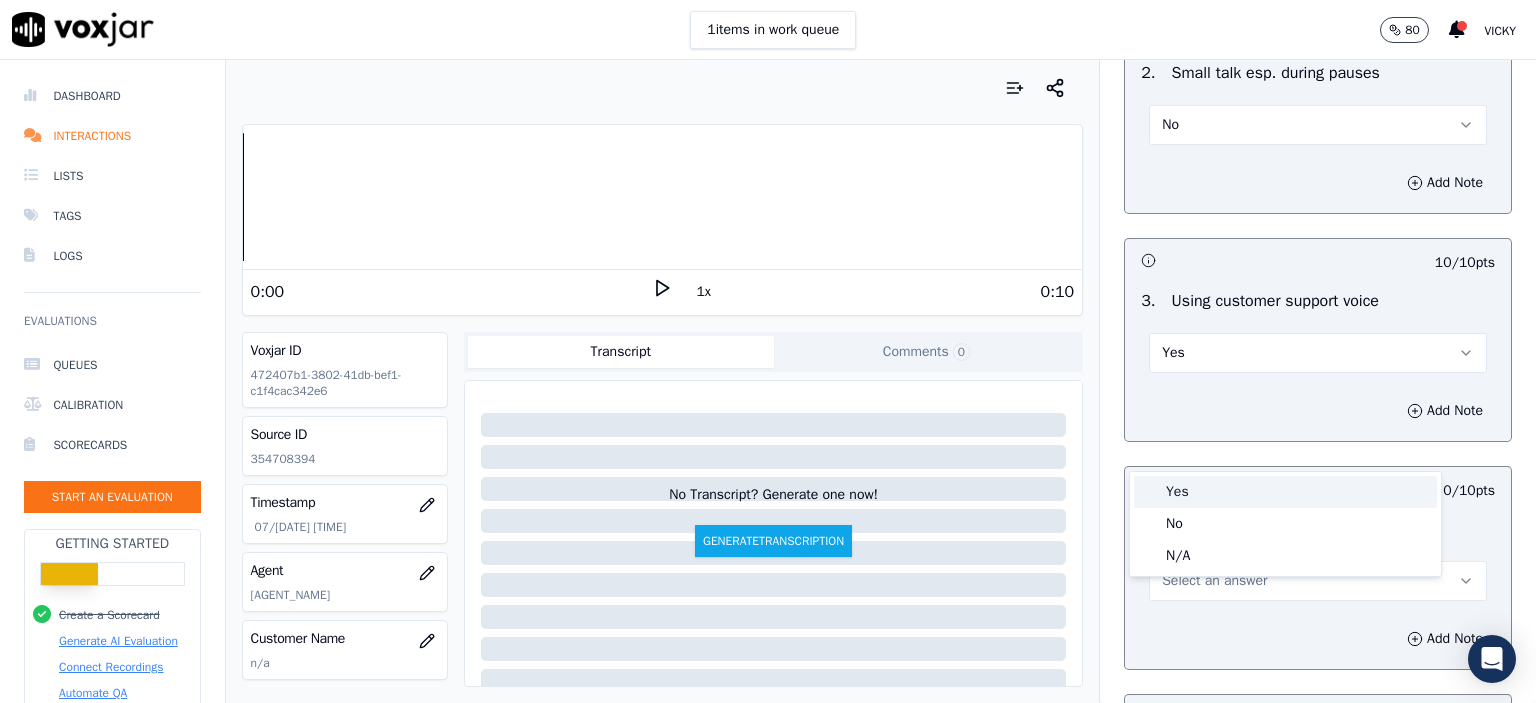 click on "Yes" at bounding box center (1285, 492) 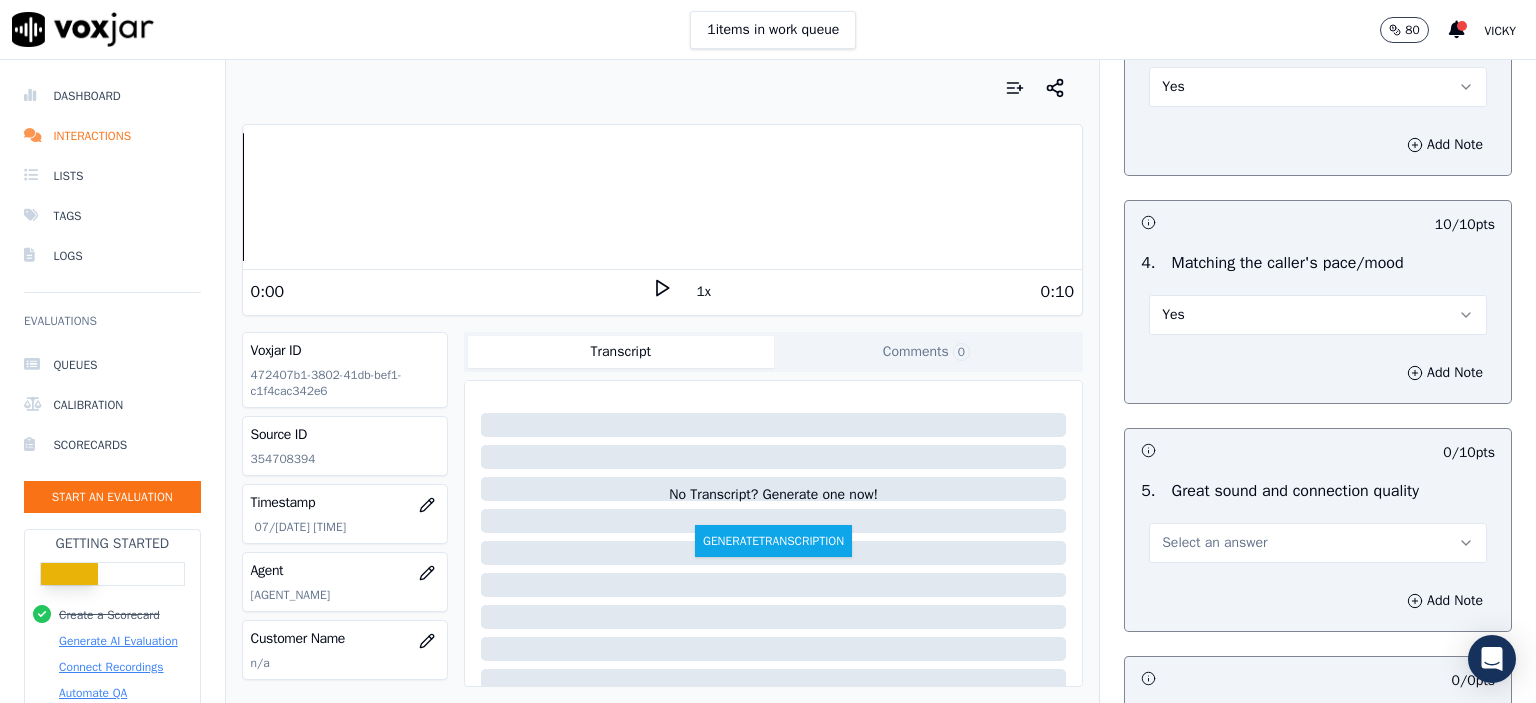 scroll, scrollTop: 2700, scrollLeft: 0, axis: vertical 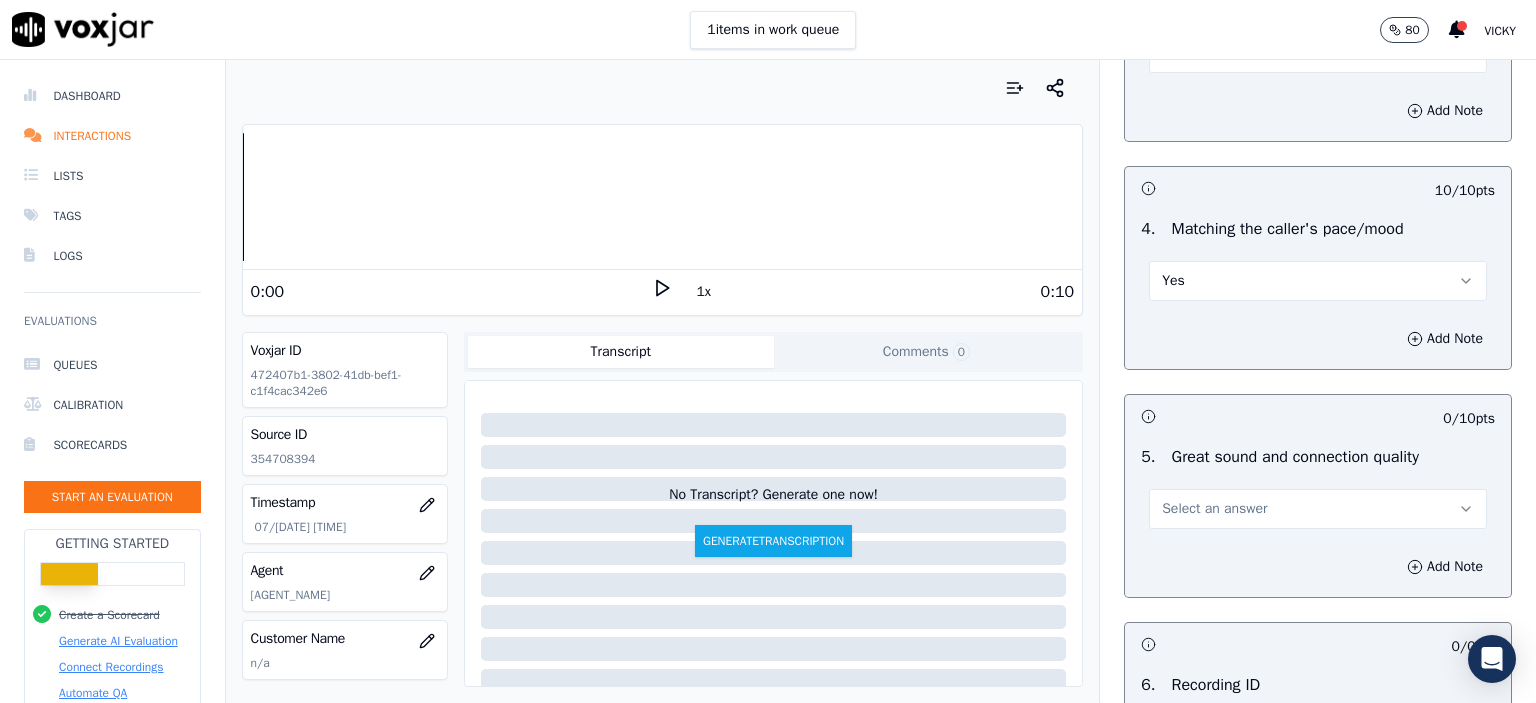 click on "Select an answer" at bounding box center (1318, 509) 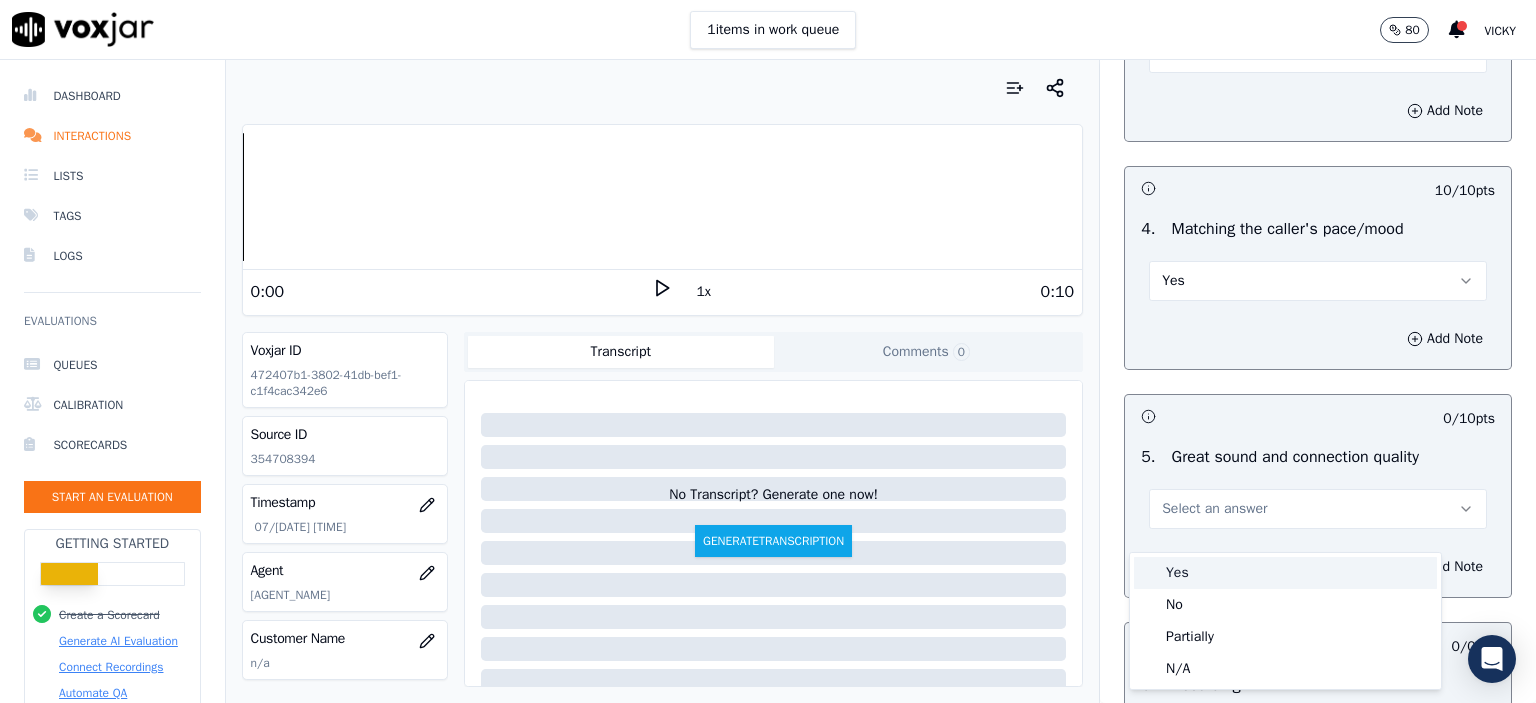 click on "Yes" at bounding box center [1285, 573] 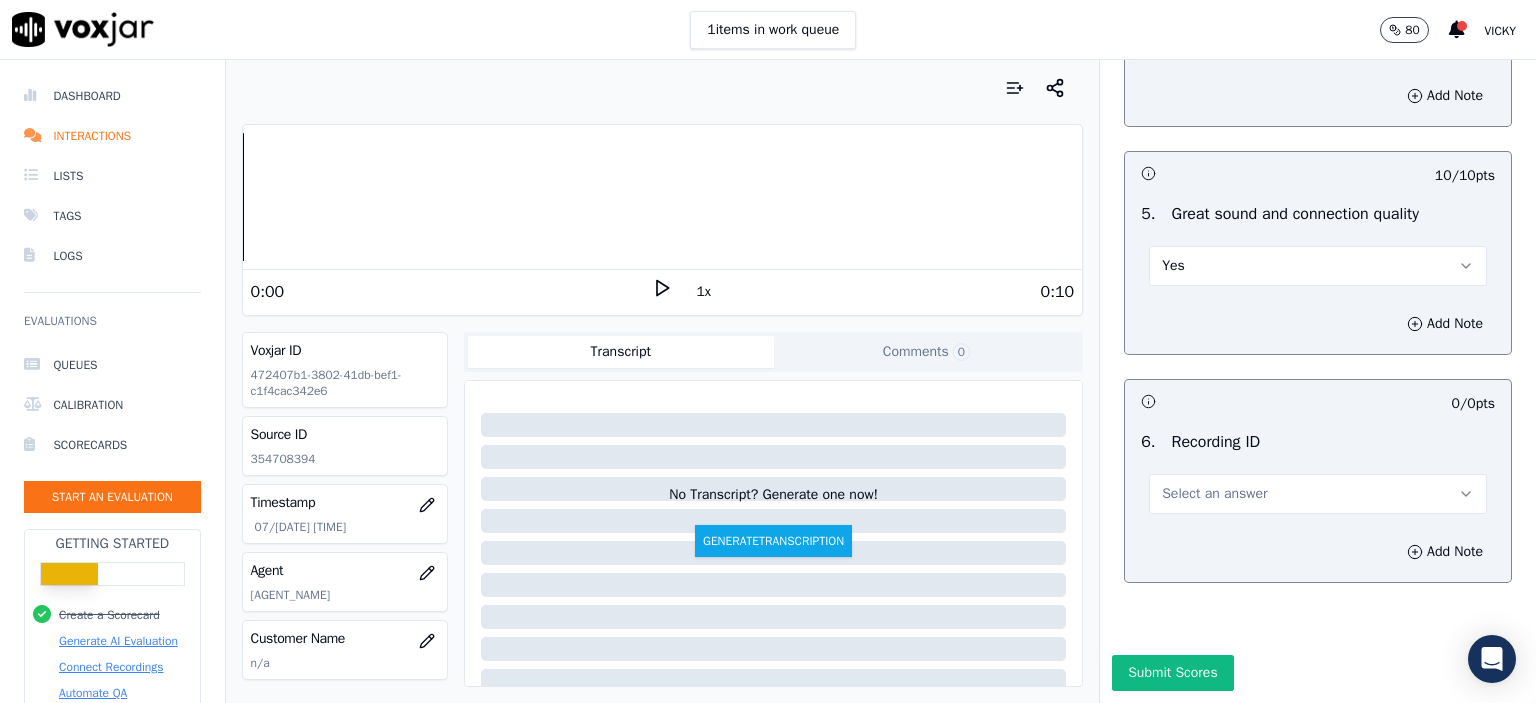 scroll, scrollTop: 3000, scrollLeft: 0, axis: vertical 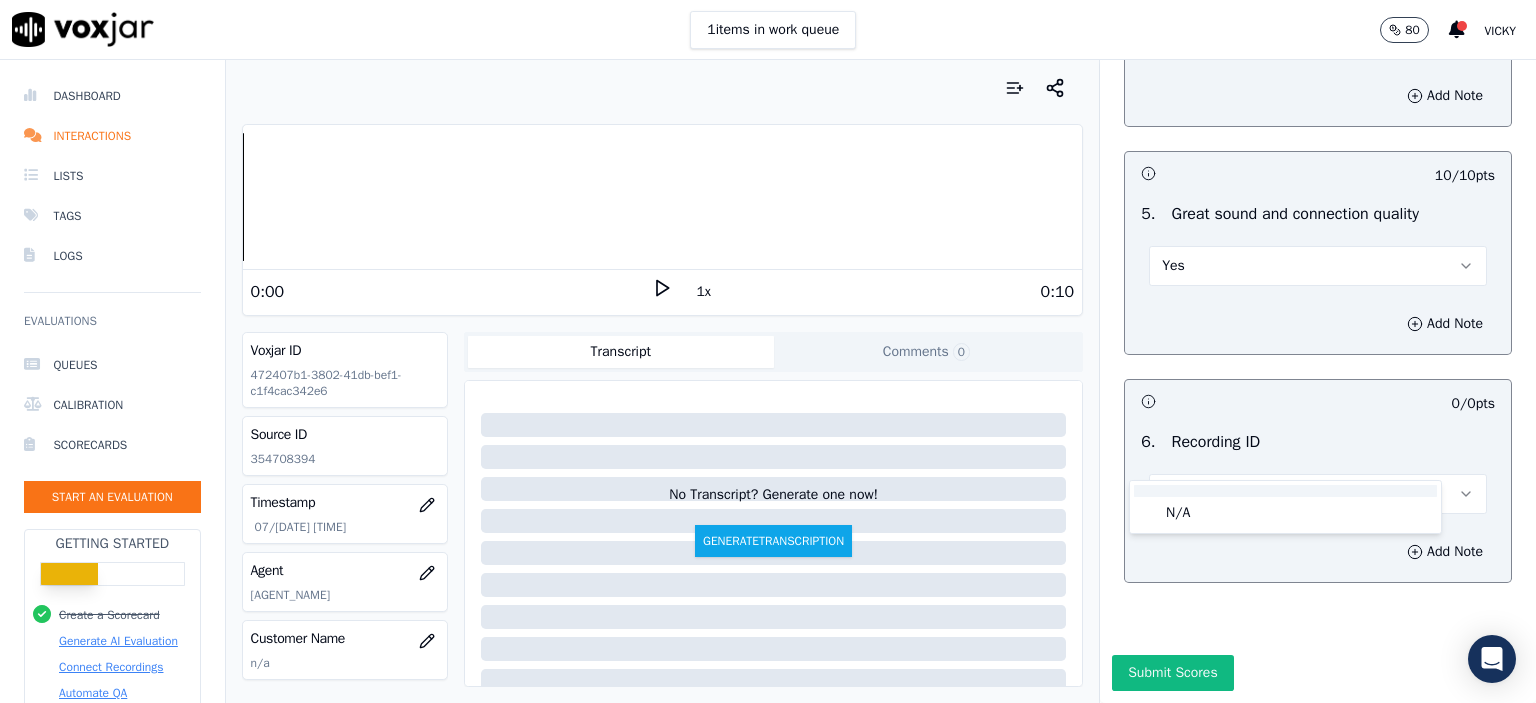 click on "N/A" 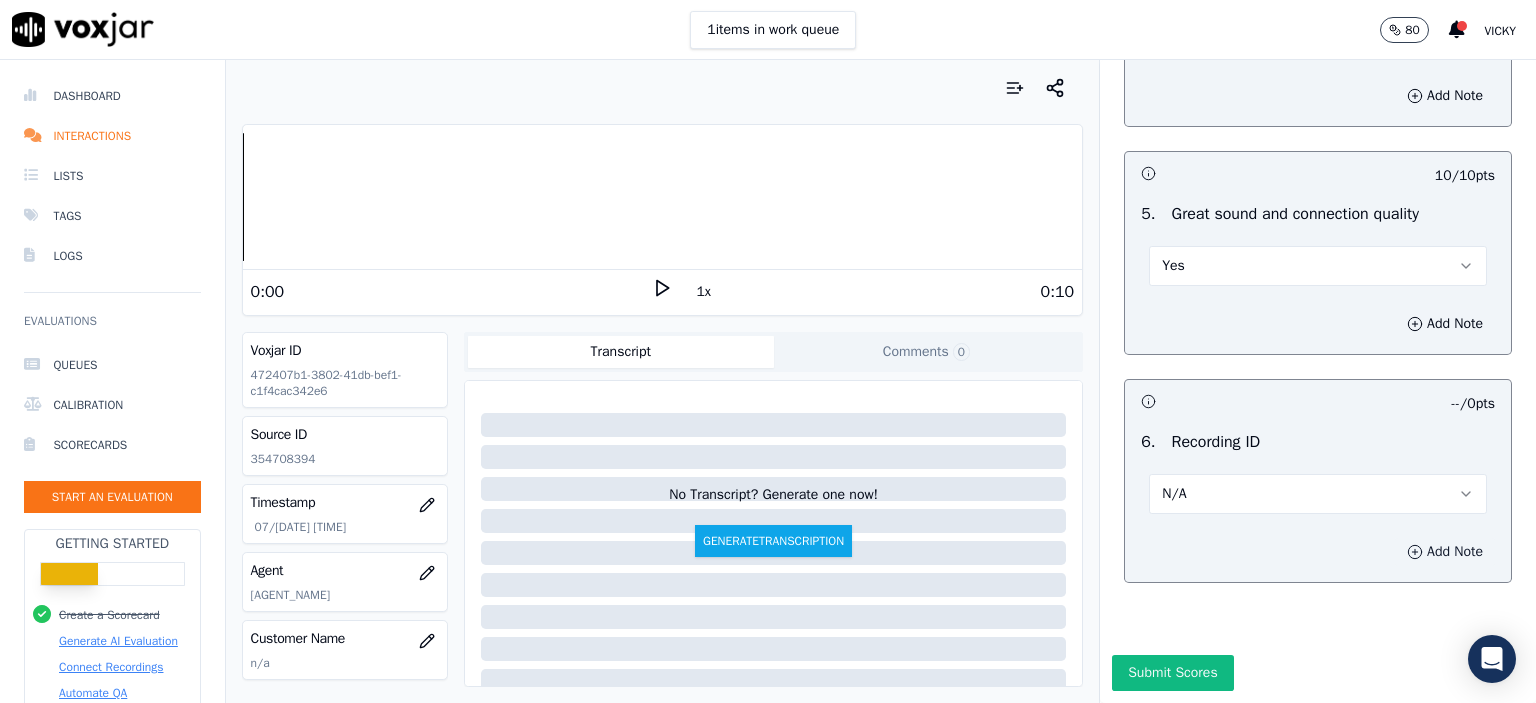 click on "Add Note" at bounding box center (1445, 552) 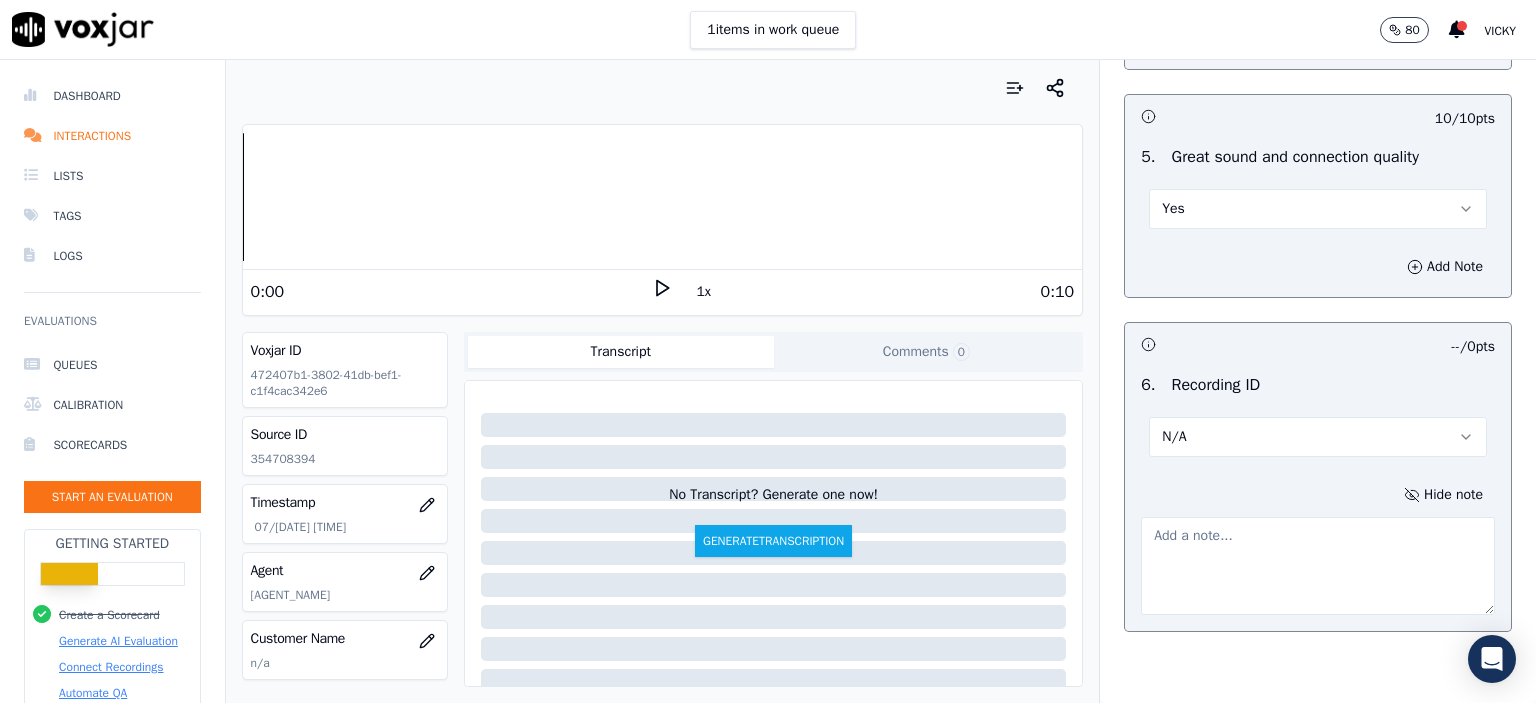 click on "354708394" 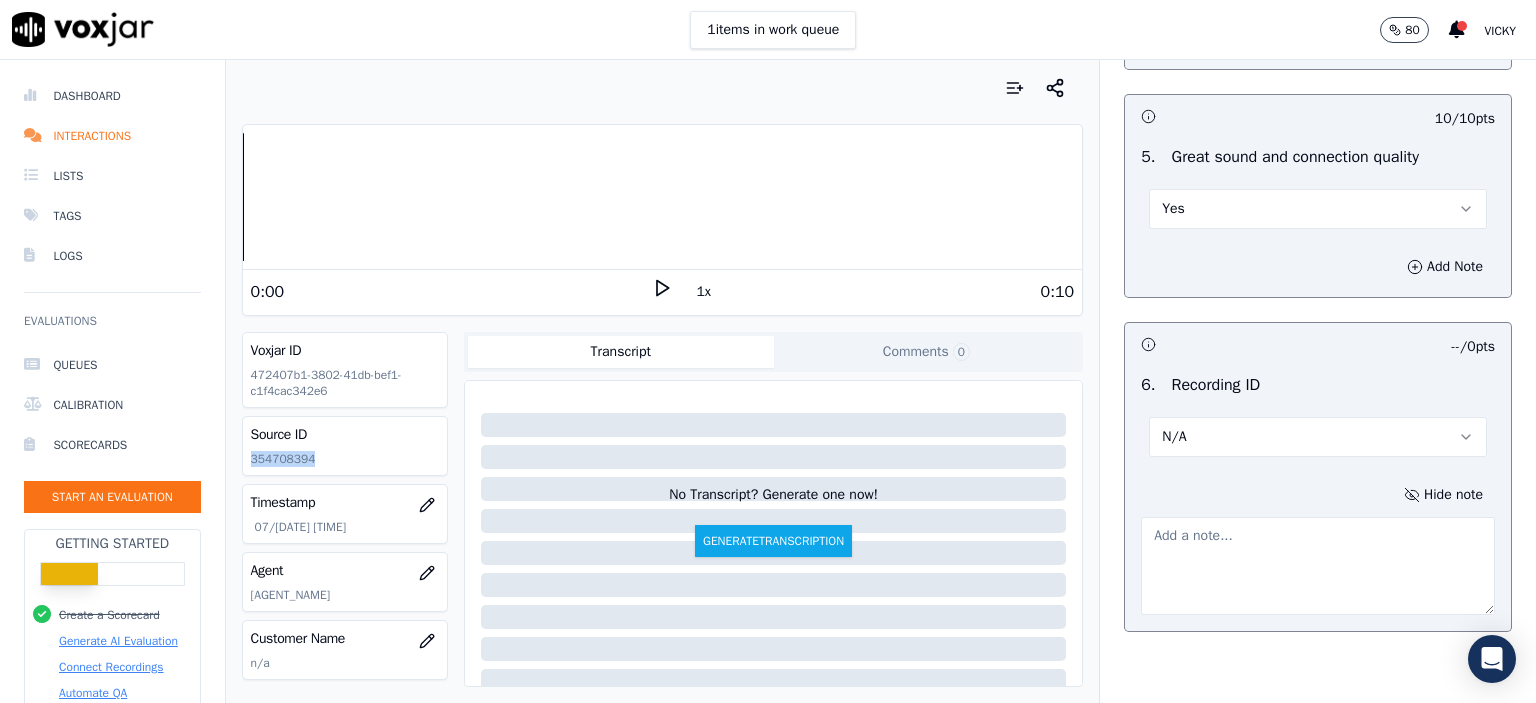 click on "354708394" 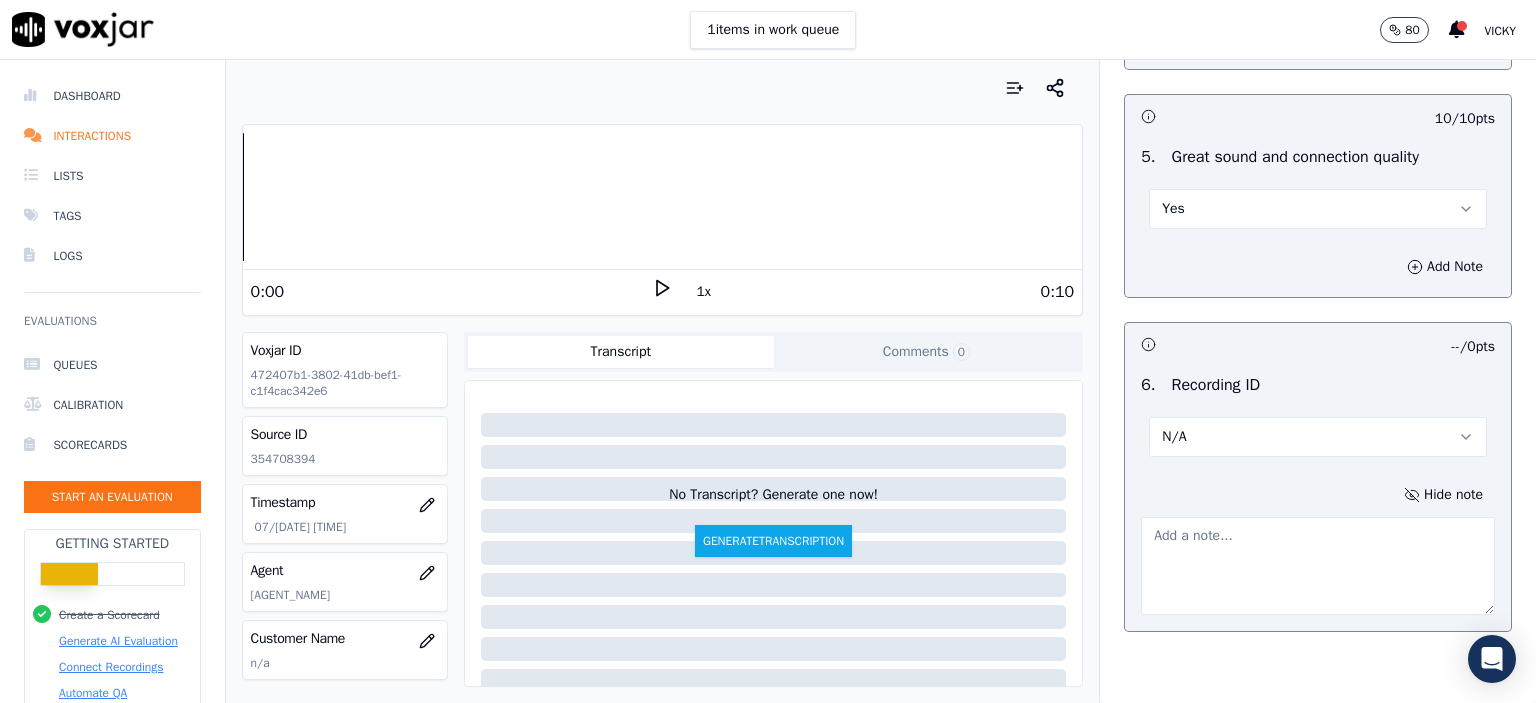 click at bounding box center (1318, 566) 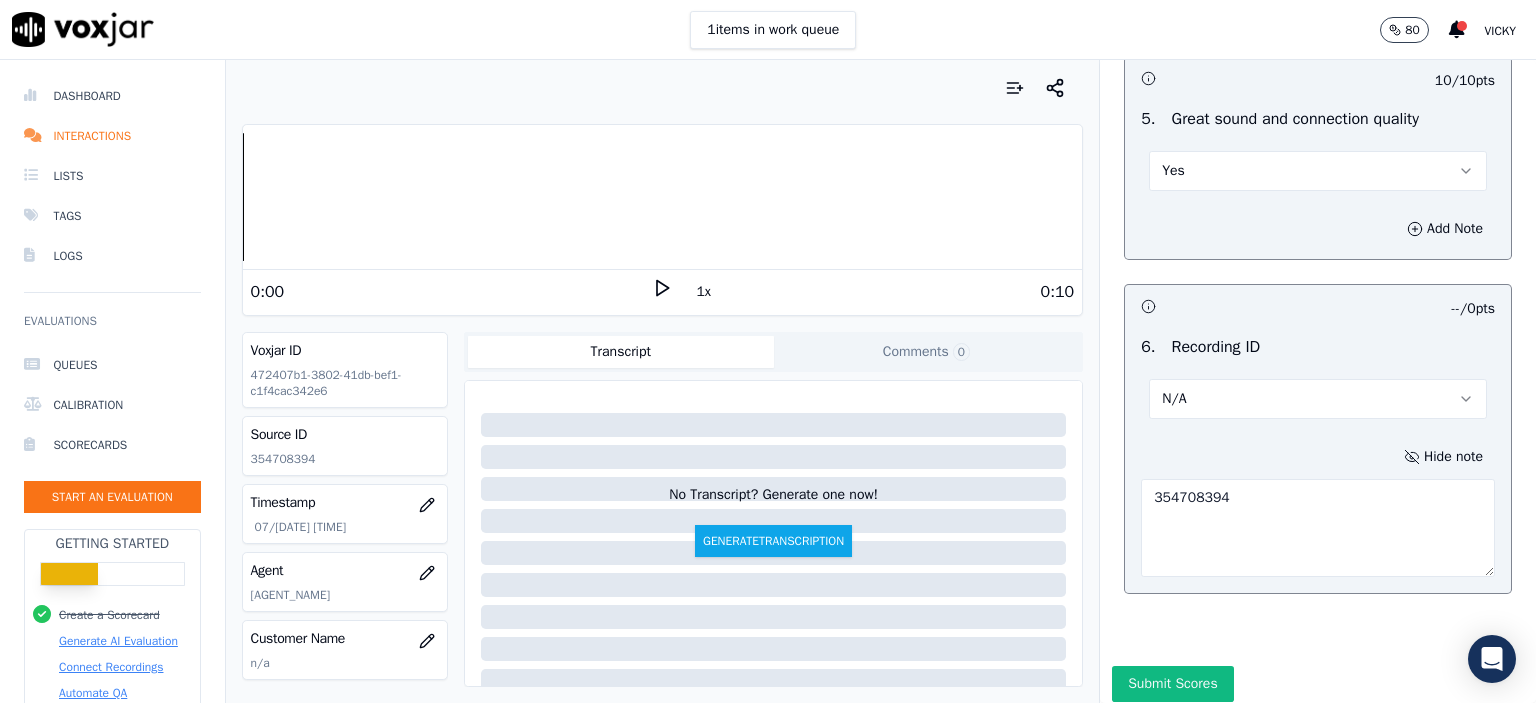 scroll, scrollTop: 3112, scrollLeft: 0, axis: vertical 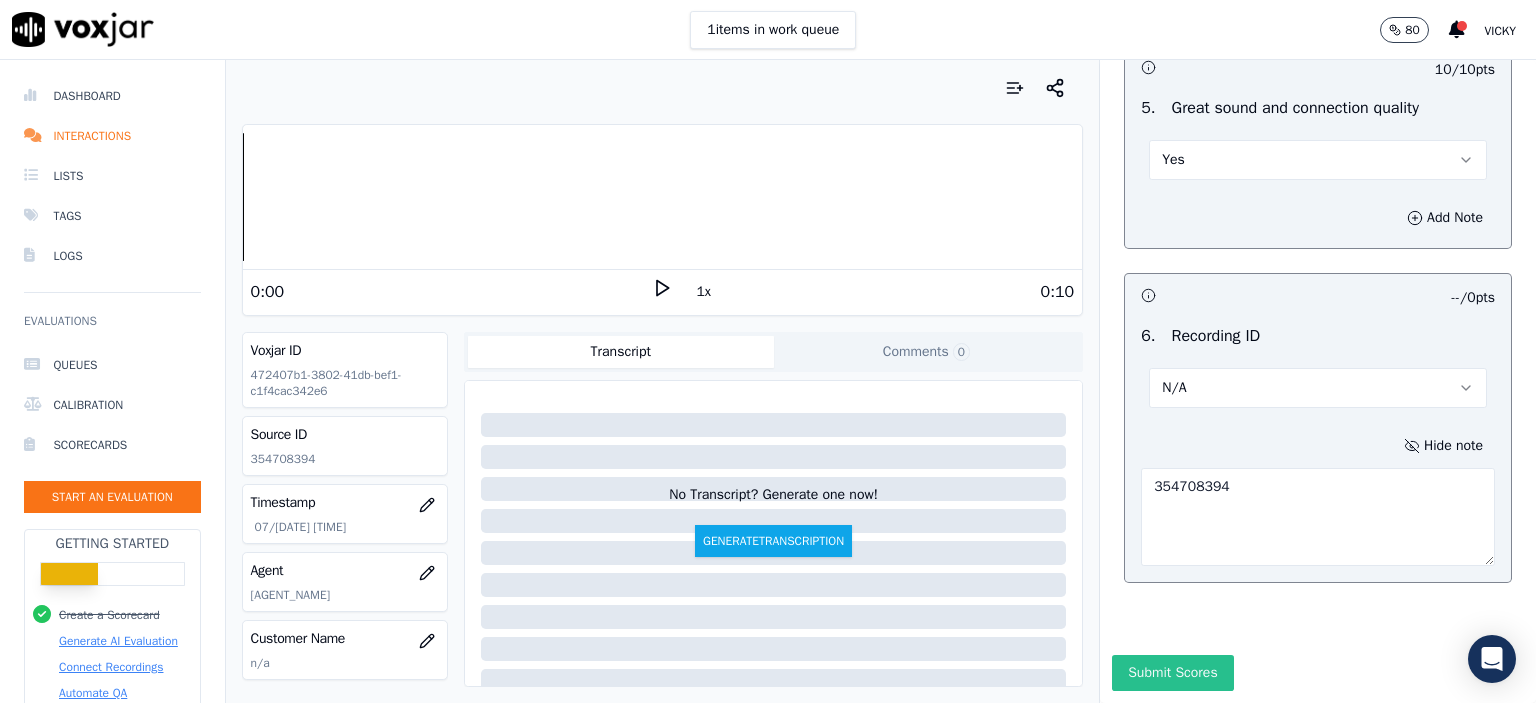 type on "354708394" 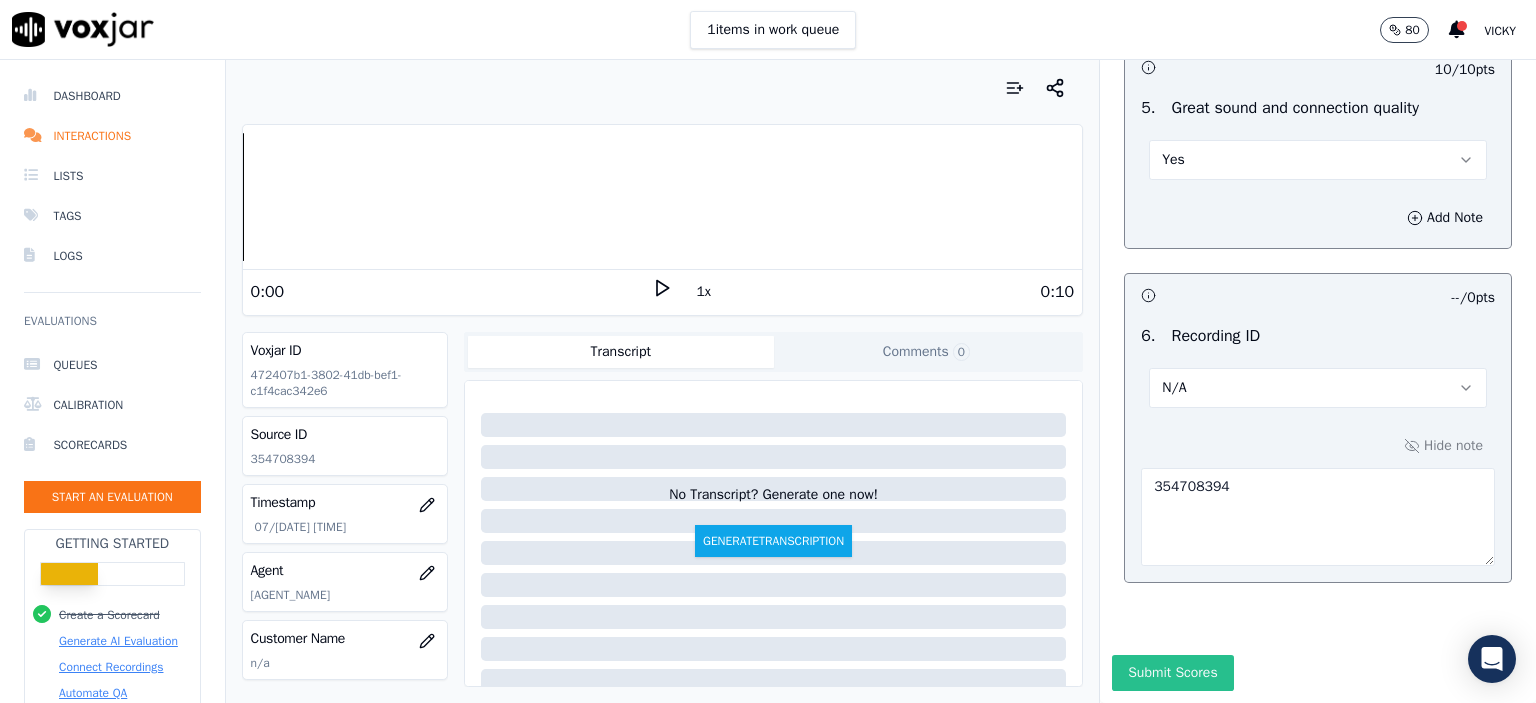 click on "Submit Scores" at bounding box center (1172, 673) 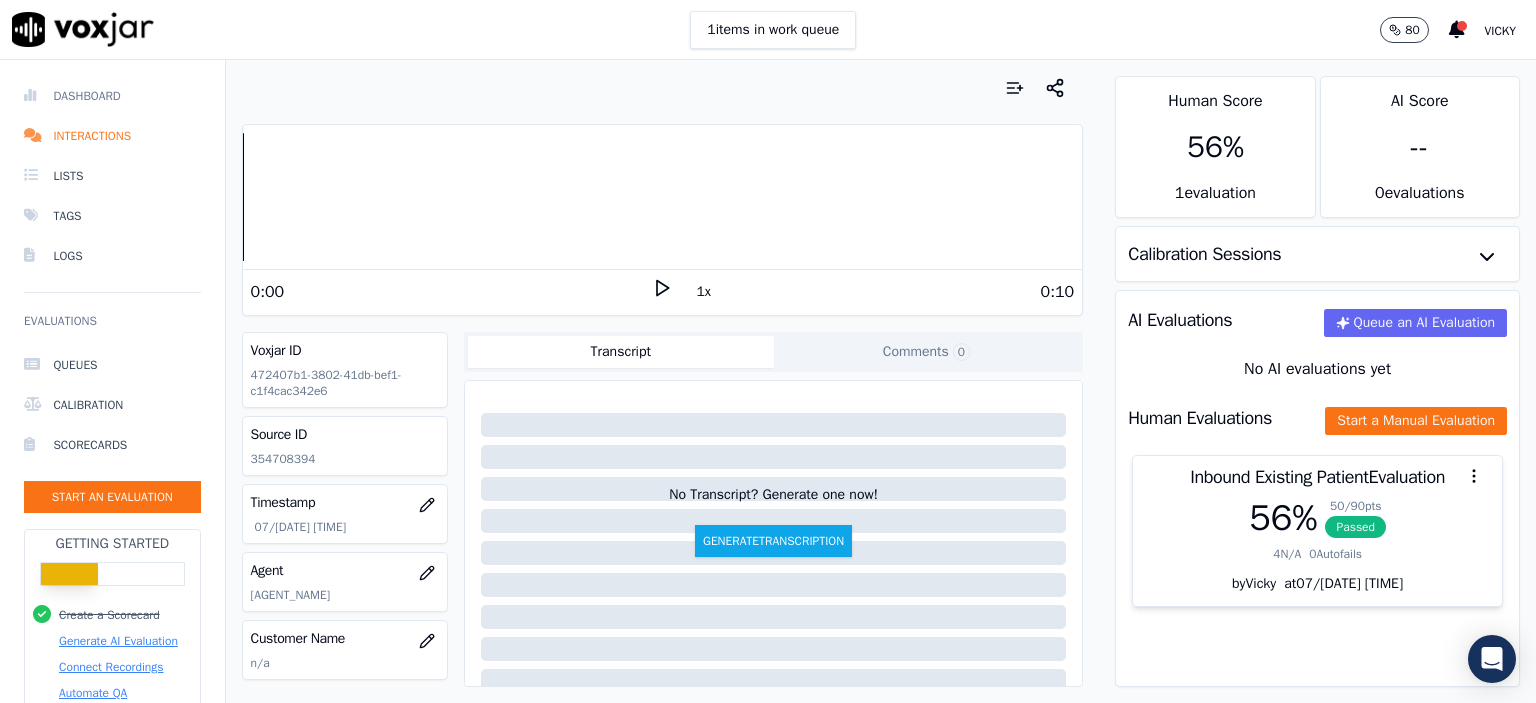 click on "Dashboard" at bounding box center [112, 96] 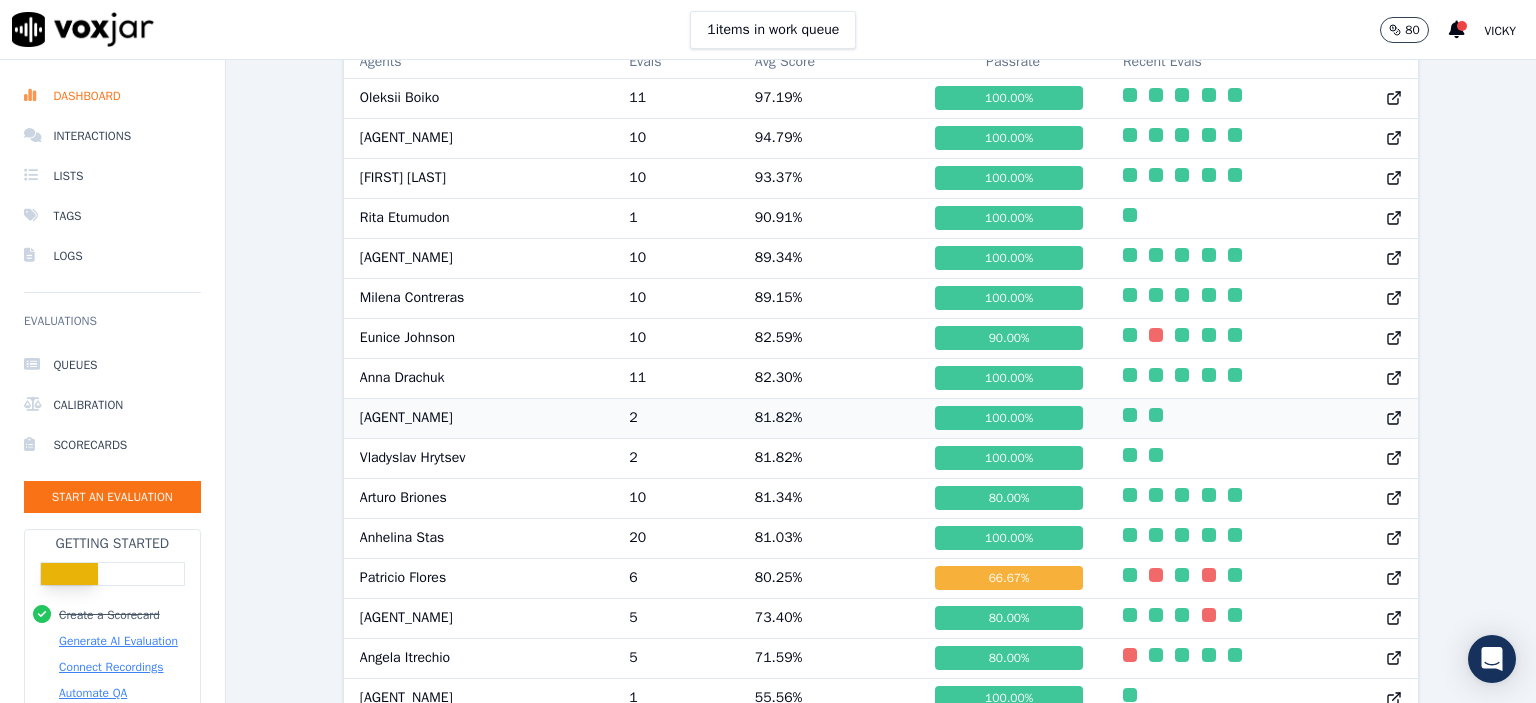 scroll, scrollTop: 1218, scrollLeft: 0, axis: vertical 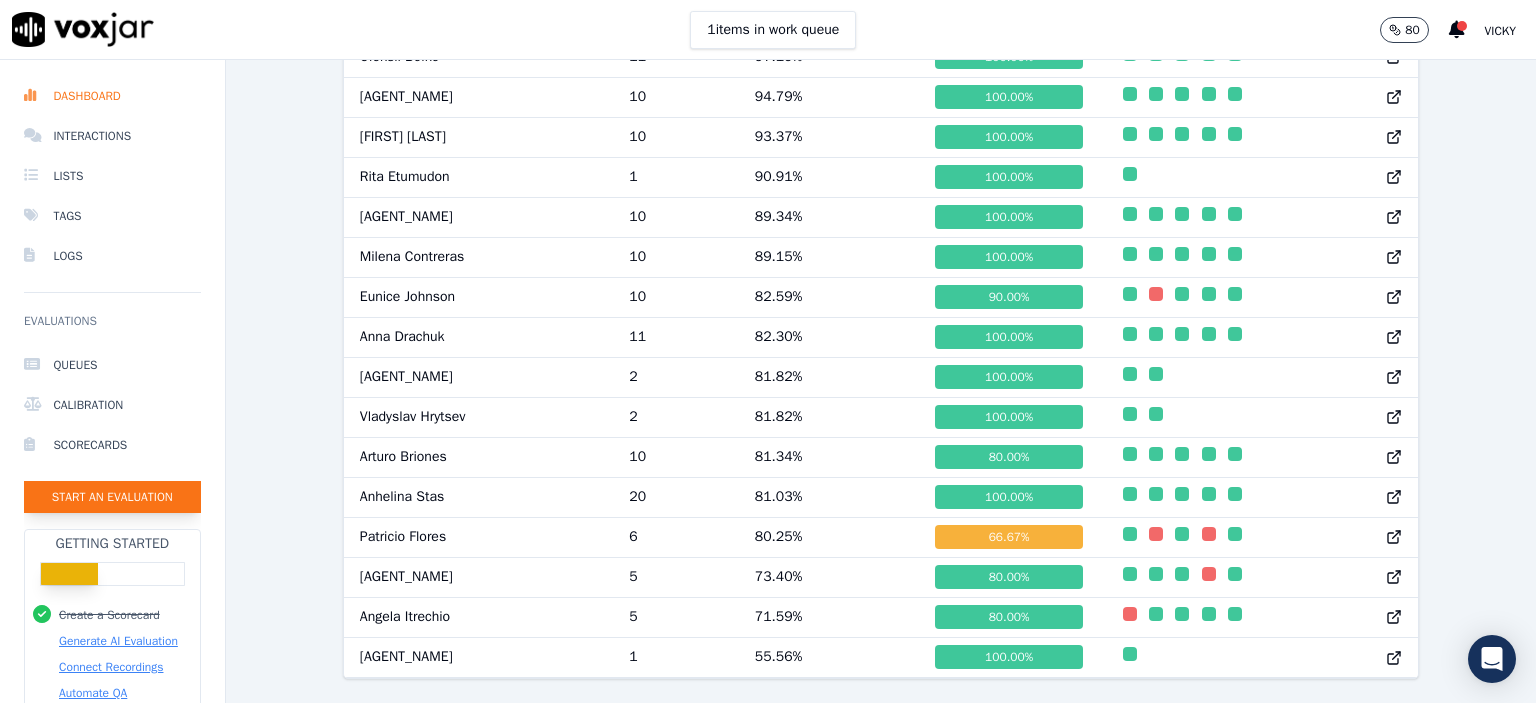 click on "Start an Evaluation" 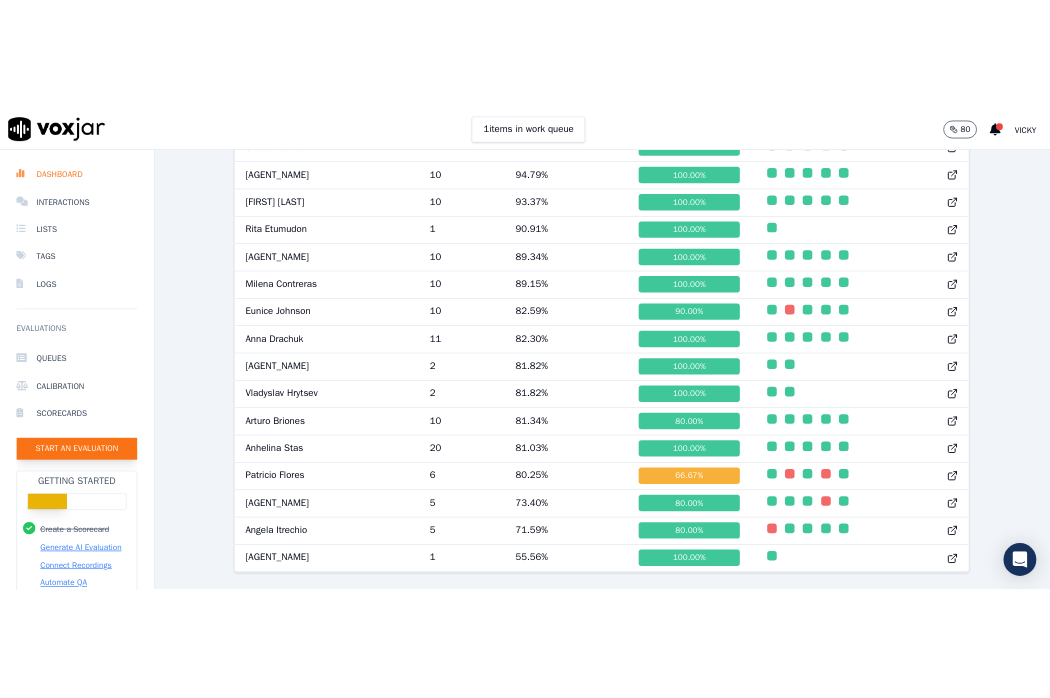 scroll, scrollTop: 122, scrollLeft: 0, axis: vertical 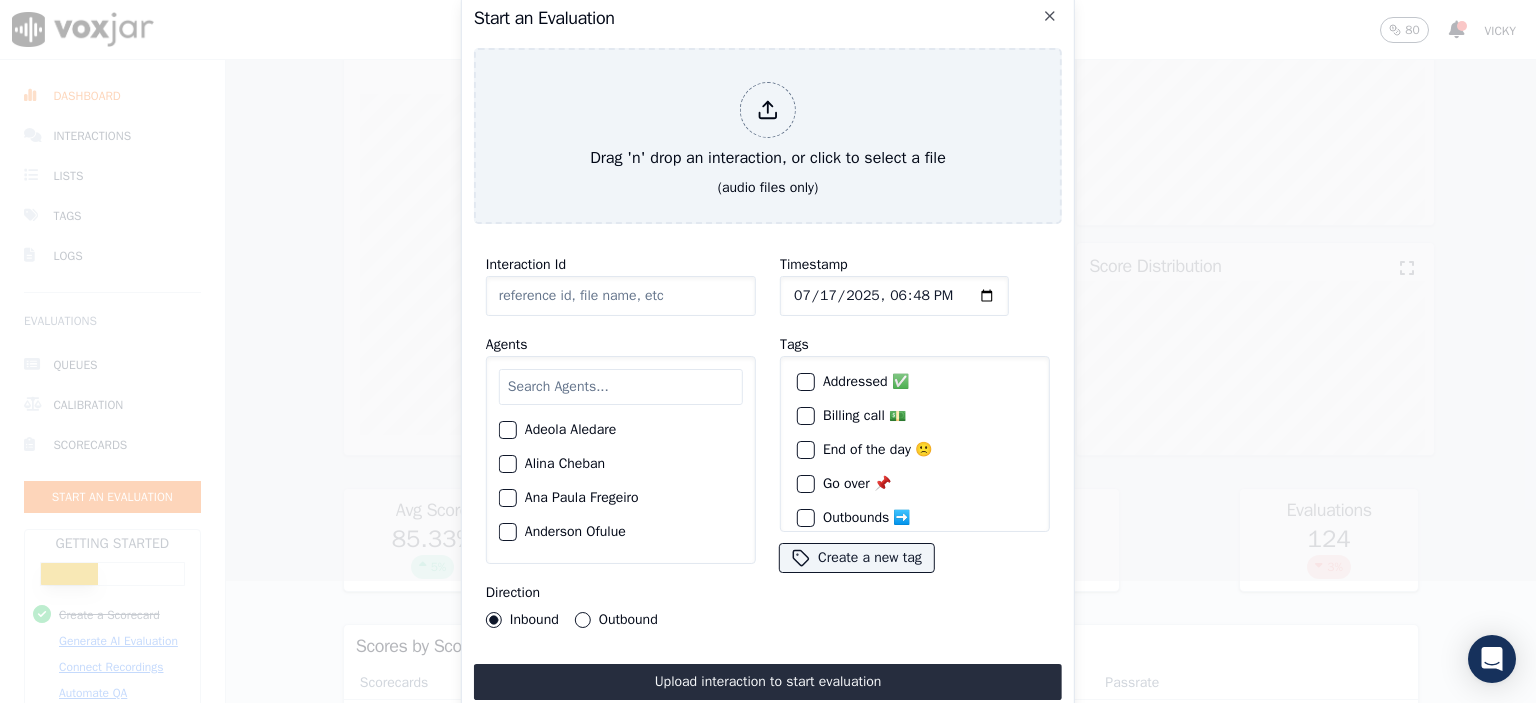 click on "Interaction Id" 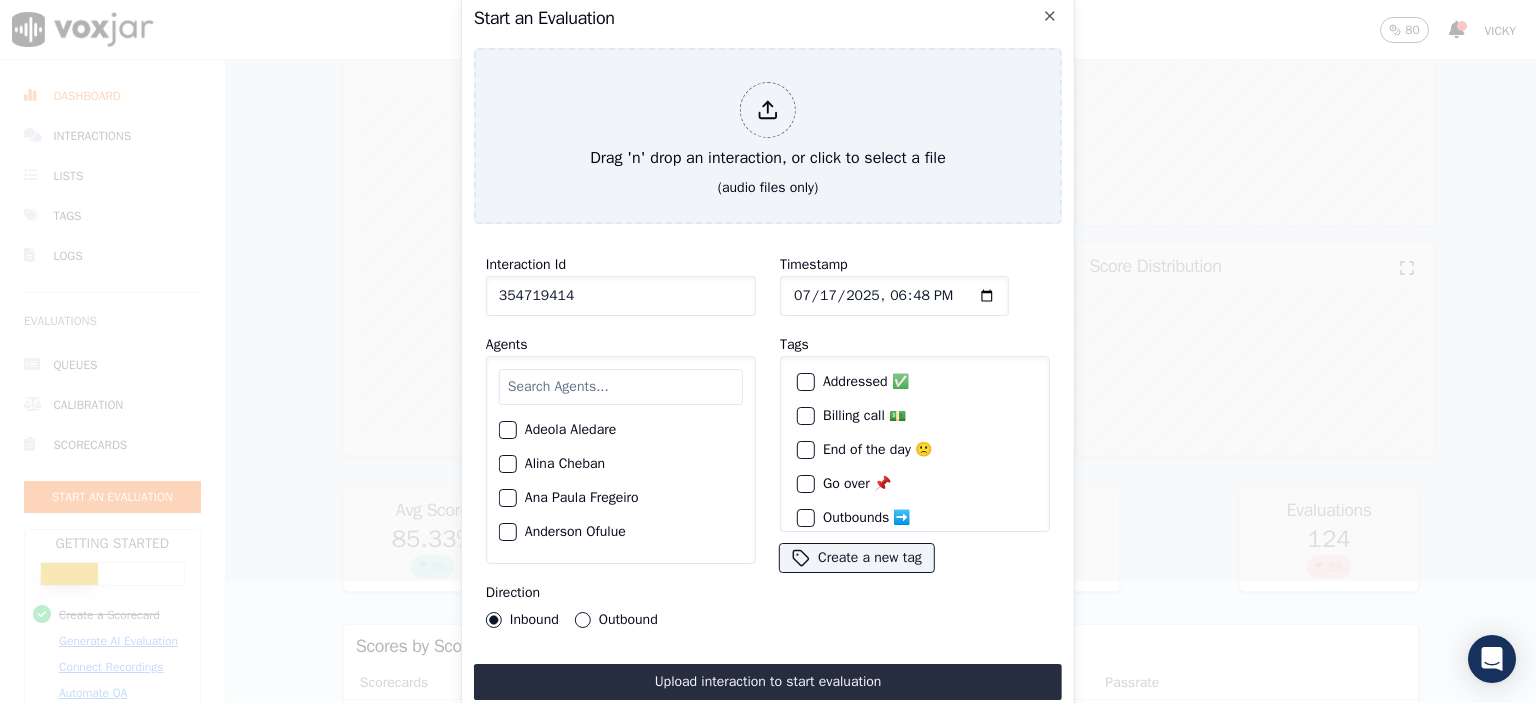 type on "354719414" 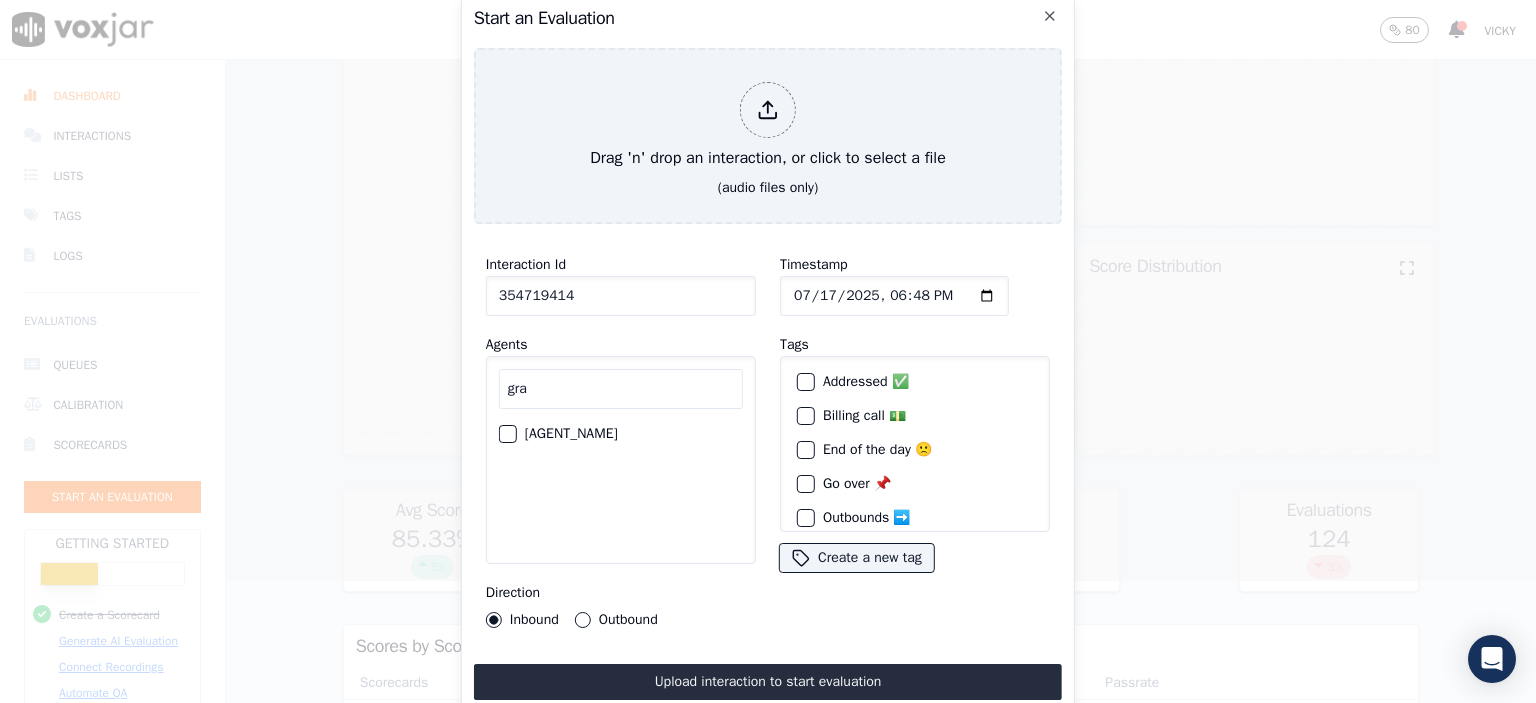 type on "gra" 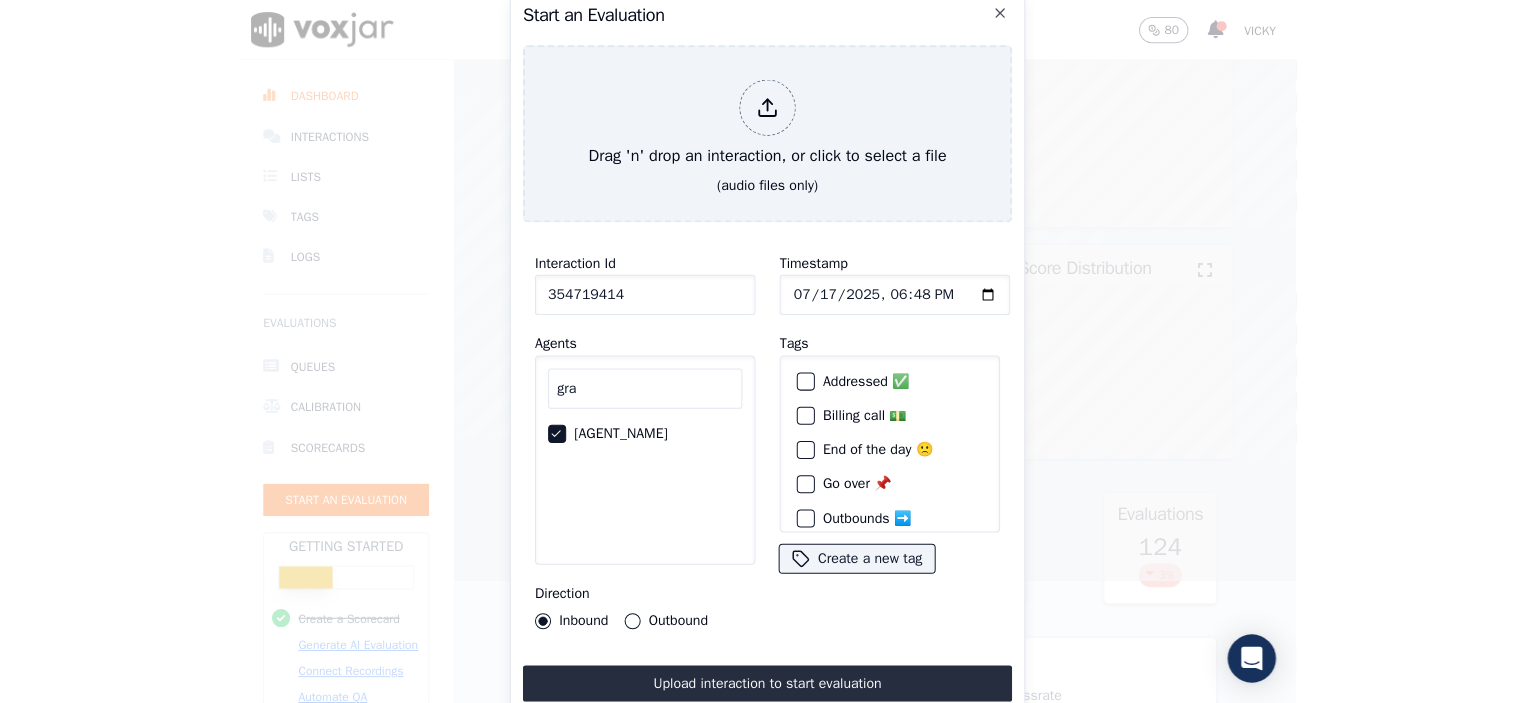 scroll, scrollTop: 95, scrollLeft: 0, axis: vertical 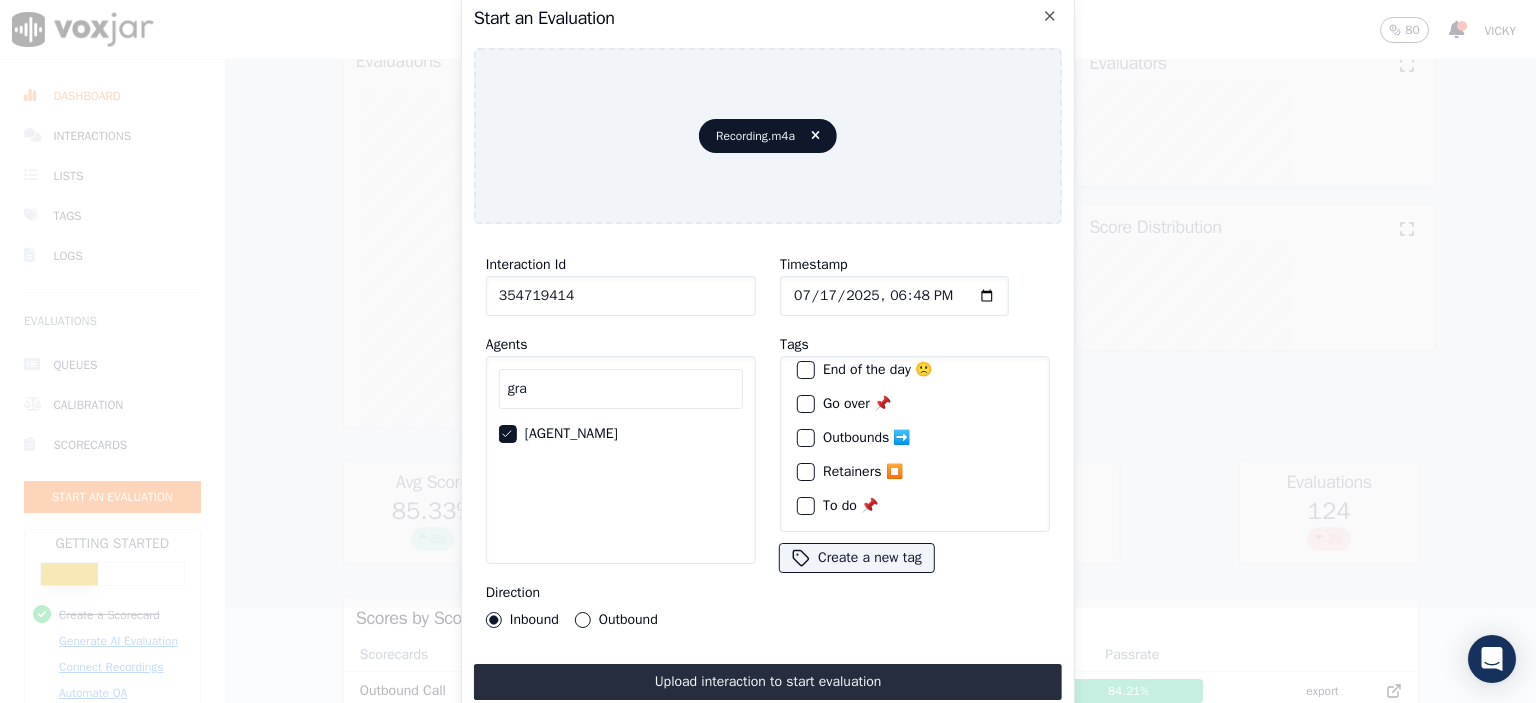click on "Upload interaction to start evaluation" at bounding box center [768, 682] 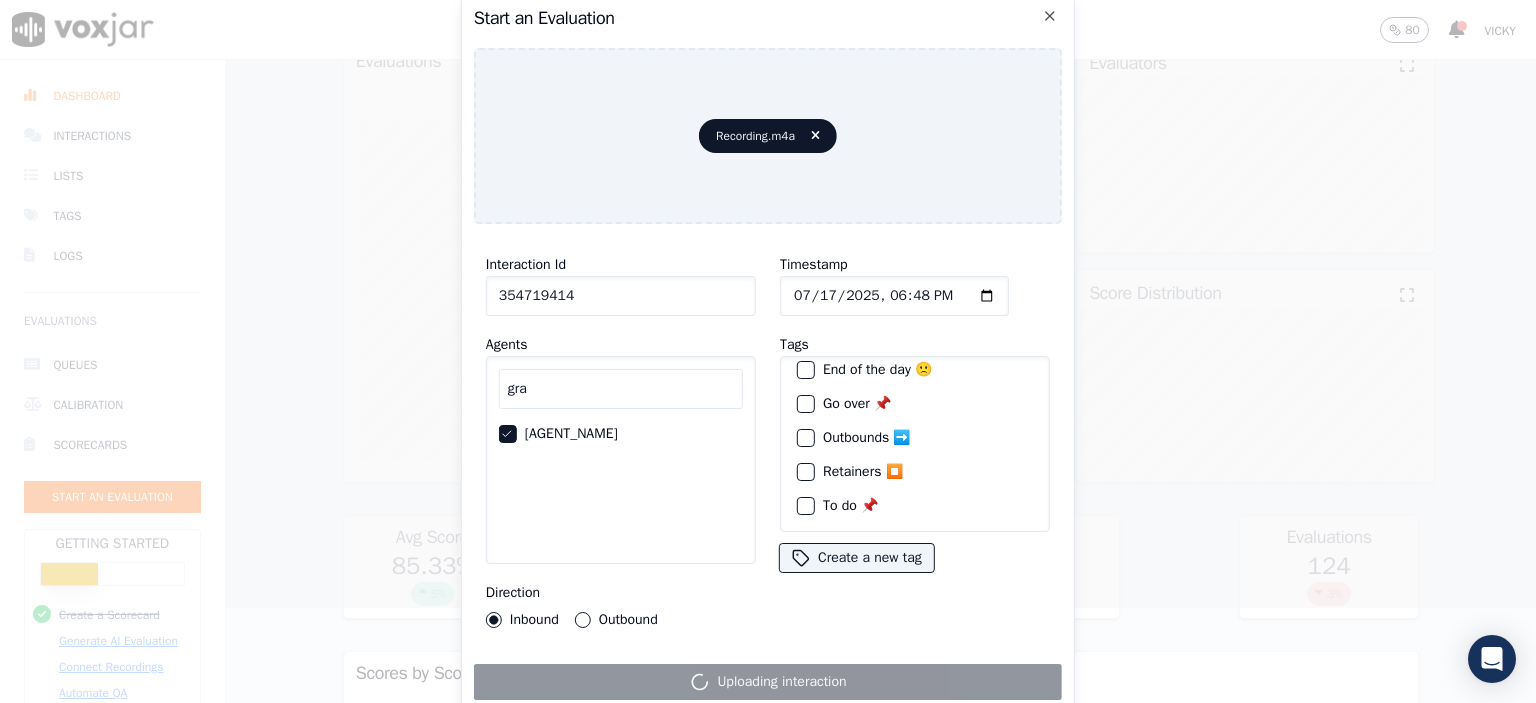 scroll, scrollTop: 0, scrollLeft: 0, axis: both 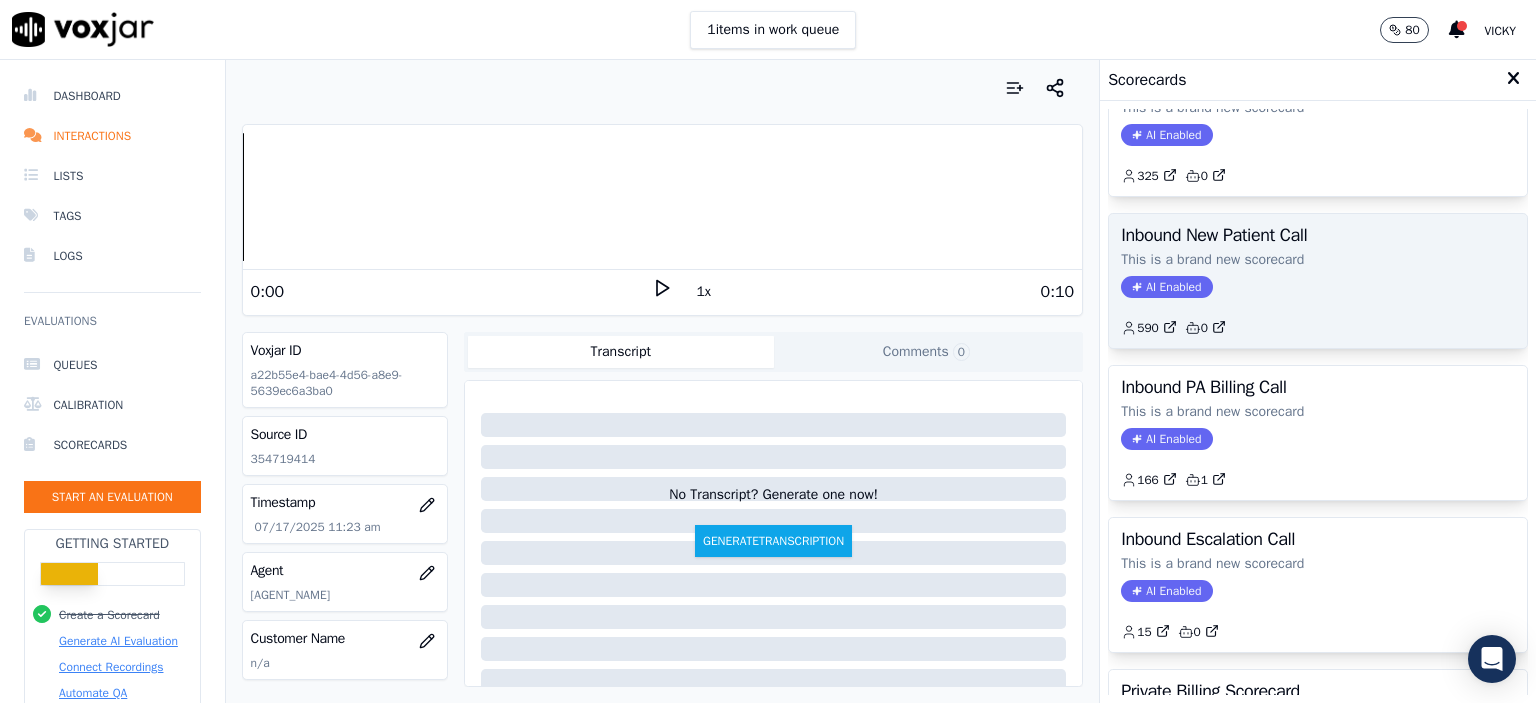 click on "AI Enabled" 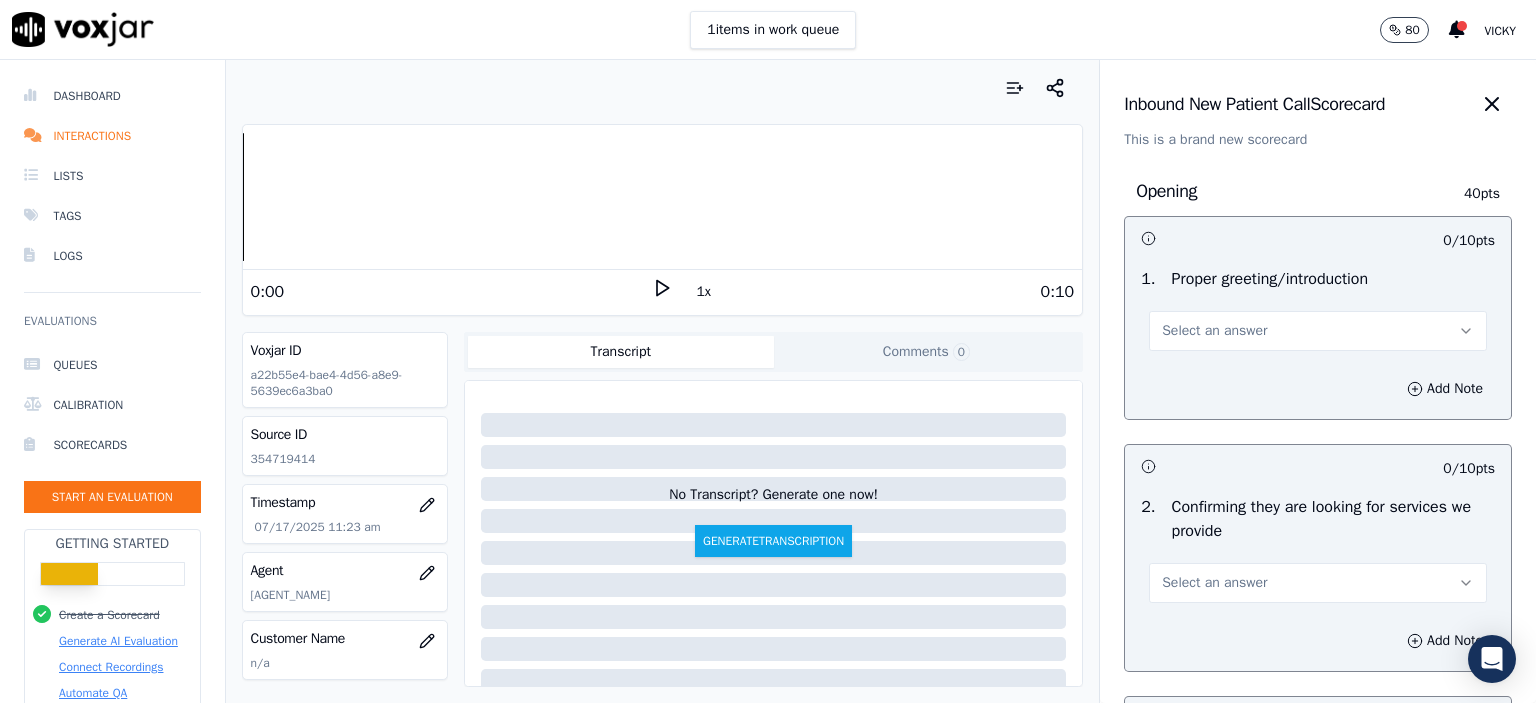 click on "Select an answer" at bounding box center (1318, 331) 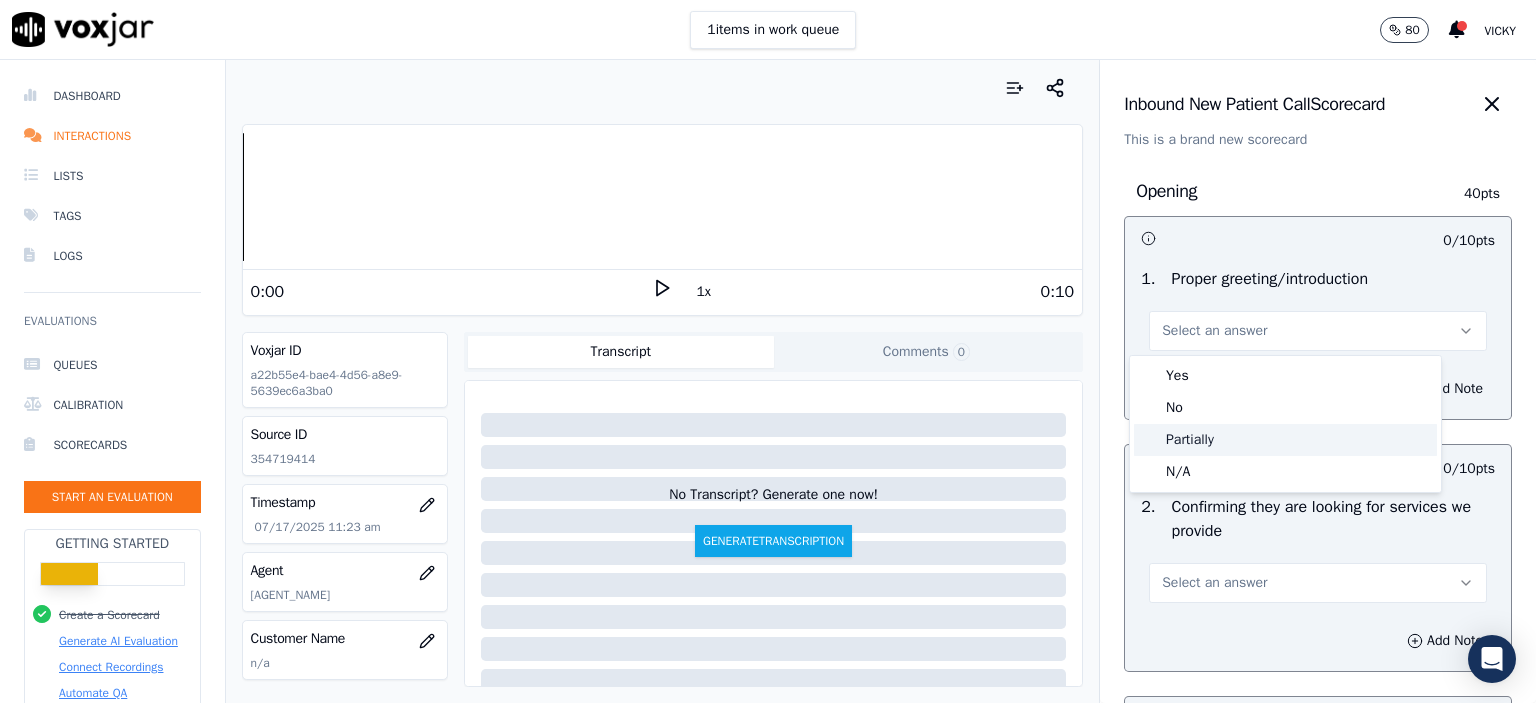 drag, startPoint x: 1287, startPoint y: 419, endPoint x: 1282, endPoint y: 441, distance: 22.561028 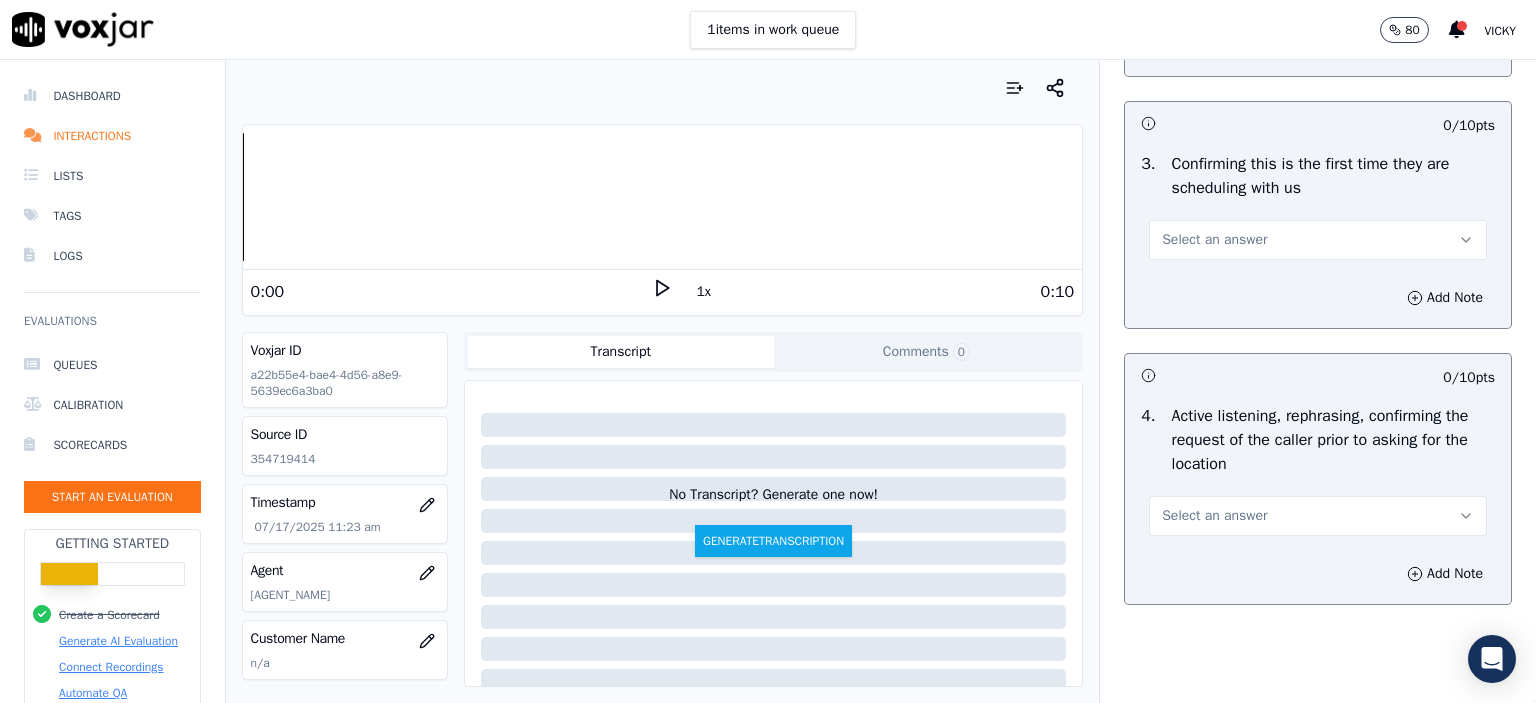 scroll, scrollTop: 600, scrollLeft: 0, axis: vertical 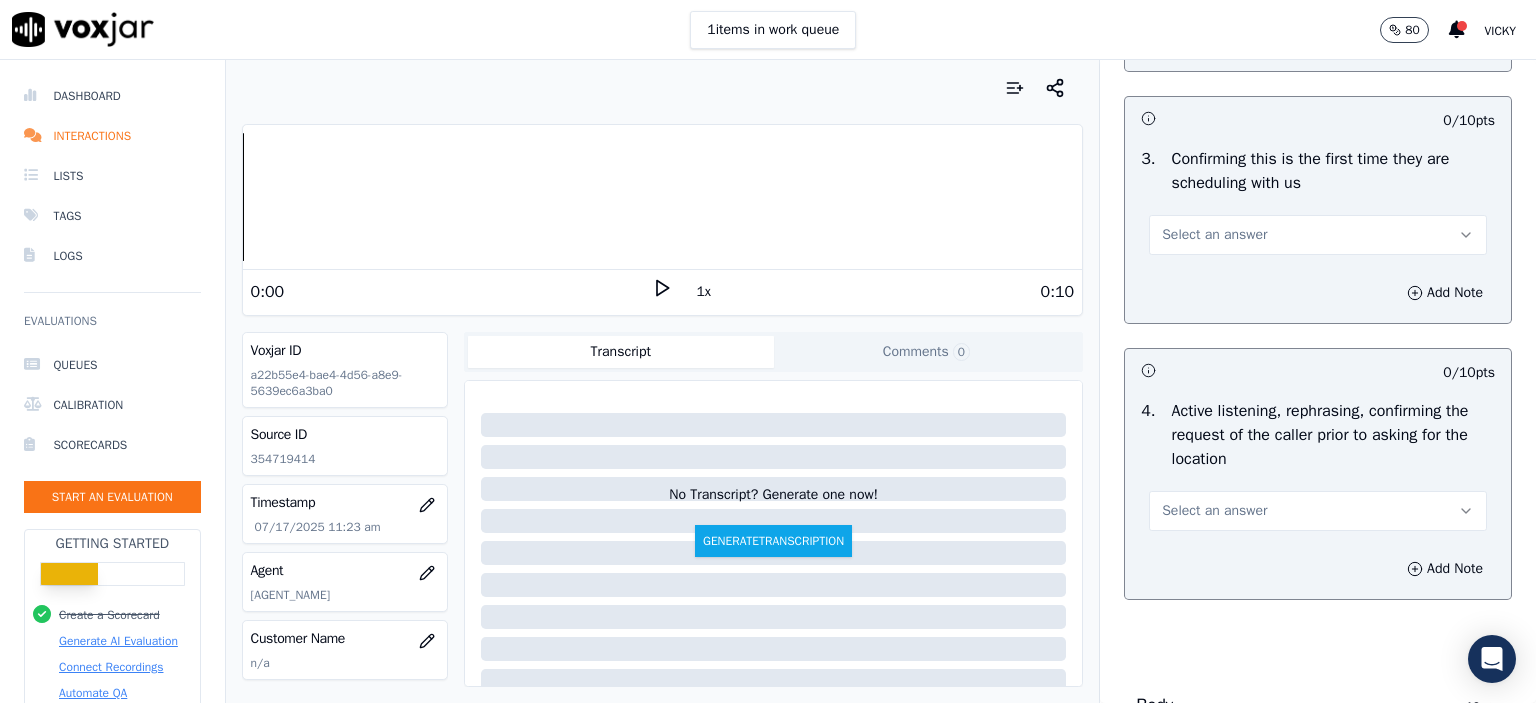 click on "Select an answer" at bounding box center [1318, 511] 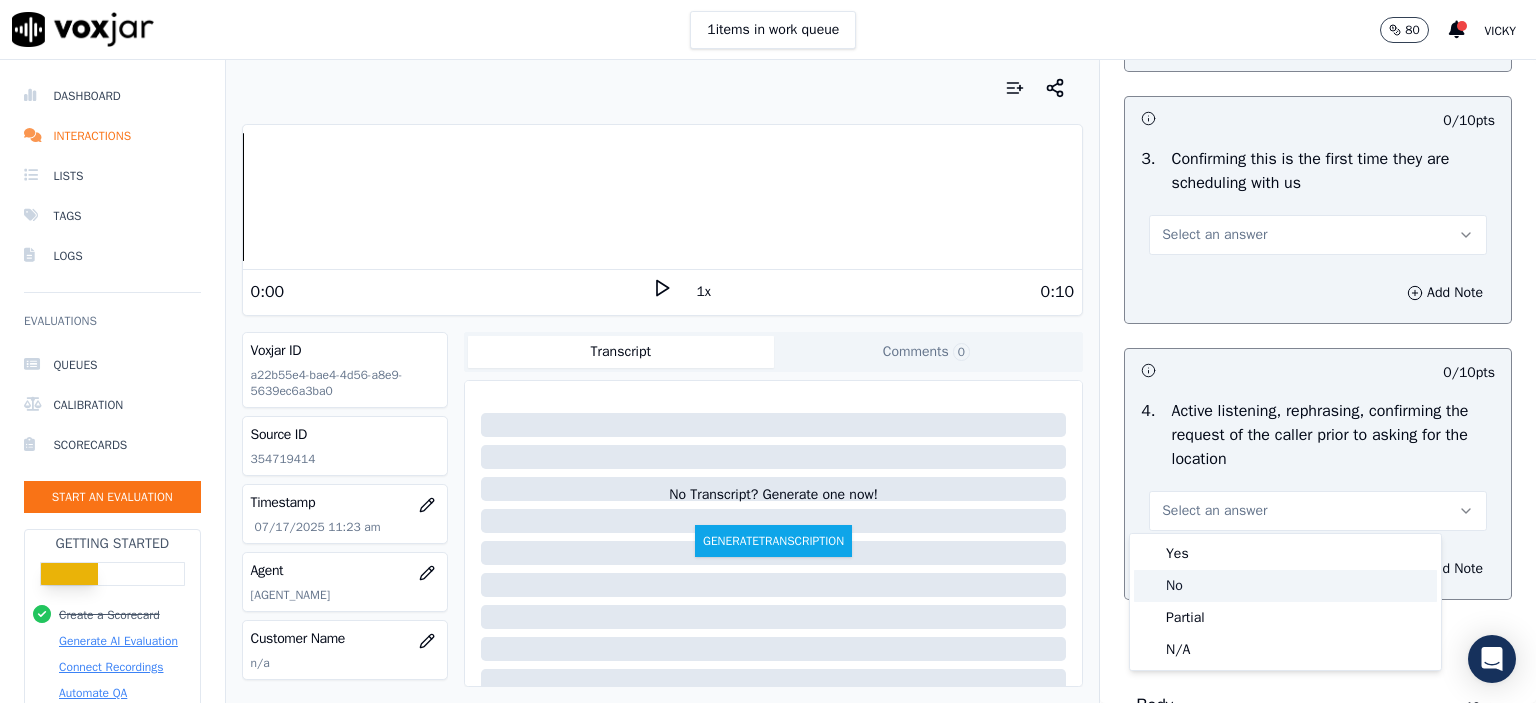 click on "No" 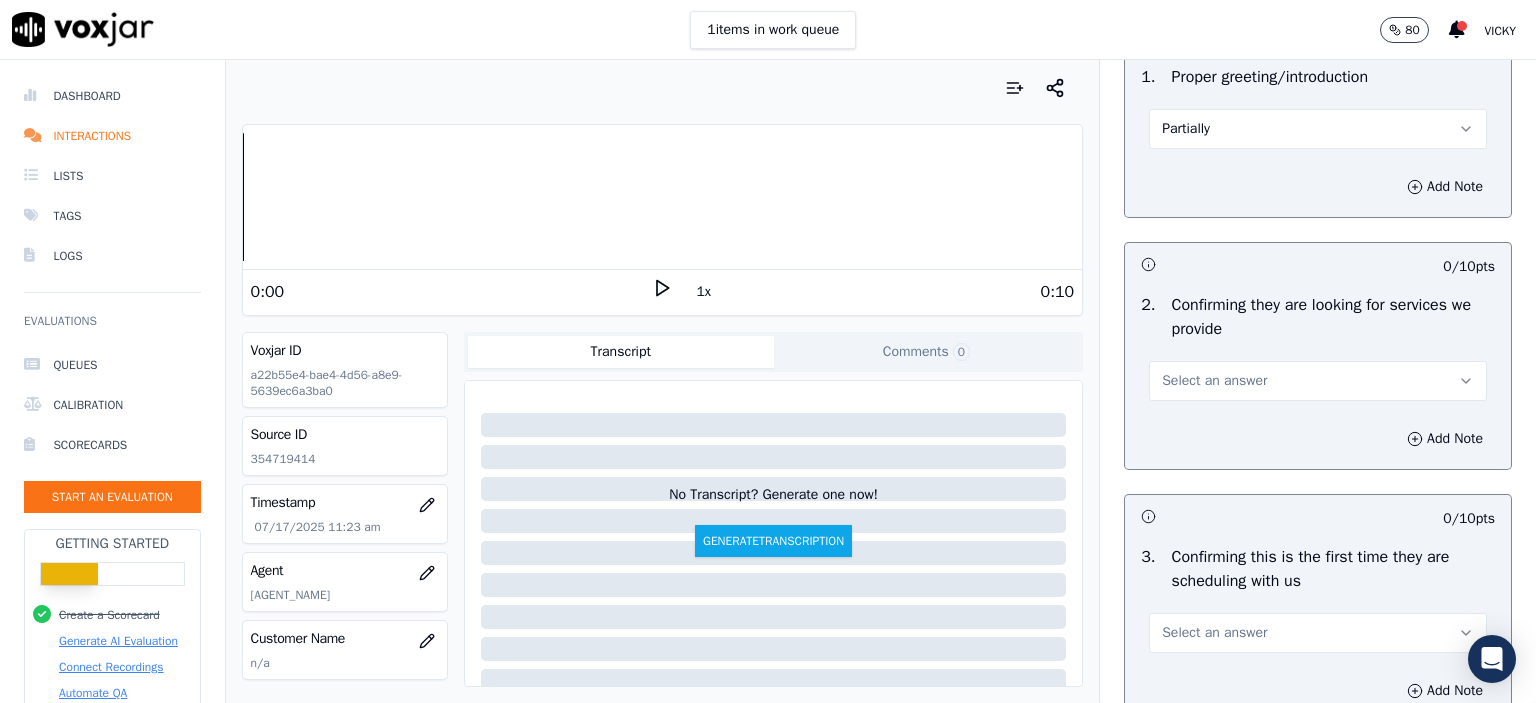 scroll, scrollTop: 200, scrollLeft: 0, axis: vertical 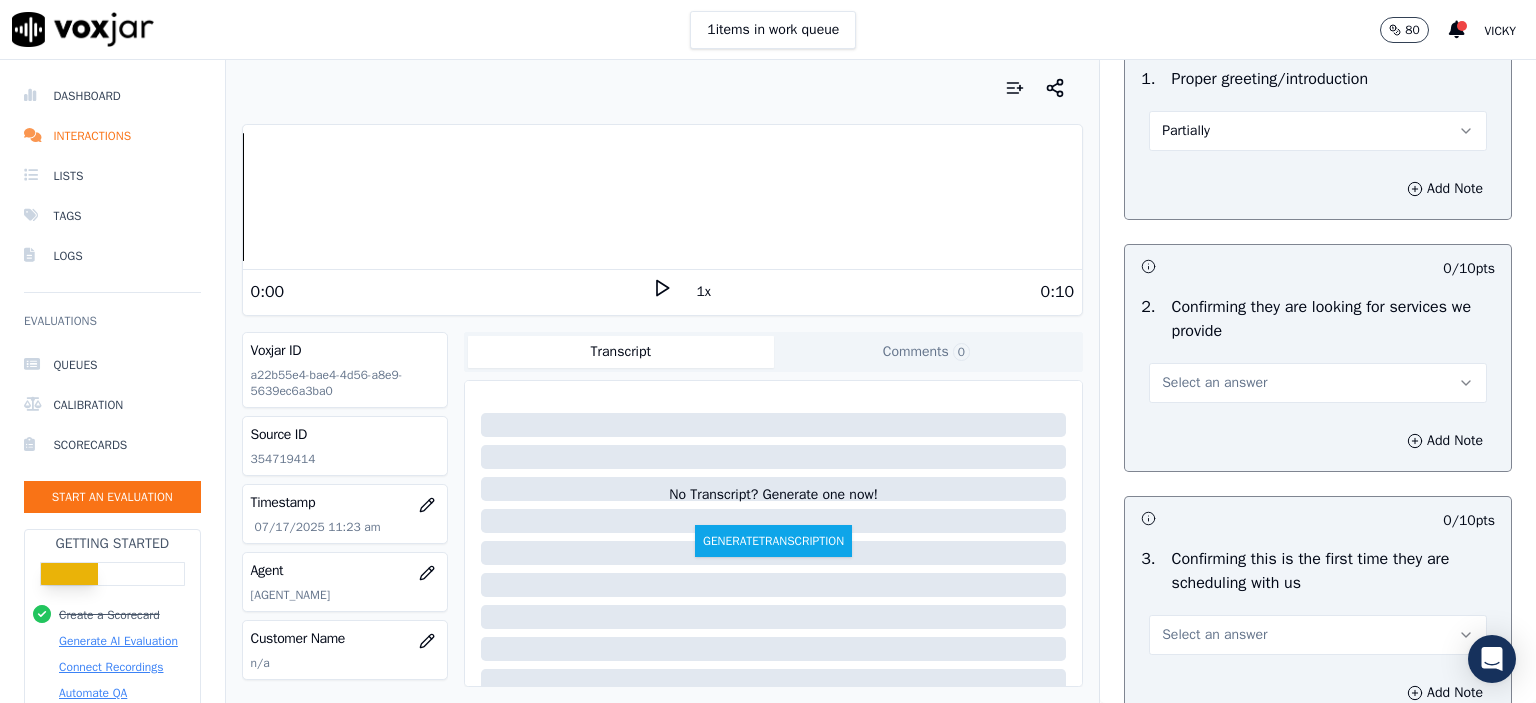 click on "Select an answer" at bounding box center [1214, 383] 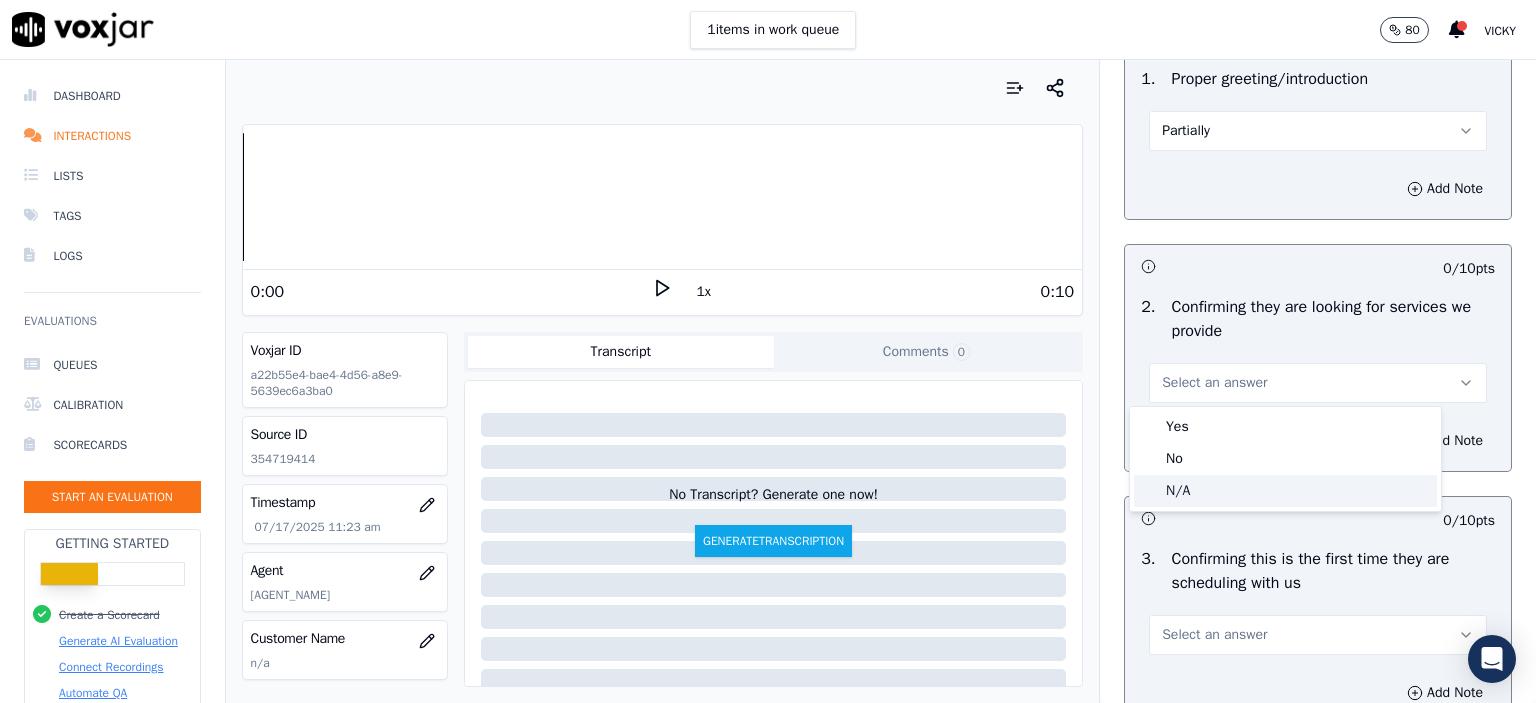 click on "N/A" 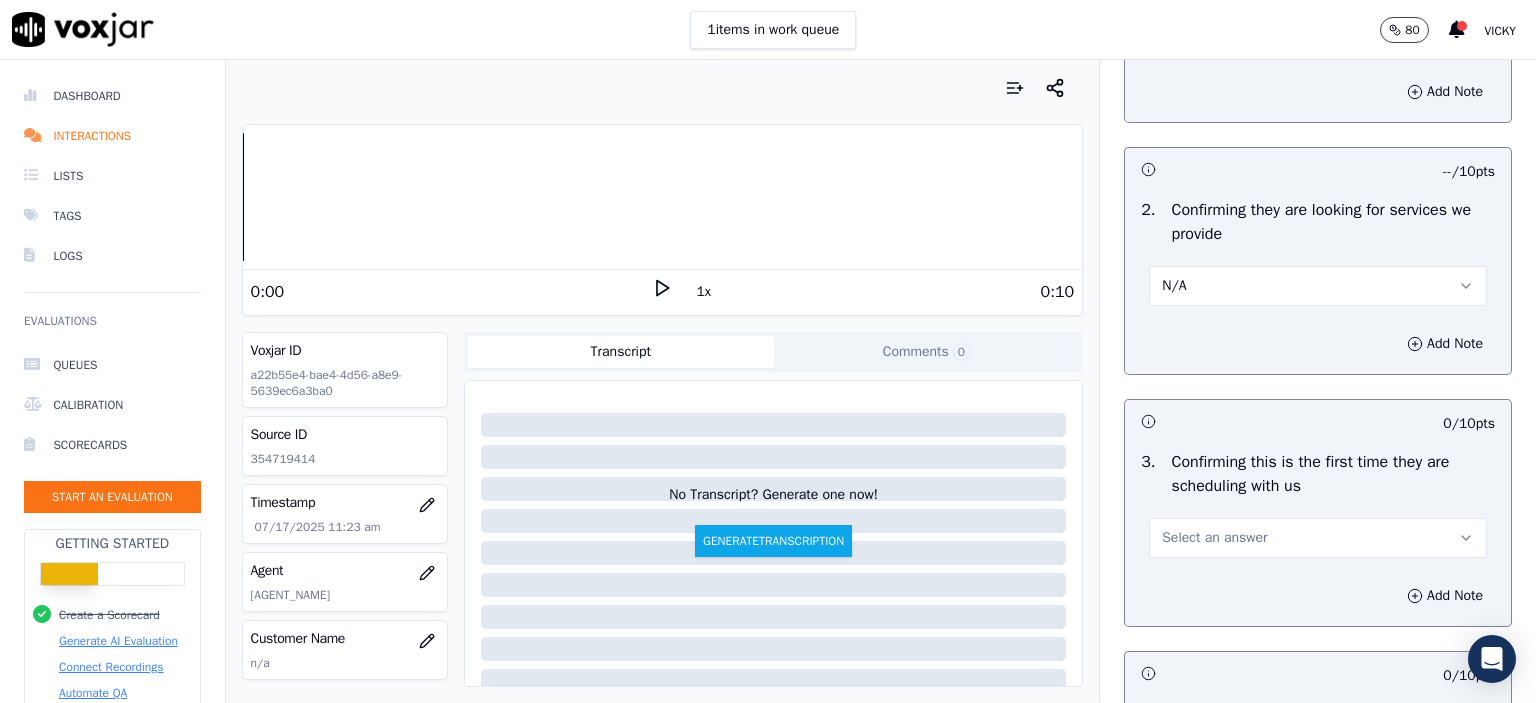 scroll, scrollTop: 300, scrollLeft: 0, axis: vertical 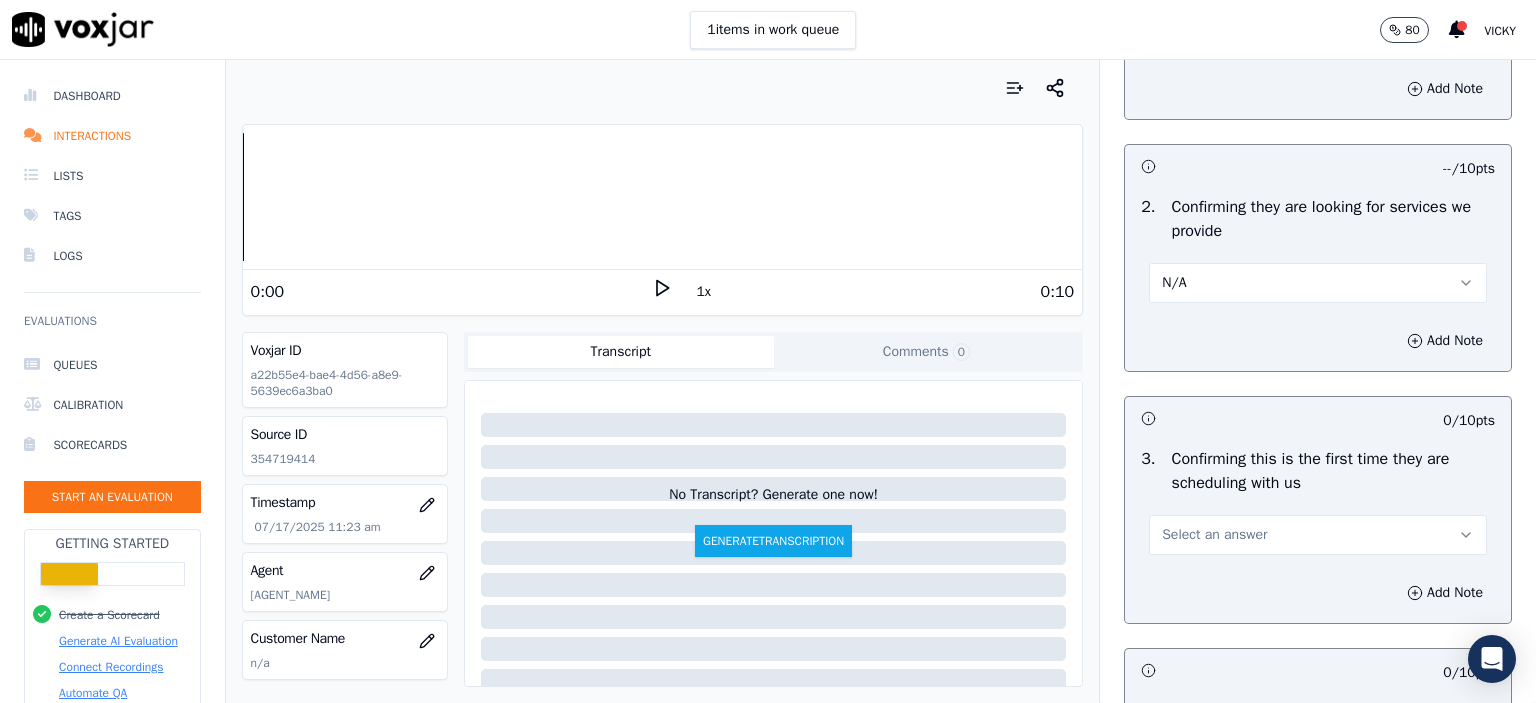 click on "Select an answer" at bounding box center [1318, 535] 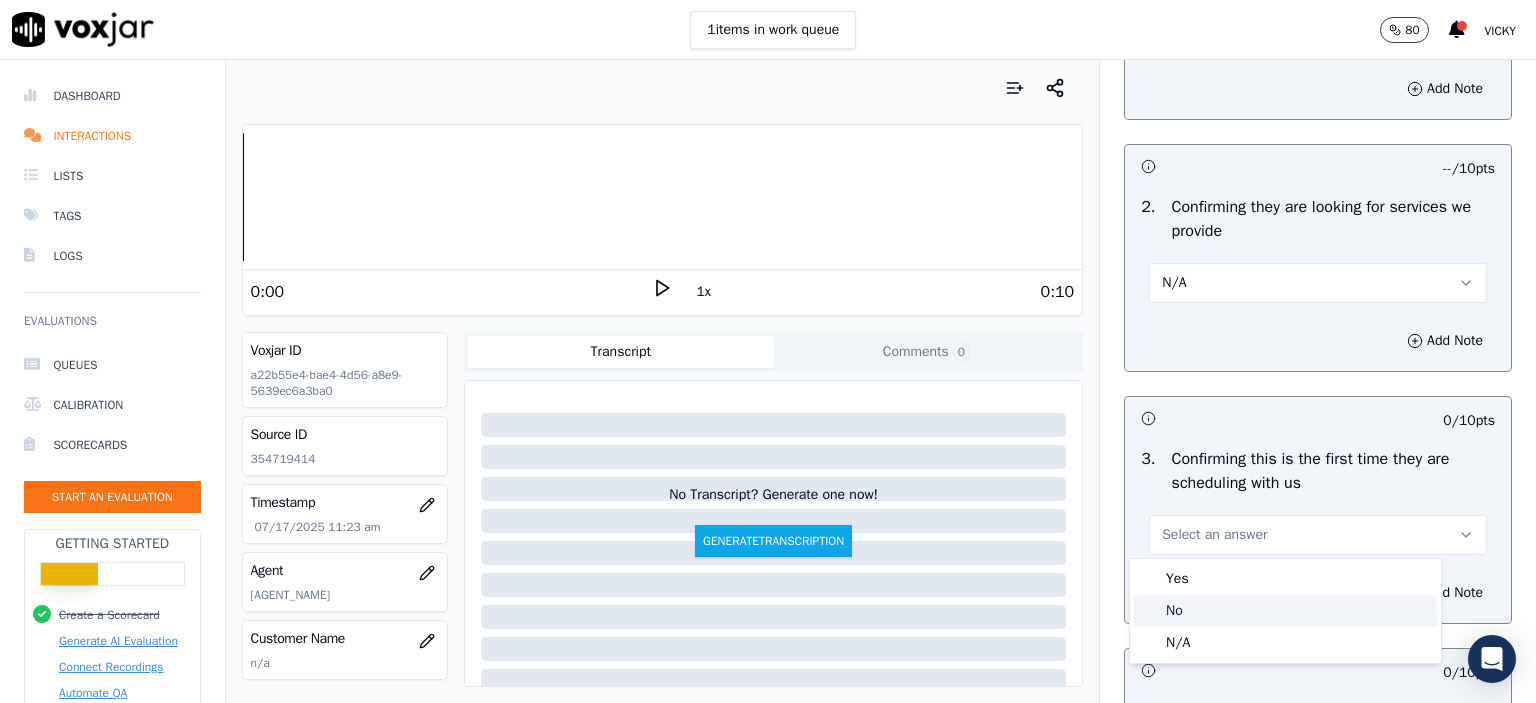 click on "No" 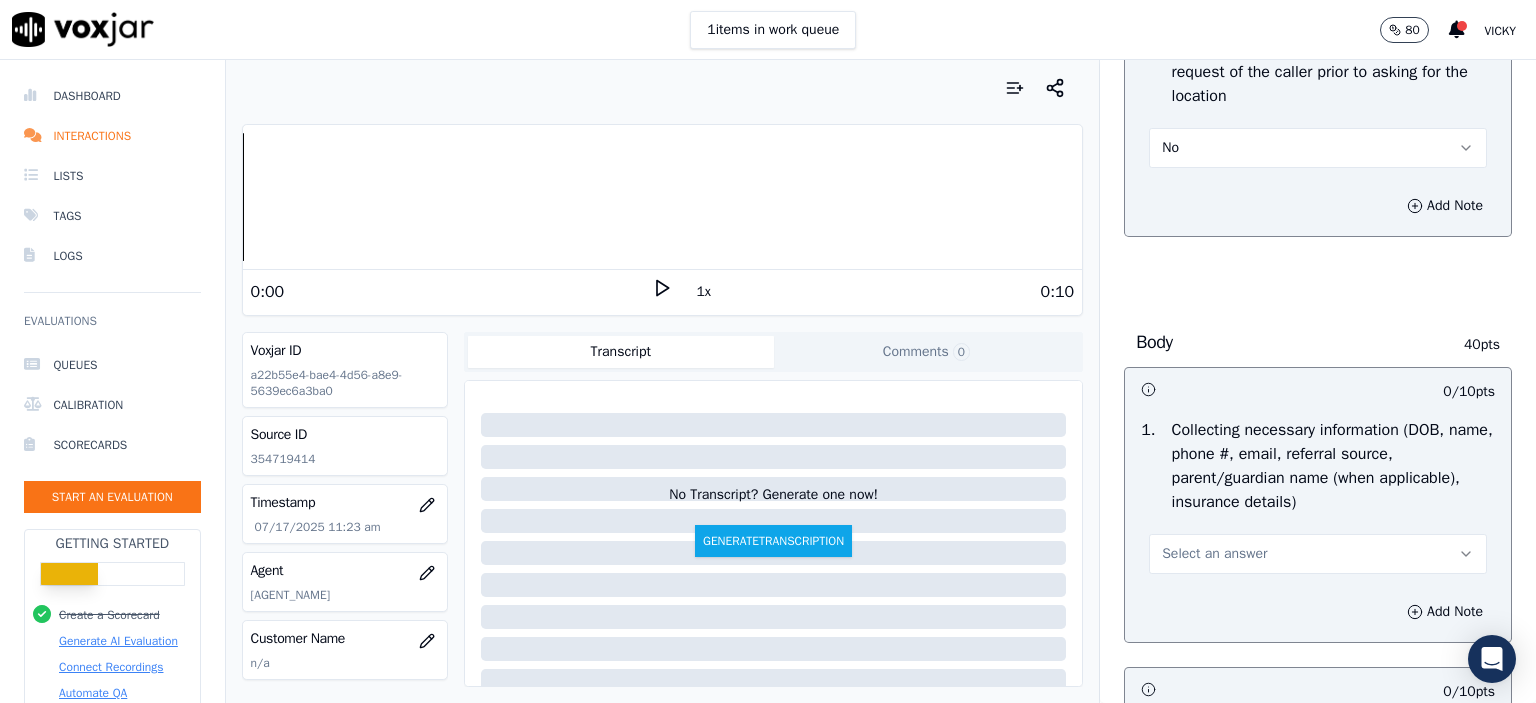 scroll, scrollTop: 1100, scrollLeft: 0, axis: vertical 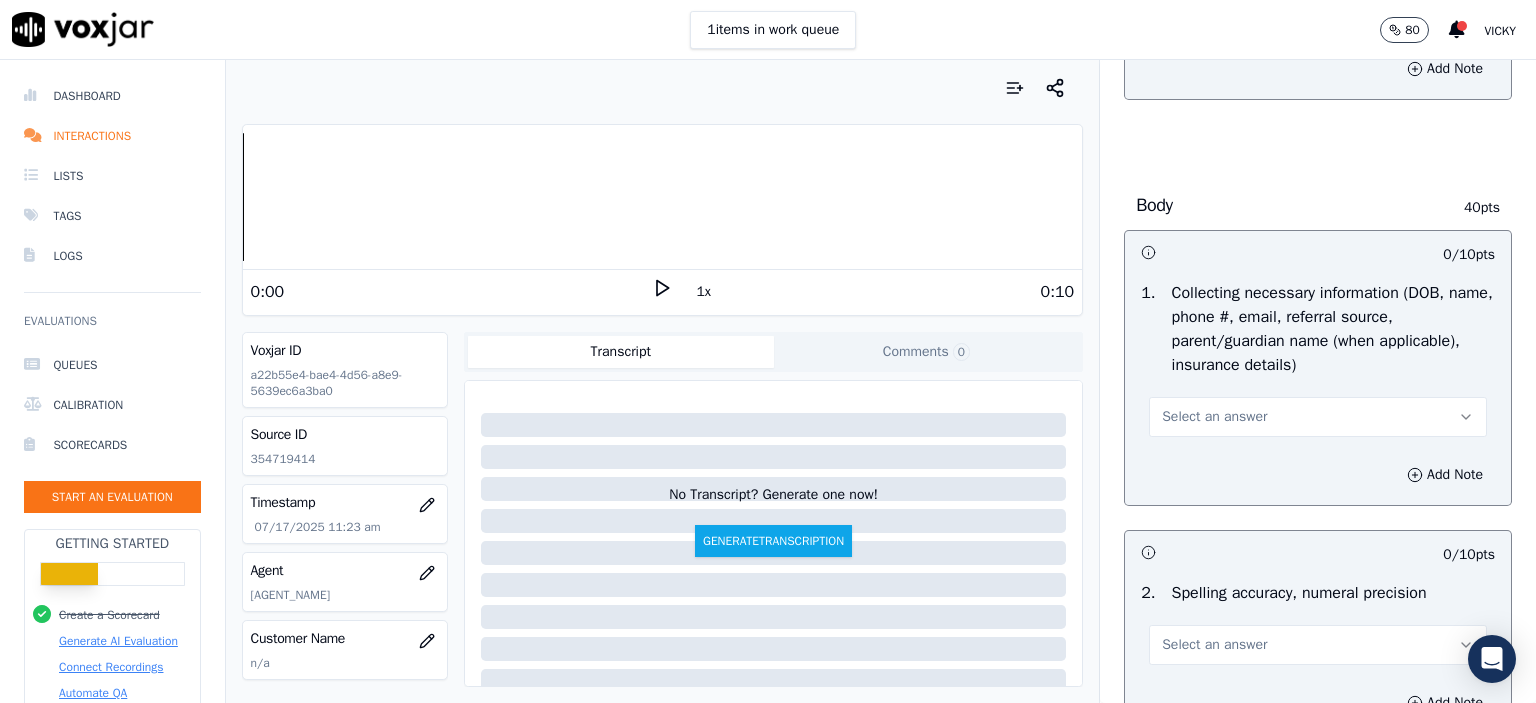 click on "Select an answer" at bounding box center (1214, 417) 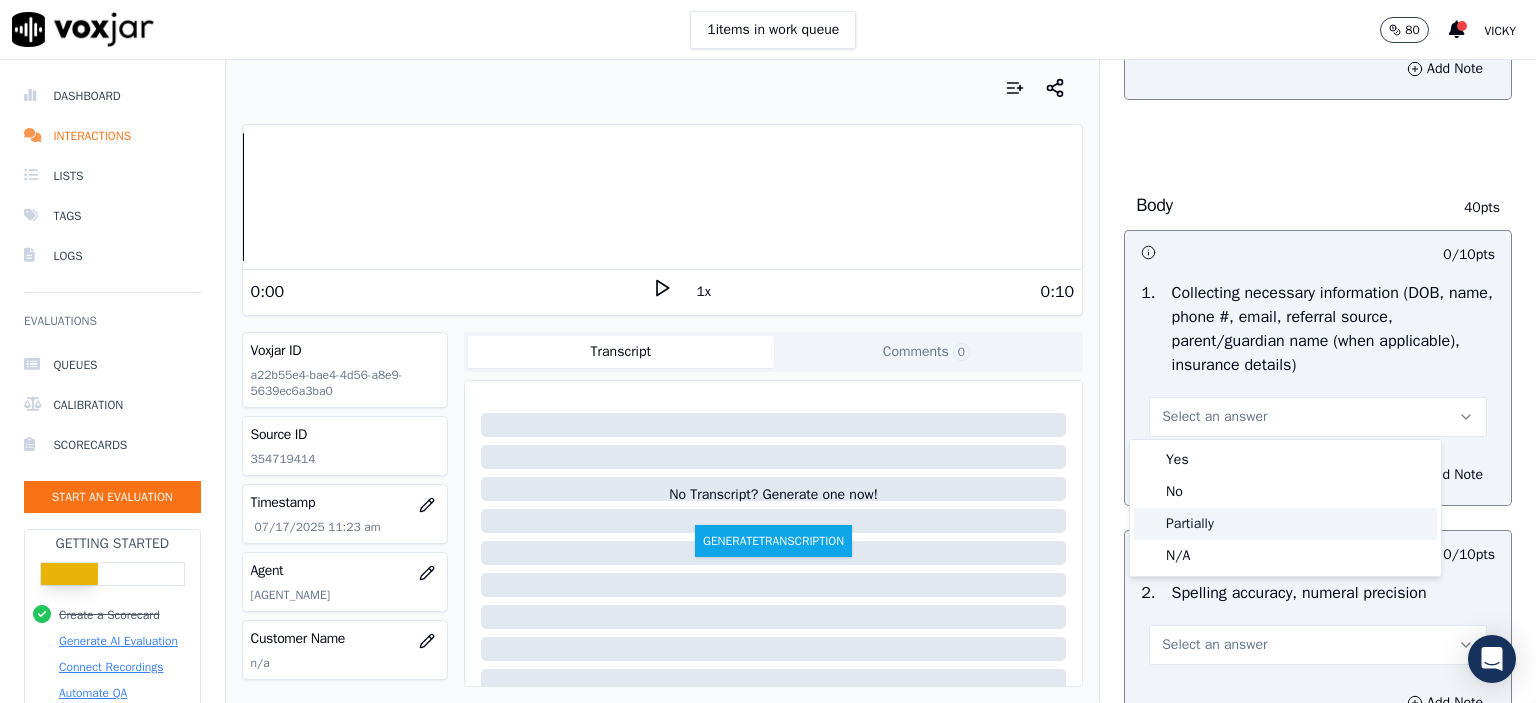 click on "Partially" 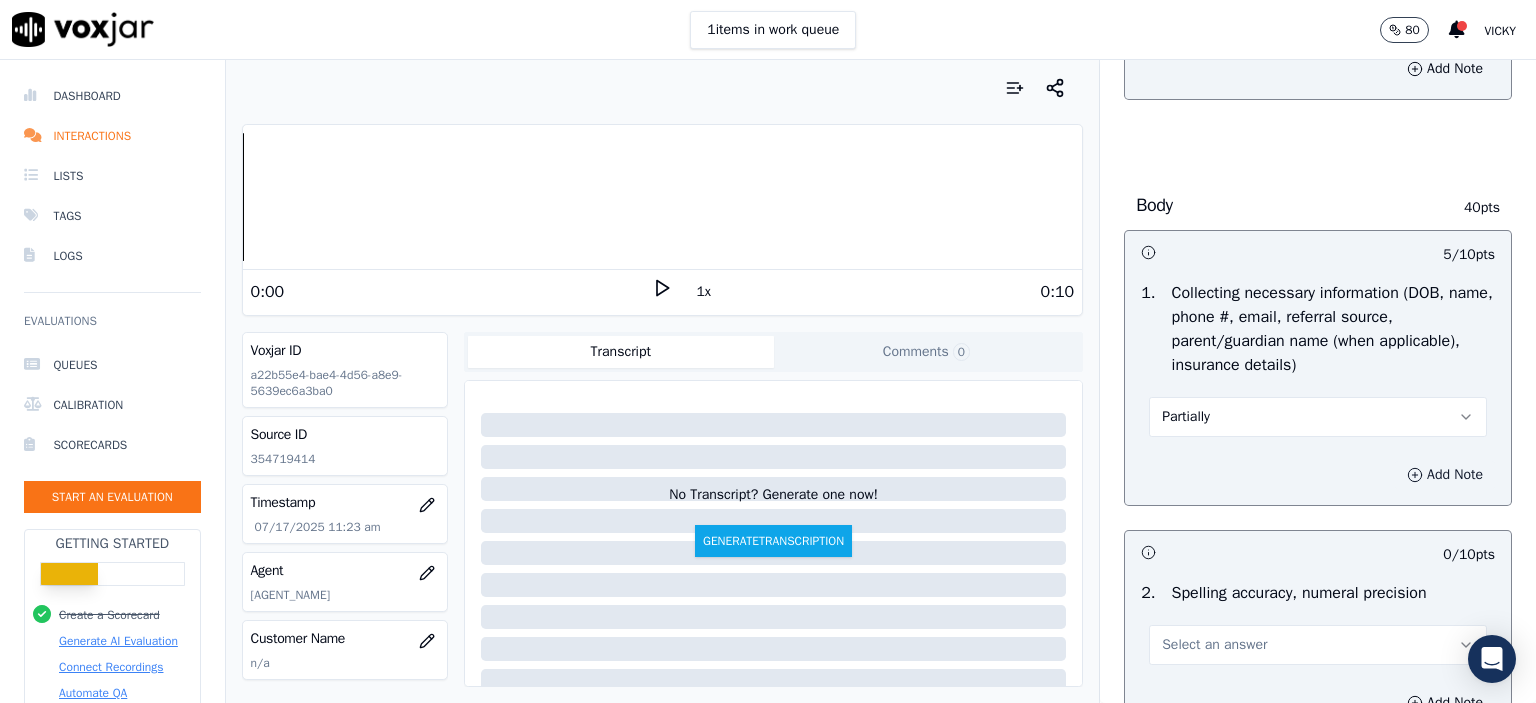 click on "Add Note" at bounding box center [1445, 475] 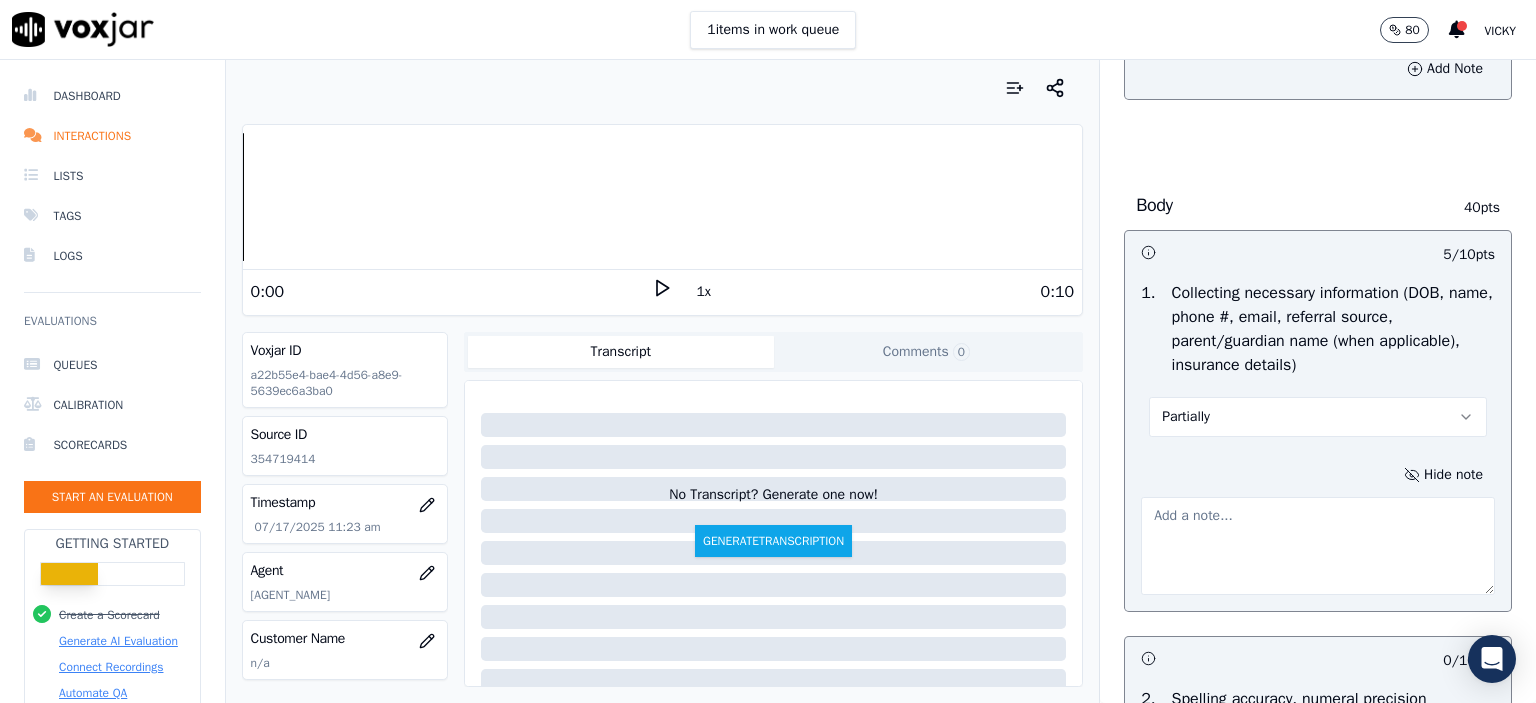 click at bounding box center [1318, 546] 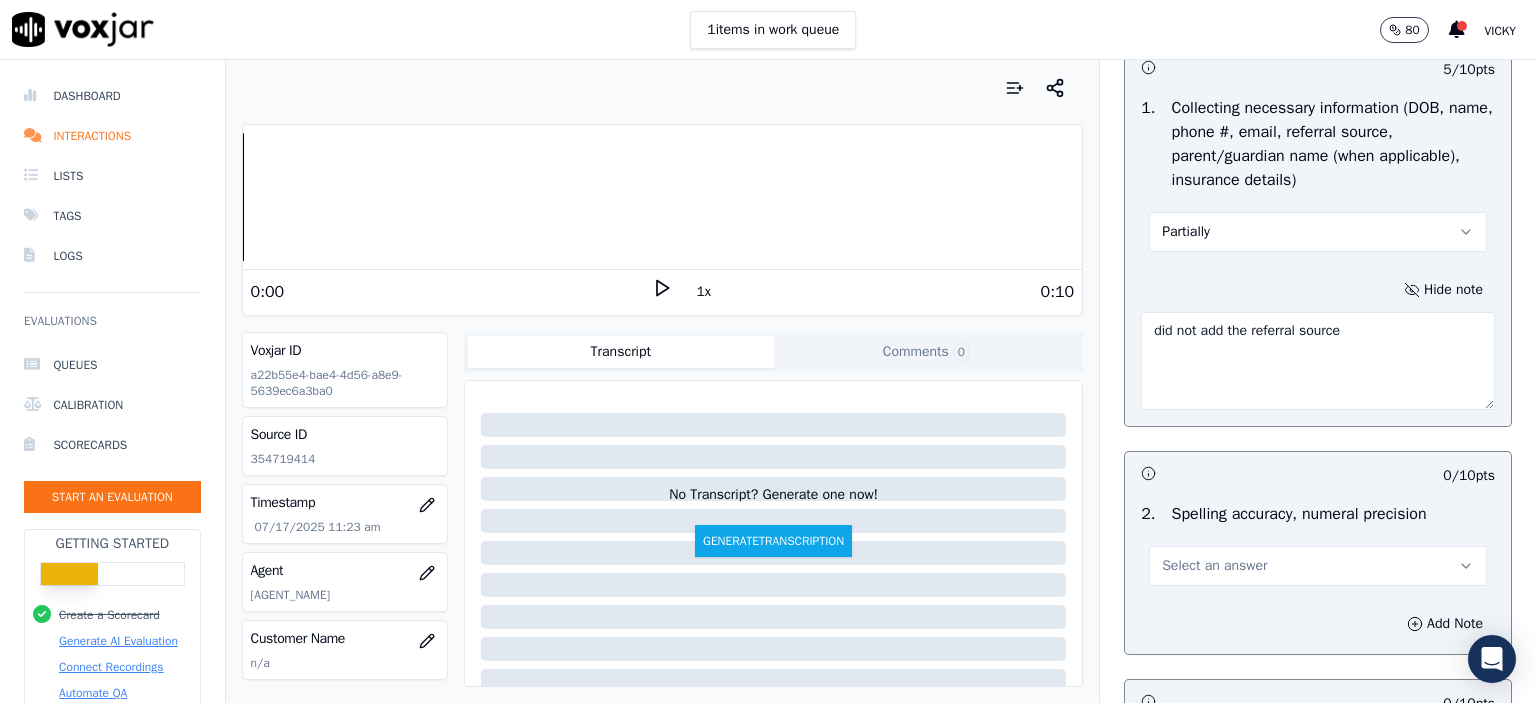 scroll, scrollTop: 1300, scrollLeft: 0, axis: vertical 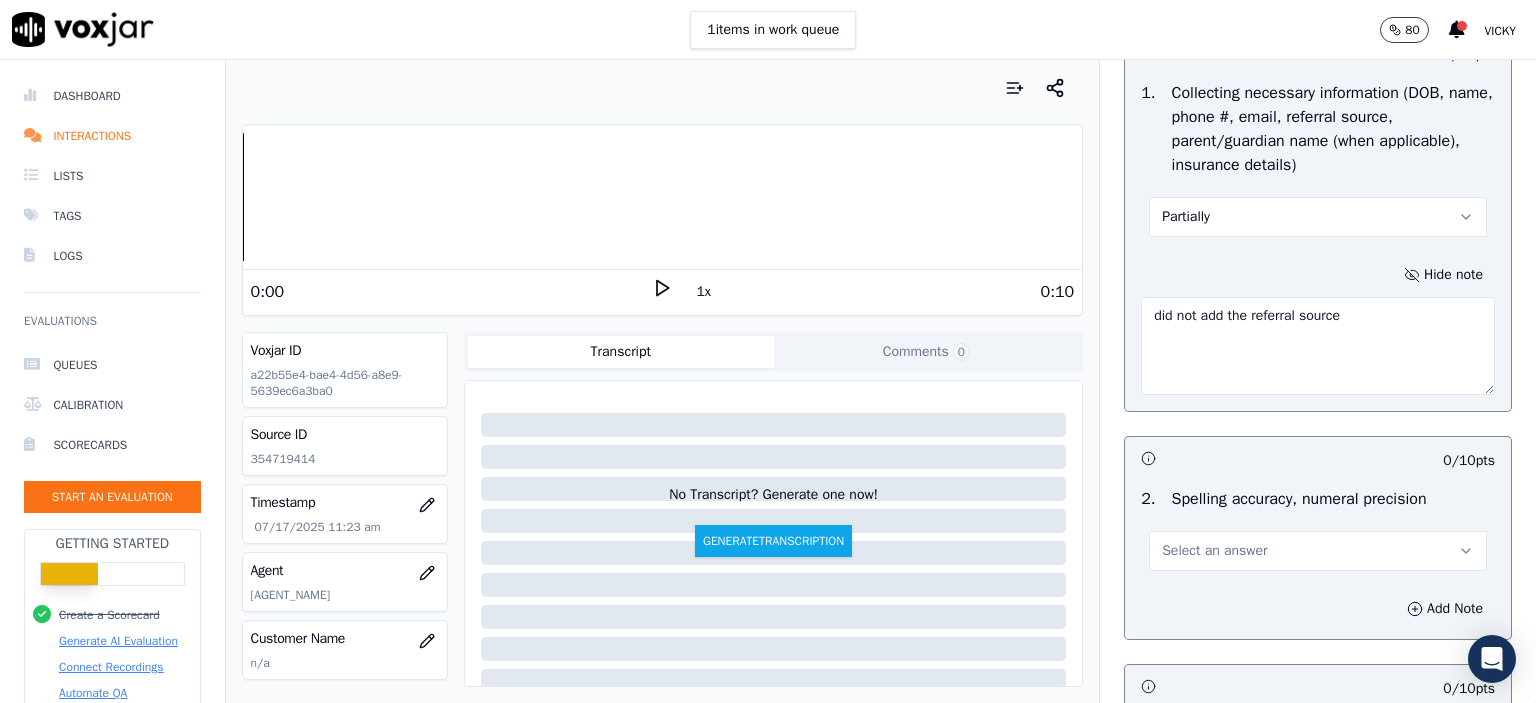 type on "did not add the referral source" 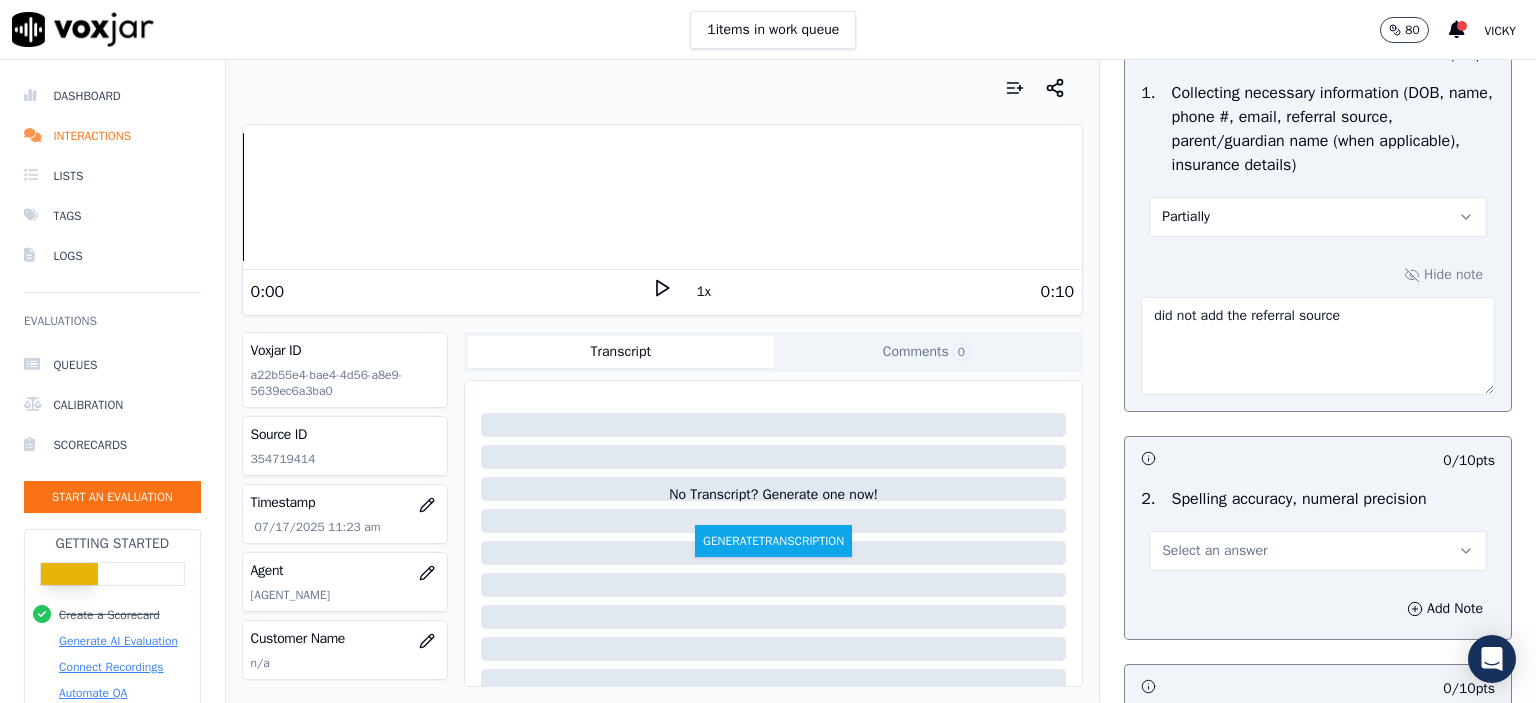 click on "Select an answer" at bounding box center [1318, 551] 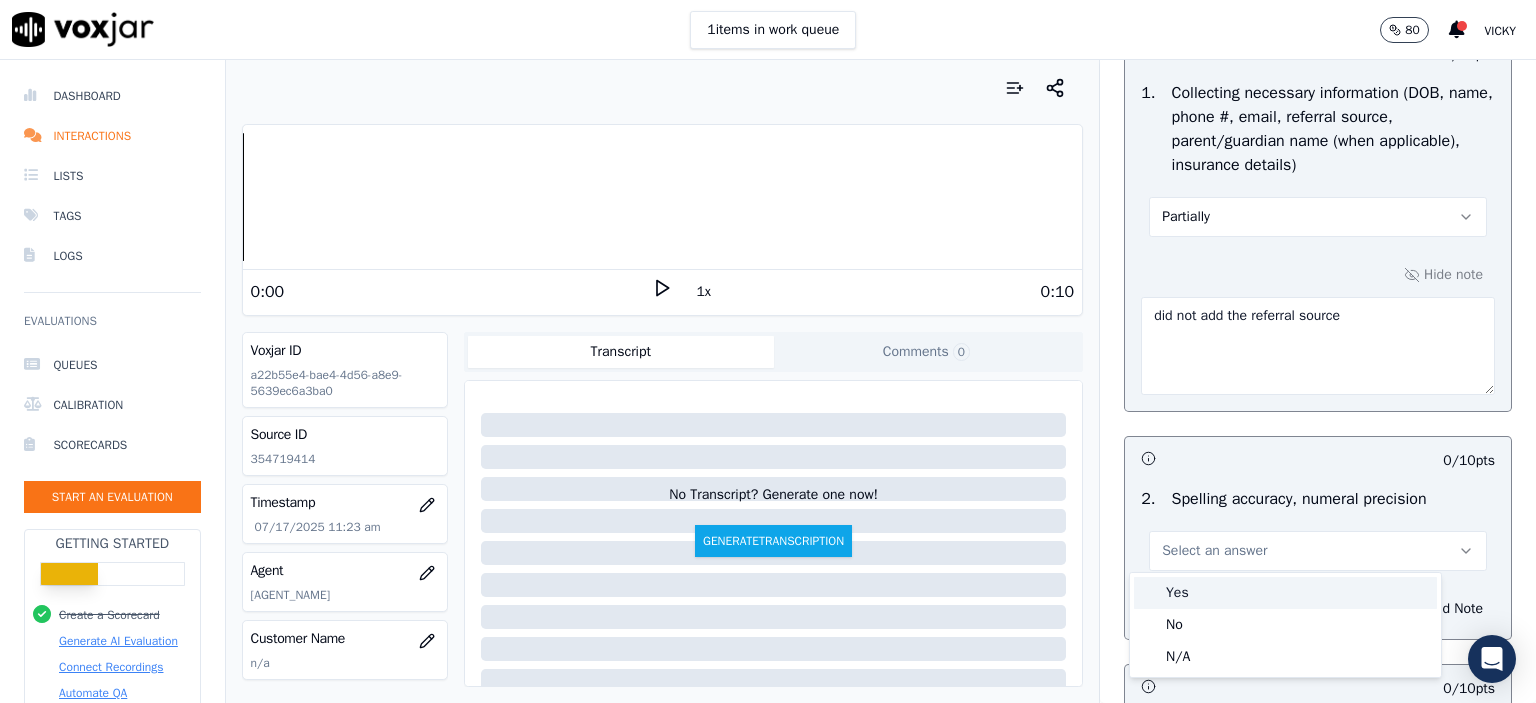 click on "Yes" at bounding box center [1285, 593] 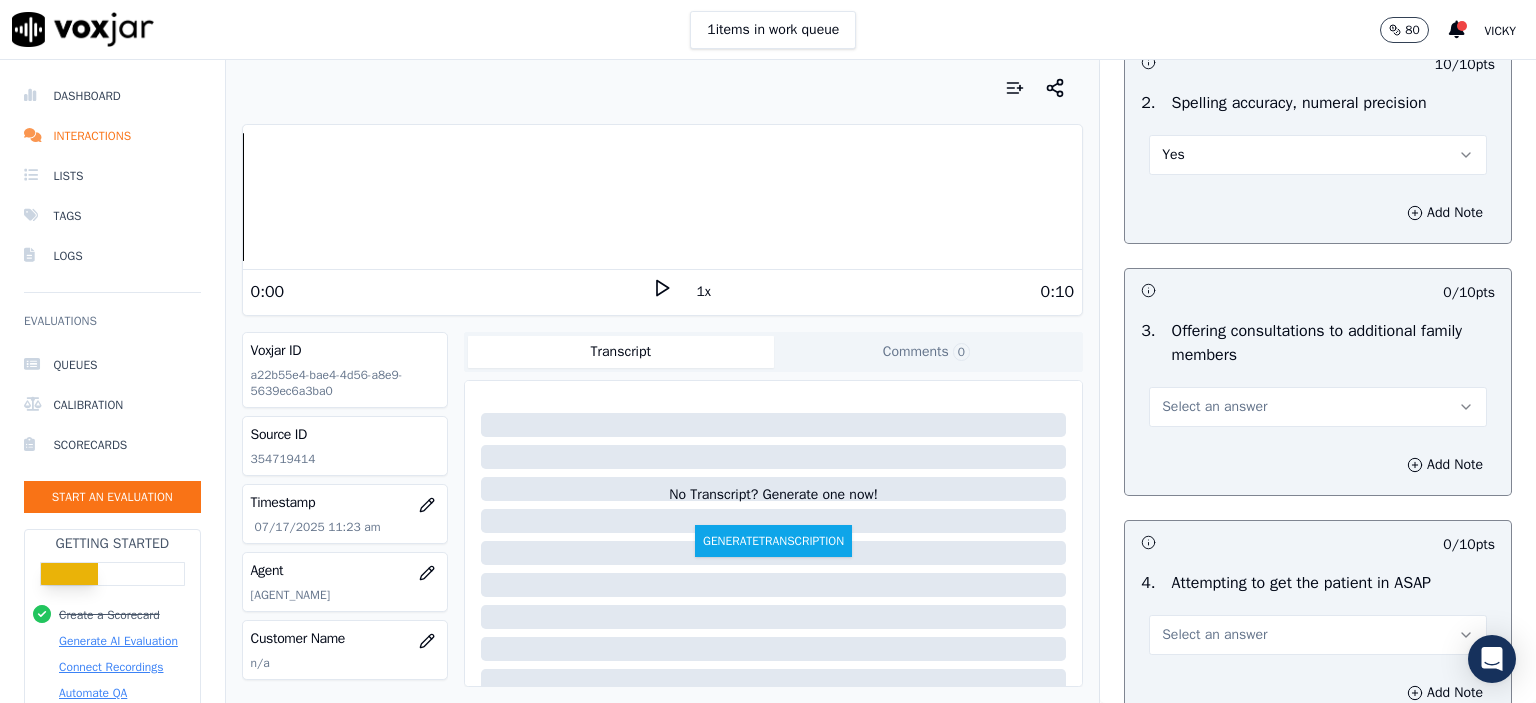 scroll, scrollTop: 1700, scrollLeft: 0, axis: vertical 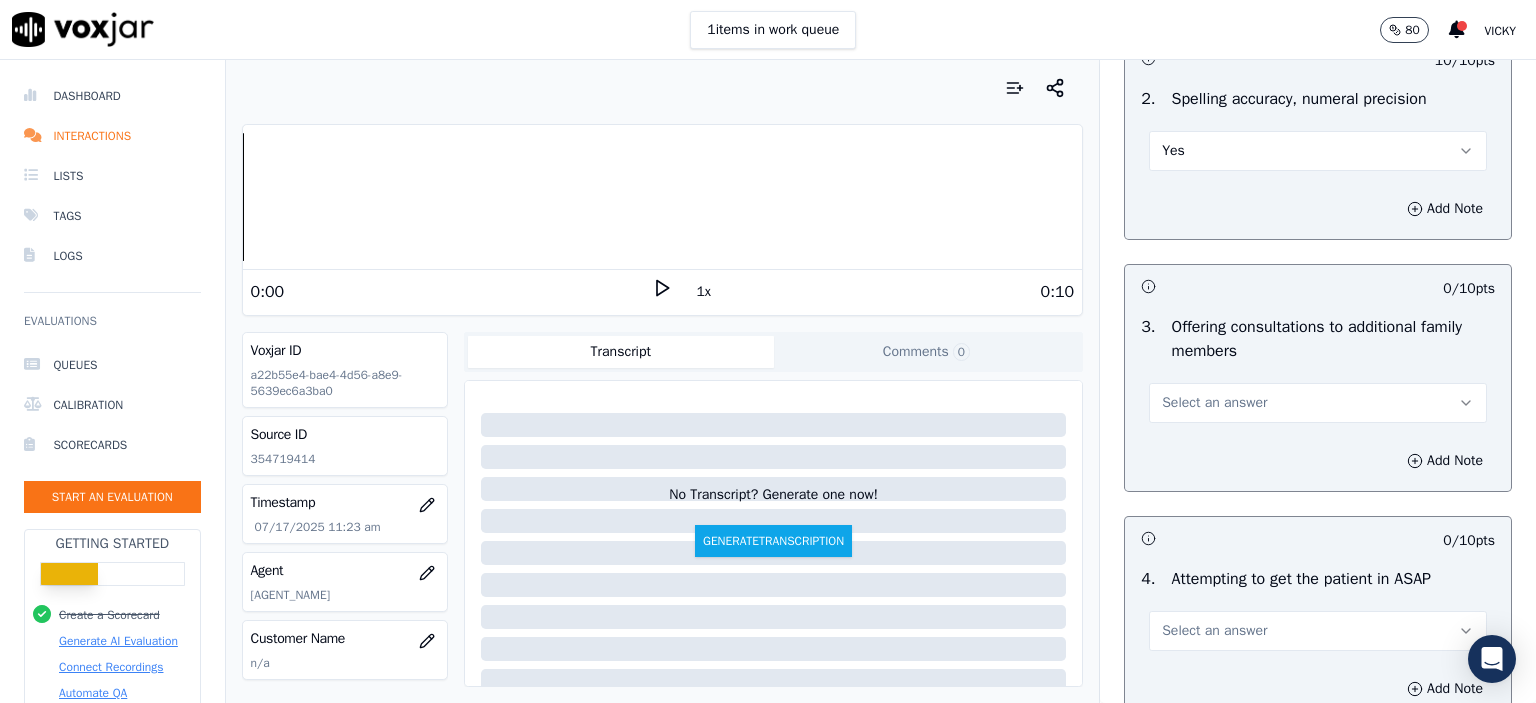 click on "Select an answer" at bounding box center [1318, 403] 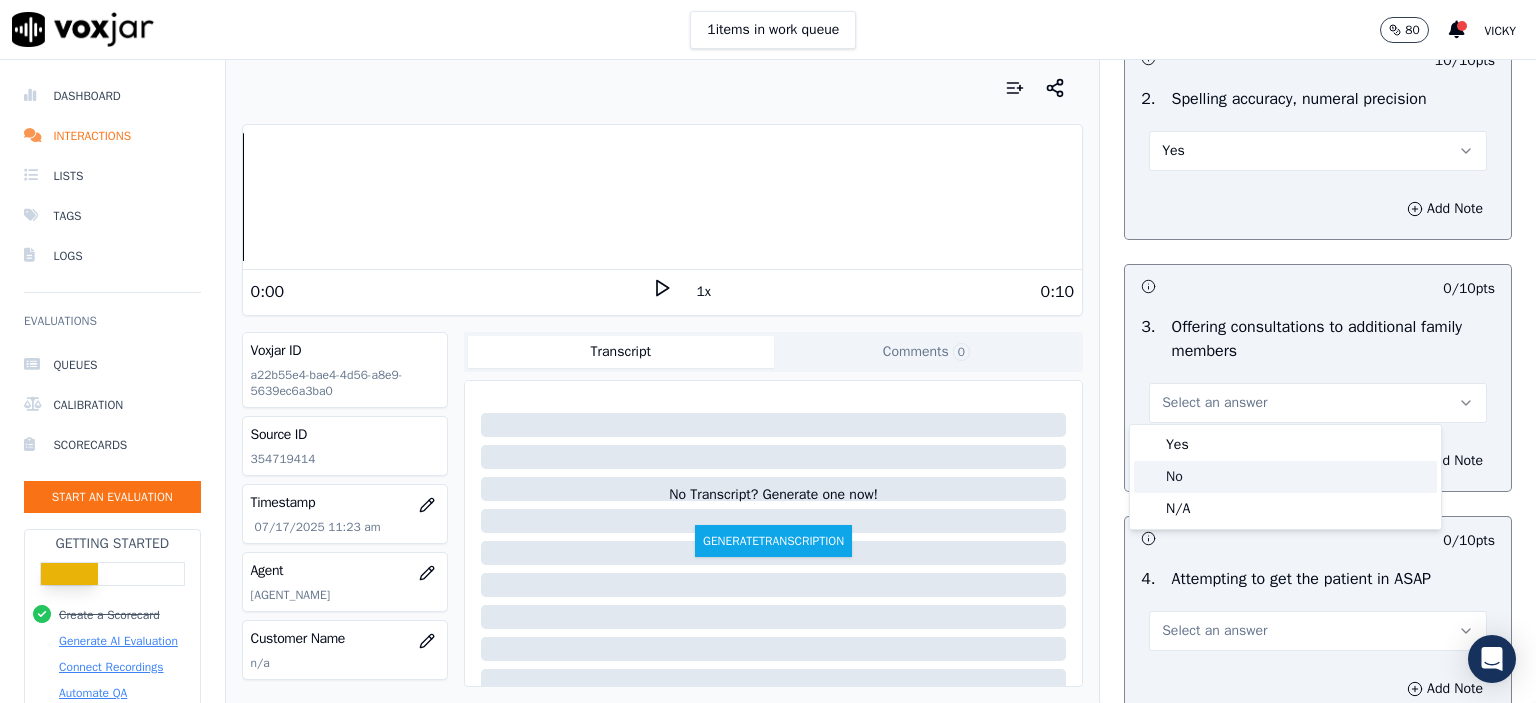 click on "No" 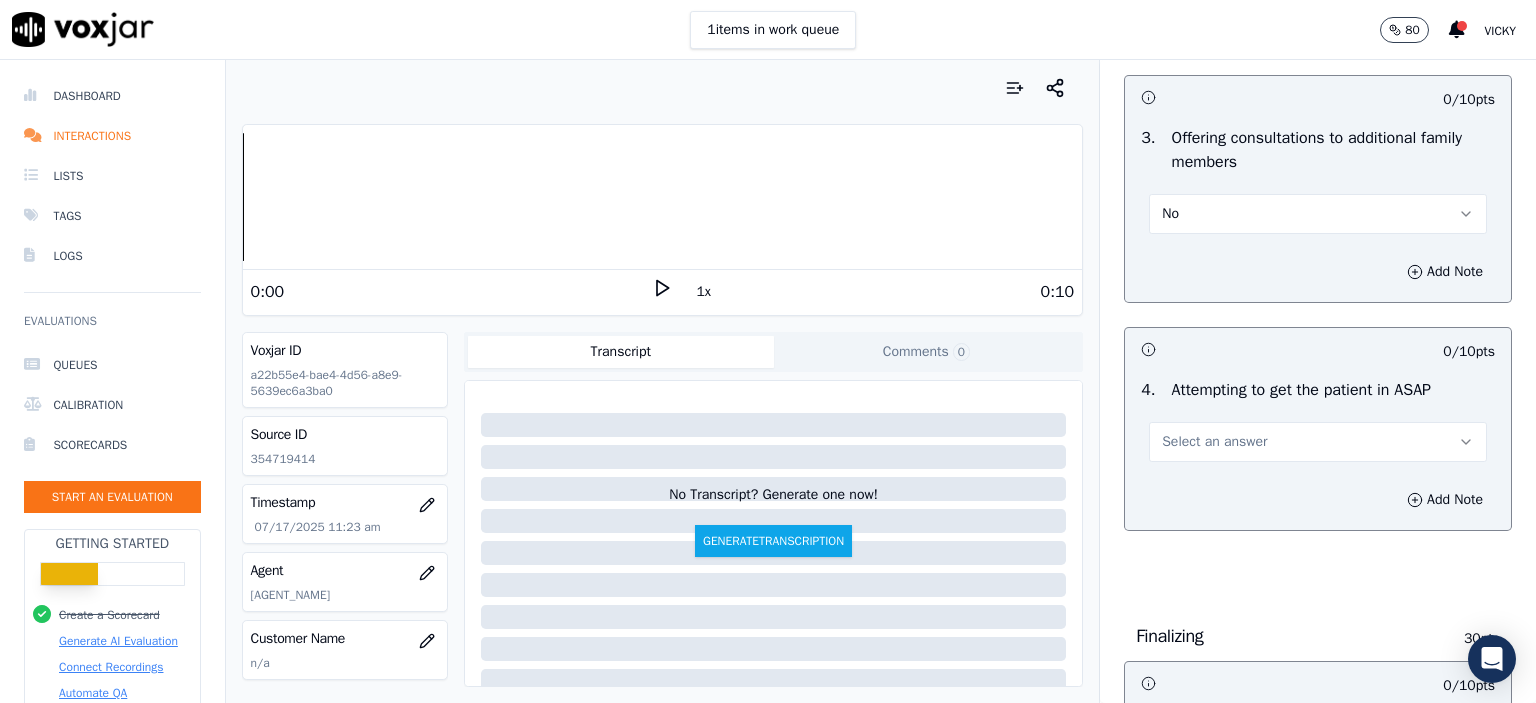 scroll, scrollTop: 1900, scrollLeft: 0, axis: vertical 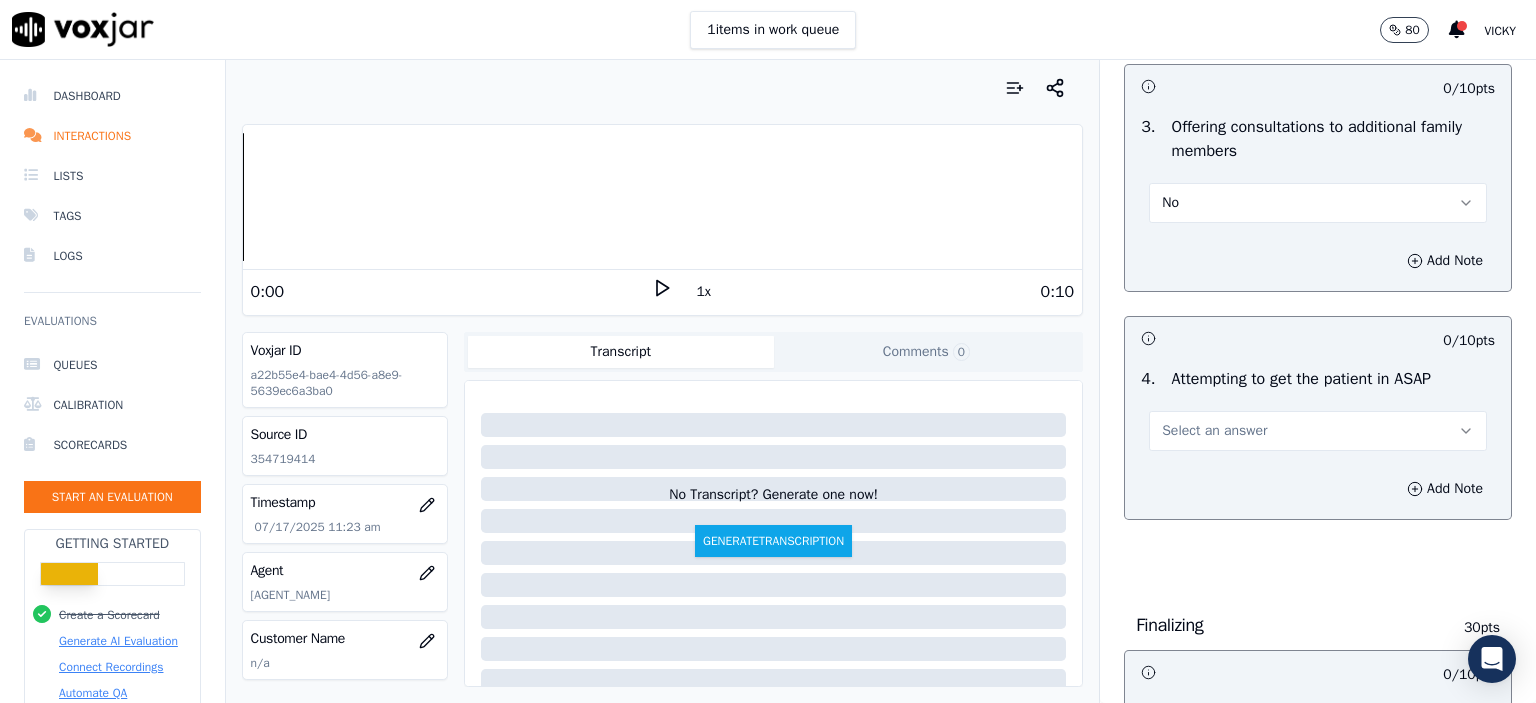 click on "Select an answer" at bounding box center [1318, 431] 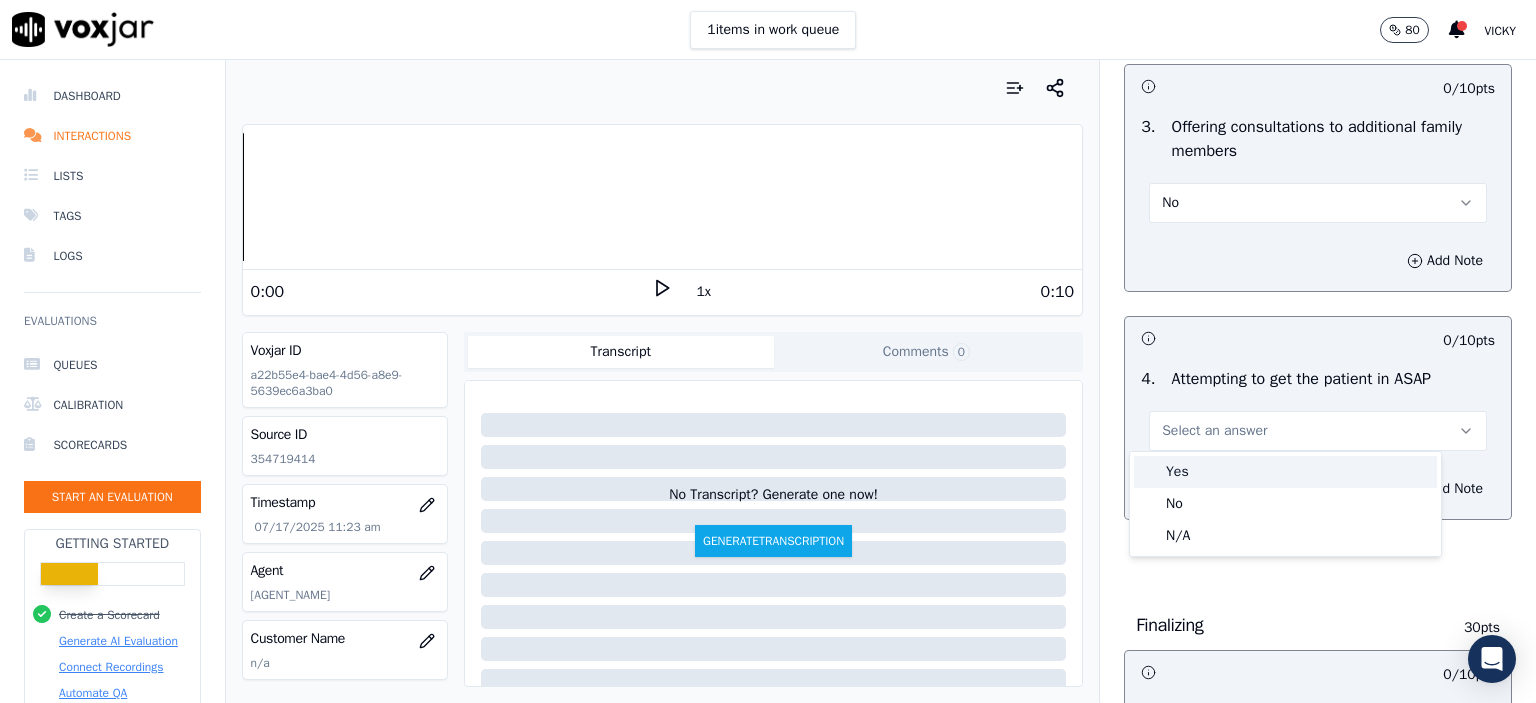 click on "Yes" at bounding box center [1285, 472] 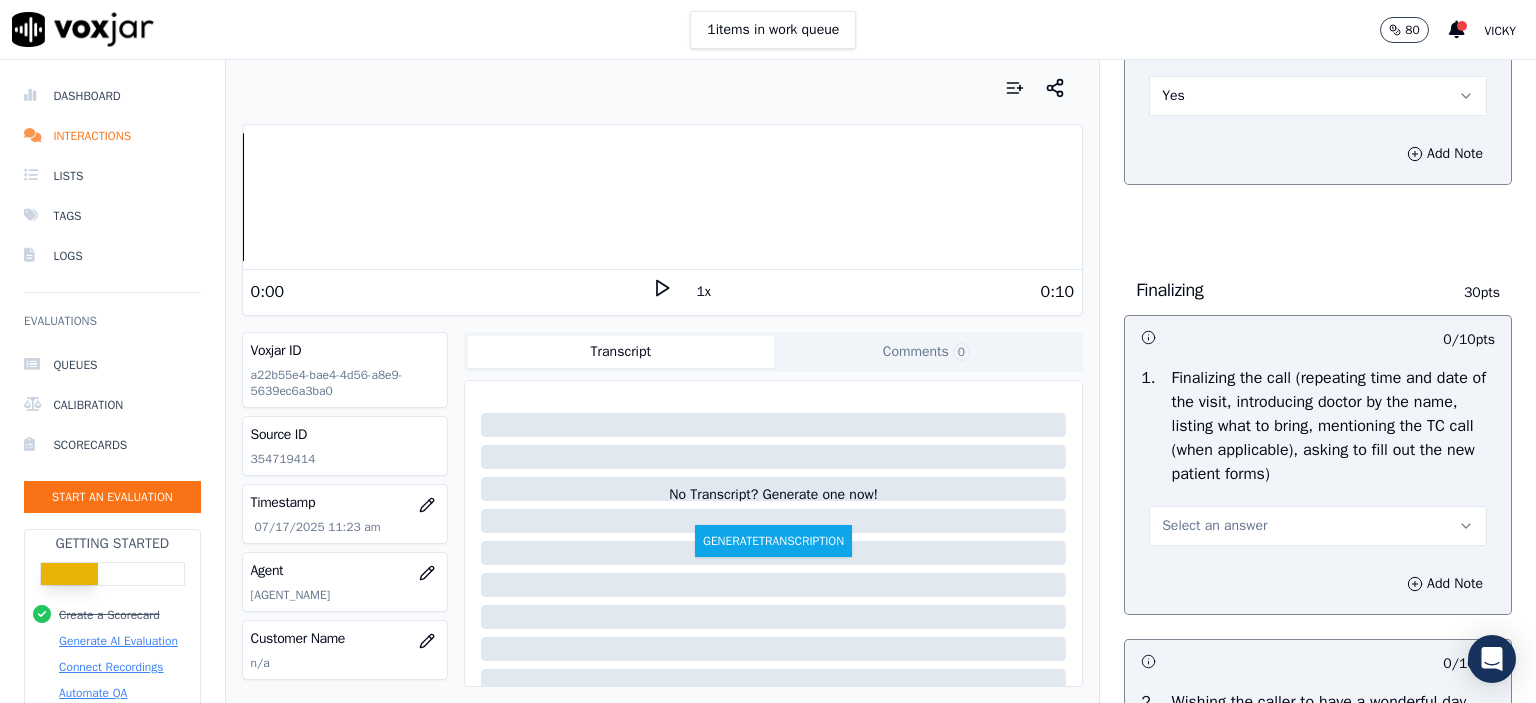 scroll, scrollTop: 2300, scrollLeft: 0, axis: vertical 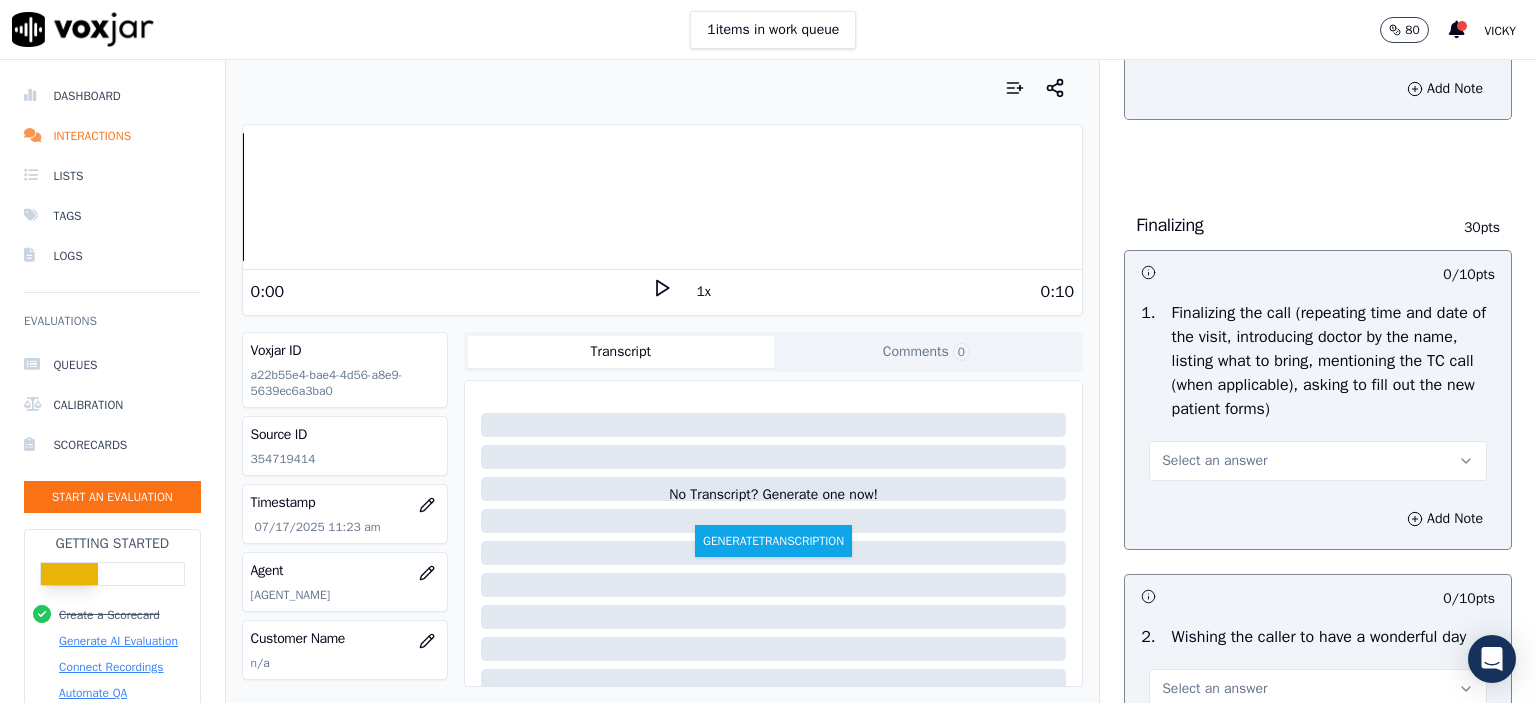 click on "Select an answer" at bounding box center (1318, 461) 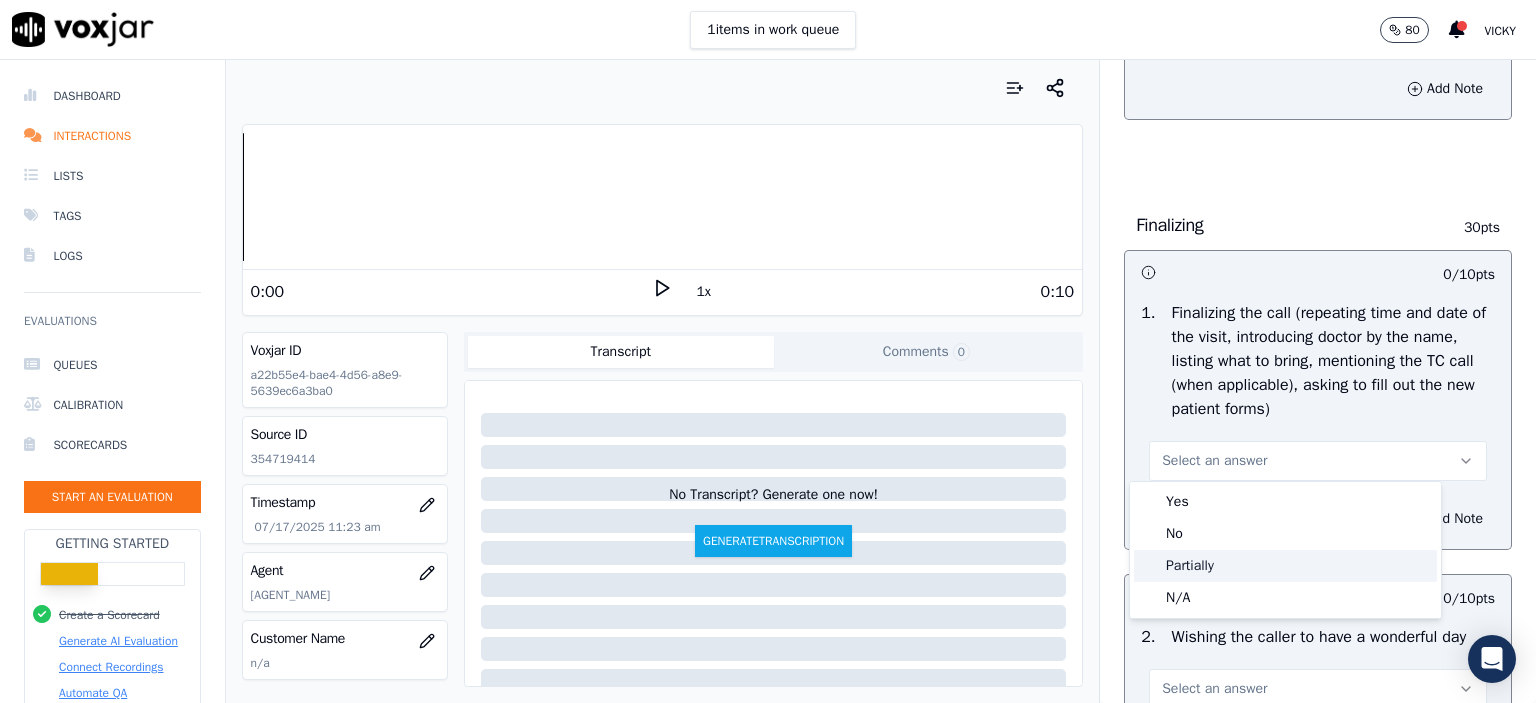 click on "Partially" 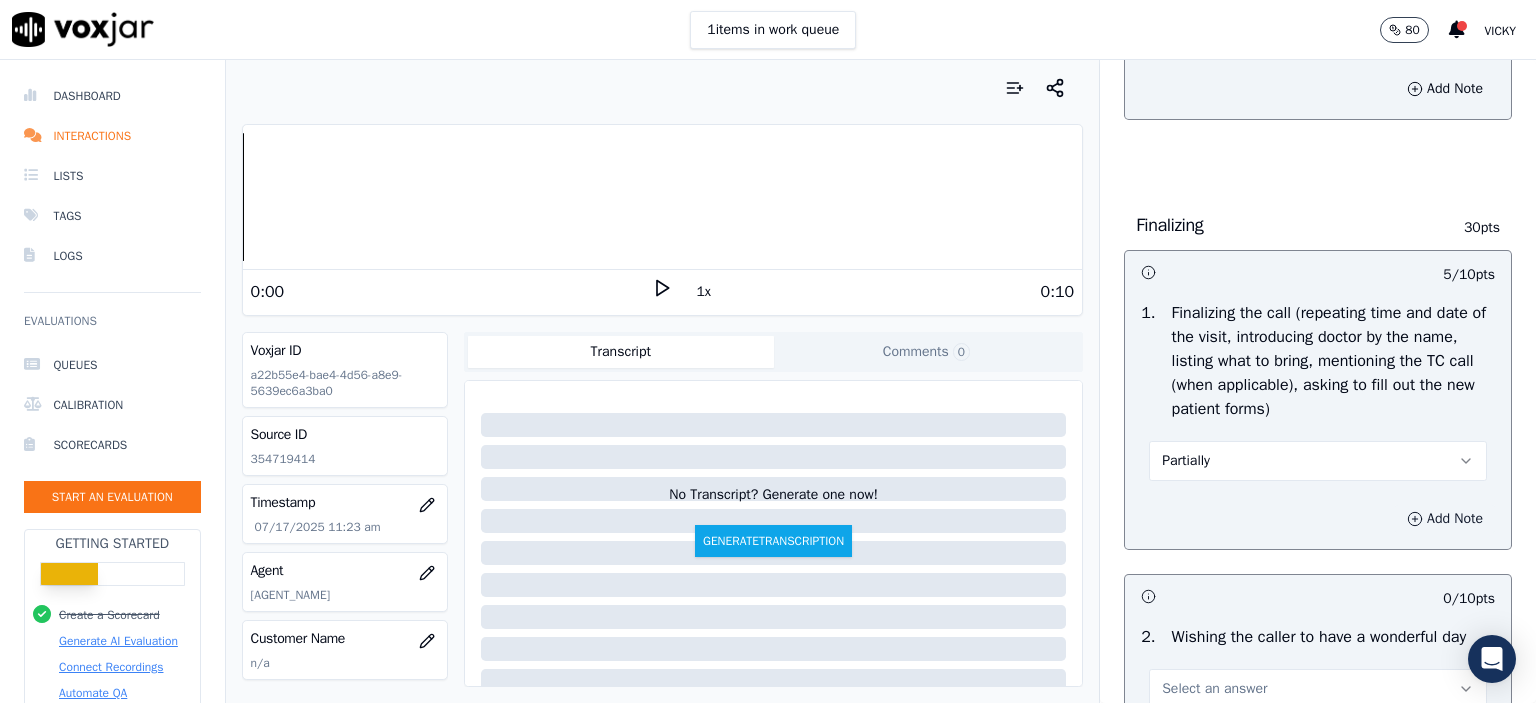 click on "Add Note" at bounding box center [1445, 519] 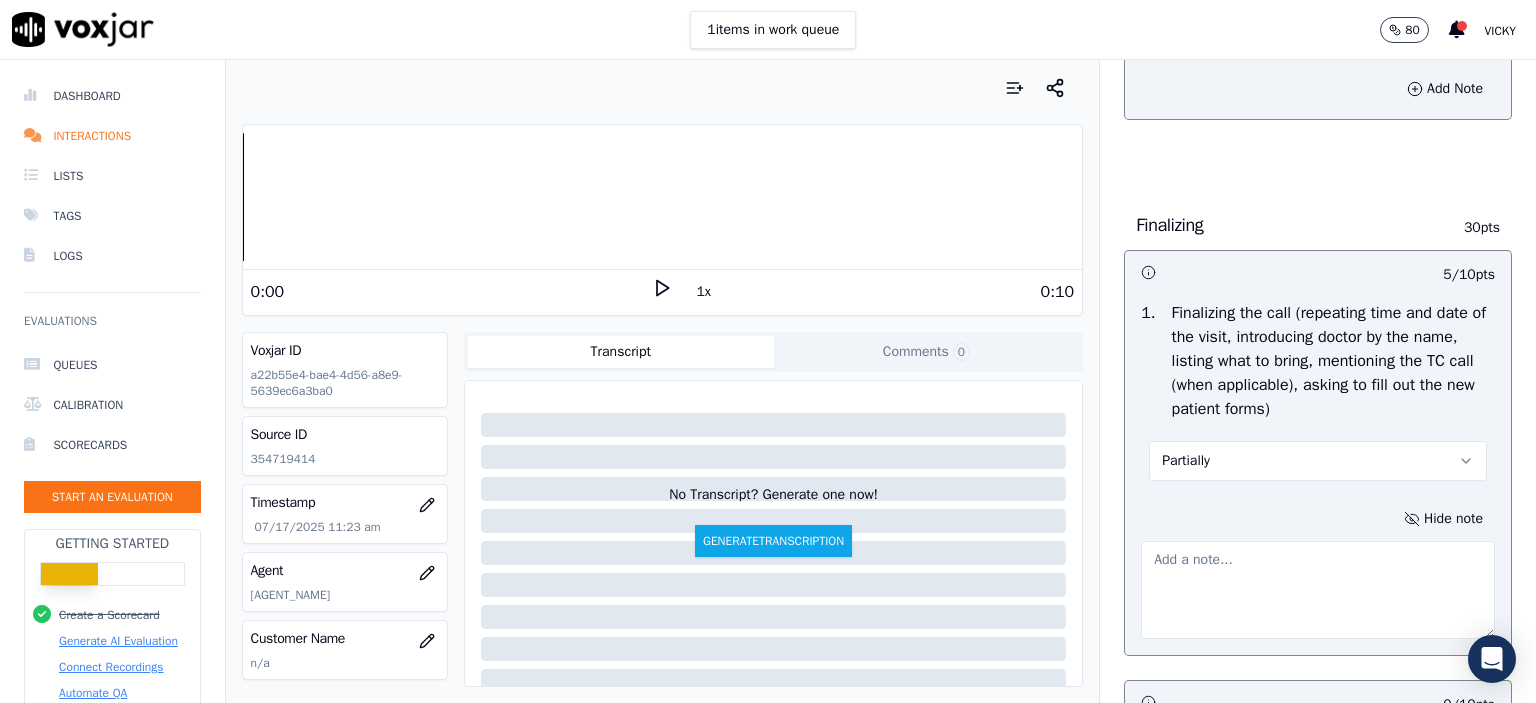 click at bounding box center (1318, 590) 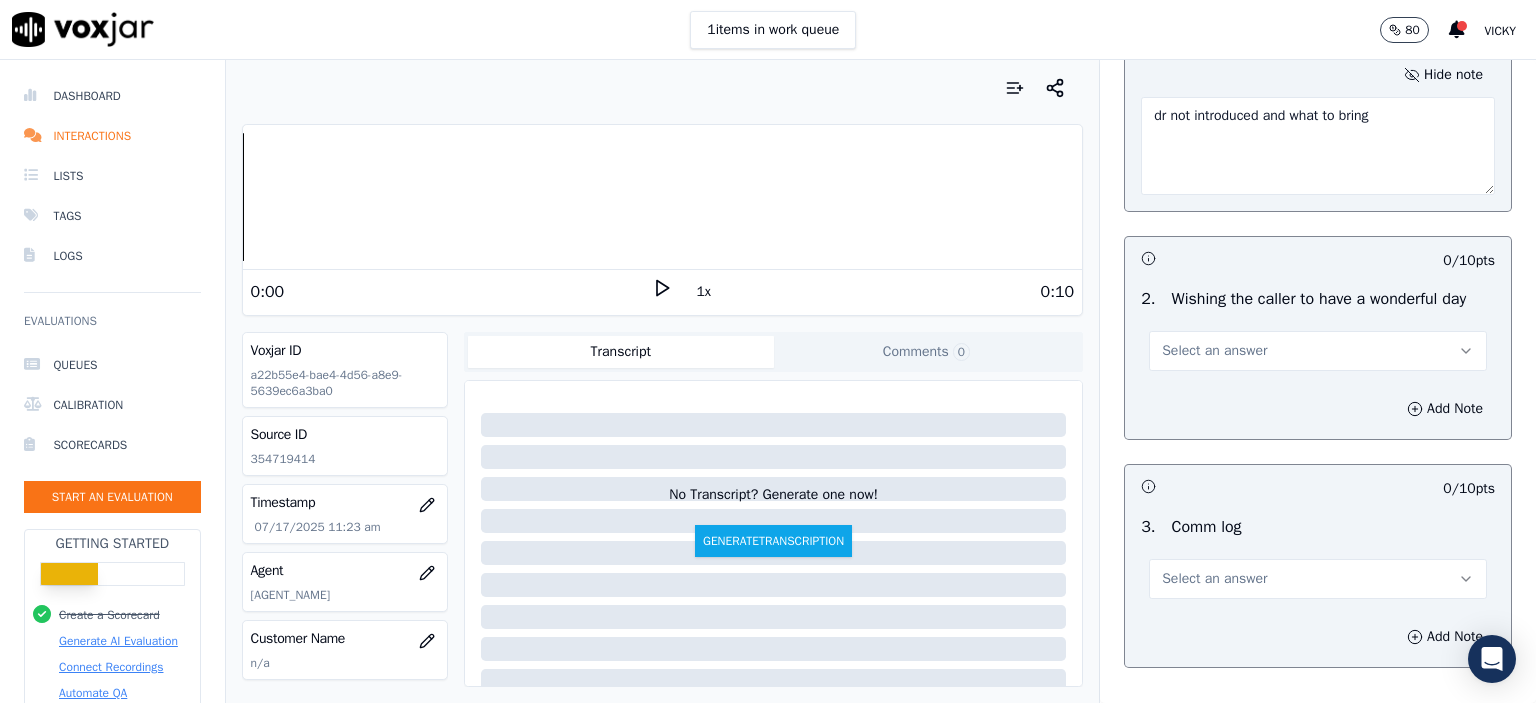 scroll, scrollTop: 2800, scrollLeft: 0, axis: vertical 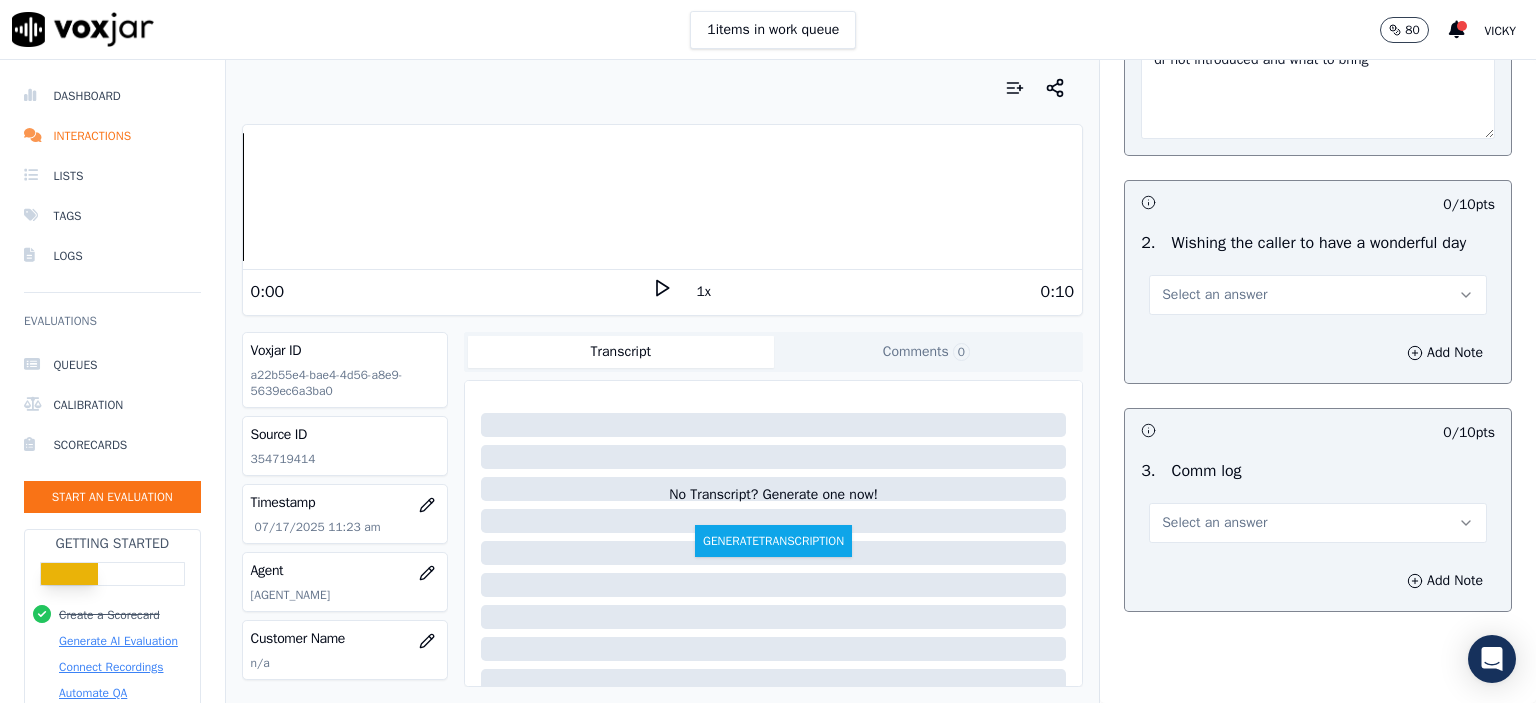 type on "dr not introduced and what to bring" 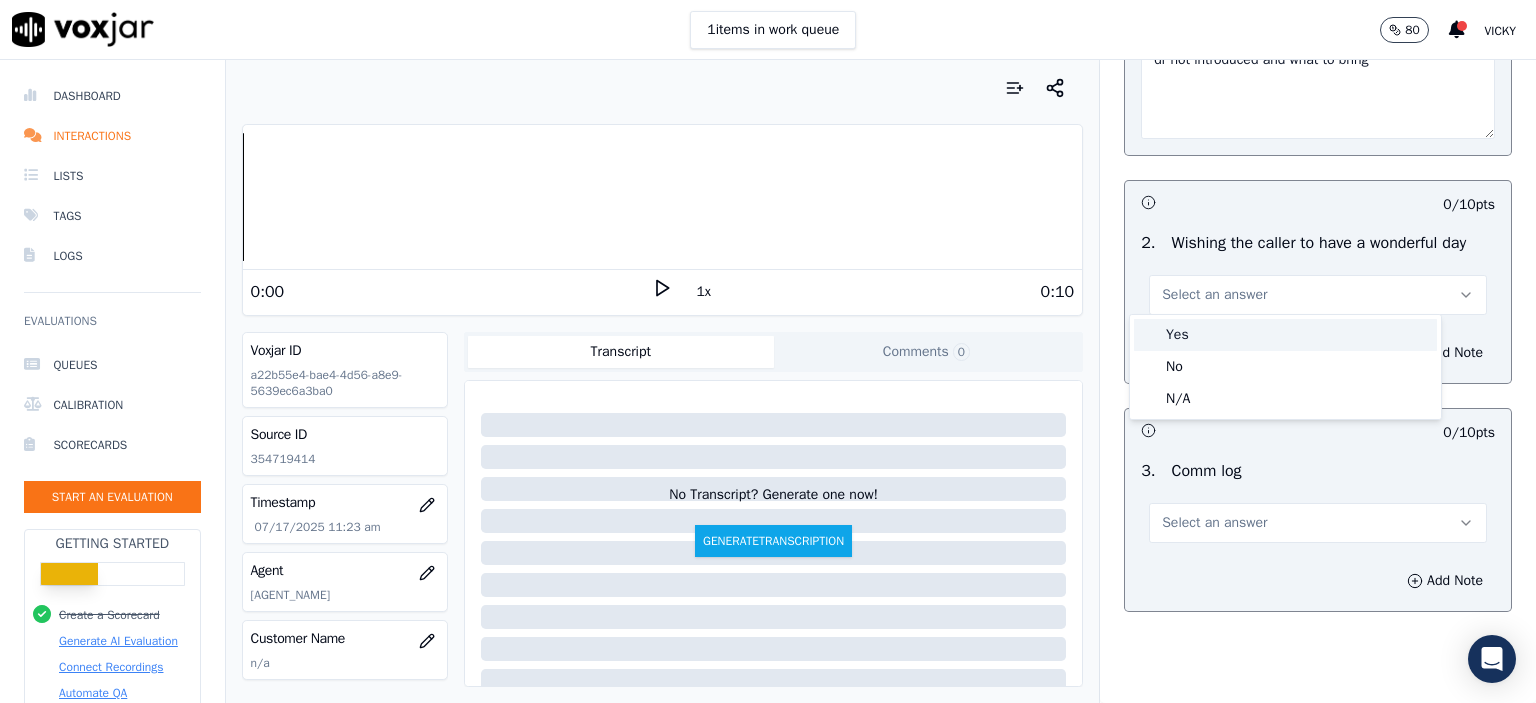click on "Yes" at bounding box center (1285, 335) 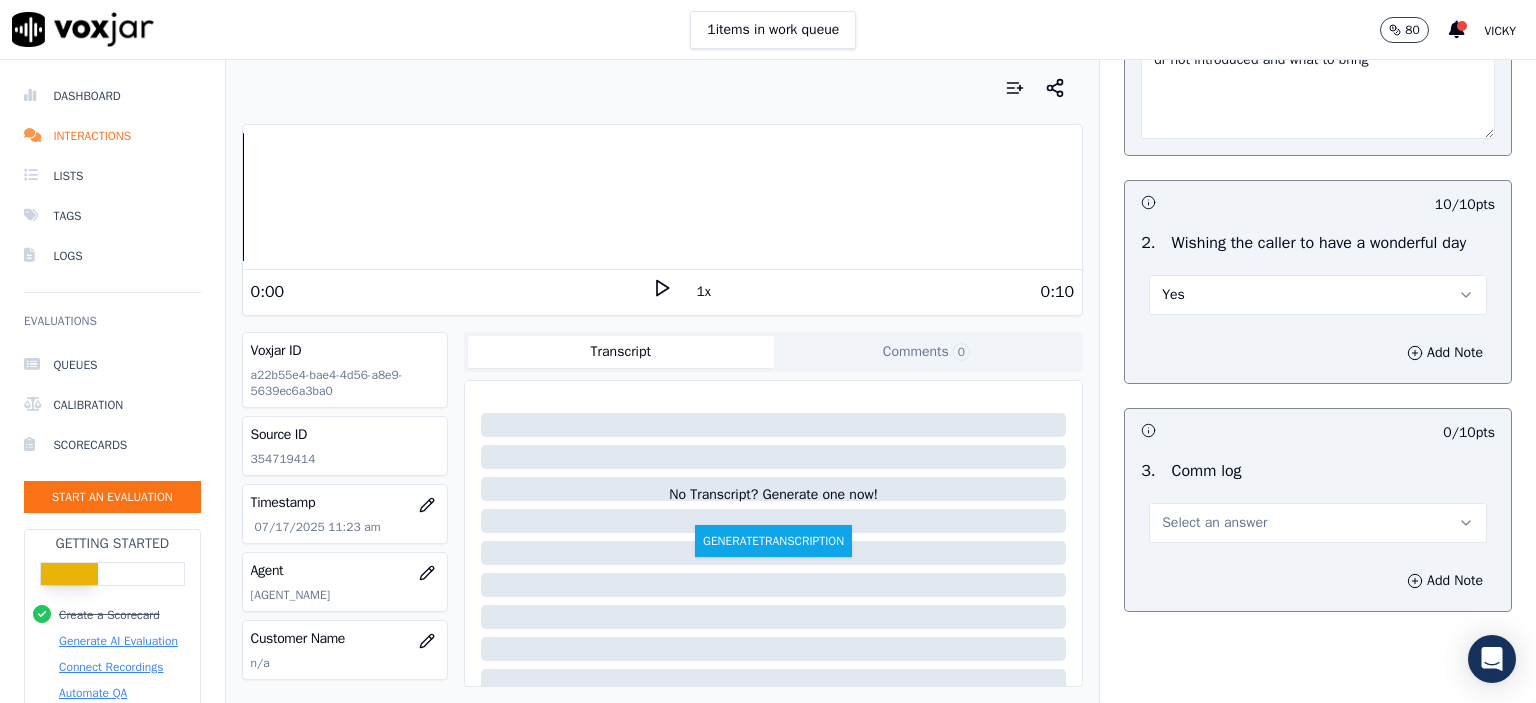 click on "Select an answer" at bounding box center (1214, 523) 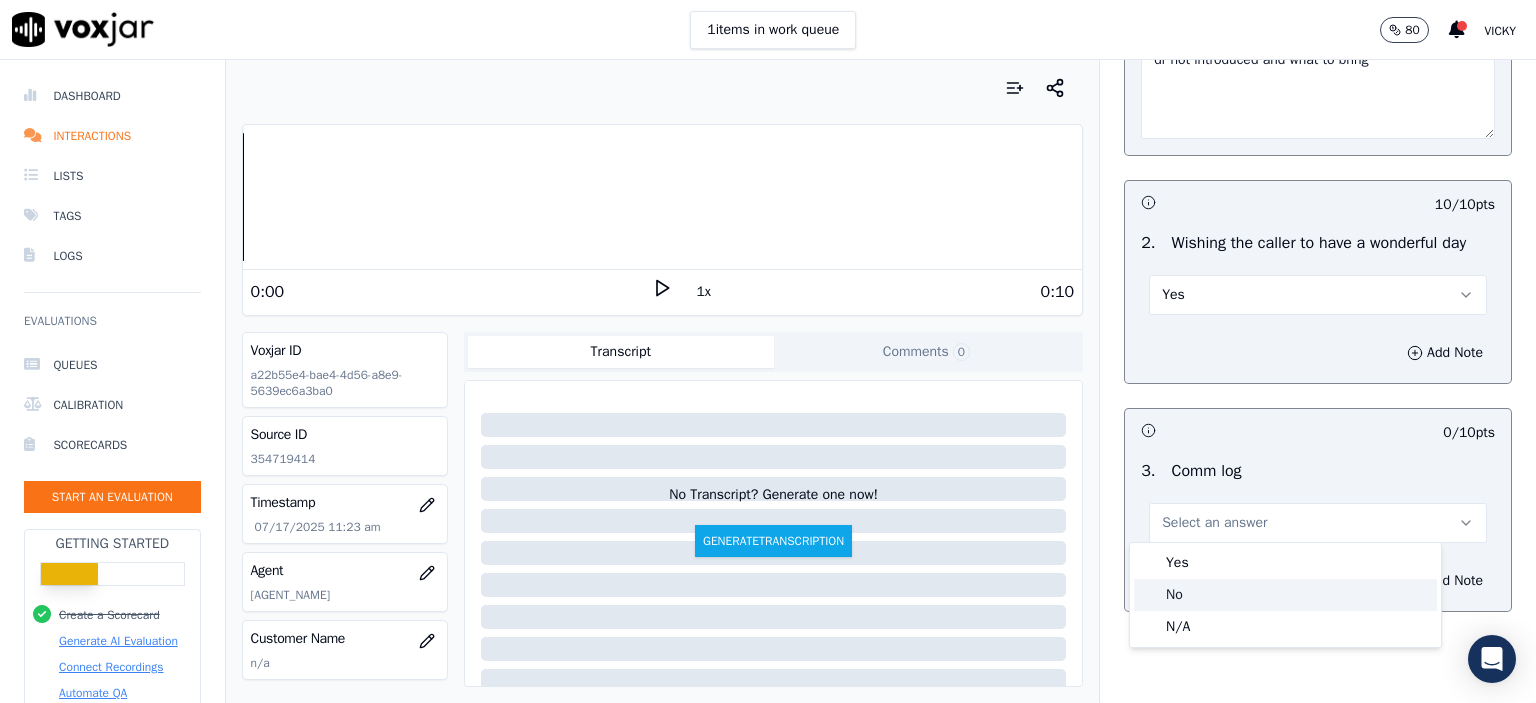 click on "No" 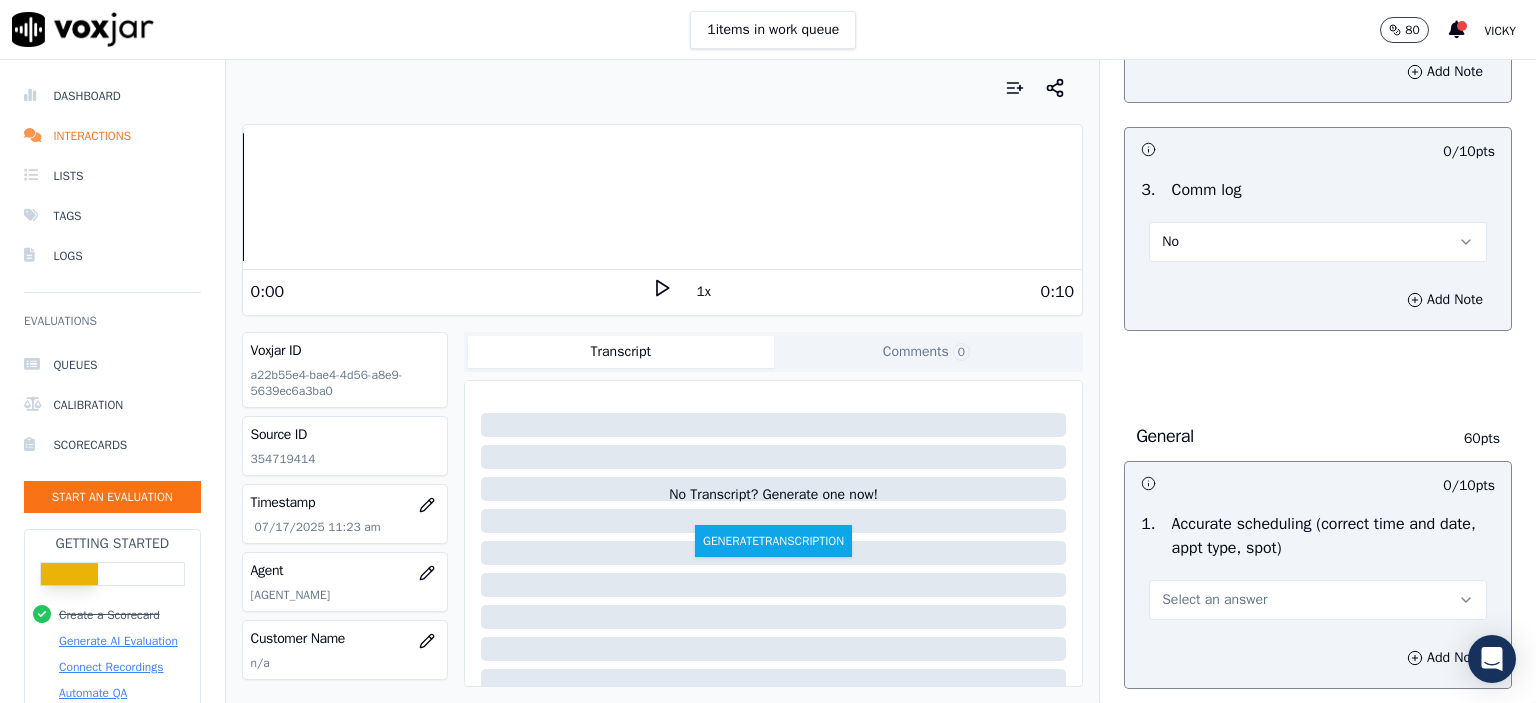 scroll, scrollTop: 3200, scrollLeft: 0, axis: vertical 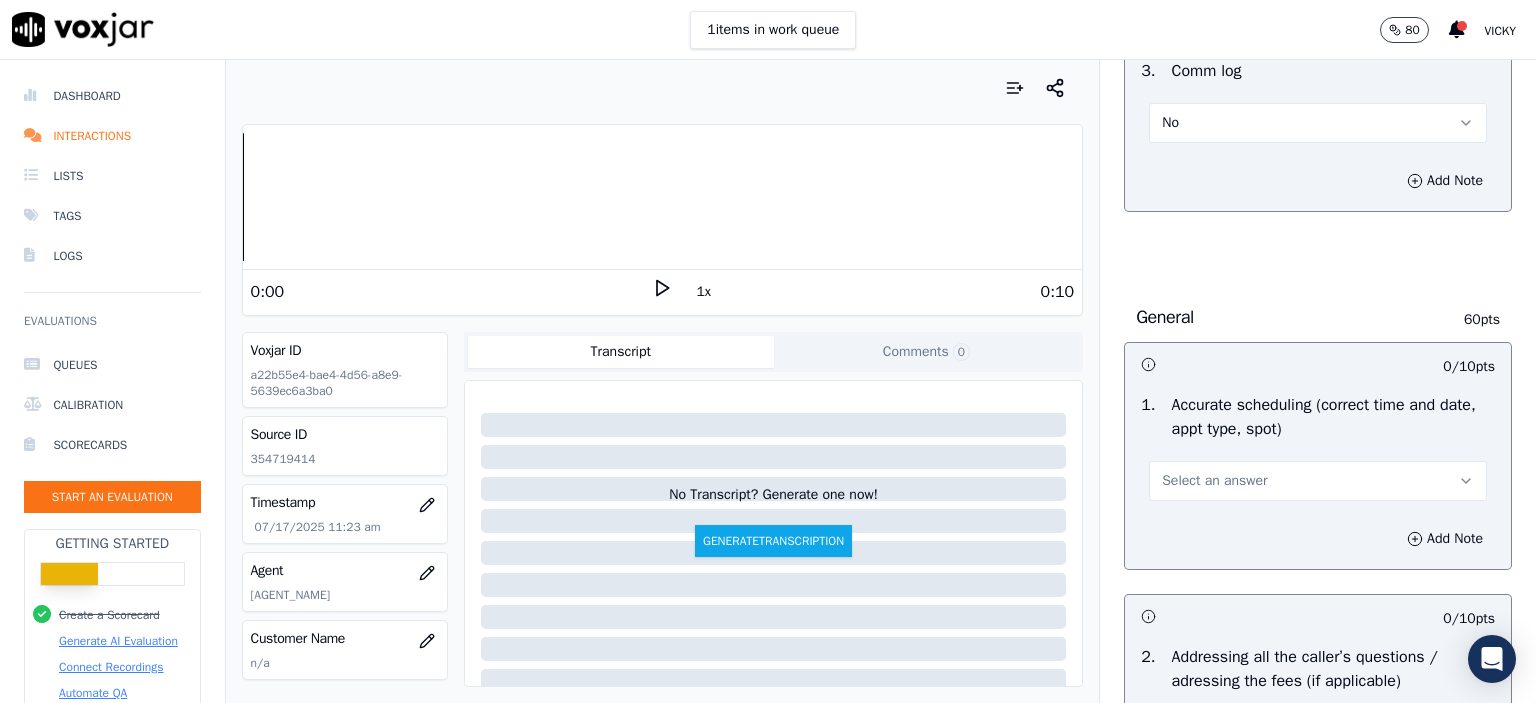 click on "Select an answer" at bounding box center [1318, 481] 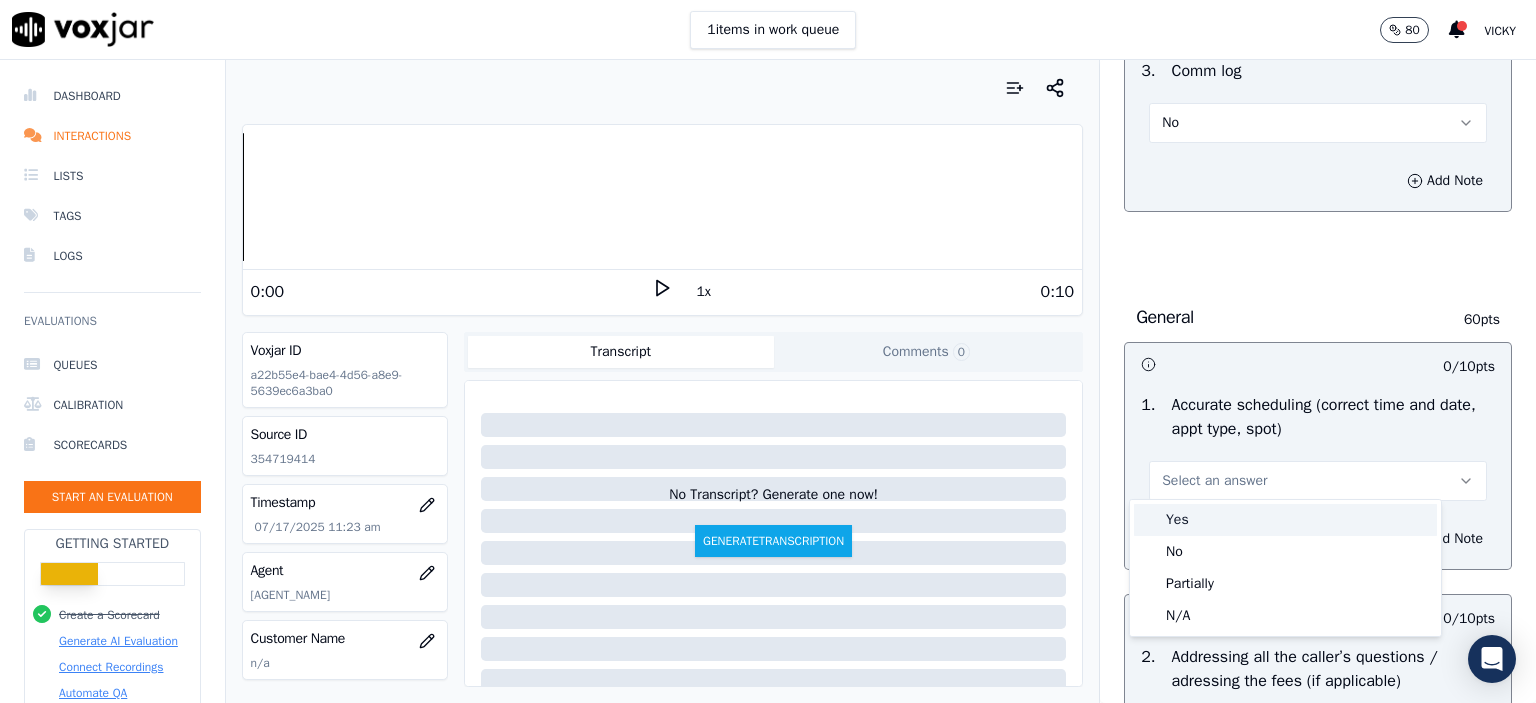 click on "Yes" at bounding box center [1285, 520] 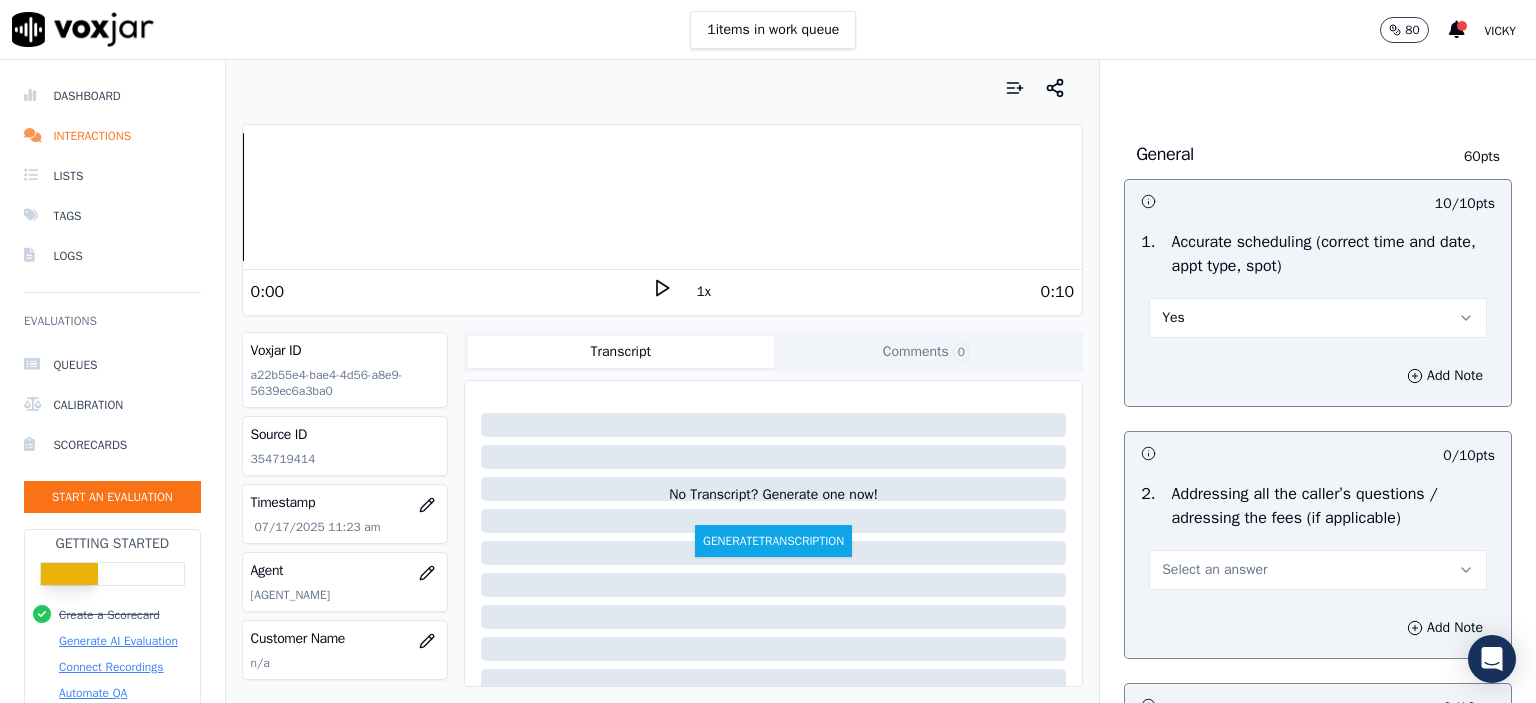 scroll, scrollTop: 3300, scrollLeft: 0, axis: vertical 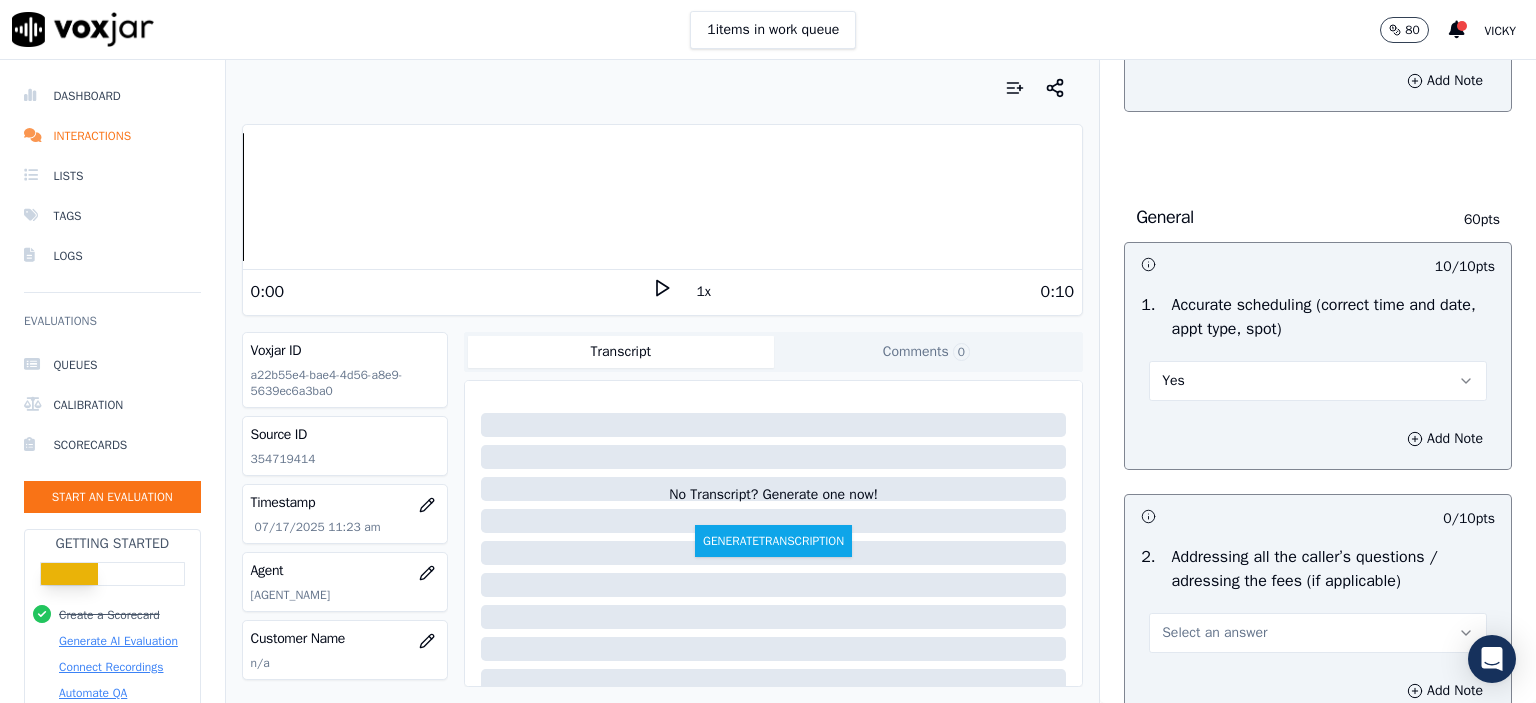 click on "Yes" at bounding box center [1318, 381] 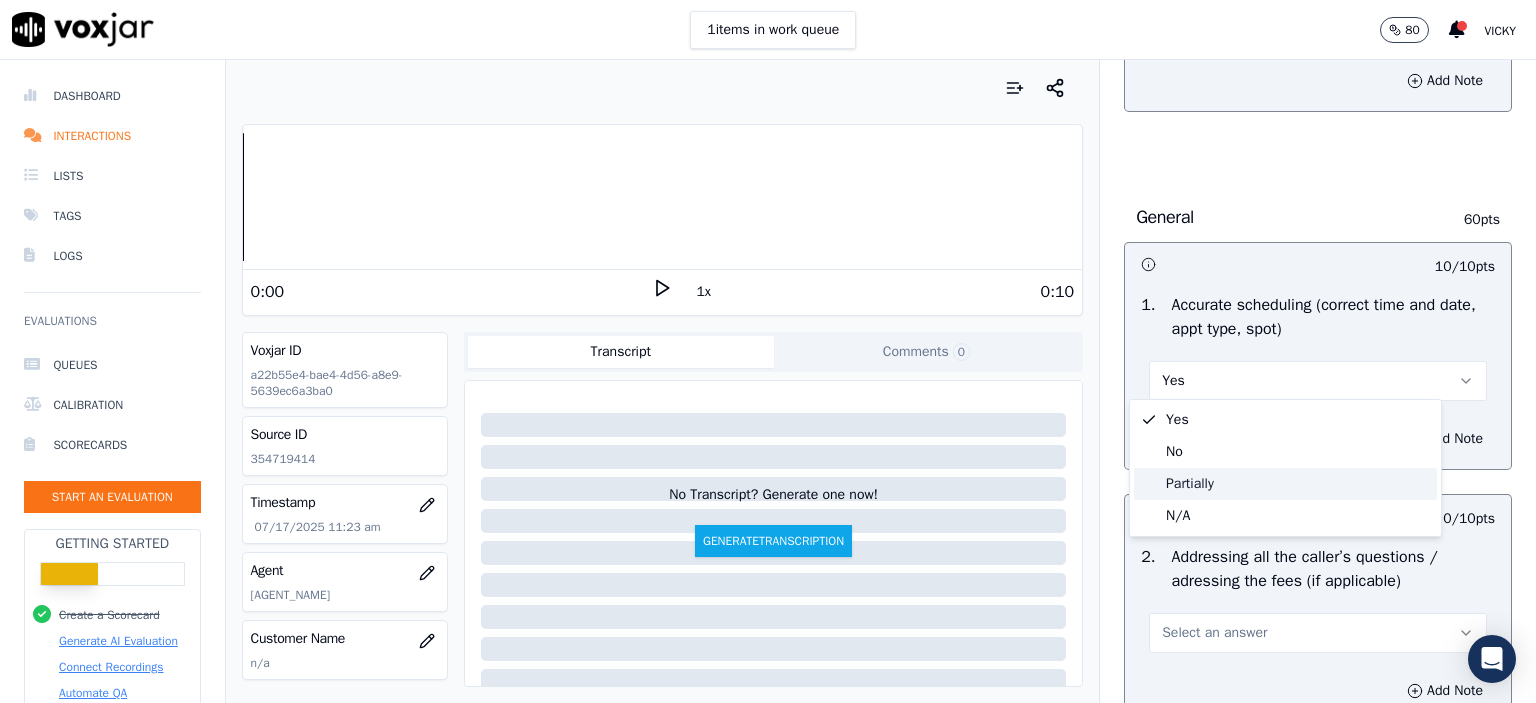 drag, startPoint x: 1228, startPoint y: 477, endPoint x: 1316, endPoint y: 459, distance: 89.822044 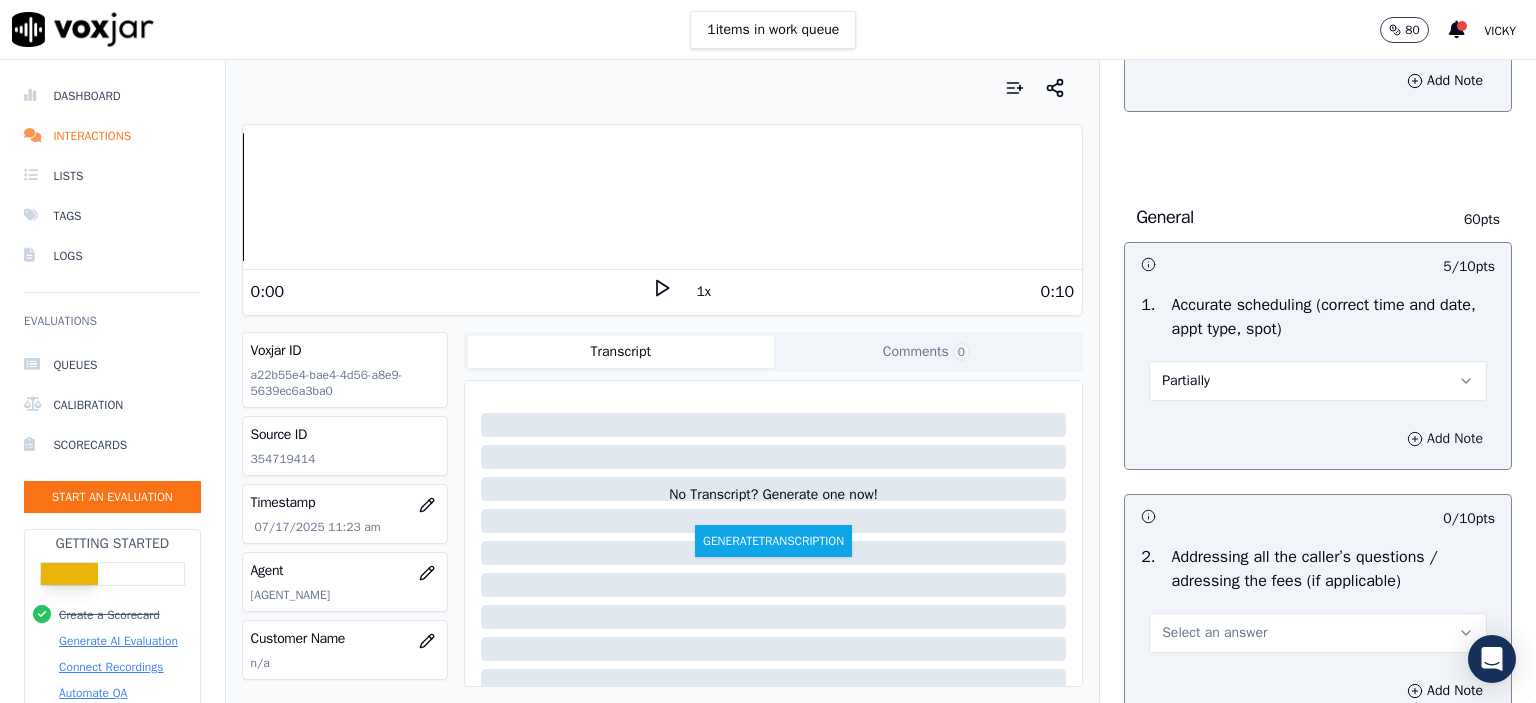 click on "Add Note" at bounding box center (1445, 439) 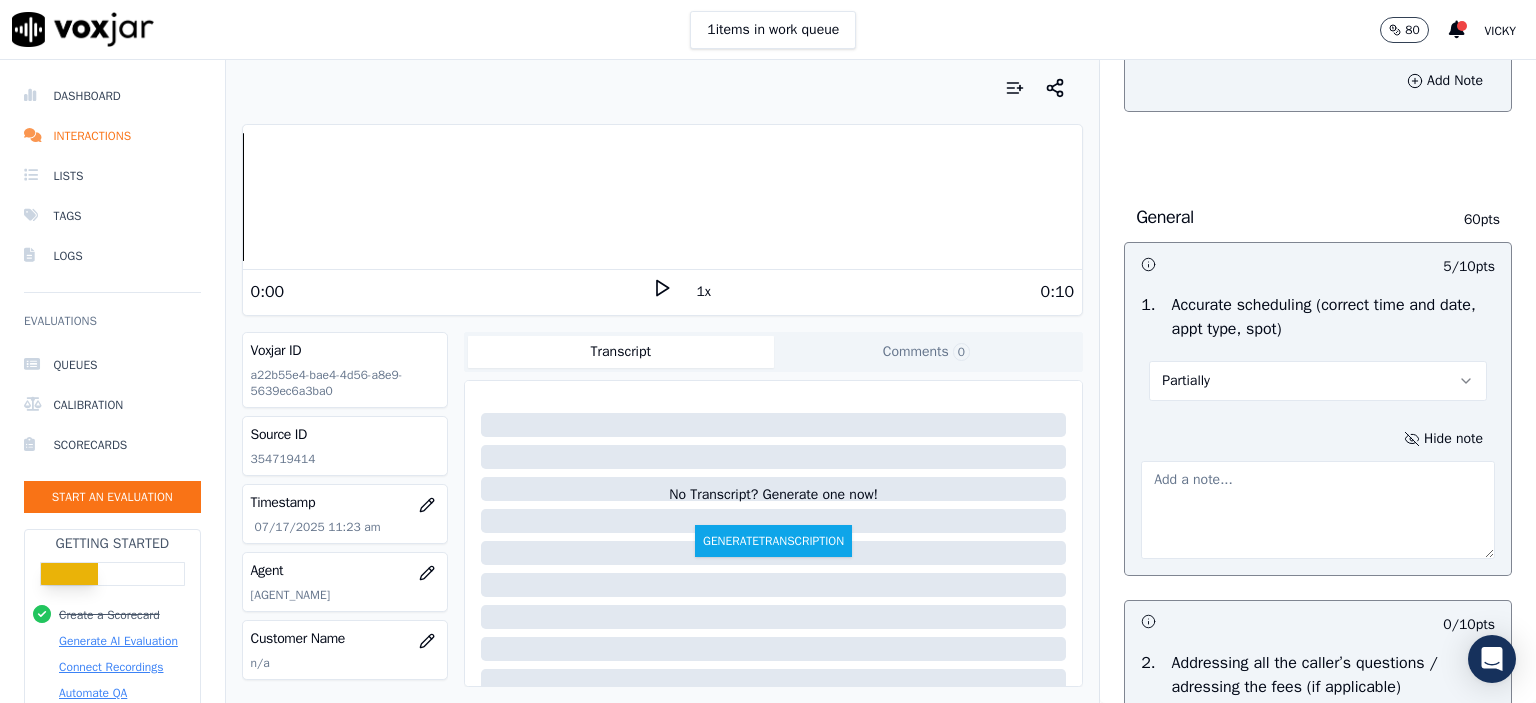 click at bounding box center (1318, 510) 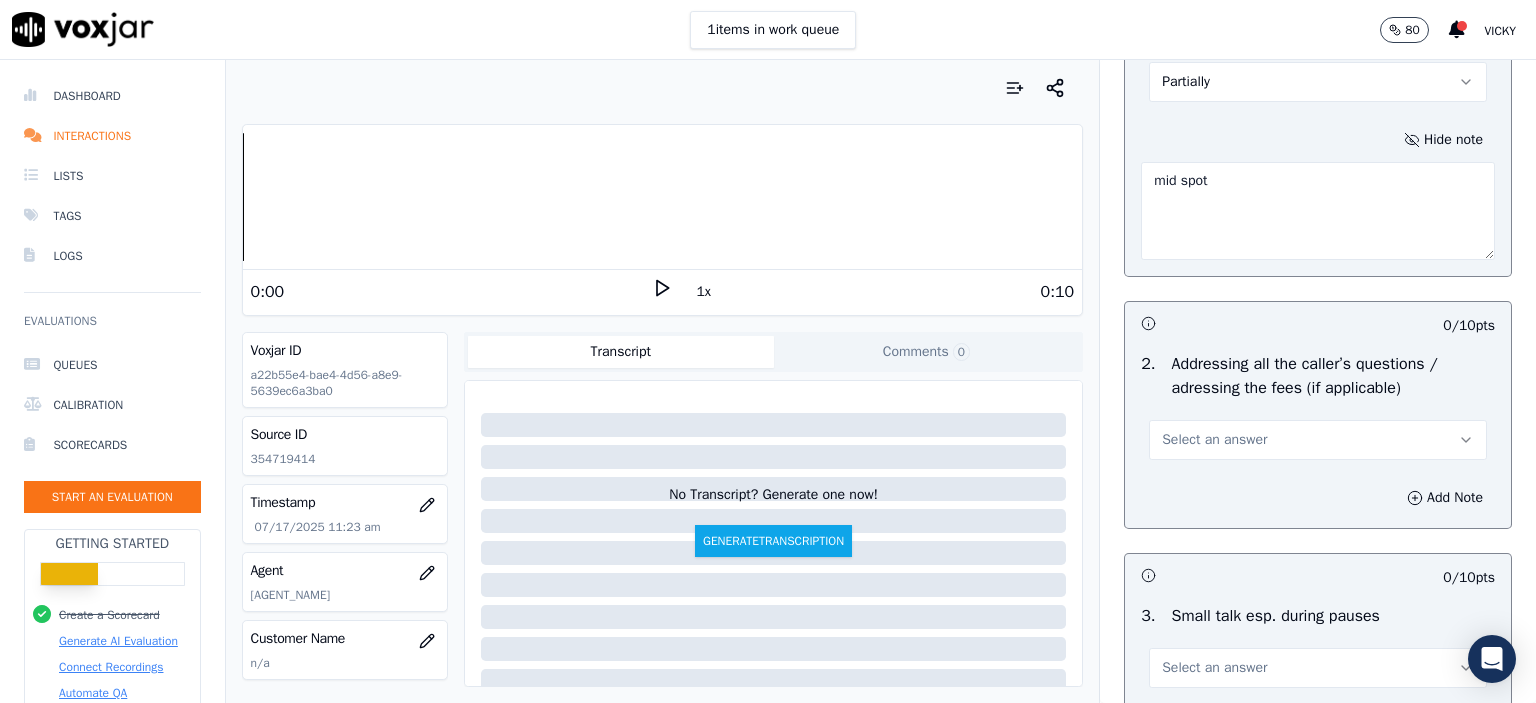 scroll, scrollTop: 3600, scrollLeft: 0, axis: vertical 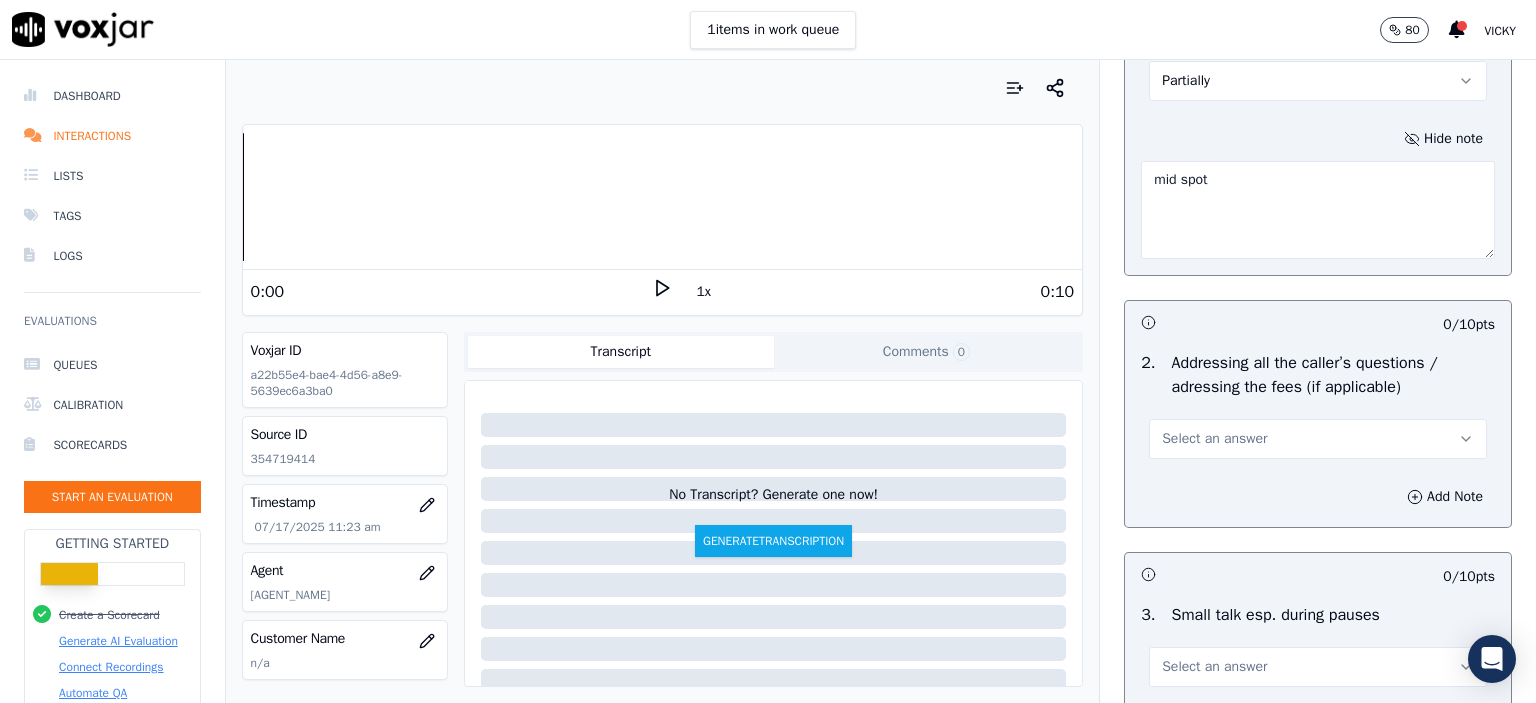 type on "mid spot" 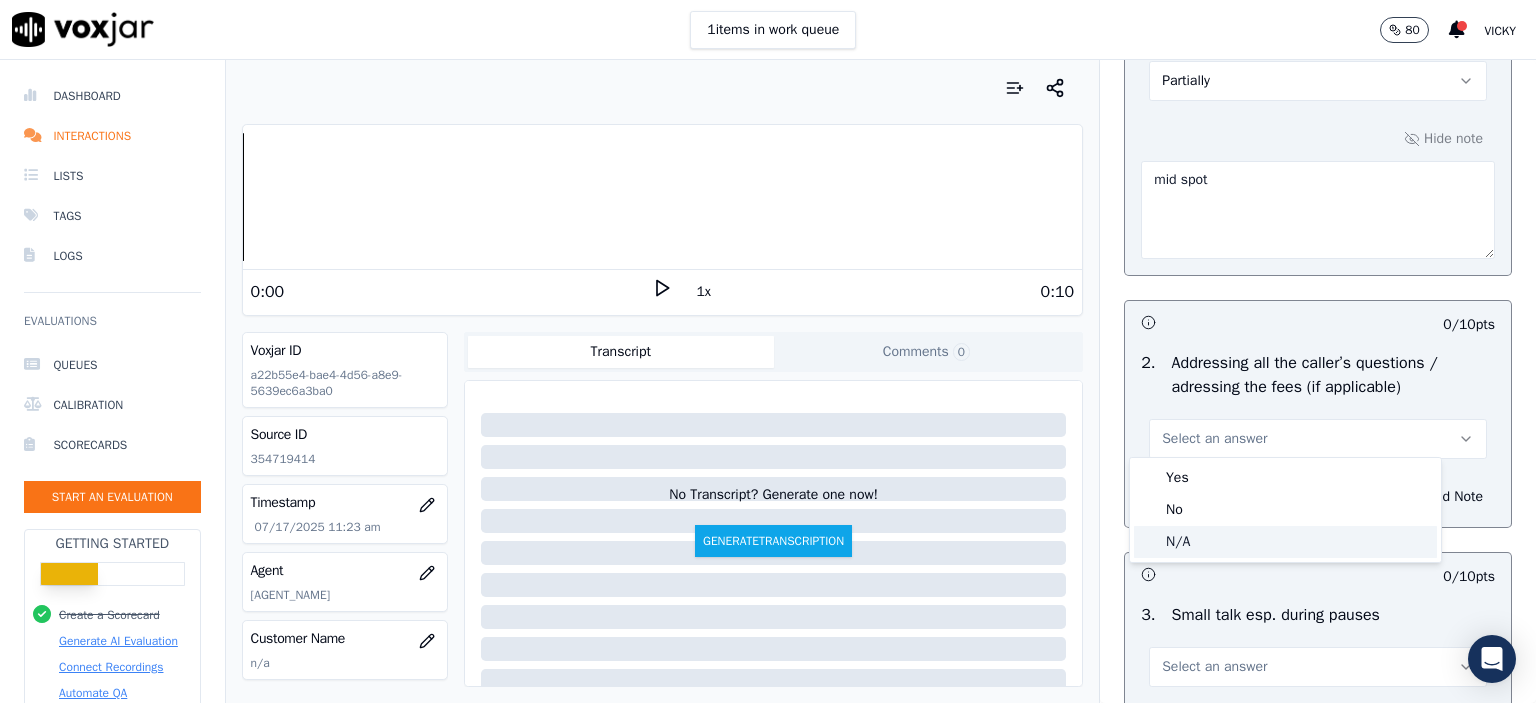 click on "N/A" 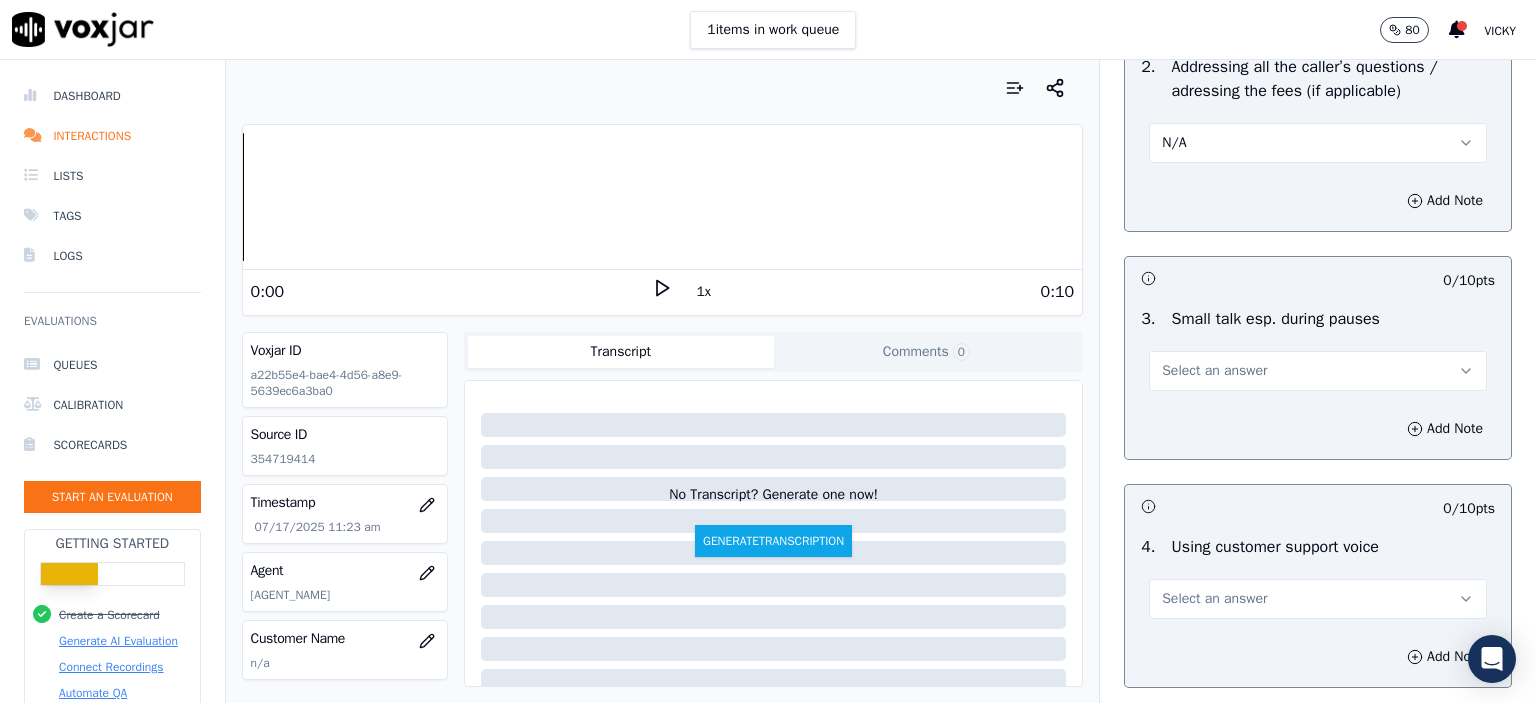 scroll, scrollTop: 3900, scrollLeft: 0, axis: vertical 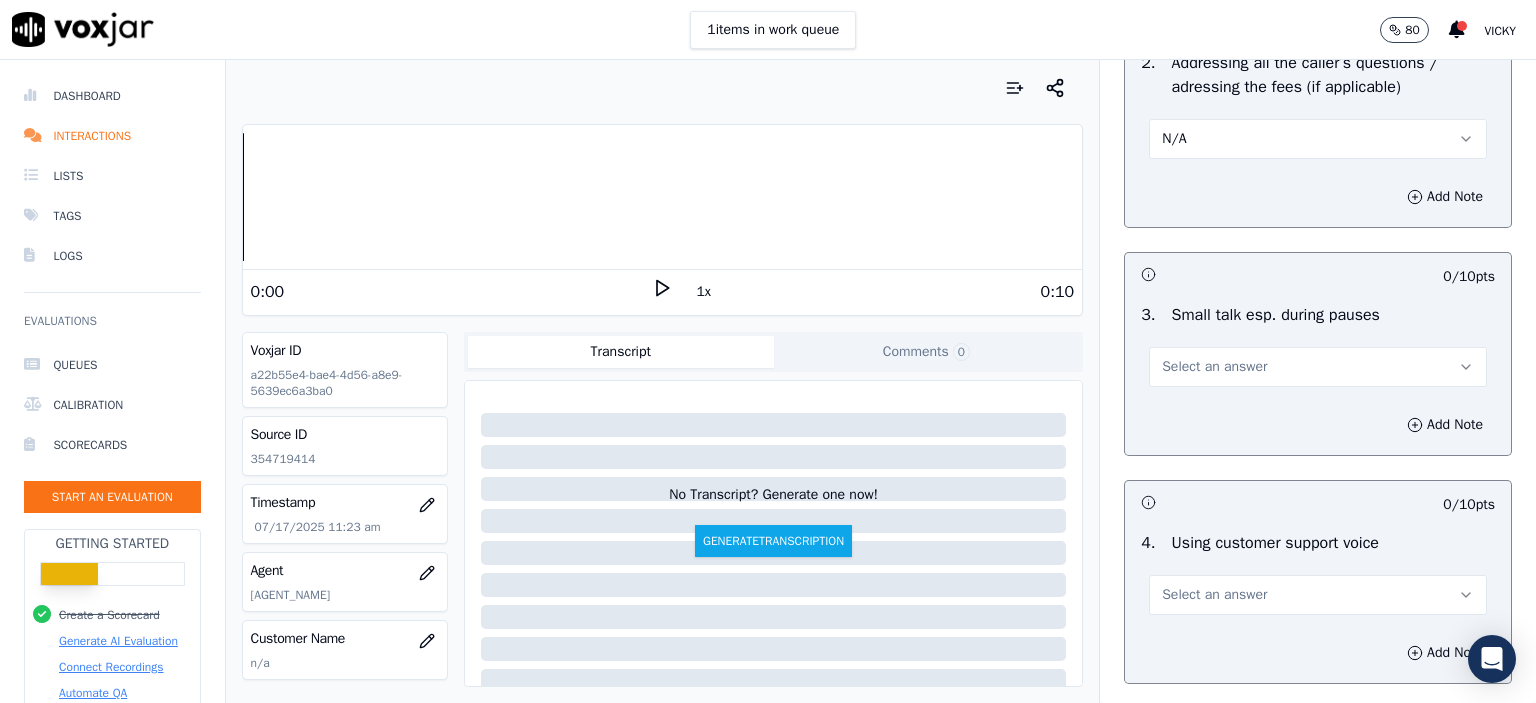 click on "Select an answer" at bounding box center [1214, 367] 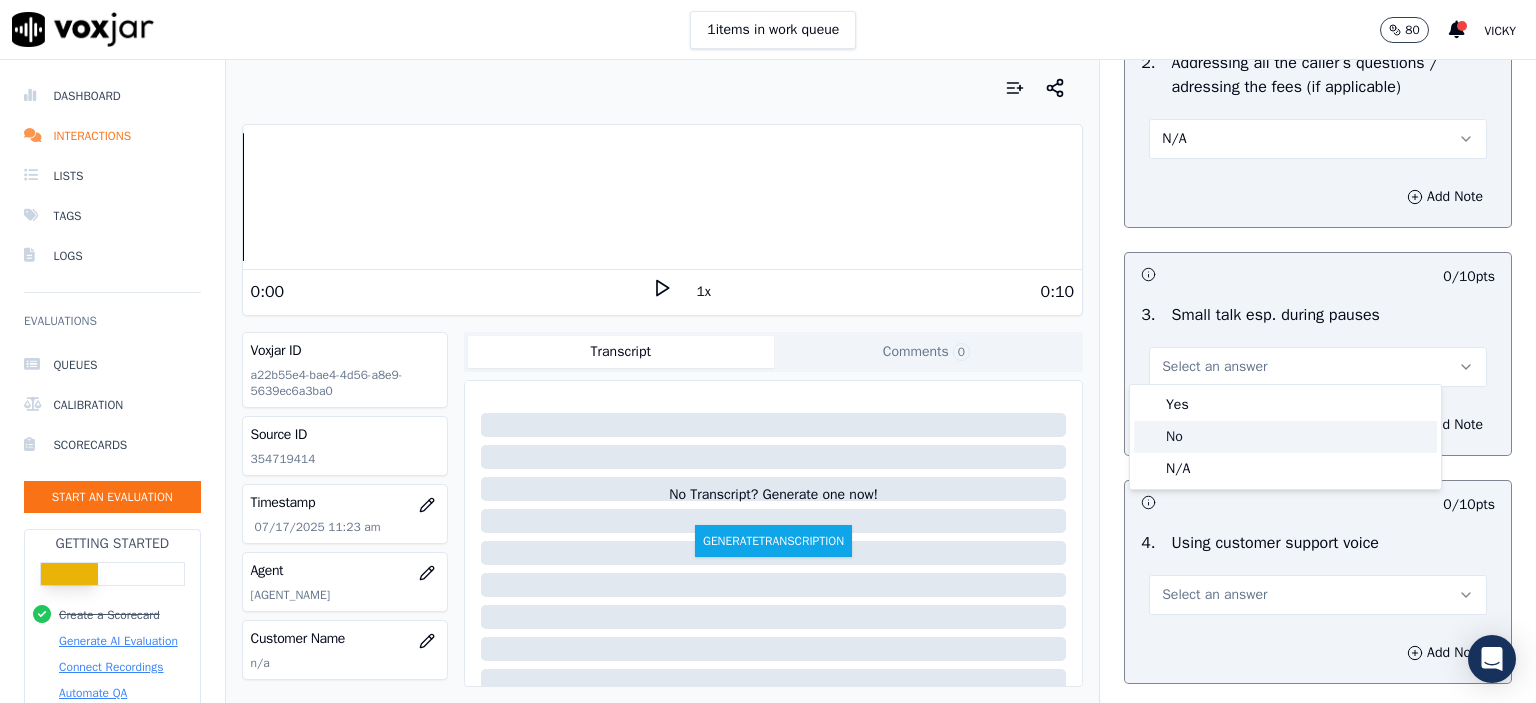 click on "No" 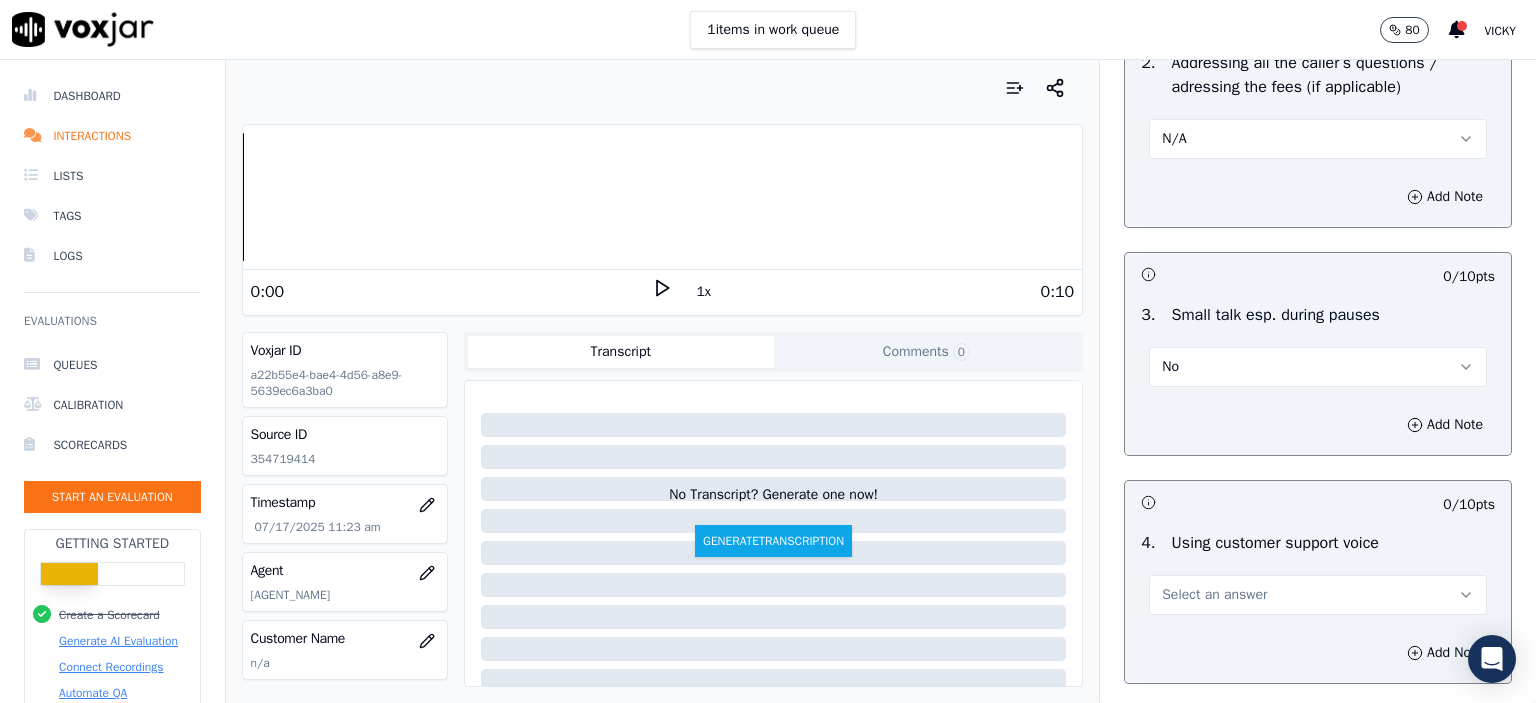click on "Select an answer" at bounding box center (1214, 595) 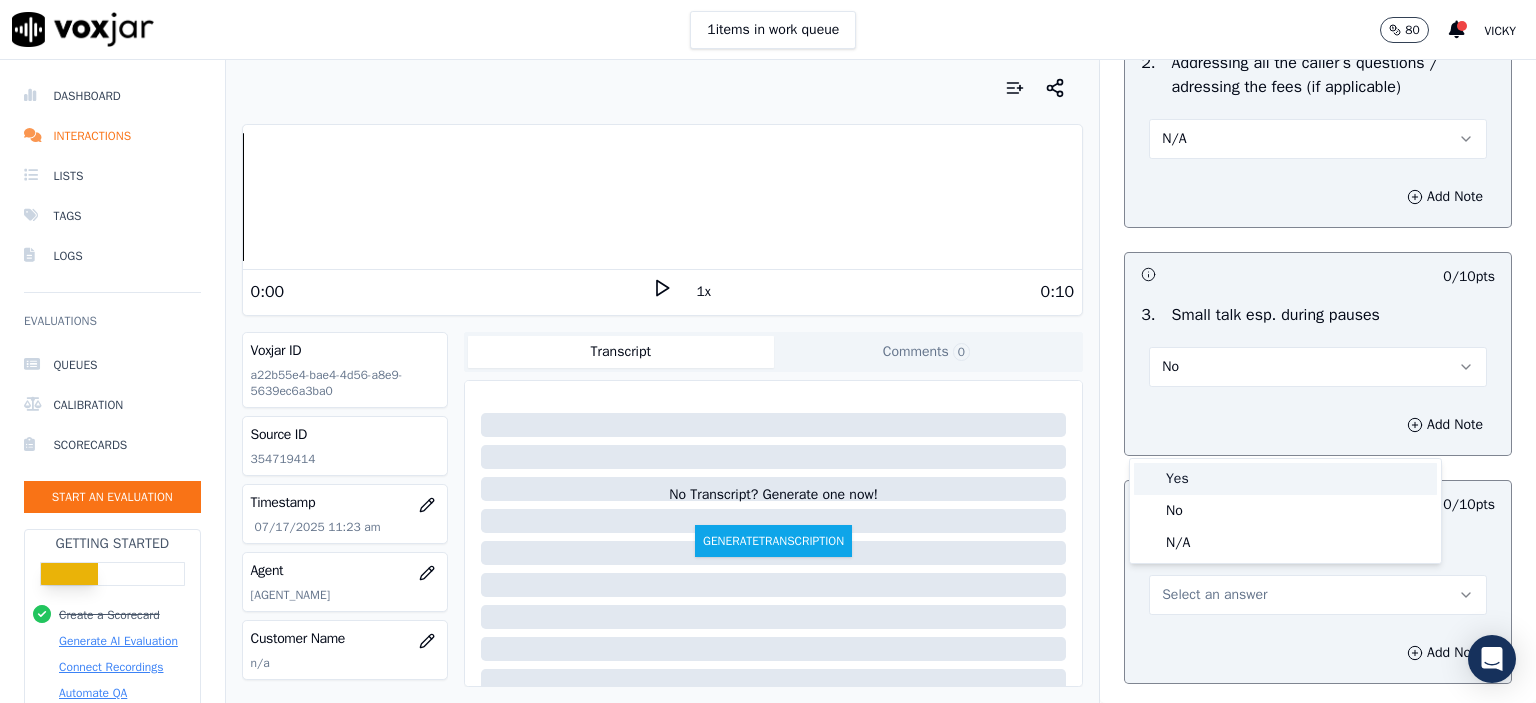 click on "Yes" at bounding box center (1285, 479) 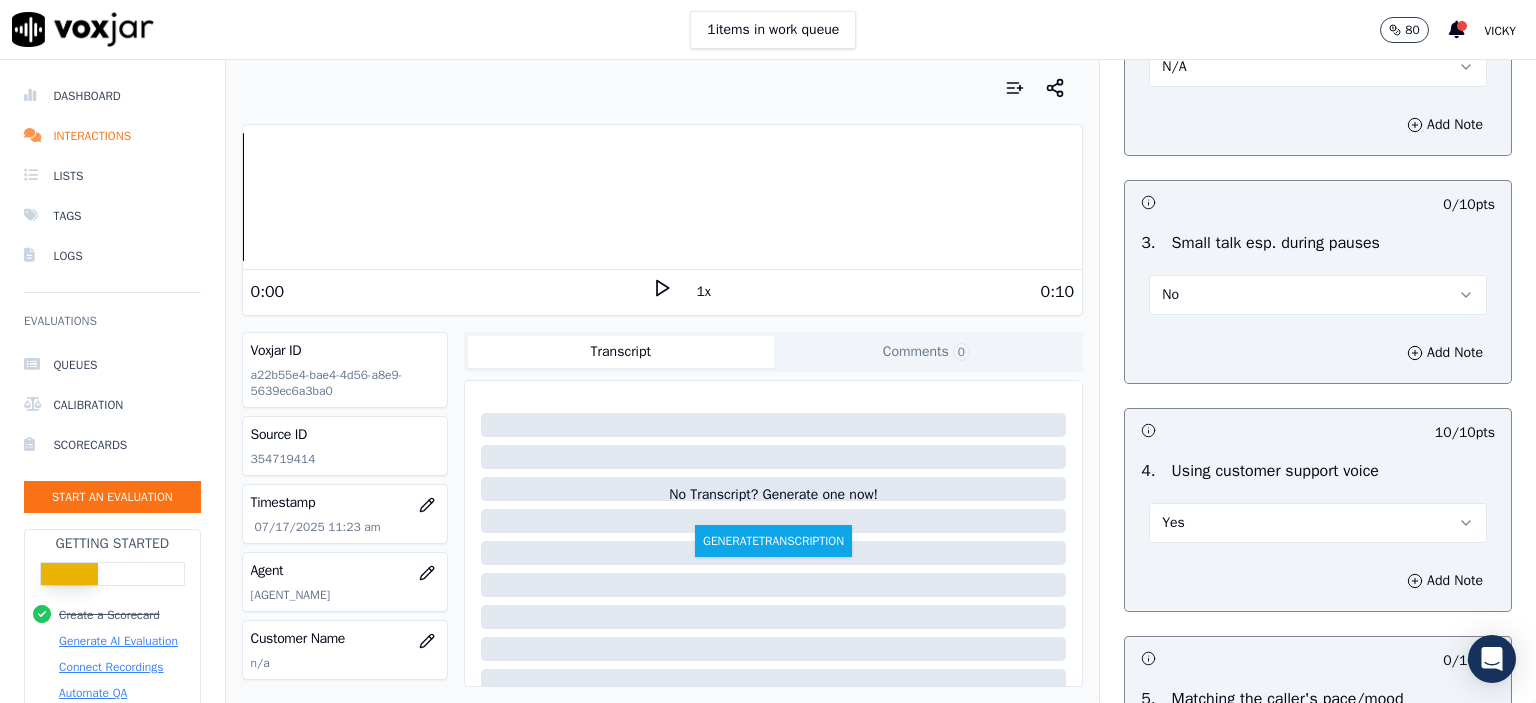 scroll, scrollTop: 4300, scrollLeft: 0, axis: vertical 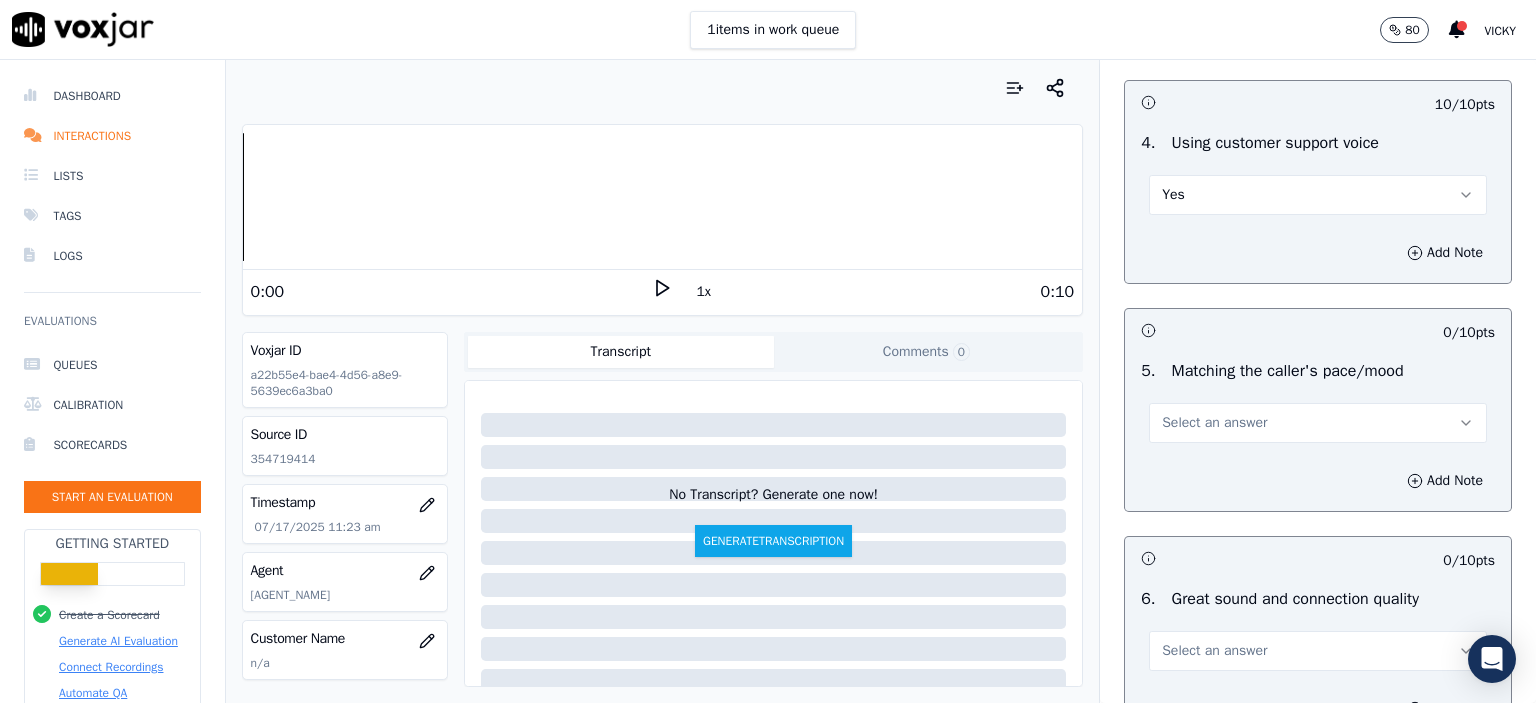 click on "Select an answer" at bounding box center (1318, 423) 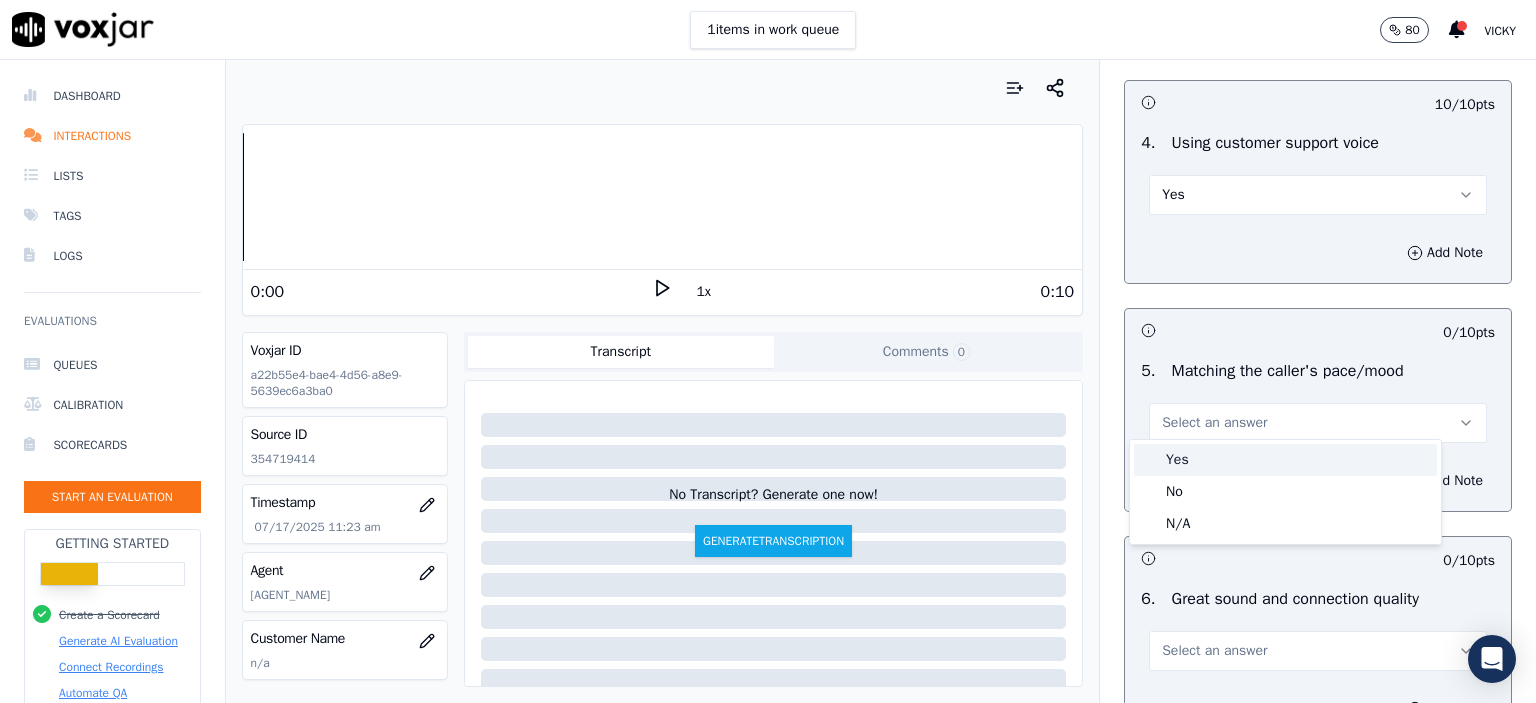 click on "Yes" at bounding box center [1285, 460] 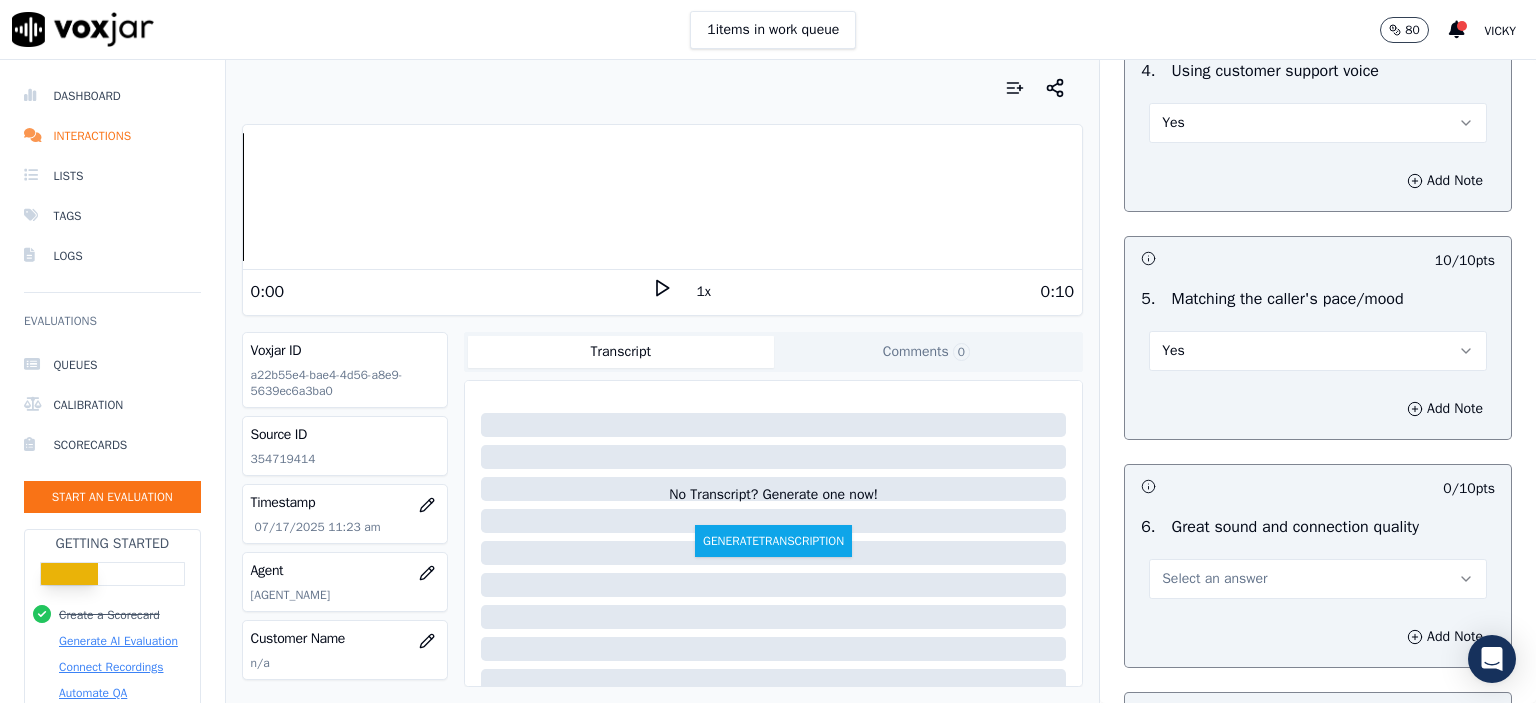 scroll, scrollTop: 4600, scrollLeft: 0, axis: vertical 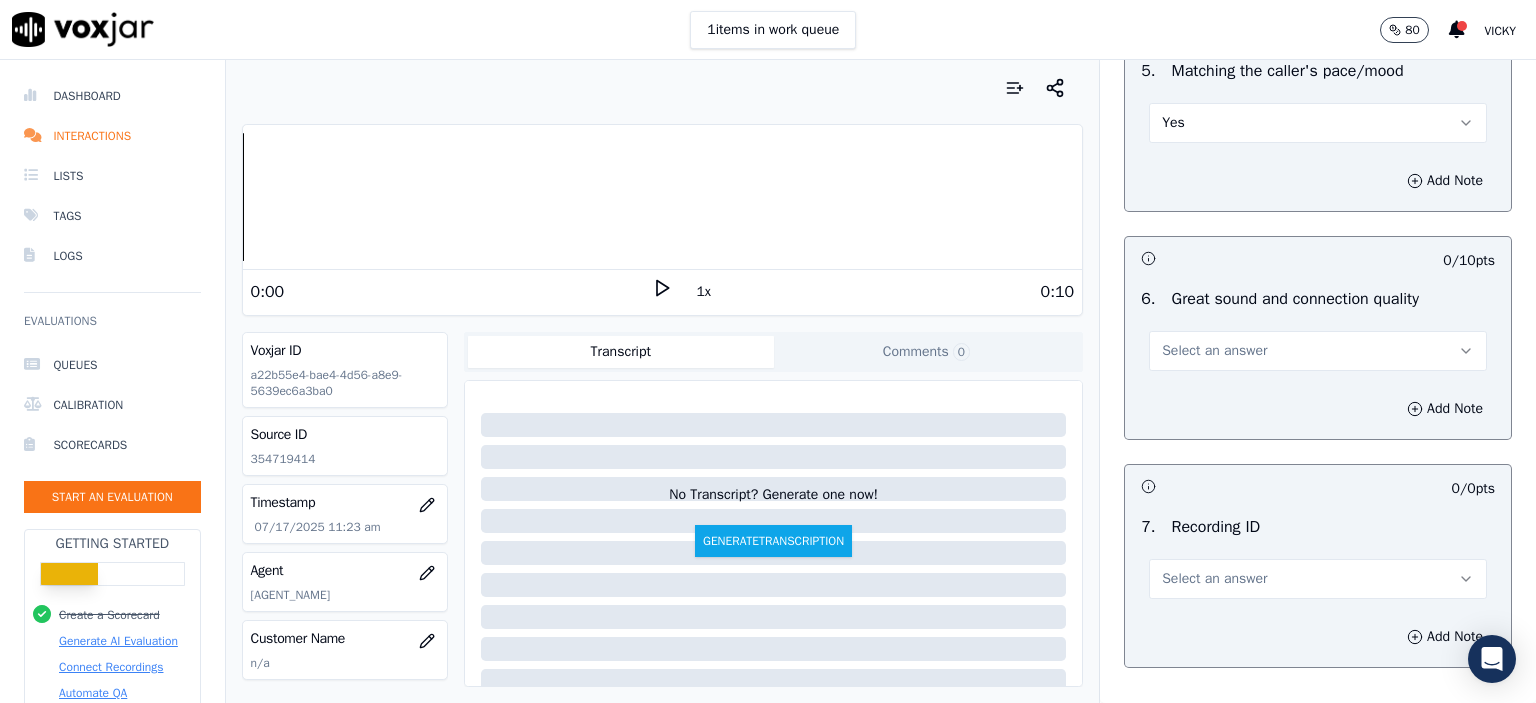click on "Select an answer" at bounding box center (1318, 351) 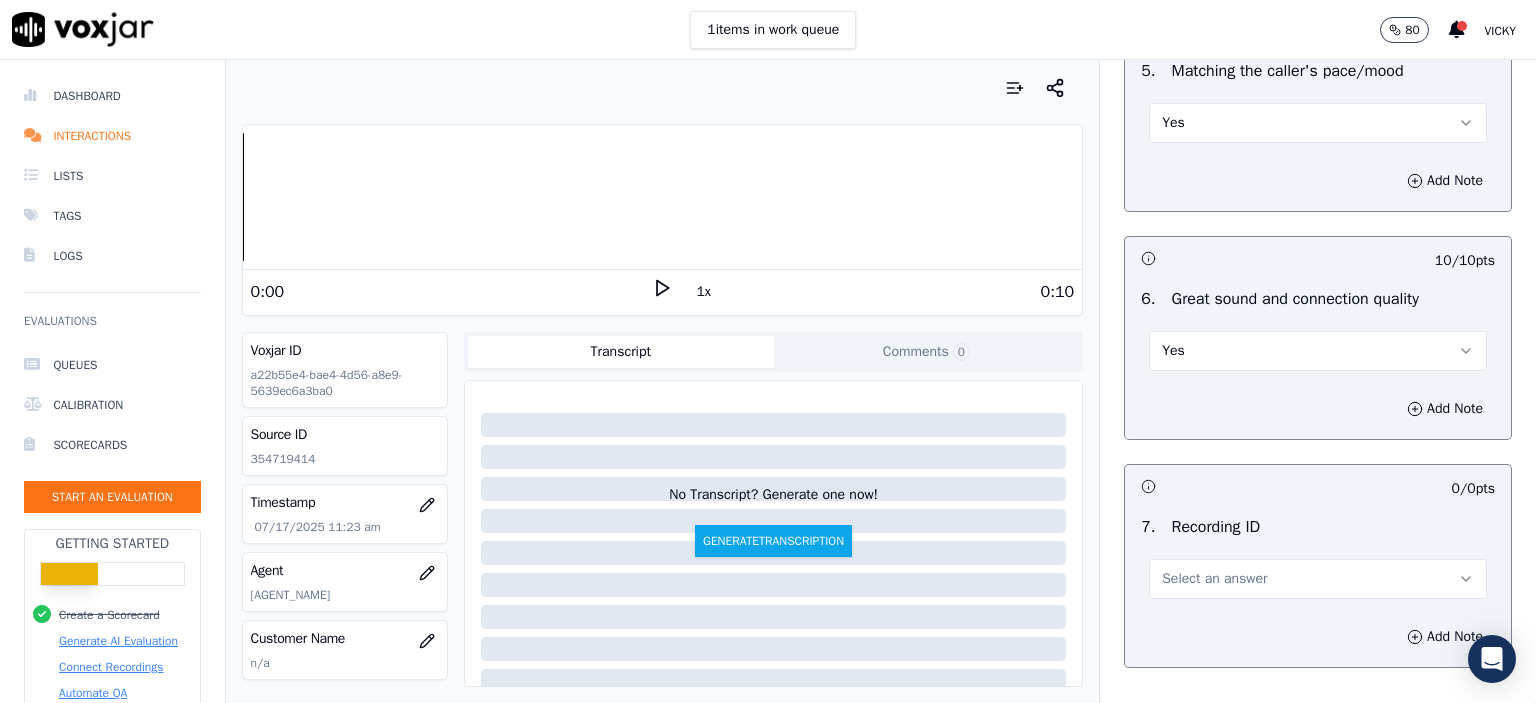 click on "Select an answer" at bounding box center [1214, 579] 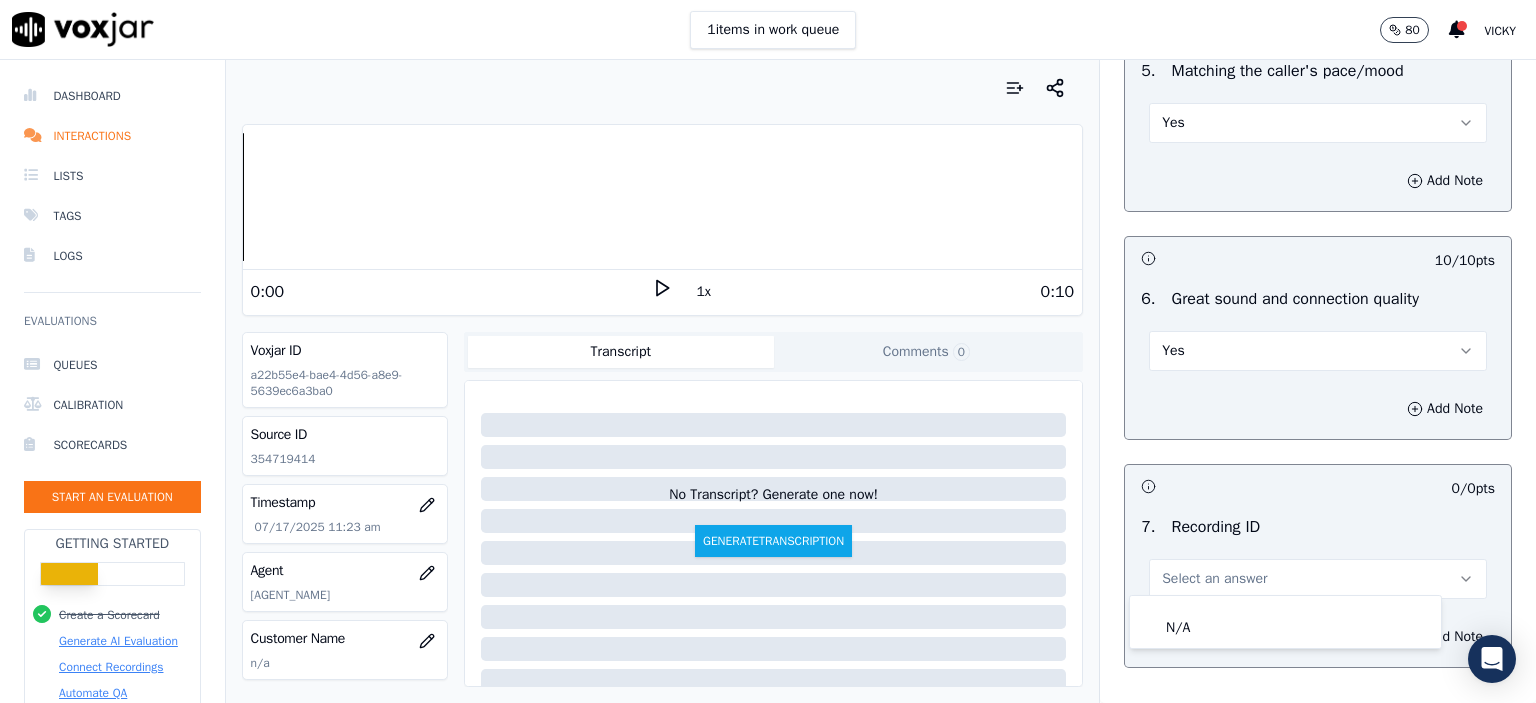 click on "N/A" 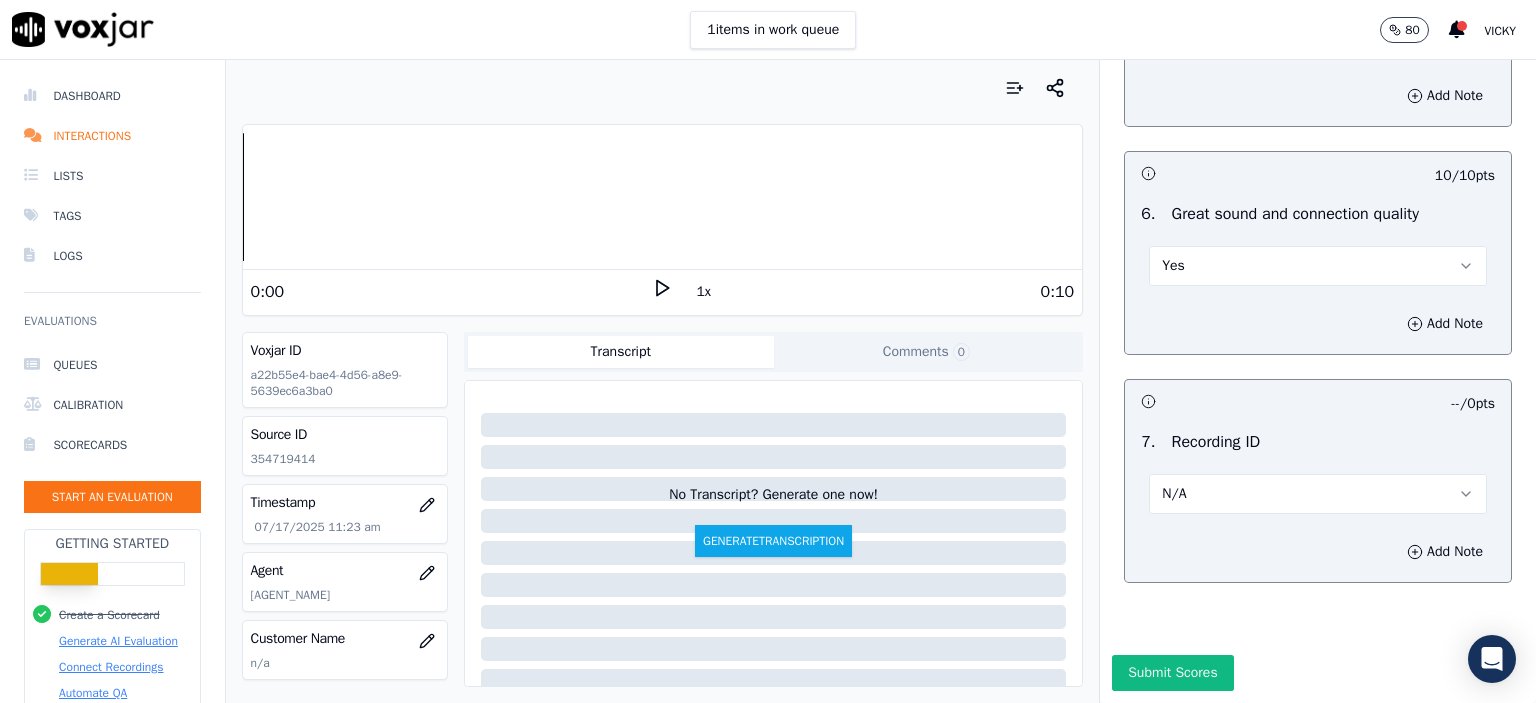 scroll, scrollTop: 4721, scrollLeft: 0, axis: vertical 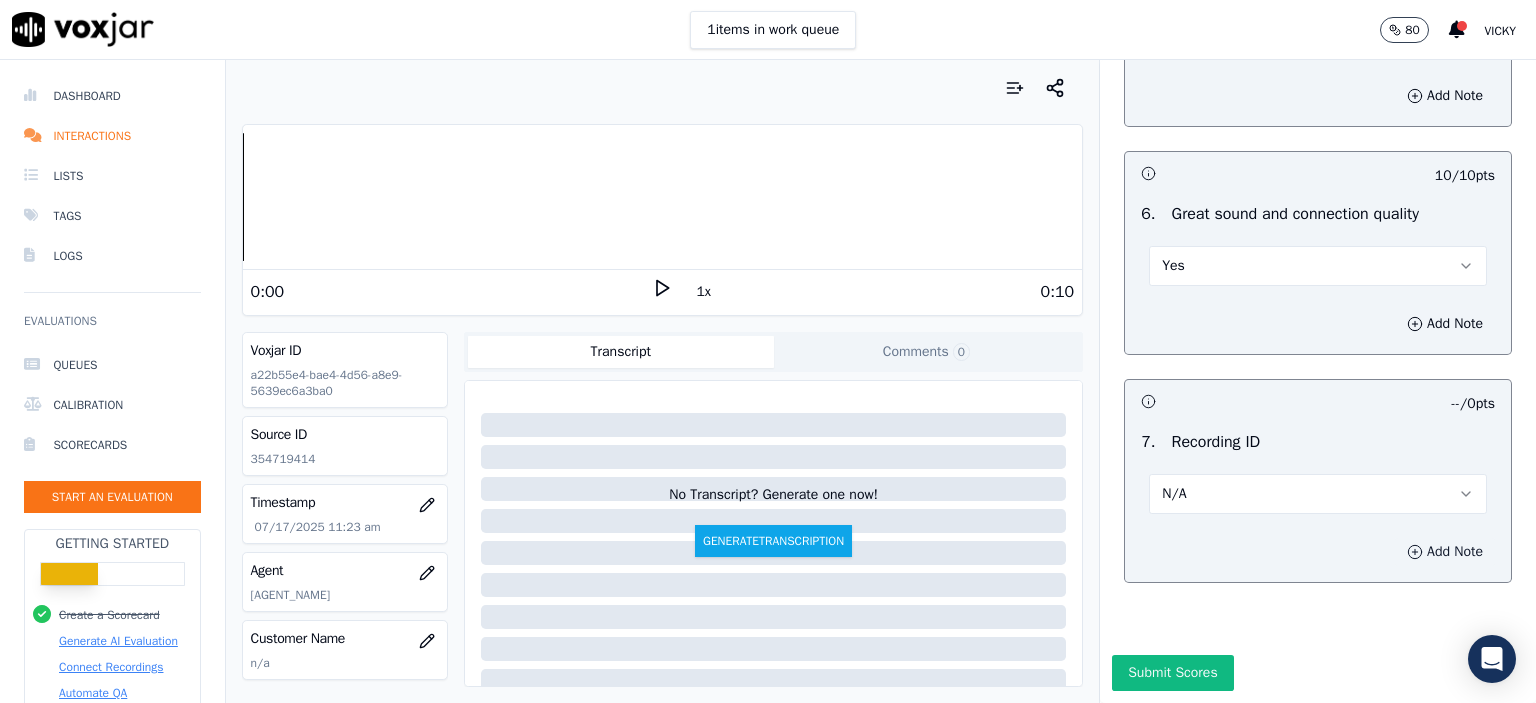 click on "Add Note" at bounding box center [1445, 552] 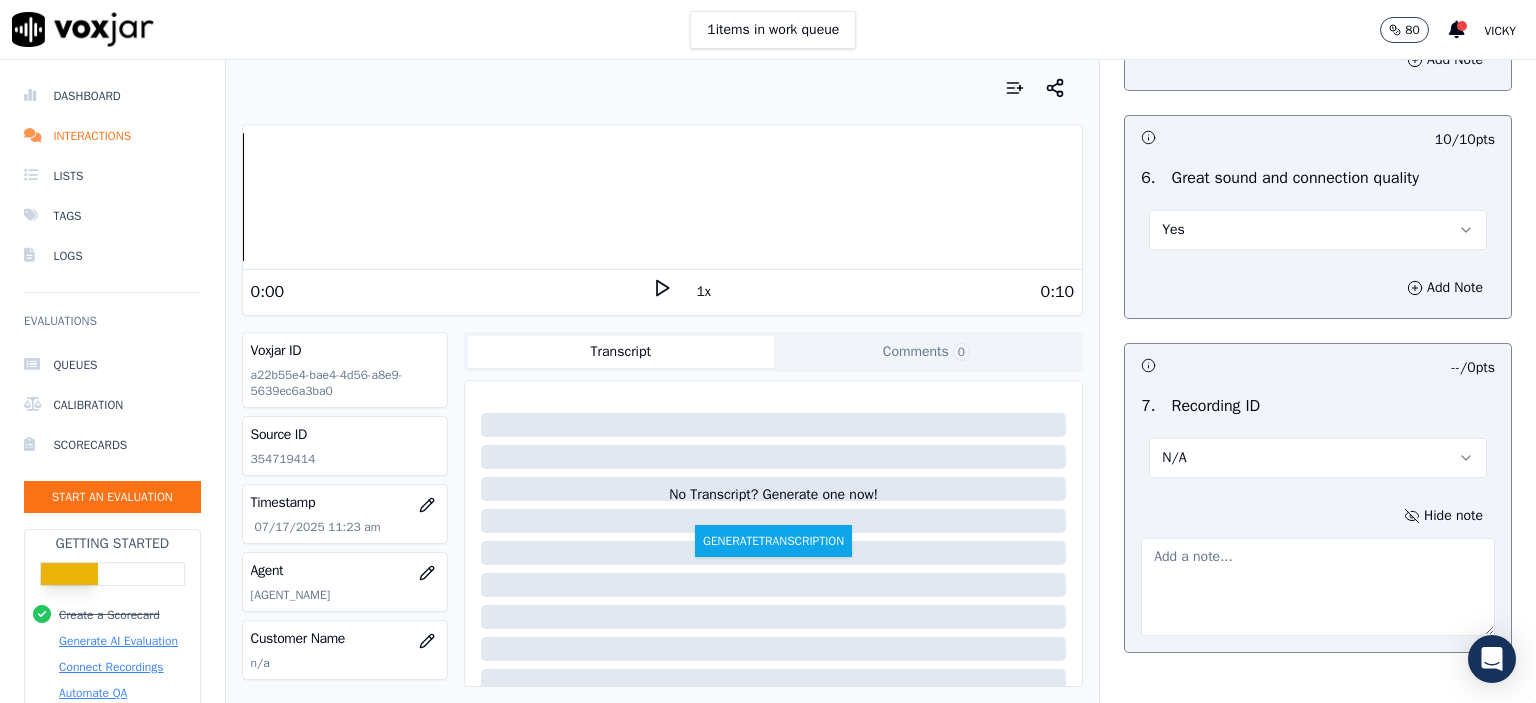 click on "354719414" 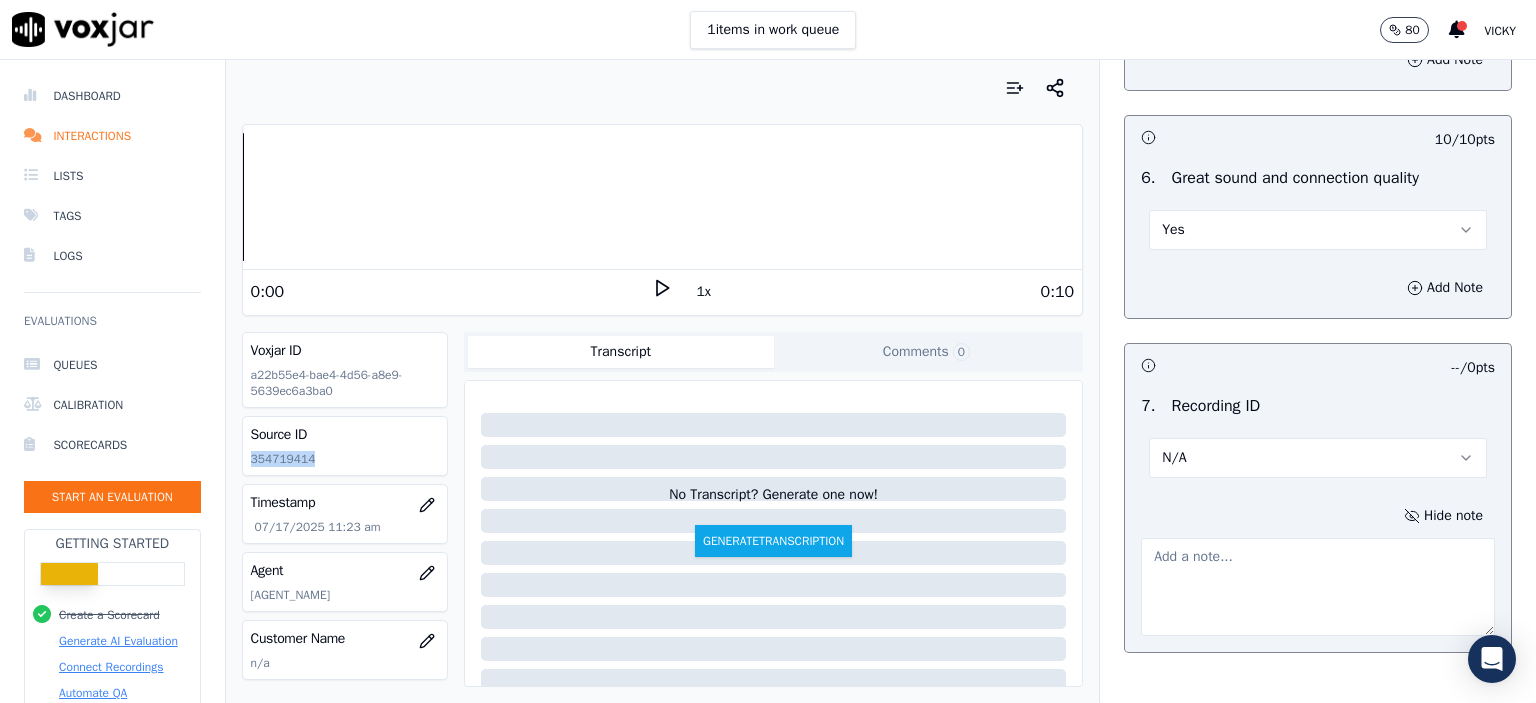 click on "354719414" 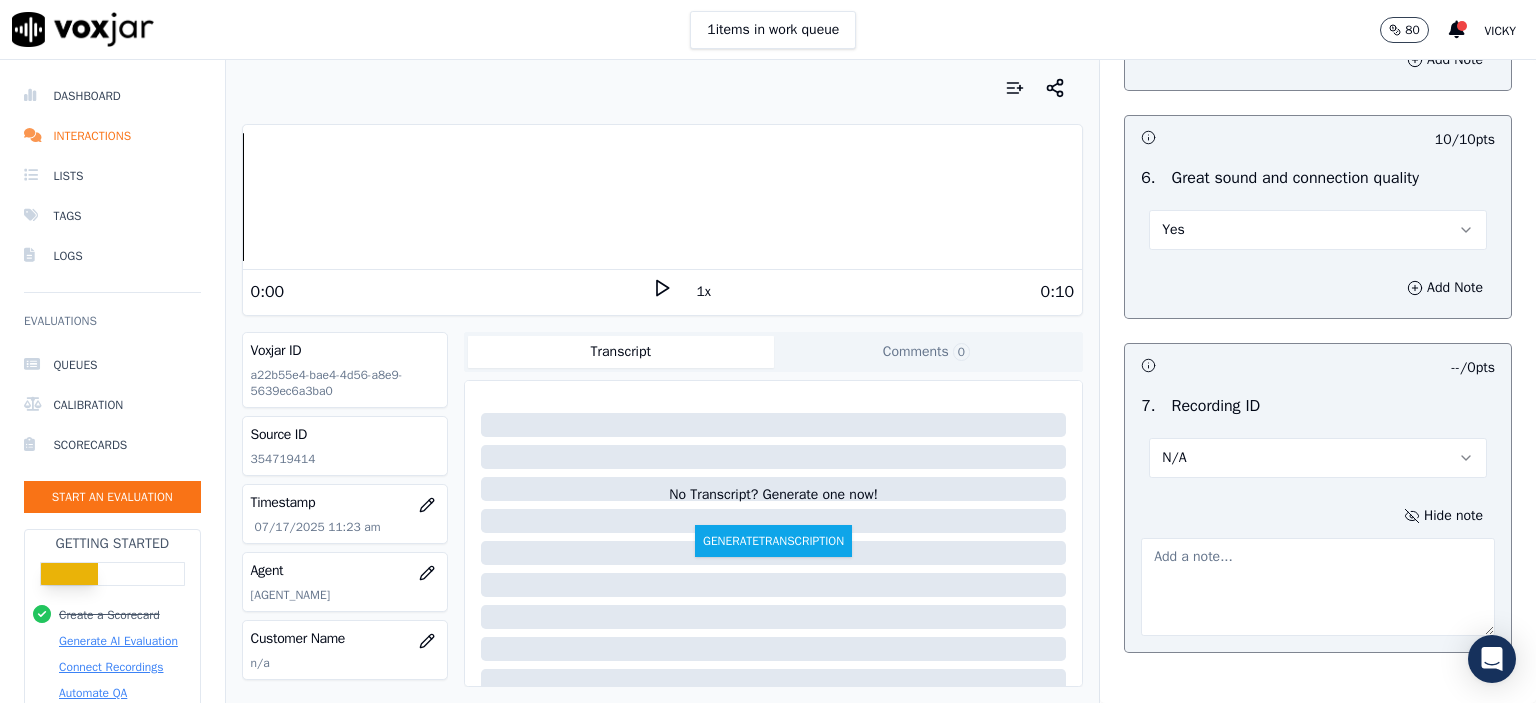 click at bounding box center [1318, 587] 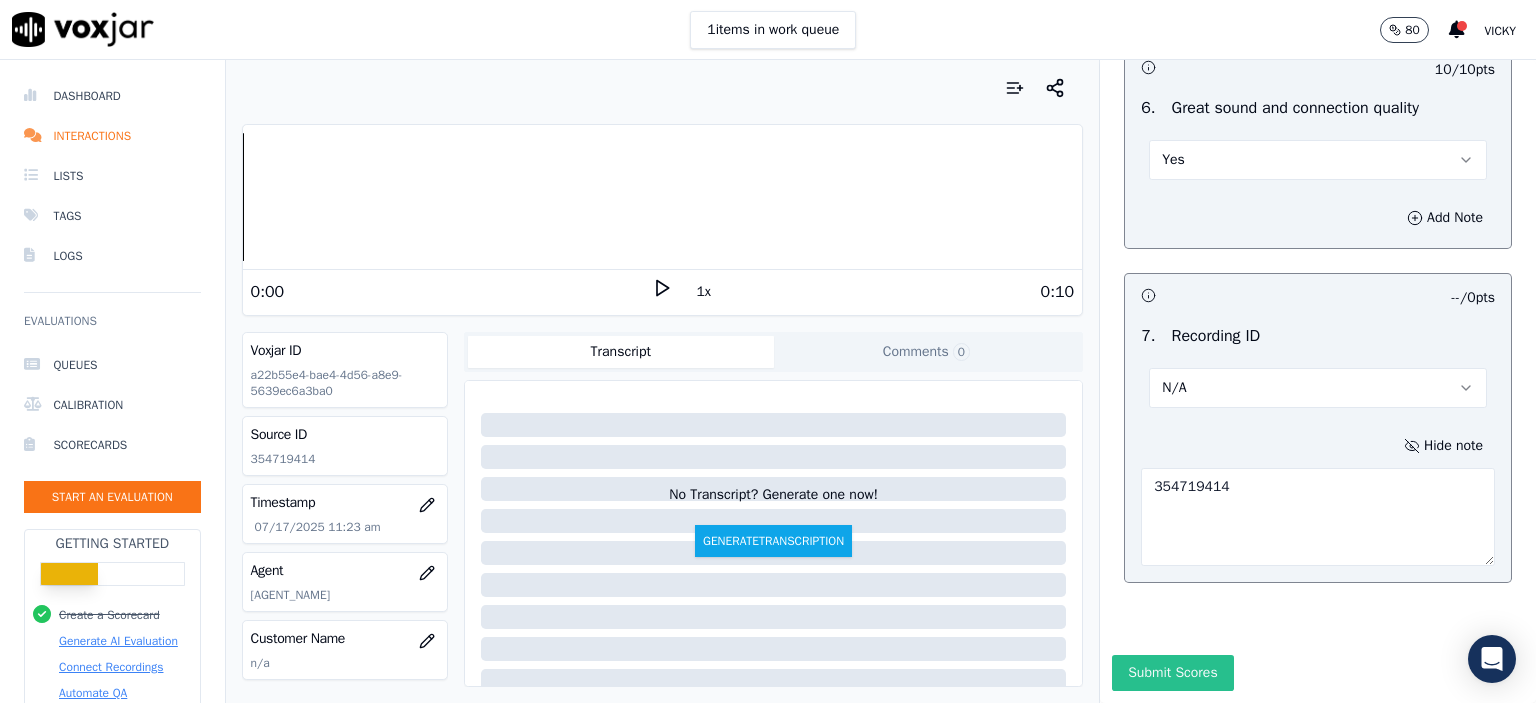 scroll, scrollTop: 4827, scrollLeft: 0, axis: vertical 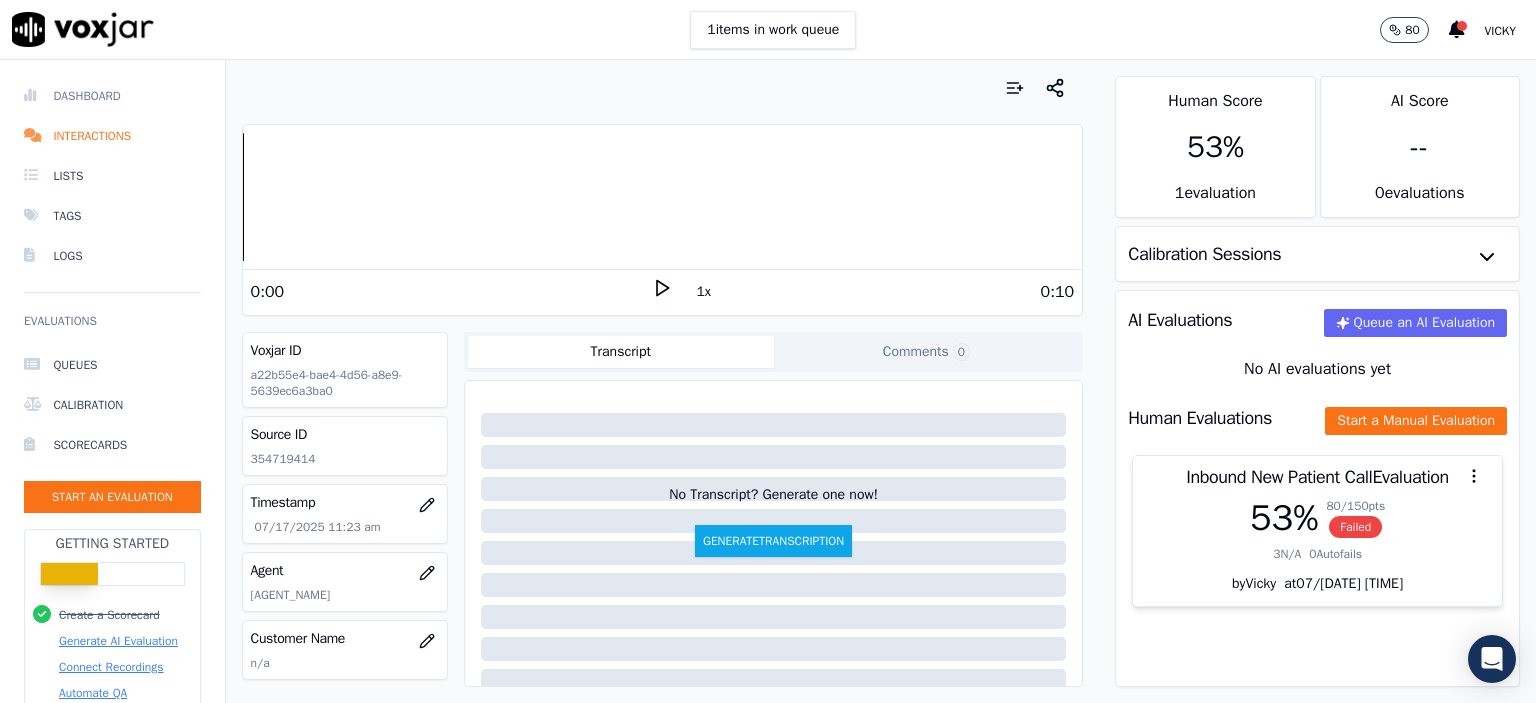 click on "Dashboard" at bounding box center [112, 96] 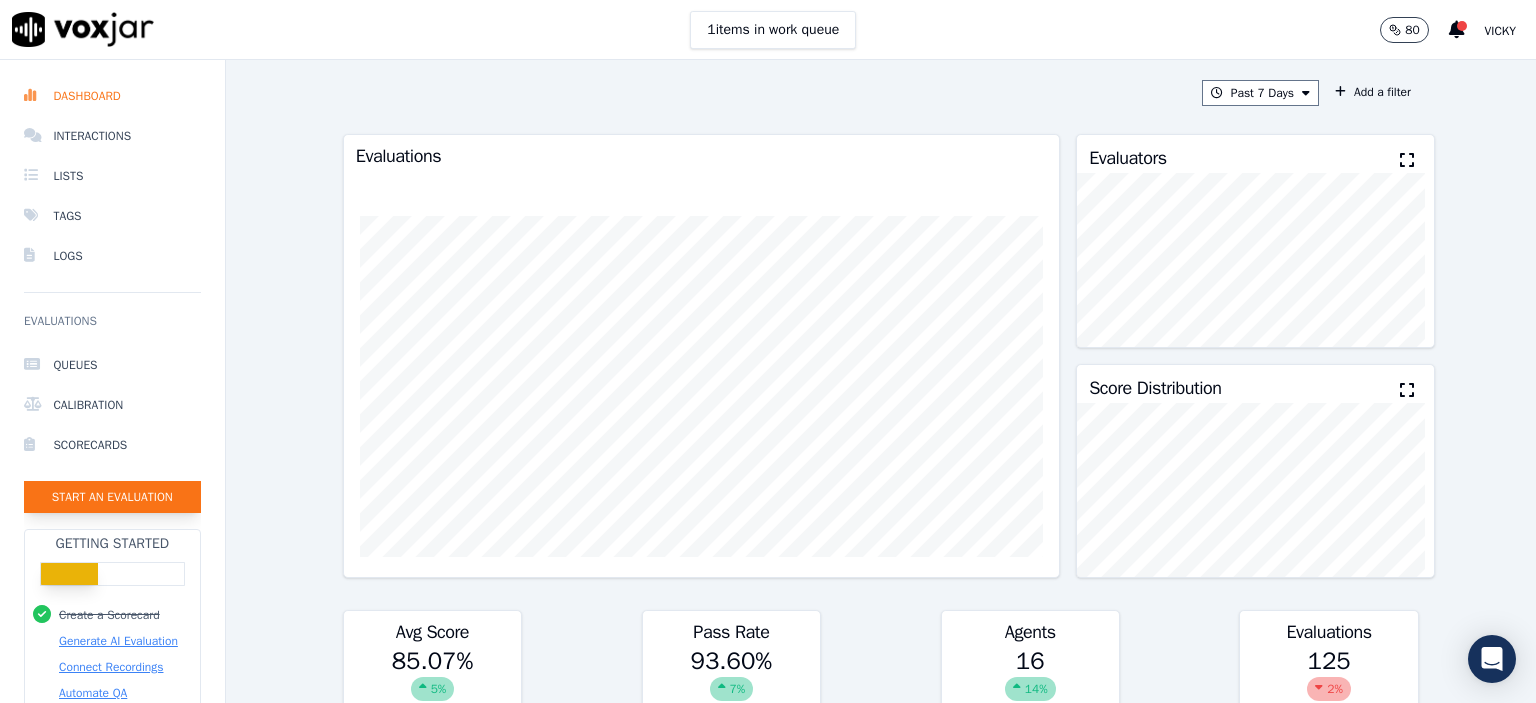 click on "Start an Evaluation" 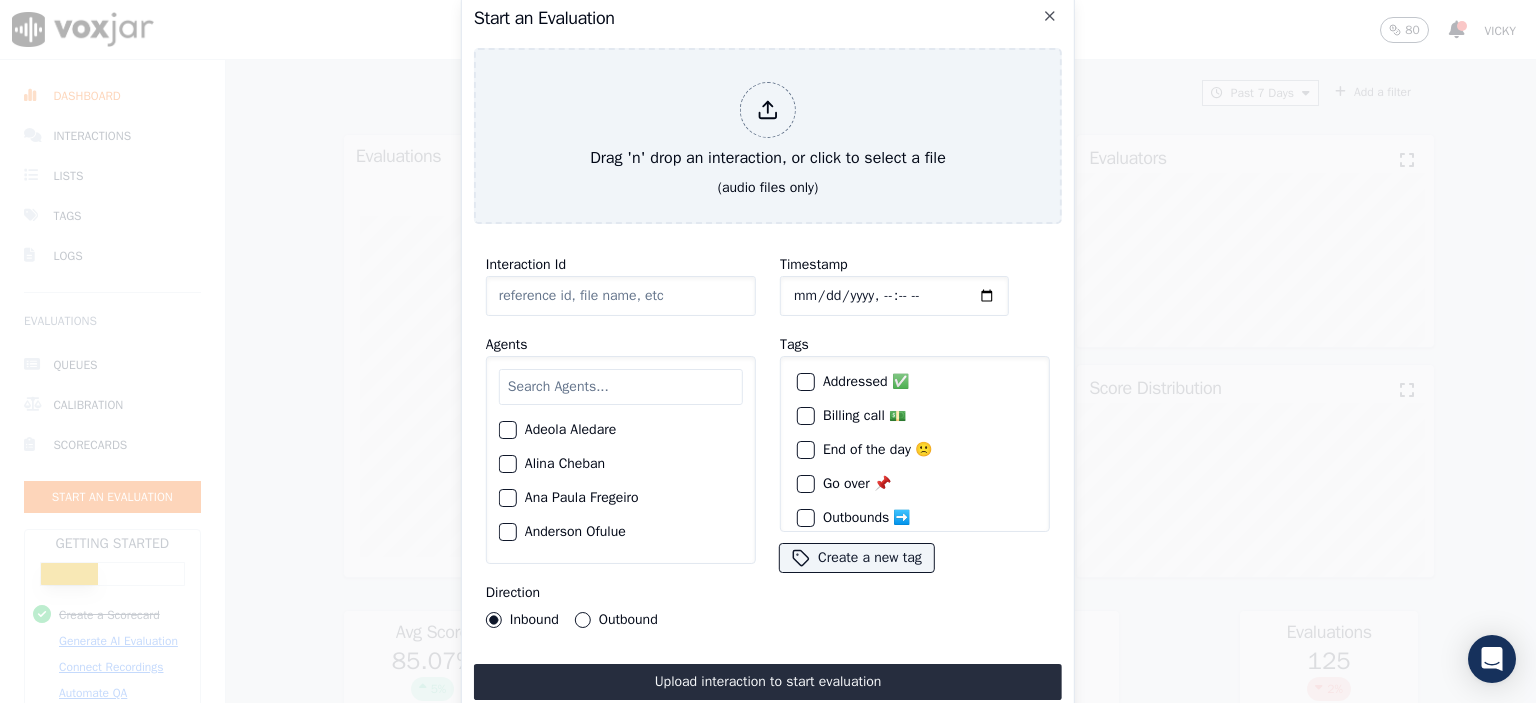 click on "Interaction Id" 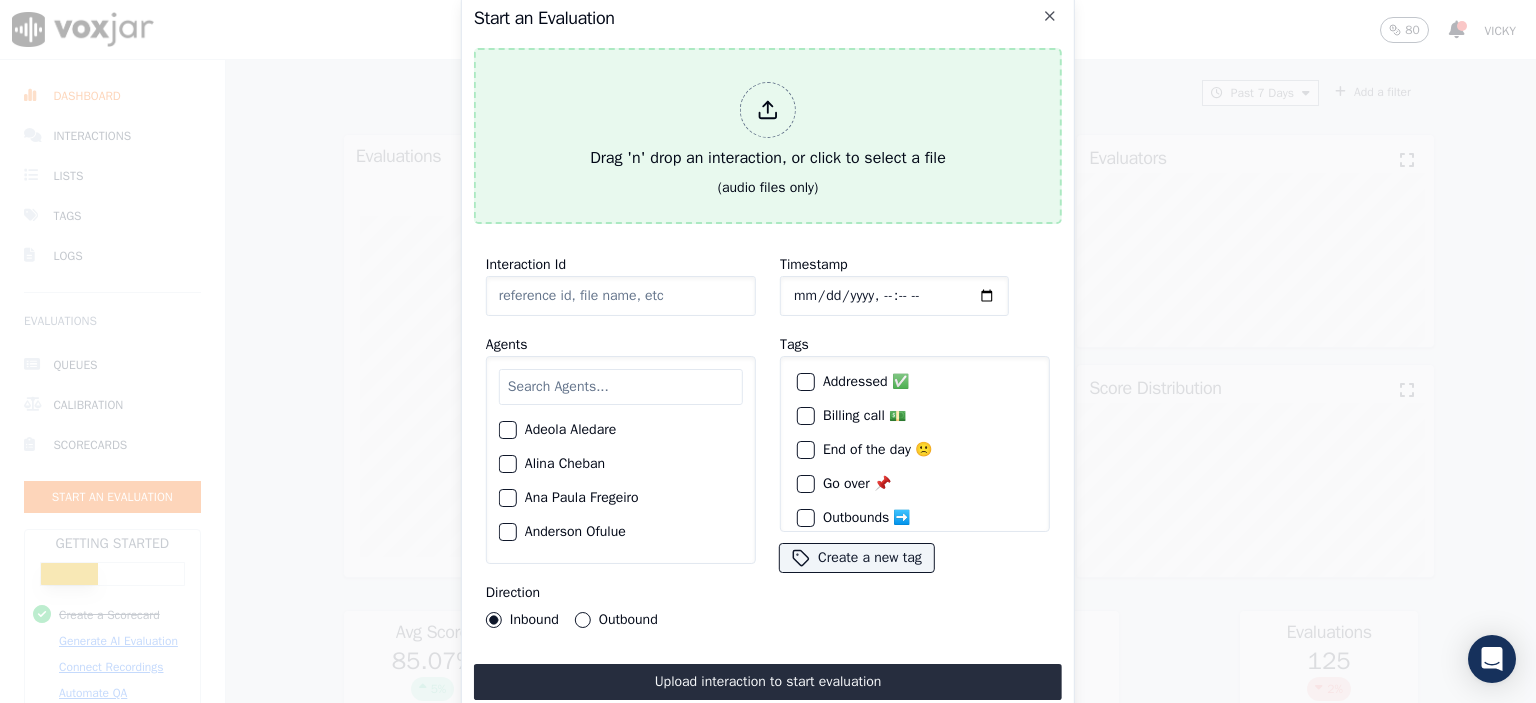paste on "354724464" 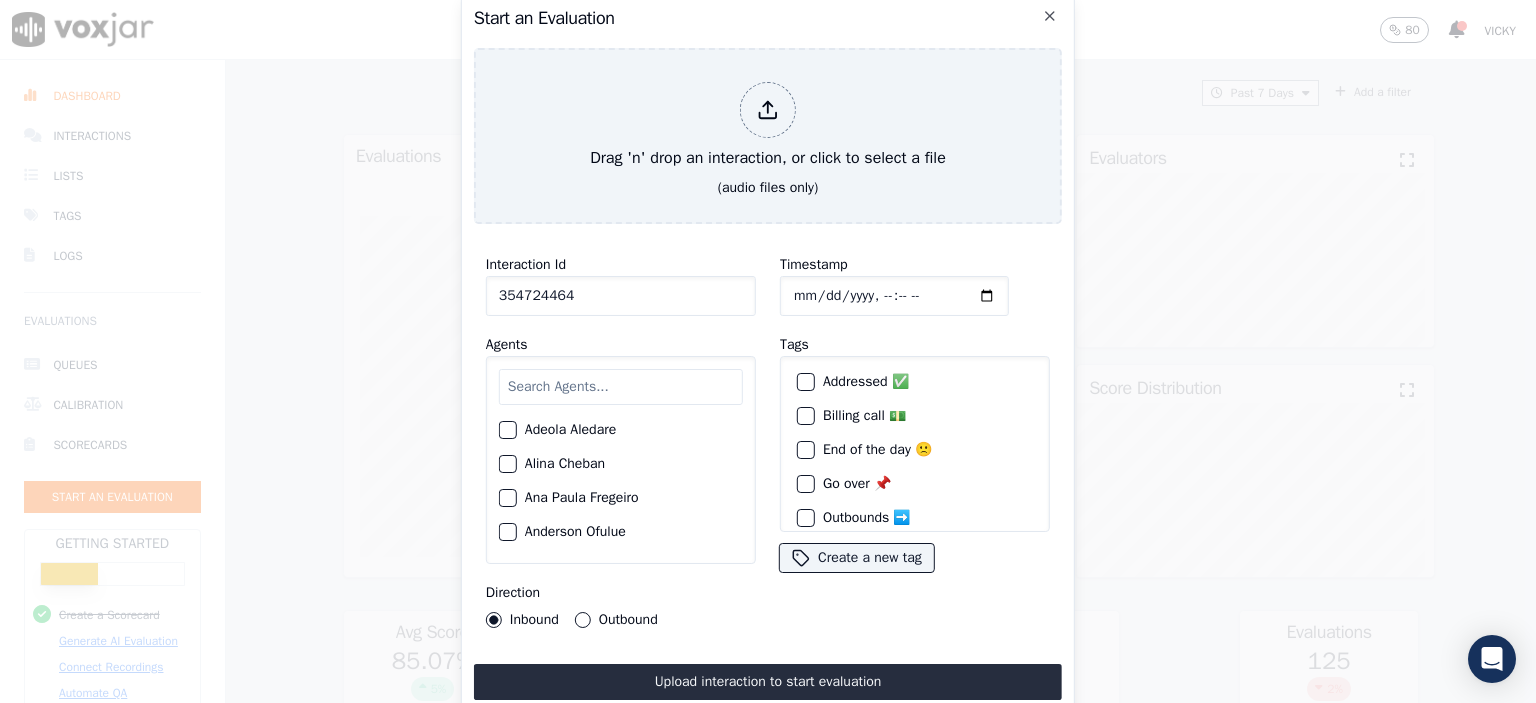 type on "354724464" 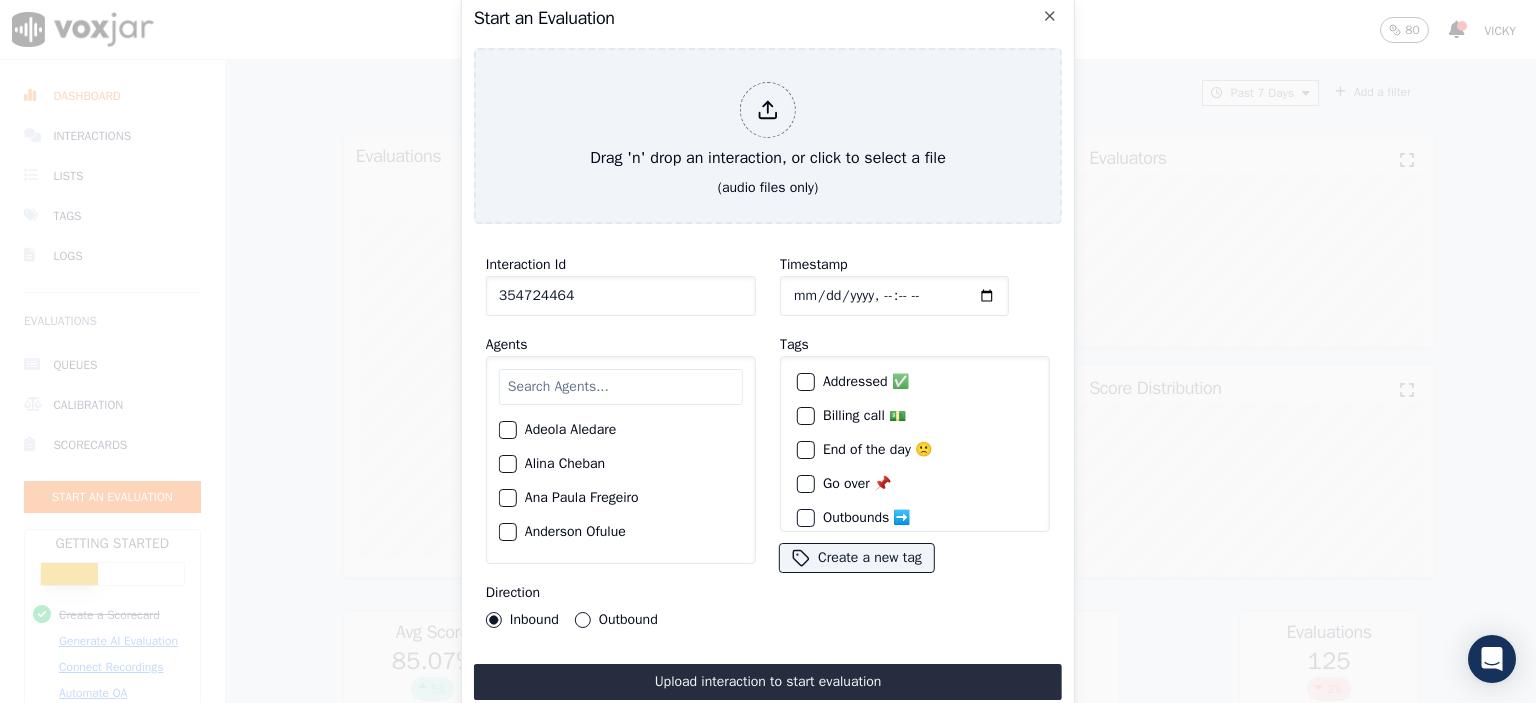 click on "Timestamp" 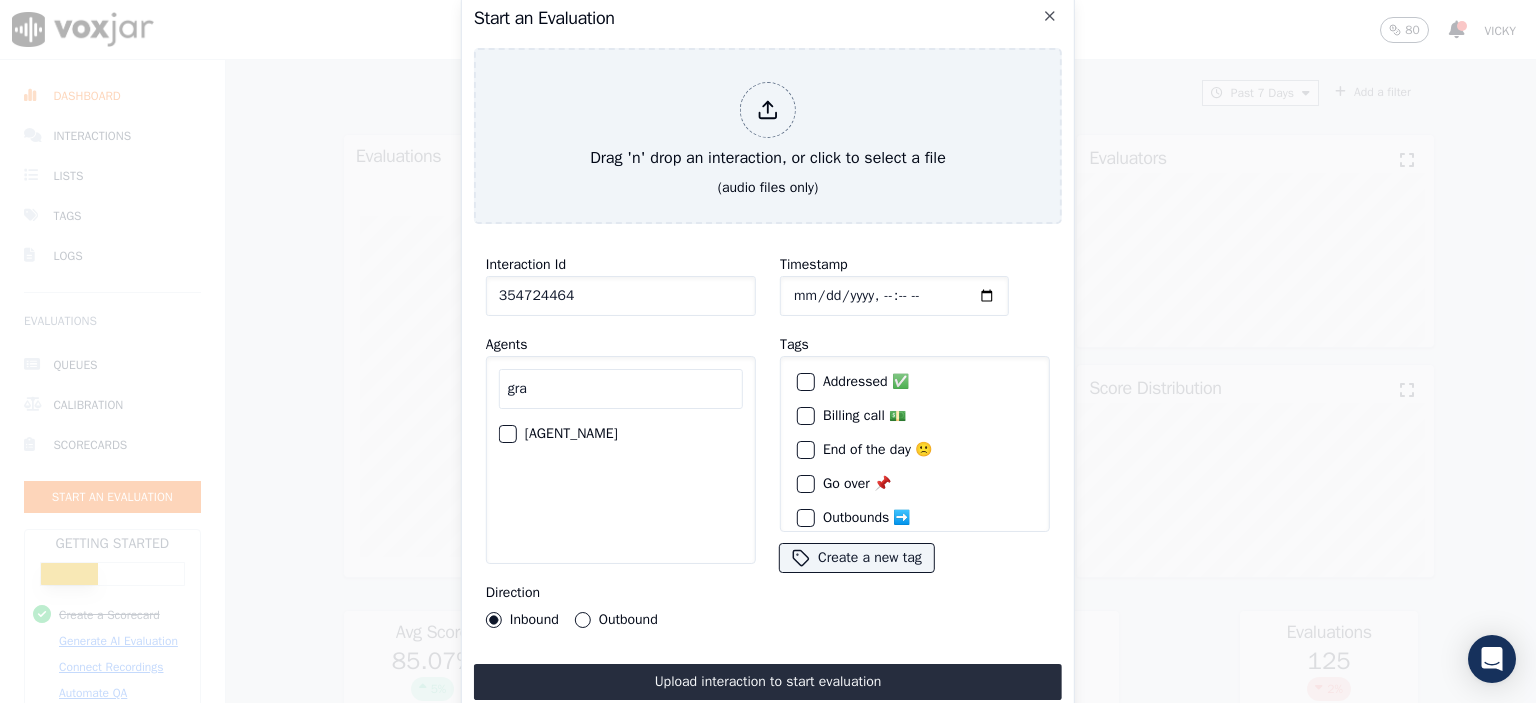 type on "gra" 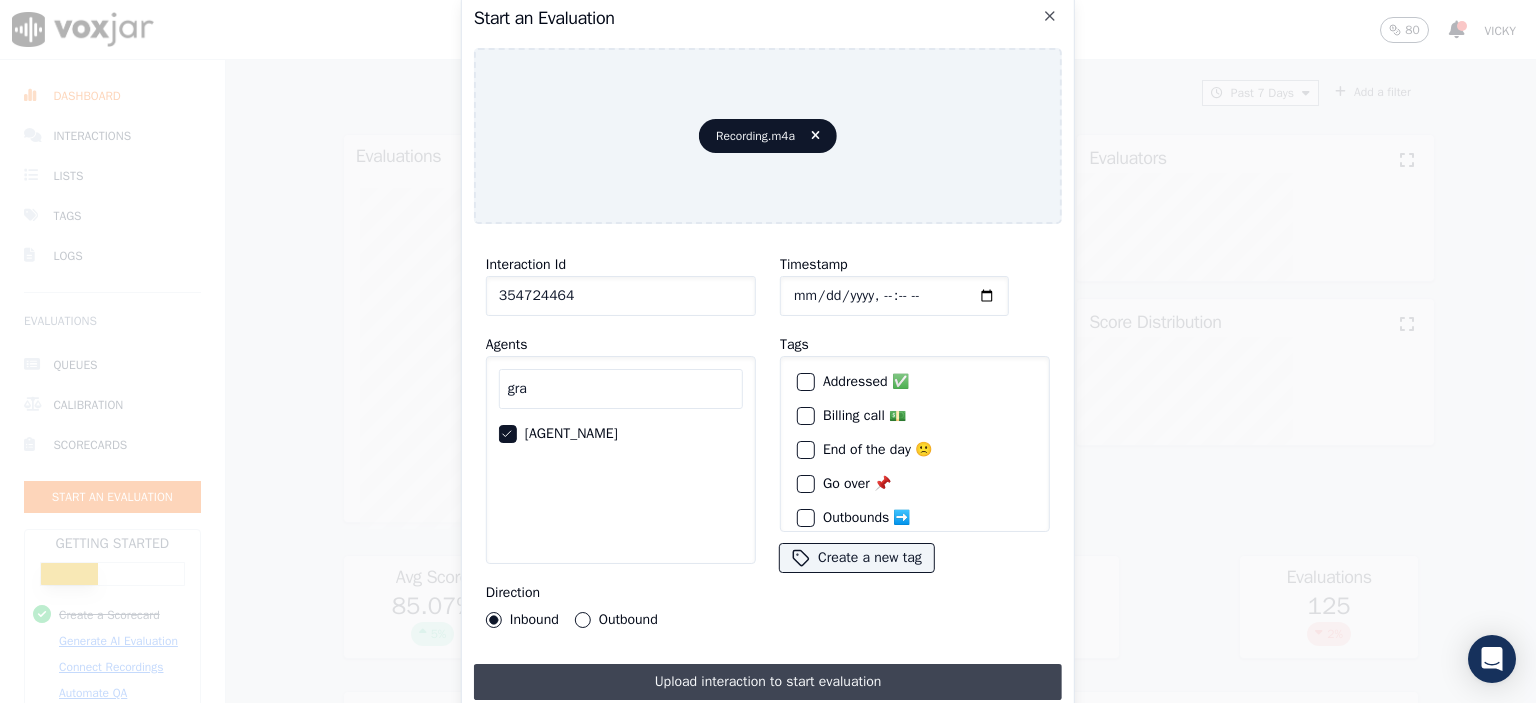 click on "Upload interaction to start evaluation" at bounding box center (768, 682) 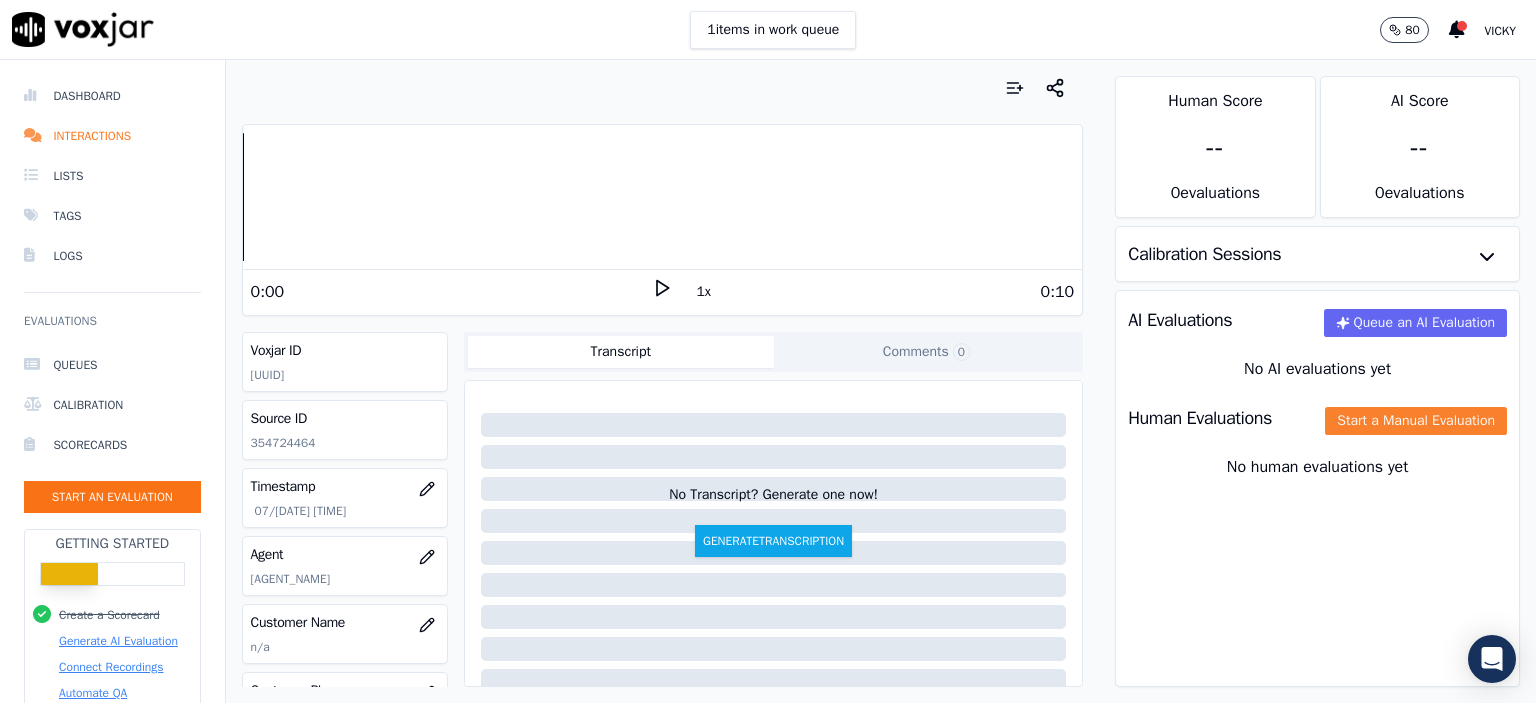 click on "Start a Manual Evaluation" 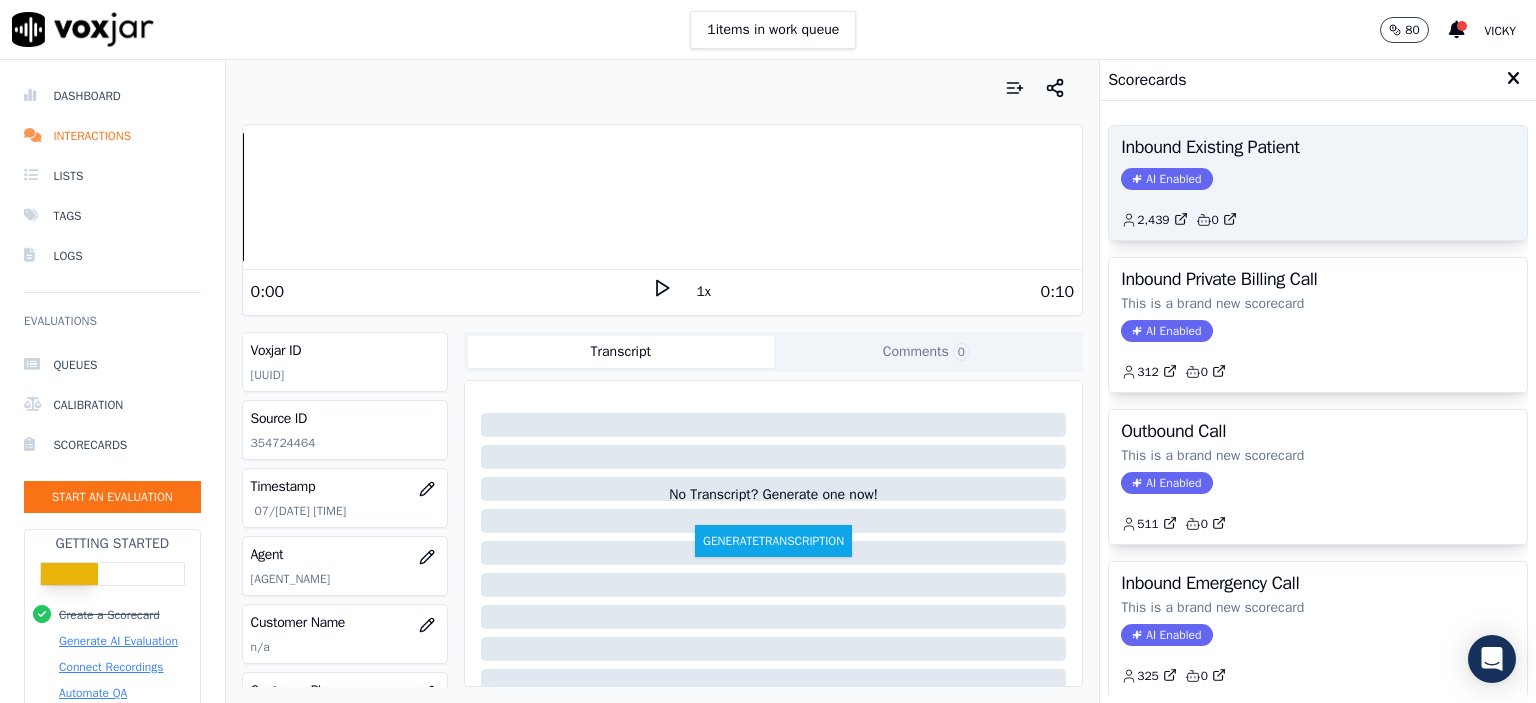 click on "AI Enabled" 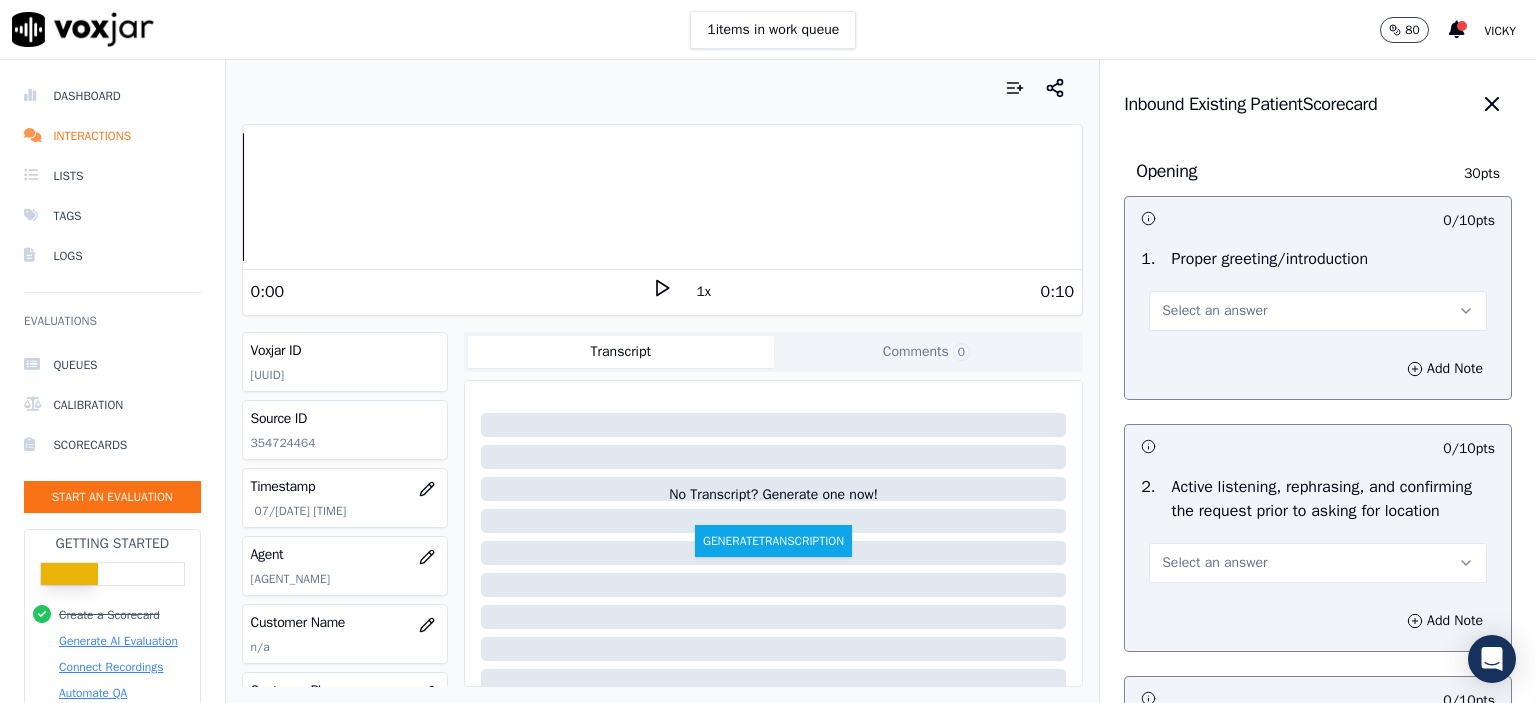 click on "Select an answer" at bounding box center (1214, 311) 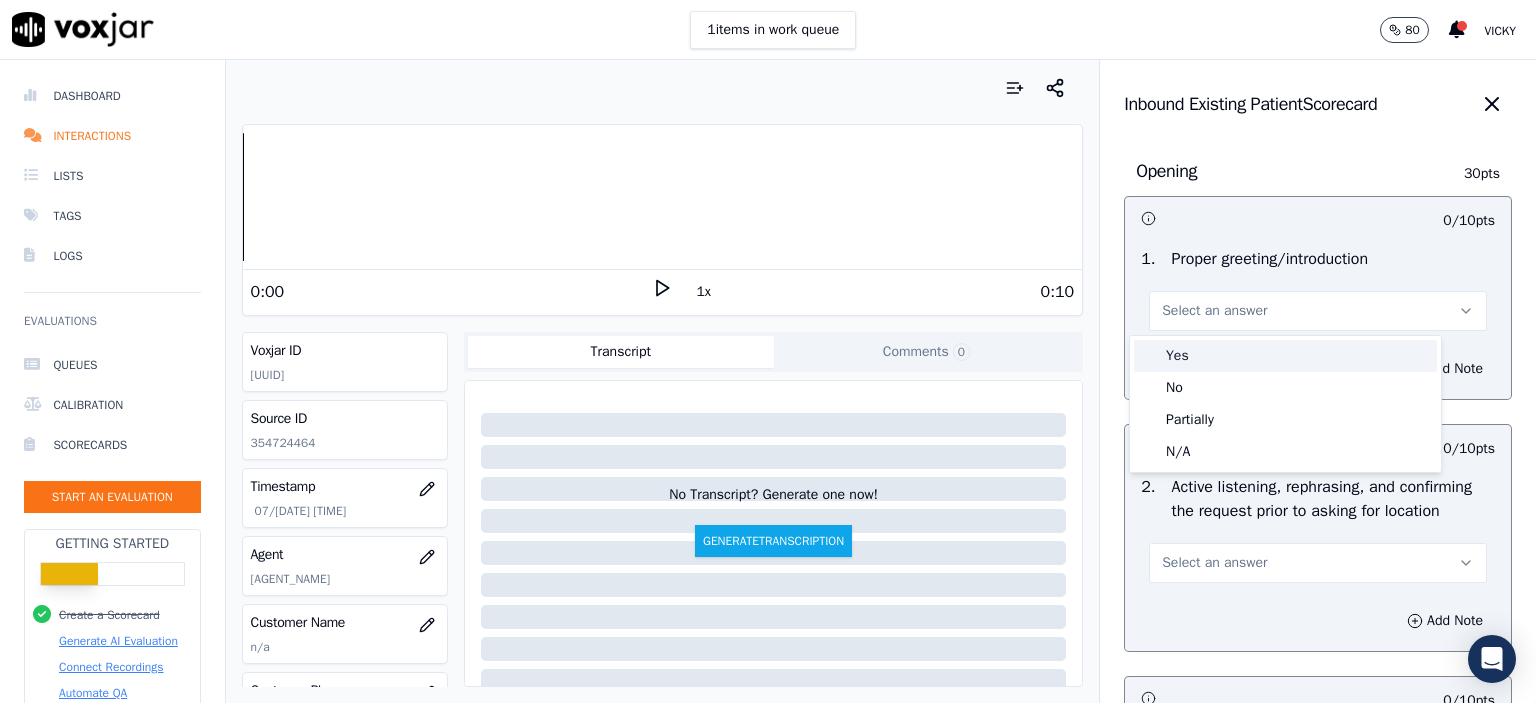 click on "Yes" at bounding box center (1285, 356) 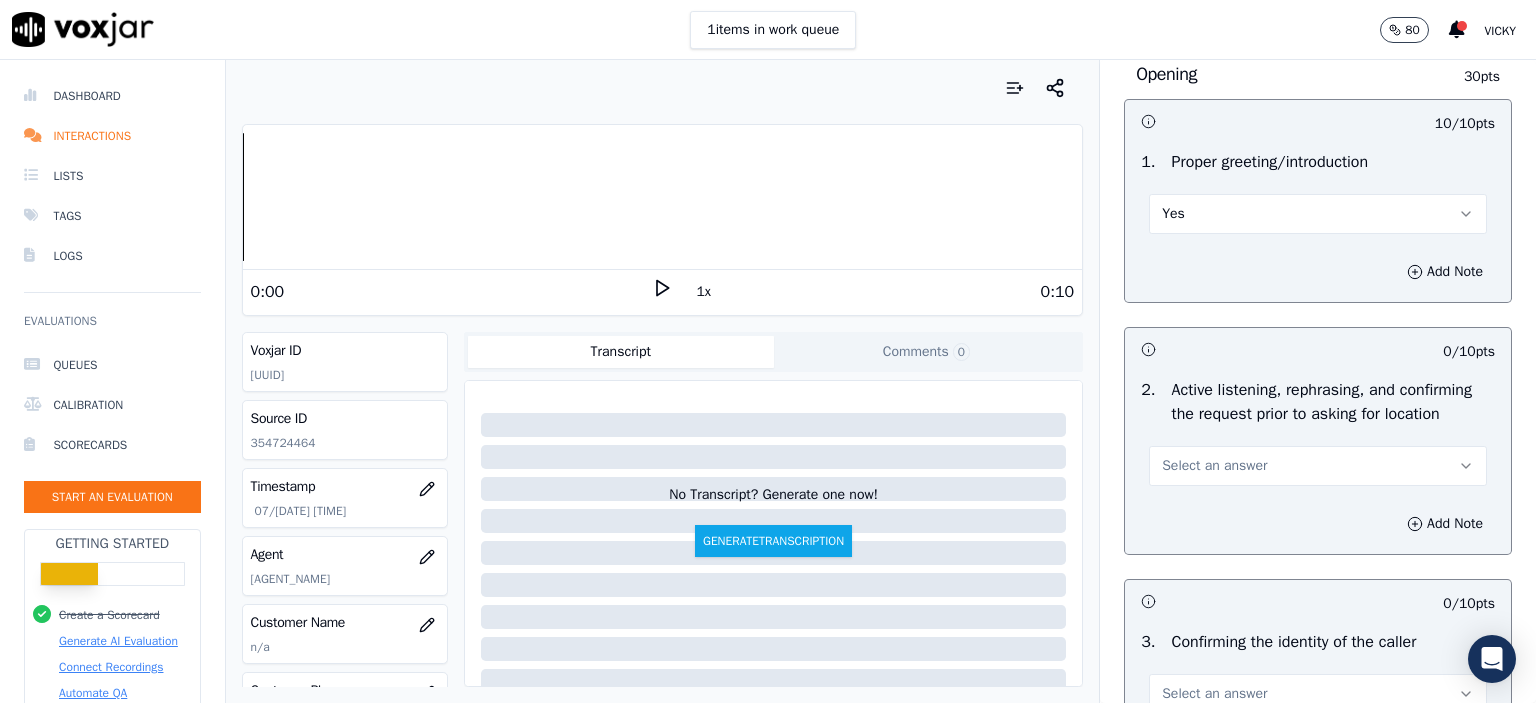 scroll, scrollTop: 100, scrollLeft: 0, axis: vertical 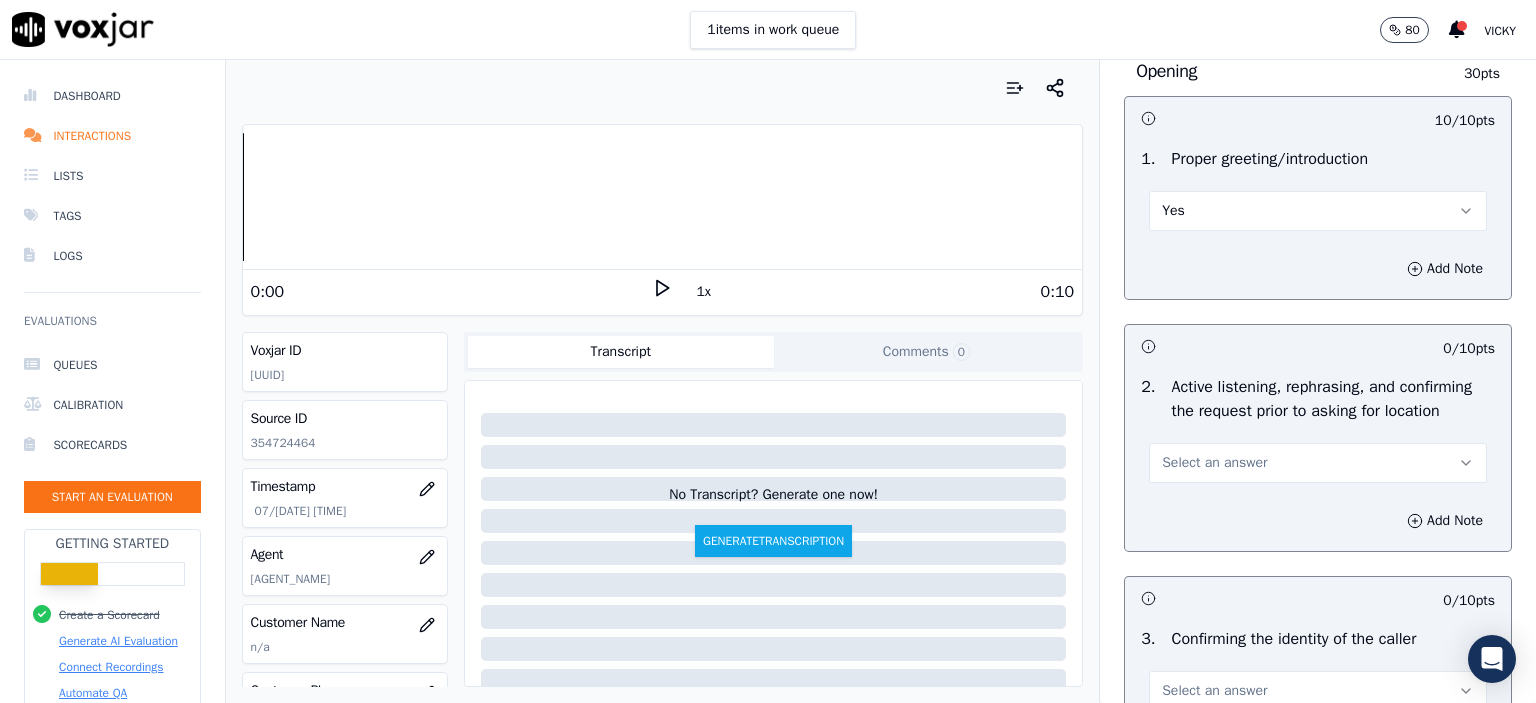 drag, startPoint x: 1238, startPoint y: 487, endPoint x: 1241, endPoint y: 507, distance: 20.22375 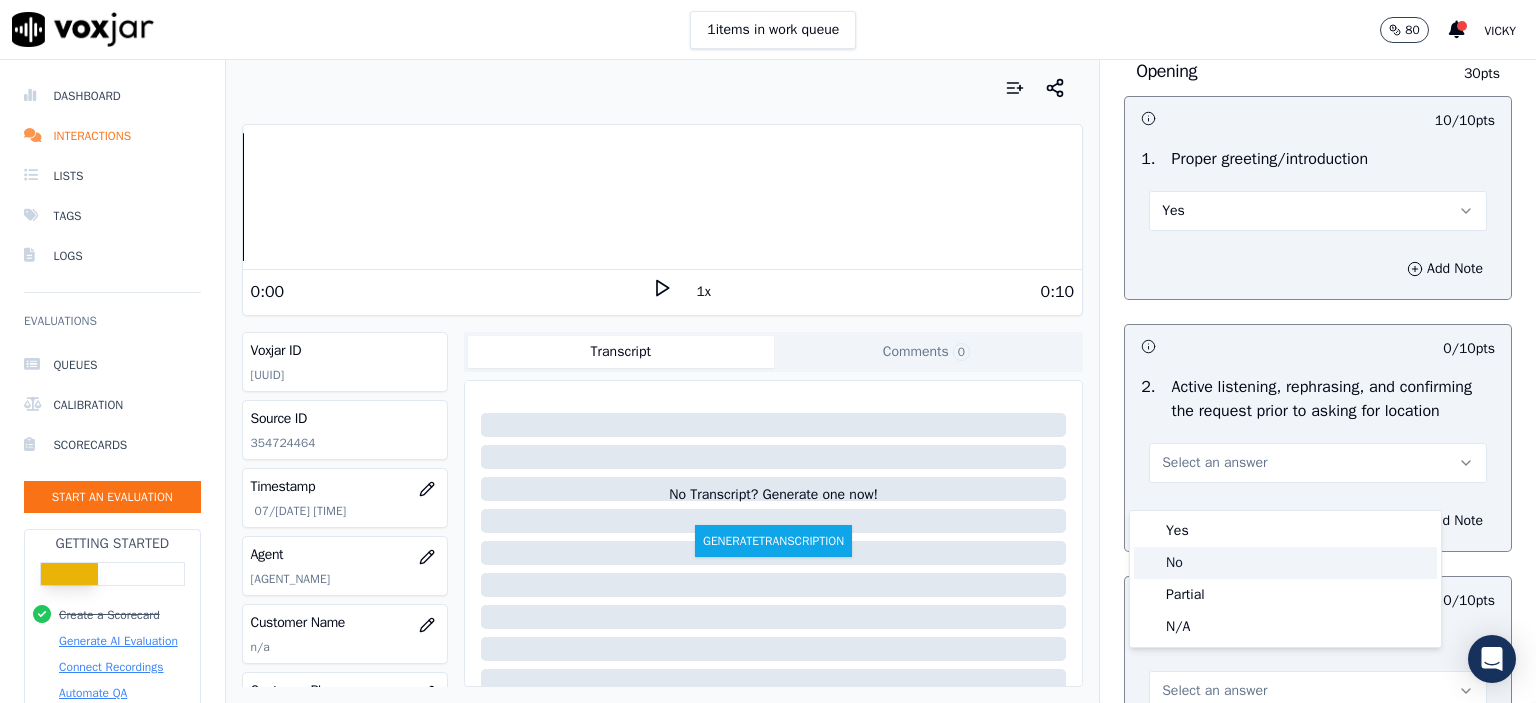 click on "No" 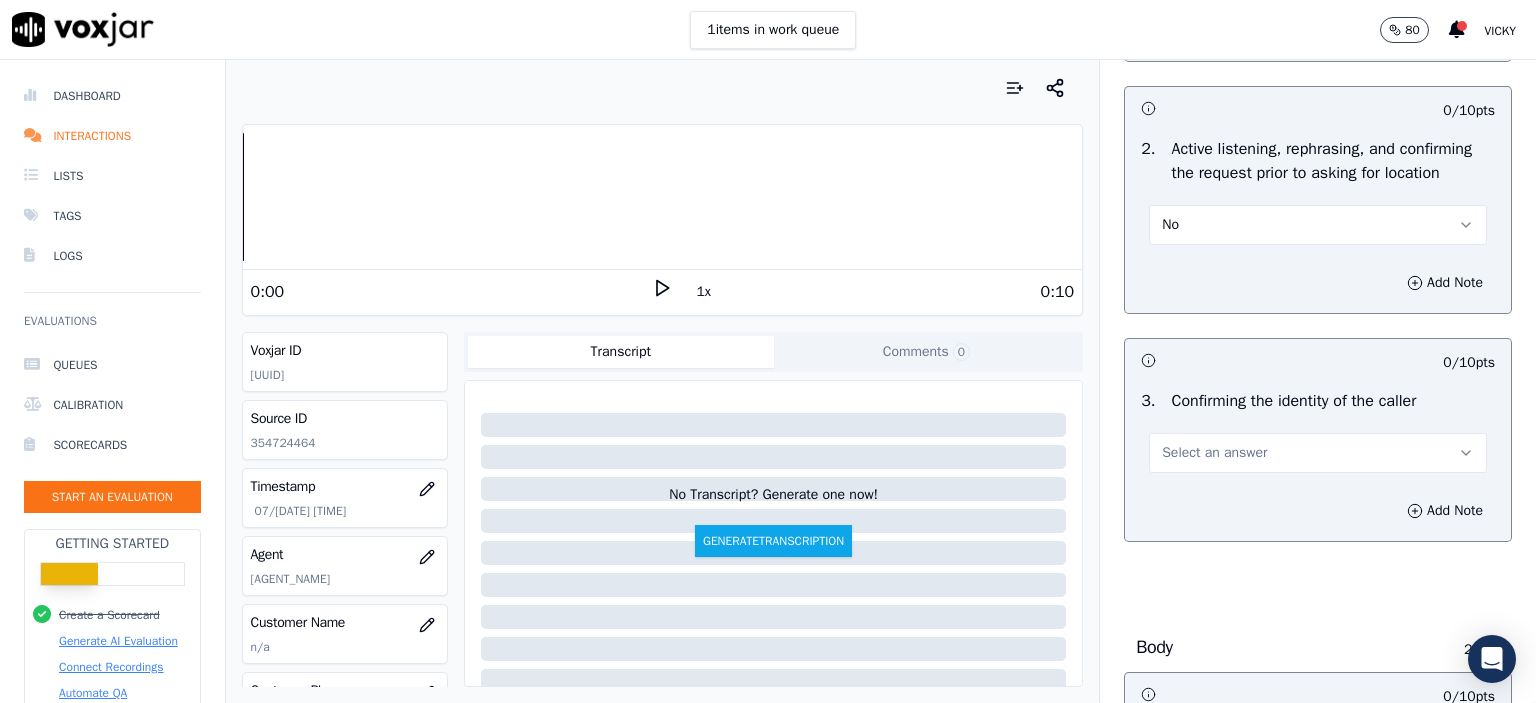 scroll, scrollTop: 400, scrollLeft: 0, axis: vertical 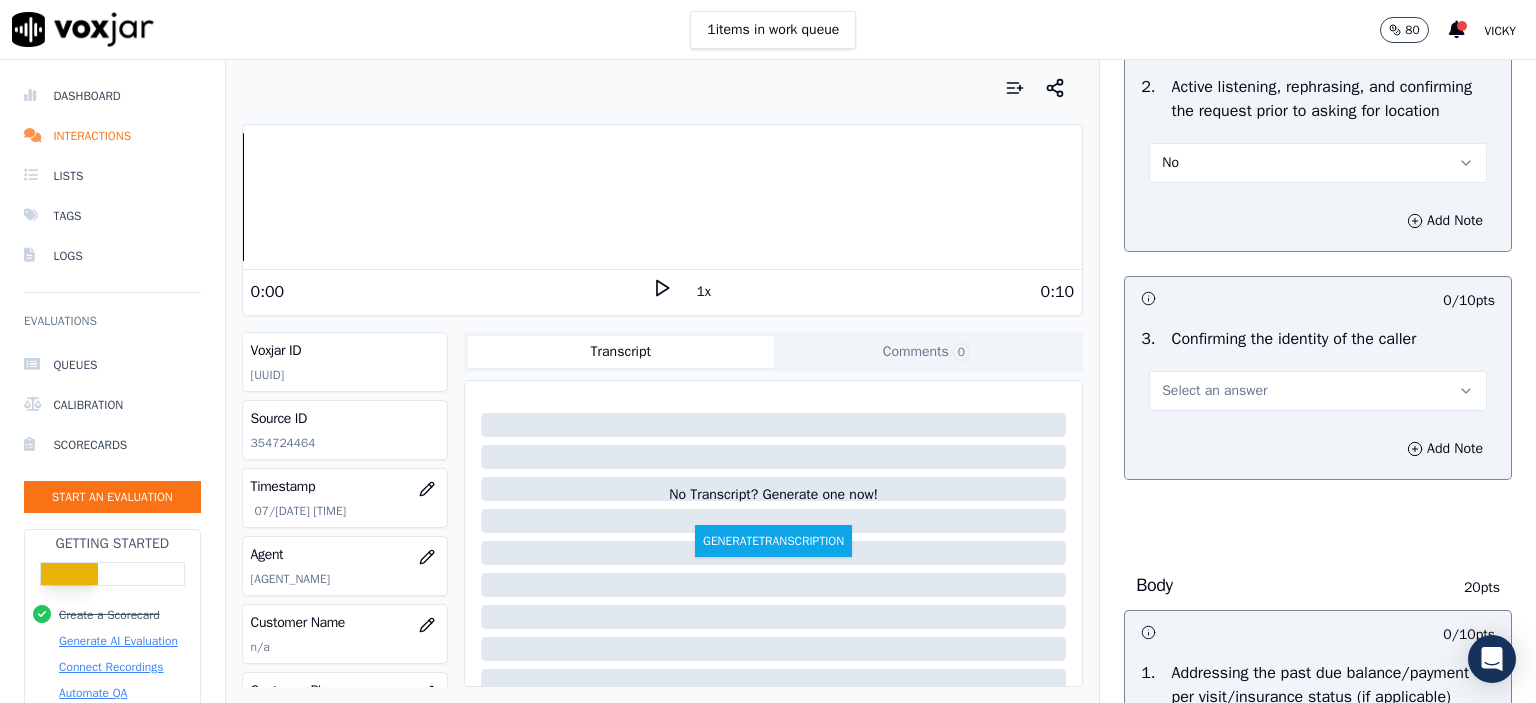 click on "Select an answer" at bounding box center (1318, 391) 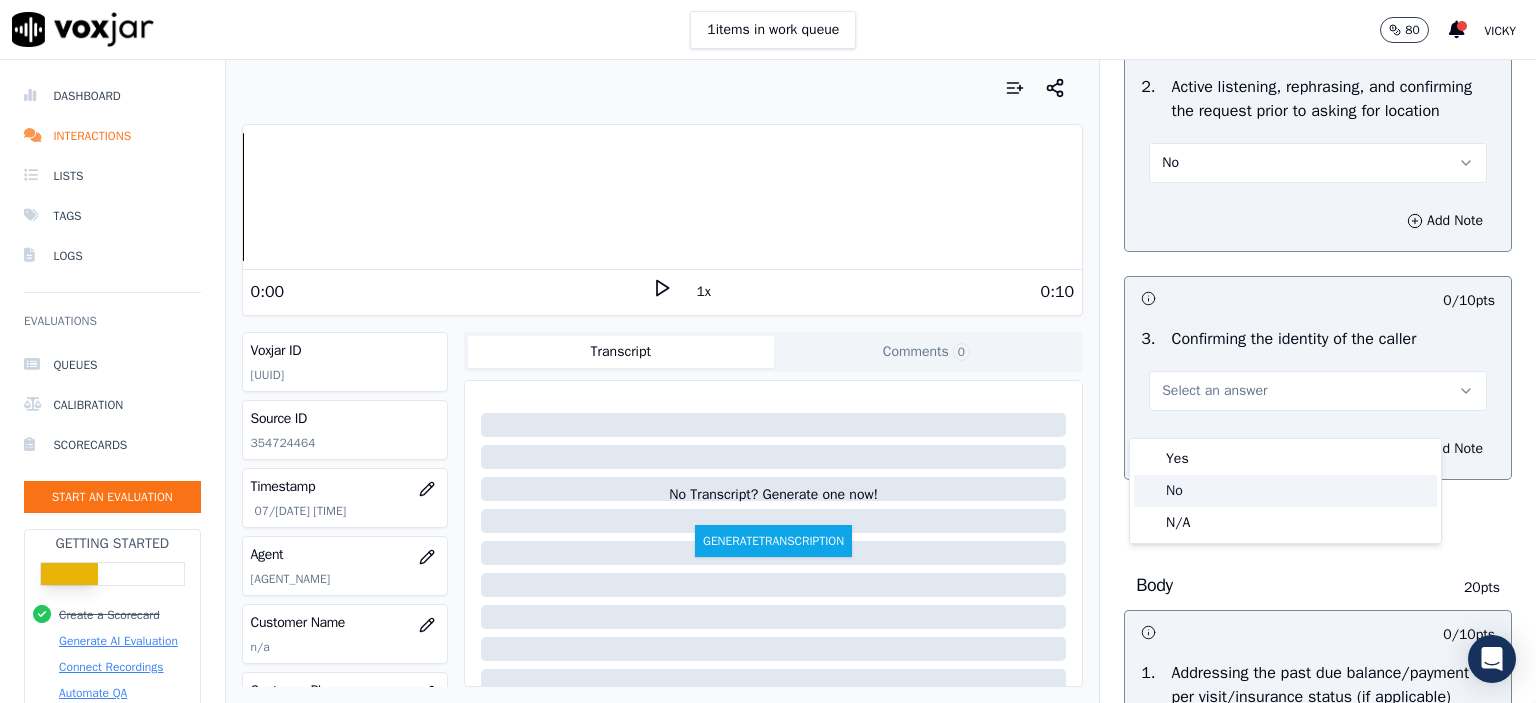 click on "No" 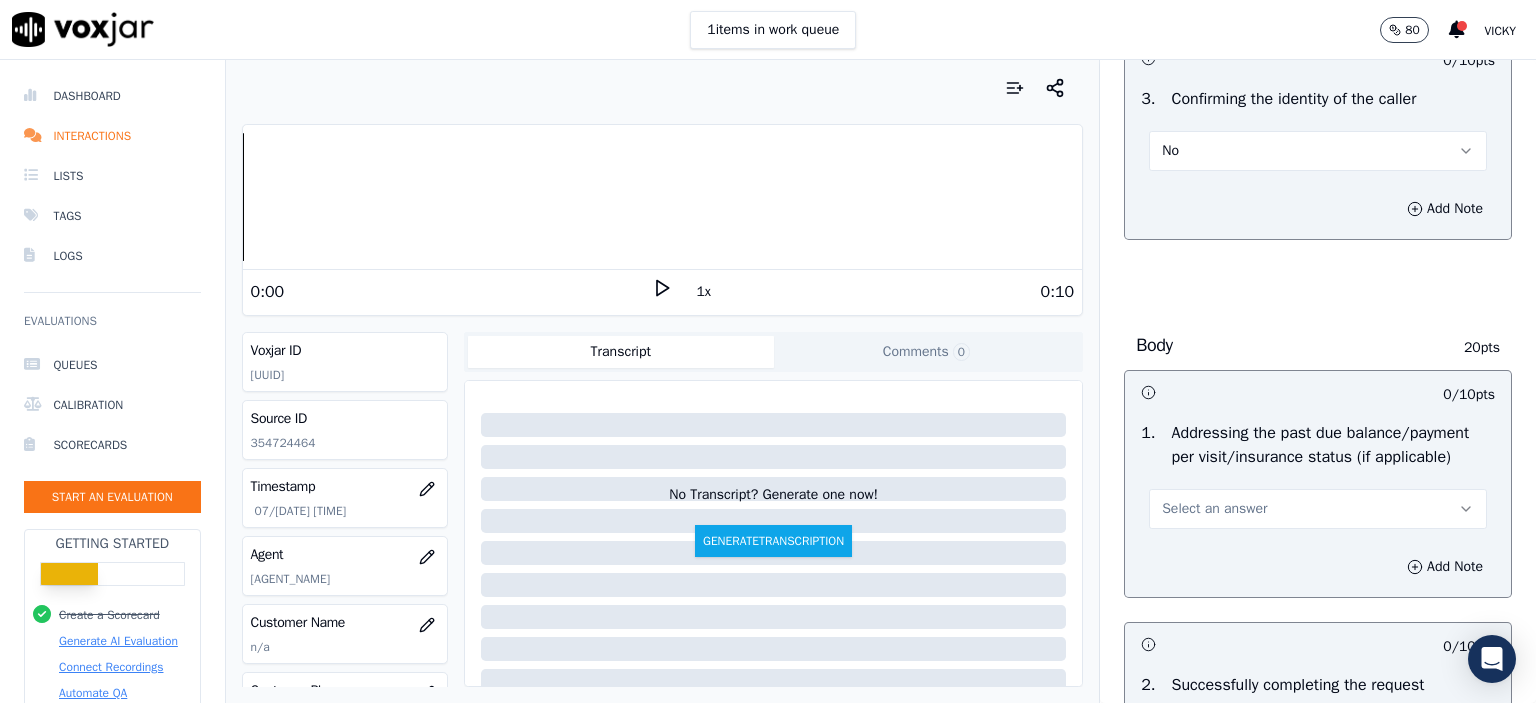 scroll, scrollTop: 800, scrollLeft: 0, axis: vertical 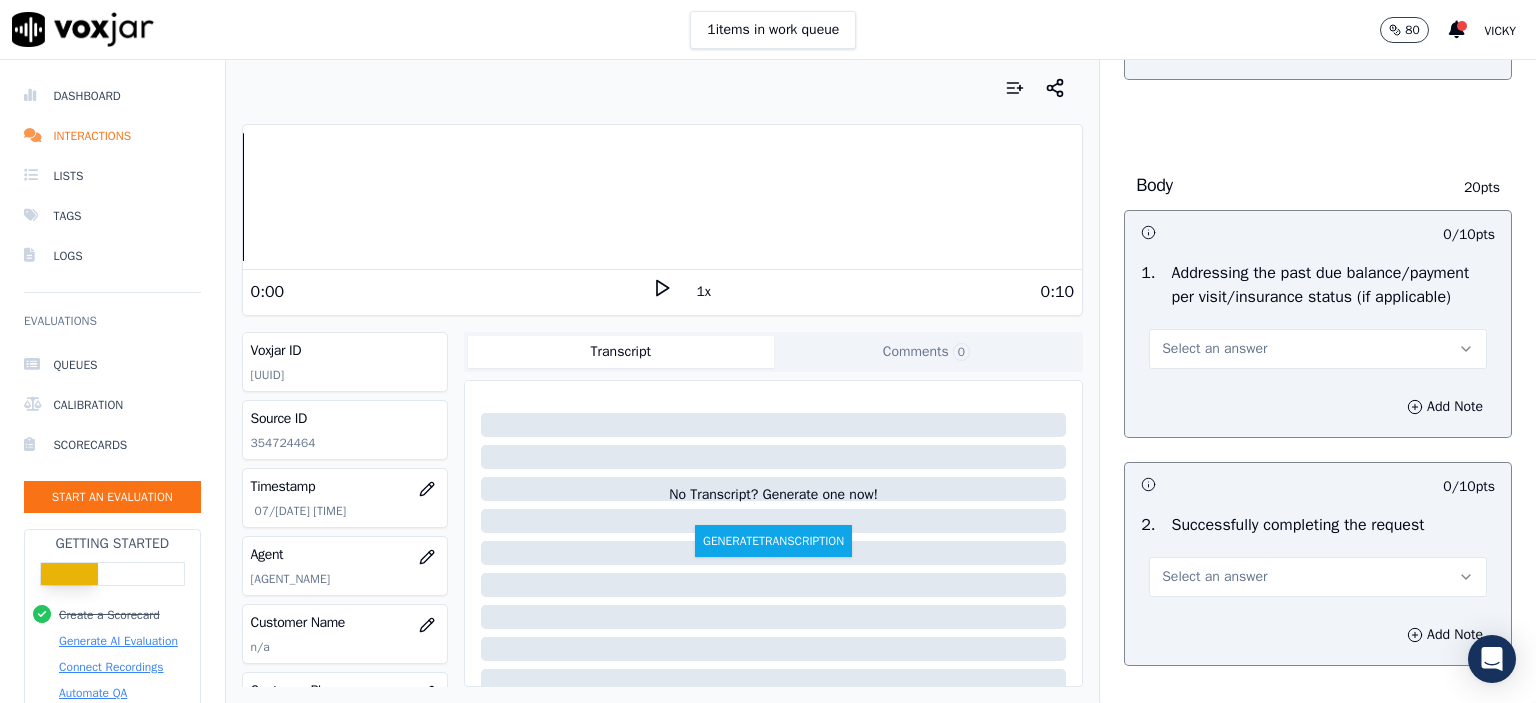 click on "Select an answer" at bounding box center (1318, 349) 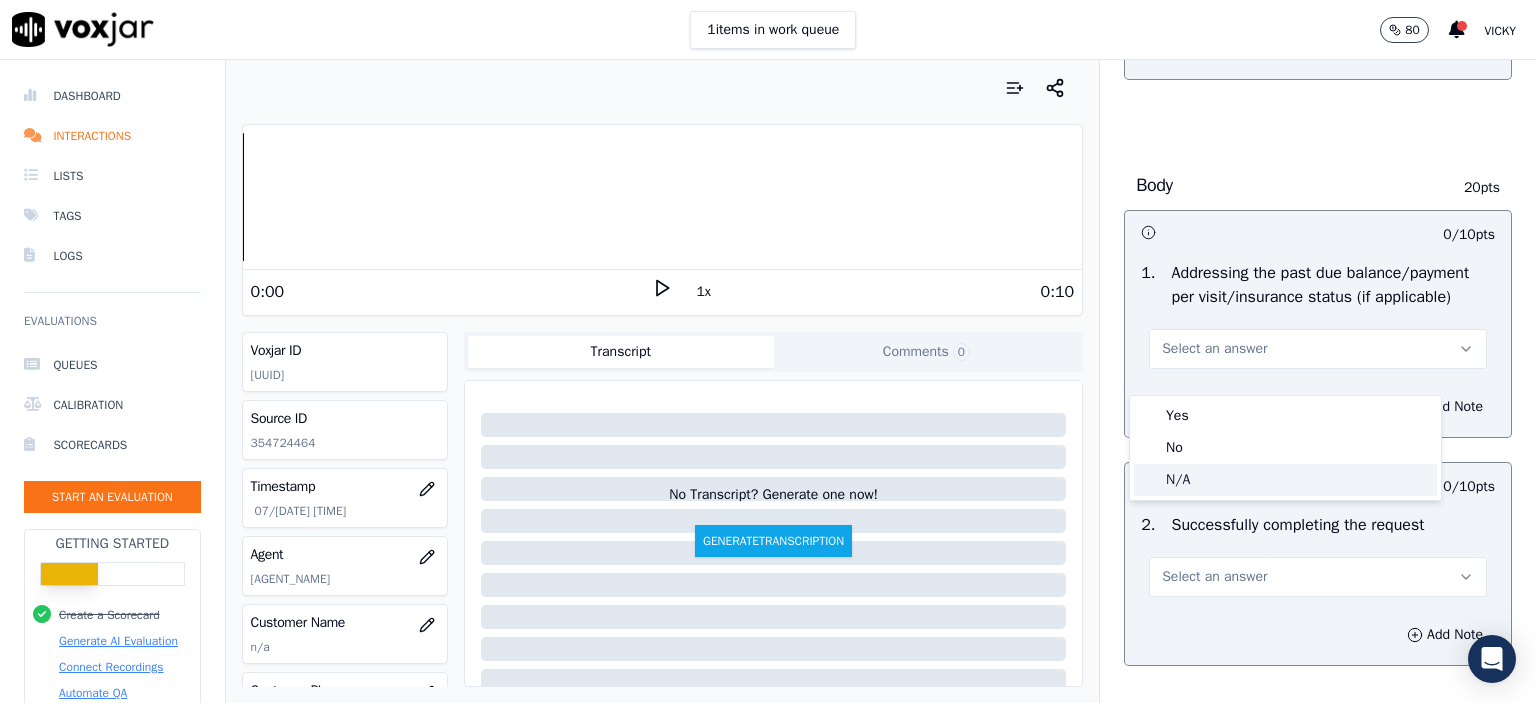 click on "N/A" 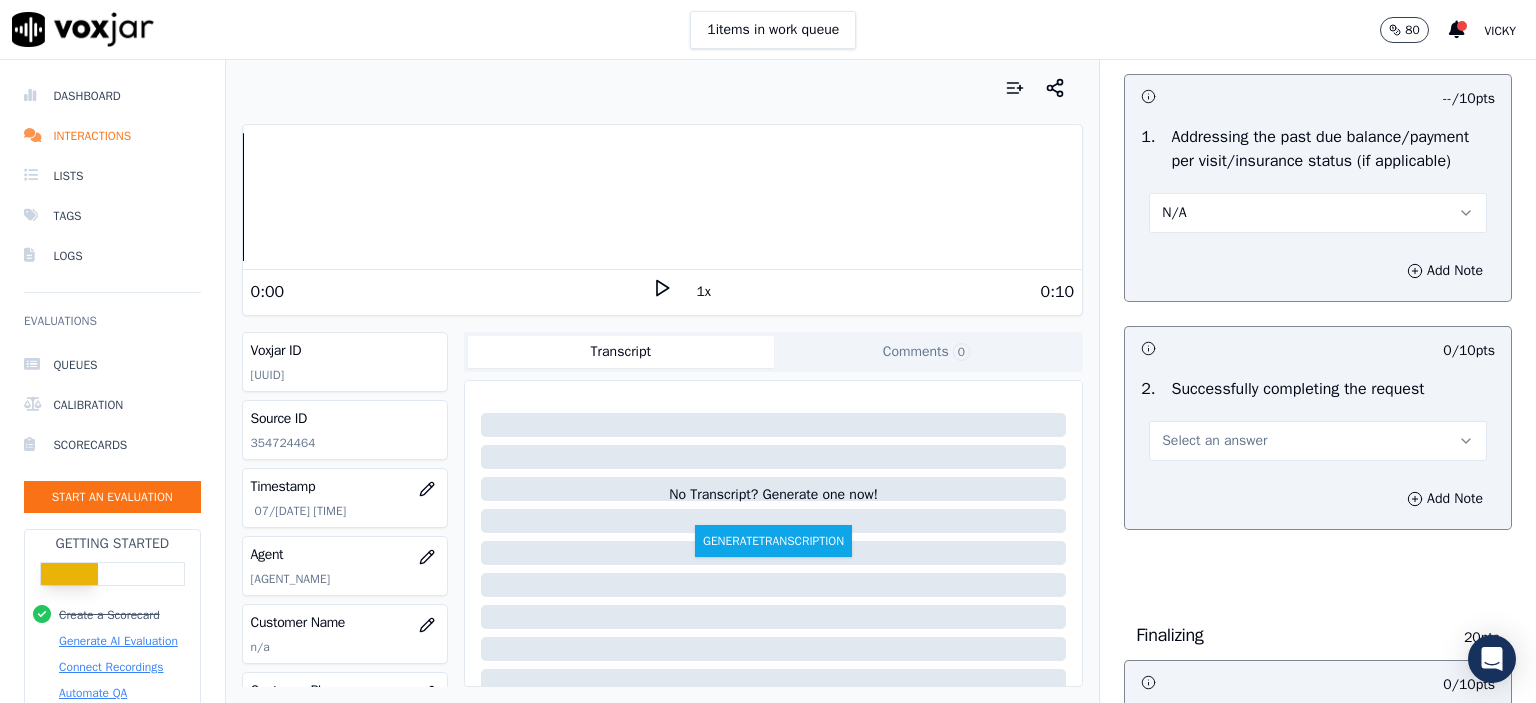 scroll, scrollTop: 1000, scrollLeft: 0, axis: vertical 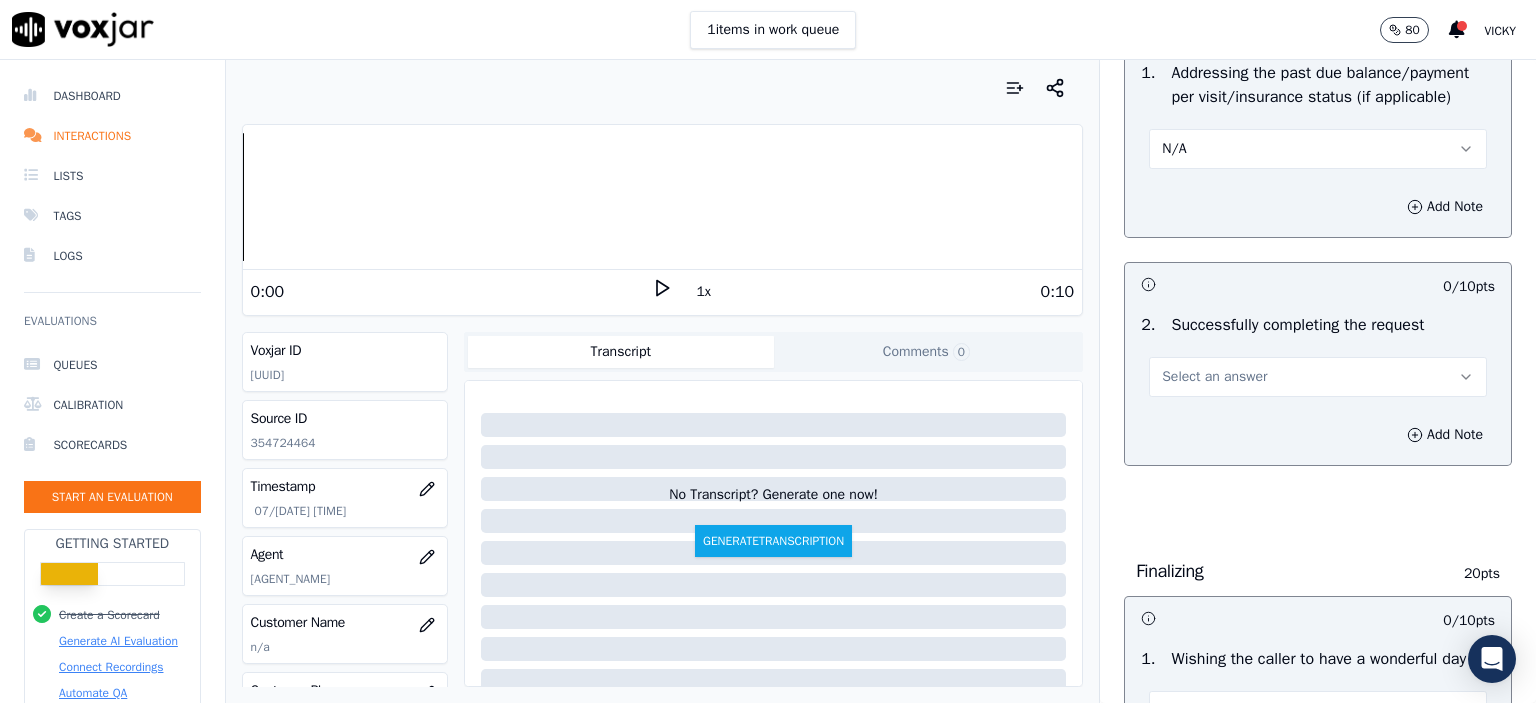 click on "Select an answer" at bounding box center (1318, 377) 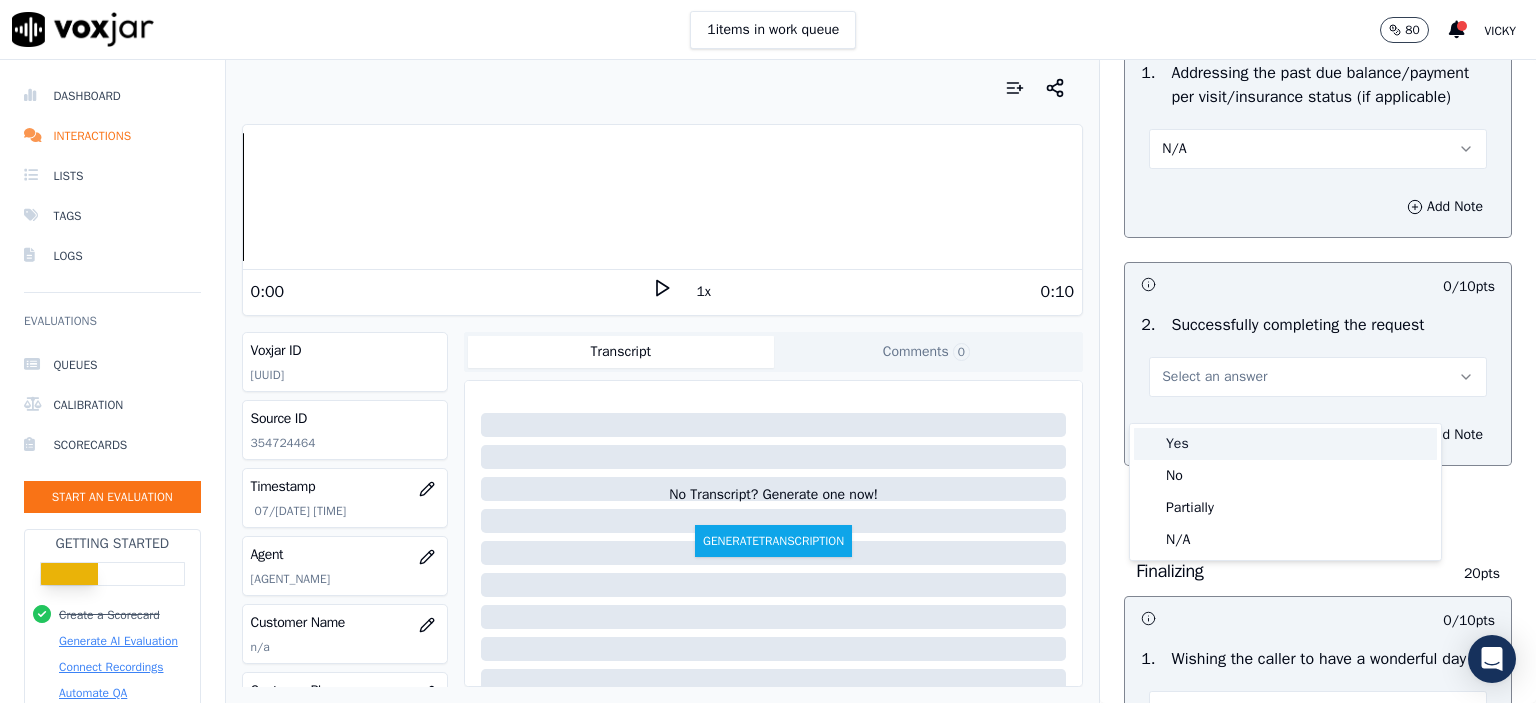 click on "Yes" at bounding box center [1285, 444] 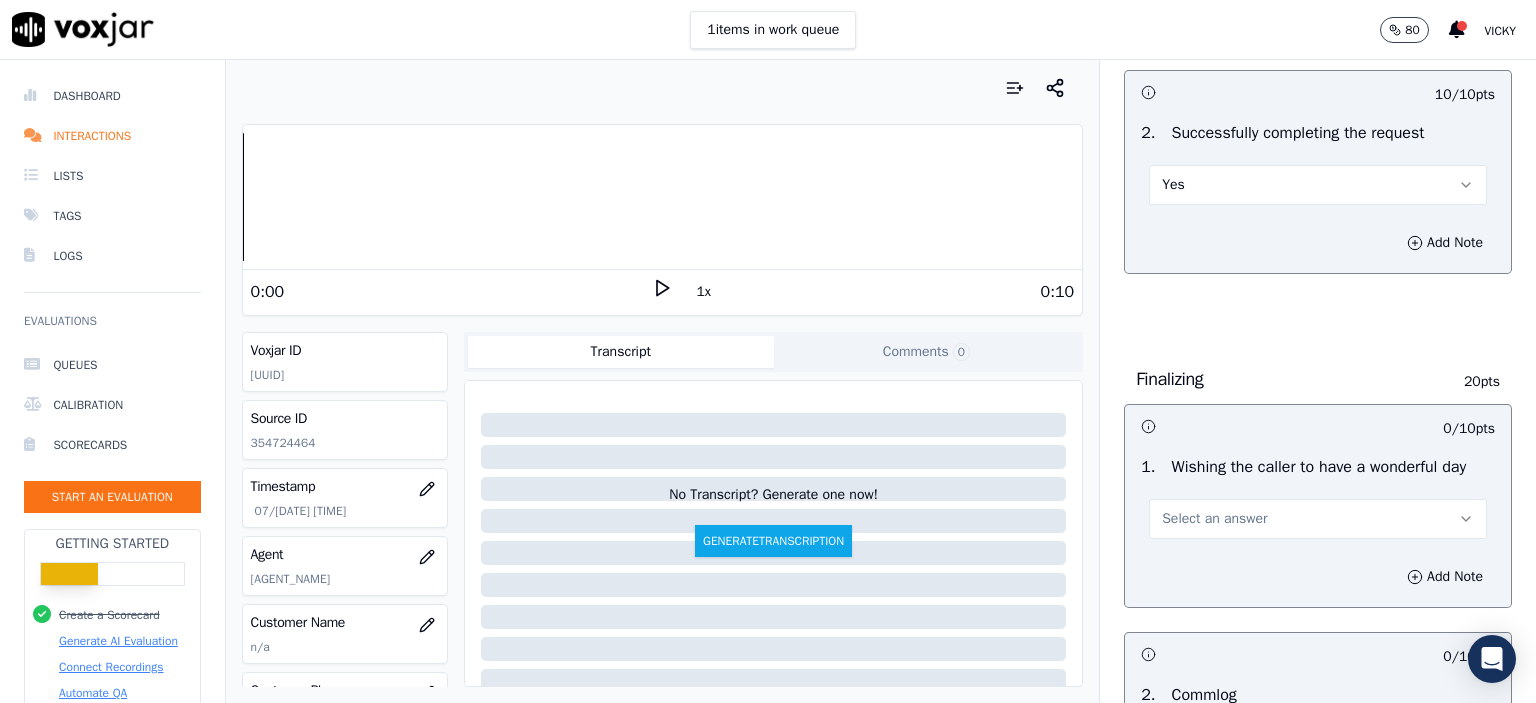 scroll, scrollTop: 1200, scrollLeft: 0, axis: vertical 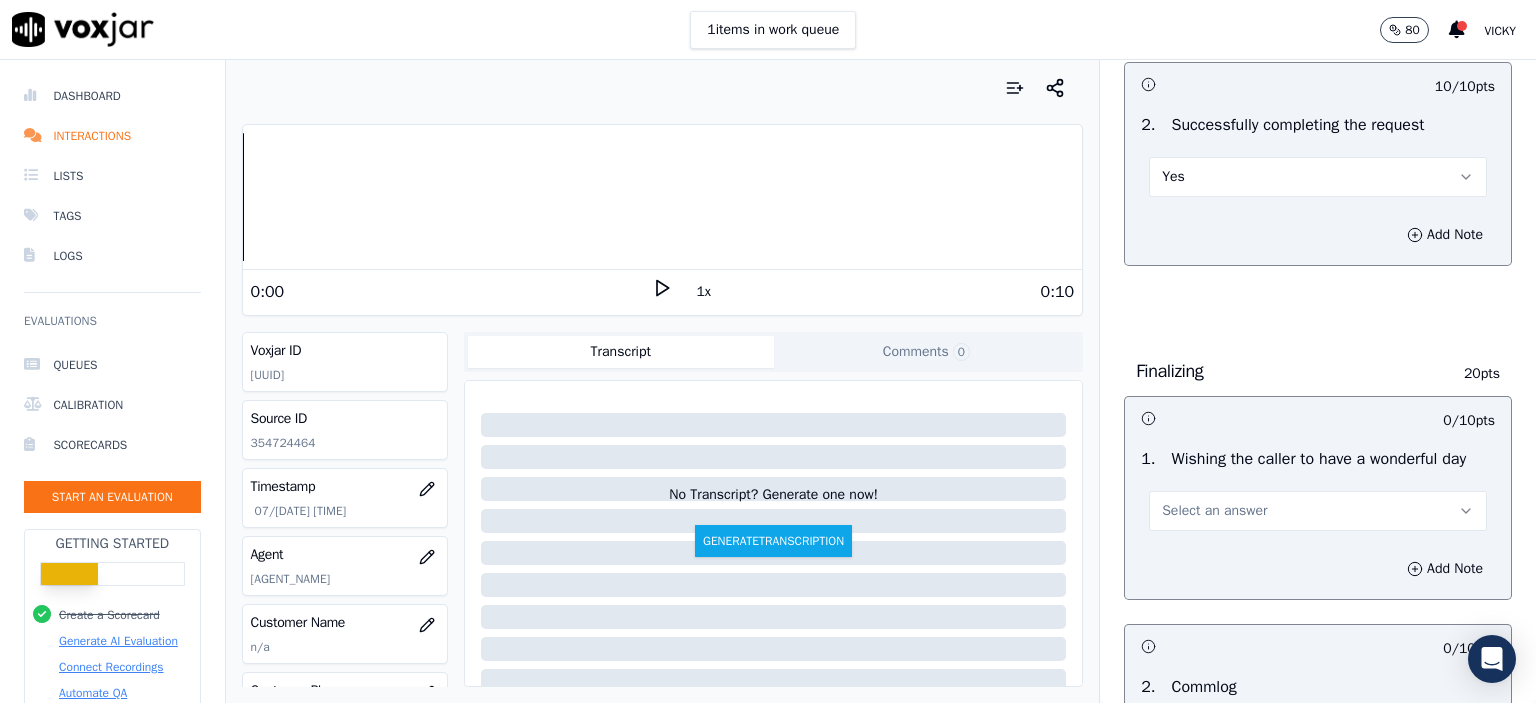 click on "Select an answer" at bounding box center [1318, 511] 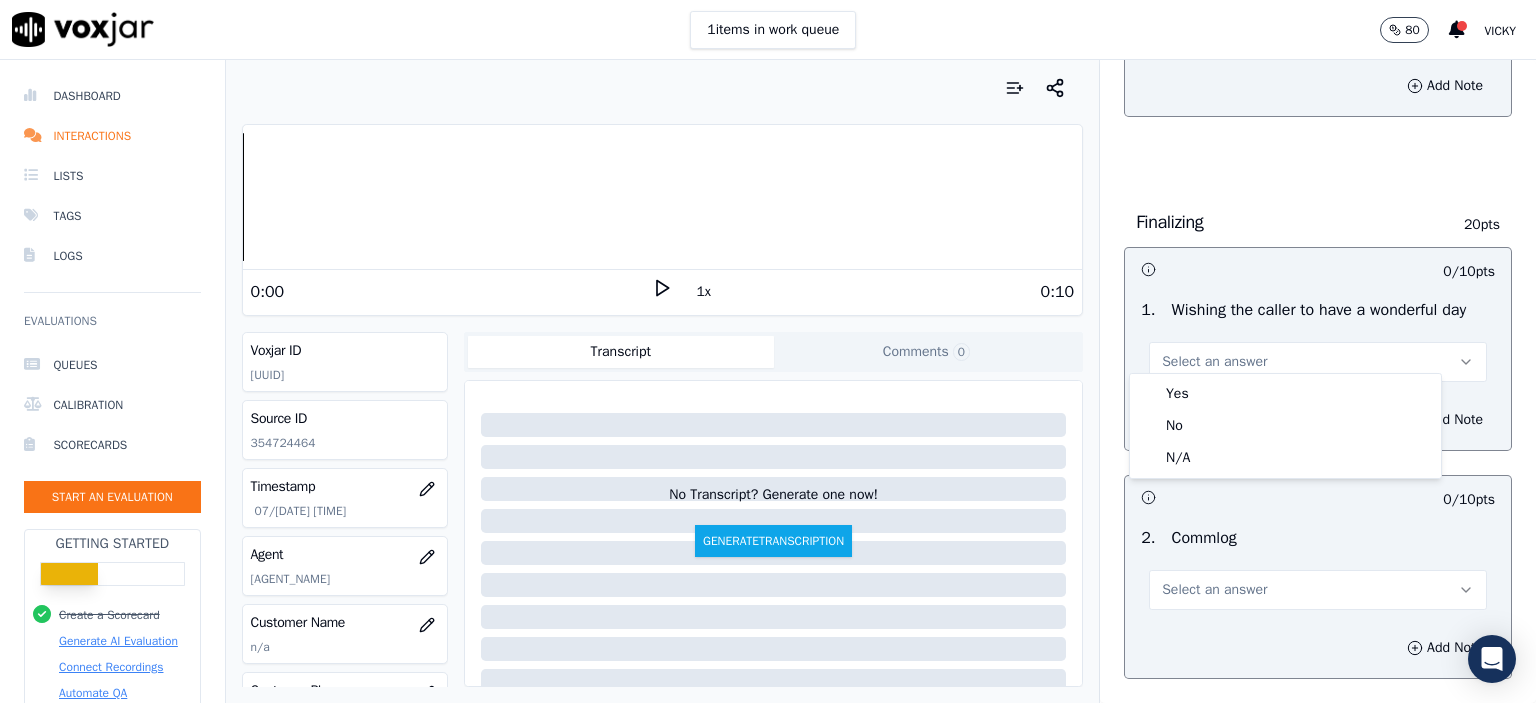 scroll, scrollTop: 1400, scrollLeft: 0, axis: vertical 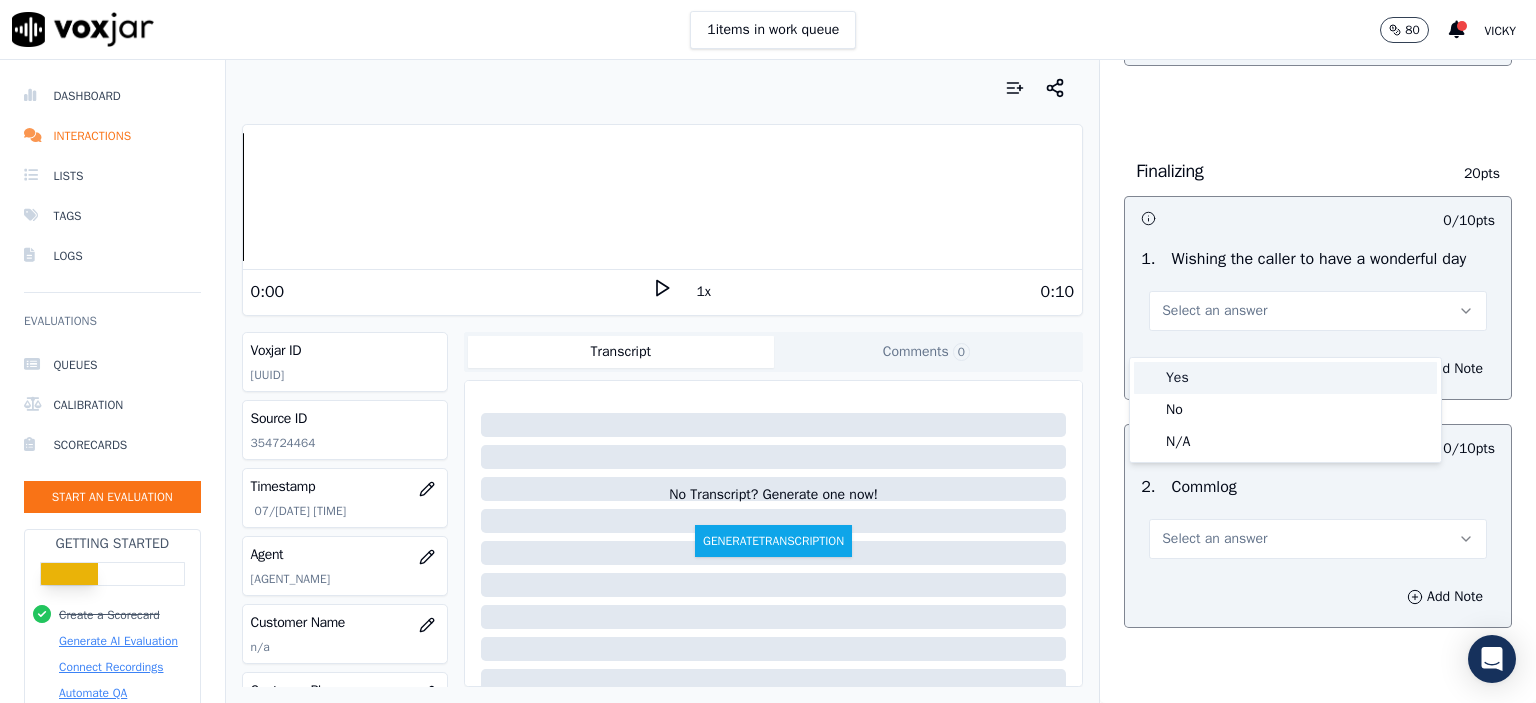 click on "Yes" at bounding box center (1285, 378) 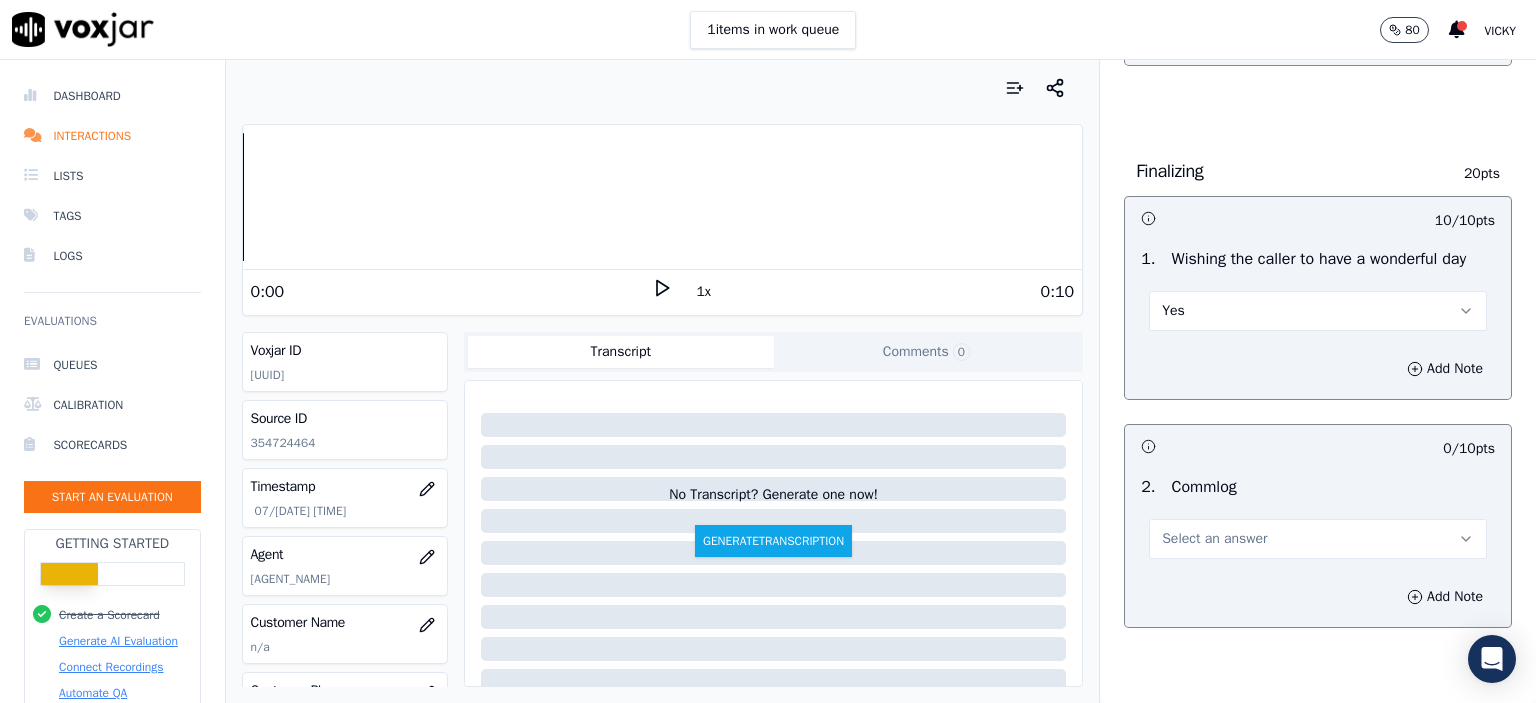 click on "Select an answer" at bounding box center (1318, 539) 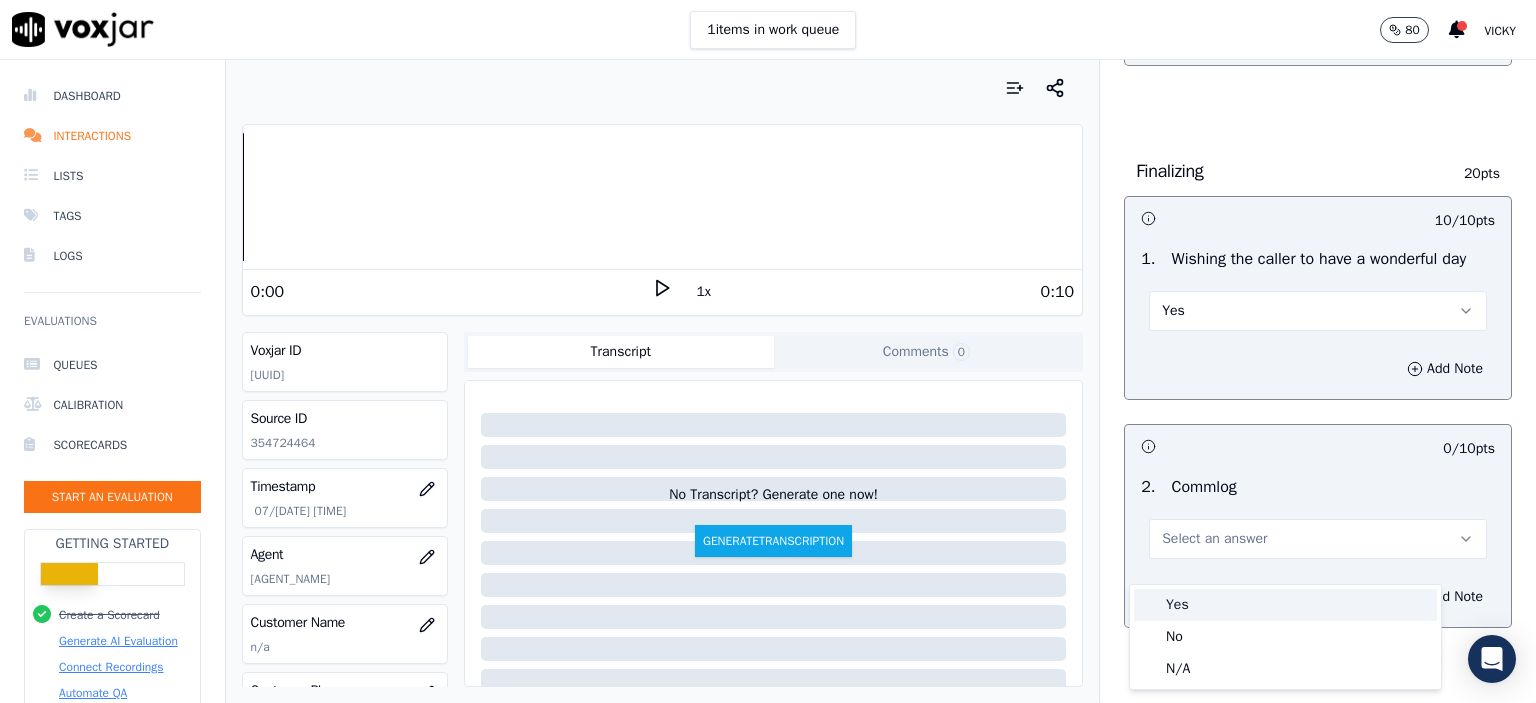 click on "Yes" at bounding box center (1285, 605) 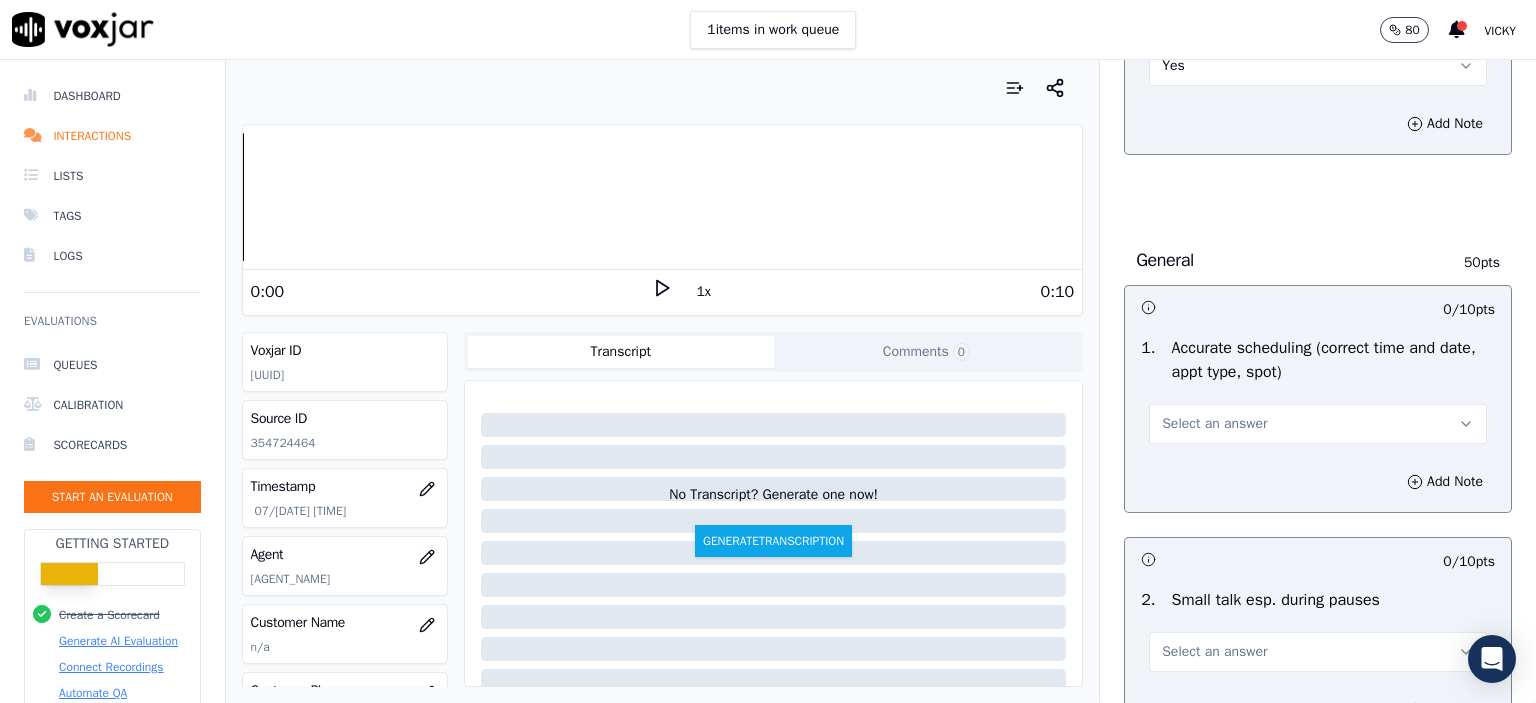 scroll, scrollTop: 1900, scrollLeft: 0, axis: vertical 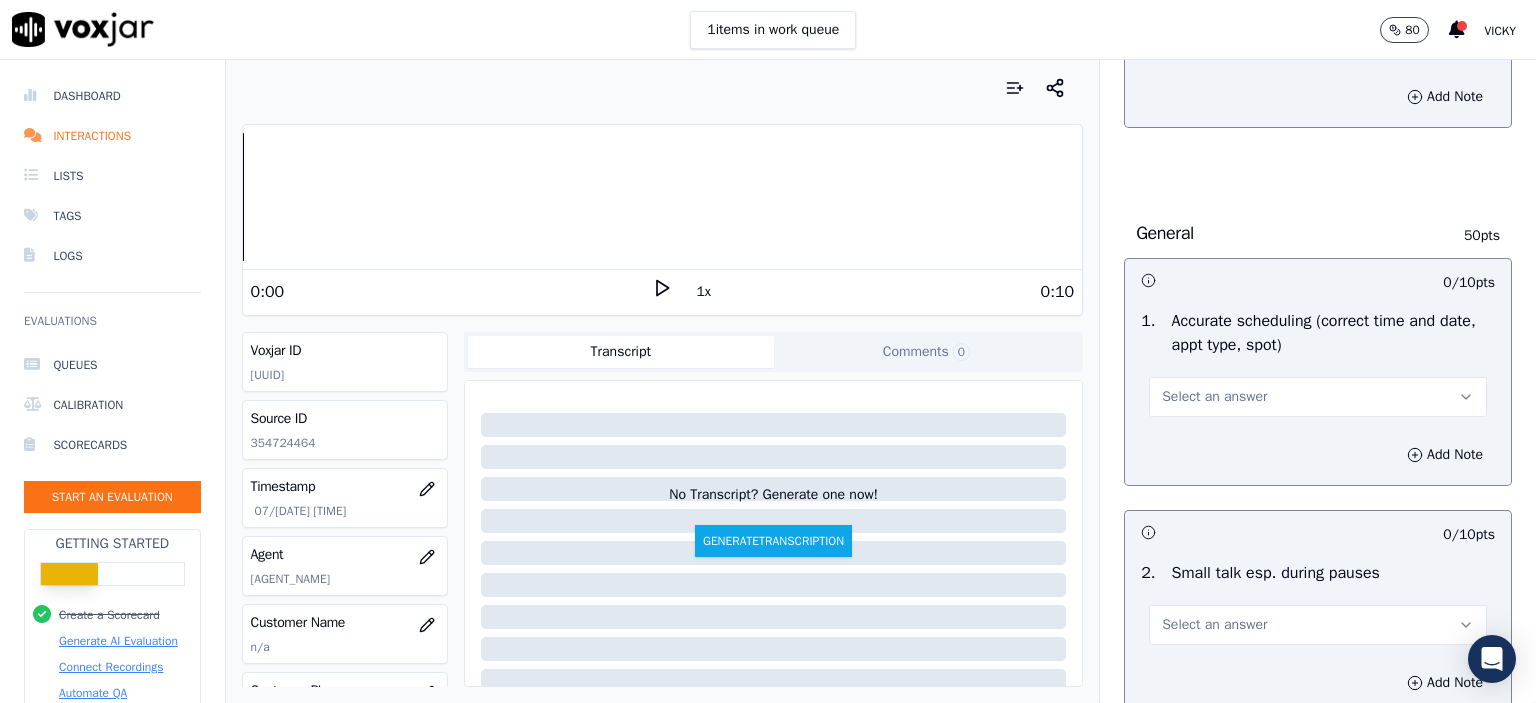 click on "Select an answer" at bounding box center (1318, 397) 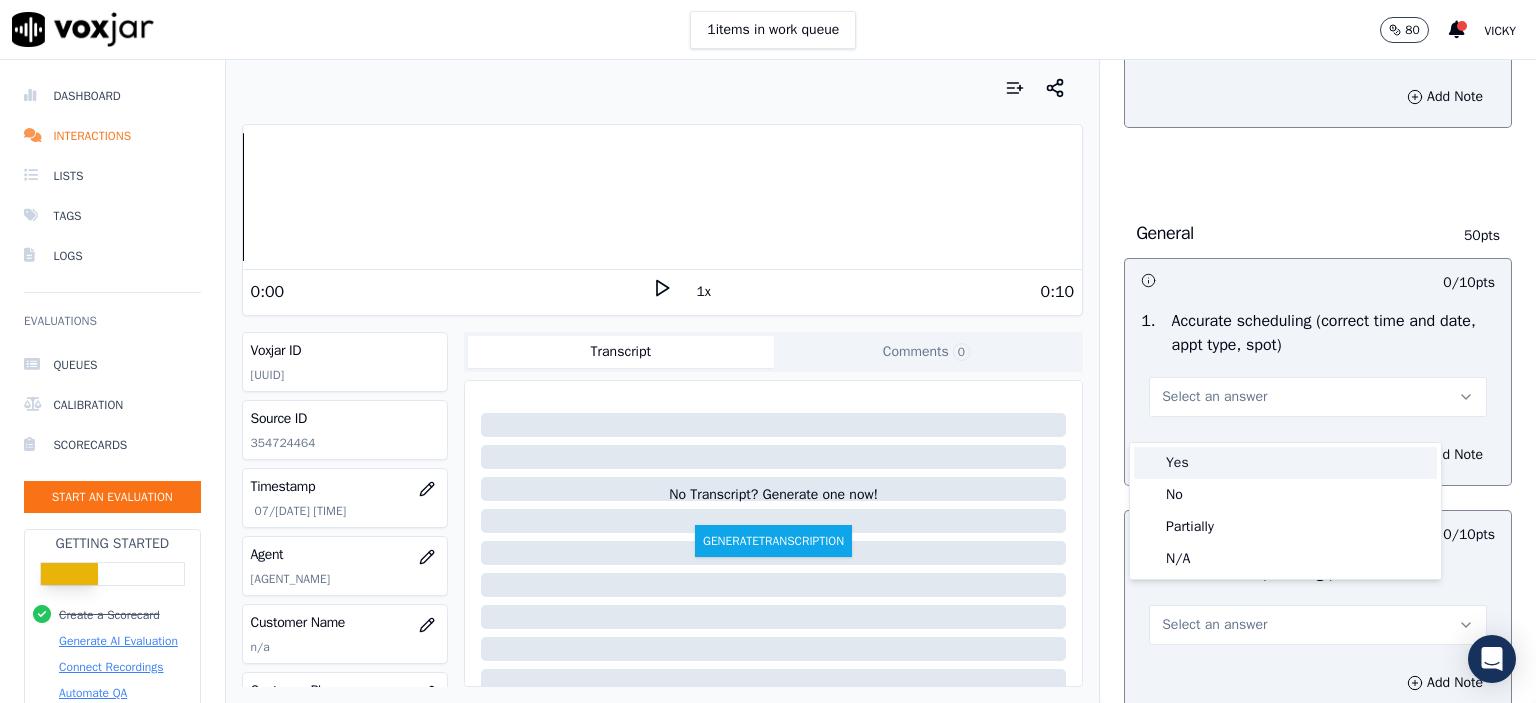 click on "Yes" at bounding box center (1285, 463) 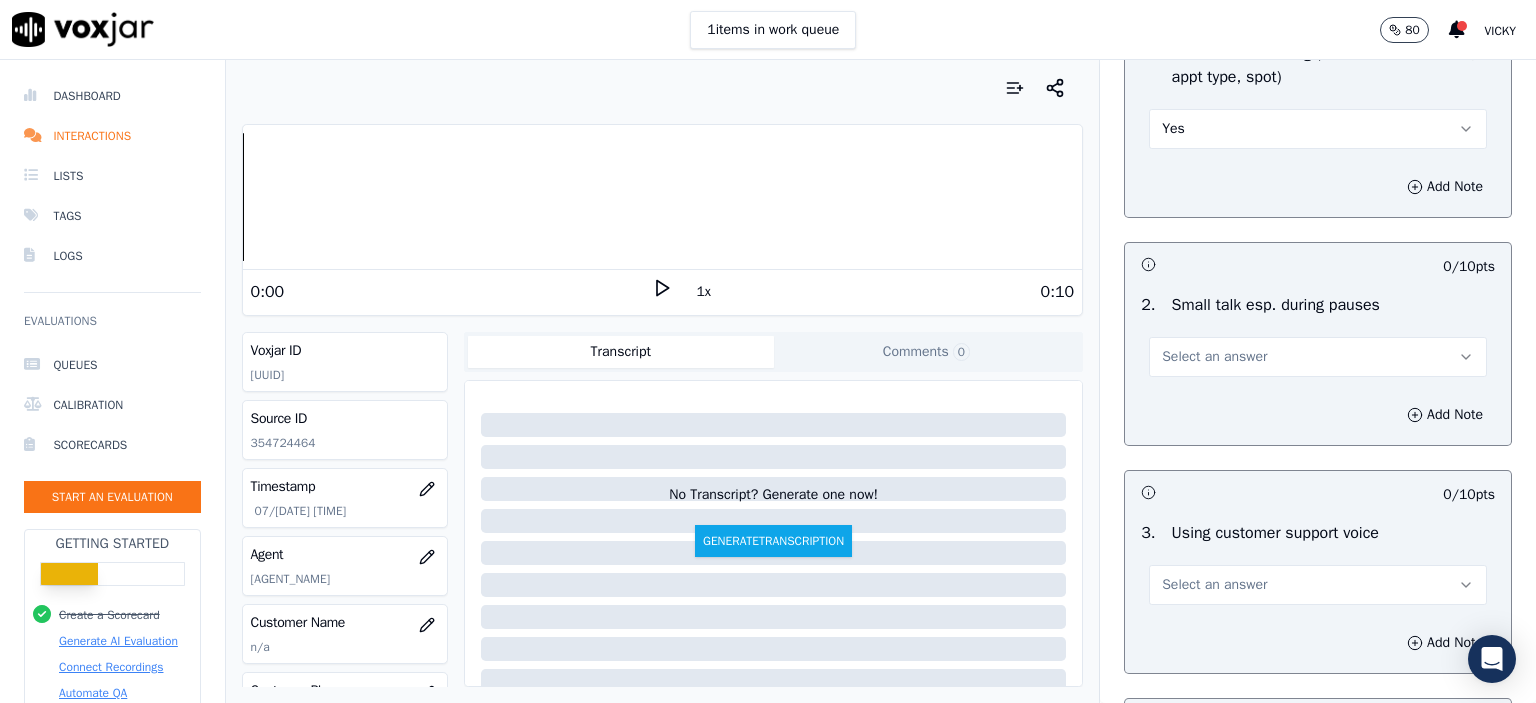 scroll, scrollTop: 2200, scrollLeft: 0, axis: vertical 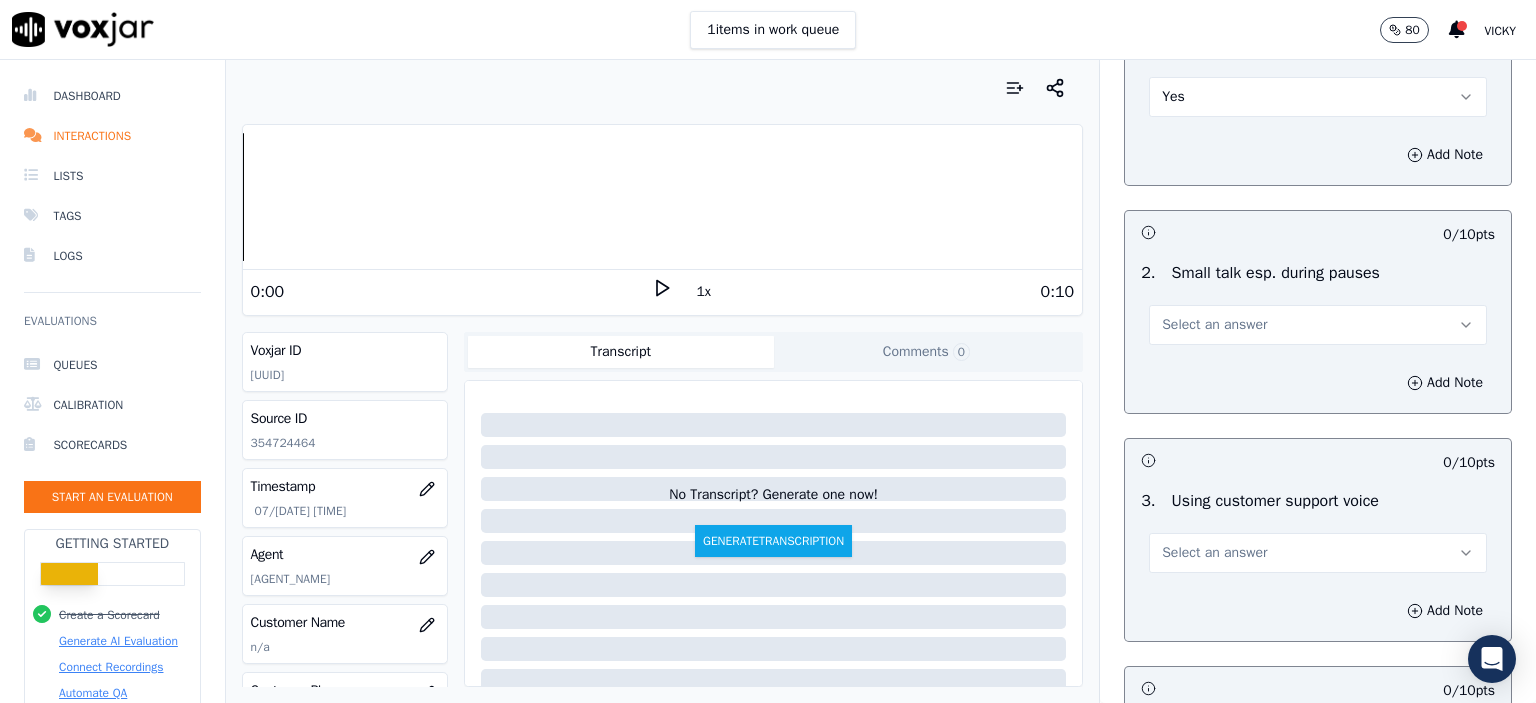 click on "Select an answer" at bounding box center [1214, 325] 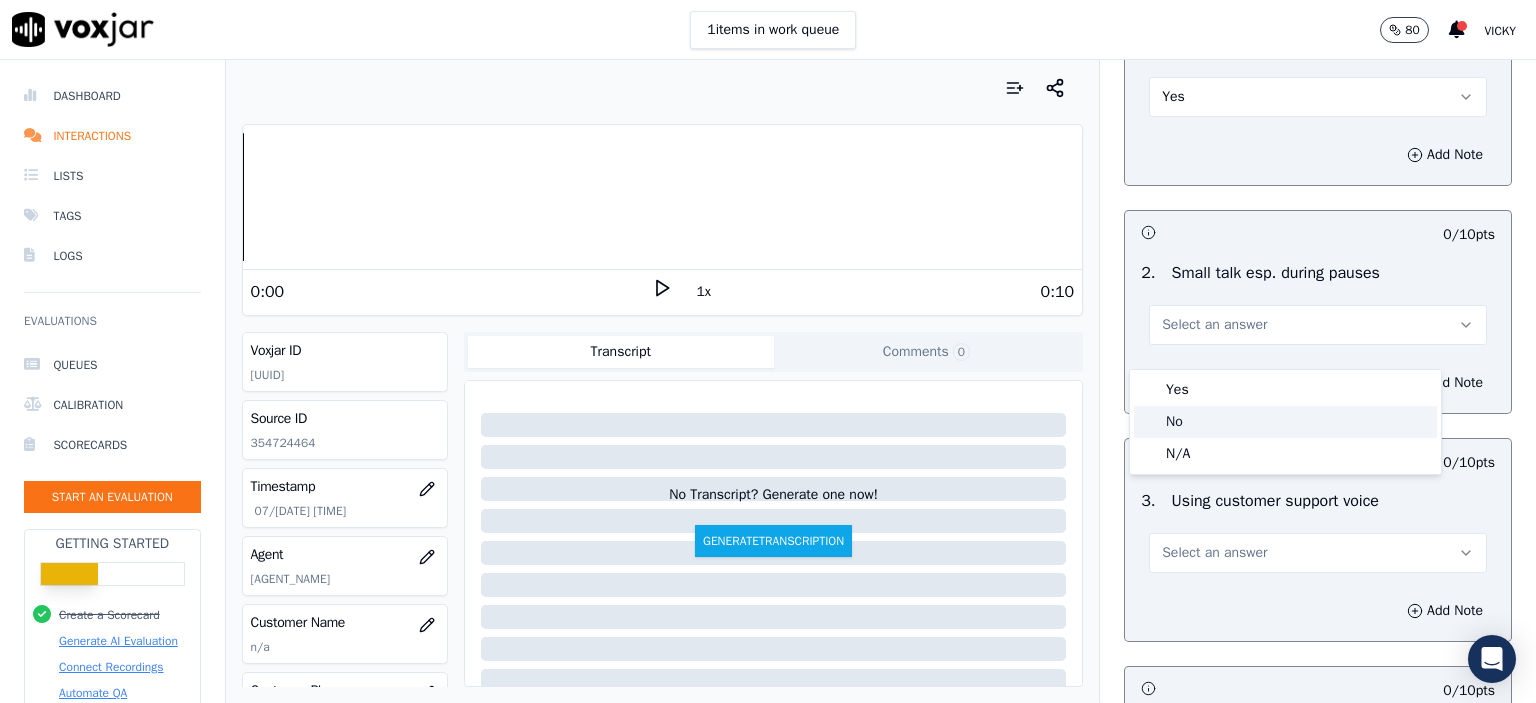 click on "No" 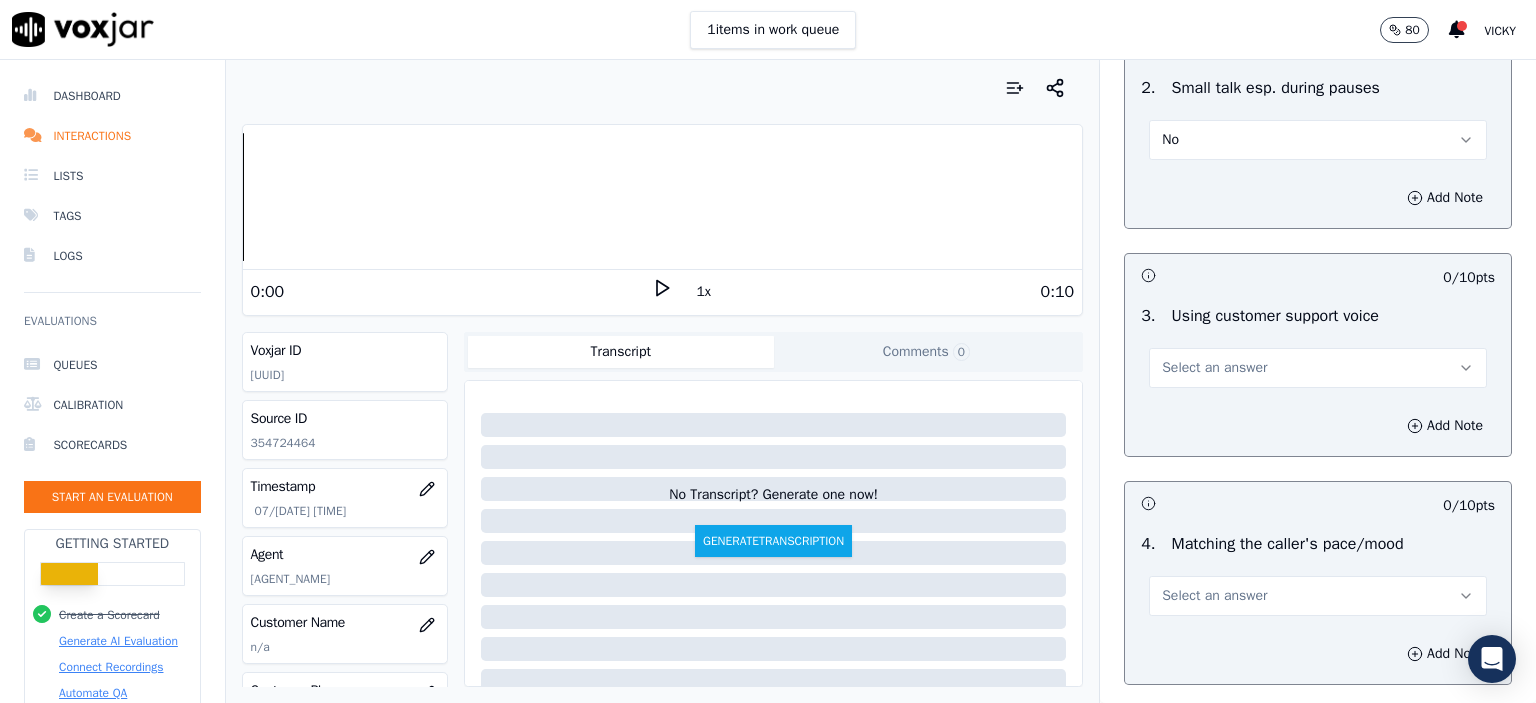 scroll, scrollTop: 2400, scrollLeft: 0, axis: vertical 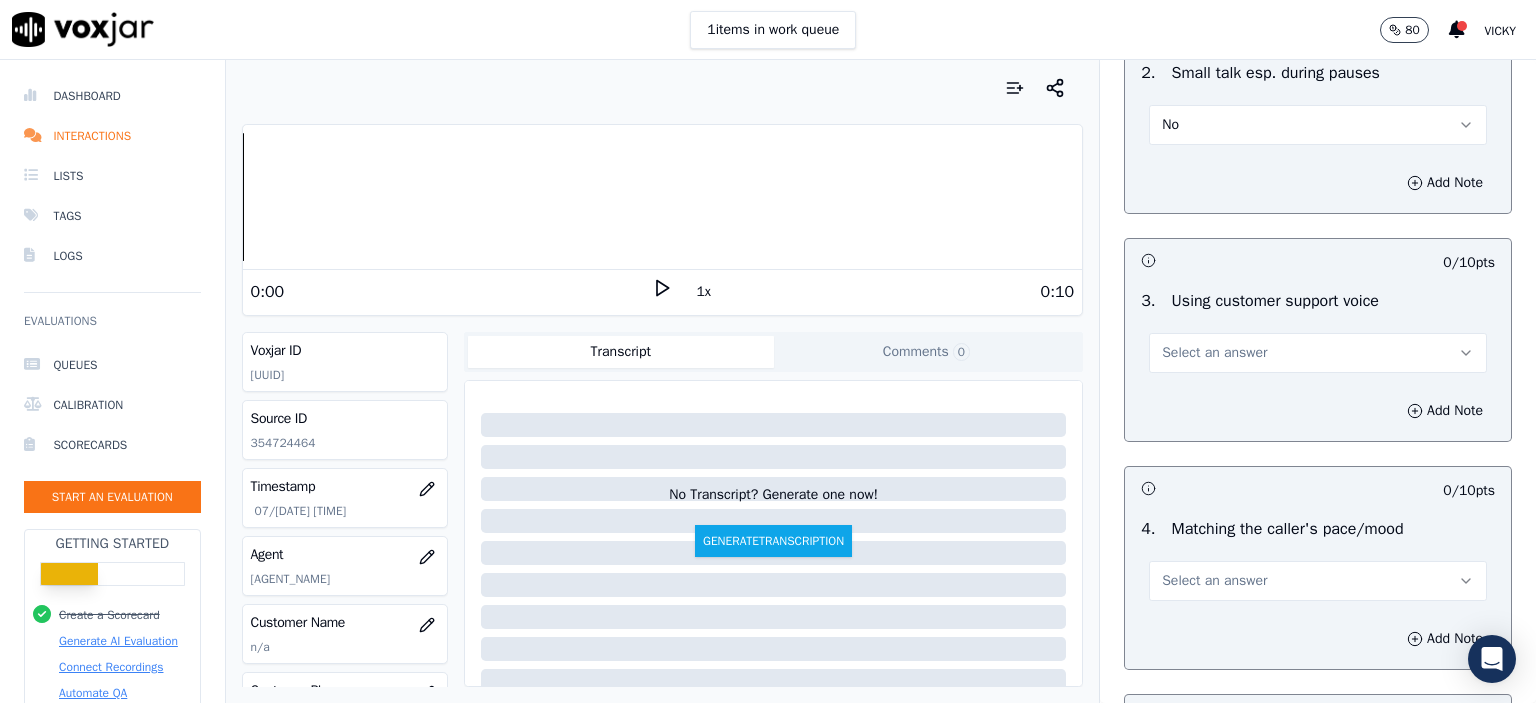 click on "Select an answer" at bounding box center [1318, 353] 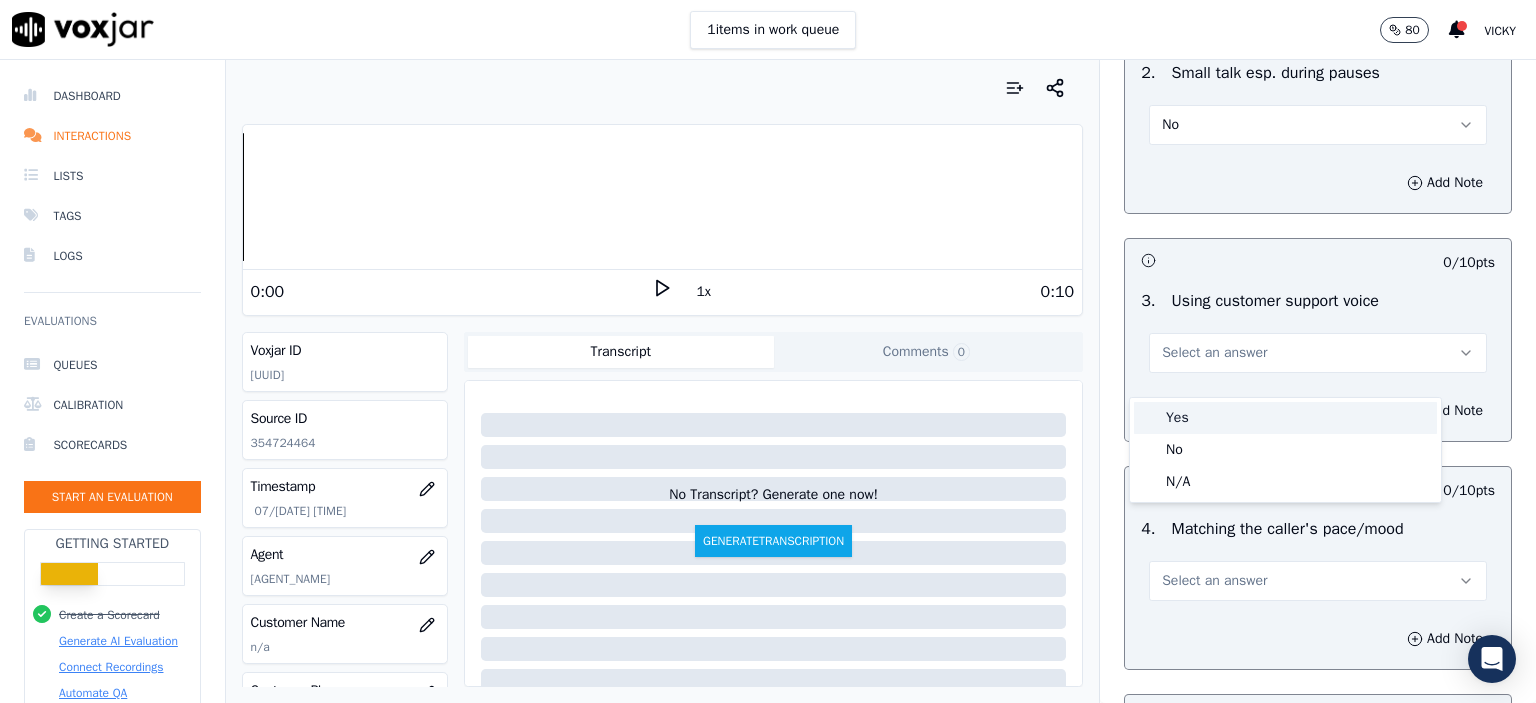 click on "Yes" at bounding box center [1285, 418] 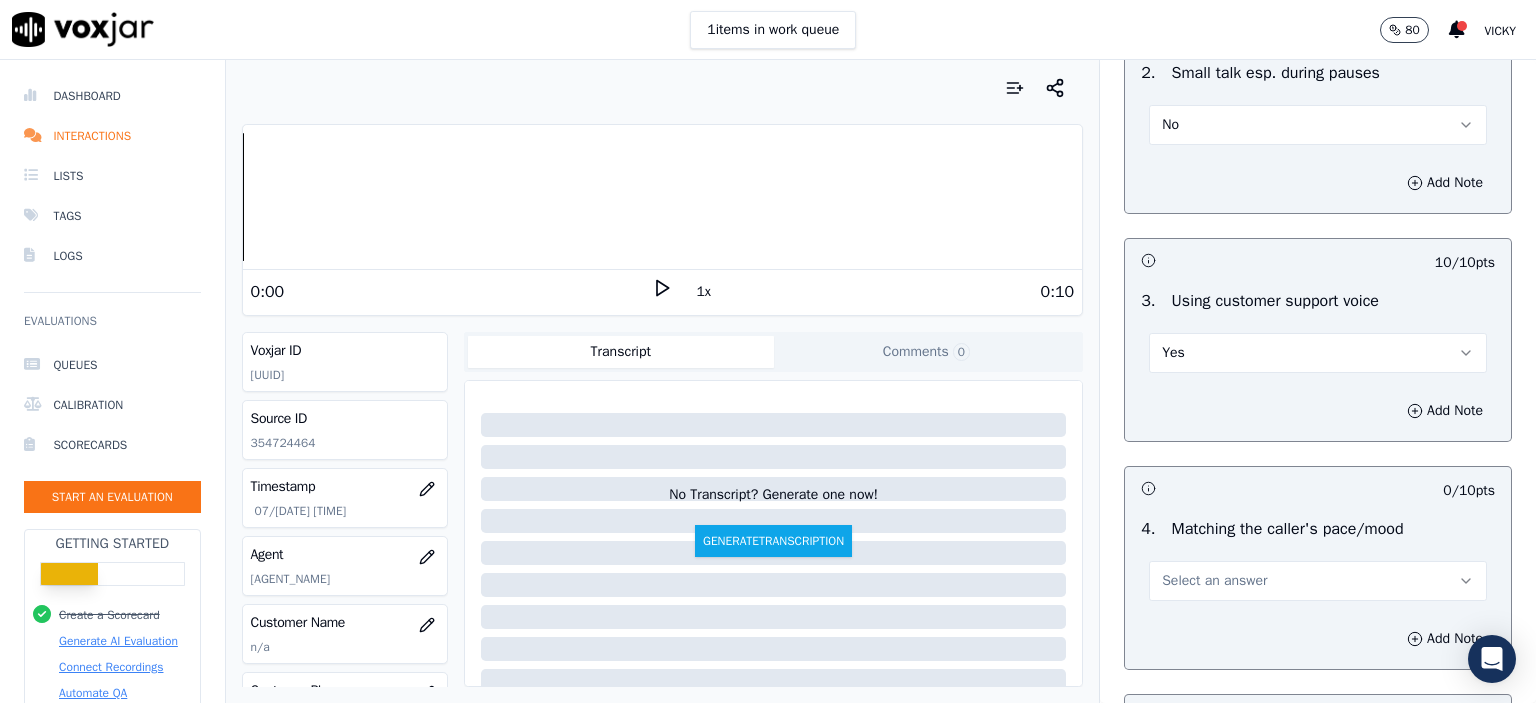 click on "Select an answer" at bounding box center [1318, 581] 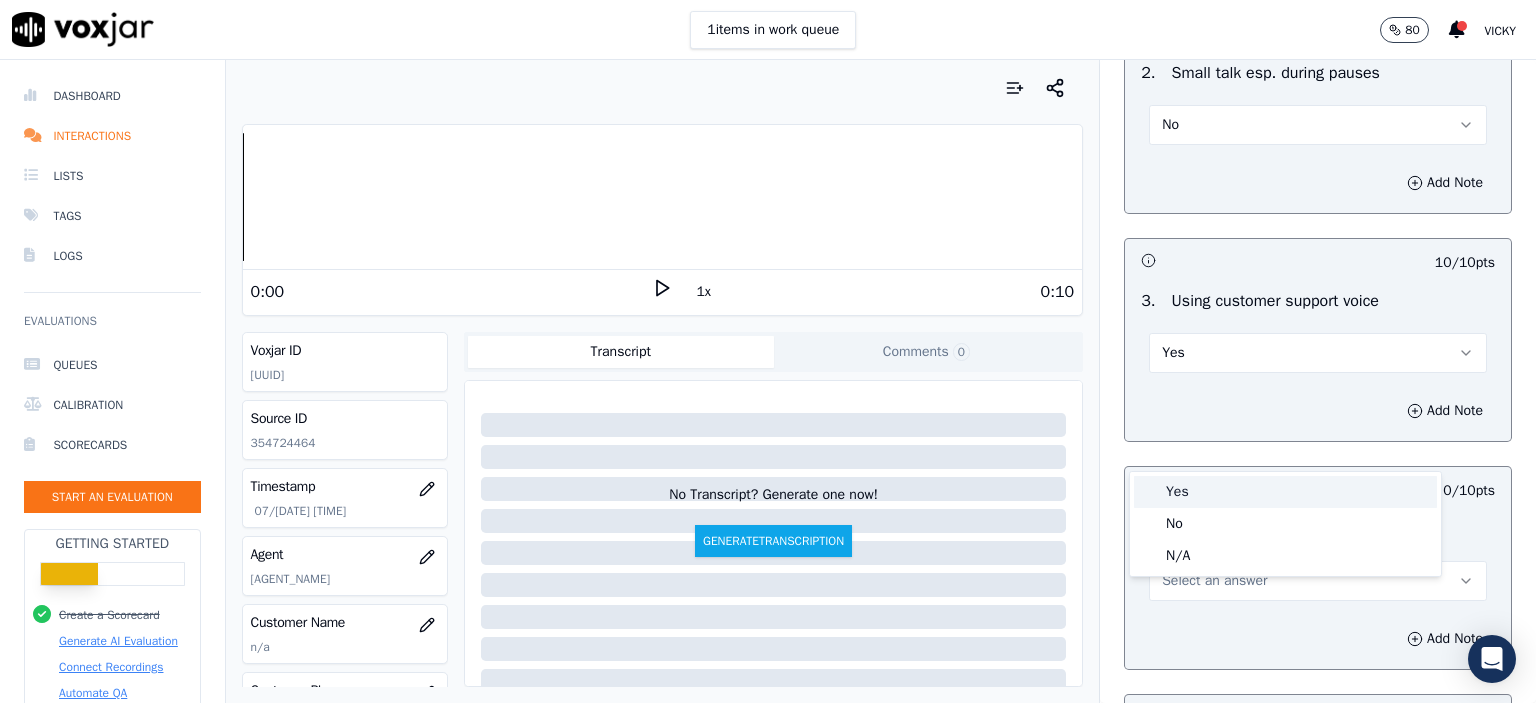 click on "Yes" at bounding box center (1285, 492) 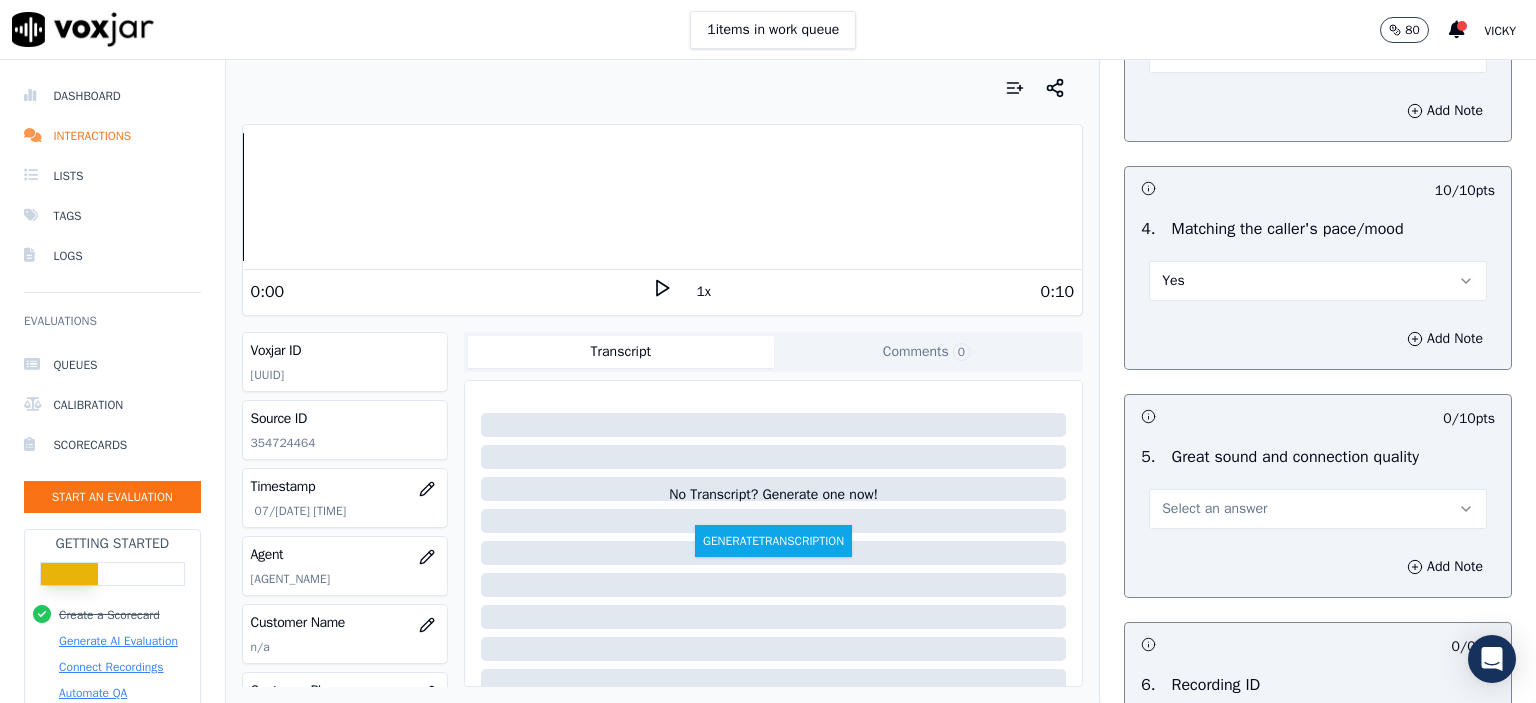 click on "Select an answer" at bounding box center (1318, 509) 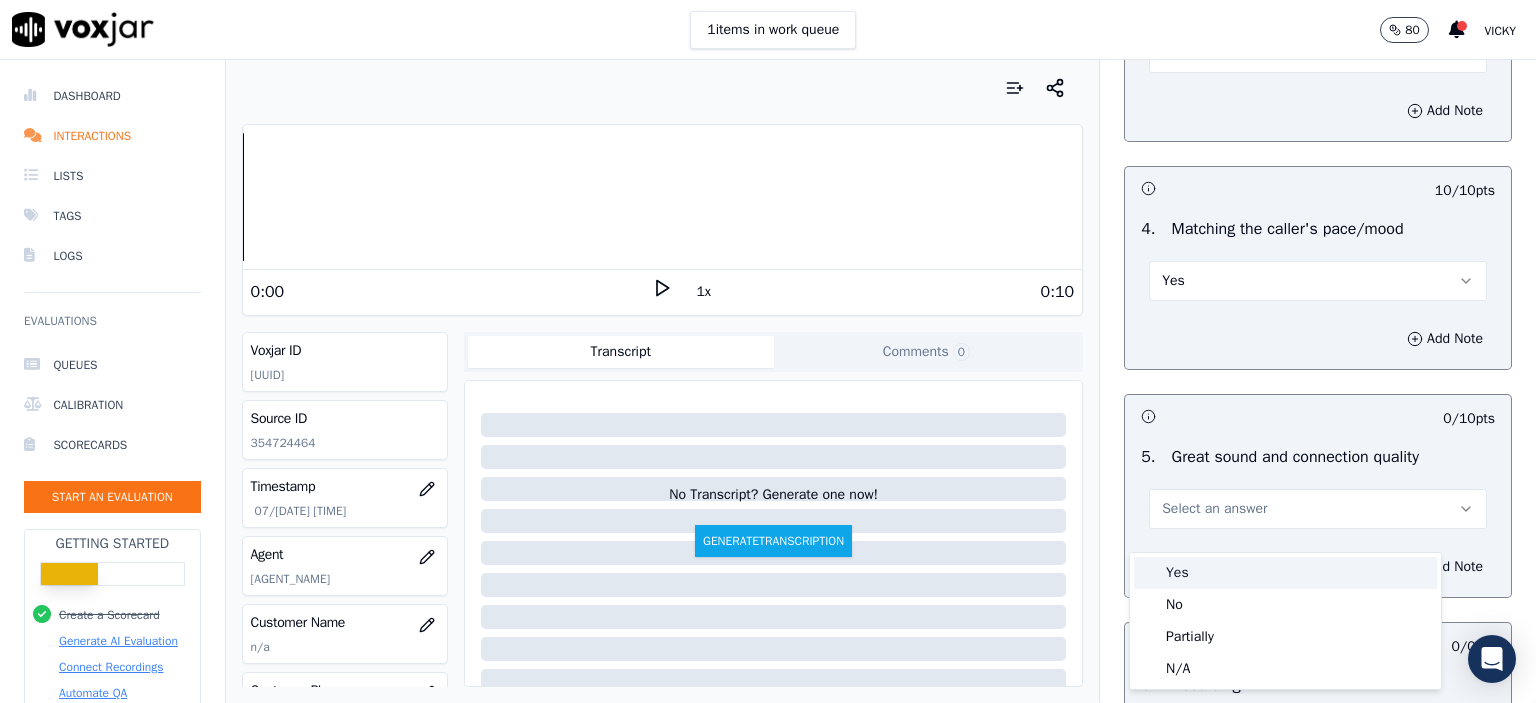 click on "Yes" at bounding box center [1285, 573] 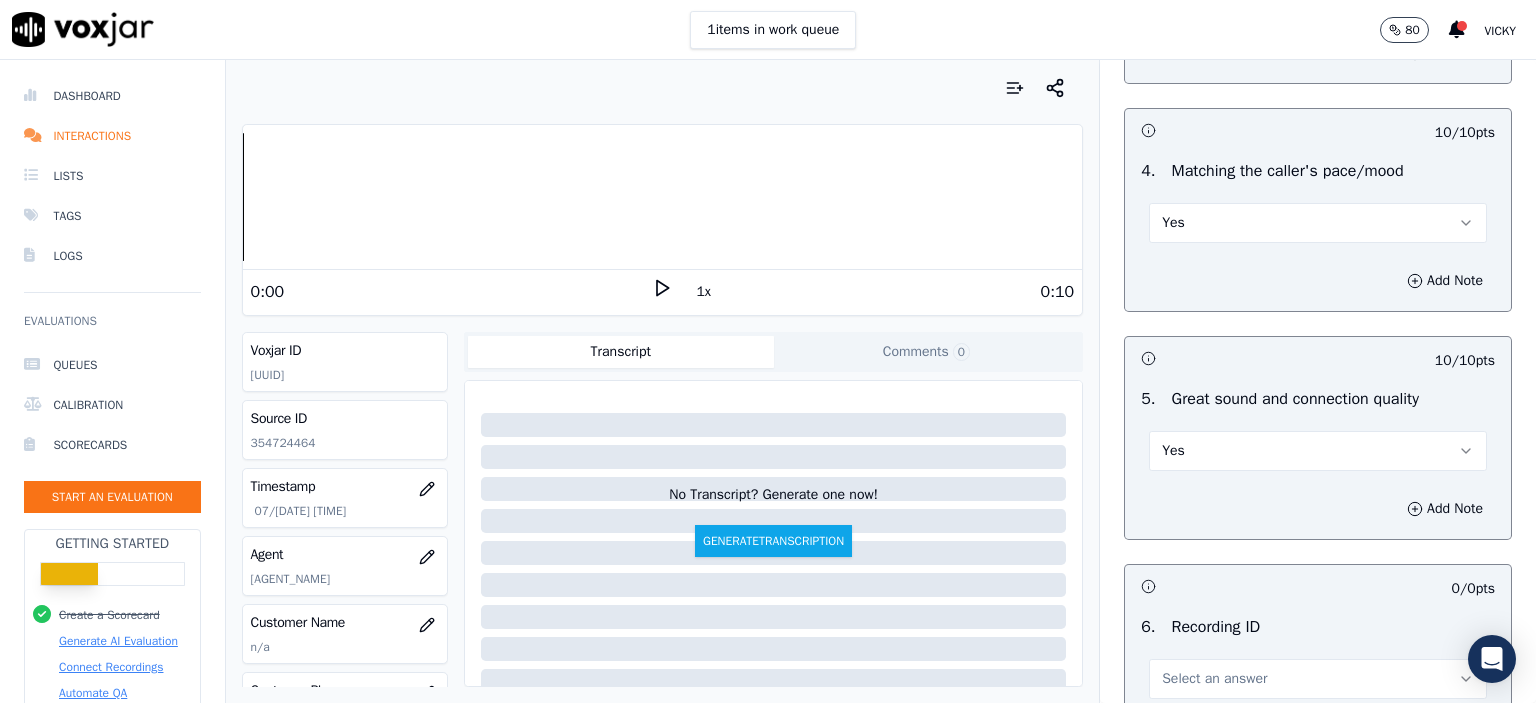 scroll, scrollTop: 2900, scrollLeft: 0, axis: vertical 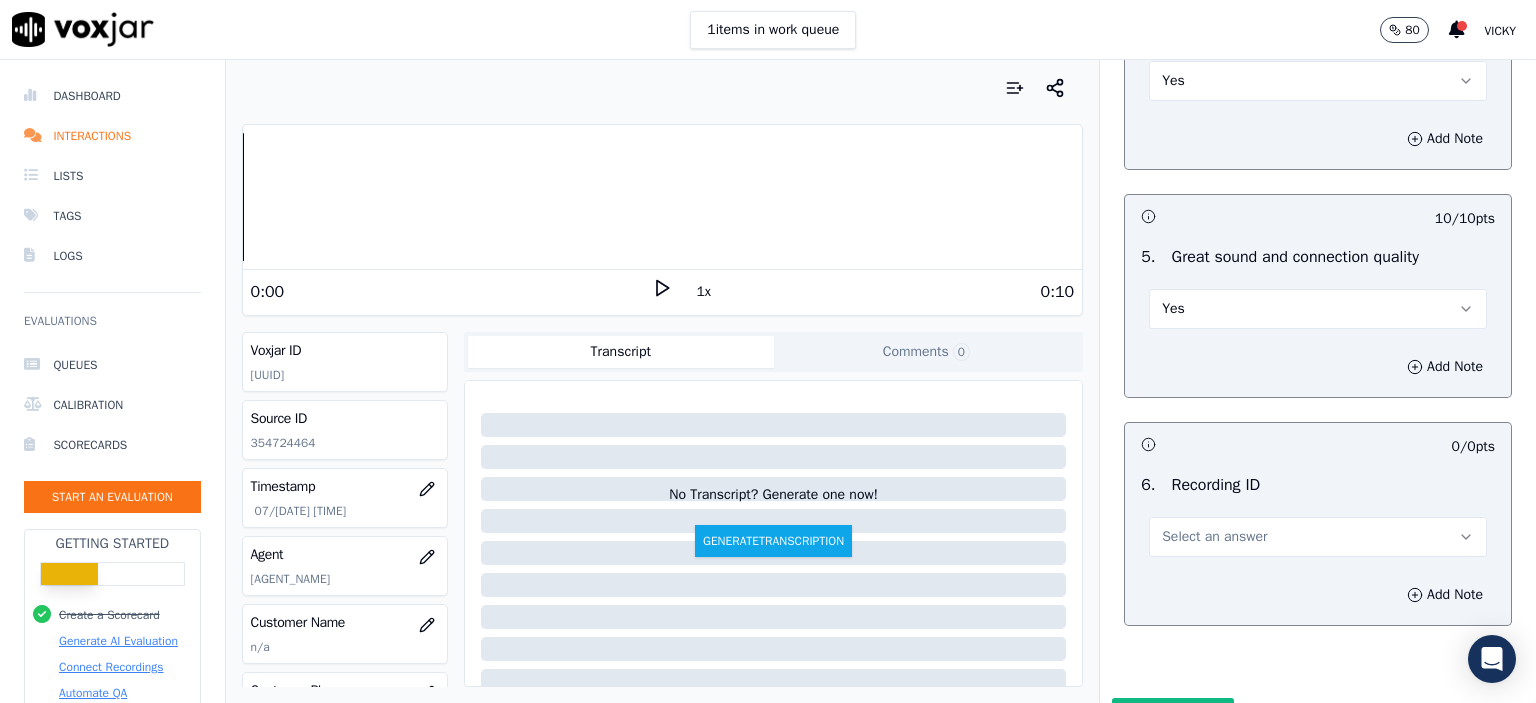 click on "Select an answer" at bounding box center (1318, 537) 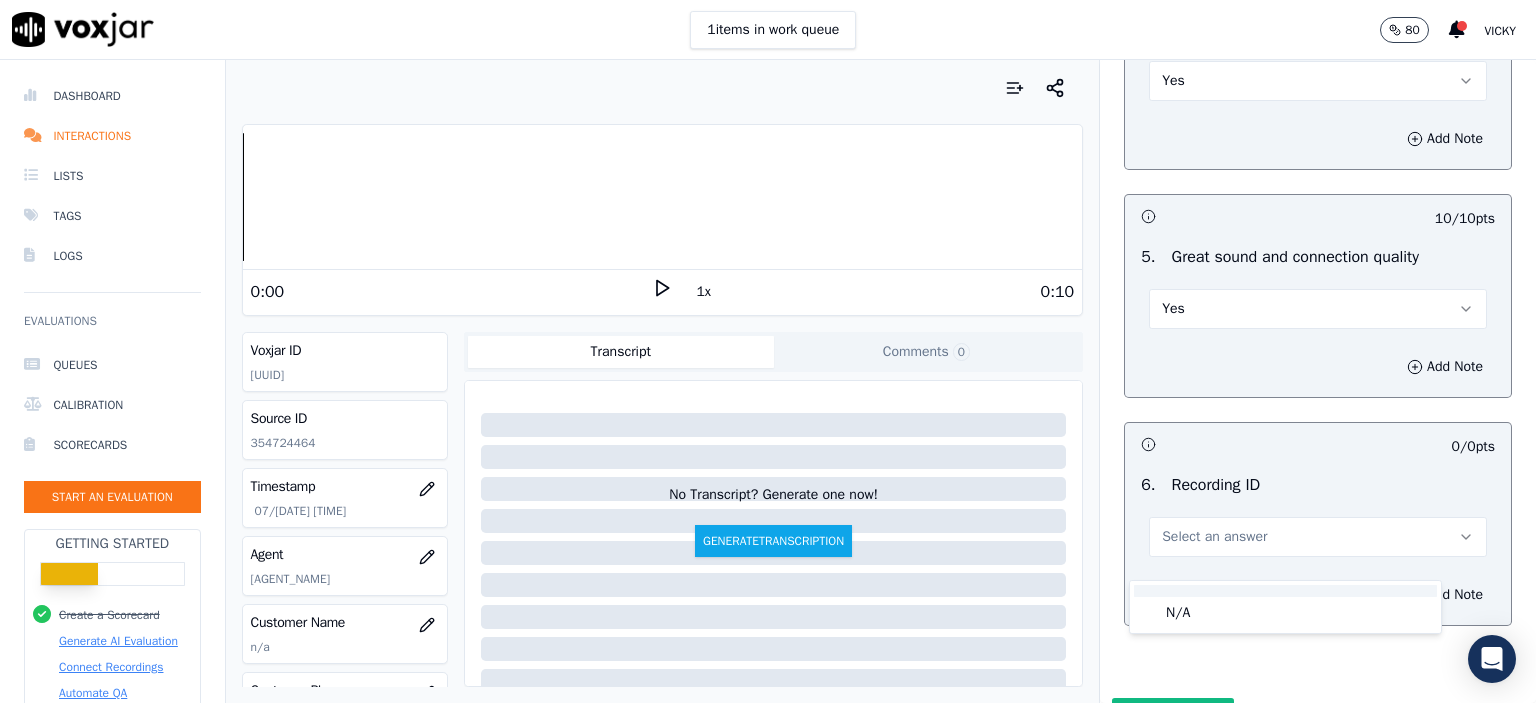 click on "N/A" 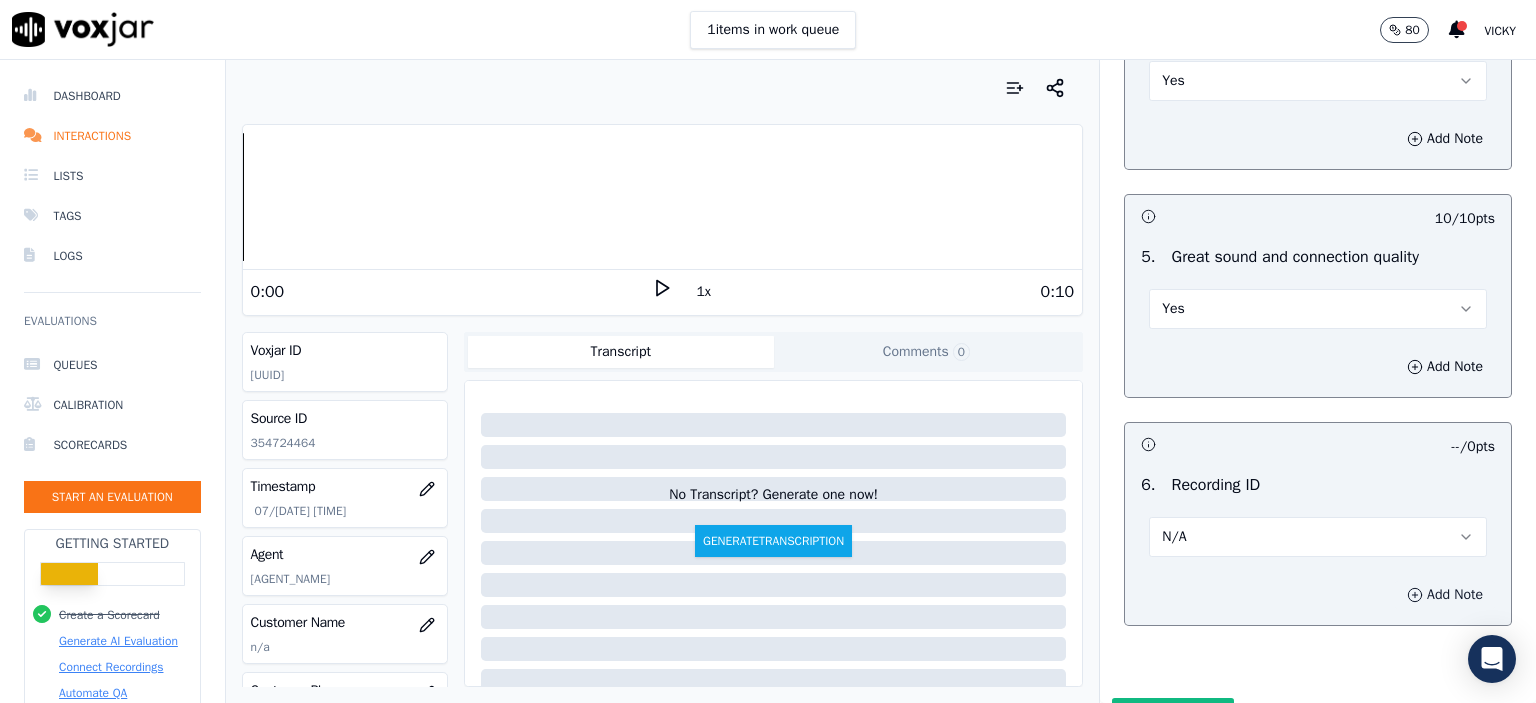 click on "Add Note" at bounding box center (1445, 595) 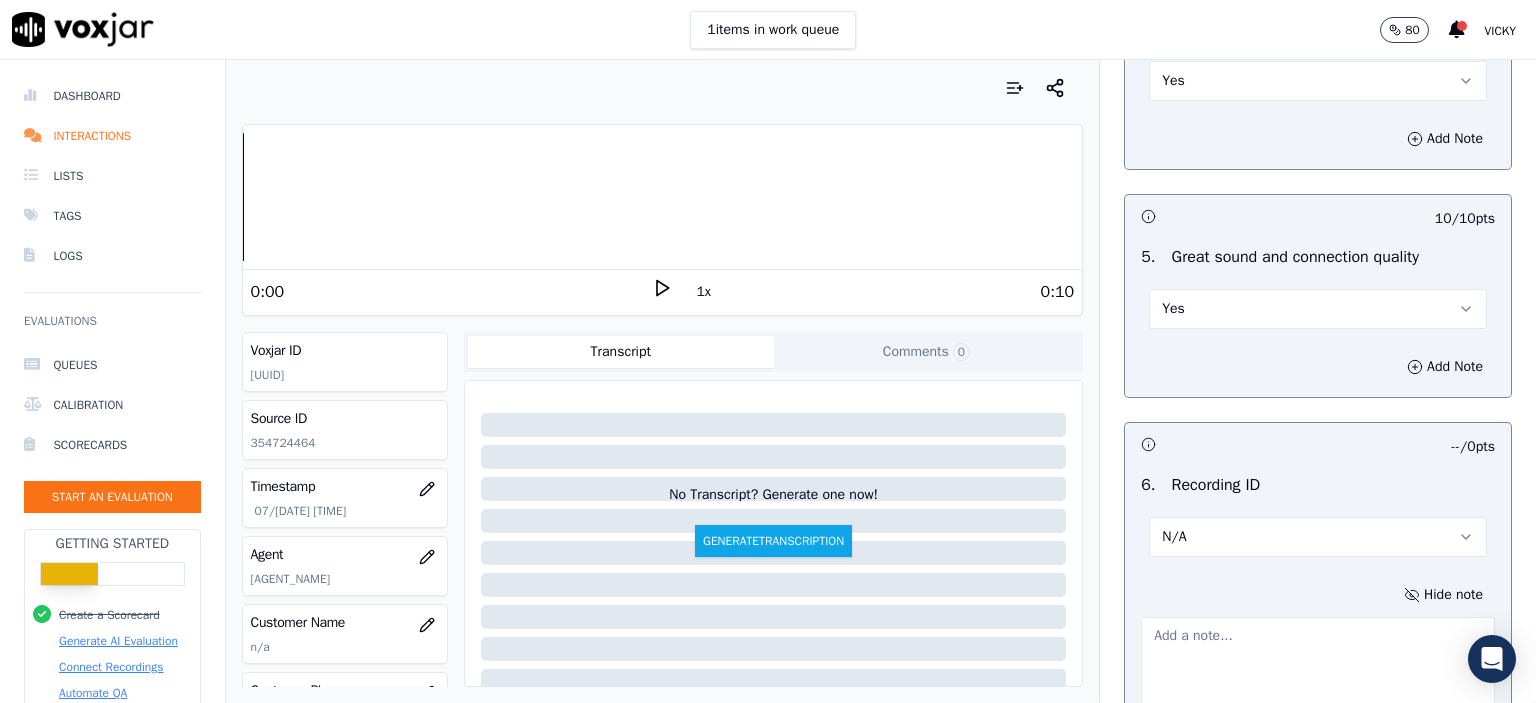 click on "354724464" 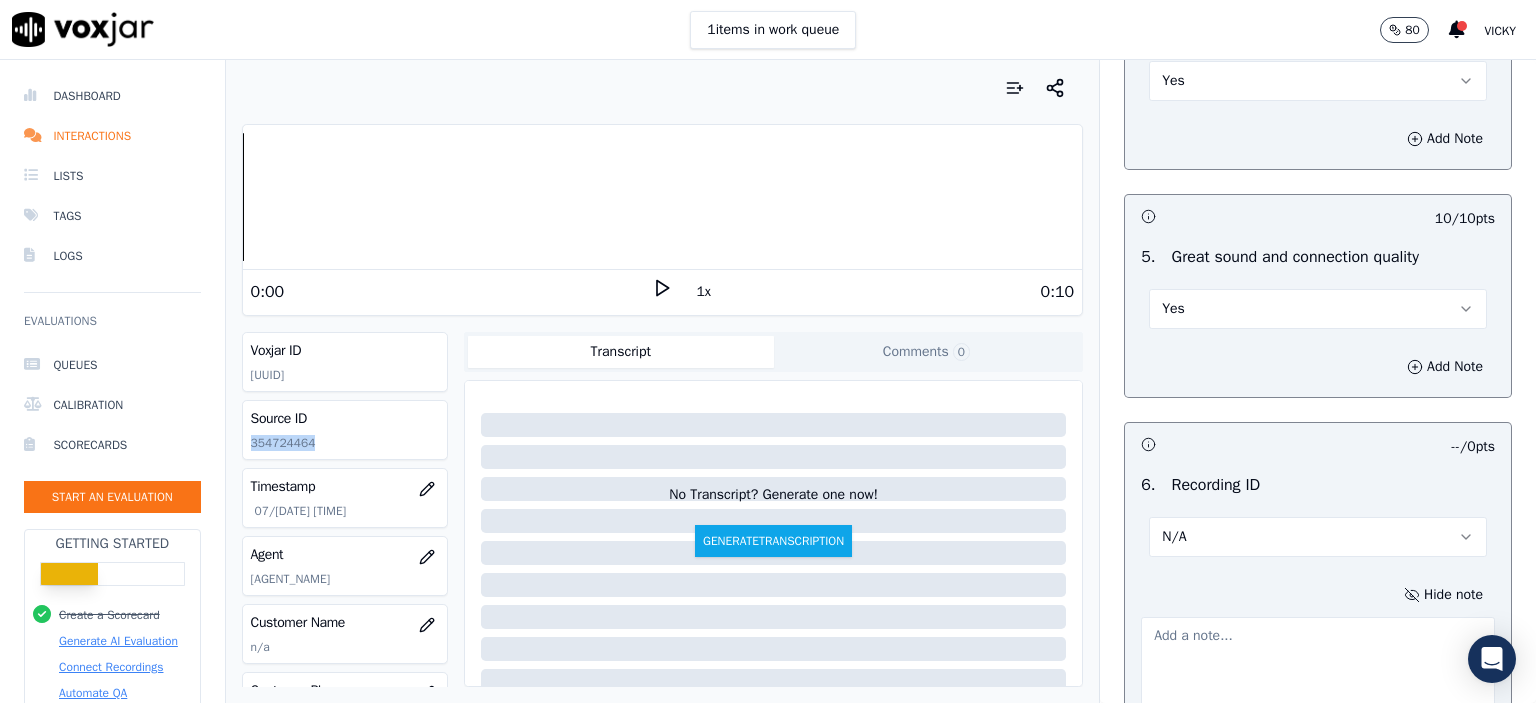 click on "354724464" 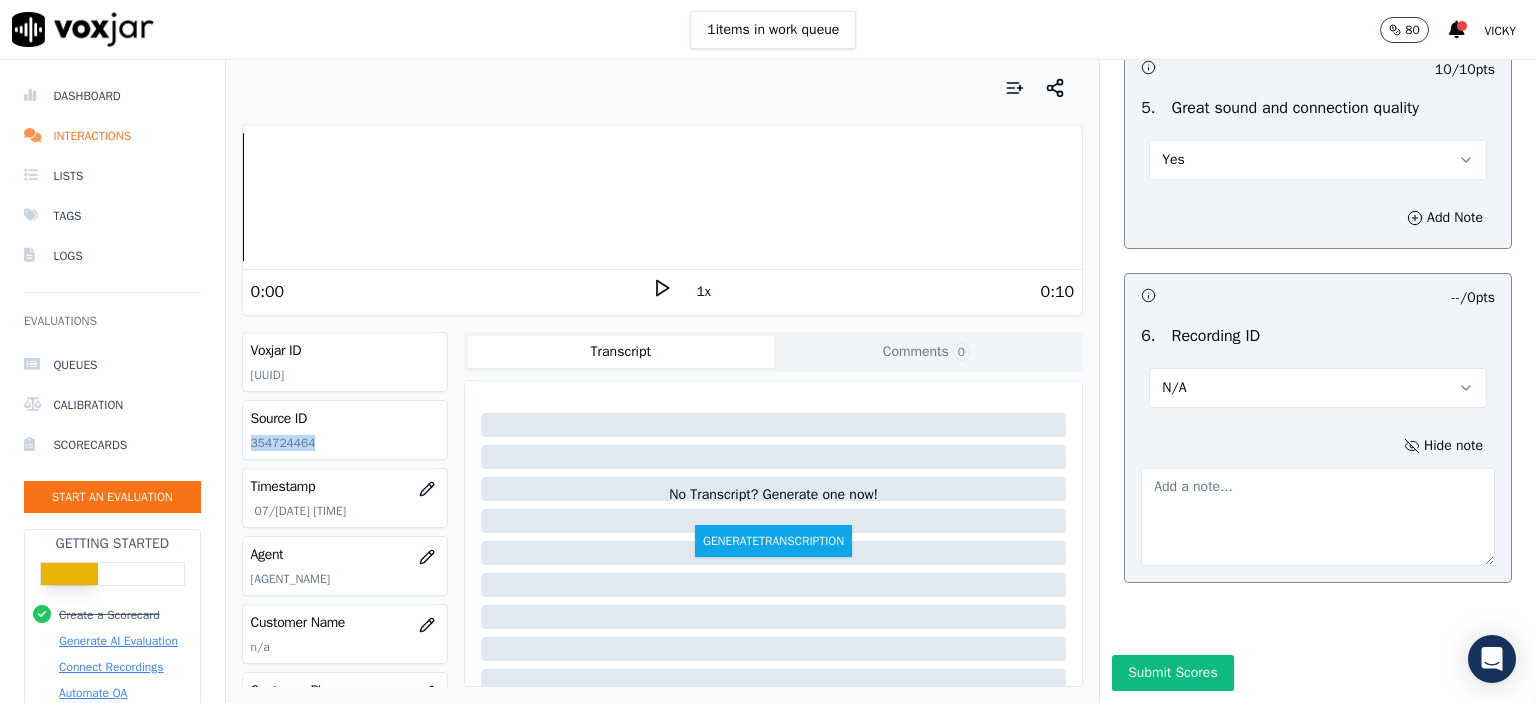 scroll, scrollTop: 3100, scrollLeft: 0, axis: vertical 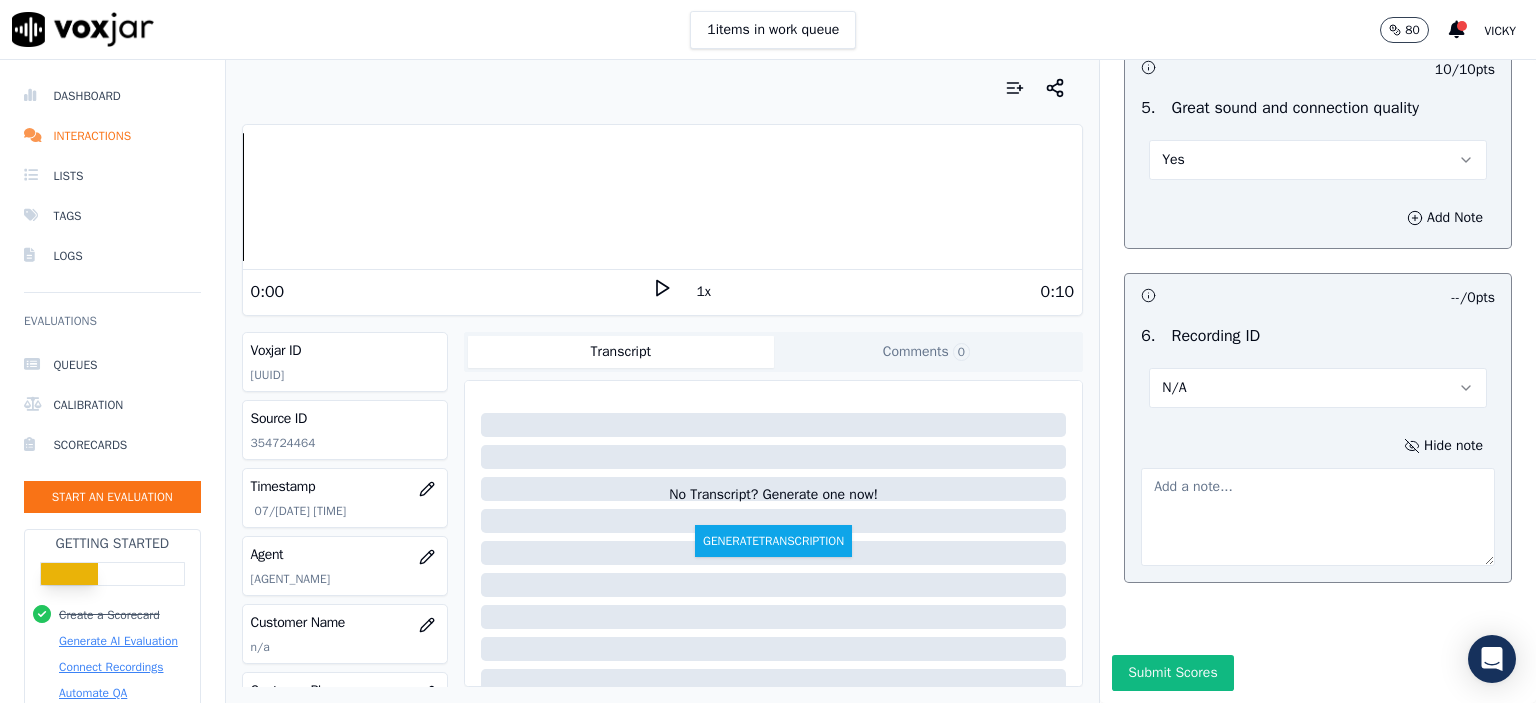 click at bounding box center (1318, 517) 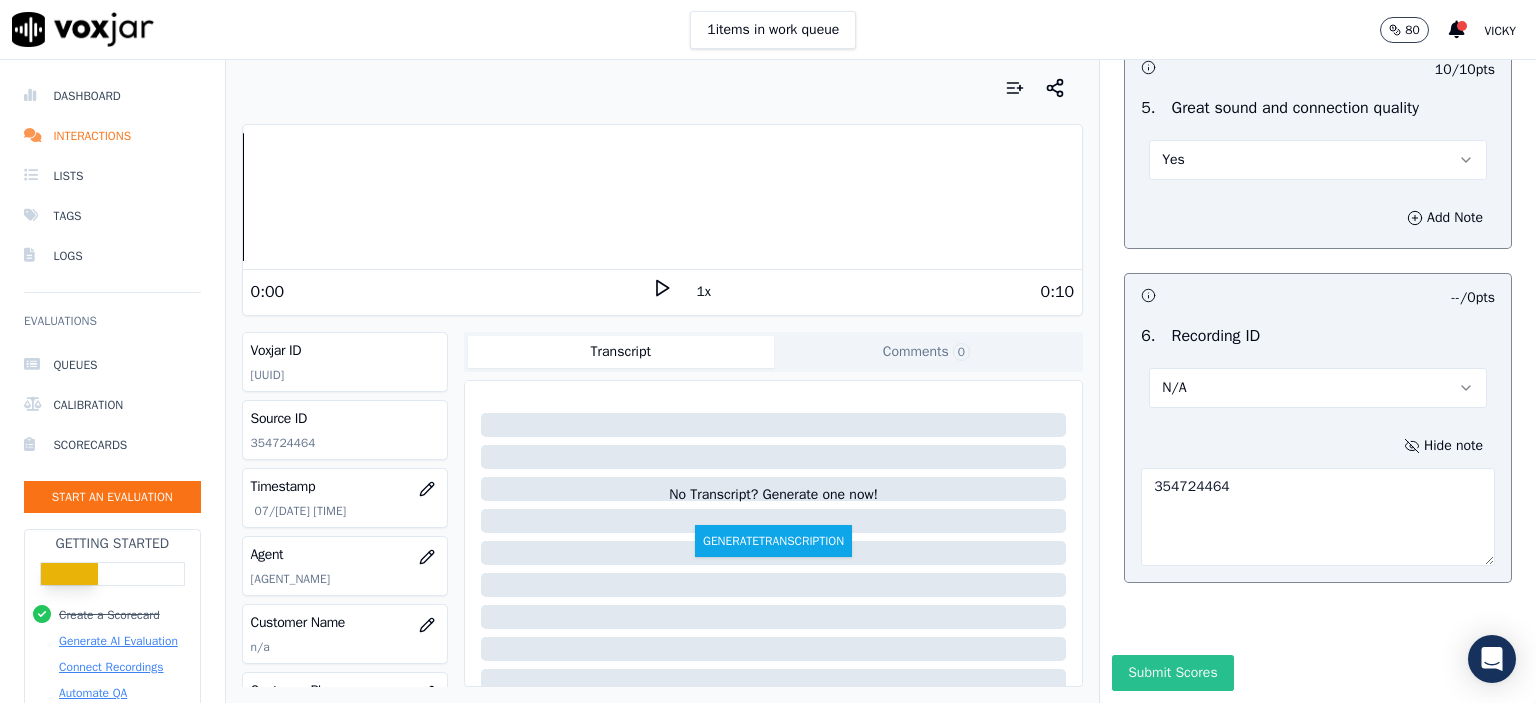 type on "354724464" 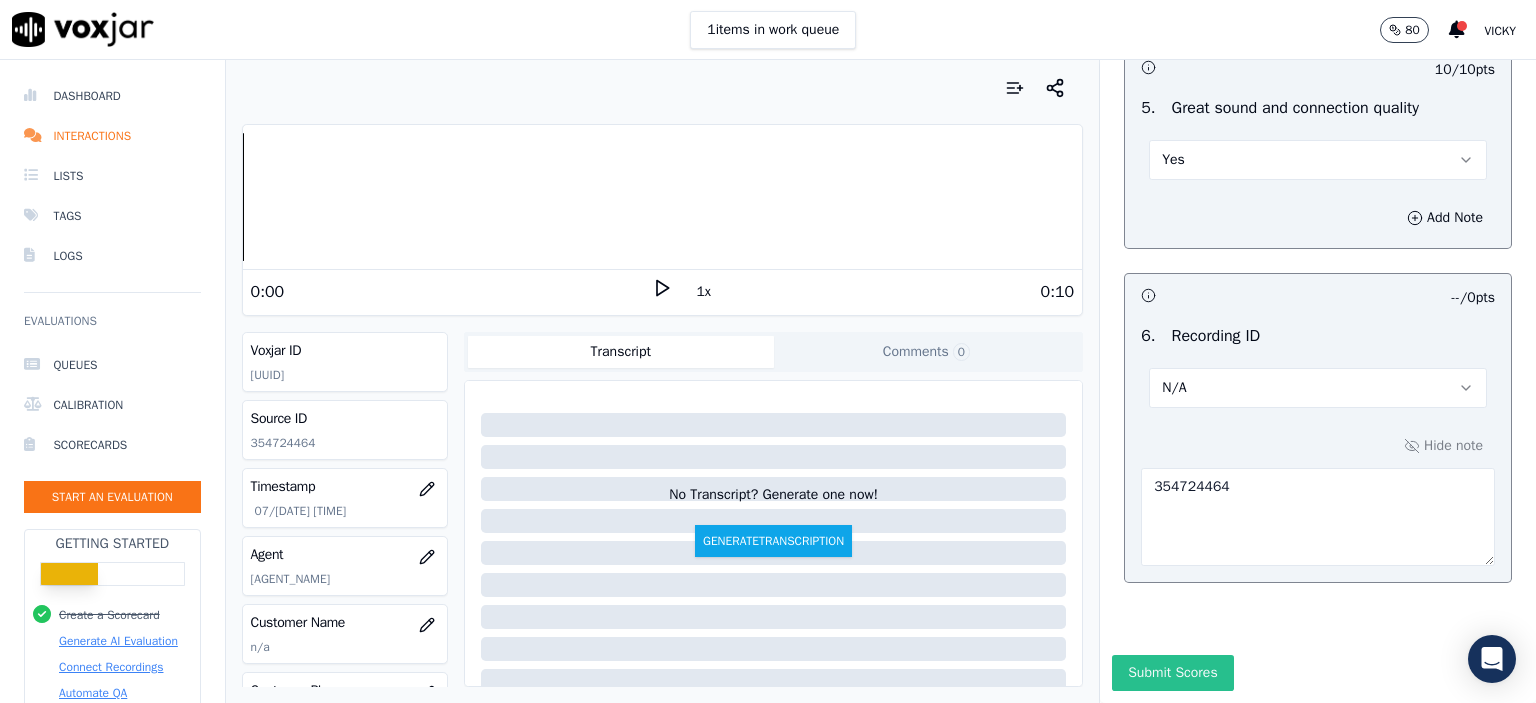 click on "Submit Scores" at bounding box center [1172, 673] 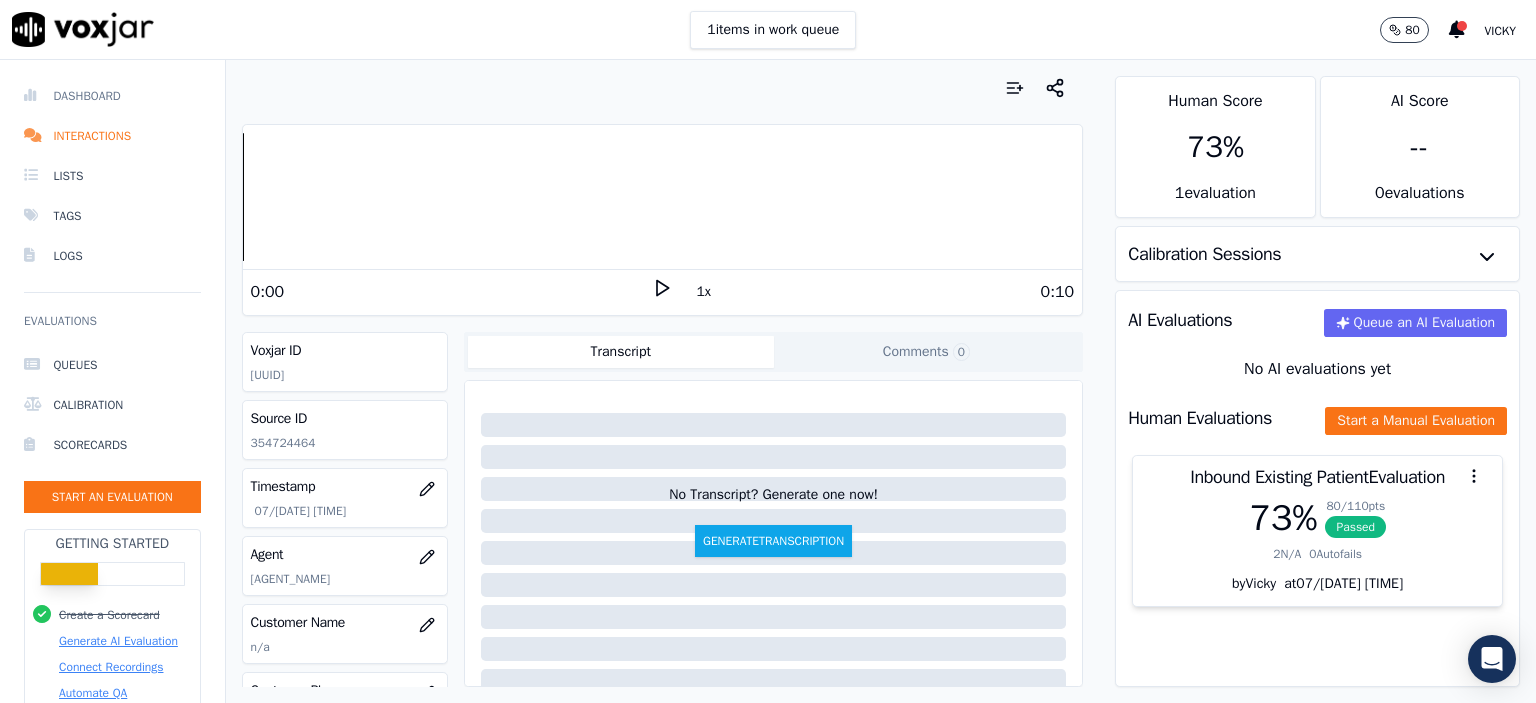 click on "Dashboard" at bounding box center (112, 96) 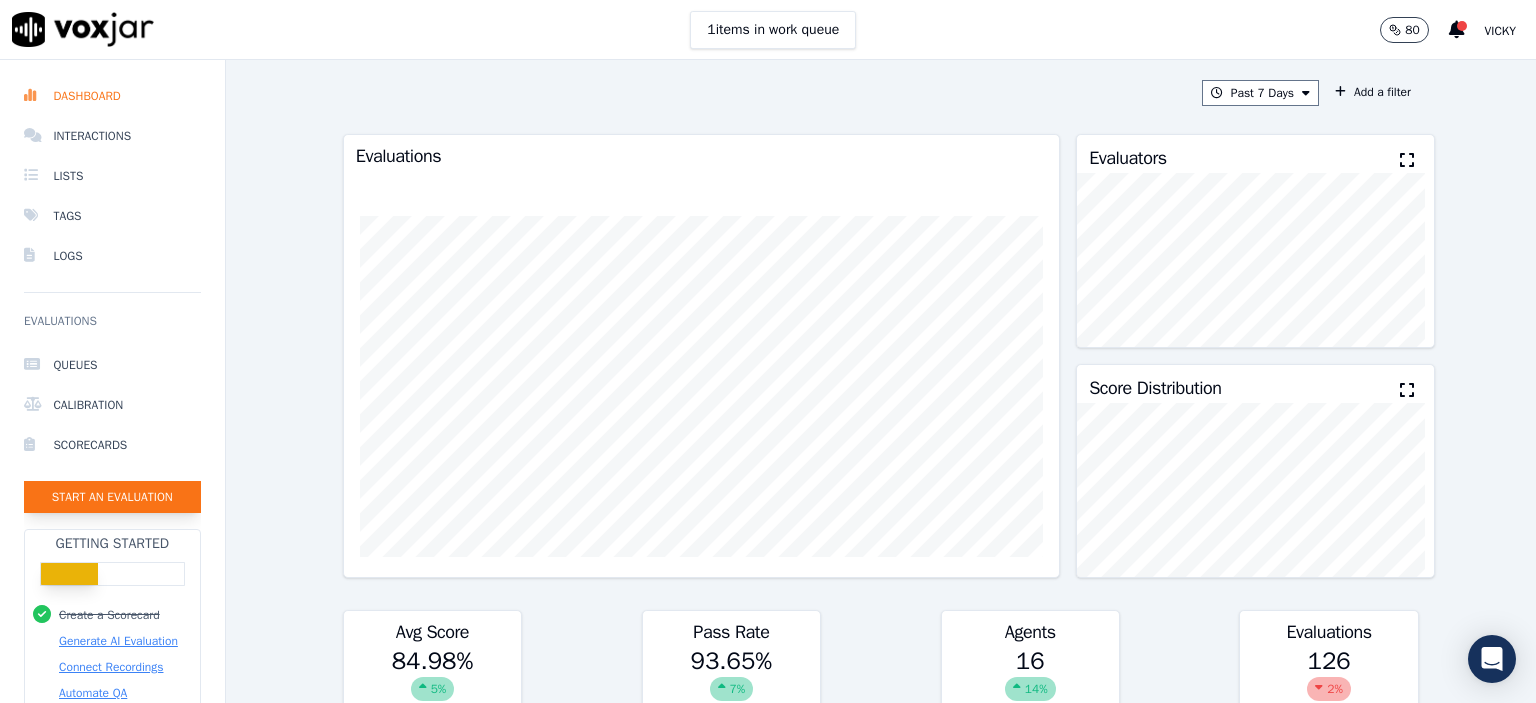 click on "Start an Evaluation" 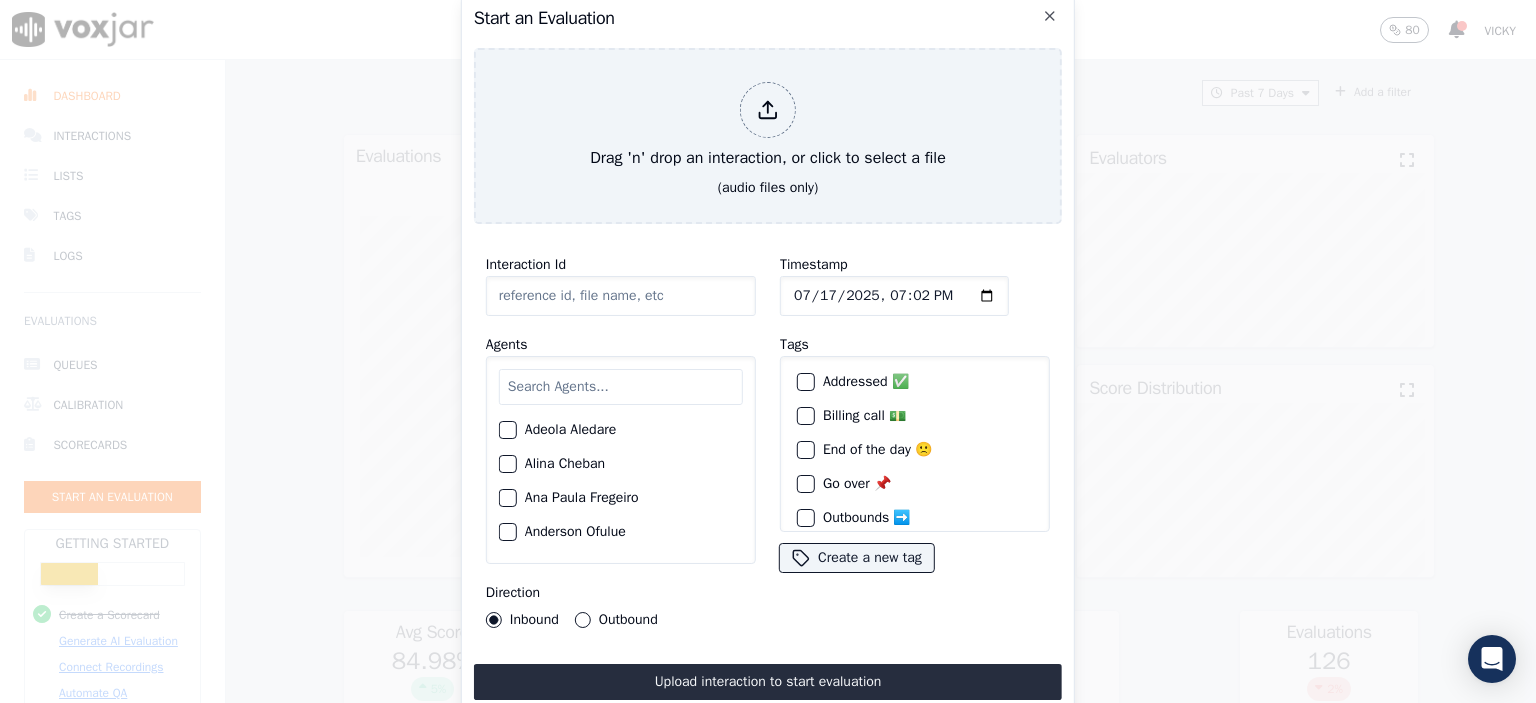 click on "Interaction Id" 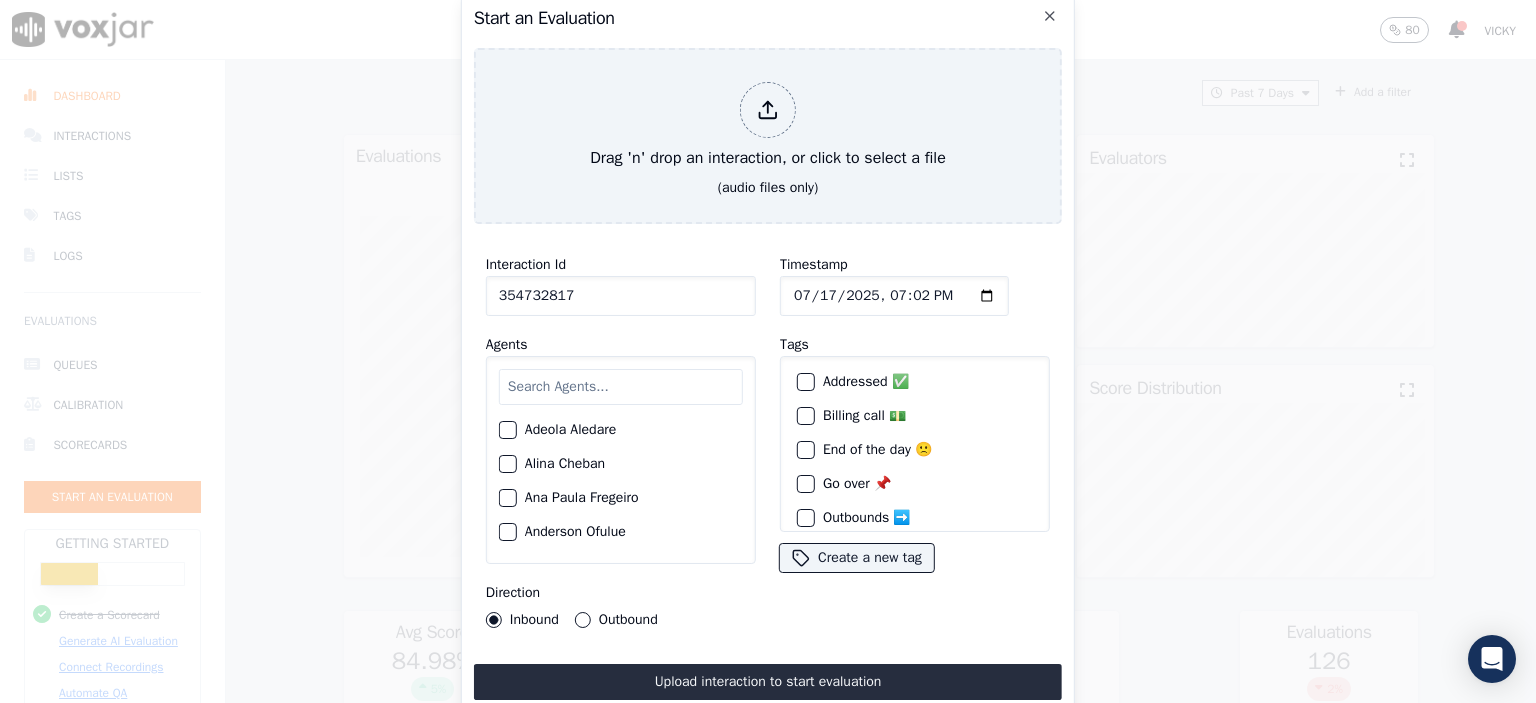 type on "354732817" 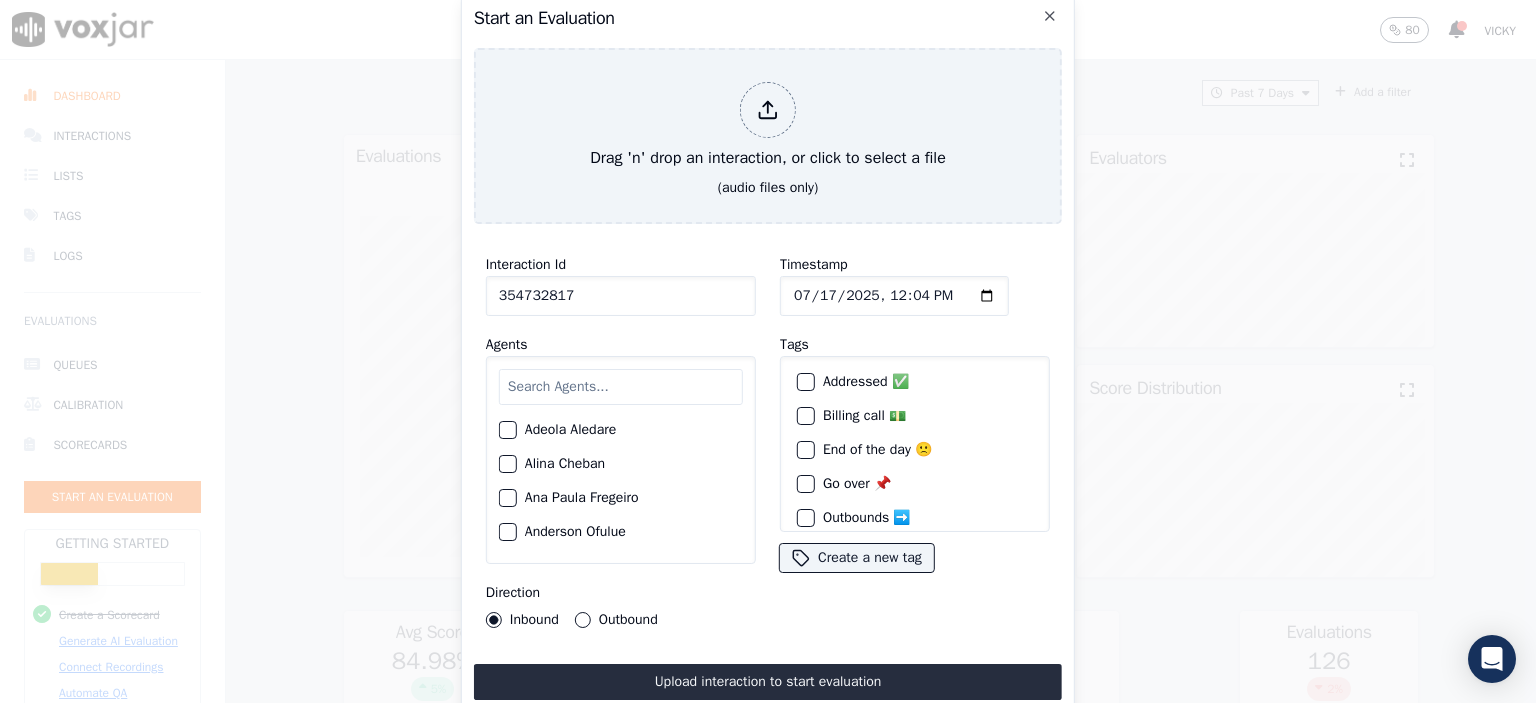 type on "2025-07-17T12:40" 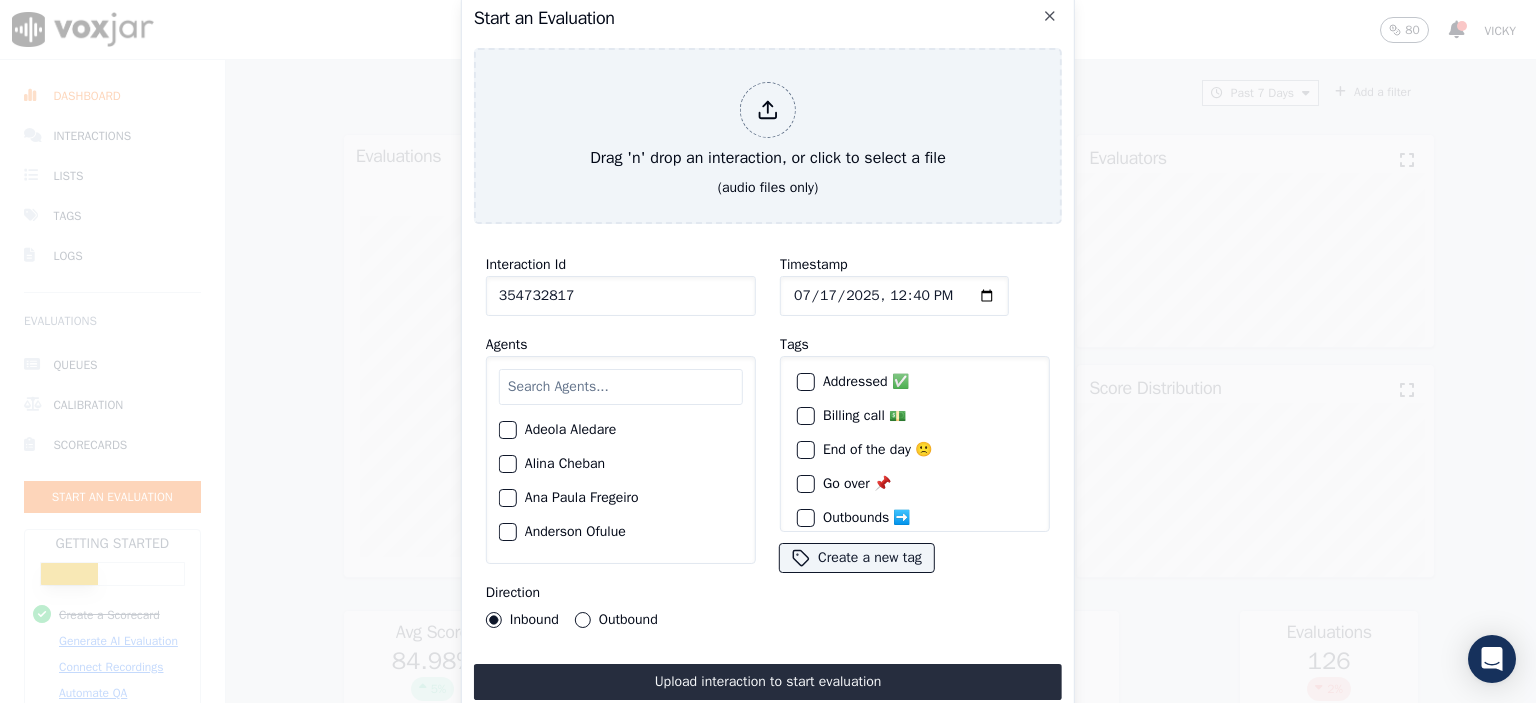 click at bounding box center [621, 387] 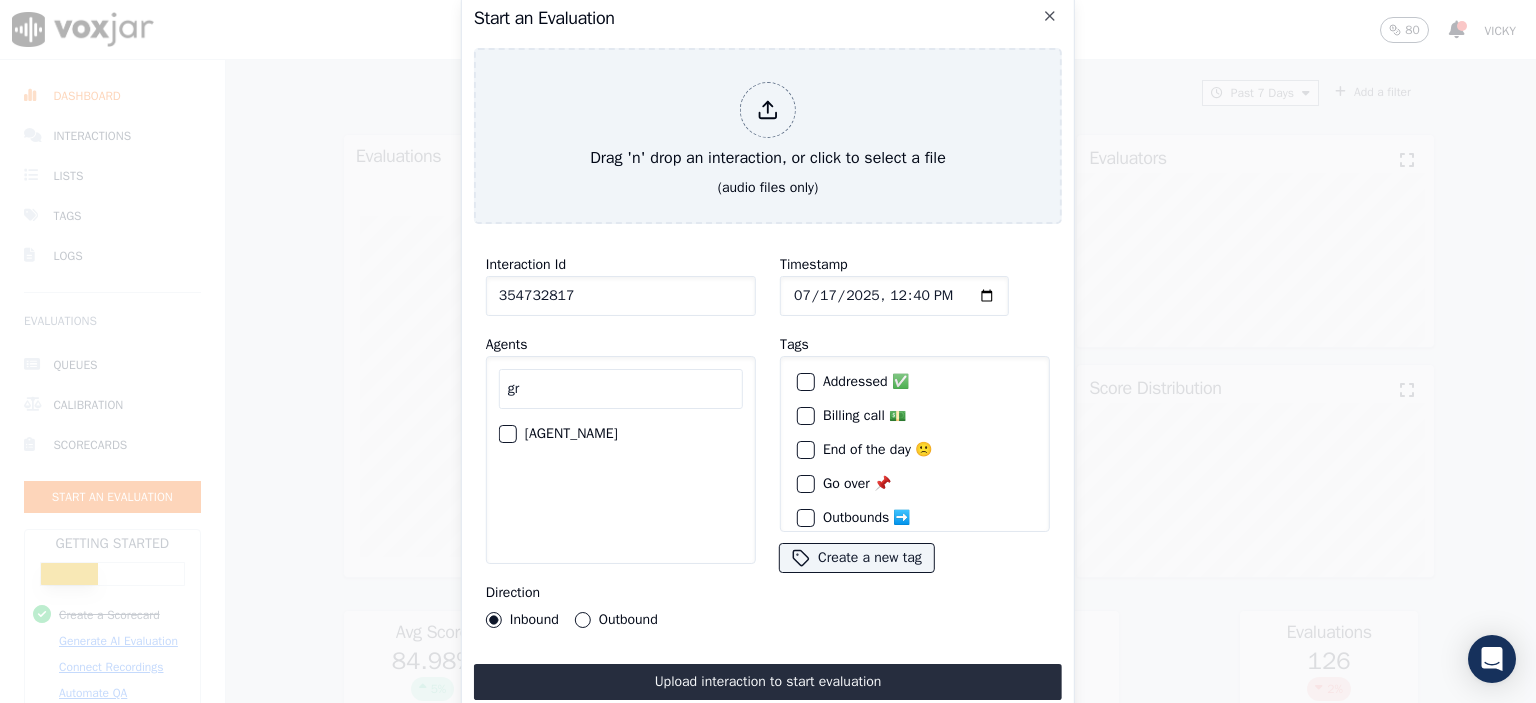 type on "gr" 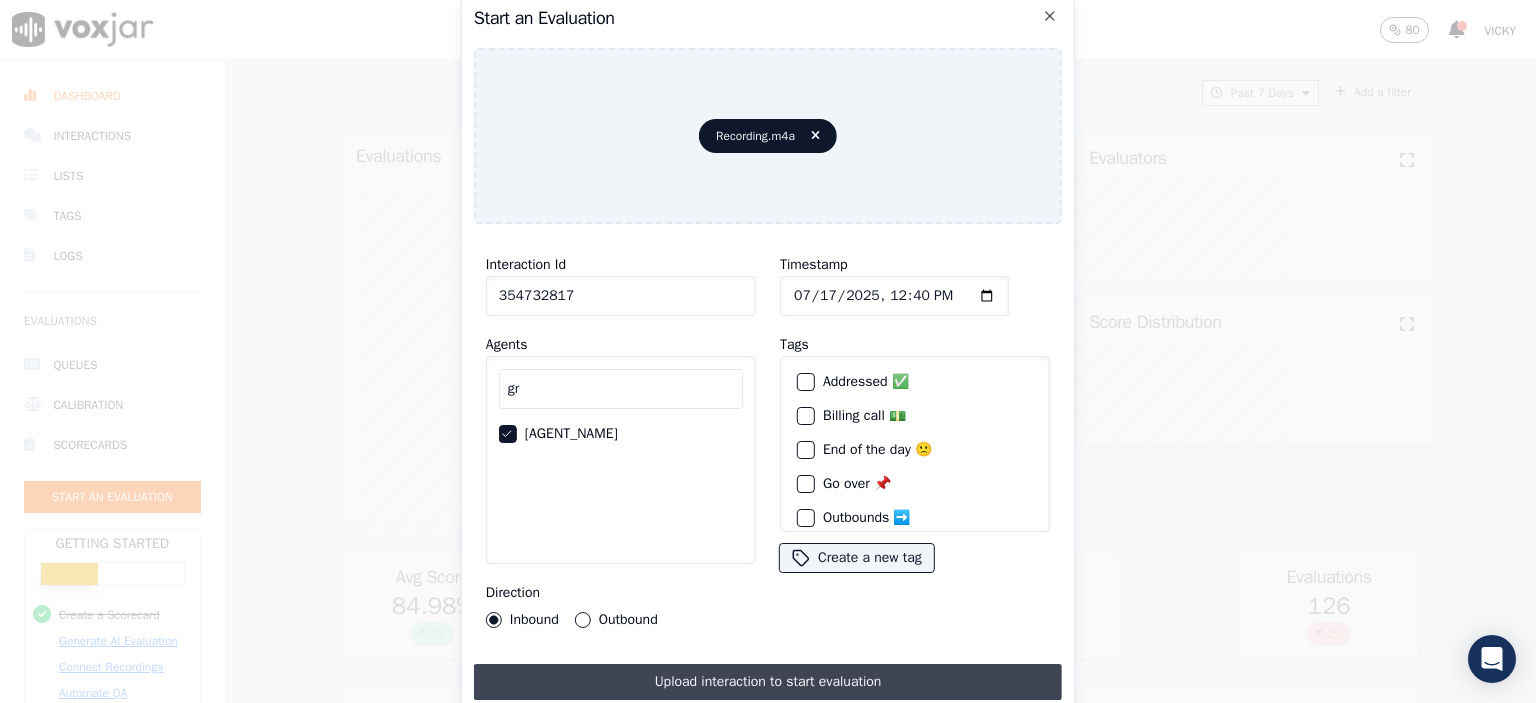 click on "Upload interaction to start evaluation" at bounding box center (768, 682) 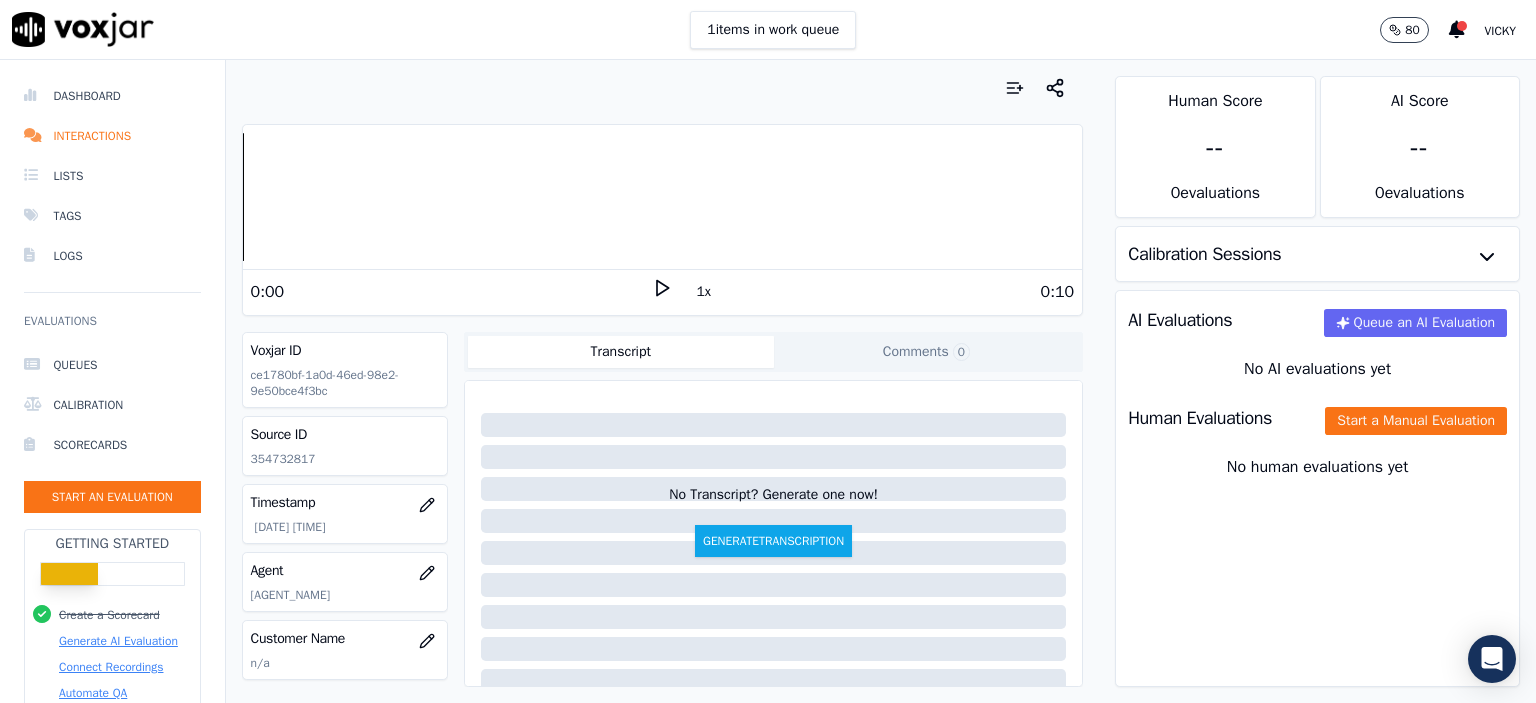click on "Human Evaluations   Start a Manual Evaluation" at bounding box center (1317, 418) 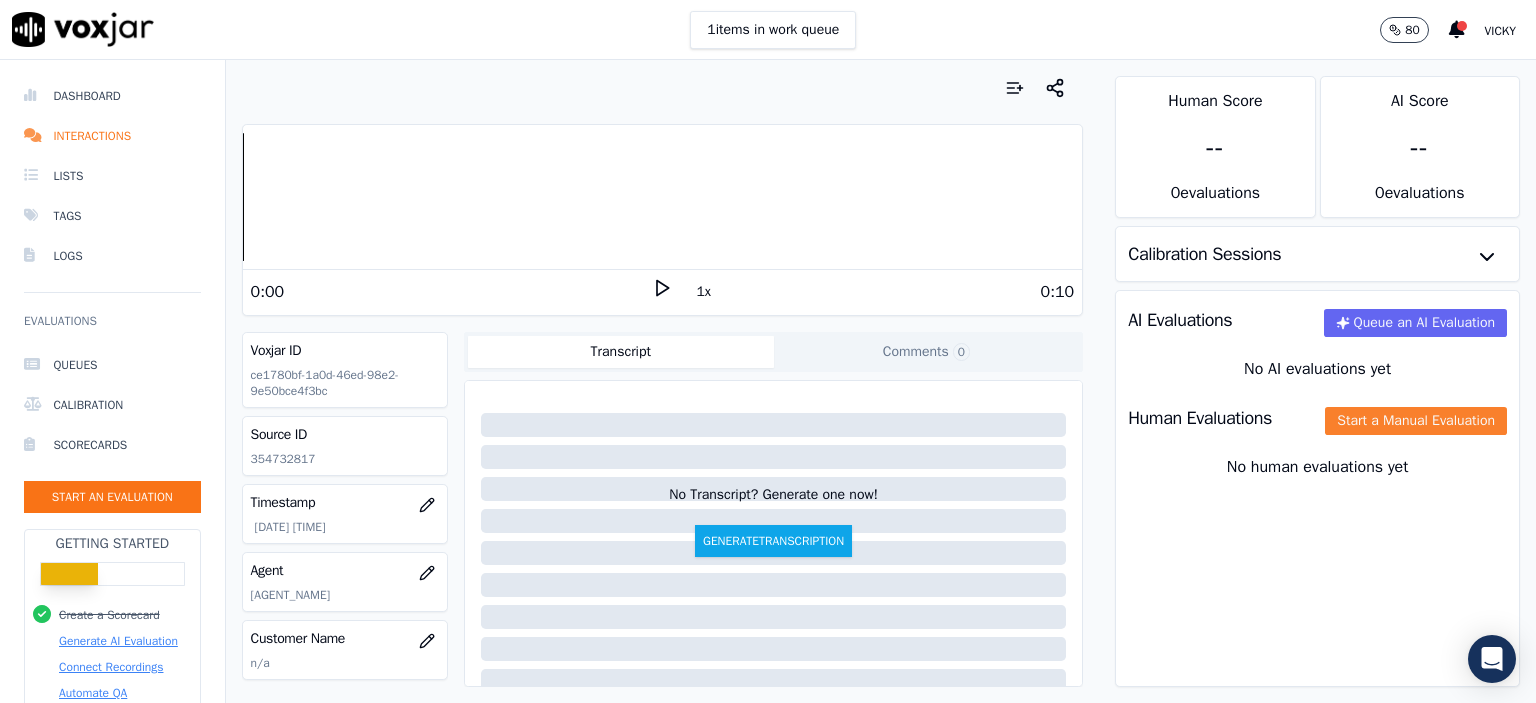 click on "Start a Manual Evaluation" 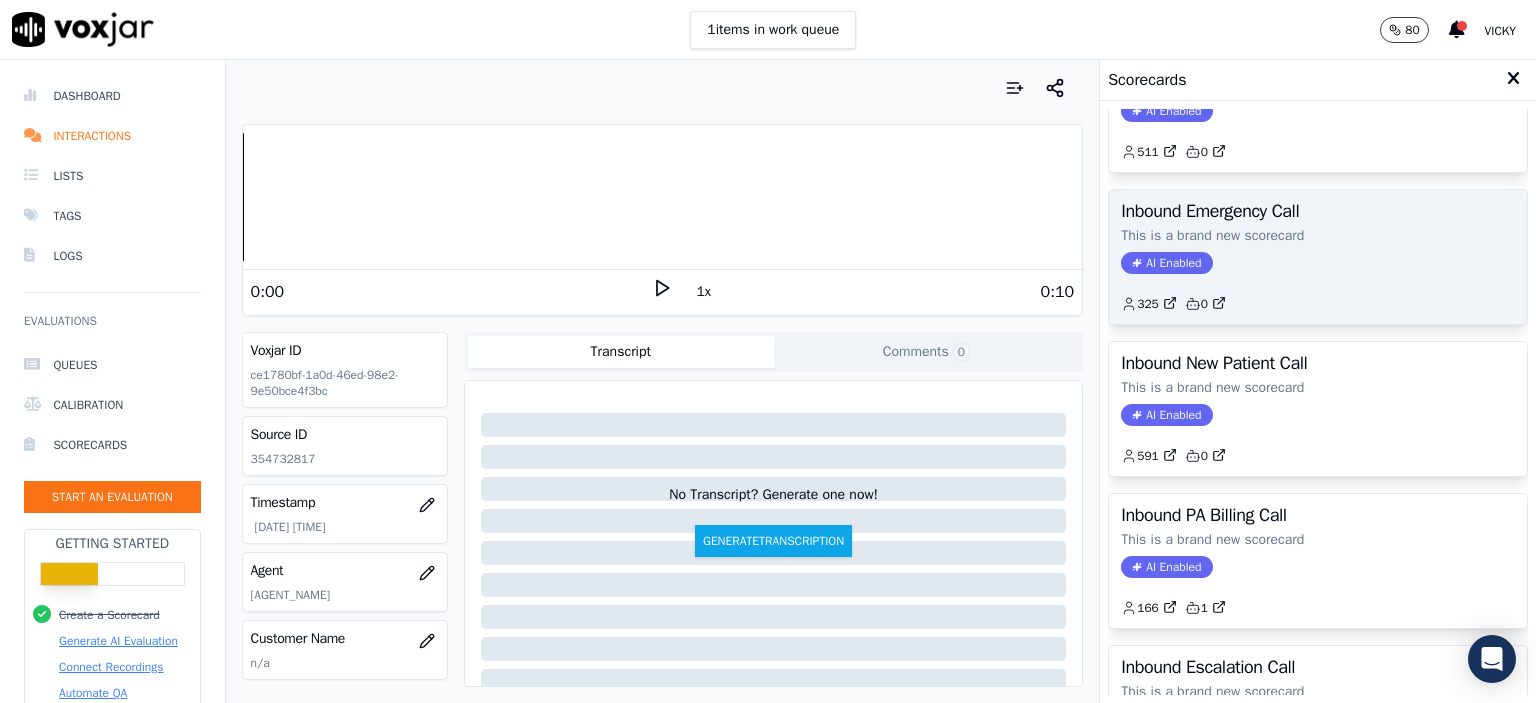 scroll, scrollTop: 400, scrollLeft: 0, axis: vertical 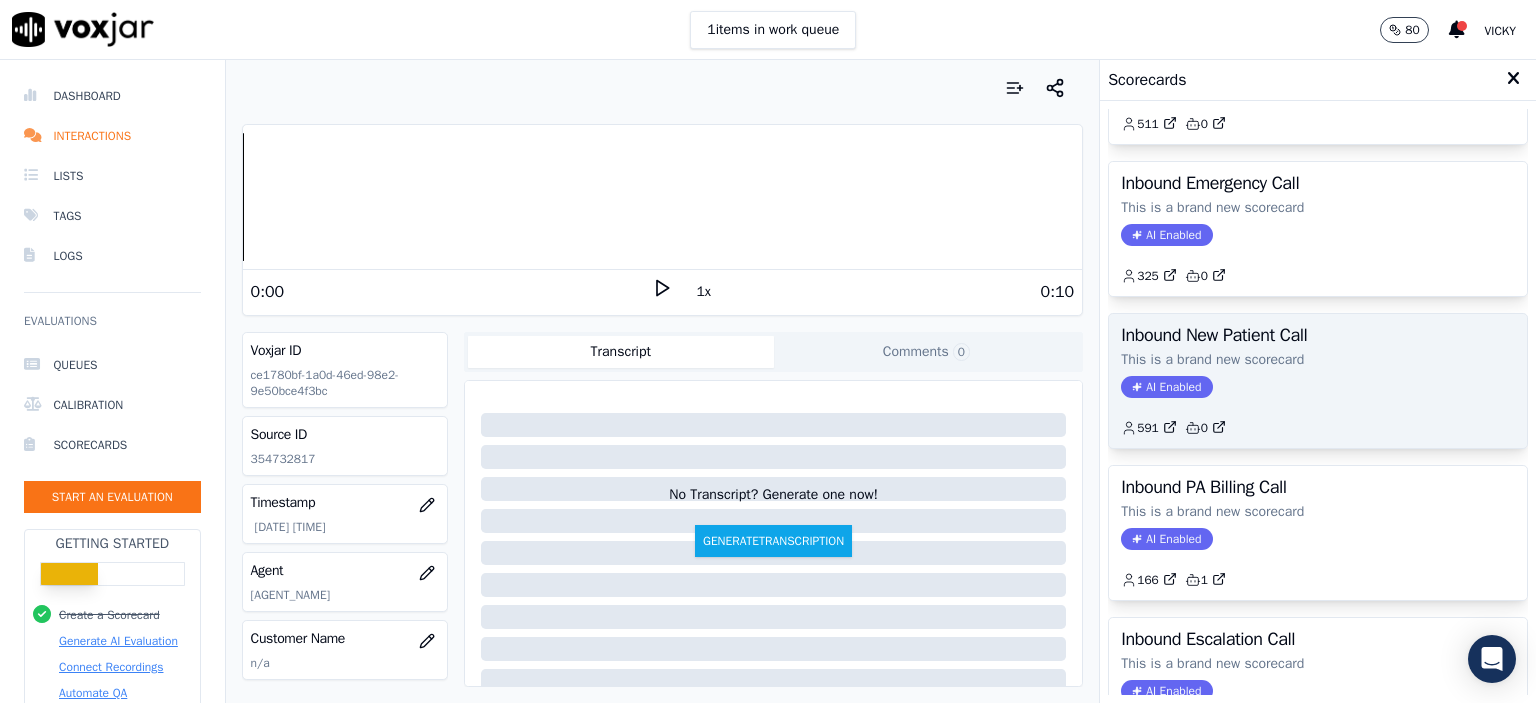 click on "AI Enabled" 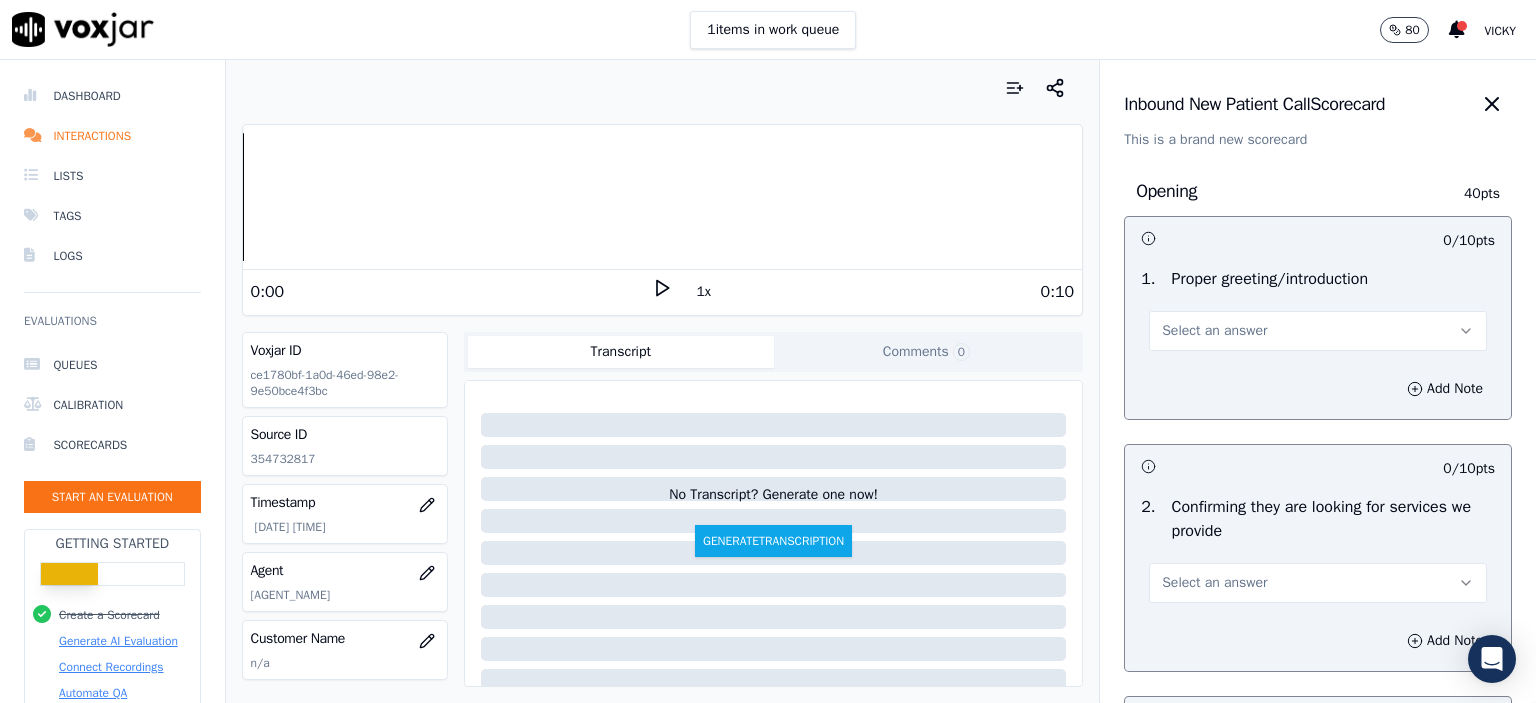 click on "Select an answer" at bounding box center [1318, 331] 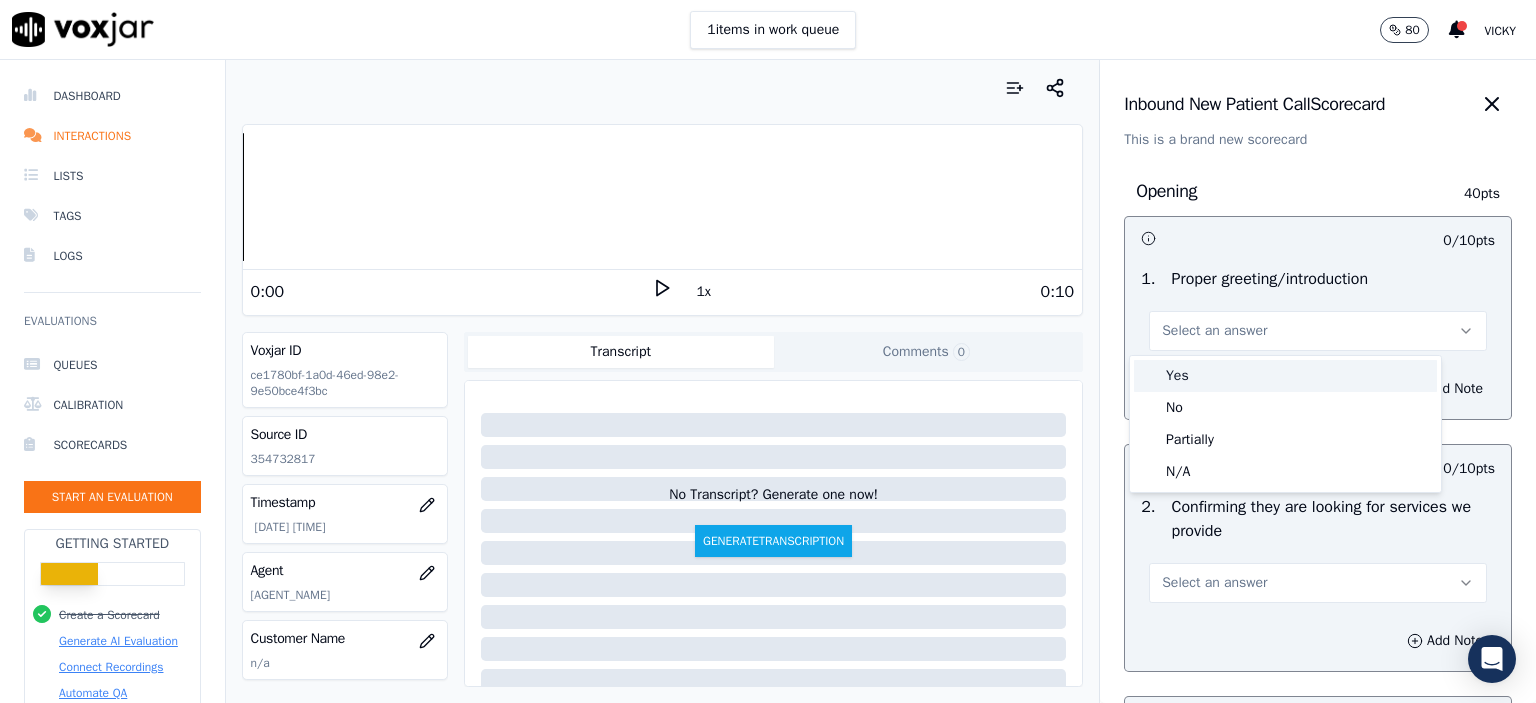 click on "Yes" at bounding box center (1285, 376) 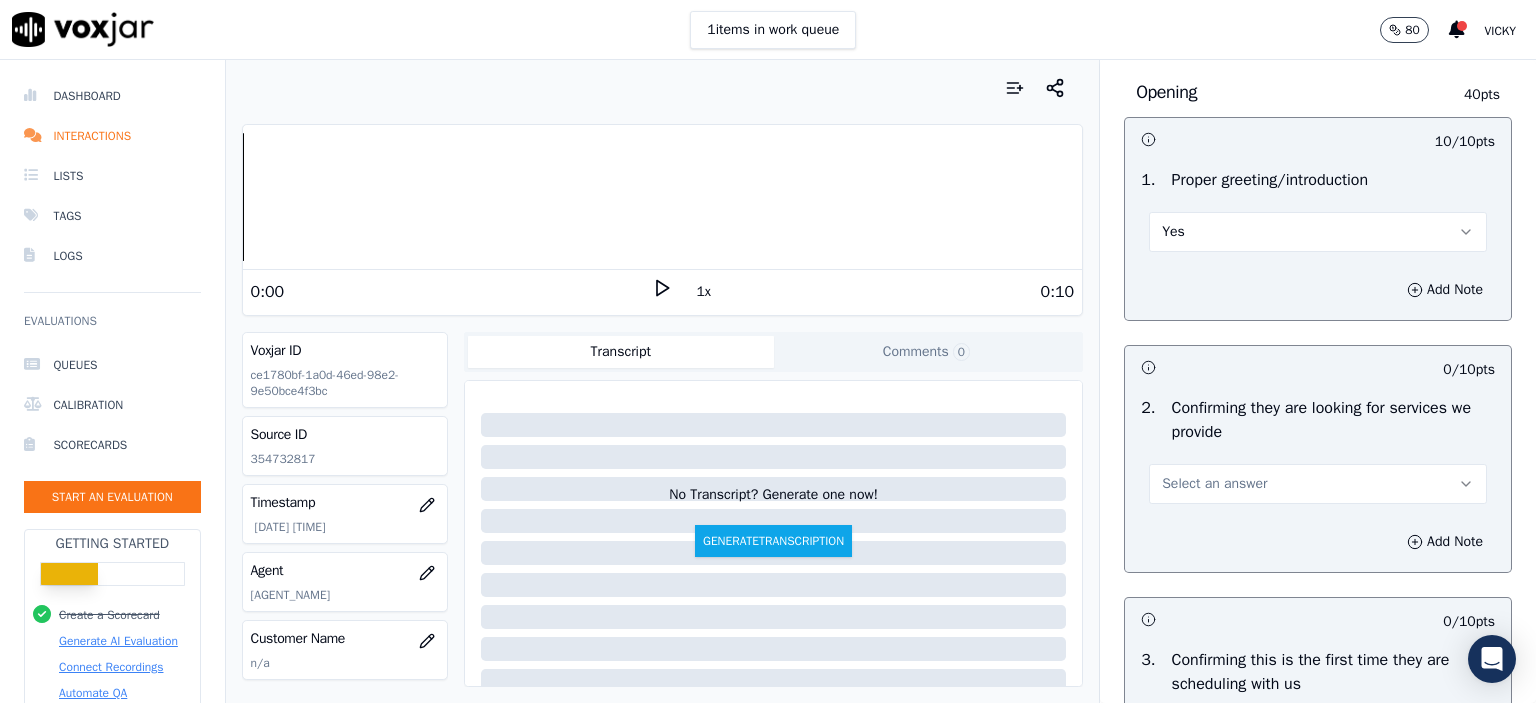 scroll, scrollTop: 100, scrollLeft: 0, axis: vertical 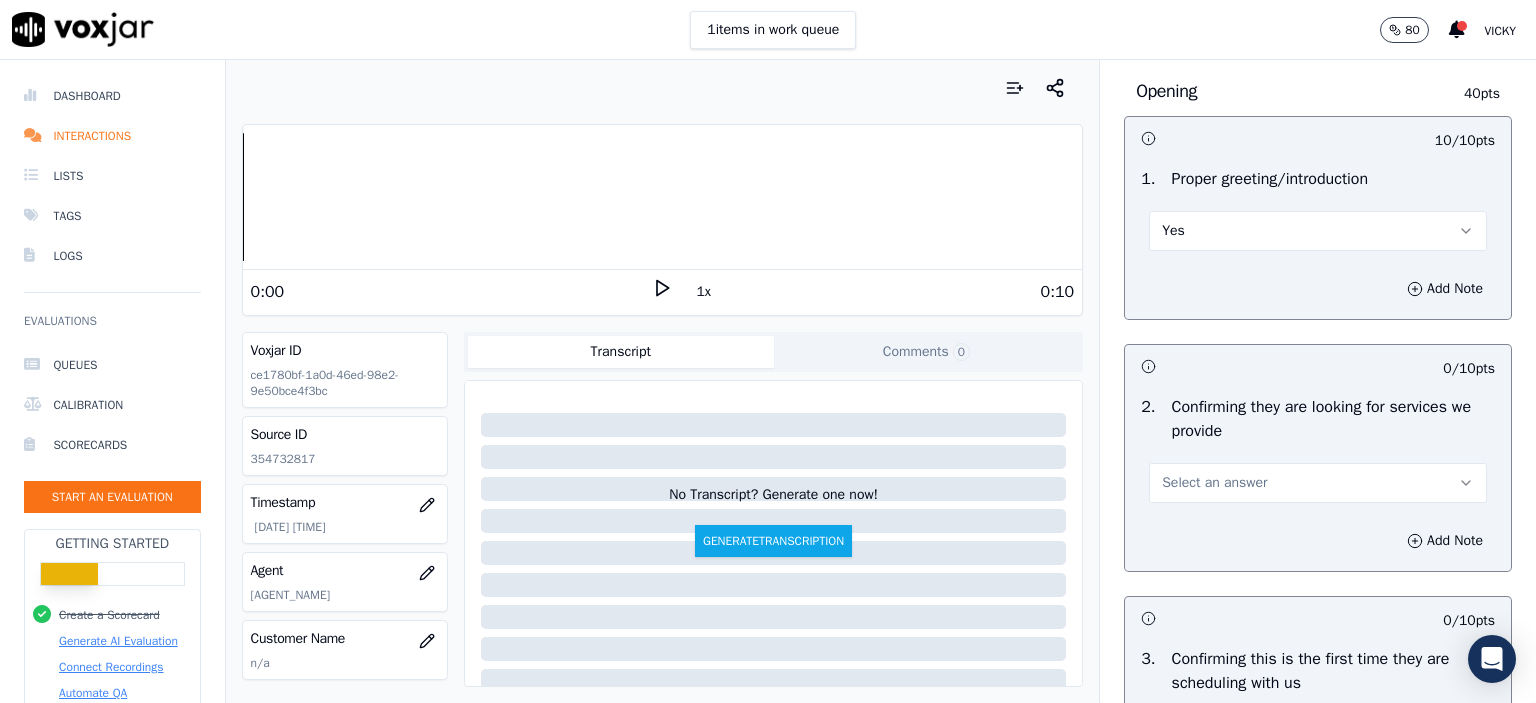 click on "Select an answer" at bounding box center (1318, 483) 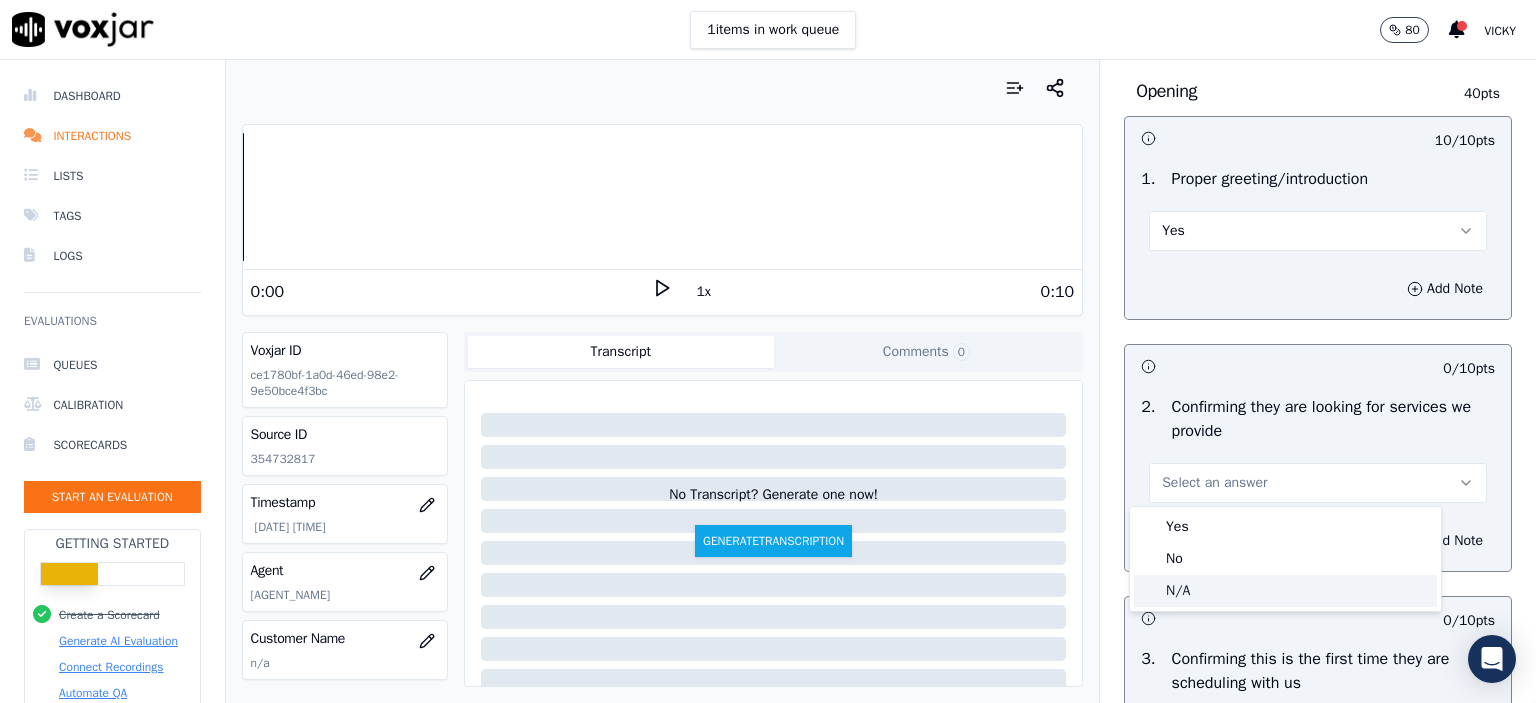 click on "N/A" 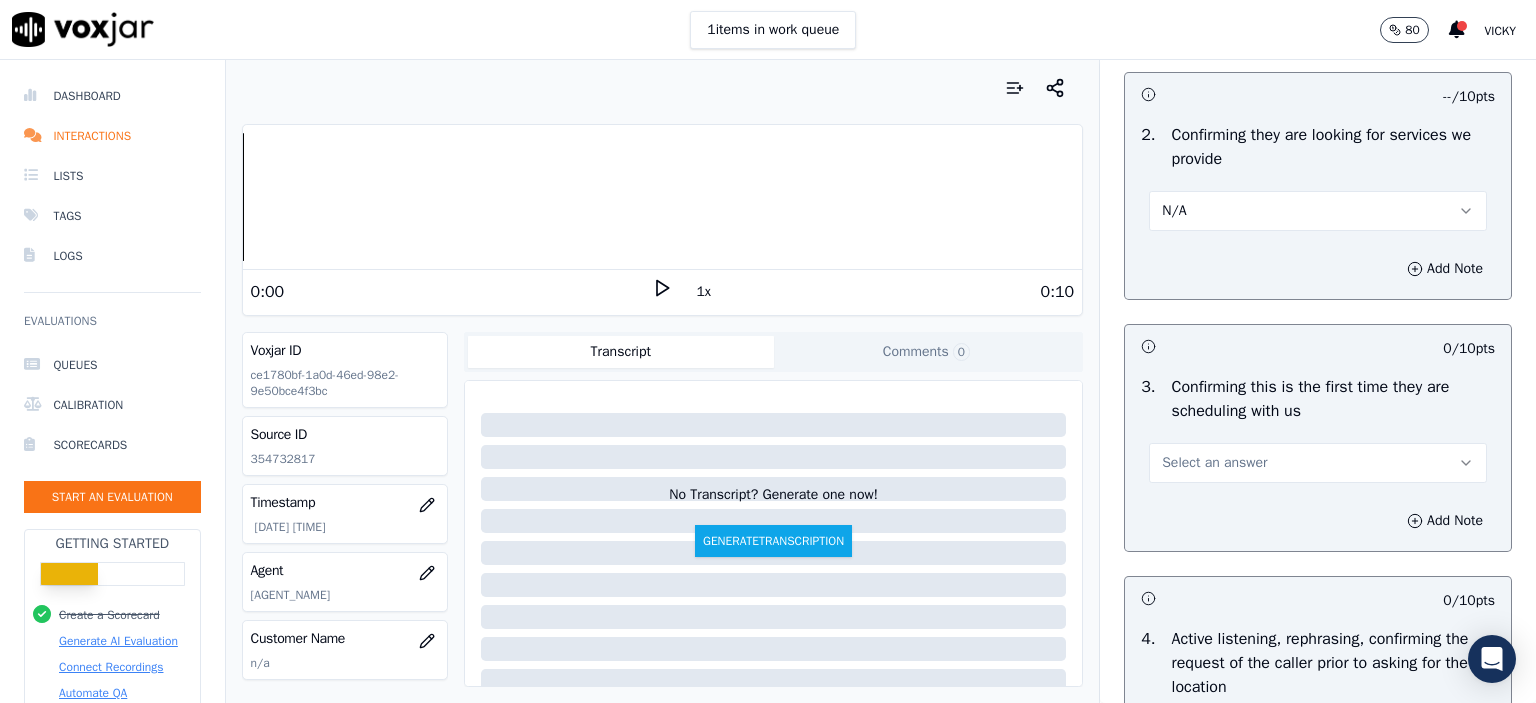 scroll, scrollTop: 400, scrollLeft: 0, axis: vertical 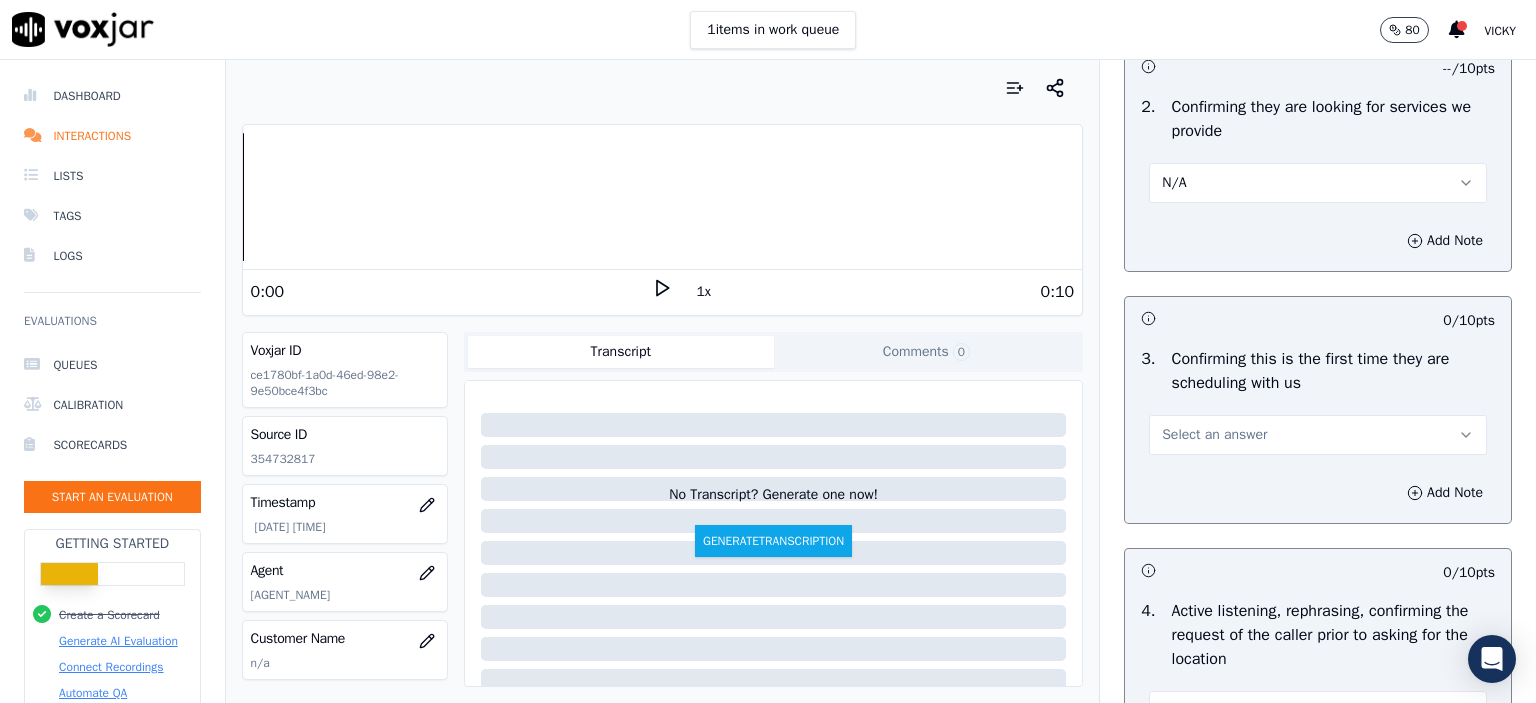 click on "Select an answer" at bounding box center (1318, 435) 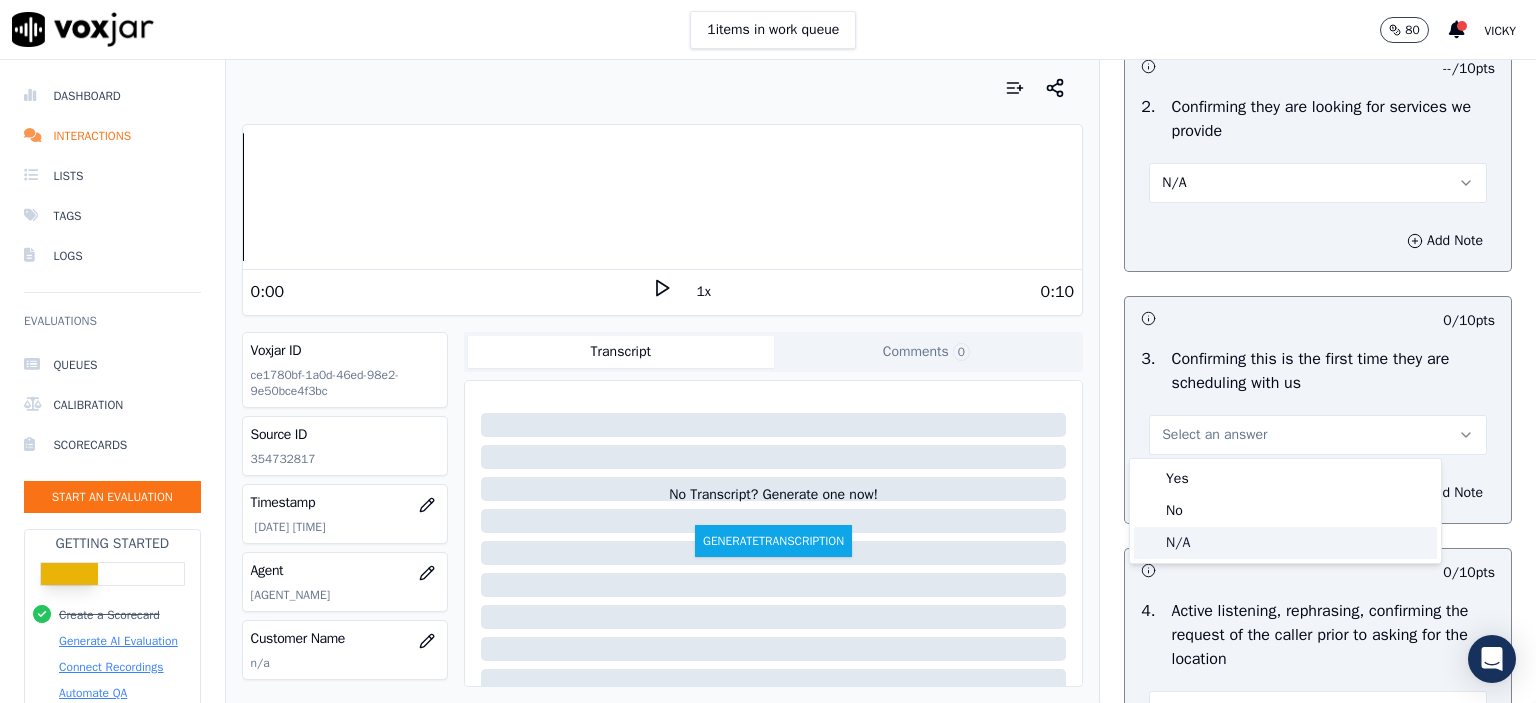 click on "N/A" 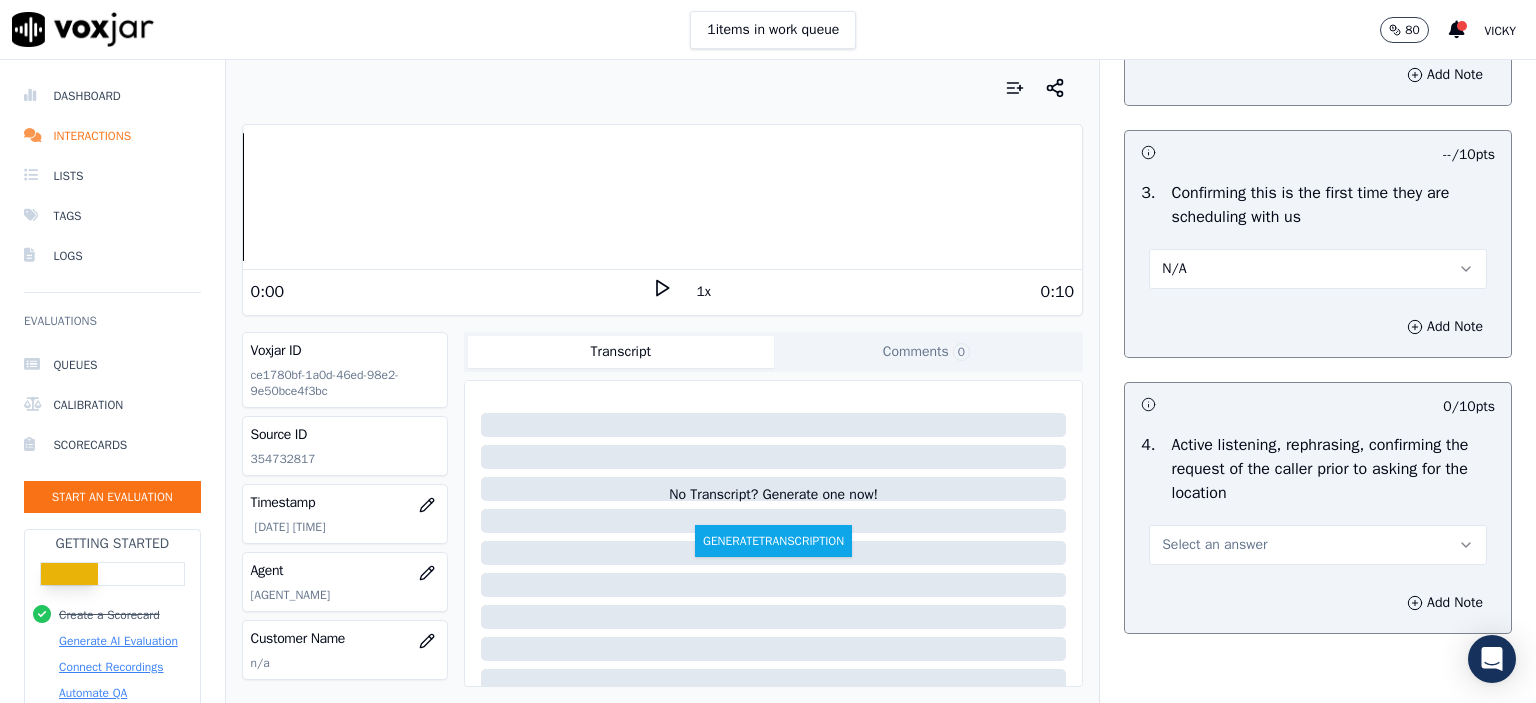 scroll, scrollTop: 600, scrollLeft: 0, axis: vertical 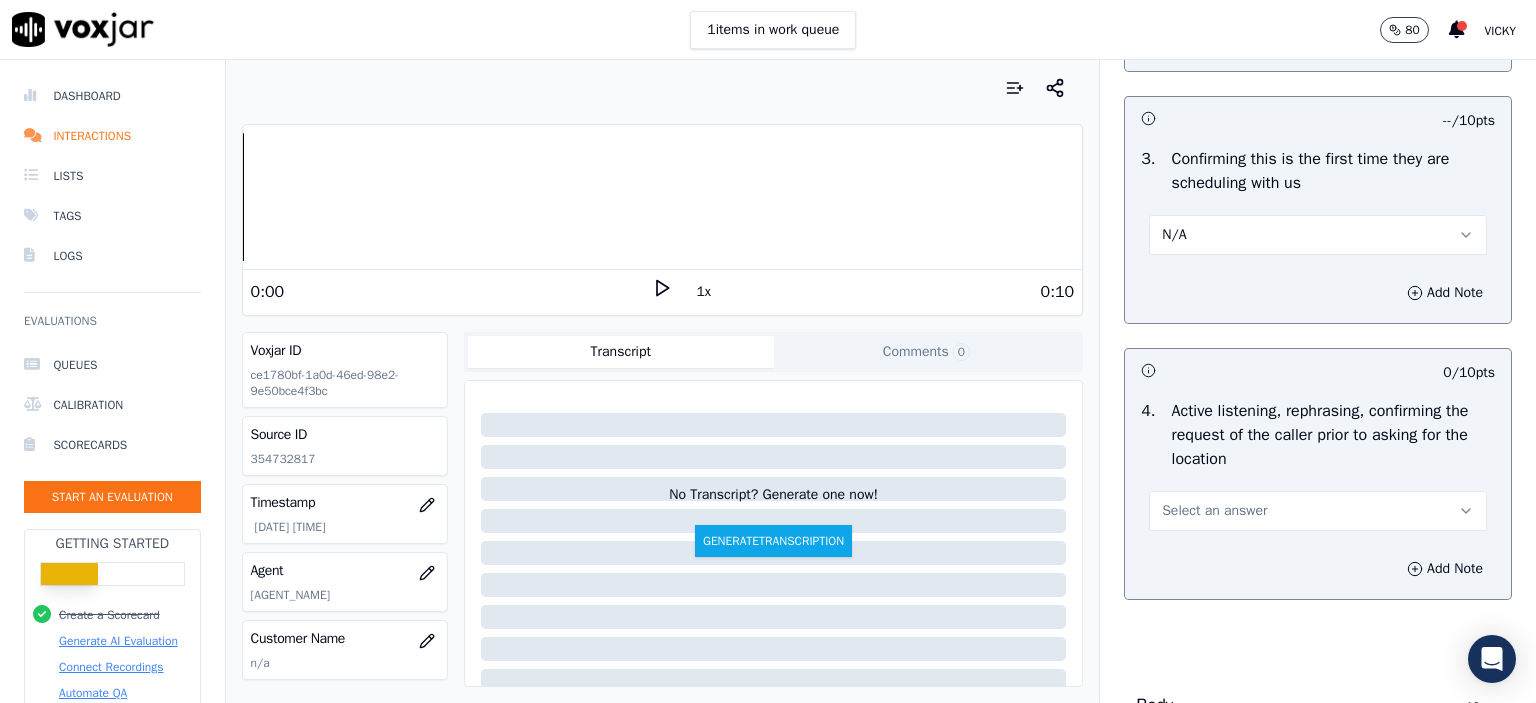click on "Select an answer" at bounding box center [1214, 511] 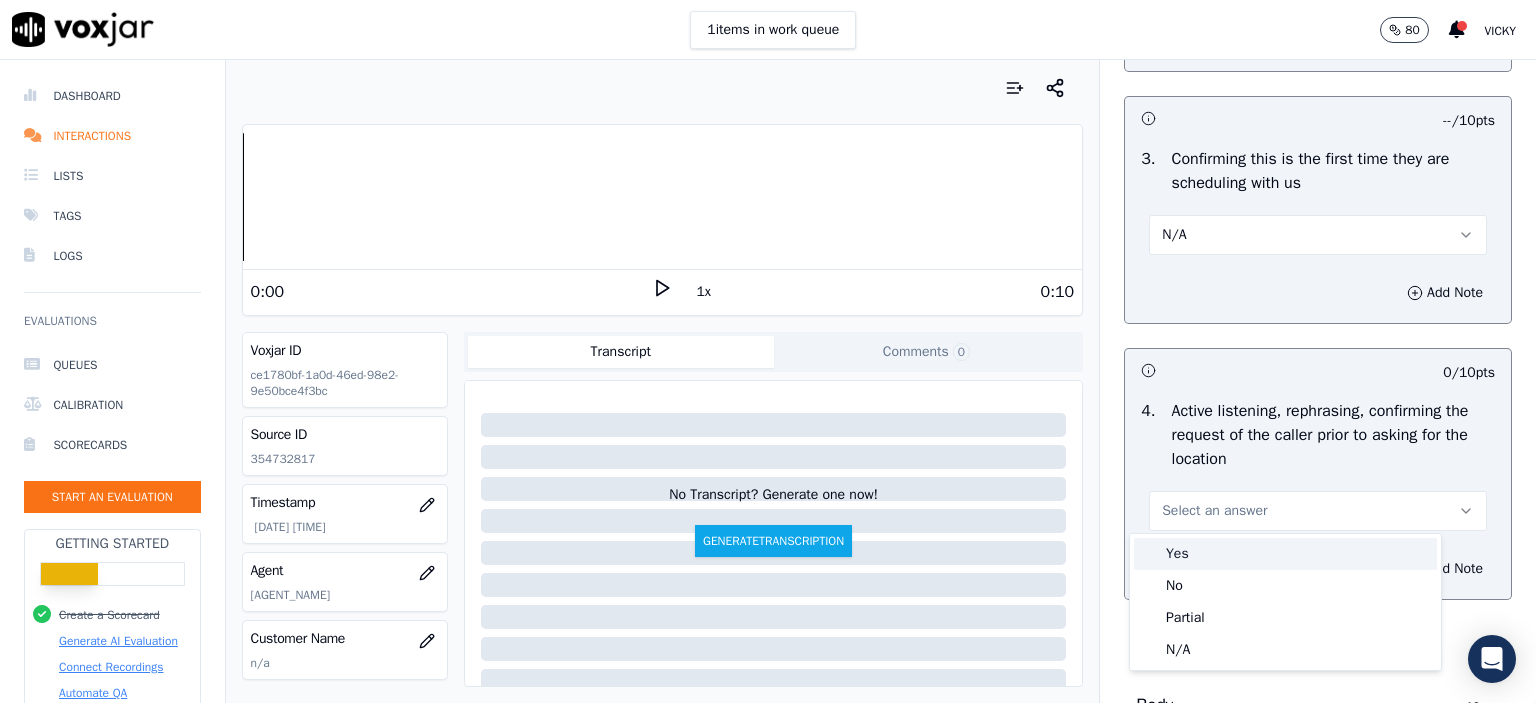 click on "Yes" at bounding box center [1285, 554] 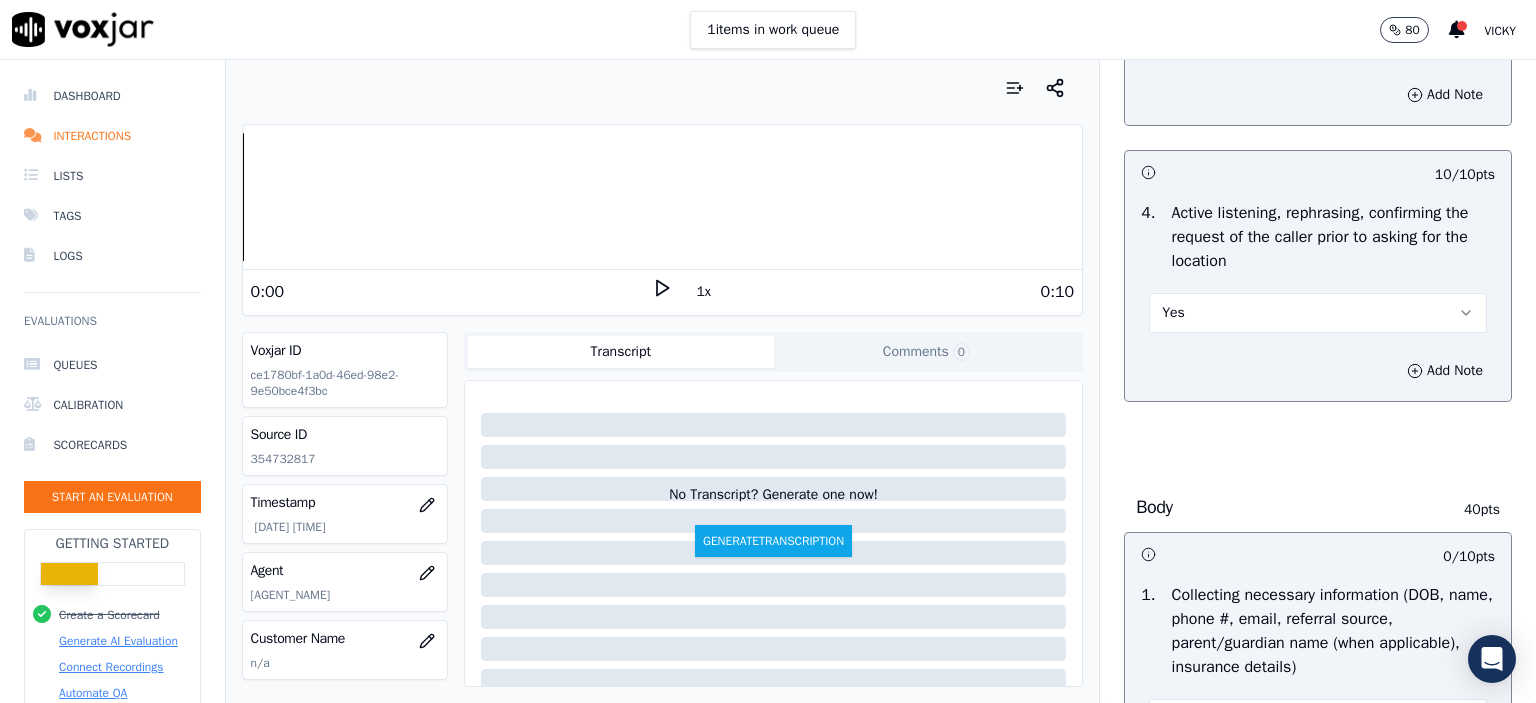 scroll, scrollTop: 900, scrollLeft: 0, axis: vertical 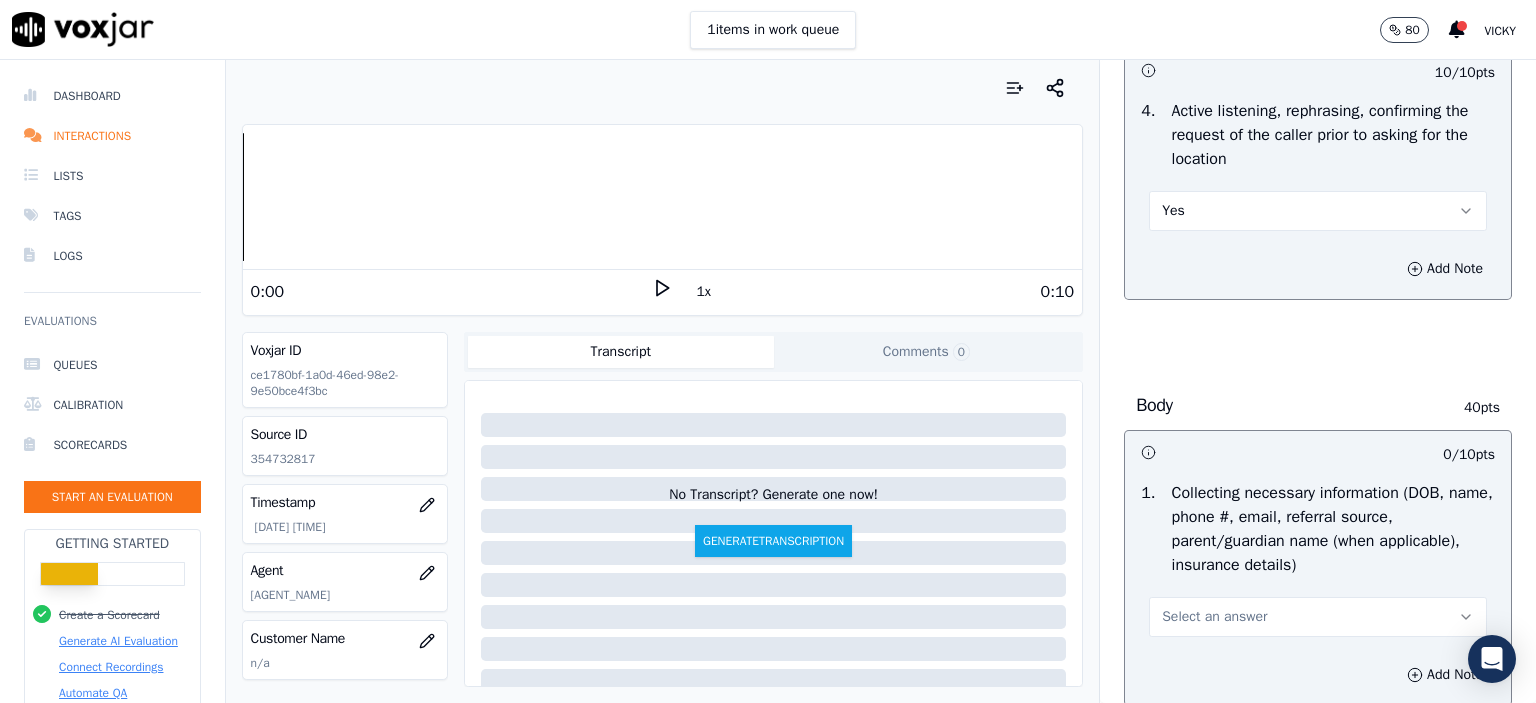 click on "Yes" at bounding box center [1318, 211] 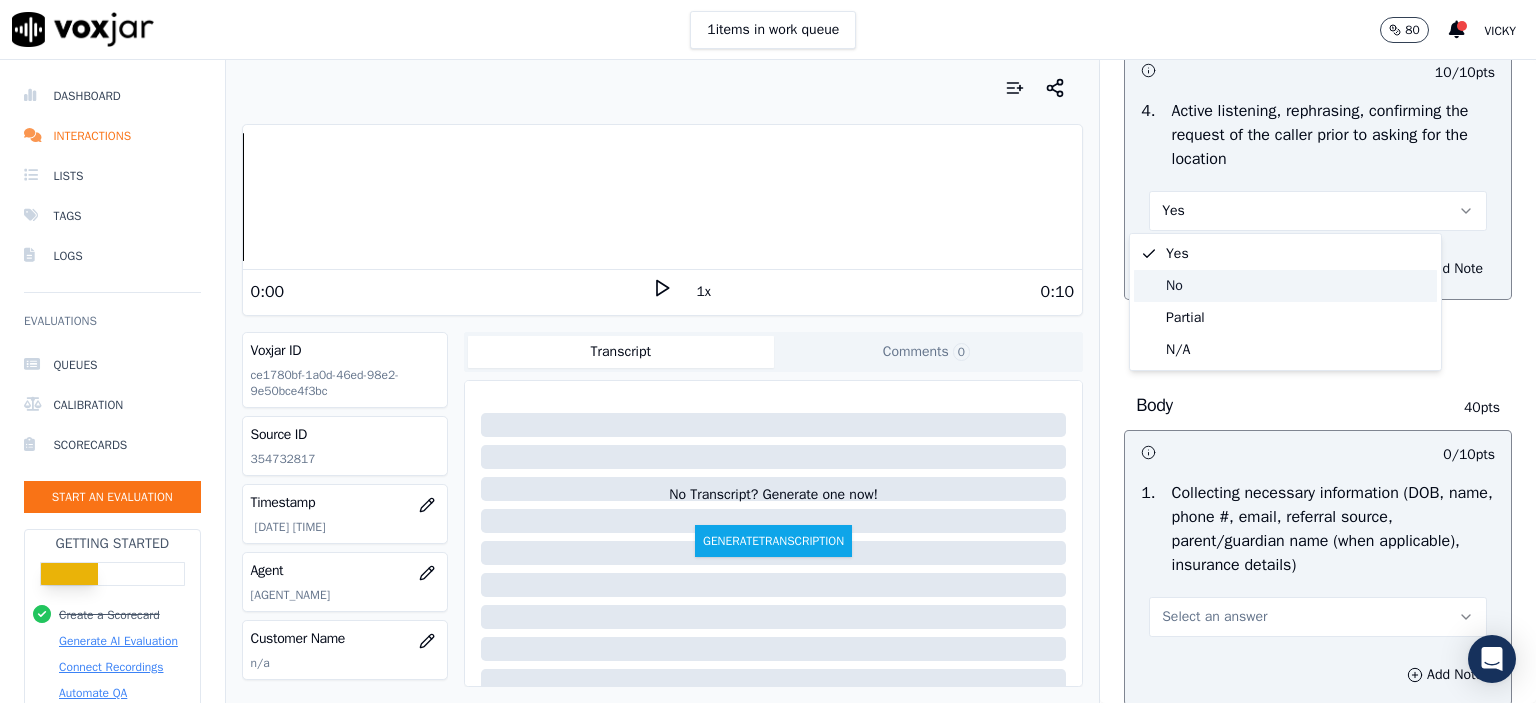 drag, startPoint x: 1216, startPoint y: 311, endPoint x: 1209, endPoint y: 281, distance: 30.805843 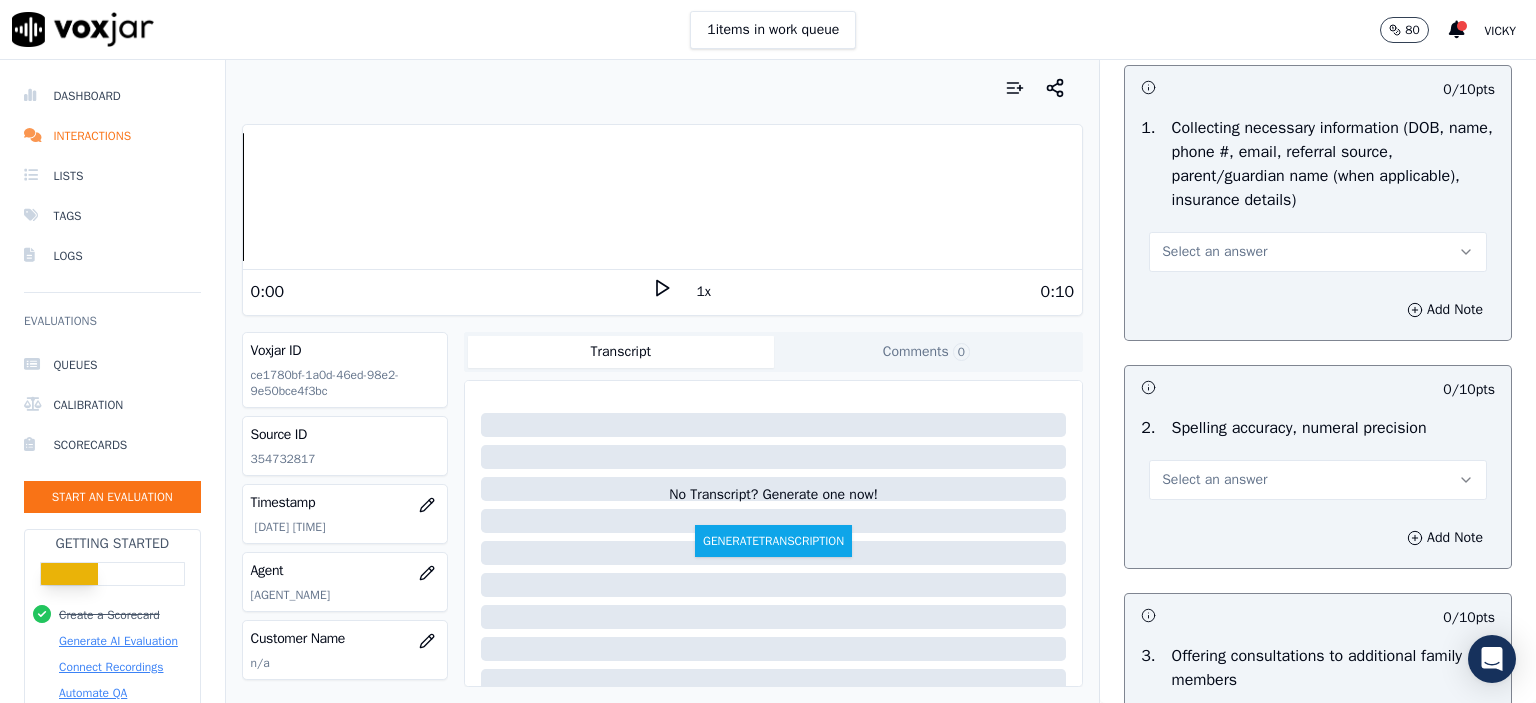 scroll, scrollTop: 1300, scrollLeft: 0, axis: vertical 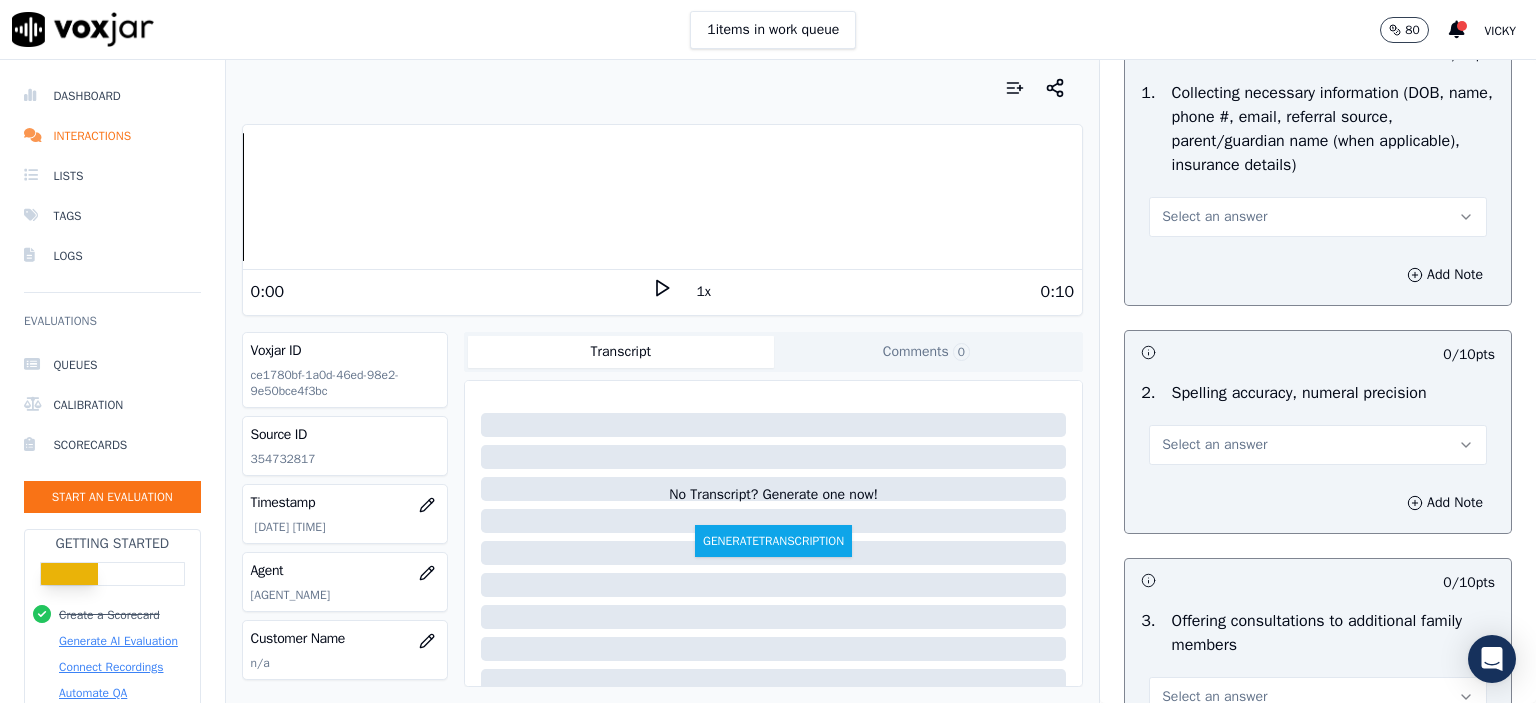click on "Select an answer" at bounding box center (1318, 217) 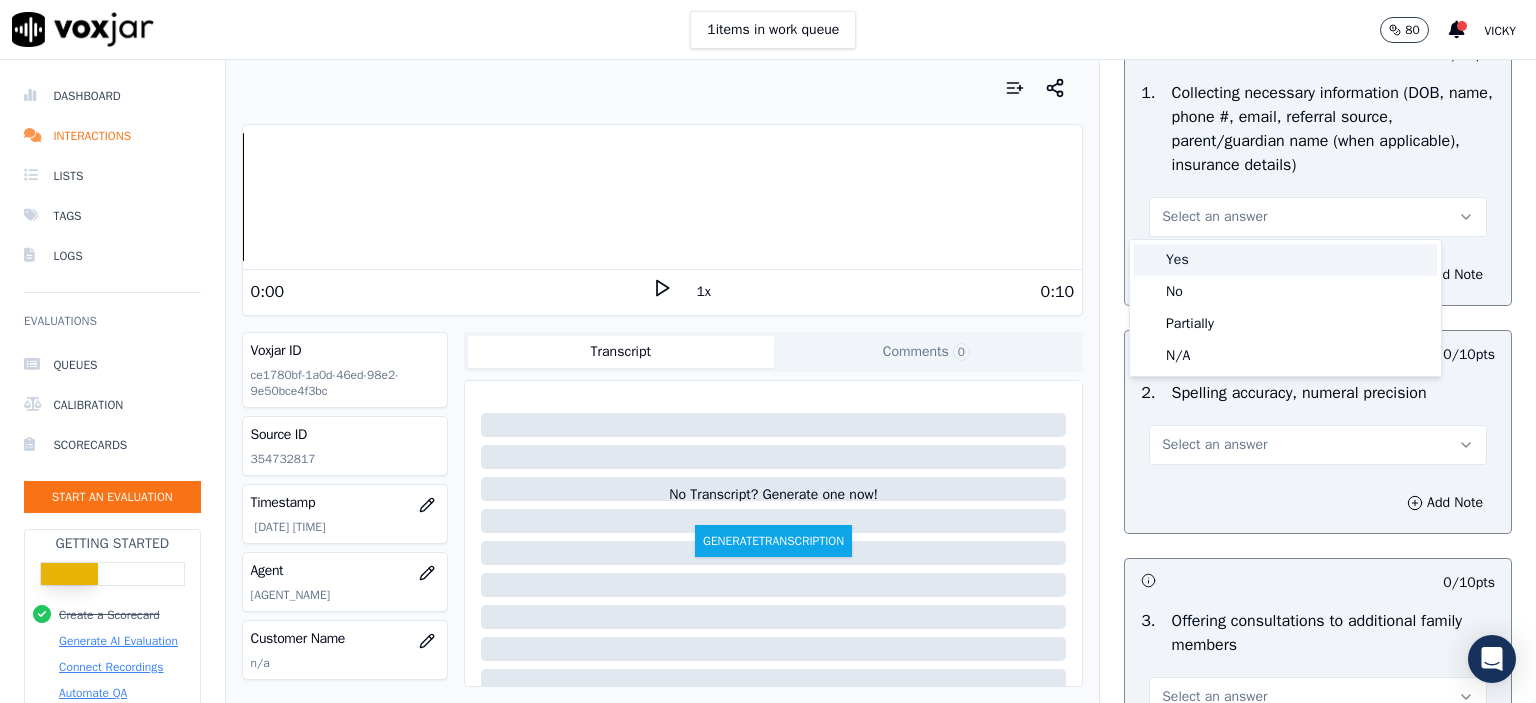 click on "Yes" at bounding box center (1285, 260) 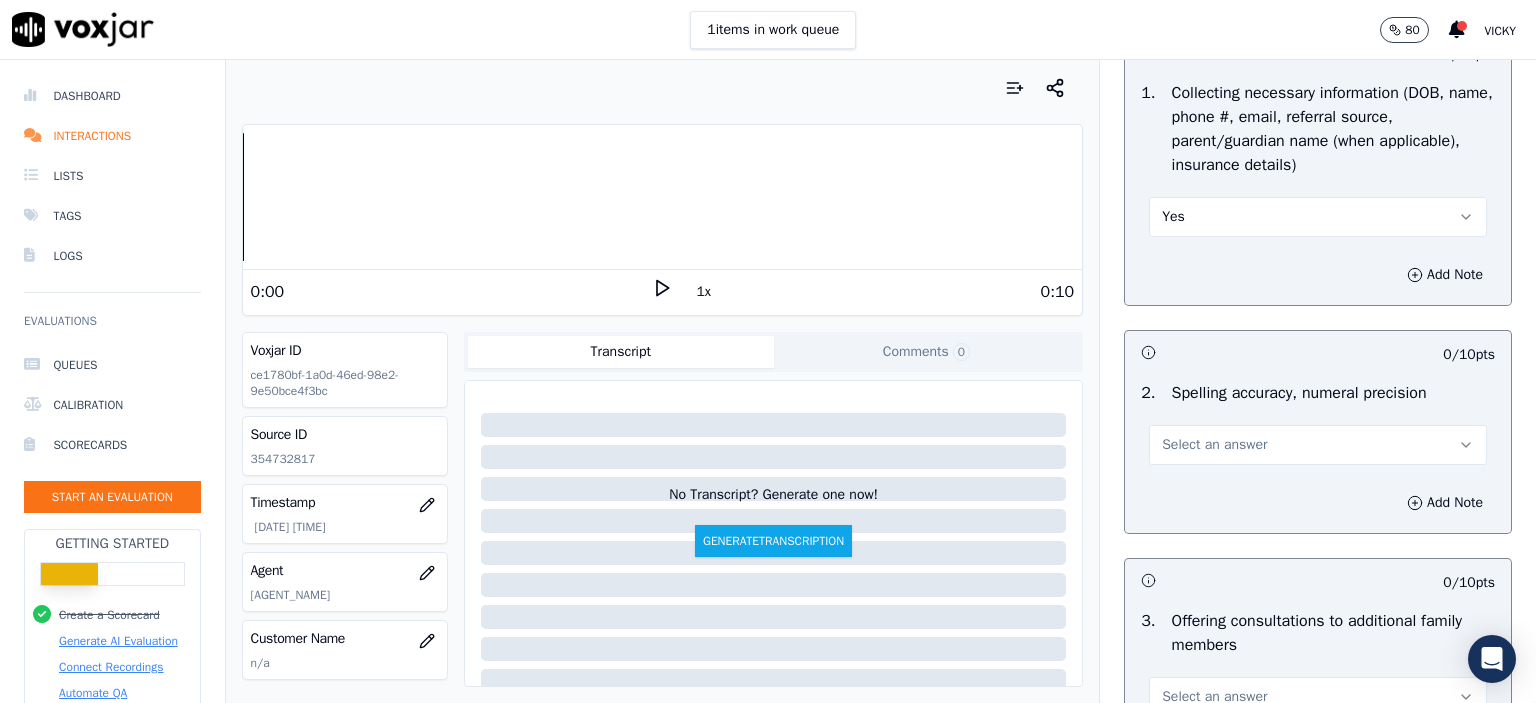 click on "Select an answer" at bounding box center [1318, 445] 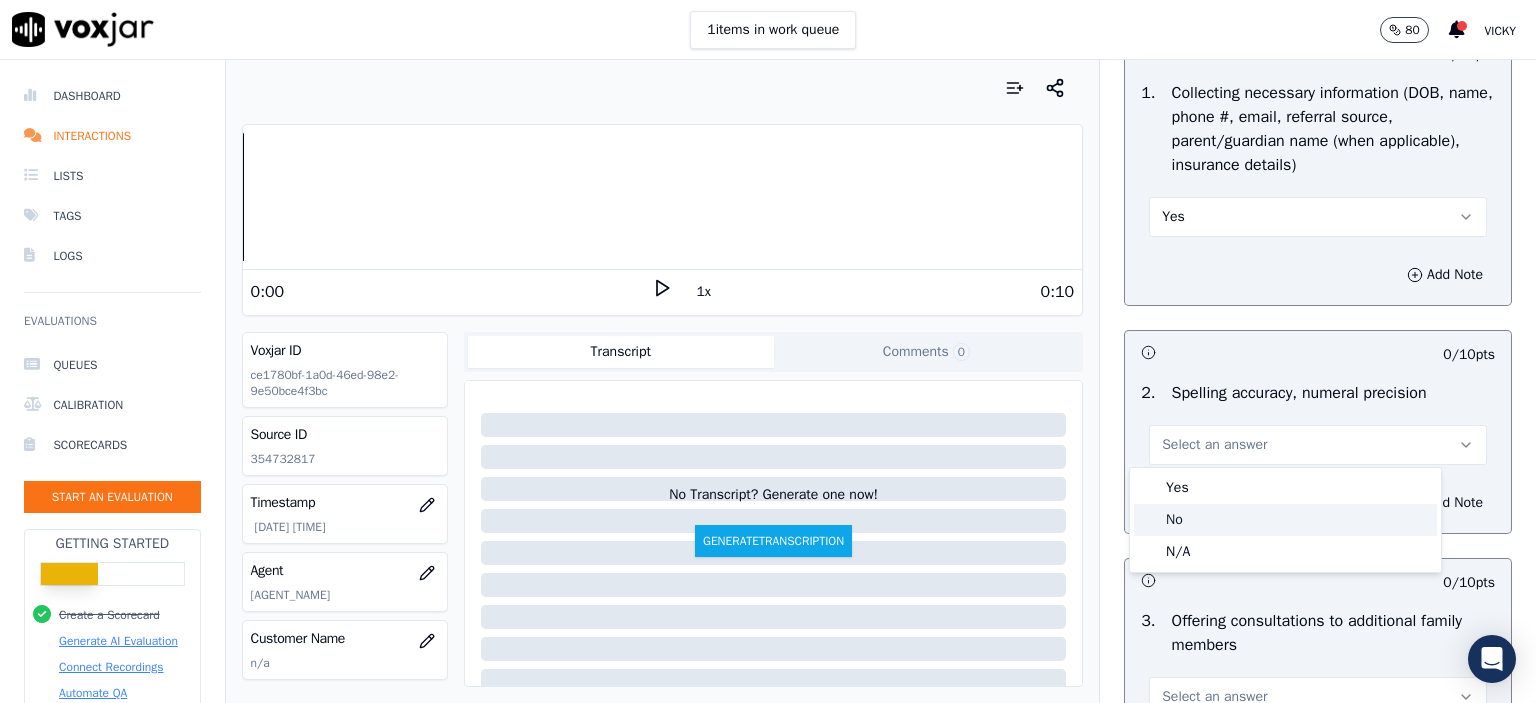 click on "No" 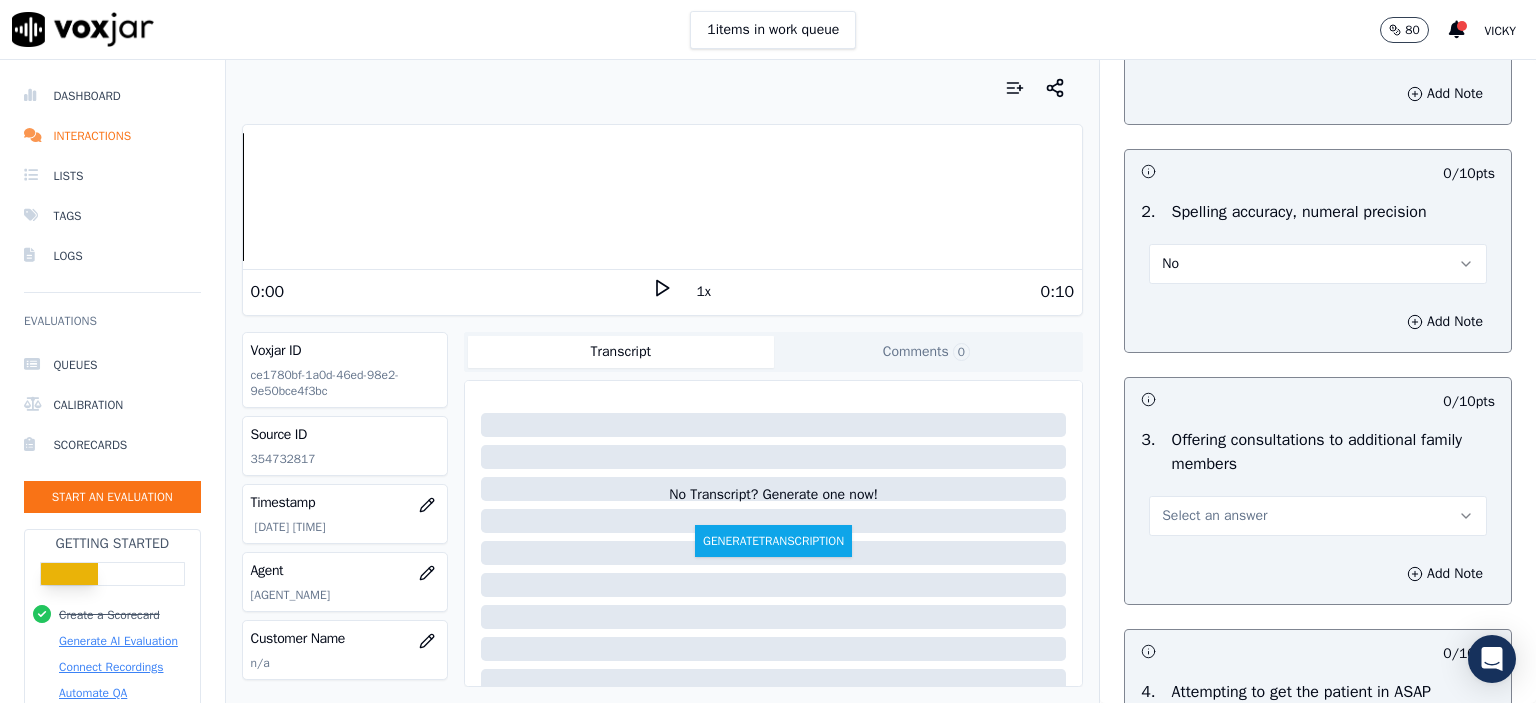 scroll, scrollTop: 1500, scrollLeft: 0, axis: vertical 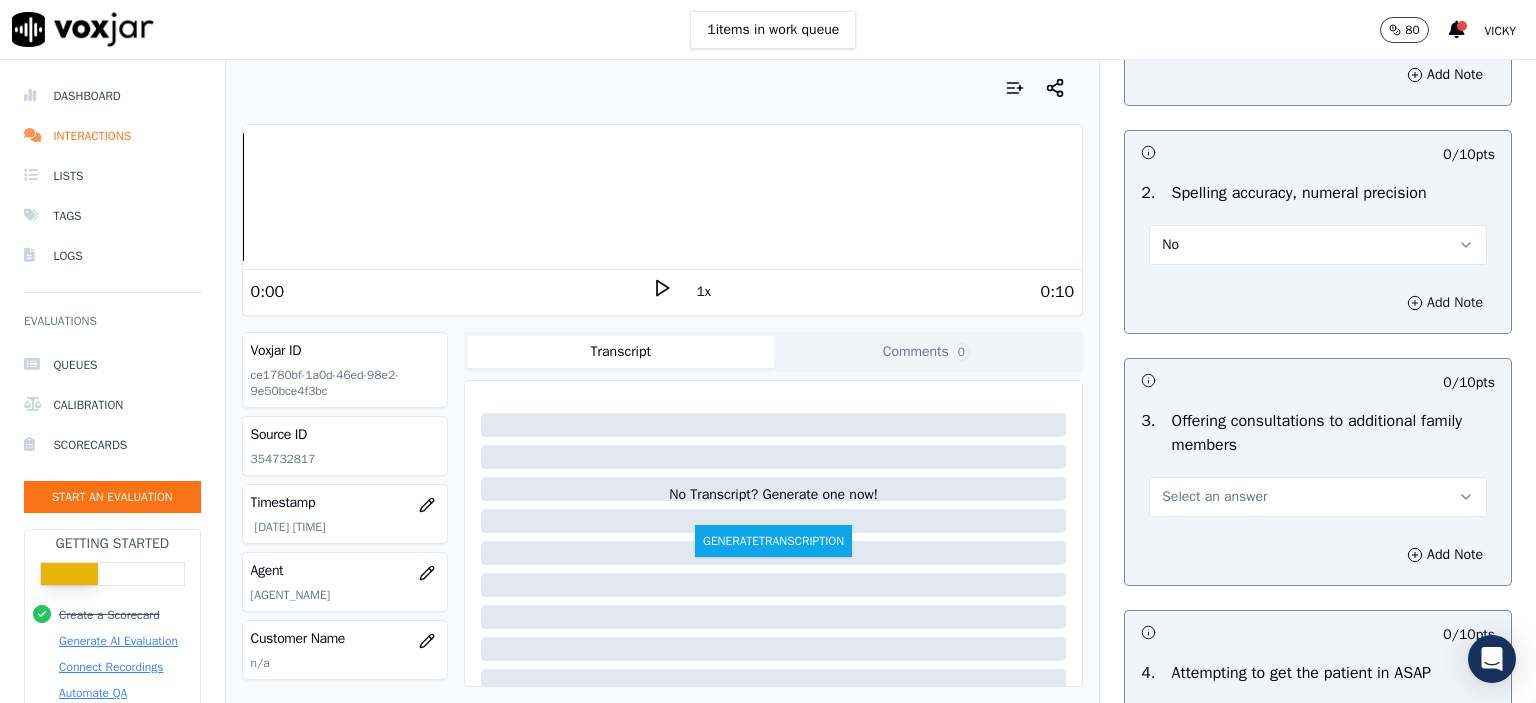 click on "Add Note" at bounding box center (1445, 303) 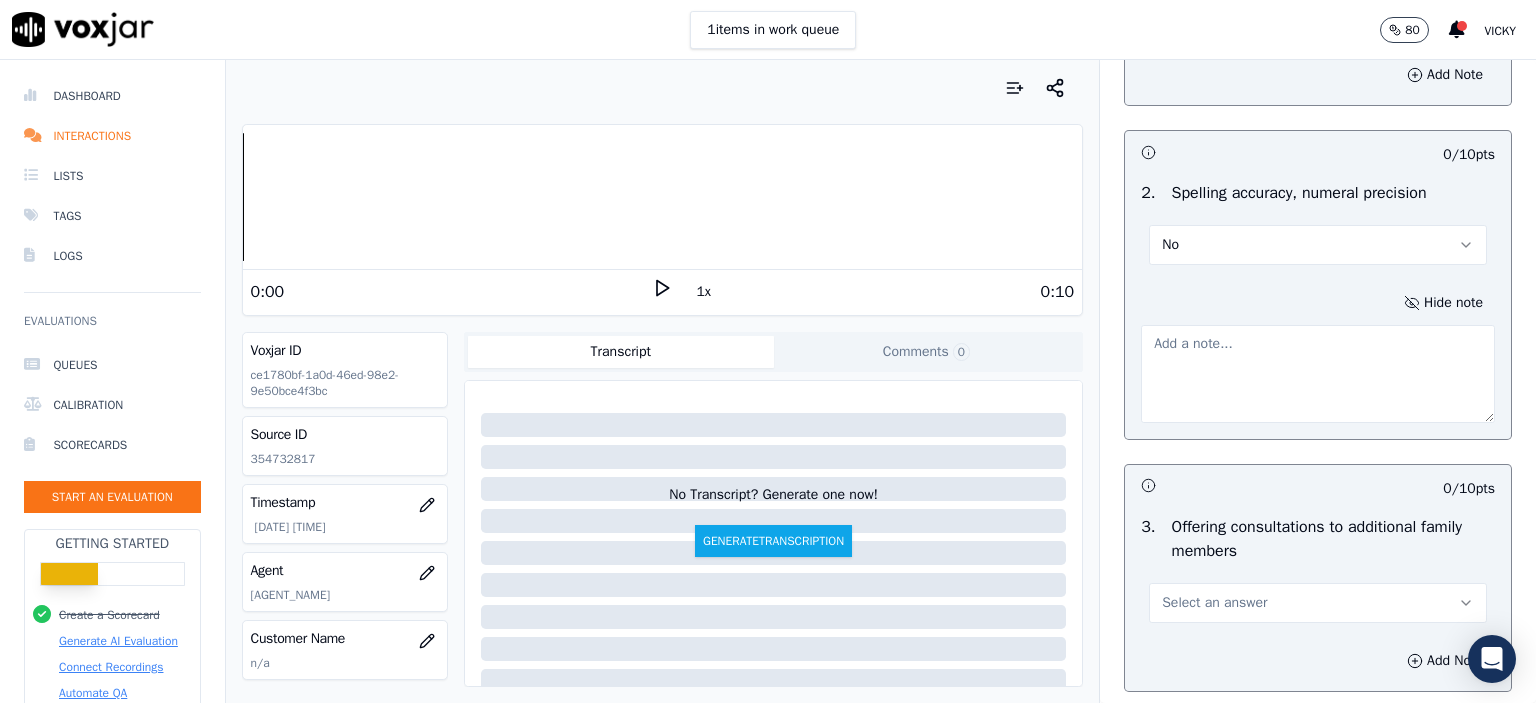 click at bounding box center [1318, 374] 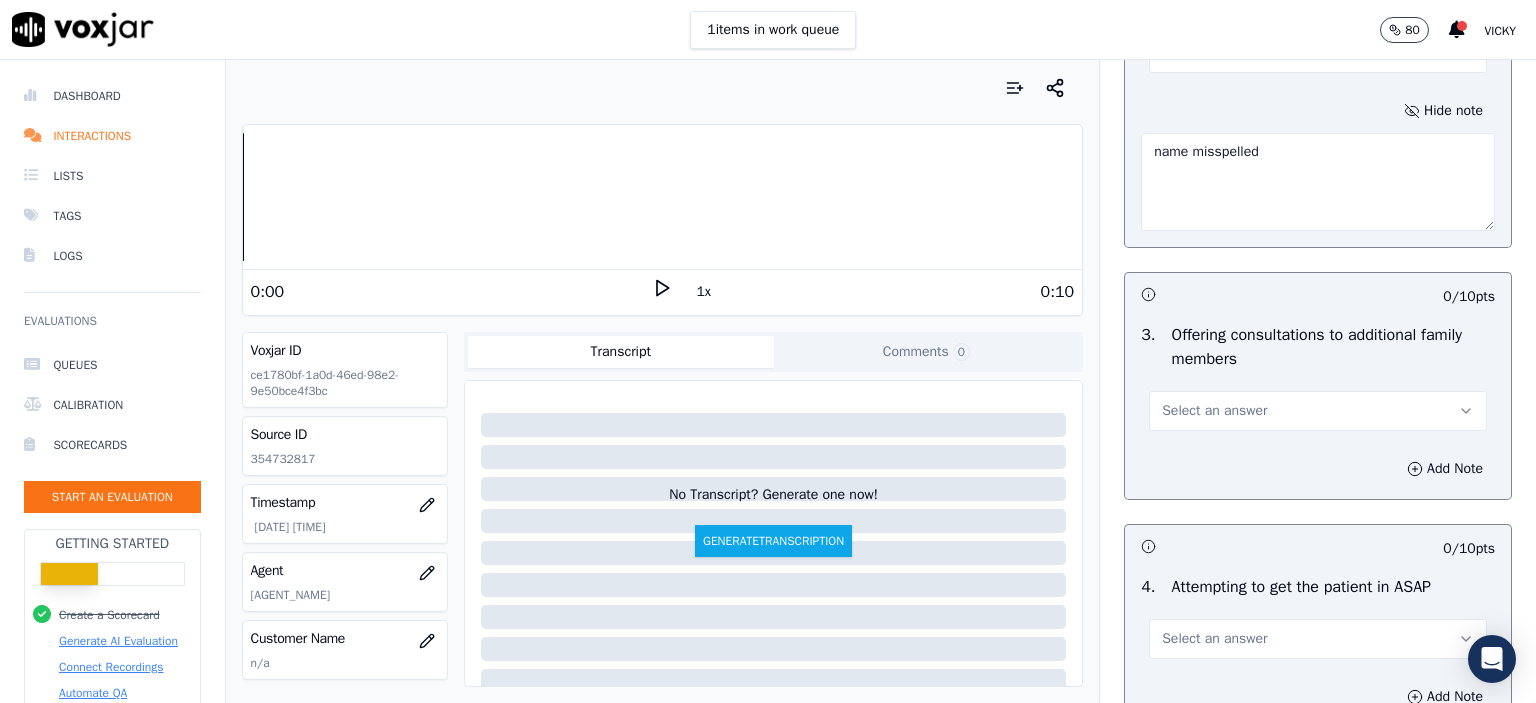 scroll, scrollTop: 1700, scrollLeft: 0, axis: vertical 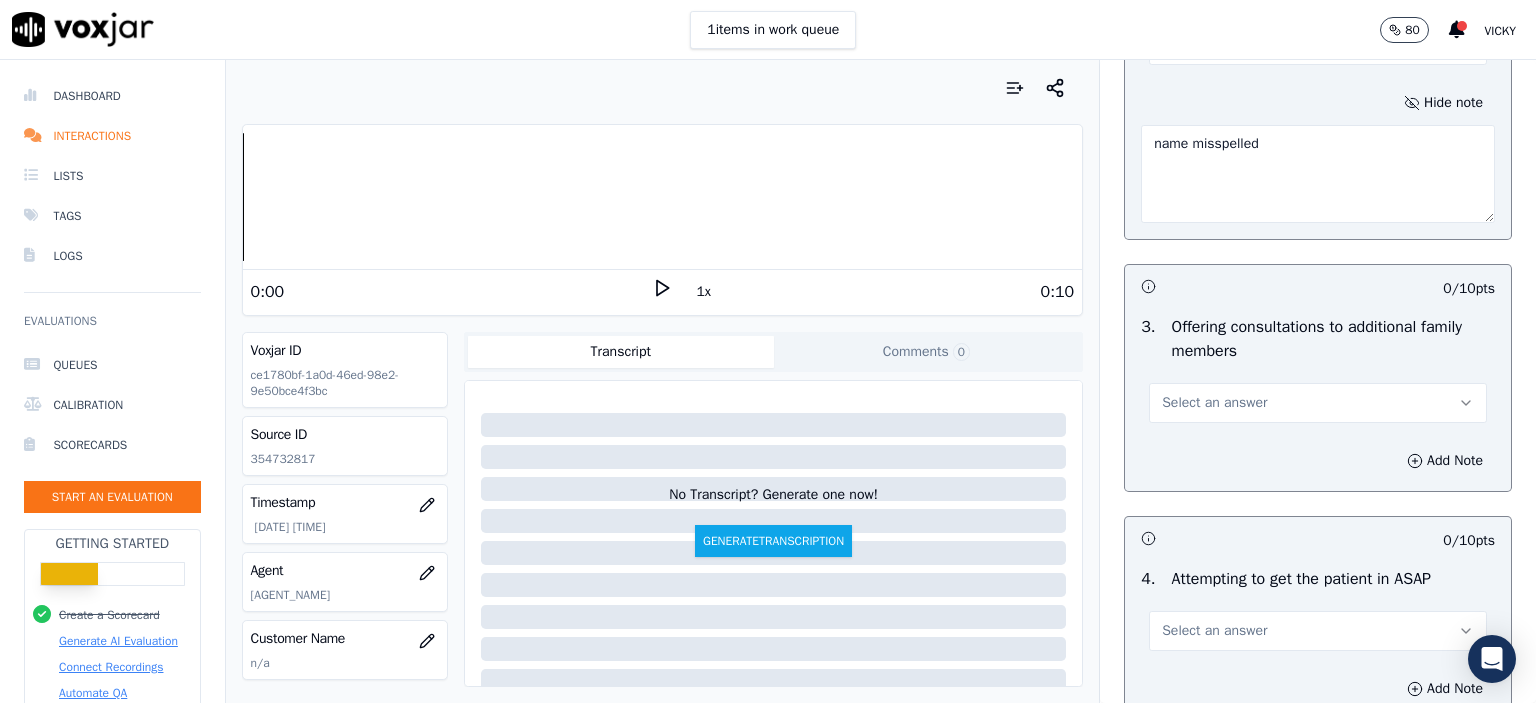 type on "name misspelled" 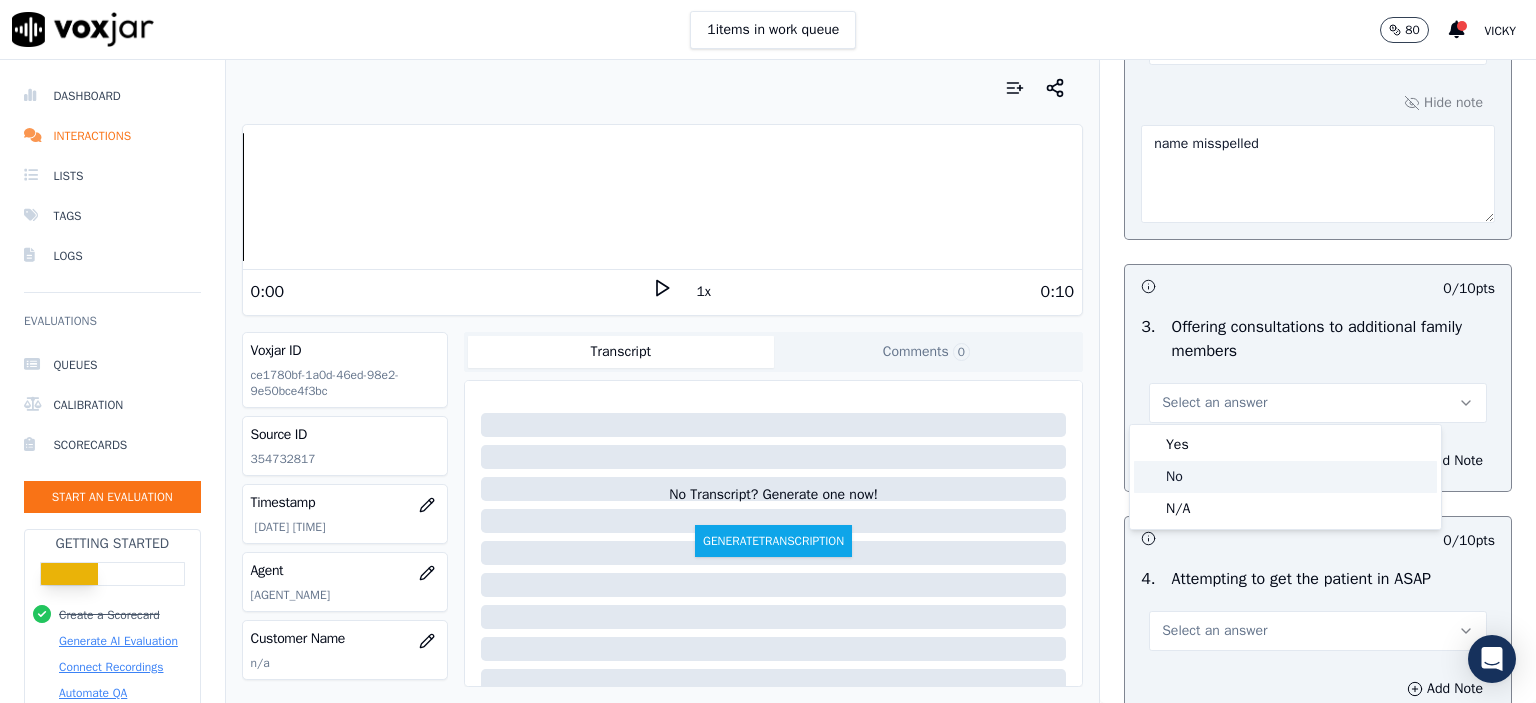 click on "No" 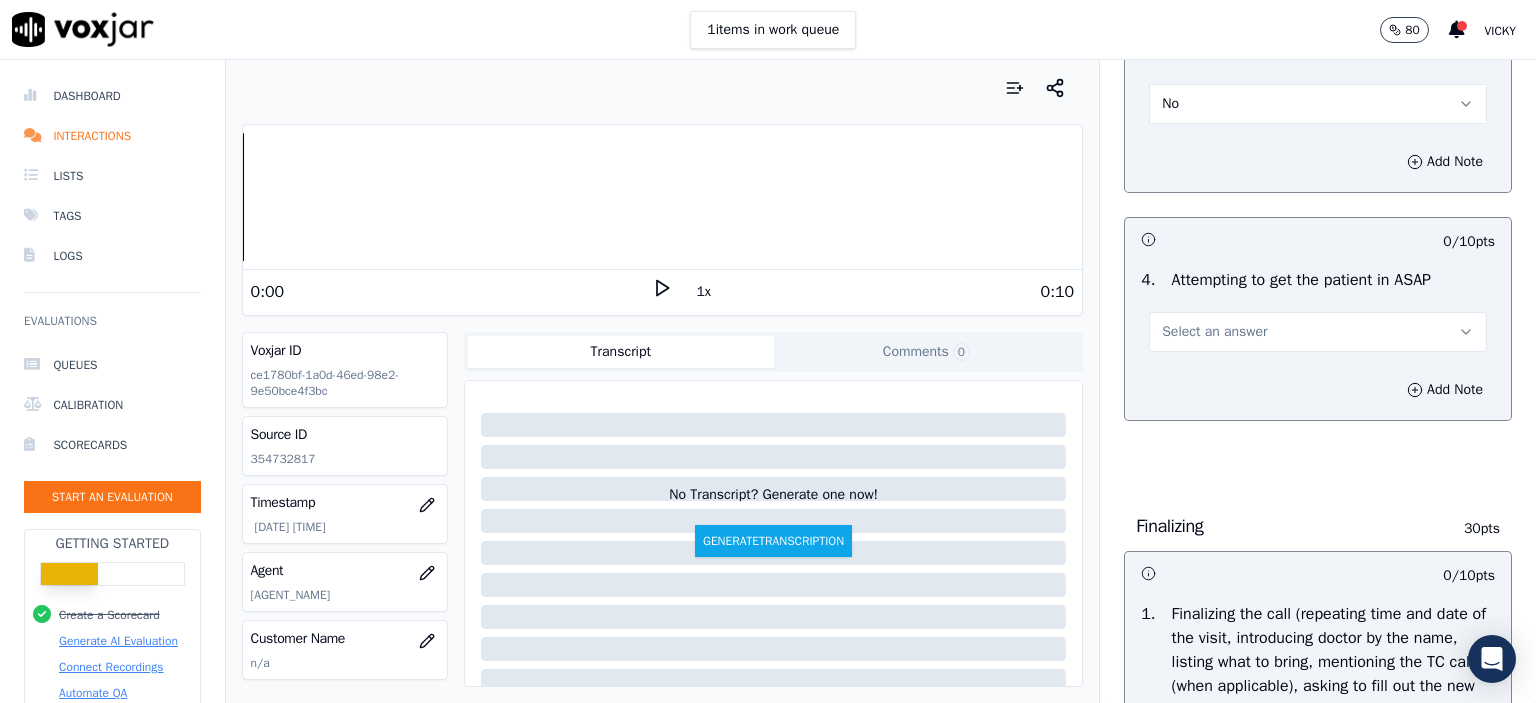 scroll, scrollTop: 2000, scrollLeft: 0, axis: vertical 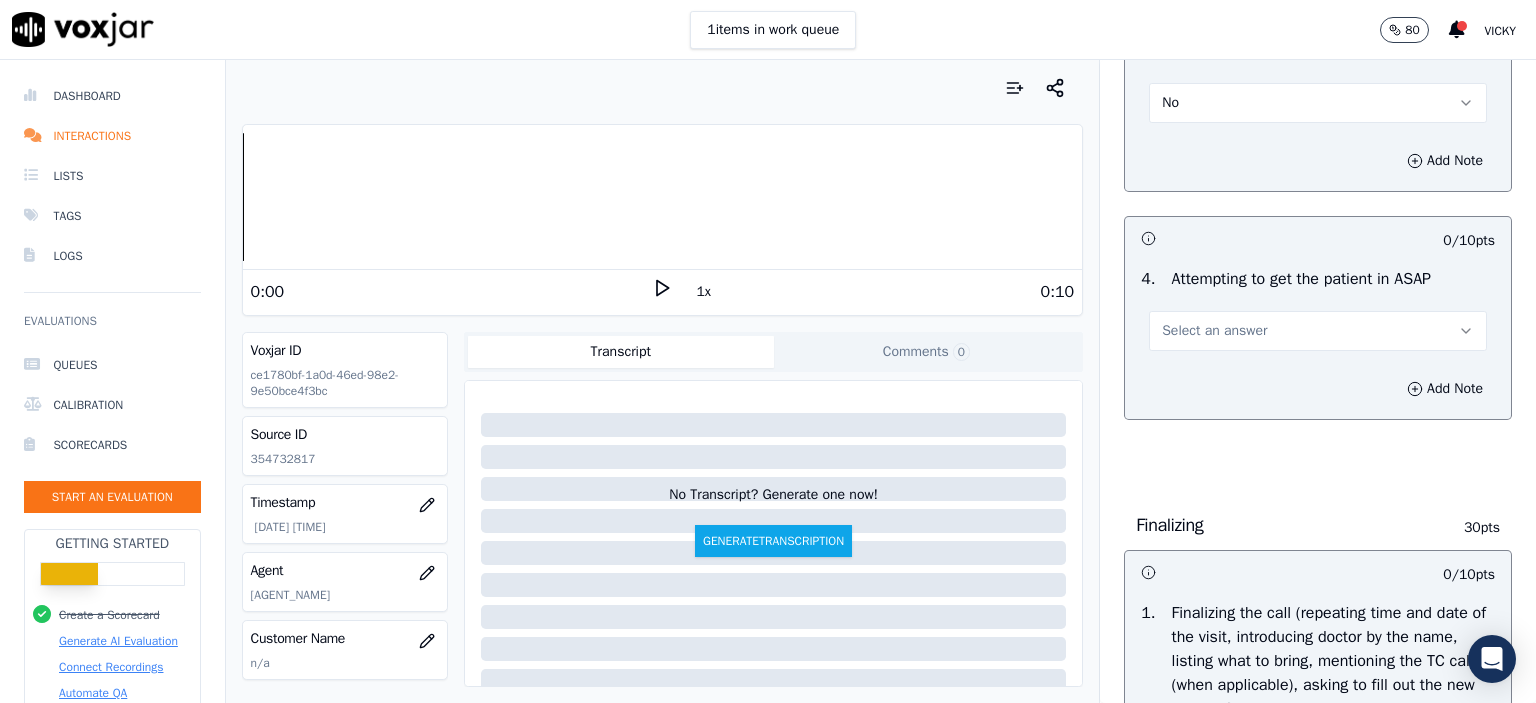 click on "Select an answer" at bounding box center (1318, 331) 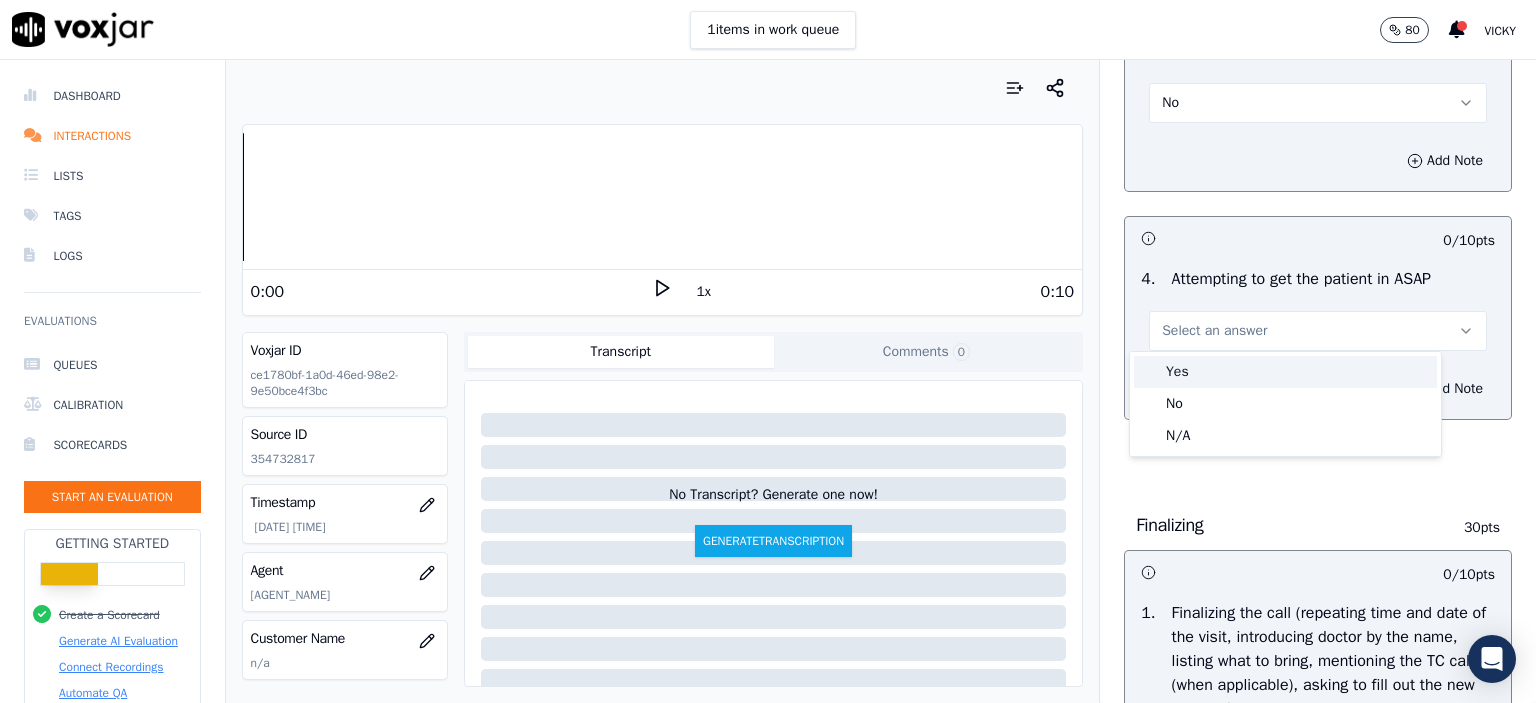 click on "Yes" at bounding box center [1285, 372] 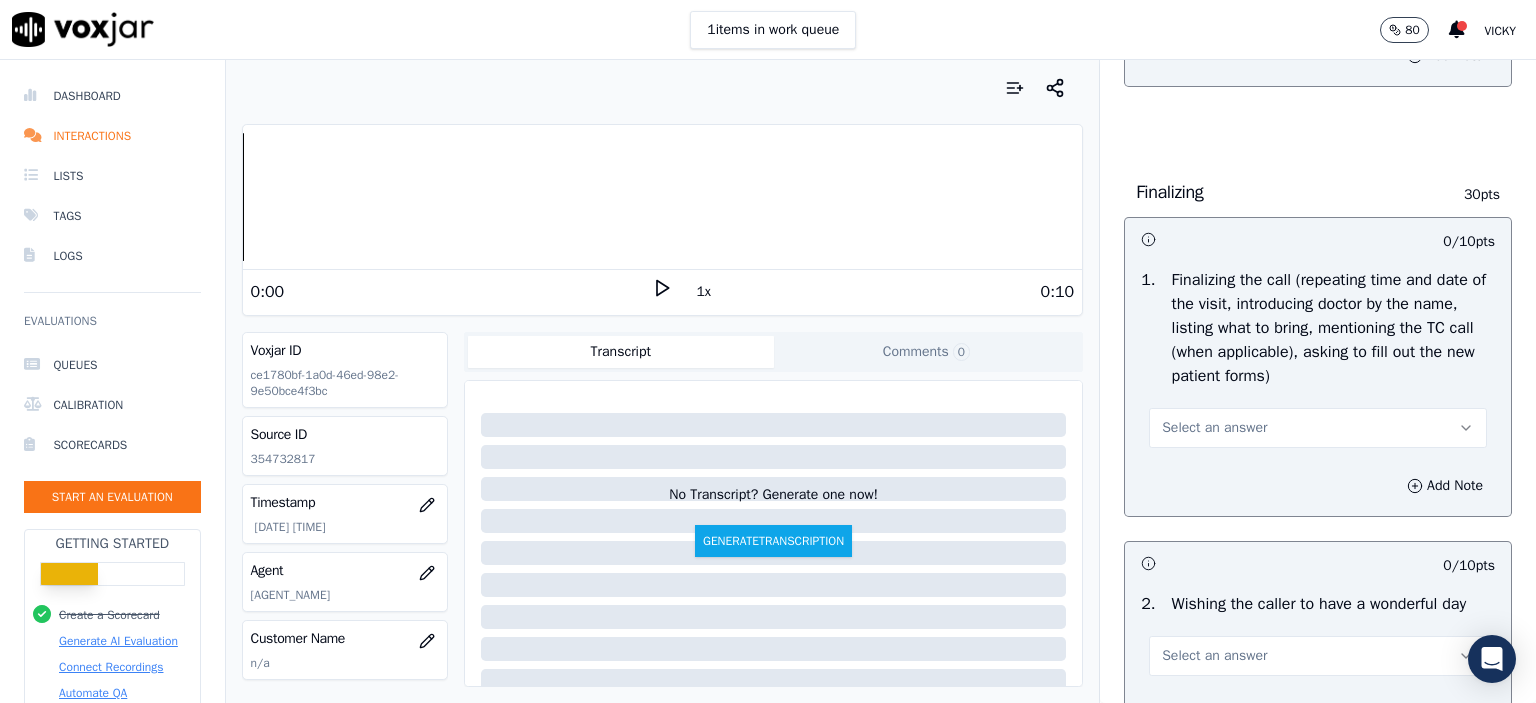 scroll, scrollTop: 2400, scrollLeft: 0, axis: vertical 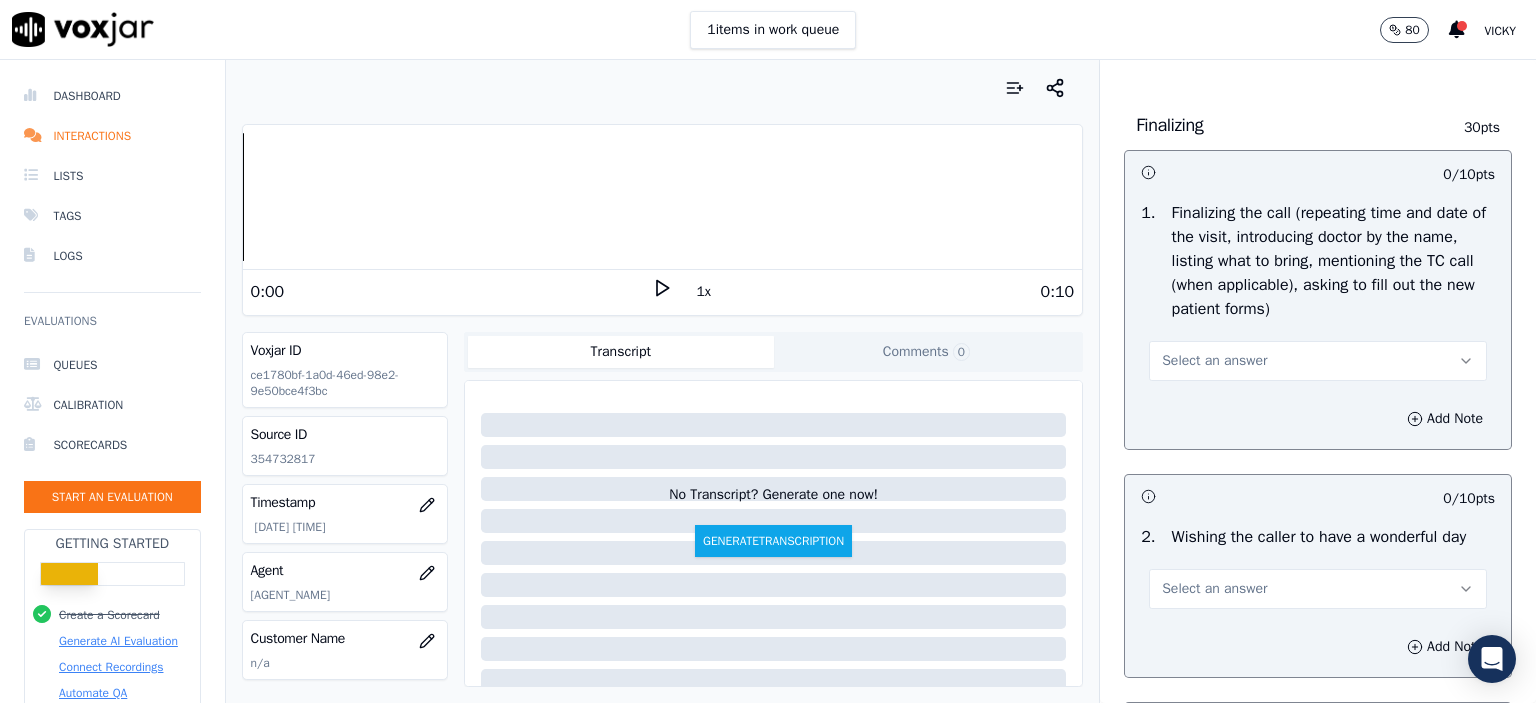 click on "Select an answer" at bounding box center (1318, 361) 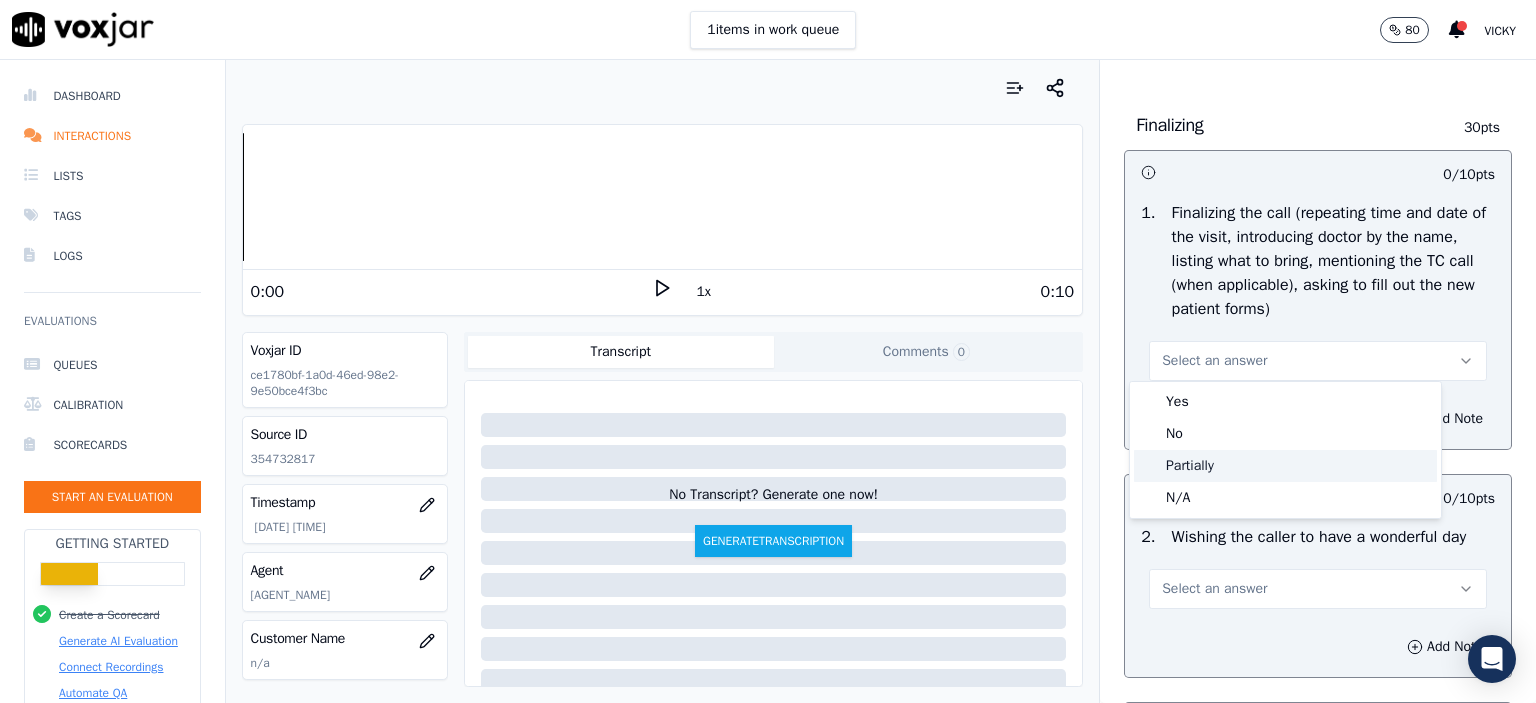 click on "Partially" 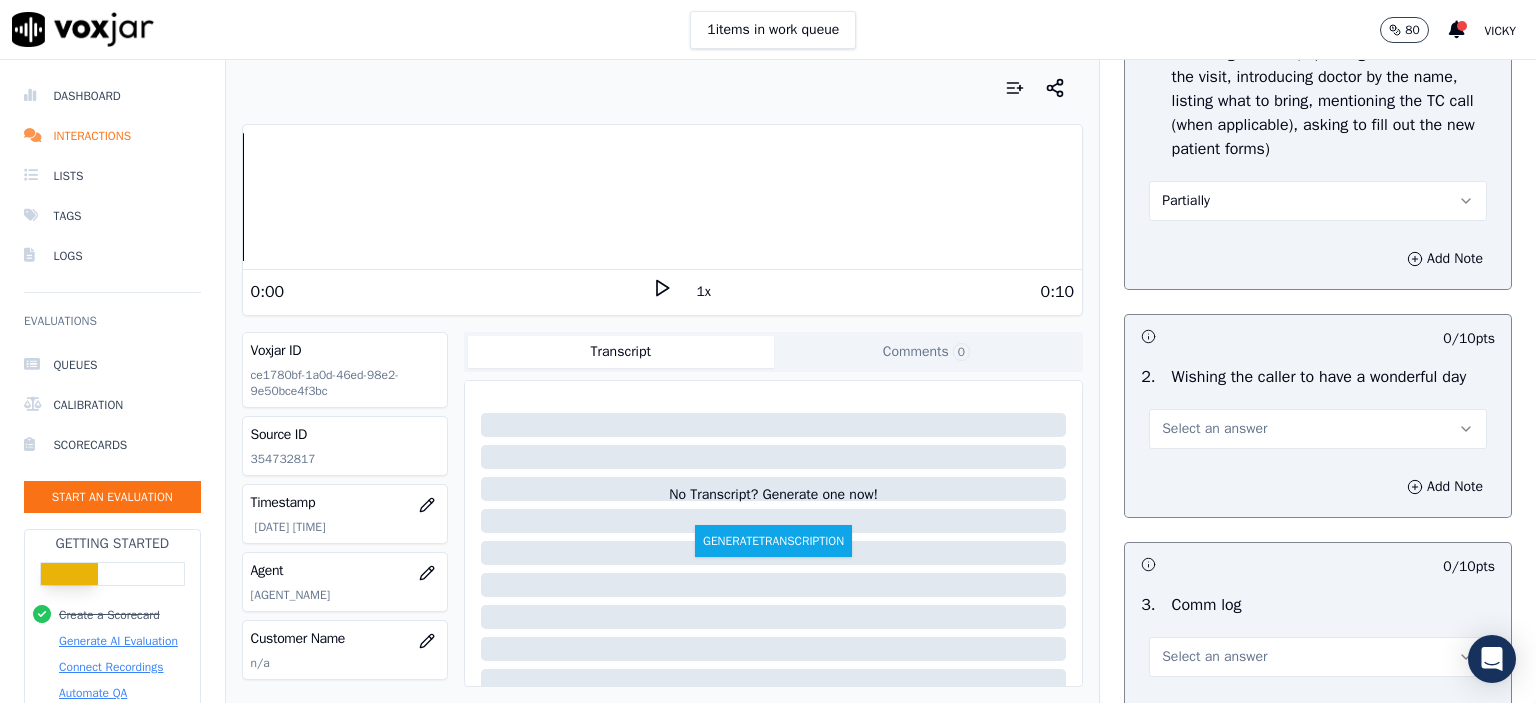 scroll, scrollTop: 2600, scrollLeft: 0, axis: vertical 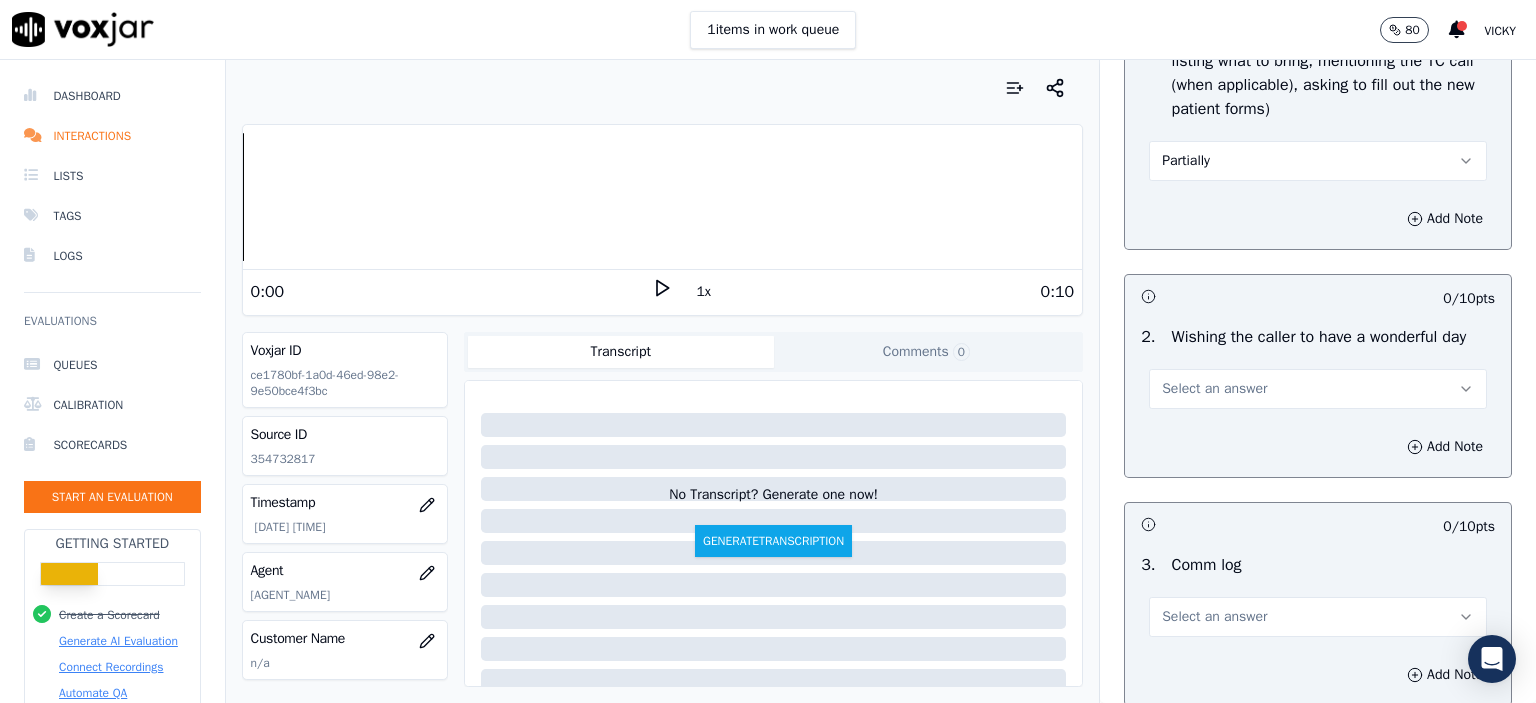 click on "Select an answer" at bounding box center [1318, 389] 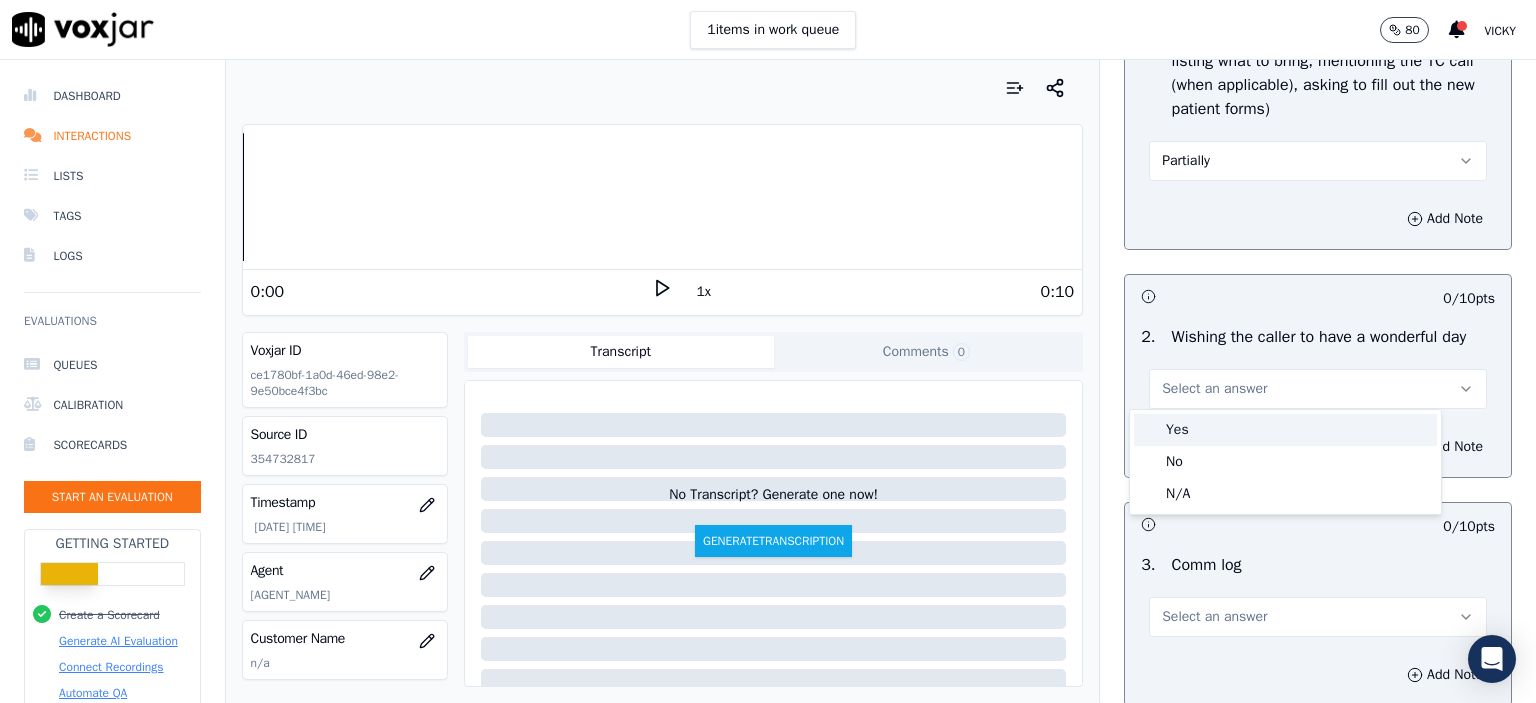 click on "Yes" at bounding box center (1285, 430) 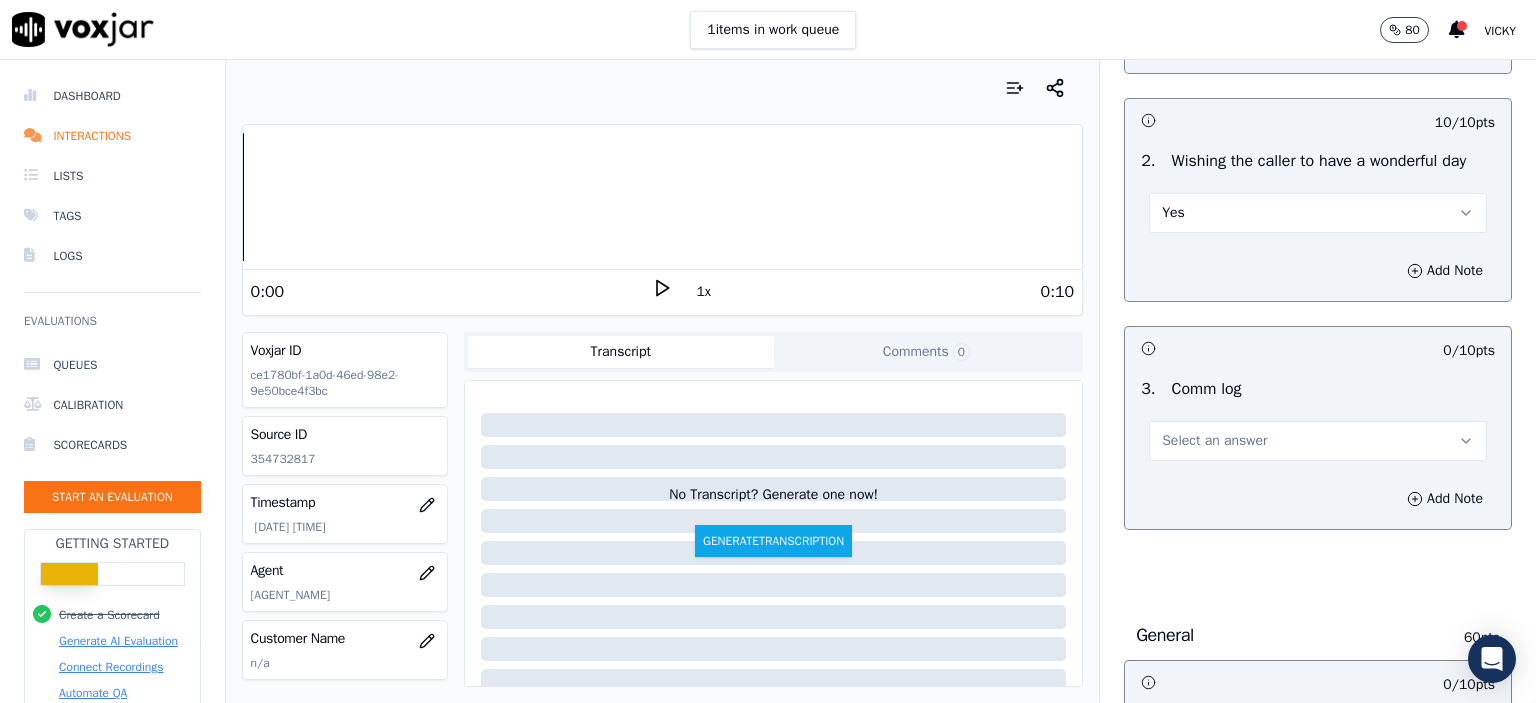 scroll, scrollTop: 2800, scrollLeft: 0, axis: vertical 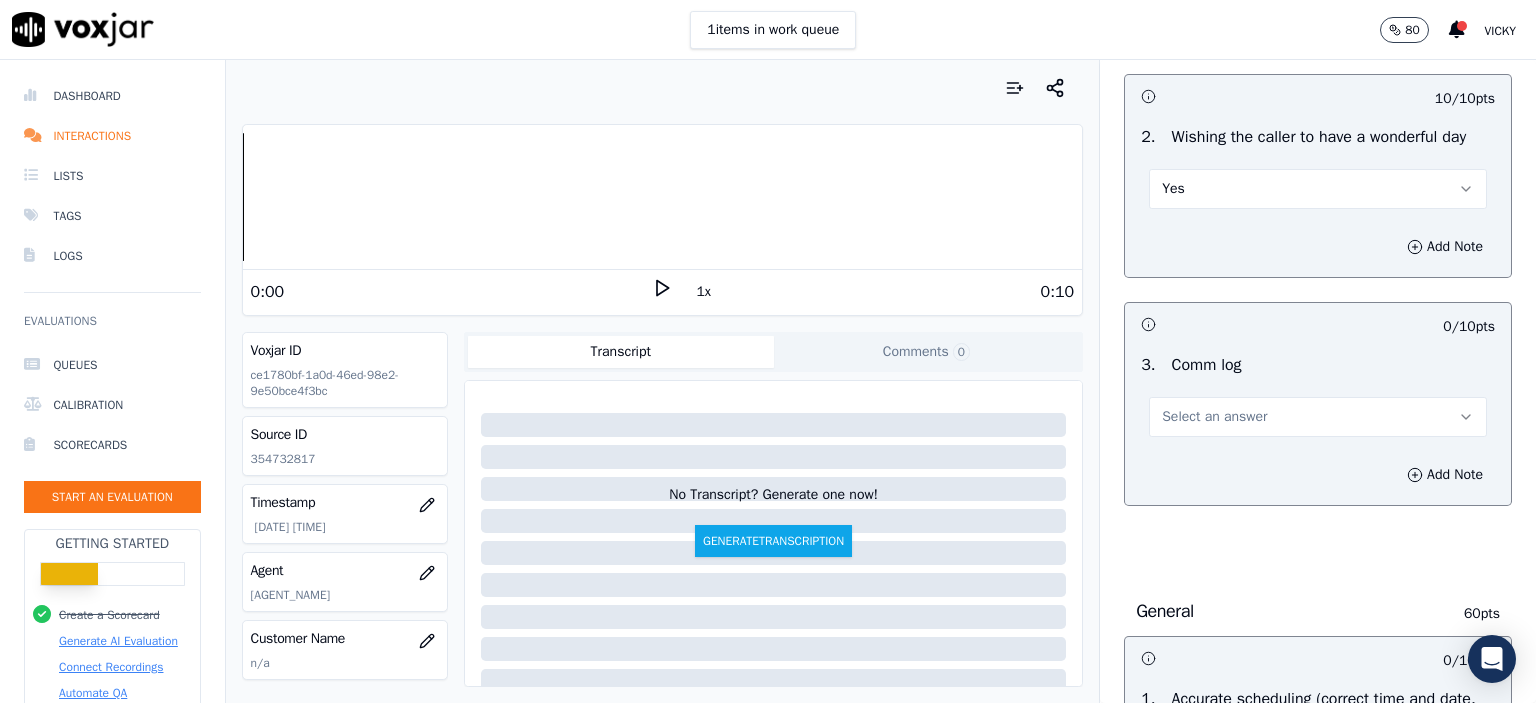 click on "Select an answer" at bounding box center [1318, 417] 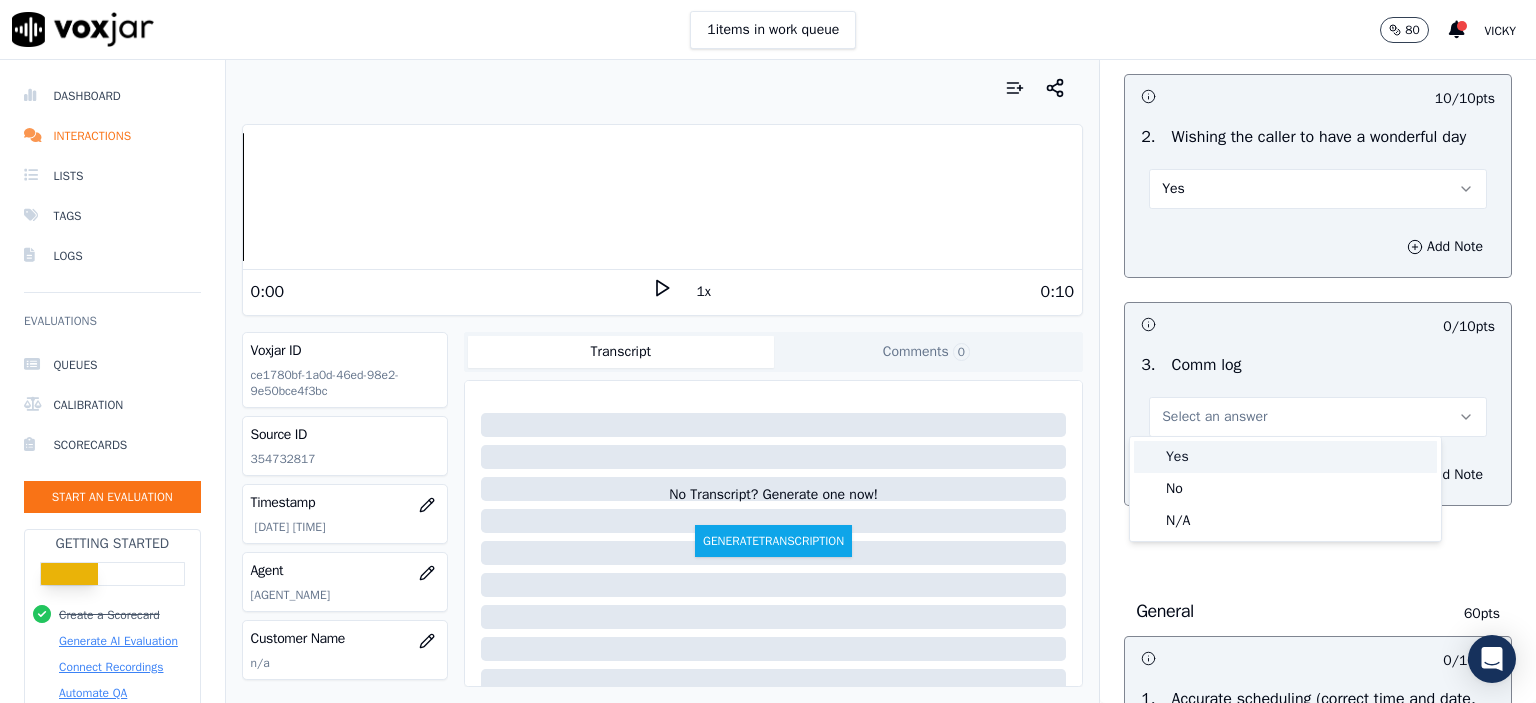 click on "Yes" at bounding box center [1285, 457] 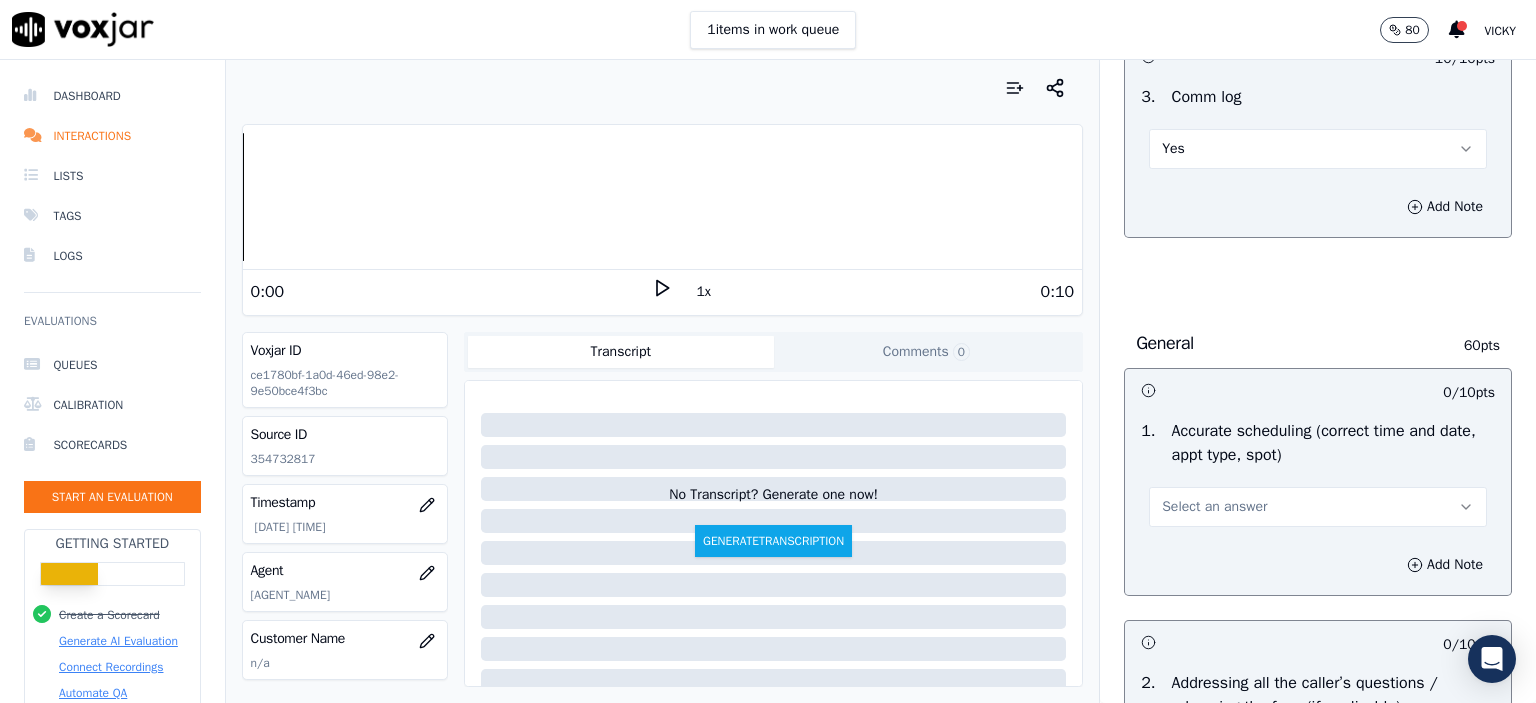 scroll, scrollTop: 3100, scrollLeft: 0, axis: vertical 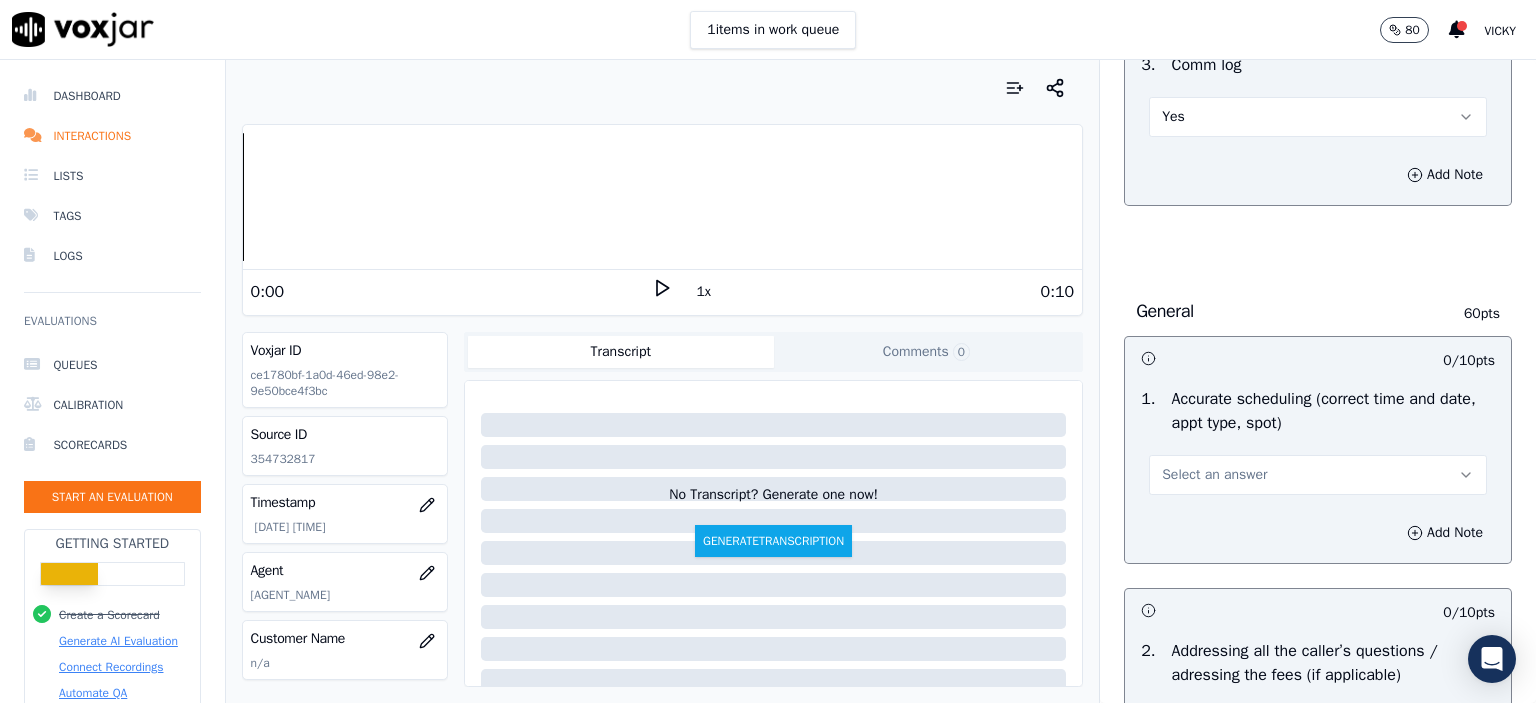 click on "Select an answer" at bounding box center [1318, 475] 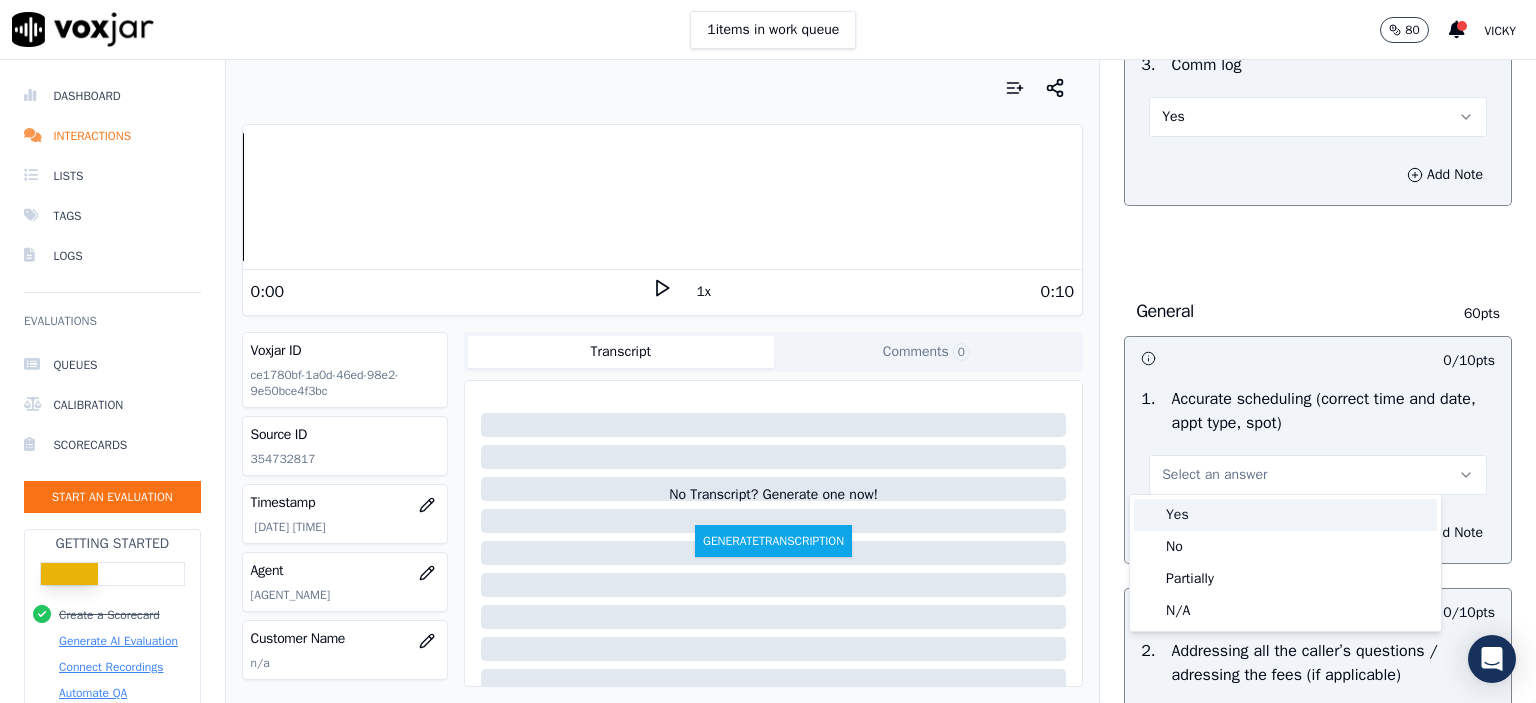 click on "Yes" at bounding box center [1285, 515] 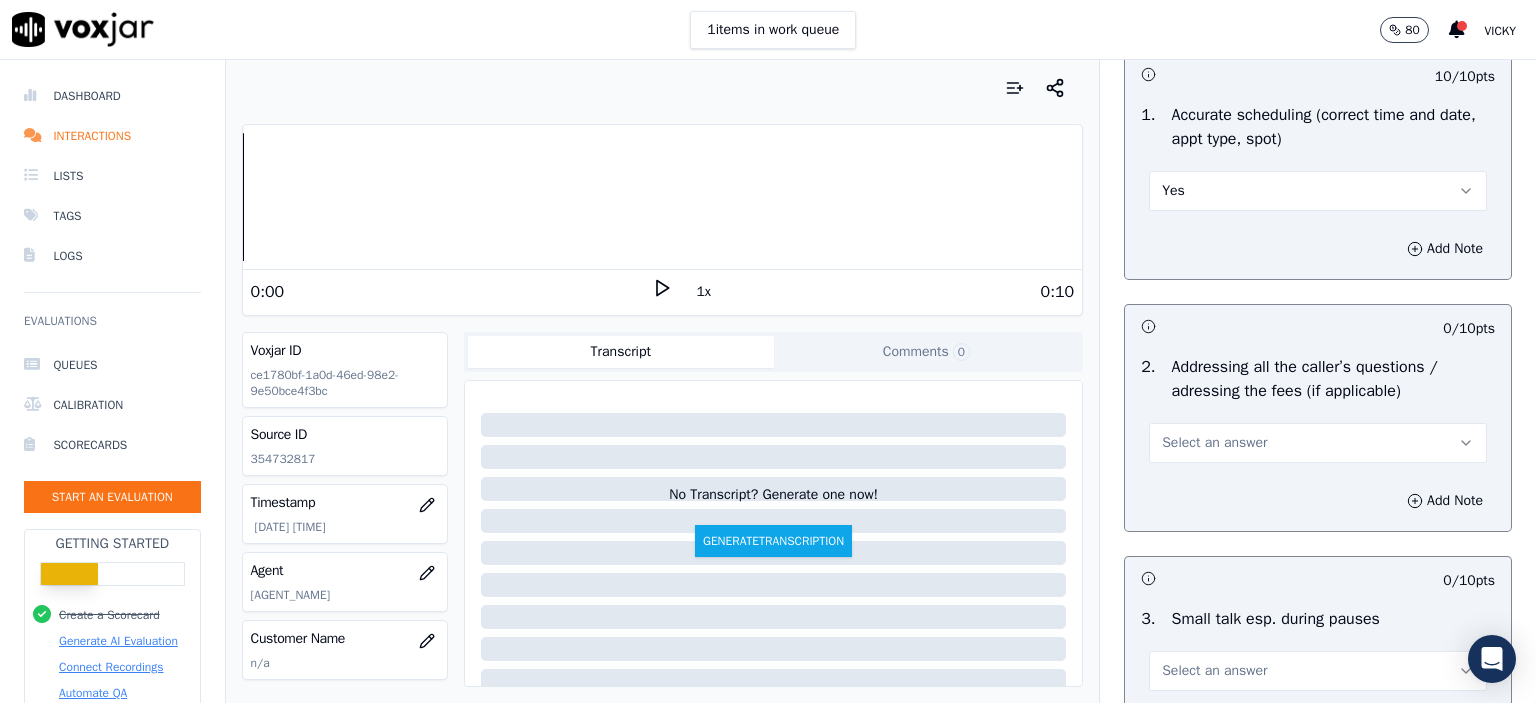 scroll, scrollTop: 3400, scrollLeft: 0, axis: vertical 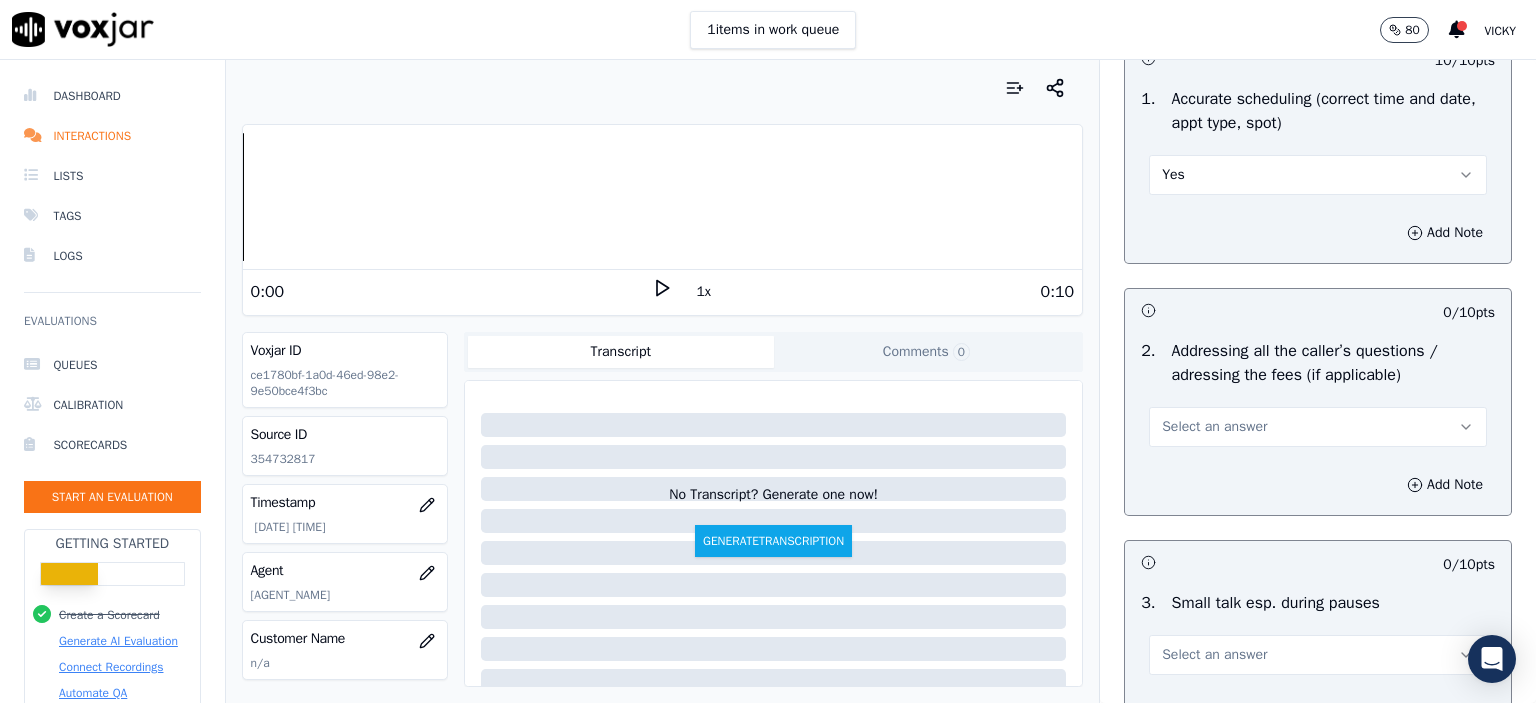 click on "Select an answer" at bounding box center (1318, 427) 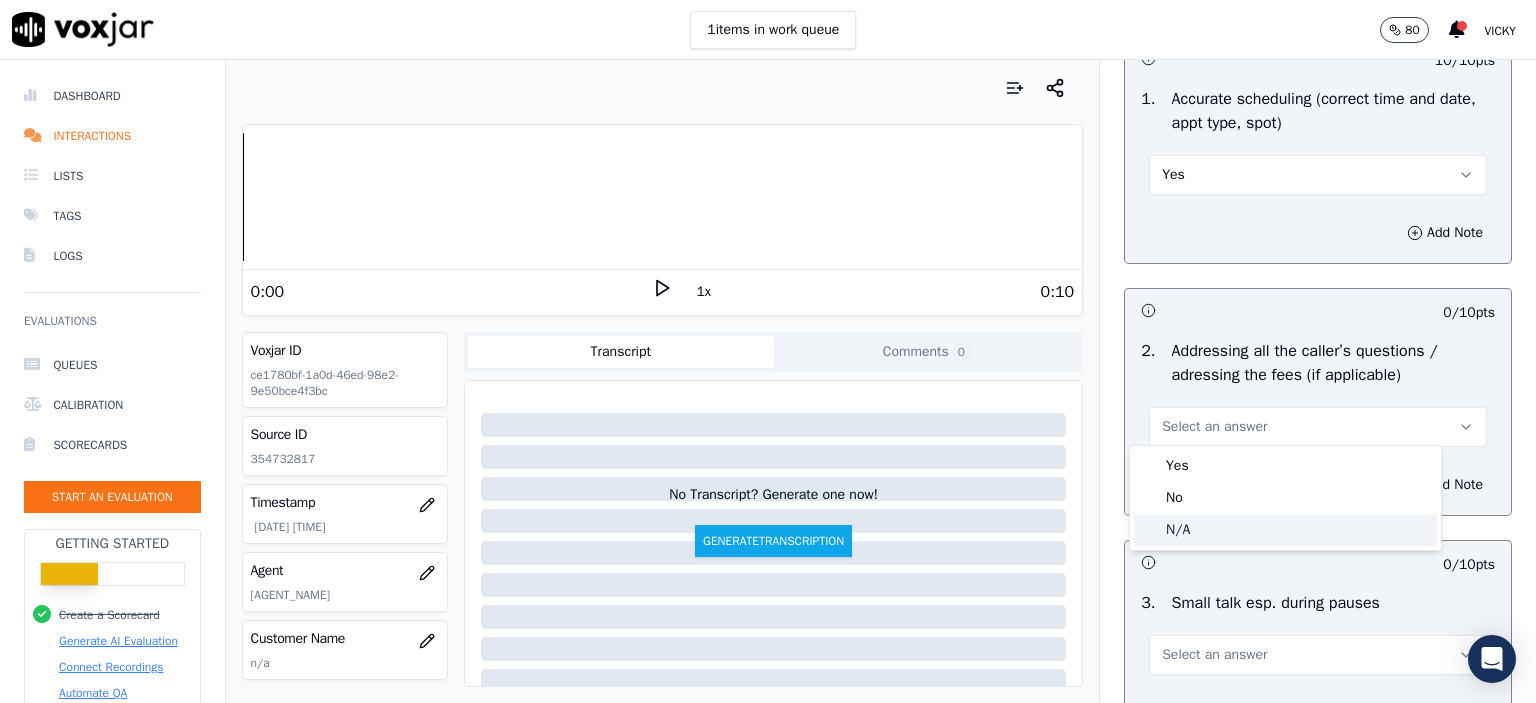 click on "N/A" 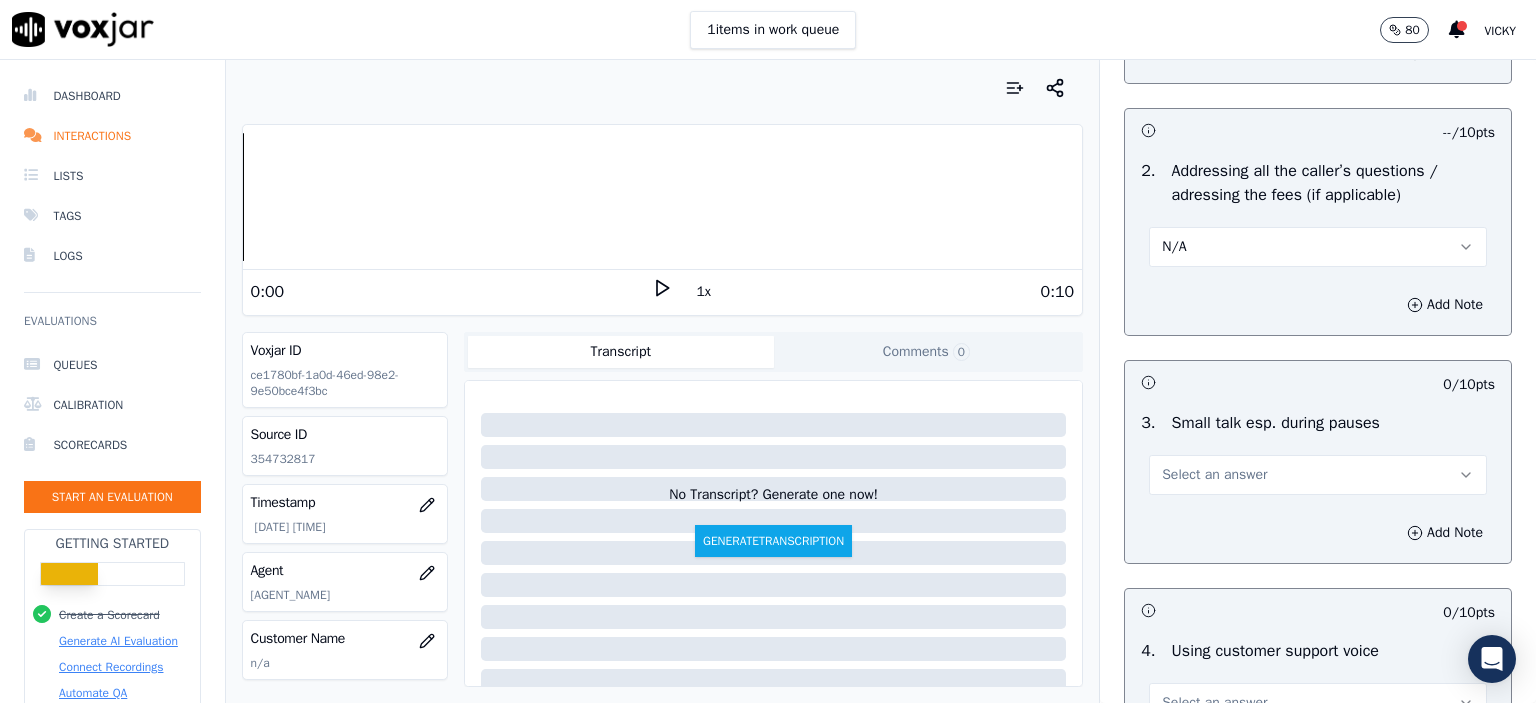scroll, scrollTop: 3600, scrollLeft: 0, axis: vertical 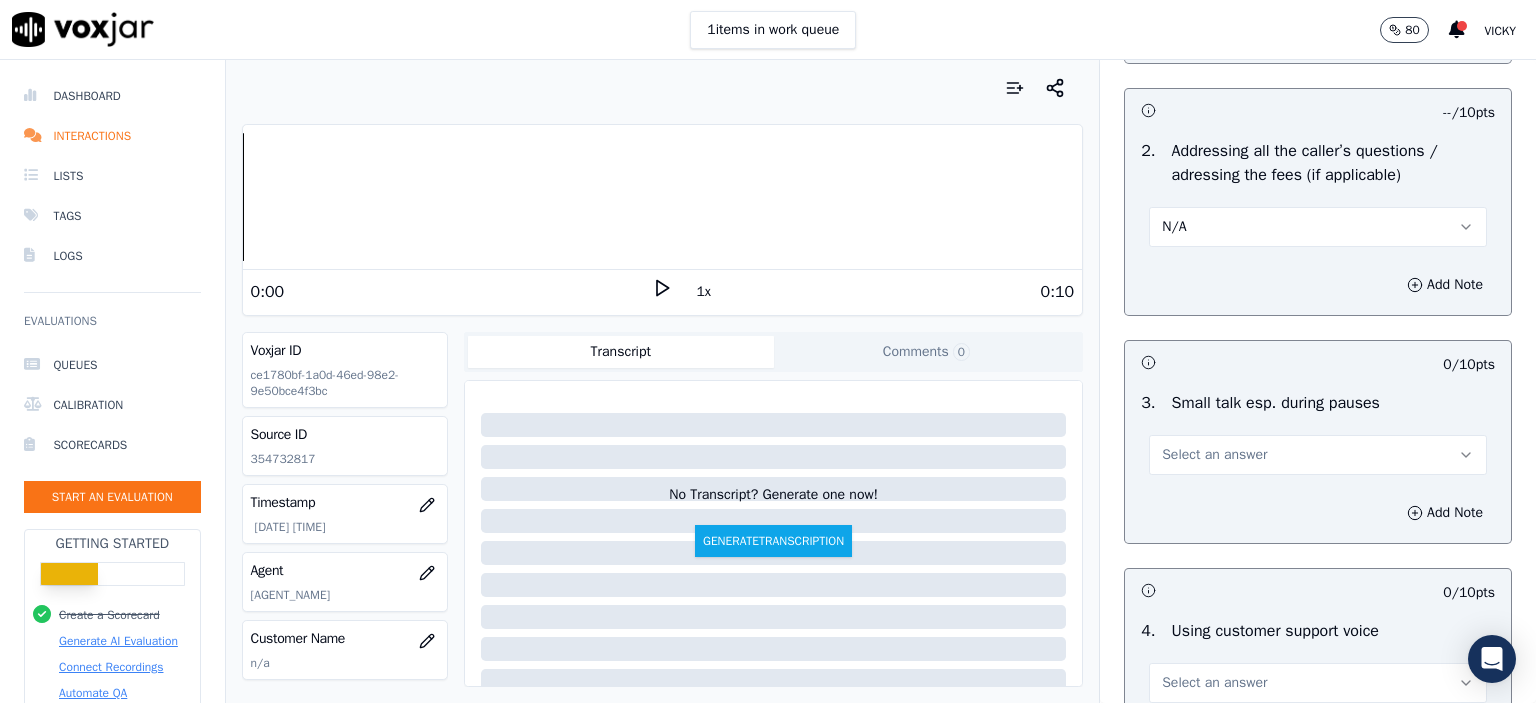 click on "Select an answer" at bounding box center [1318, 455] 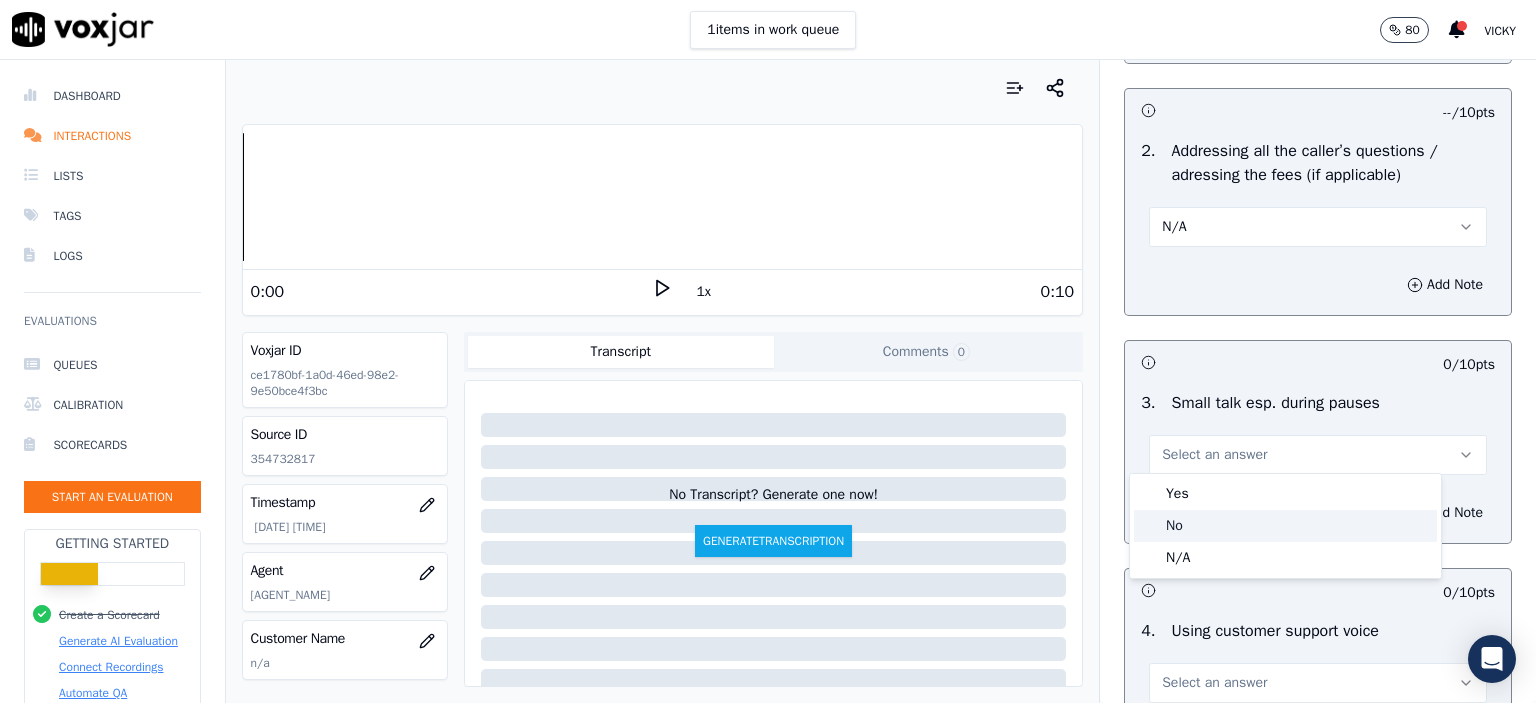 drag, startPoint x: 1244, startPoint y: 518, endPoint x: 1240, endPoint y: 535, distance: 17.464249 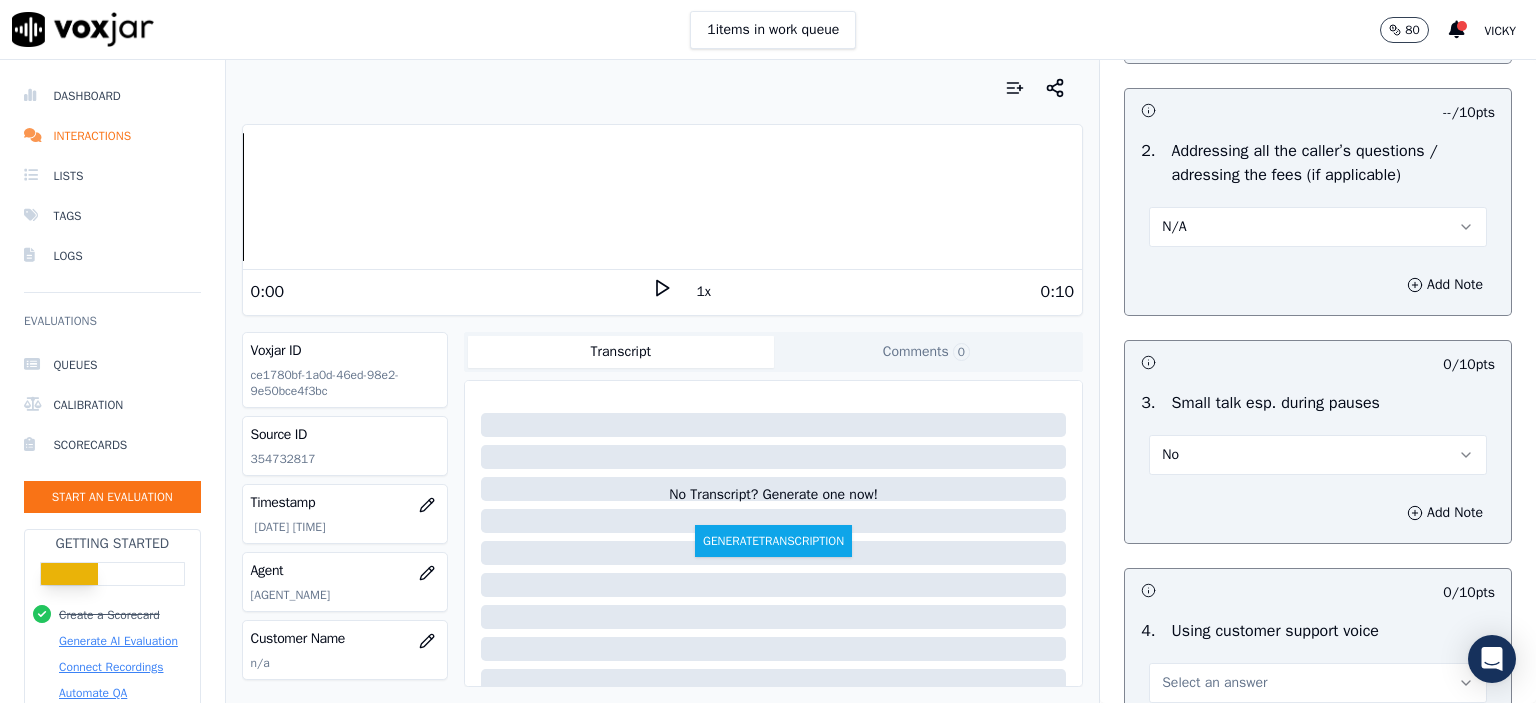click on "No" at bounding box center [1318, 455] 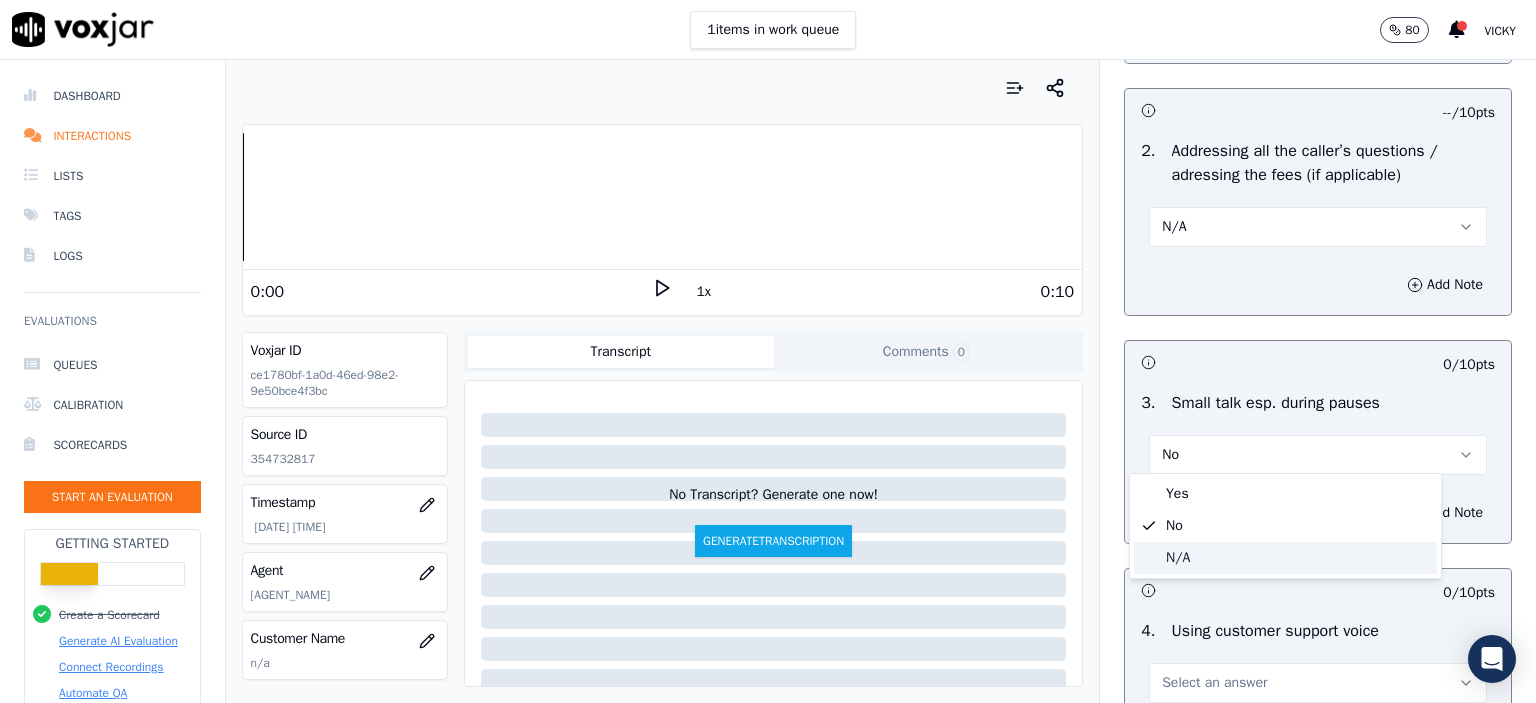 click on "N/A" 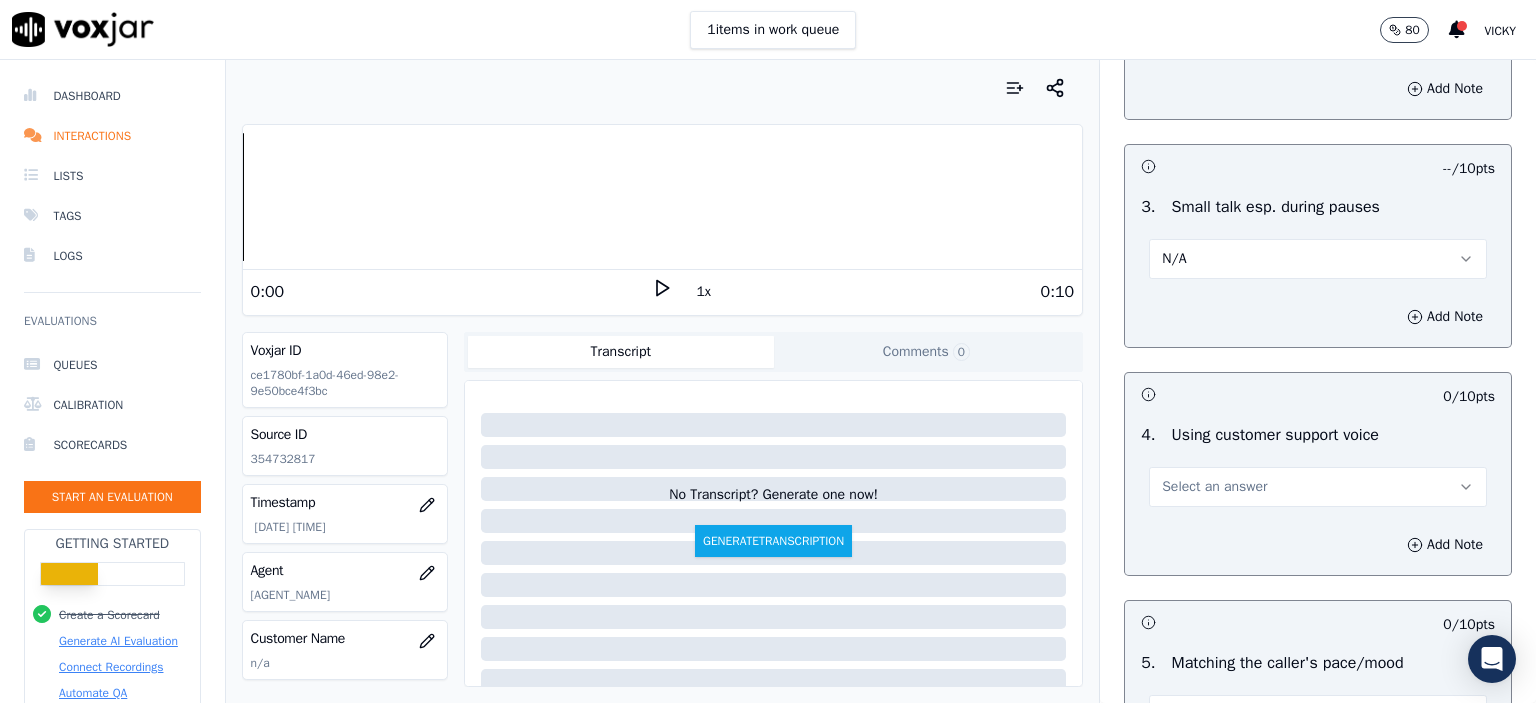 scroll, scrollTop: 3800, scrollLeft: 0, axis: vertical 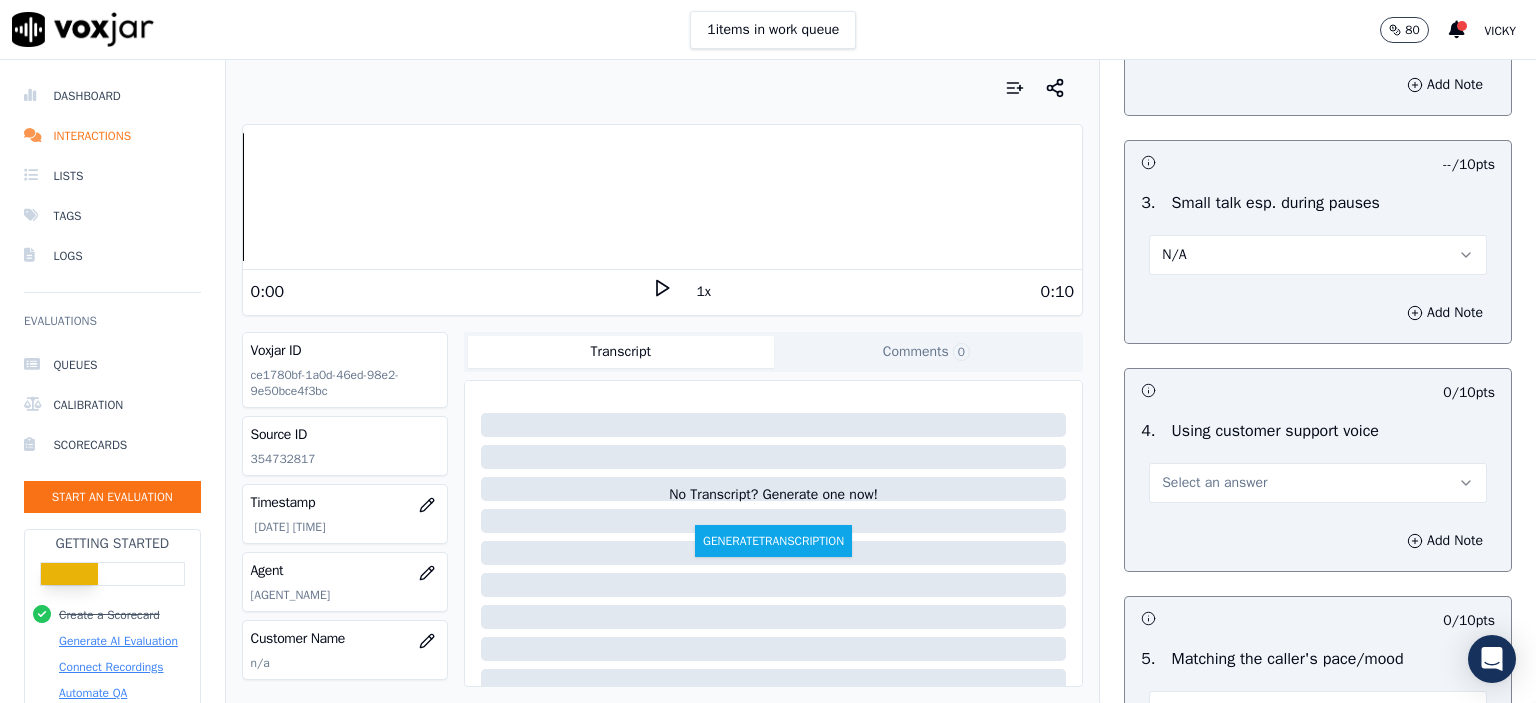 click on "Select an answer" at bounding box center (1318, 483) 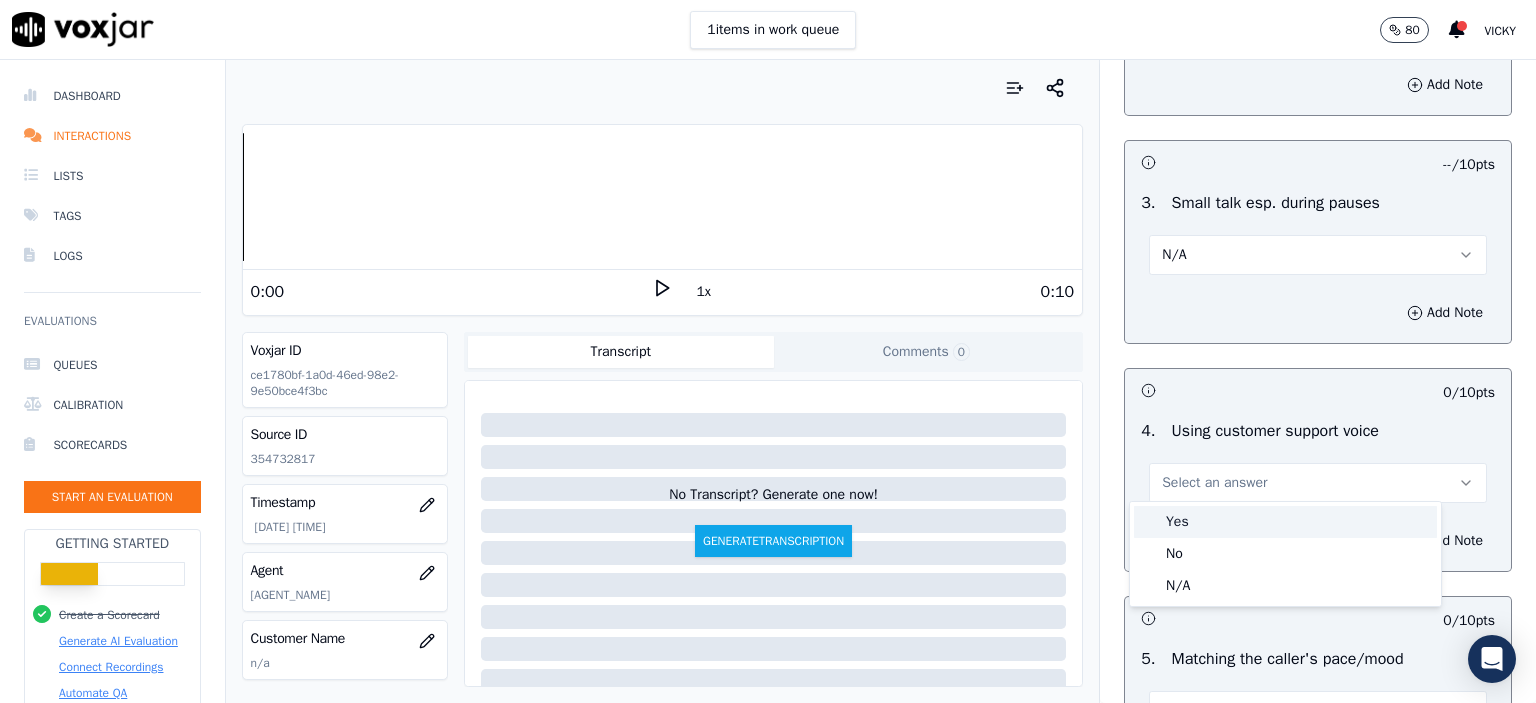 click on "Yes" at bounding box center [1285, 522] 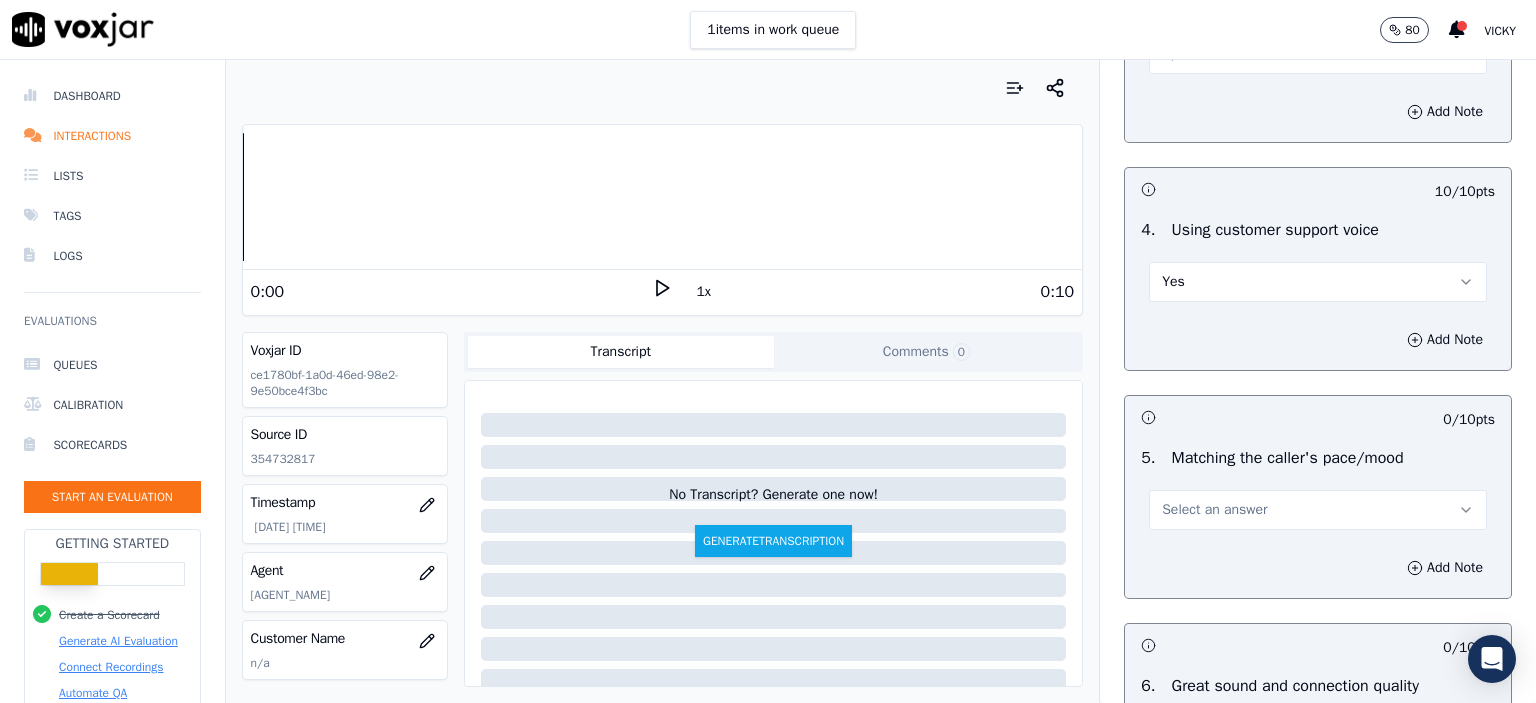 scroll, scrollTop: 4000, scrollLeft: 0, axis: vertical 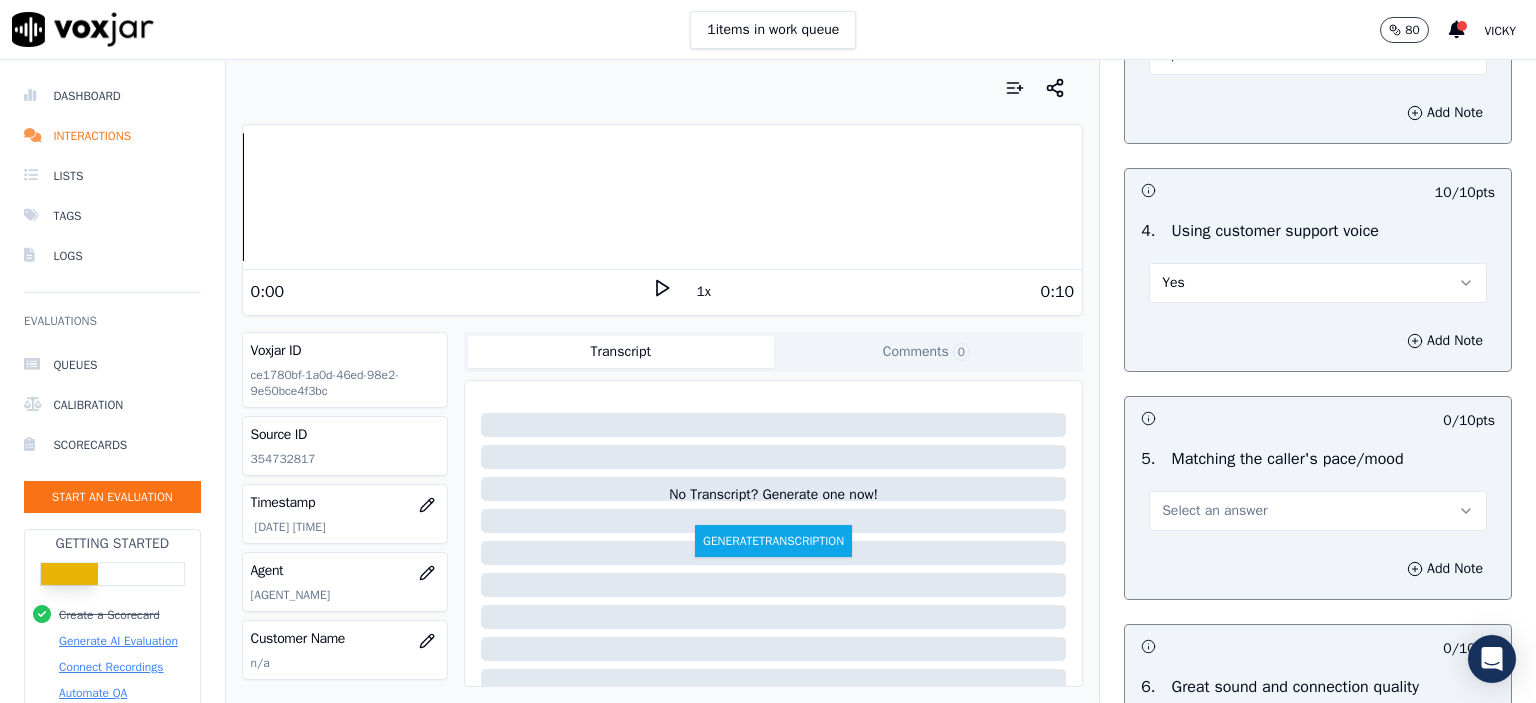 click on "Select an answer" at bounding box center [1214, 511] 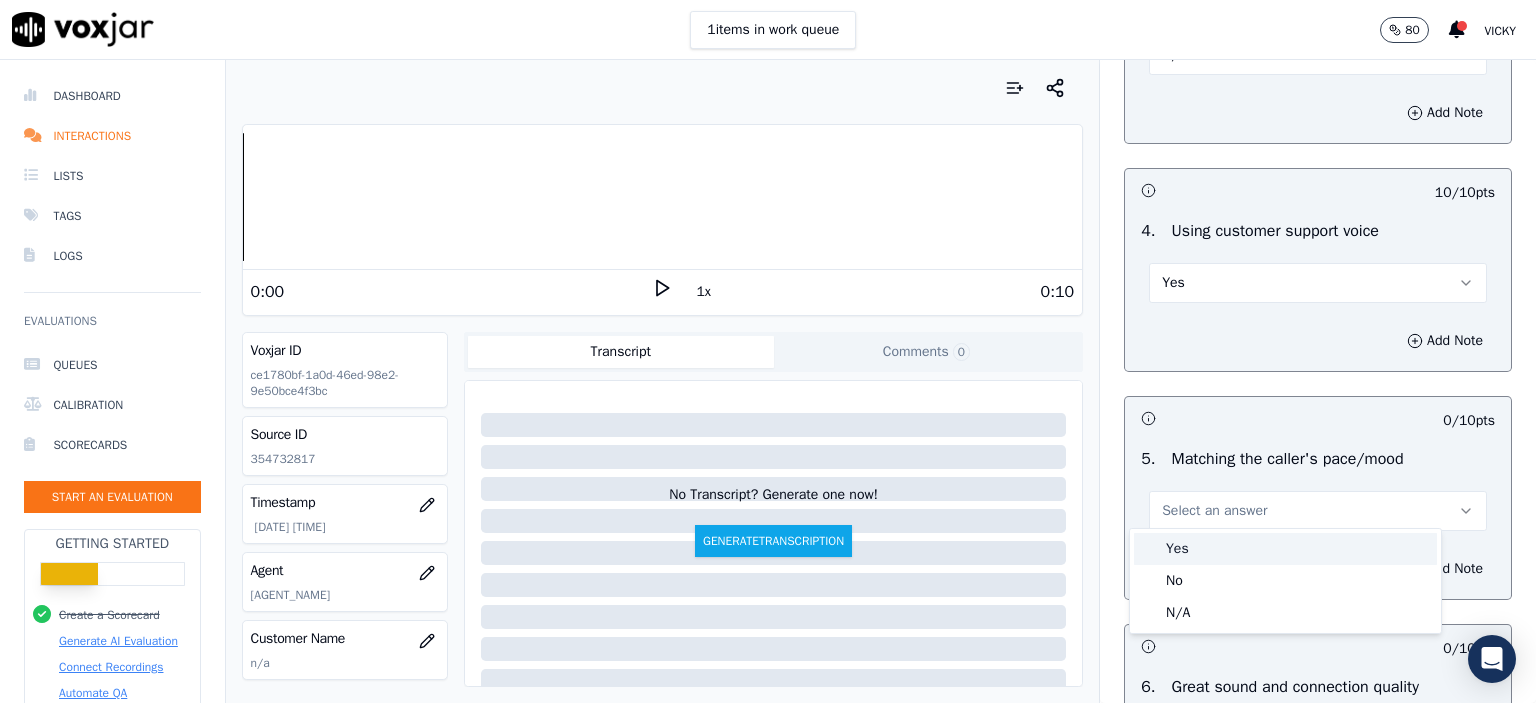 click on "Yes" at bounding box center (1285, 549) 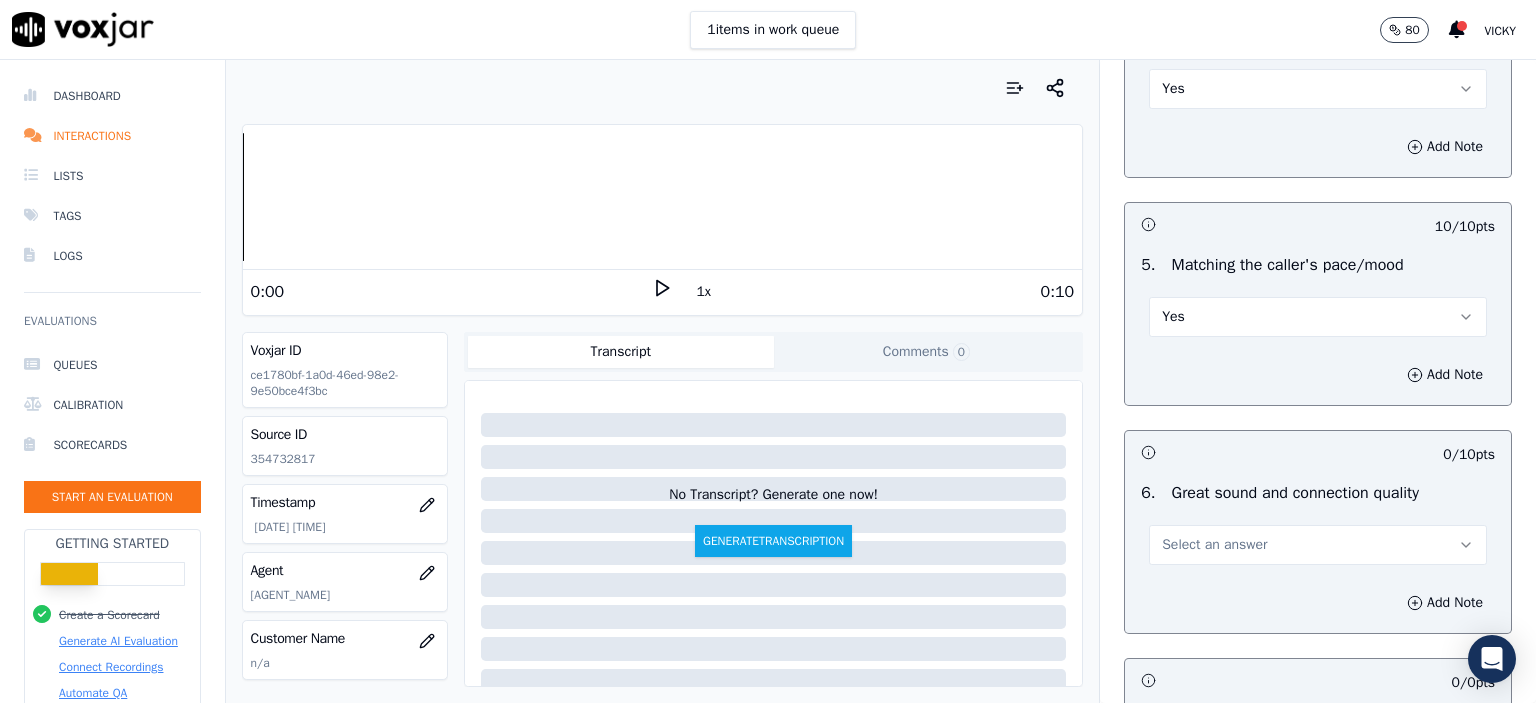 scroll, scrollTop: 4200, scrollLeft: 0, axis: vertical 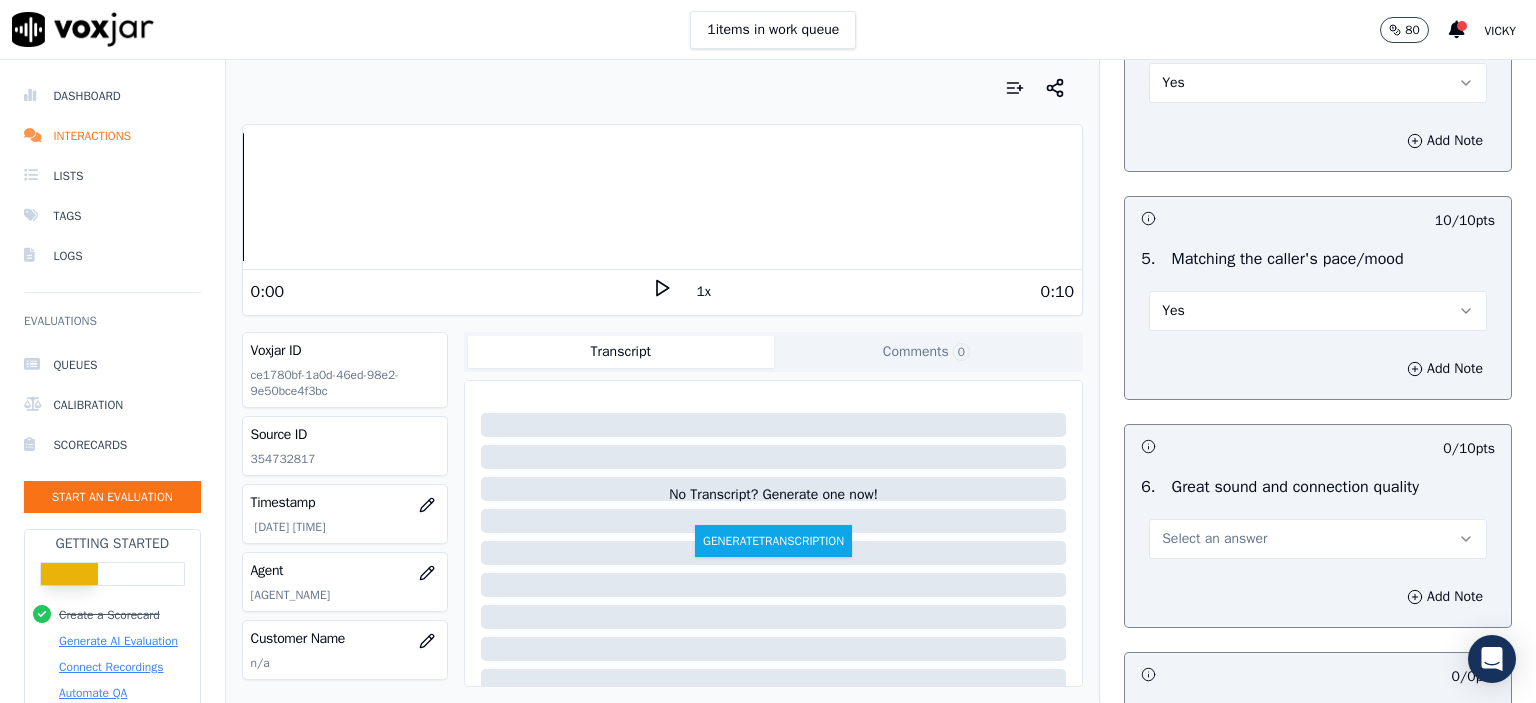 click on "Select an answer" at bounding box center [1214, 539] 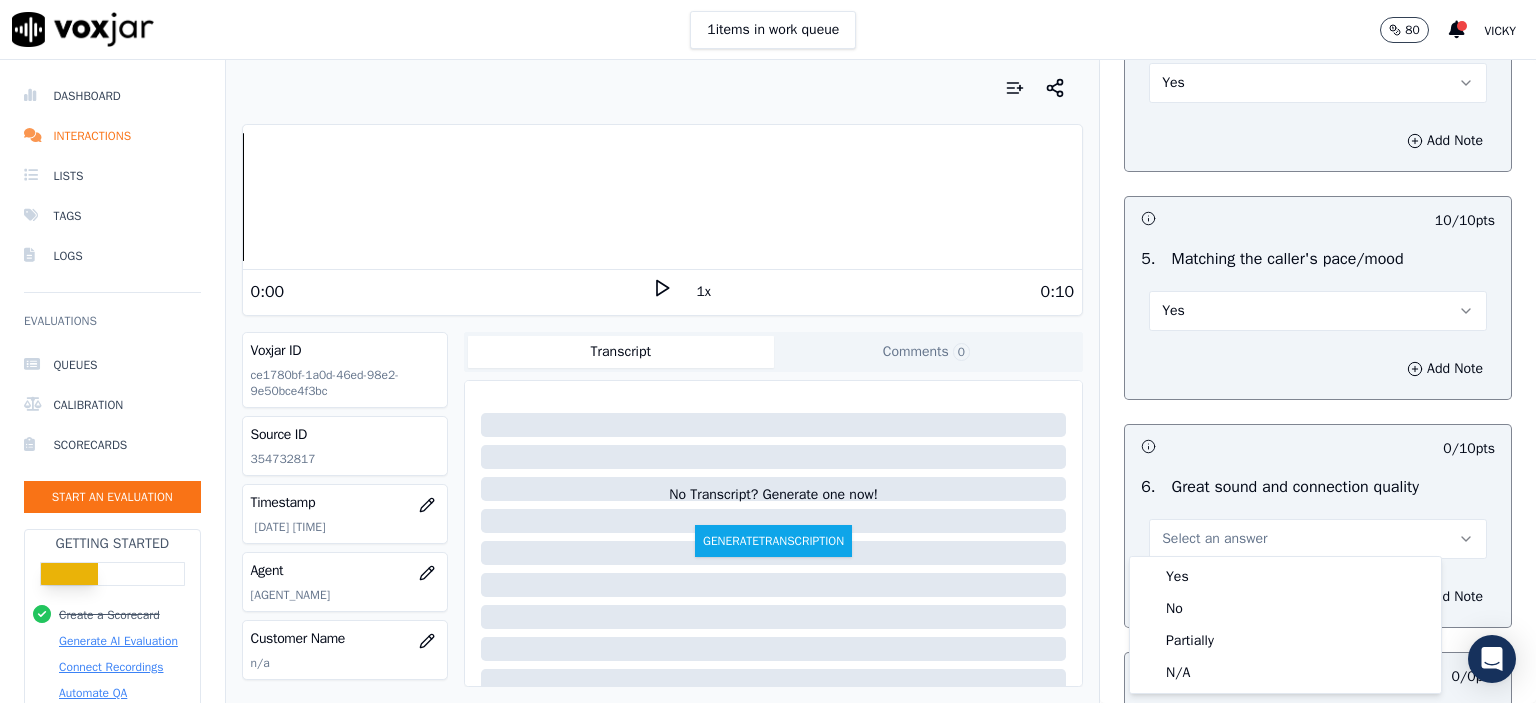 click on "Yes" at bounding box center (1285, 577) 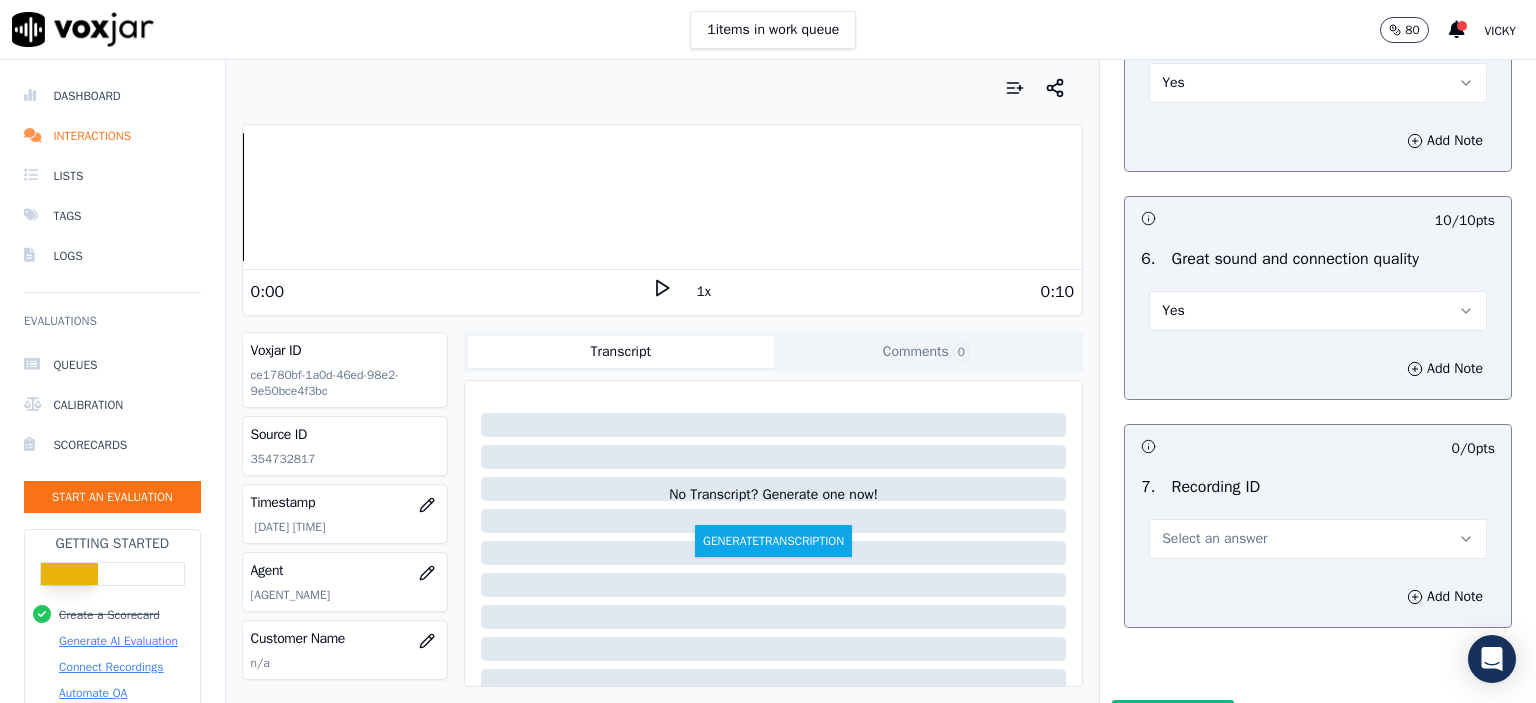 scroll, scrollTop: 4500, scrollLeft: 0, axis: vertical 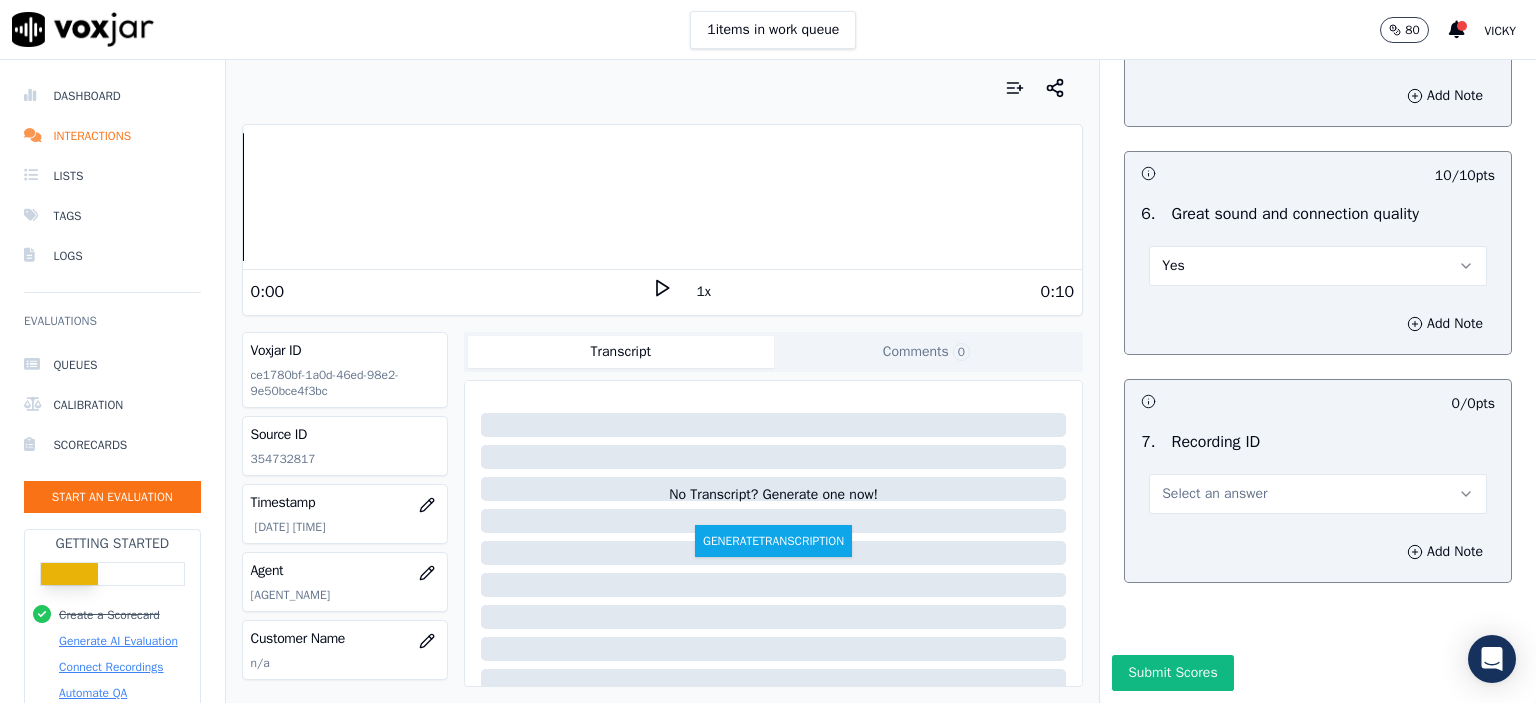 click on "Select an answer" at bounding box center (1318, 494) 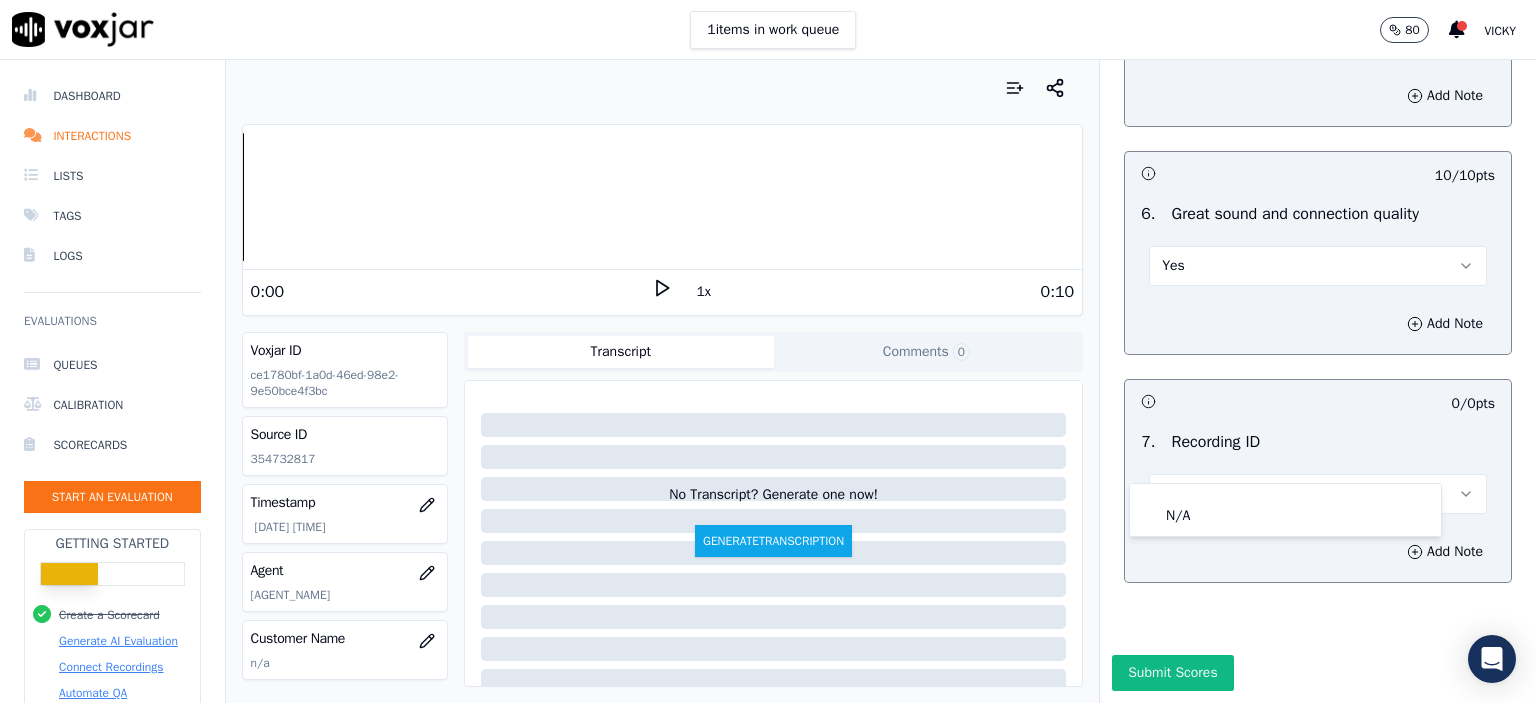 click on "N/A" 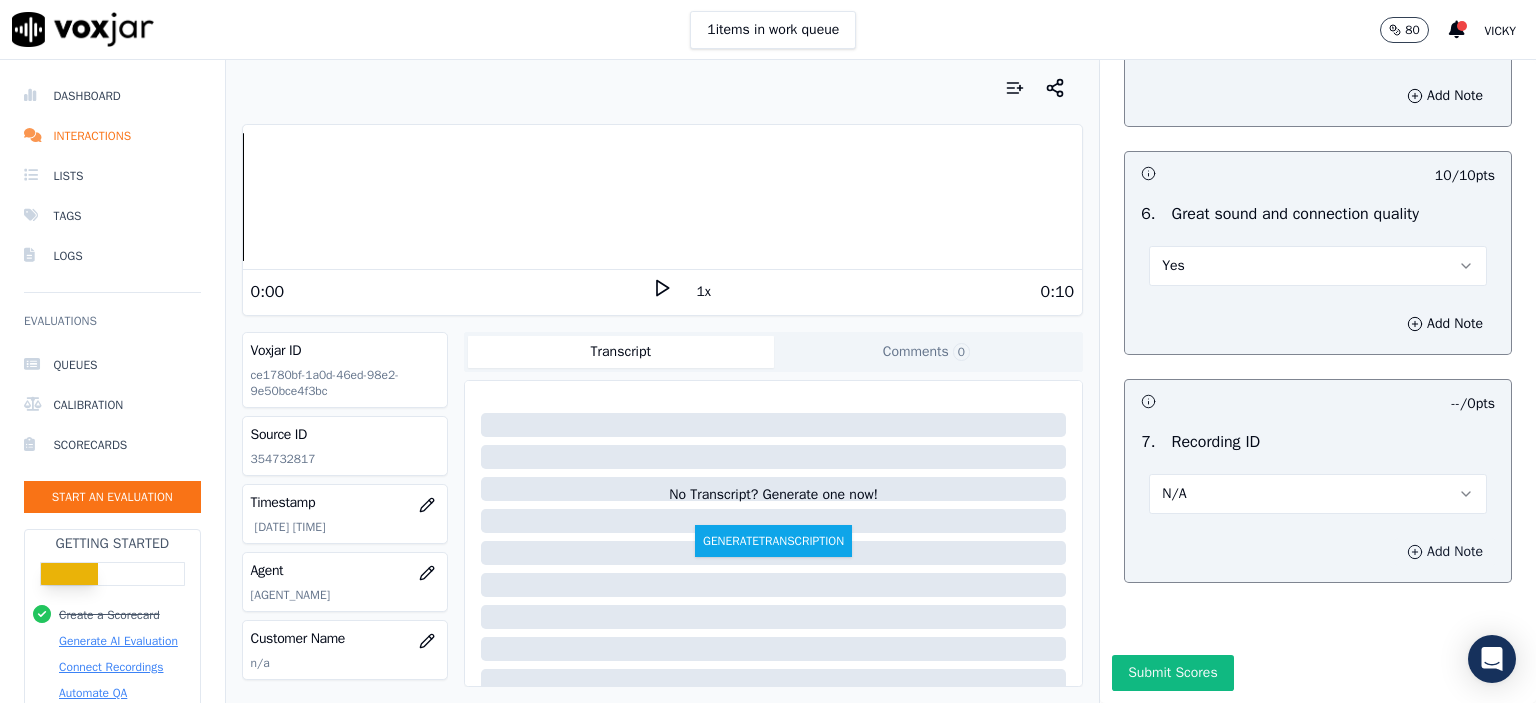 click on "Add Note" at bounding box center (1445, 552) 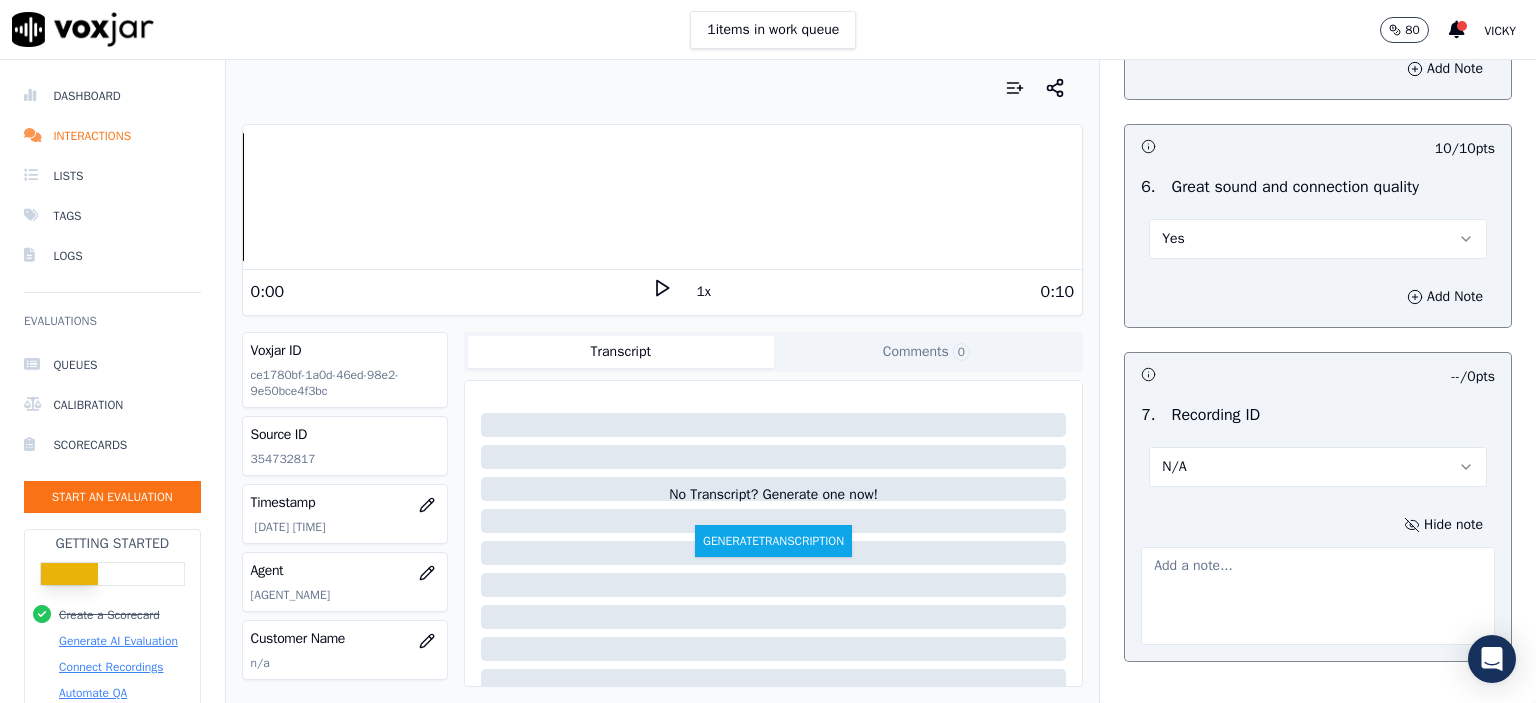 click on "354732817" 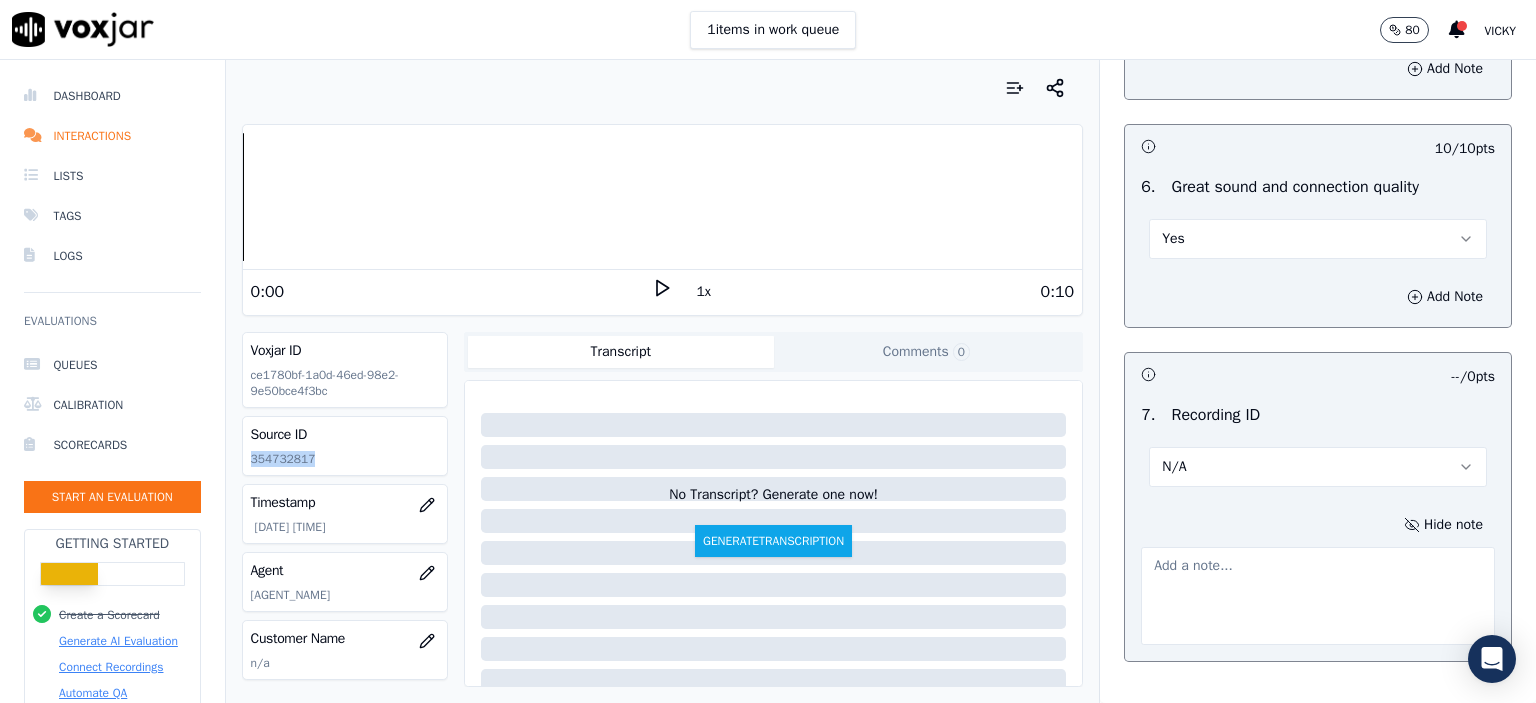 click on "354732817" 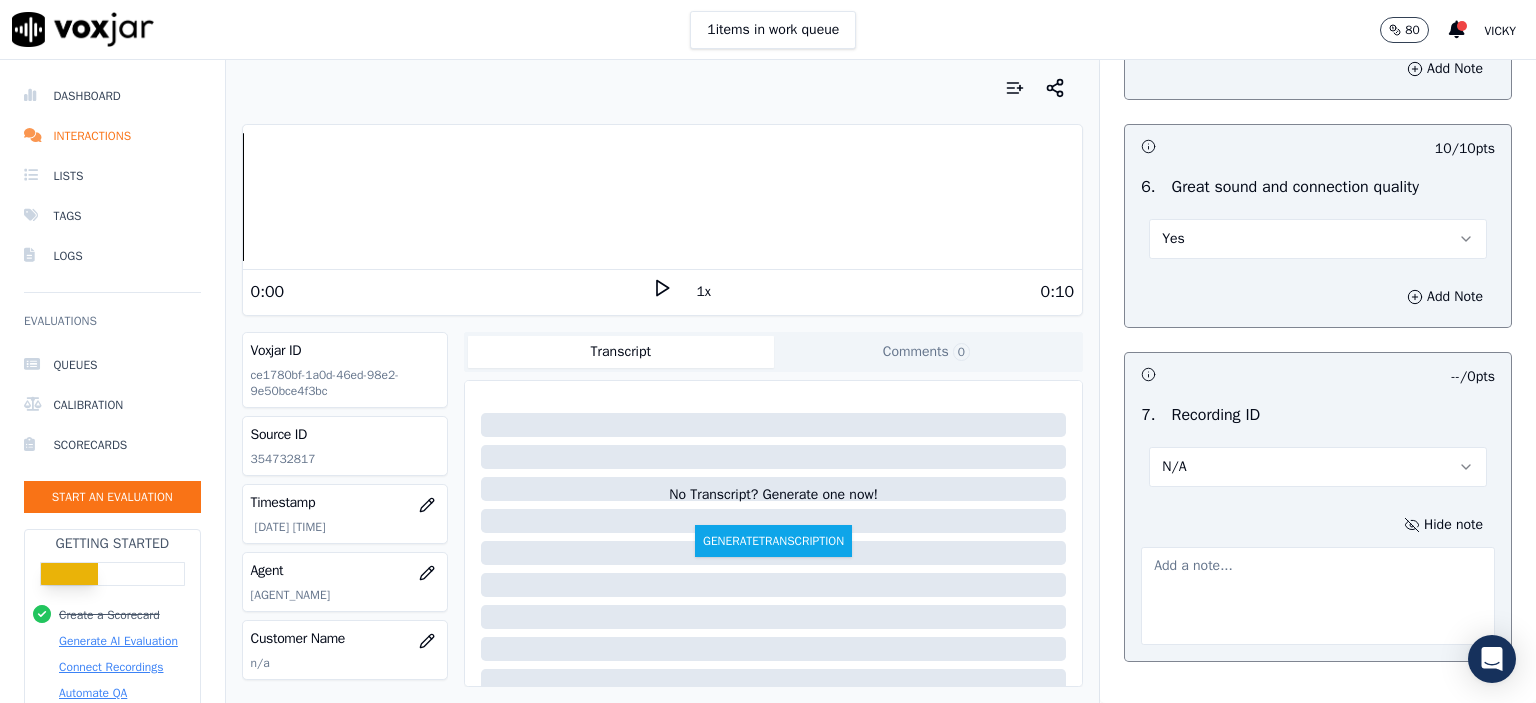 click at bounding box center (1318, 596) 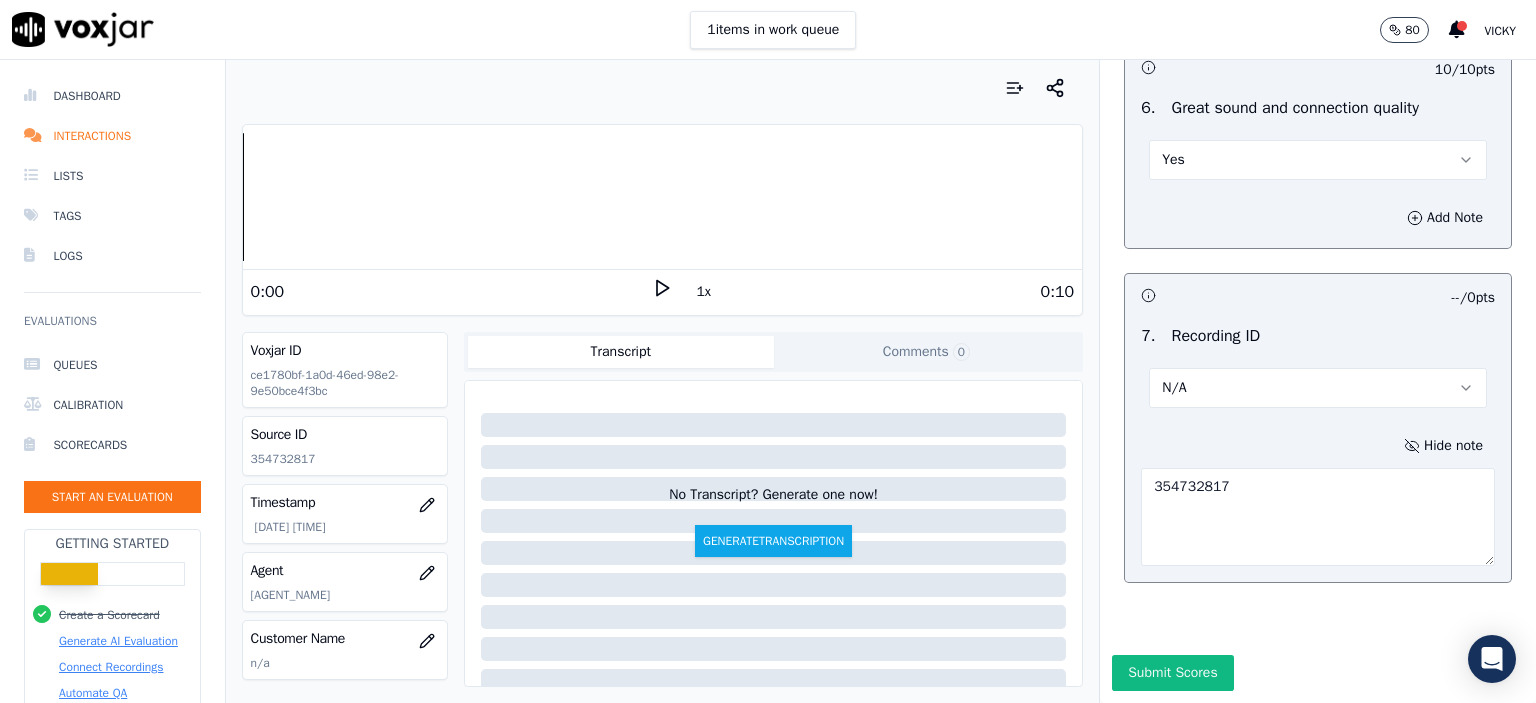 scroll, scrollTop: 4616, scrollLeft: 0, axis: vertical 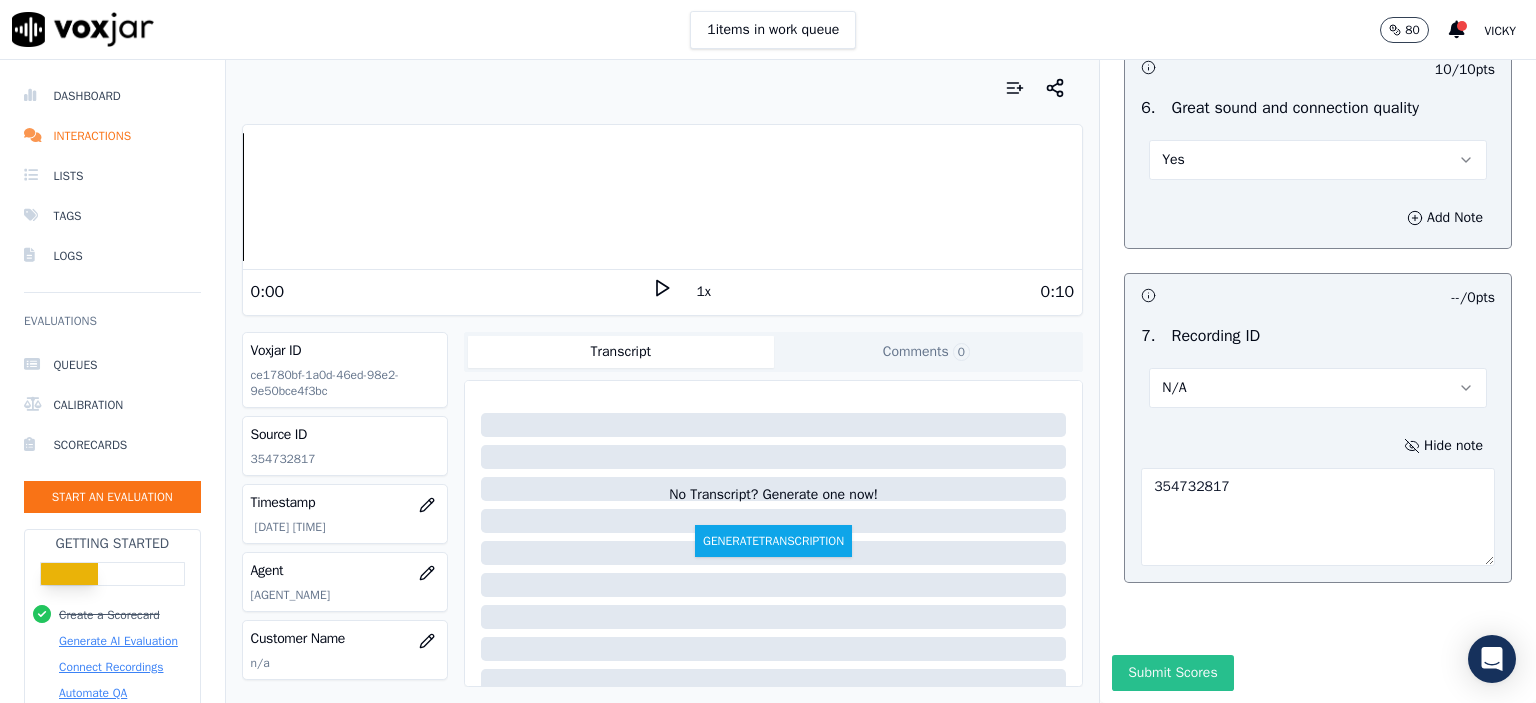 type on "354732817" 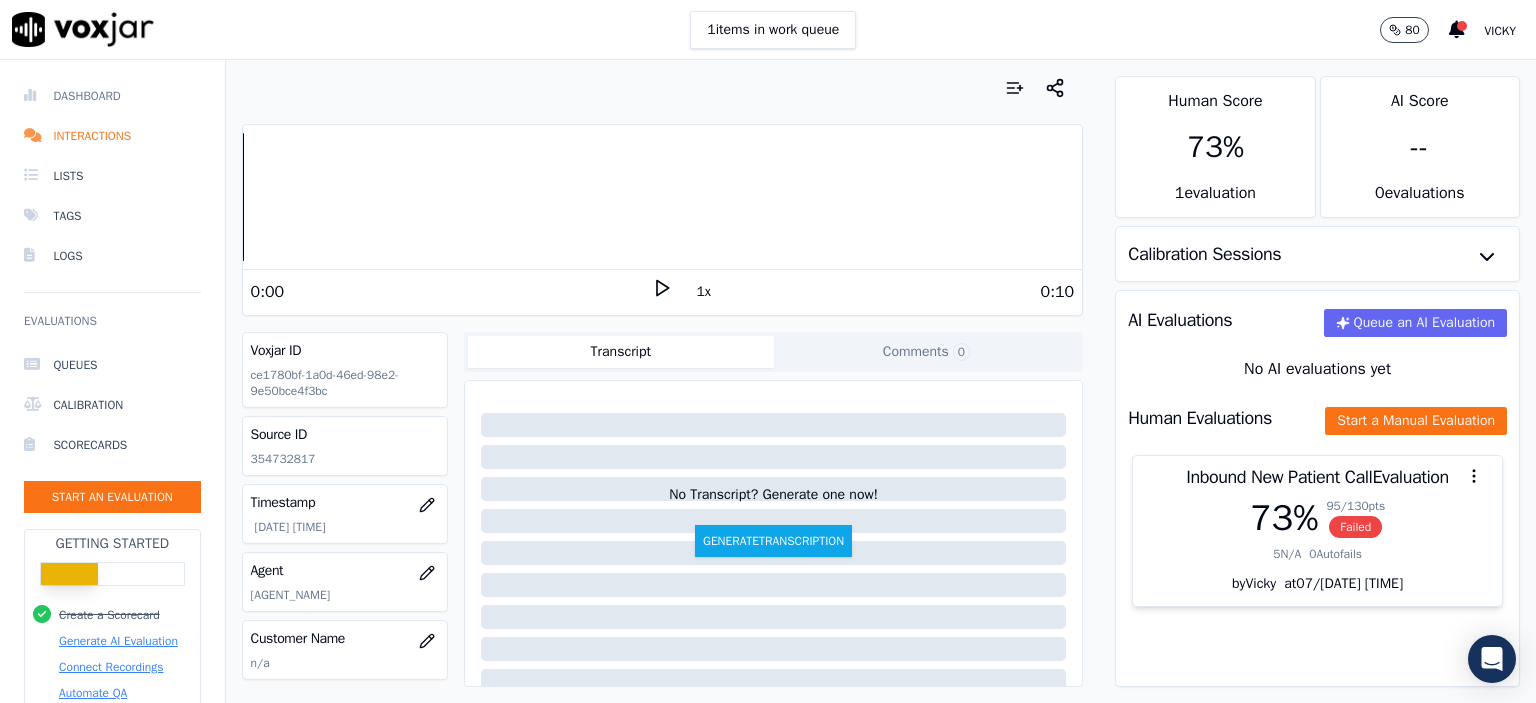 click on "Dashboard" at bounding box center (112, 96) 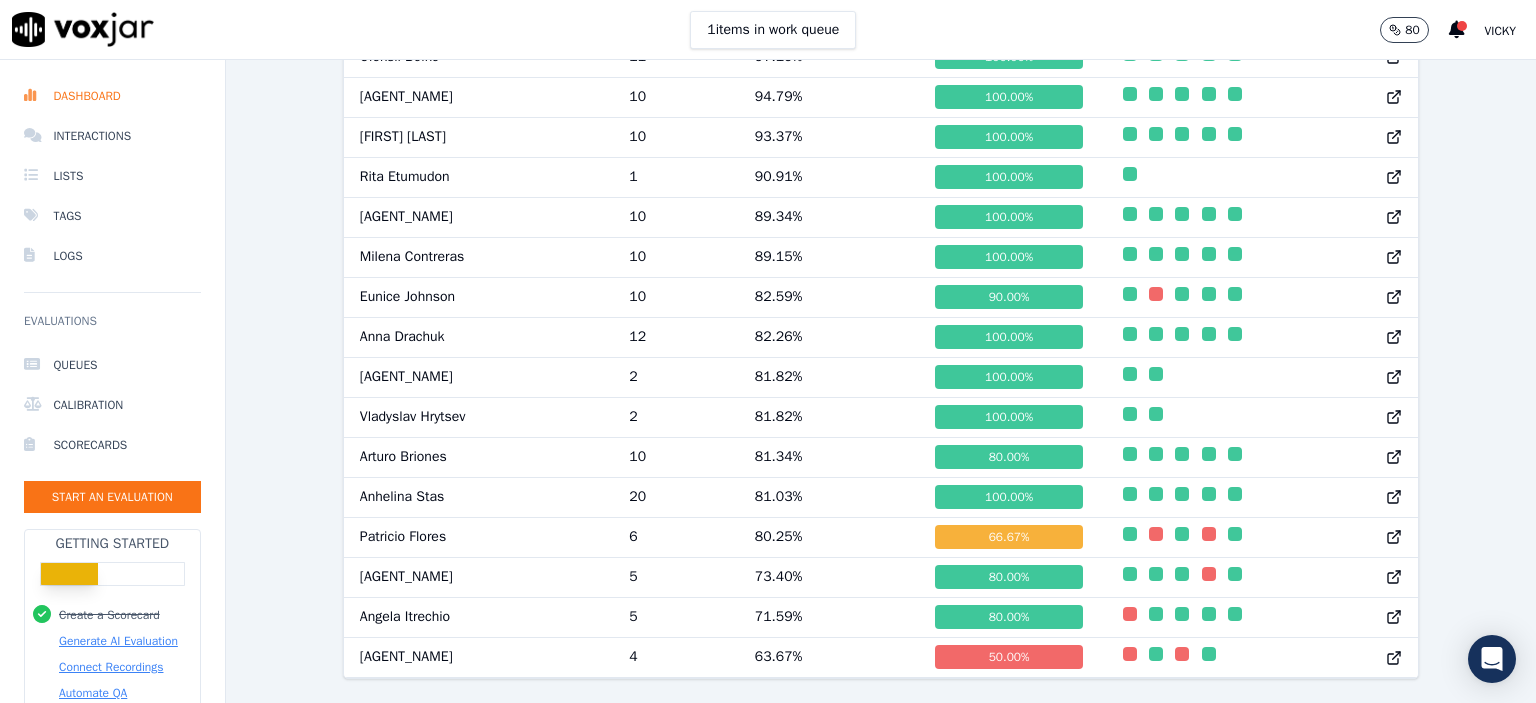 scroll, scrollTop: 1218, scrollLeft: 0, axis: vertical 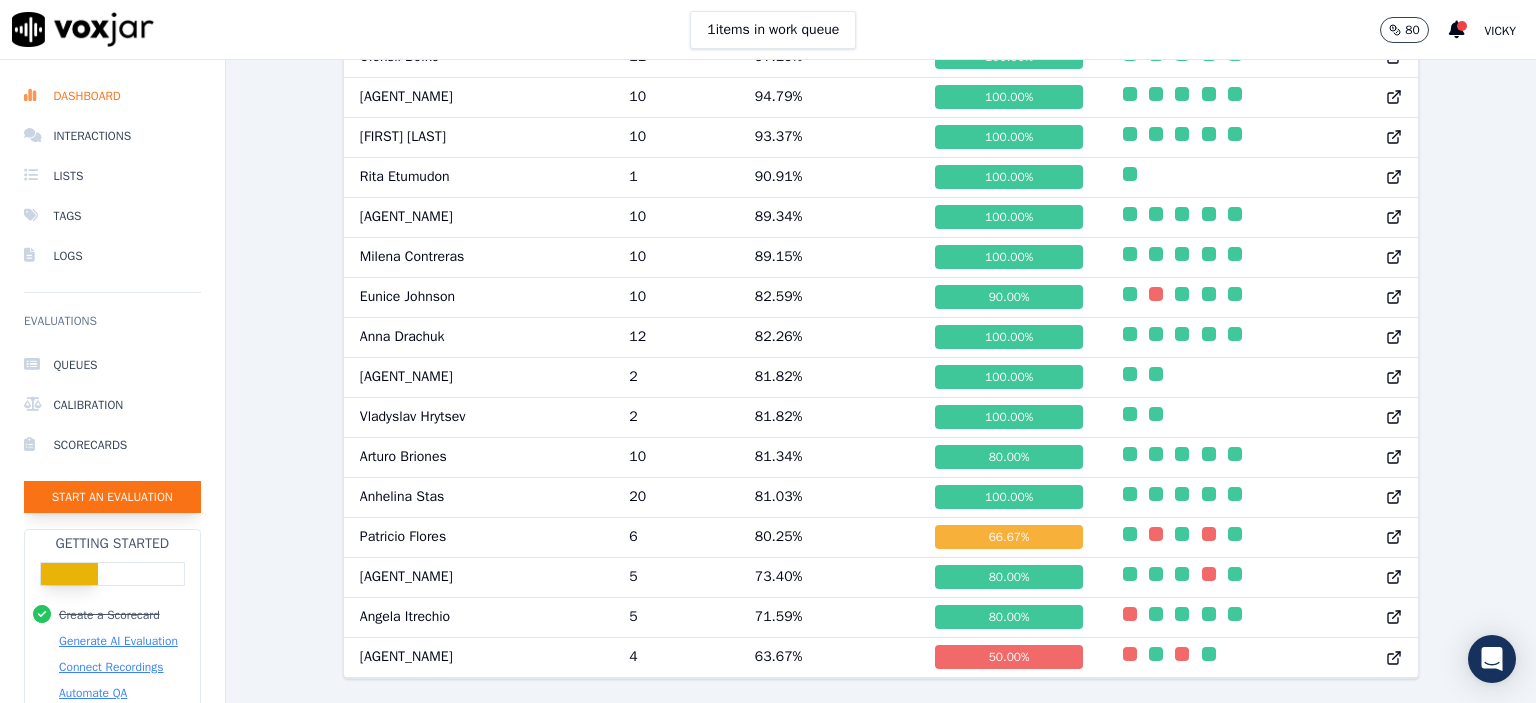 click on "Start an Evaluation" 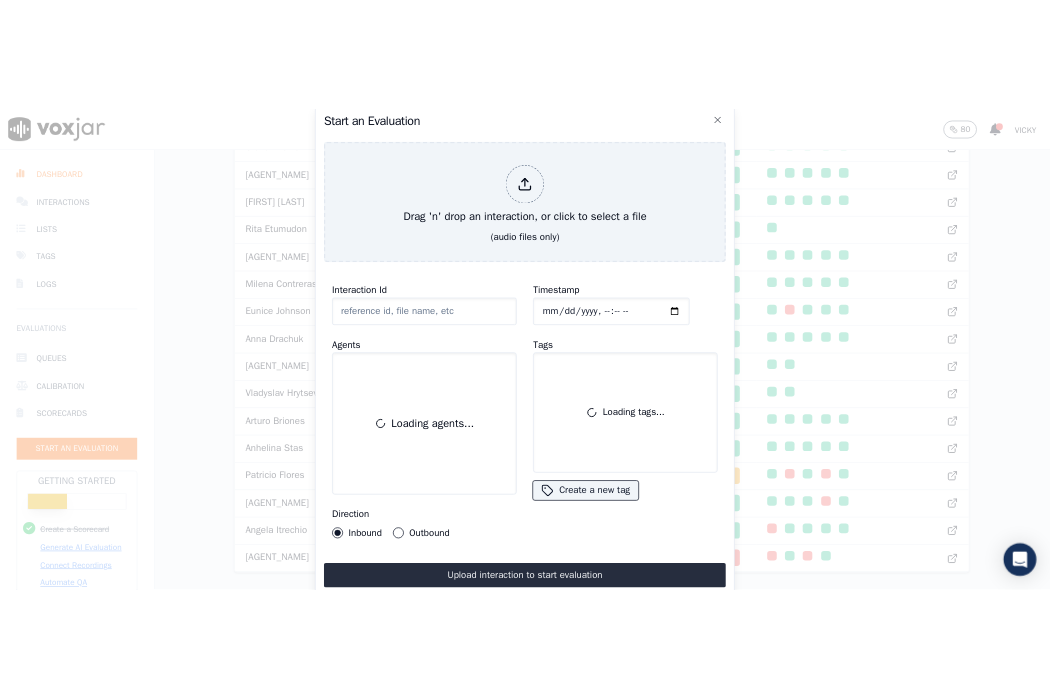 scroll, scrollTop: 122, scrollLeft: 0, axis: vertical 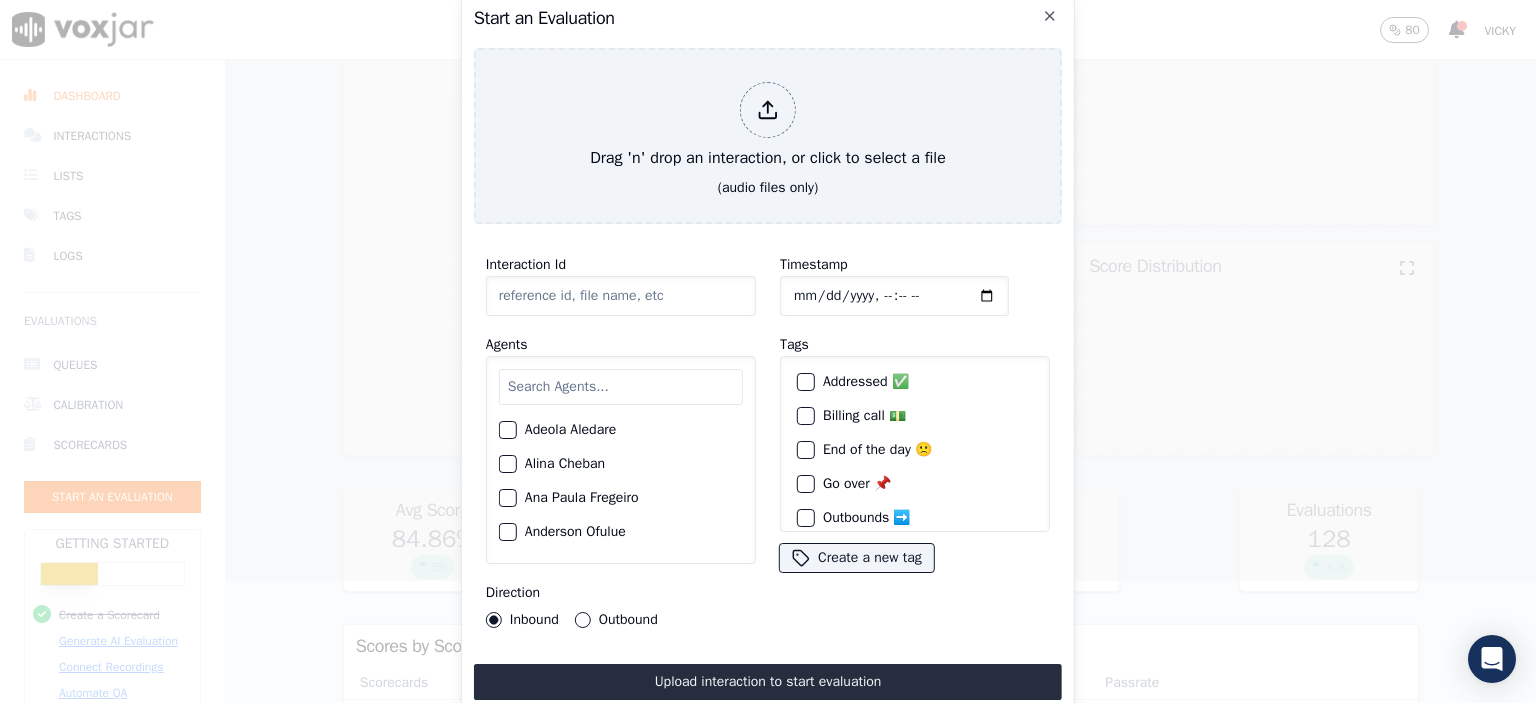click on "Interaction Id" 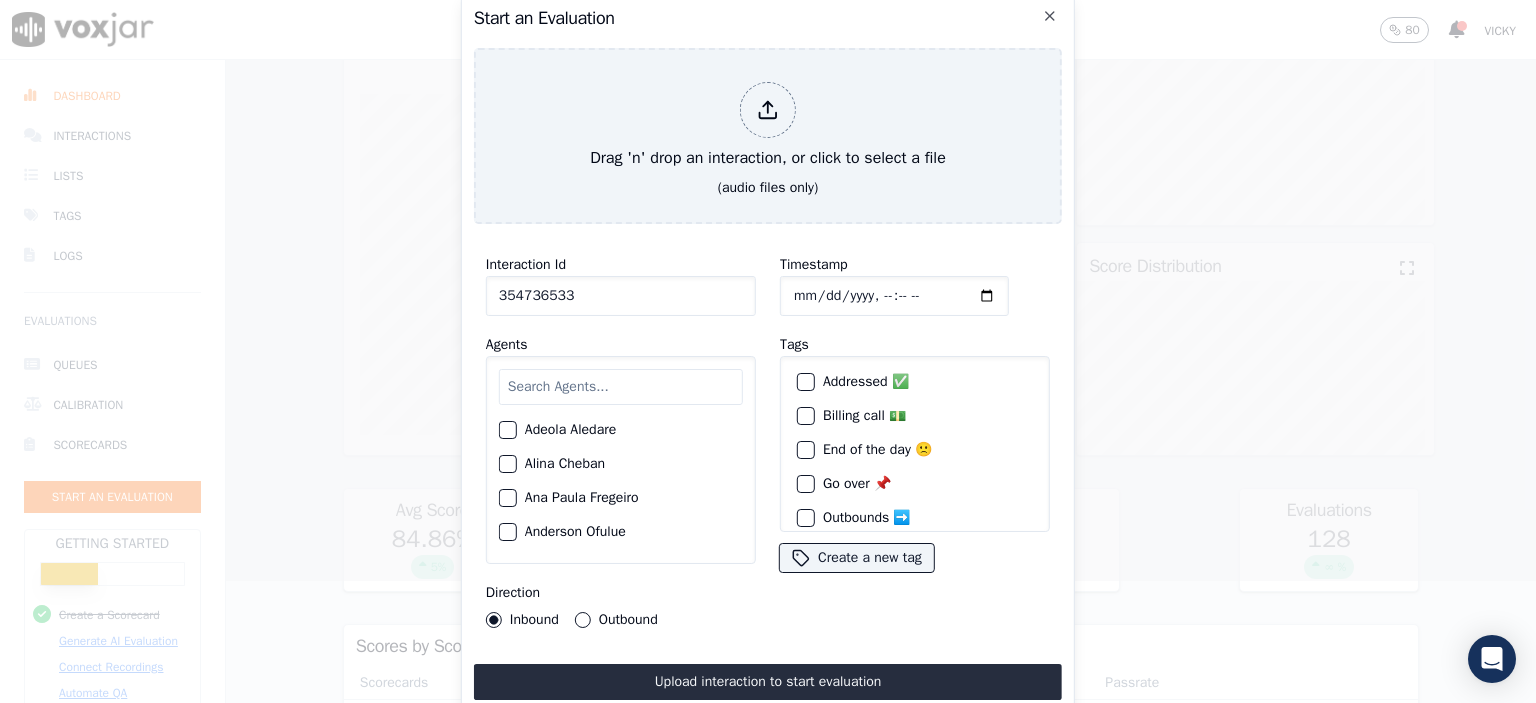type on "354736533" 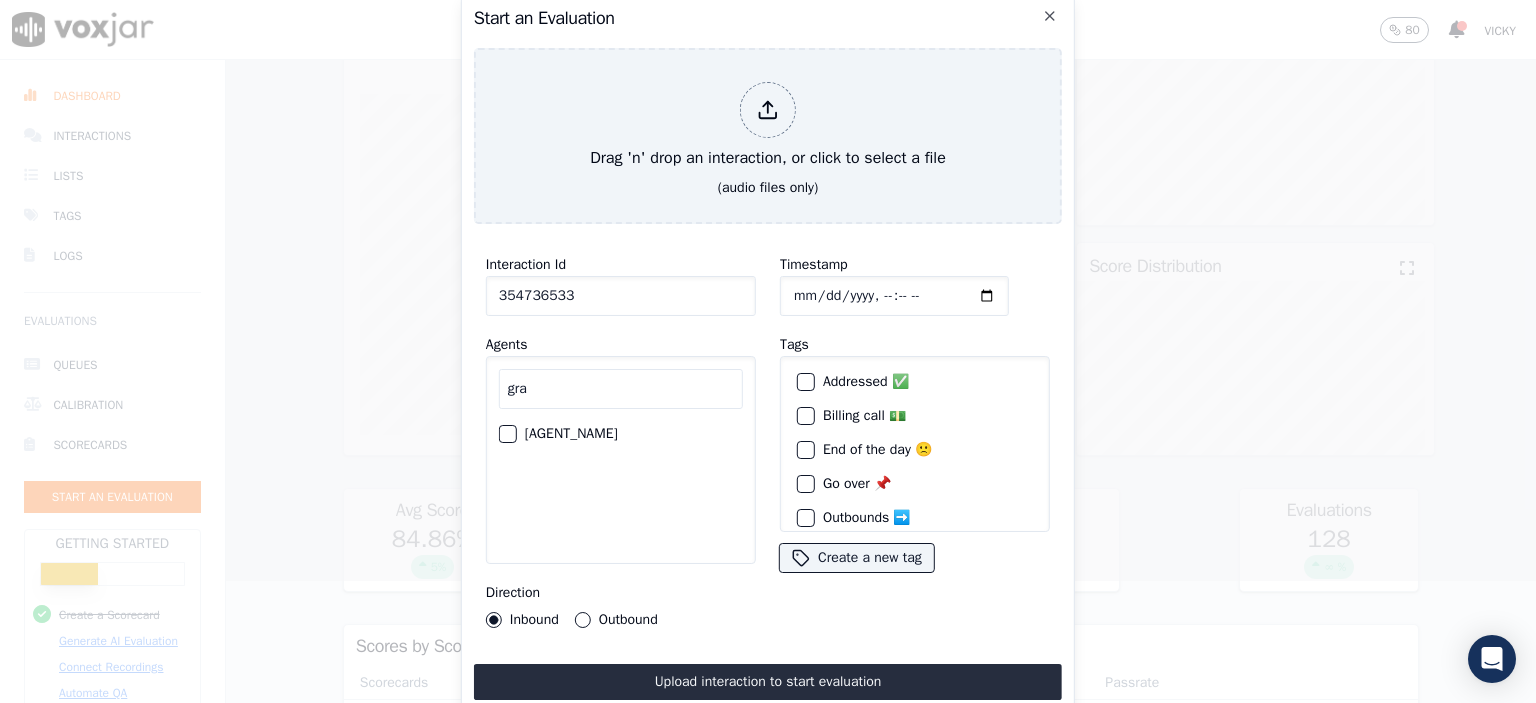 type on "gra" 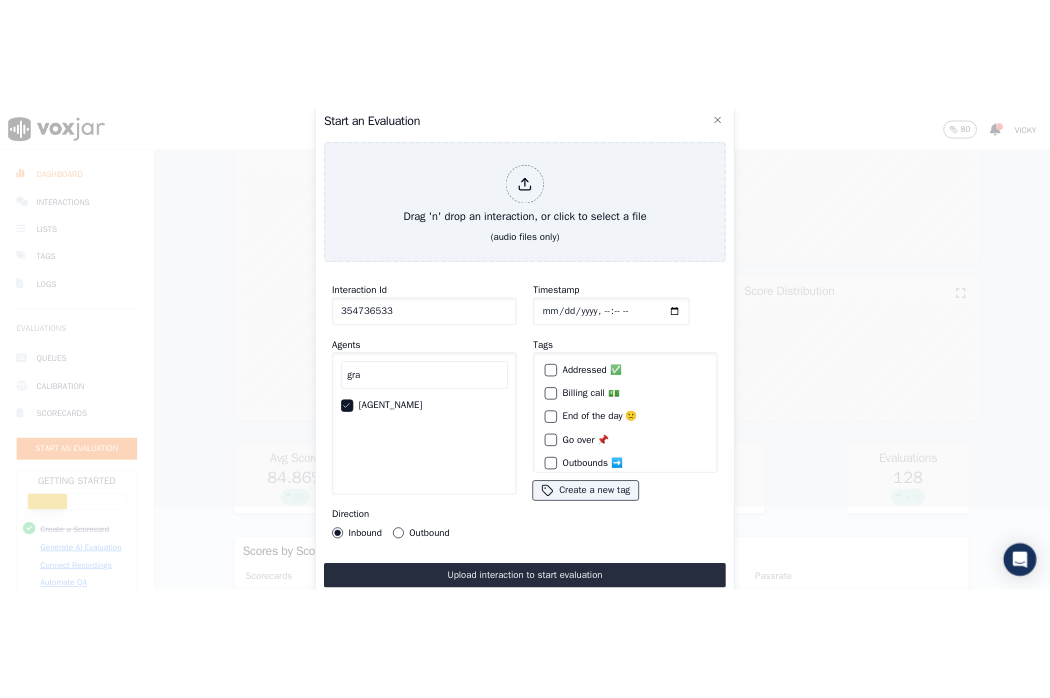 scroll, scrollTop: 56, scrollLeft: 0, axis: vertical 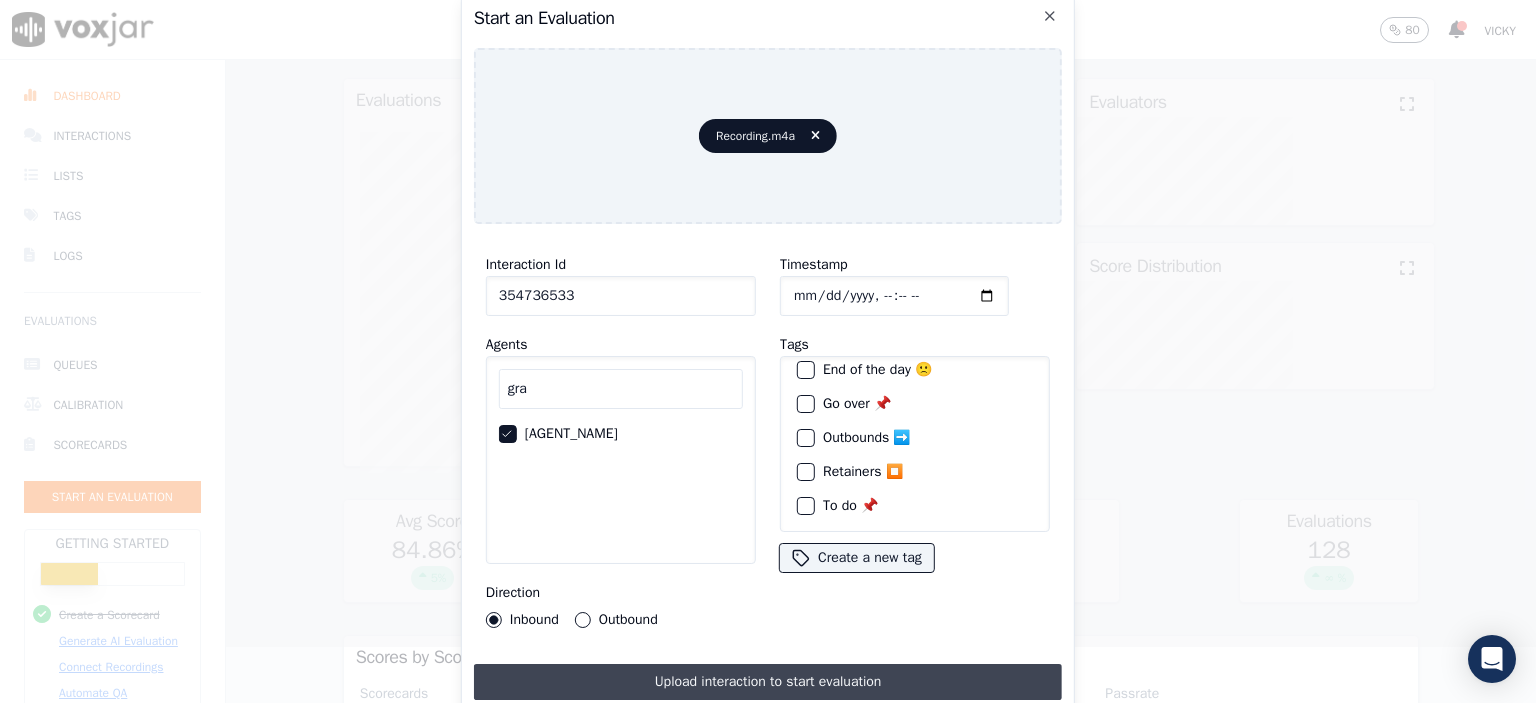 click on "Upload interaction to start evaluation" at bounding box center [768, 682] 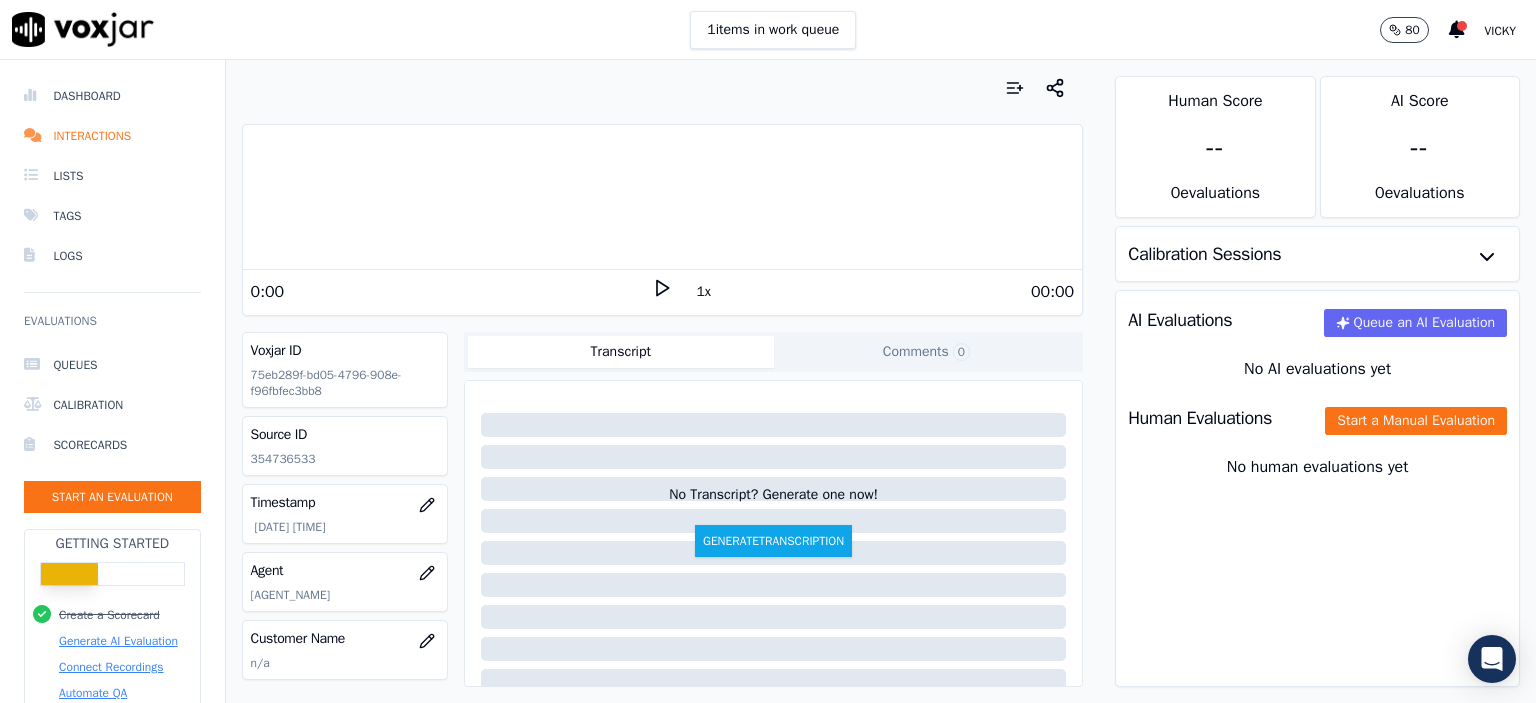scroll, scrollTop: 0, scrollLeft: 0, axis: both 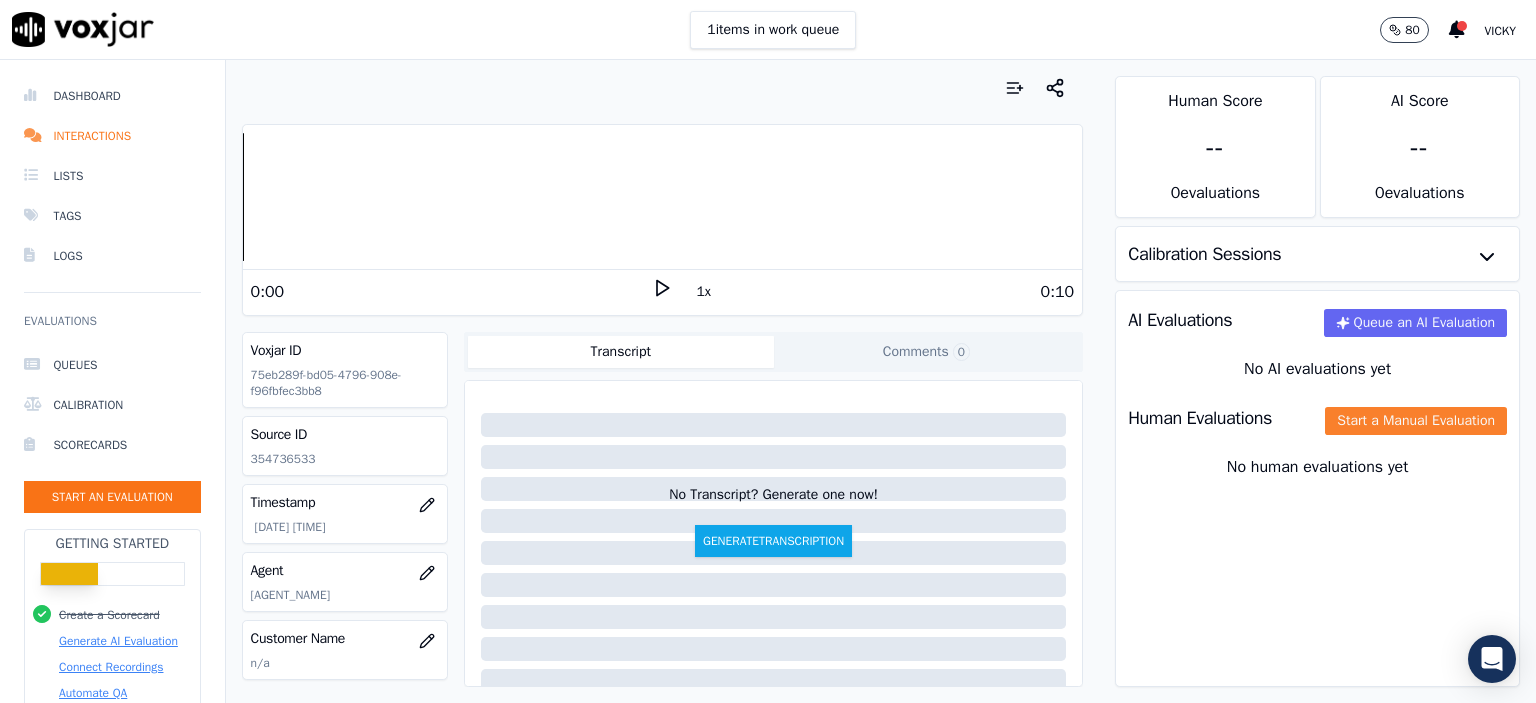 click on "Start a Manual Evaluation" 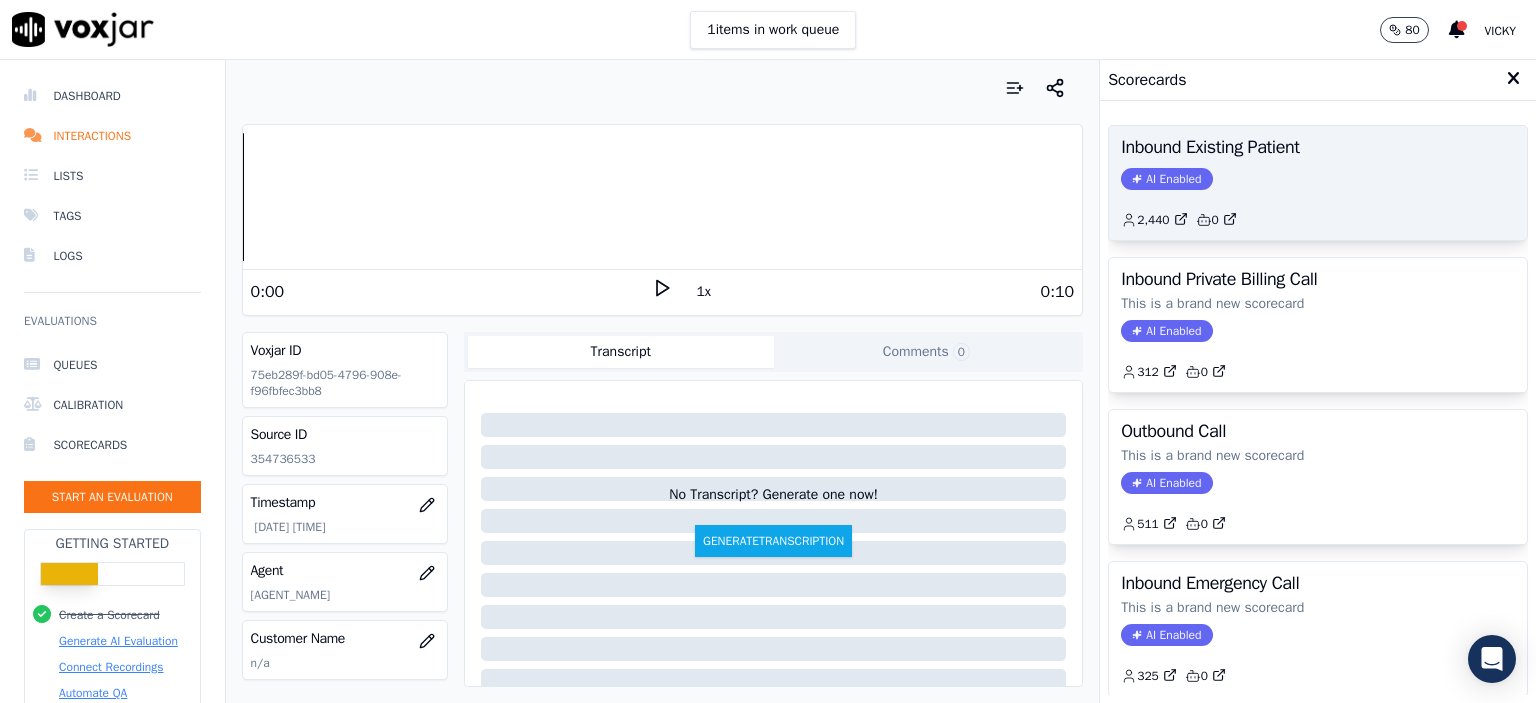 click on "2,440         0" 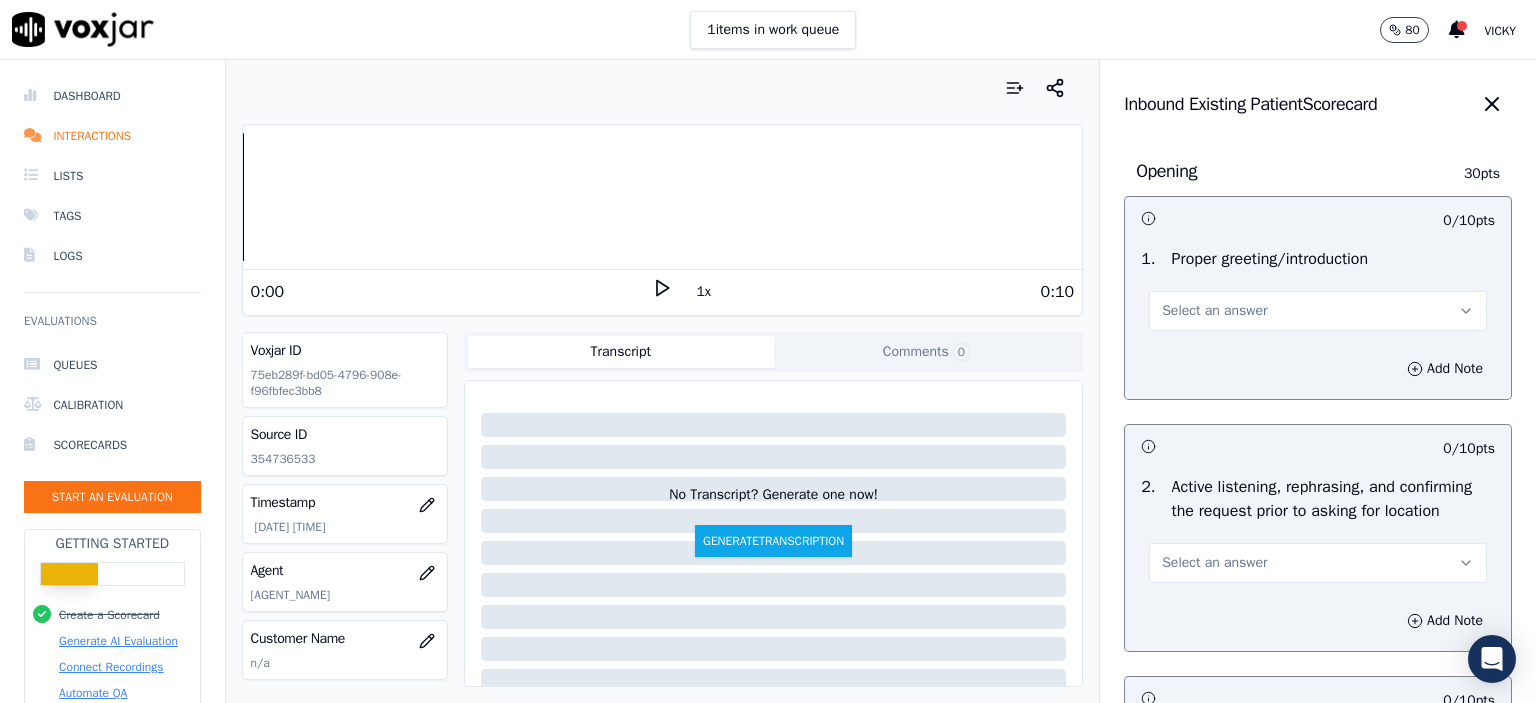 click on "Select an answer" at bounding box center [1318, 311] 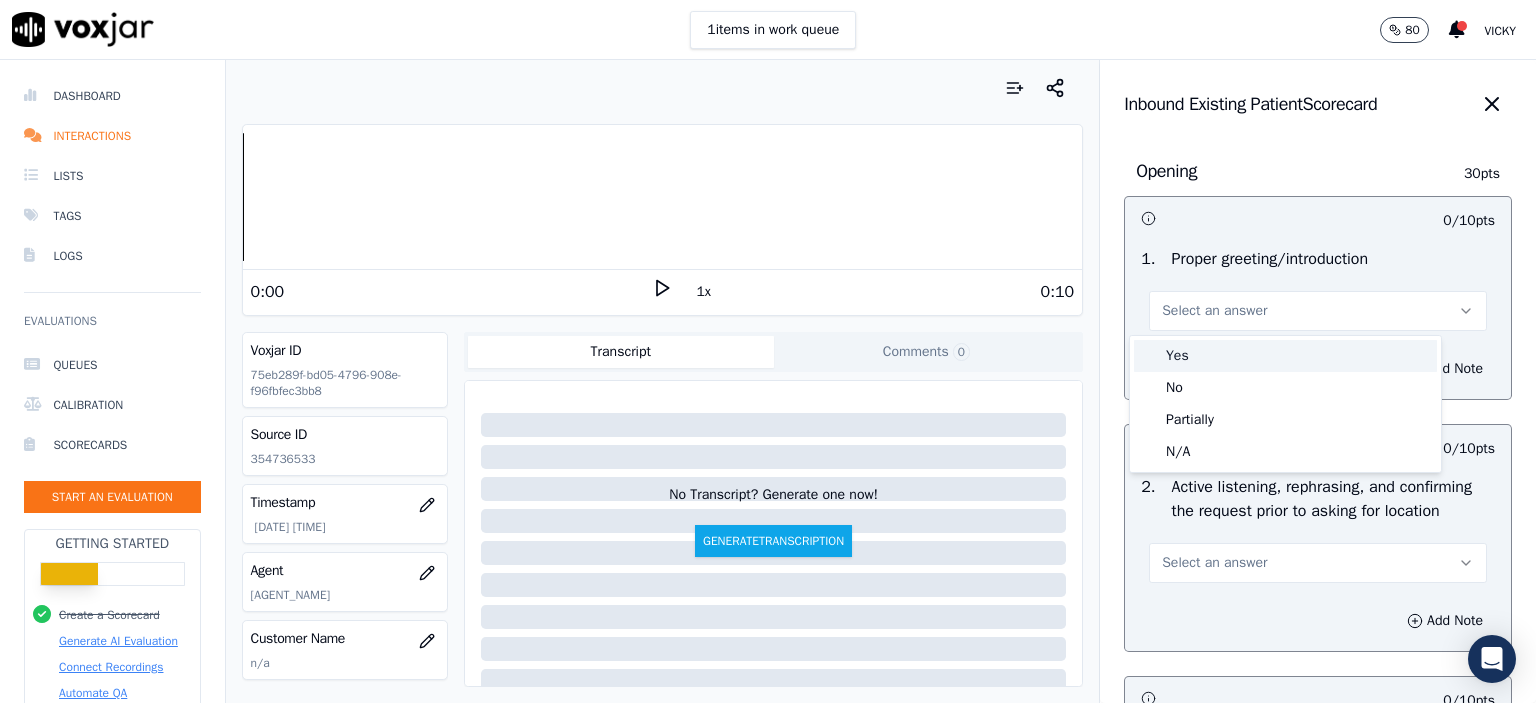click on "Yes" at bounding box center [1285, 356] 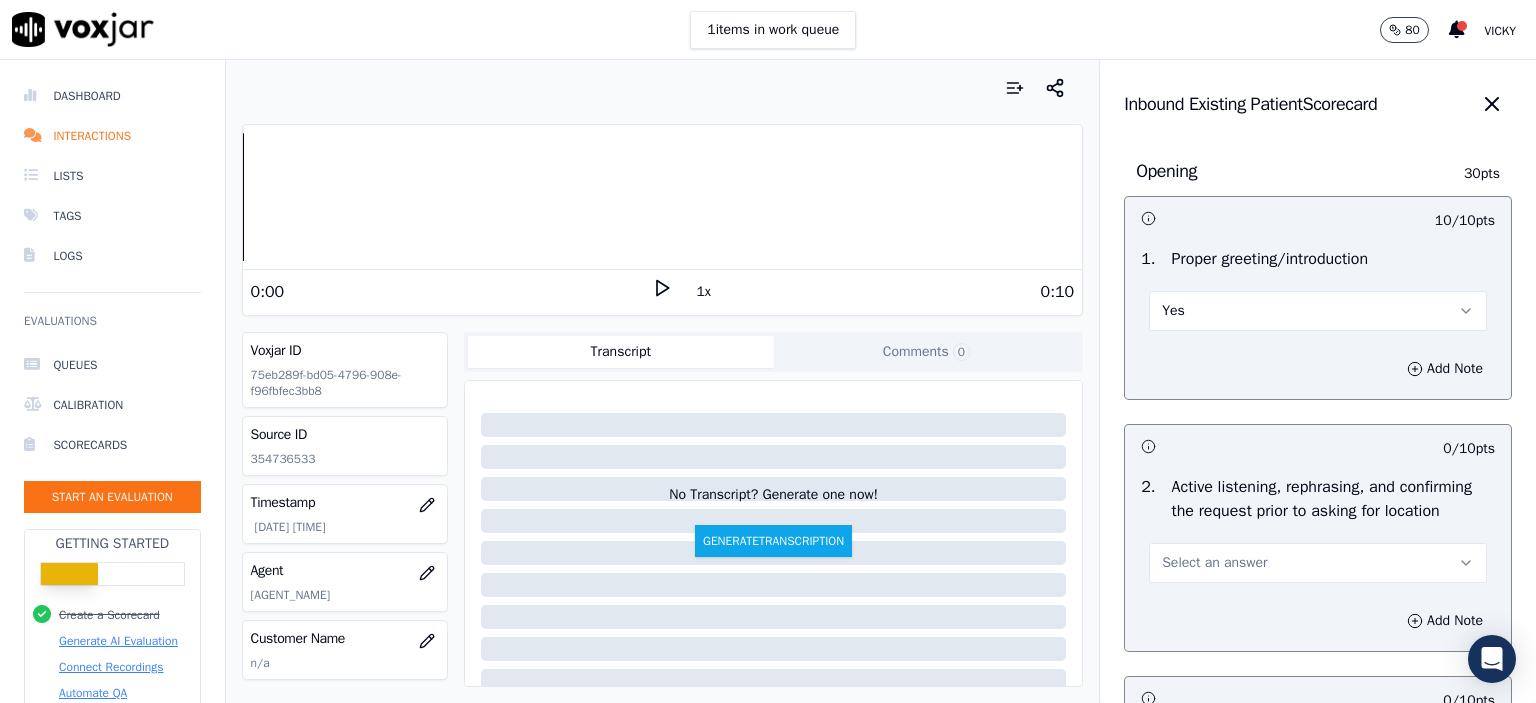 click on "Select an answer" at bounding box center [1214, 563] 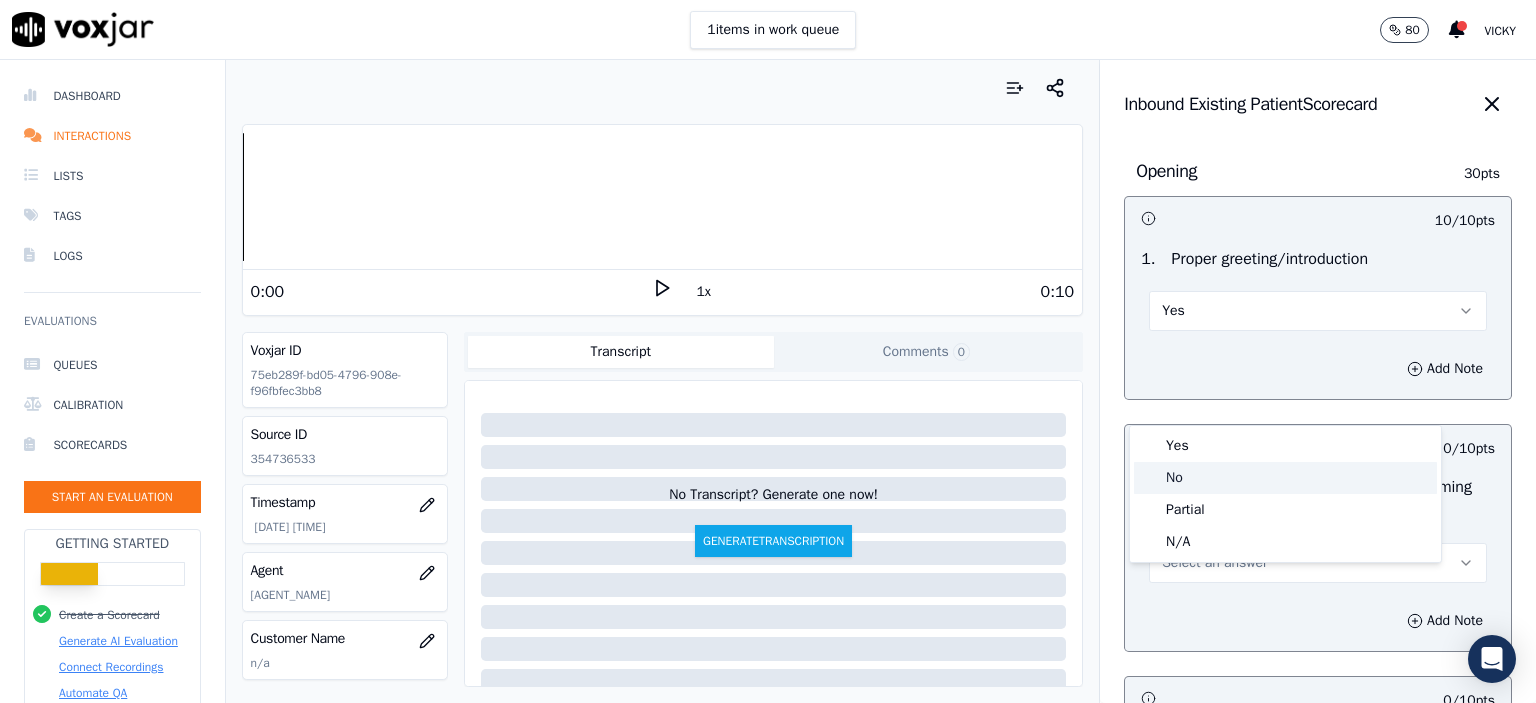 click on "No" 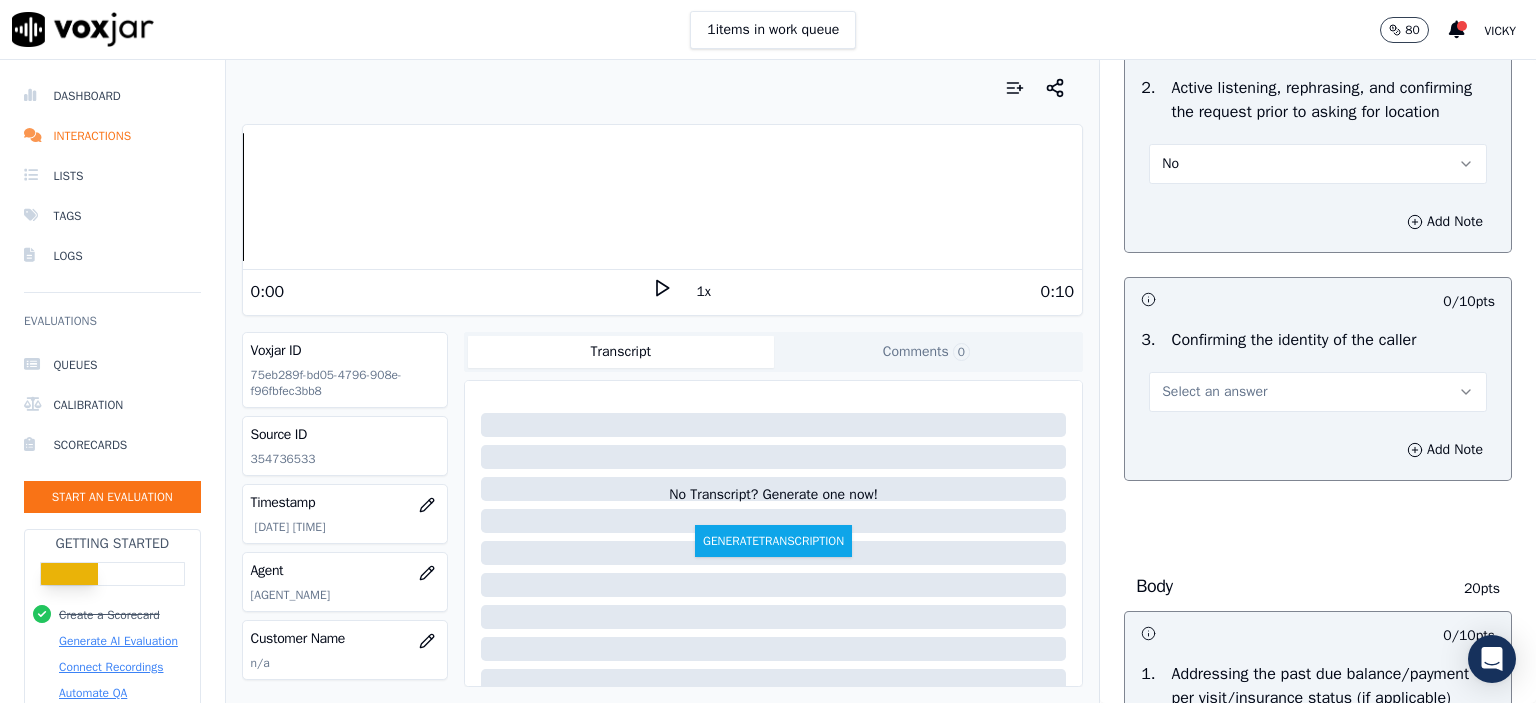 scroll, scrollTop: 400, scrollLeft: 0, axis: vertical 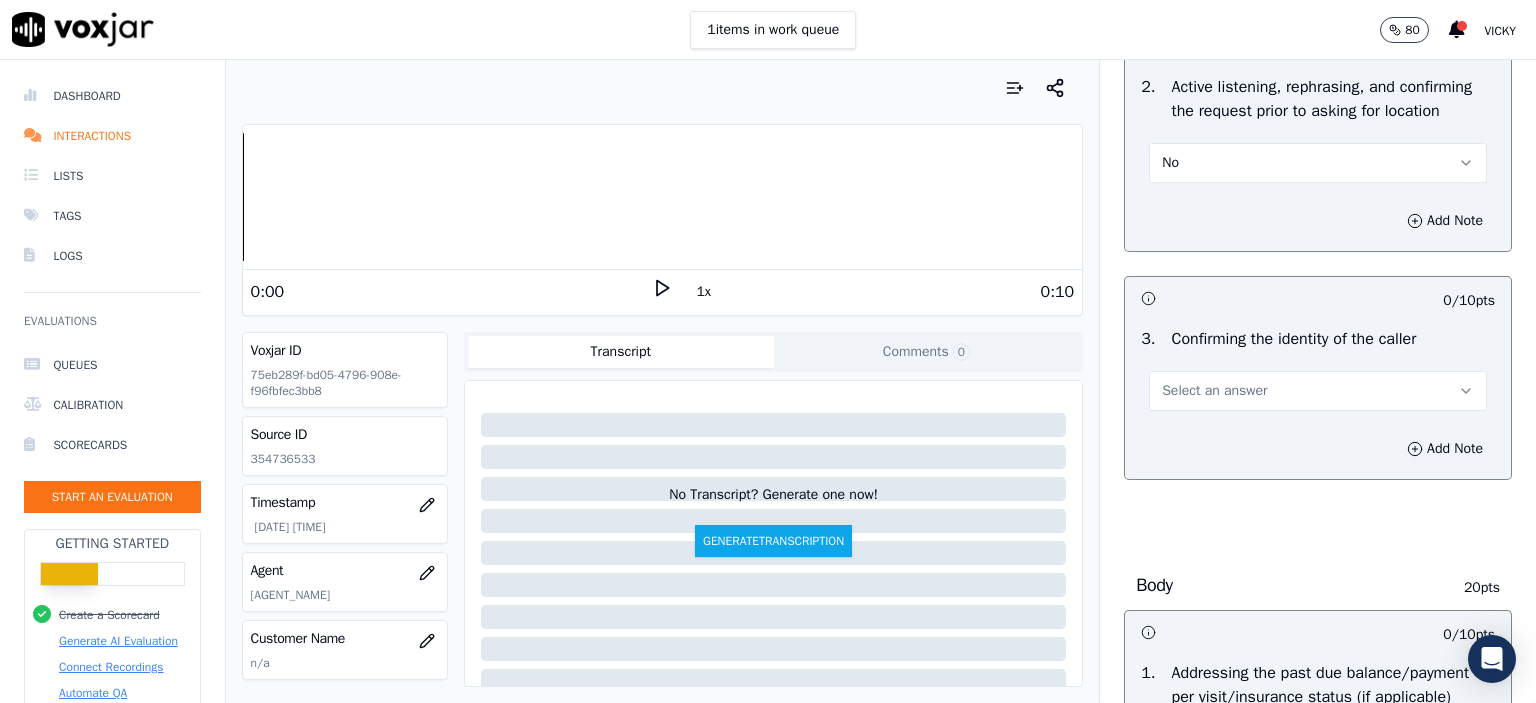 click on "Select an answer" at bounding box center (1318, 391) 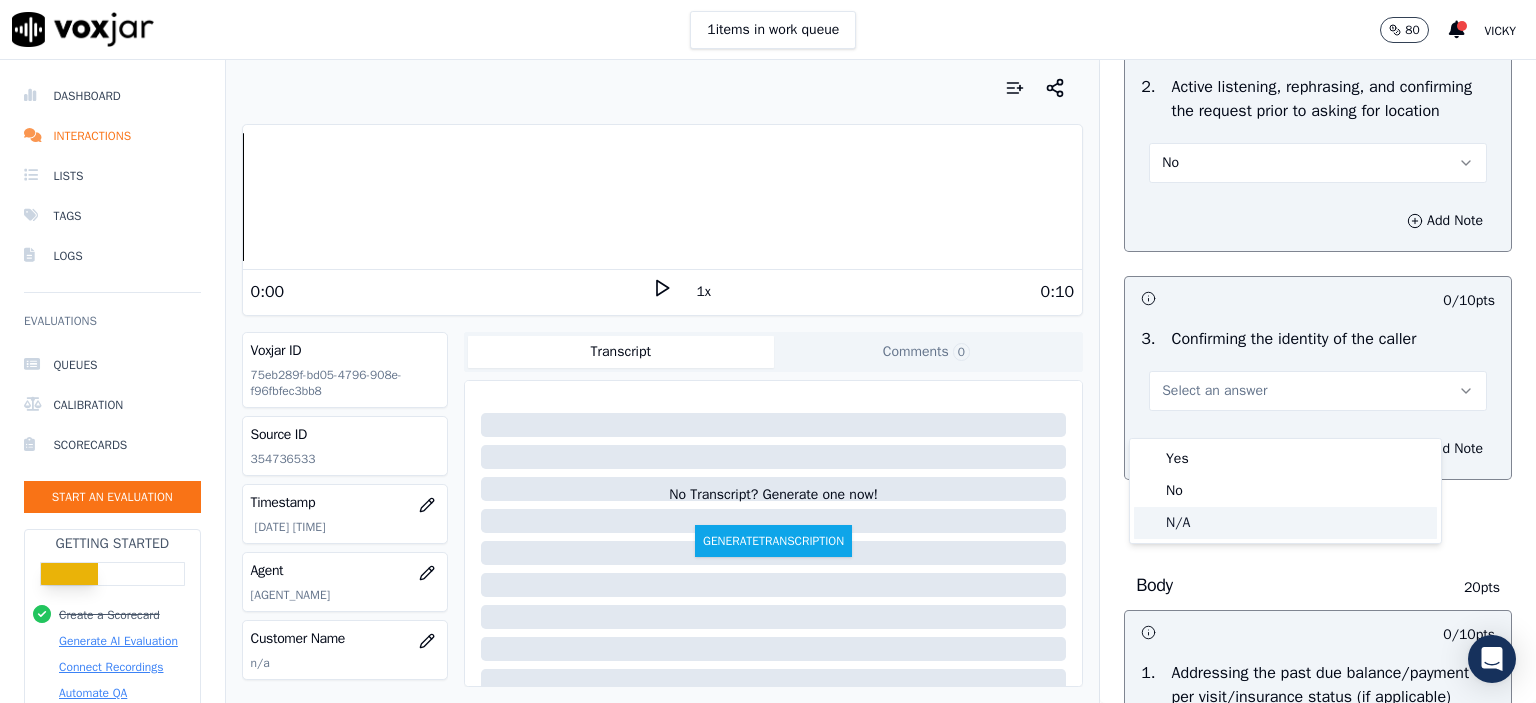 click on "N/A" 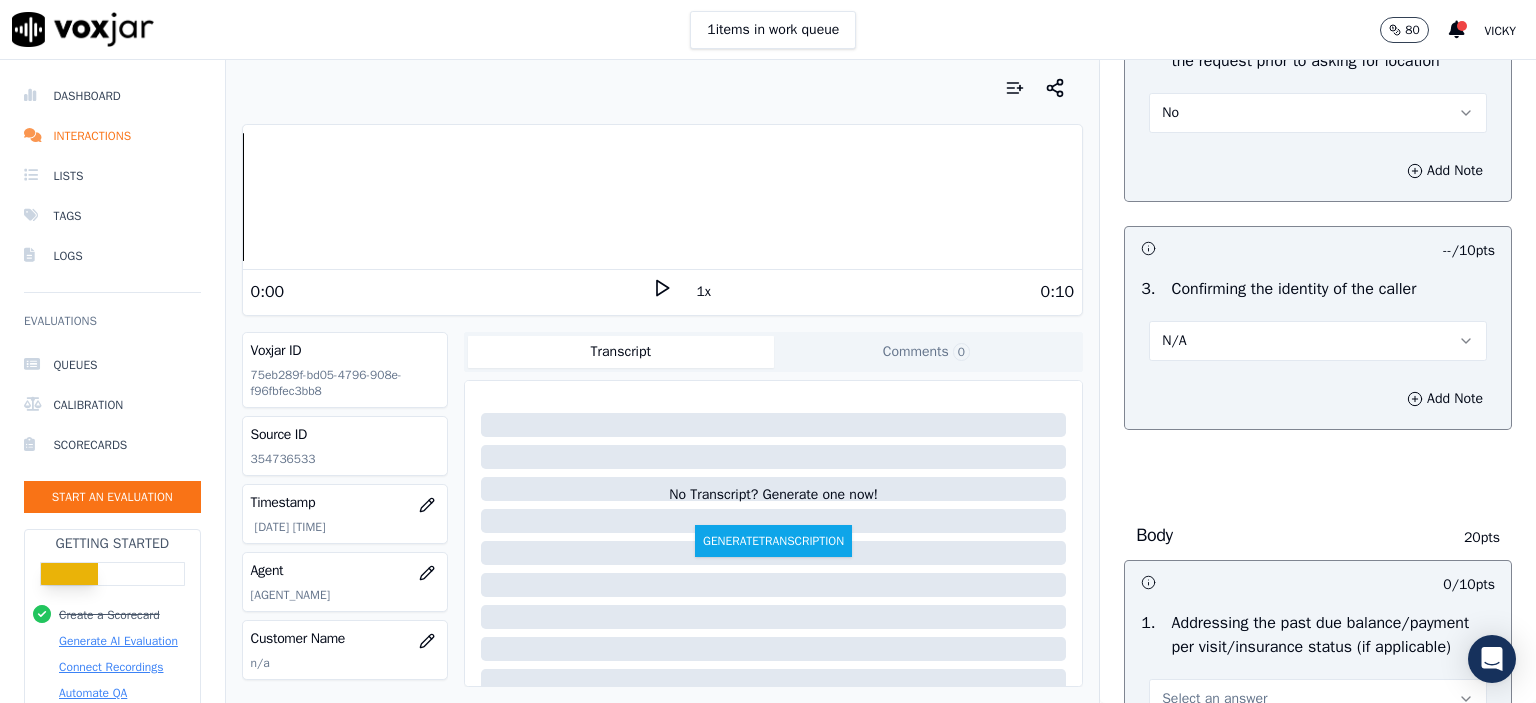 scroll, scrollTop: 800, scrollLeft: 0, axis: vertical 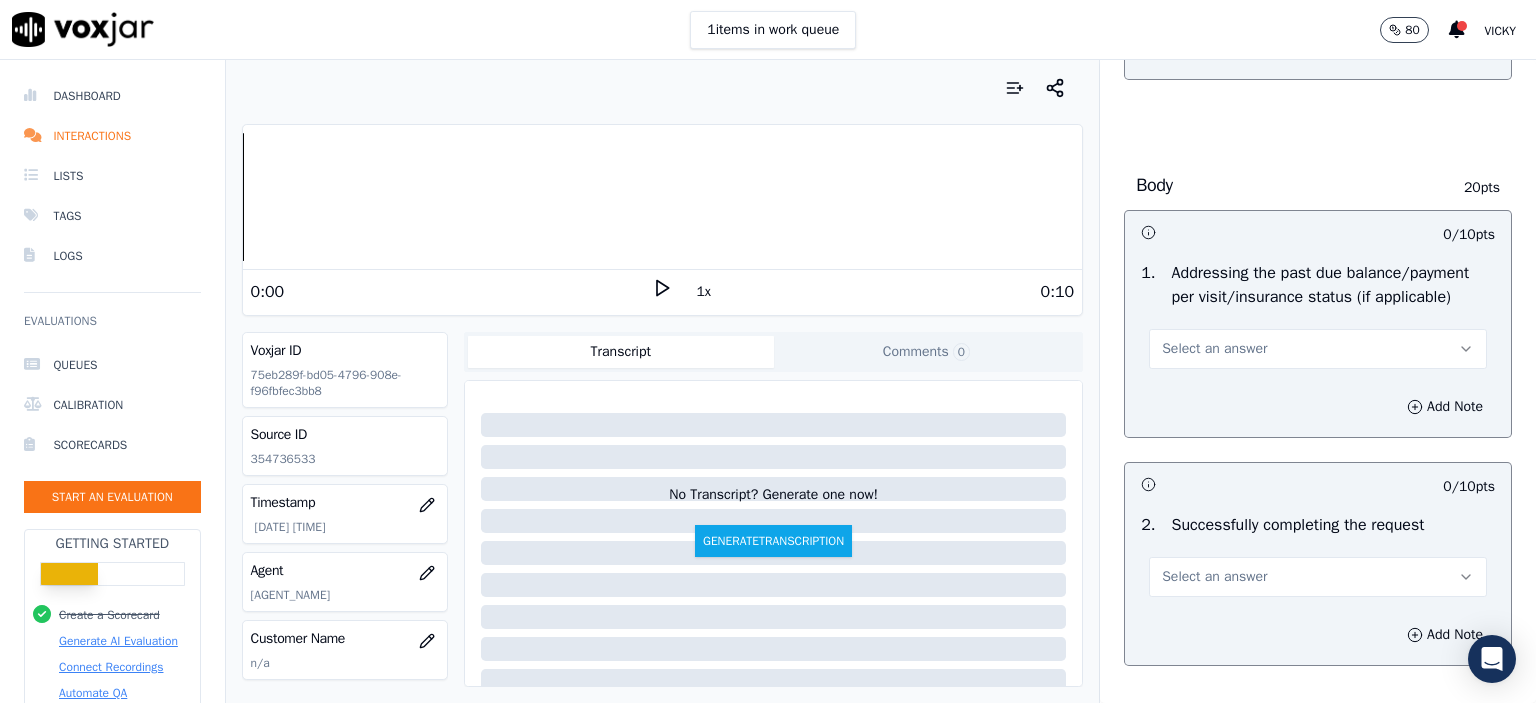 click on "Select an answer" at bounding box center [1318, 349] 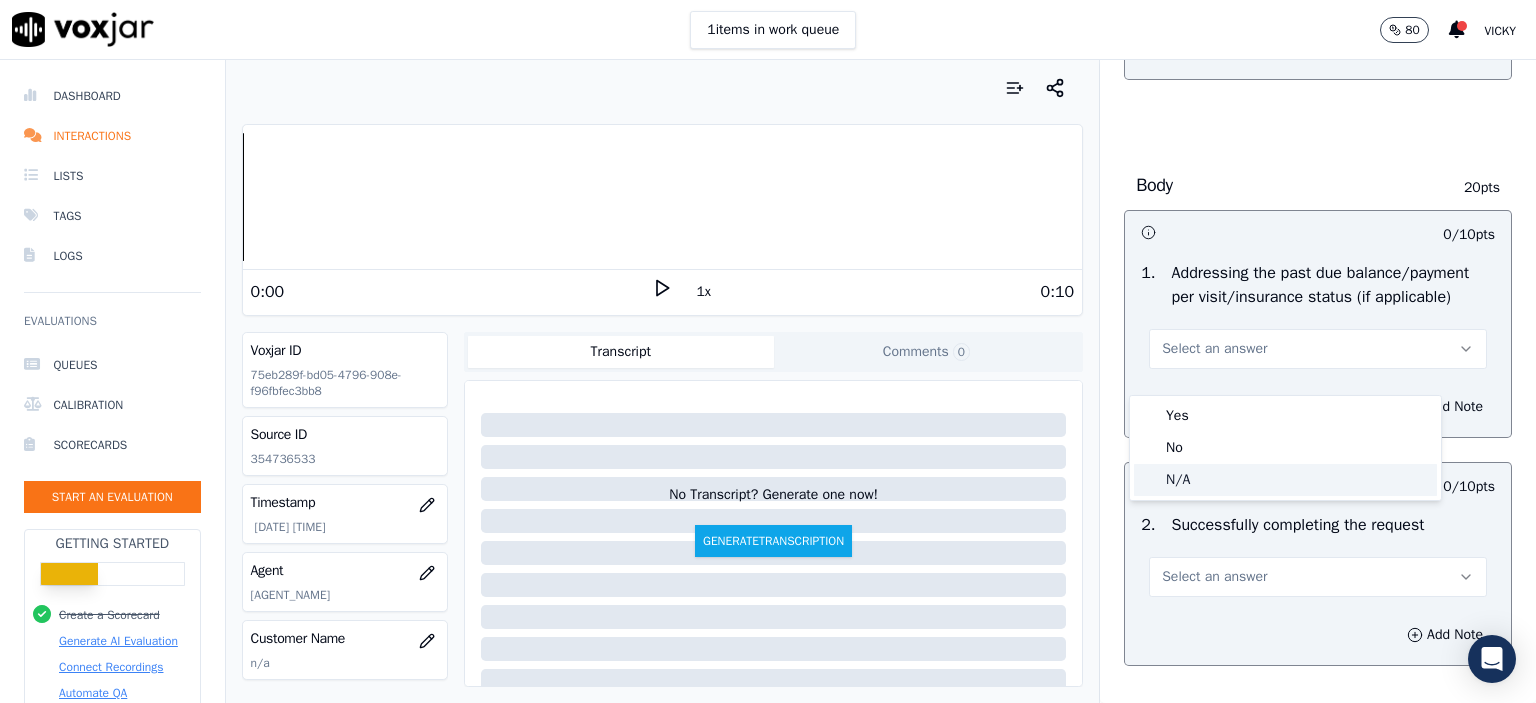 click on "N/A" 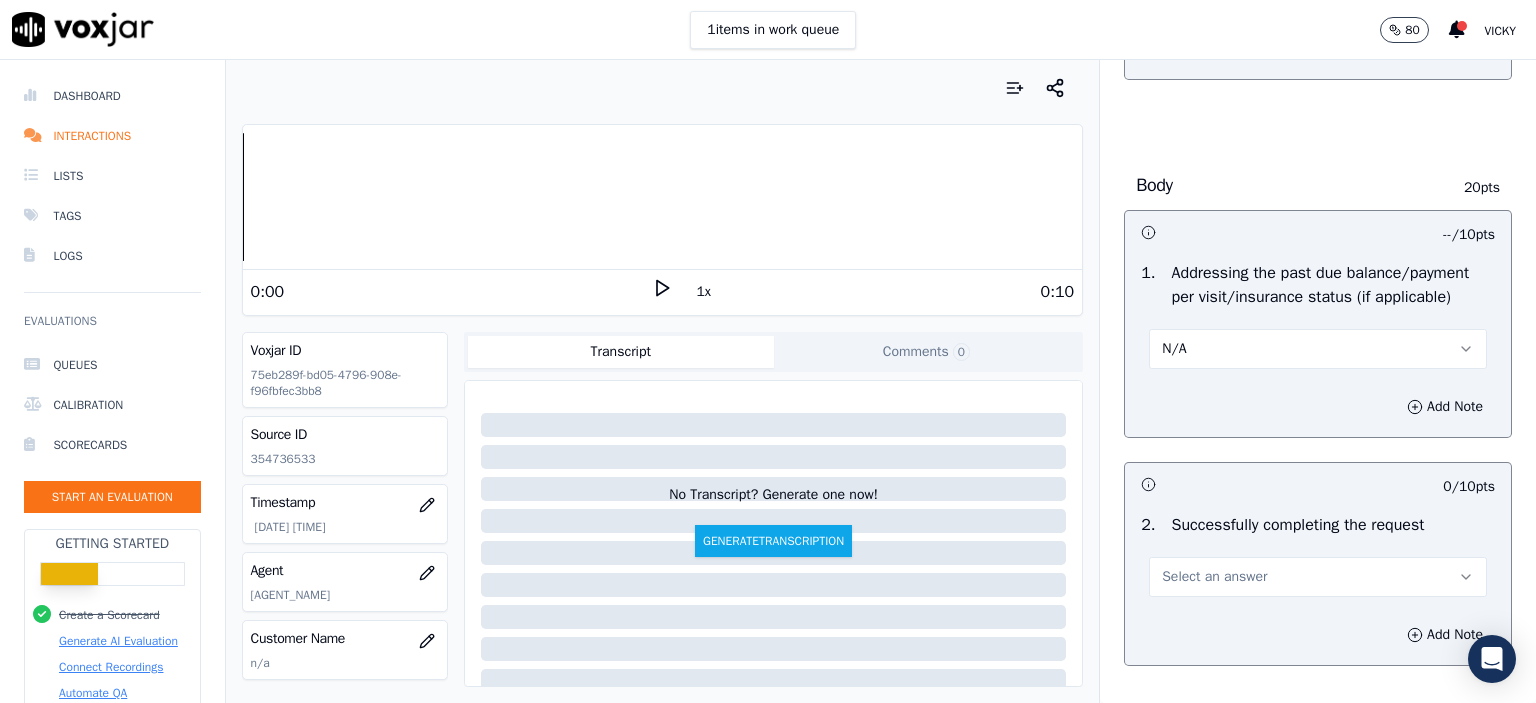 click on "Select an answer" at bounding box center [1318, 577] 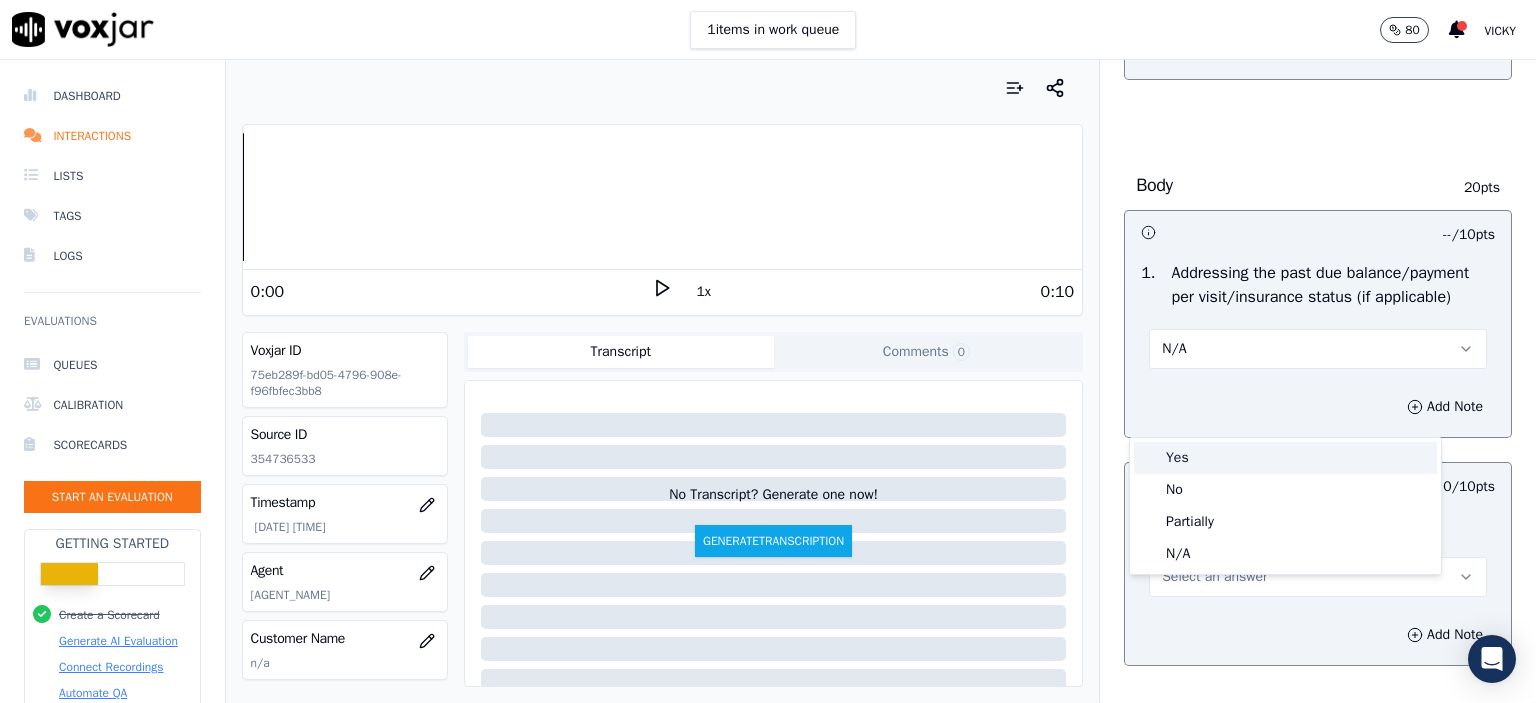 click on "Yes" at bounding box center [1285, 458] 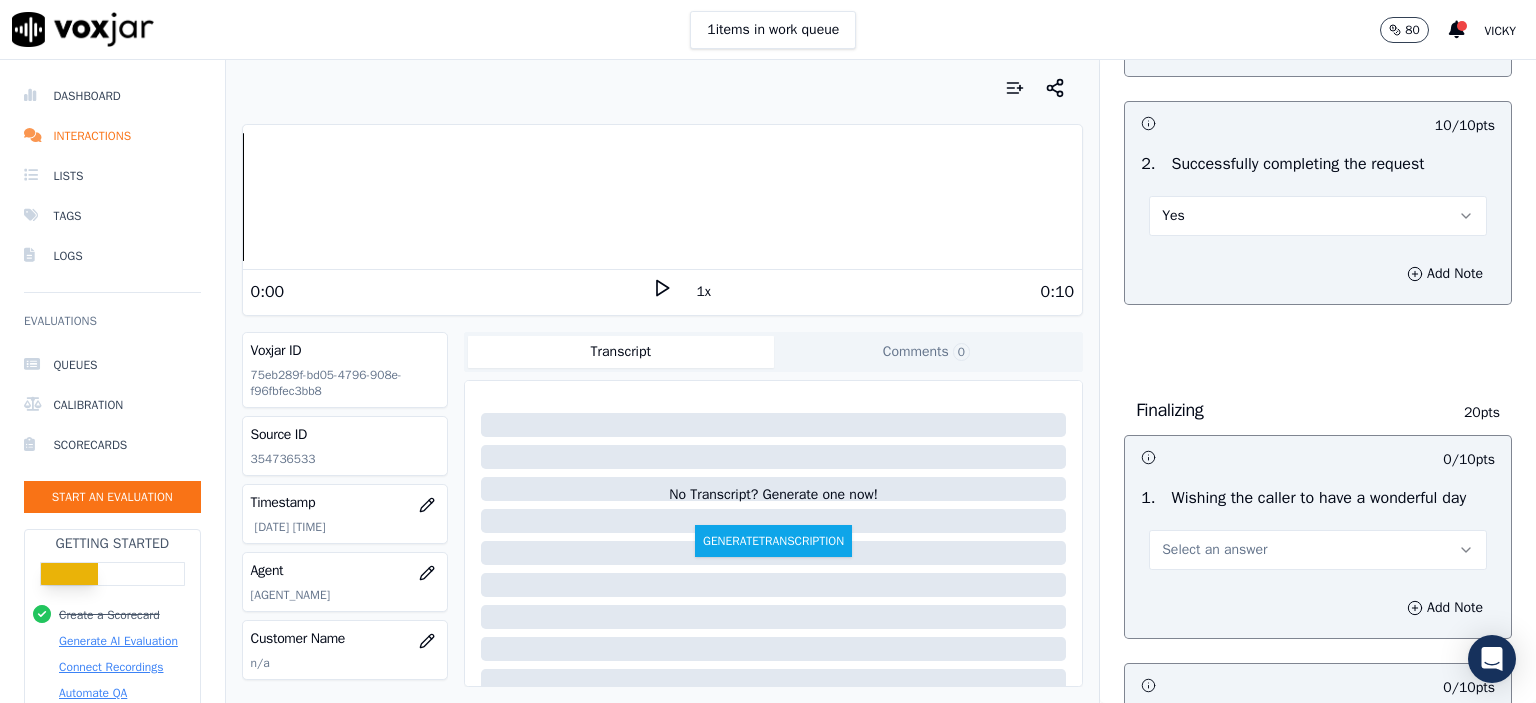 scroll, scrollTop: 1400, scrollLeft: 0, axis: vertical 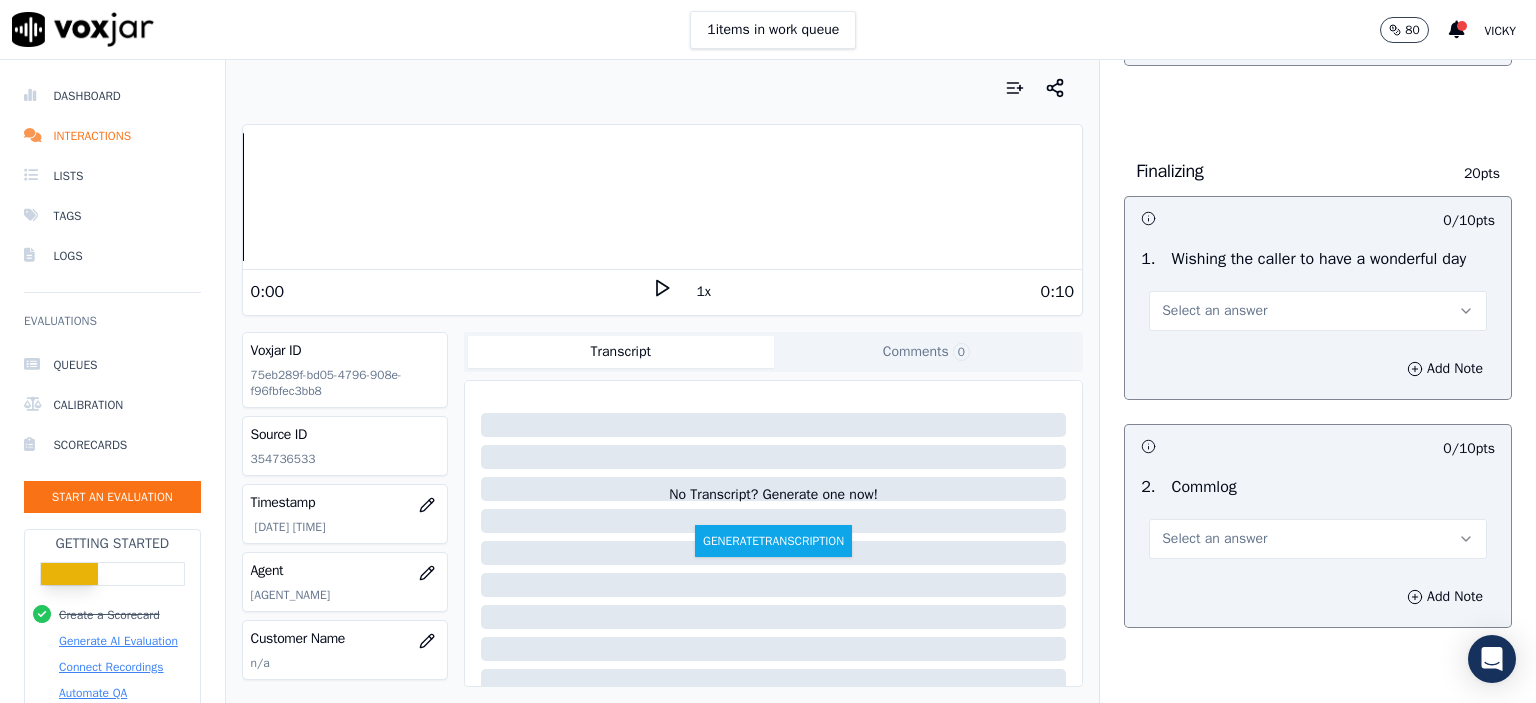 click on "Select an answer" at bounding box center (1318, 311) 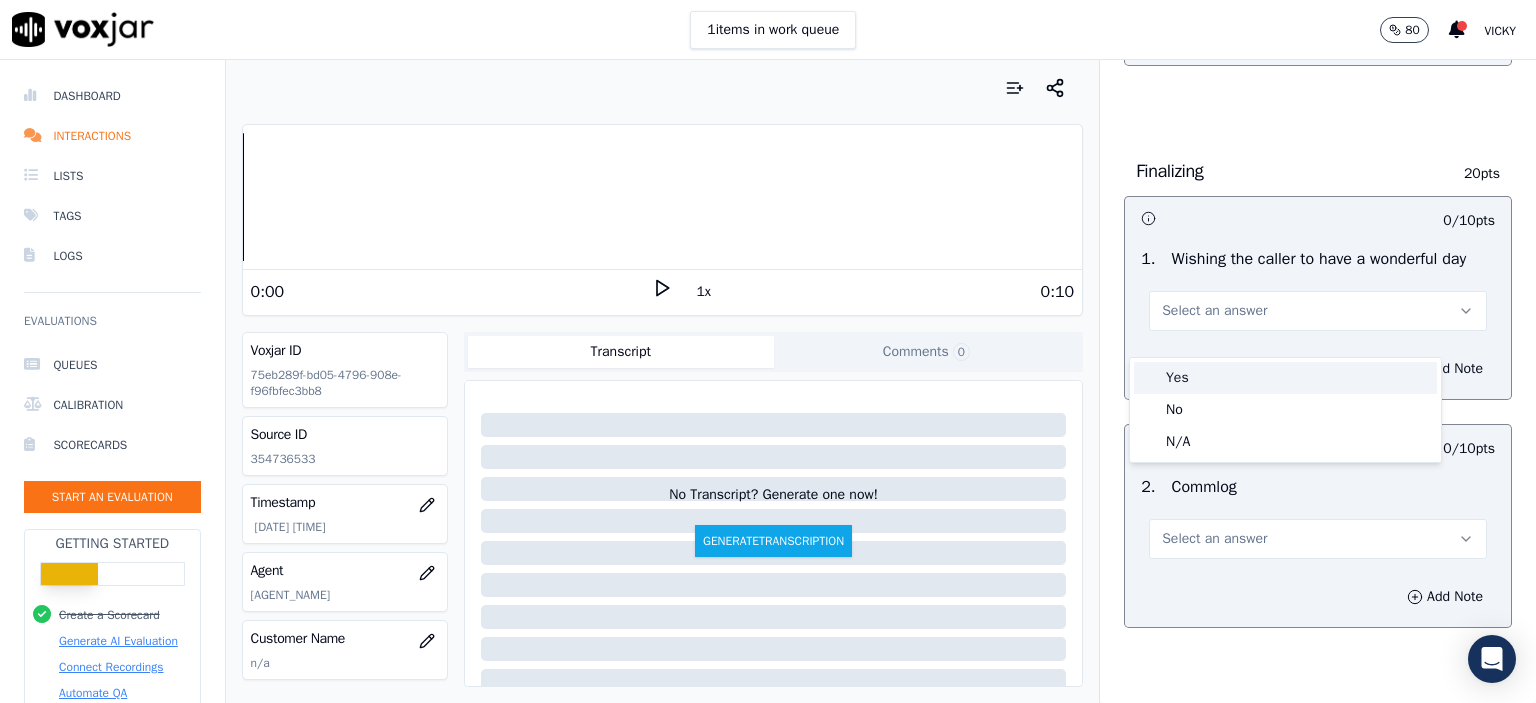 click on "Yes" at bounding box center (1285, 378) 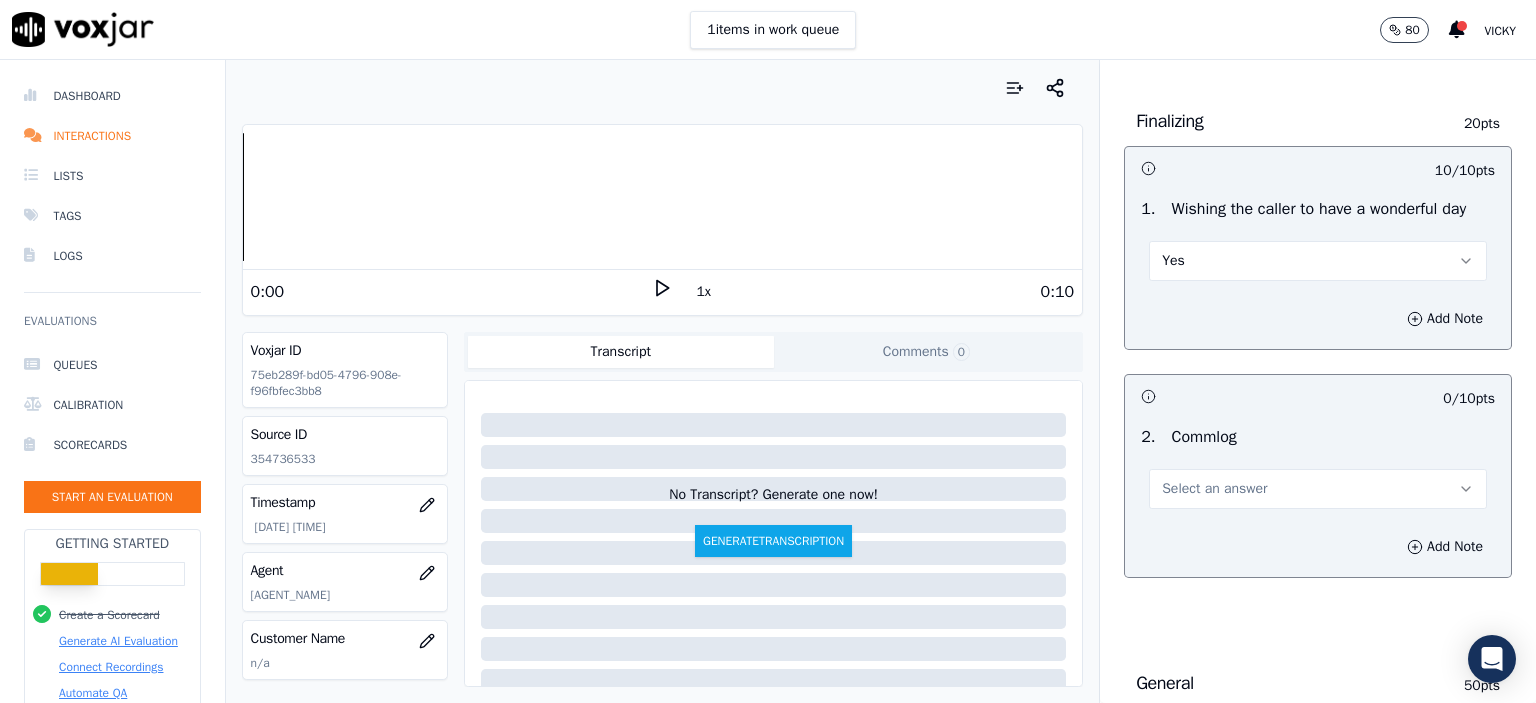 scroll, scrollTop: 1600, scrollLeft: 0, axis: vertical 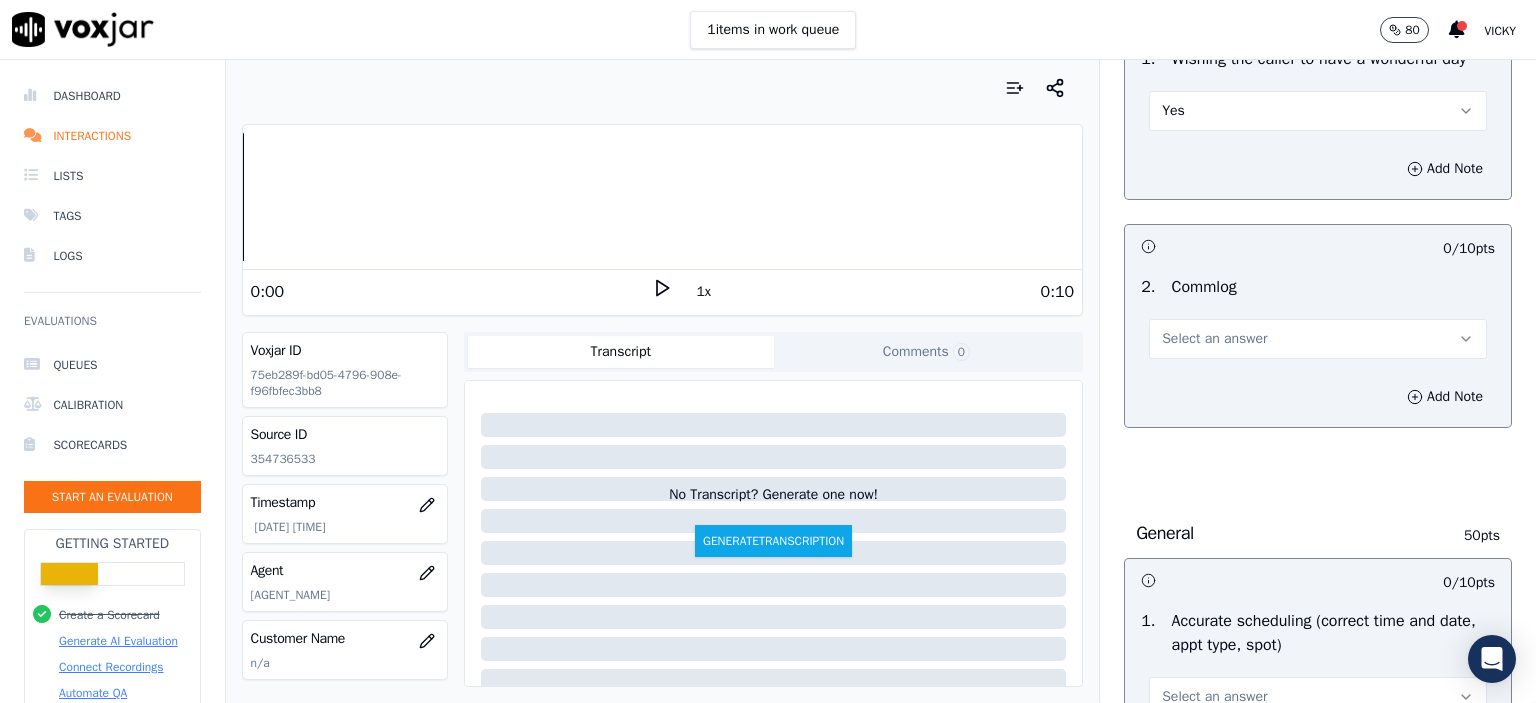 click on "Select an answer" at bounding box center (1318, 339) 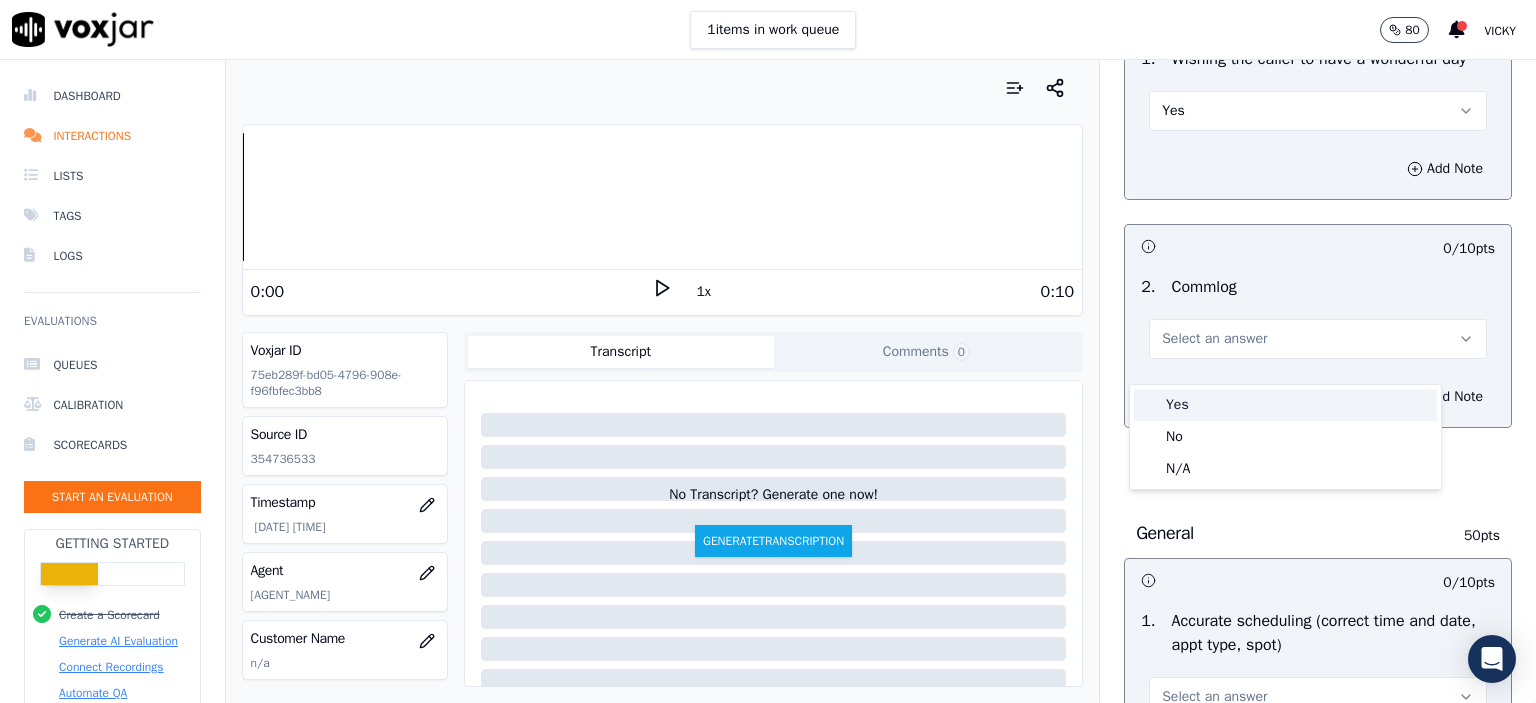 click on "Yes" at bounding box center (1285, 405) 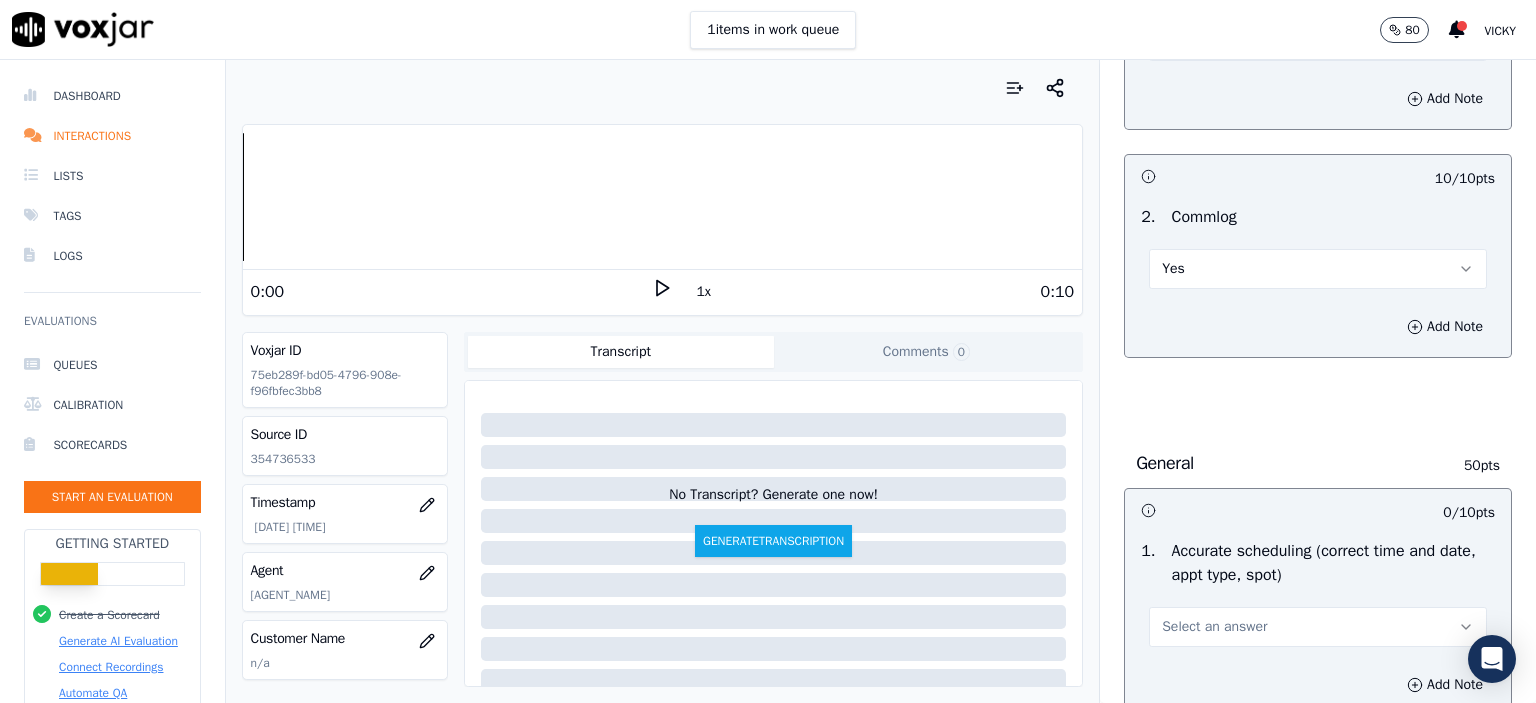 scroll, scrollTop: 1900, scrollLeft: 0, axis: vertical 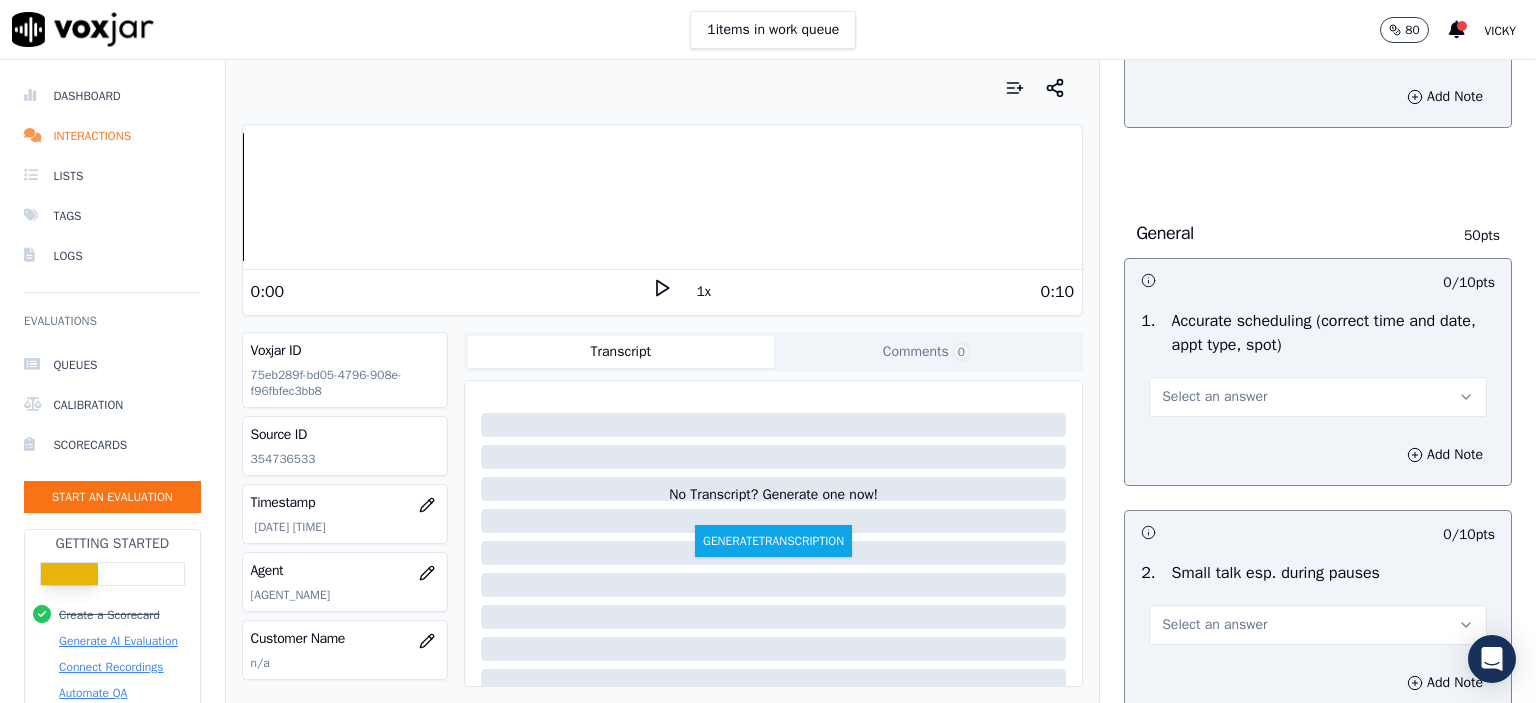 click on "Select an answer" at bounding box center (1214, 397) 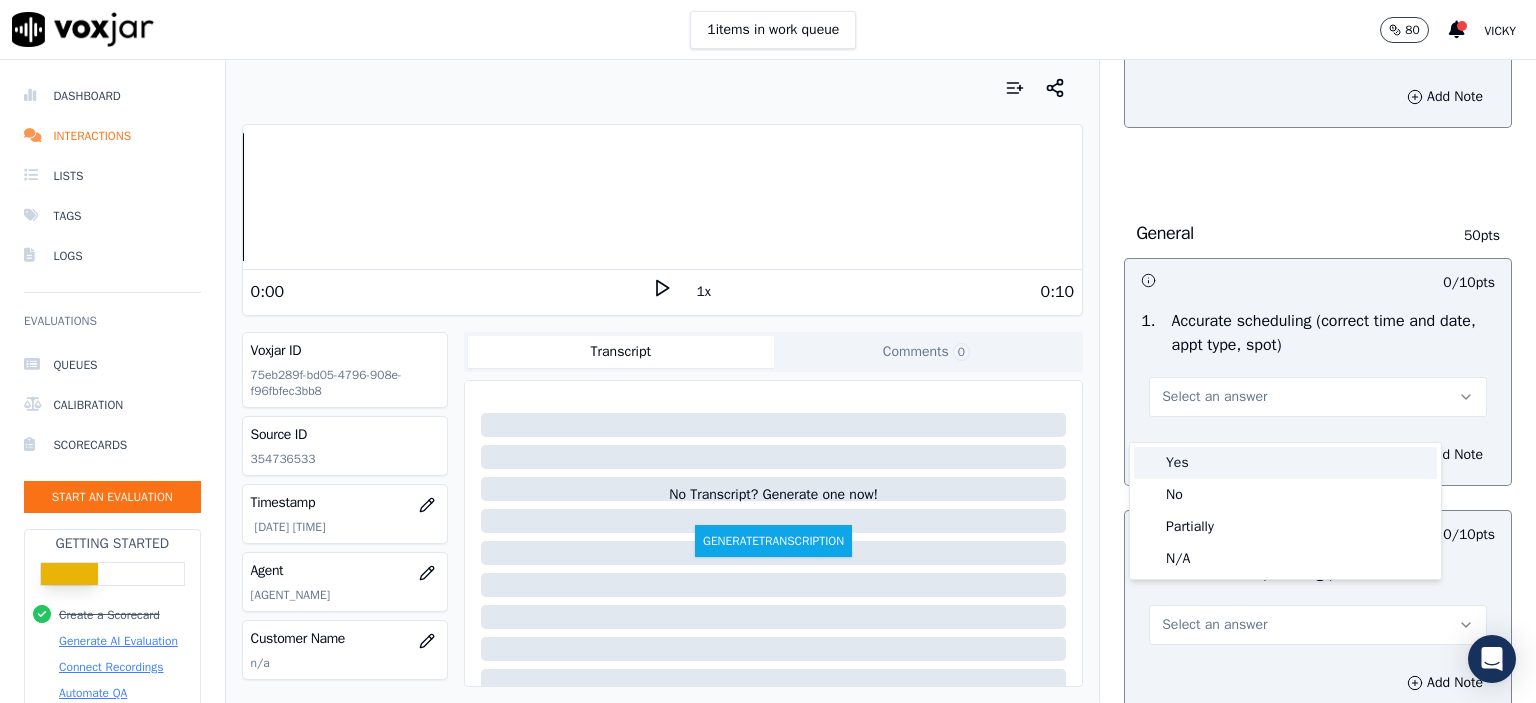 click on "Yes" at bounding box center (1285, 463) 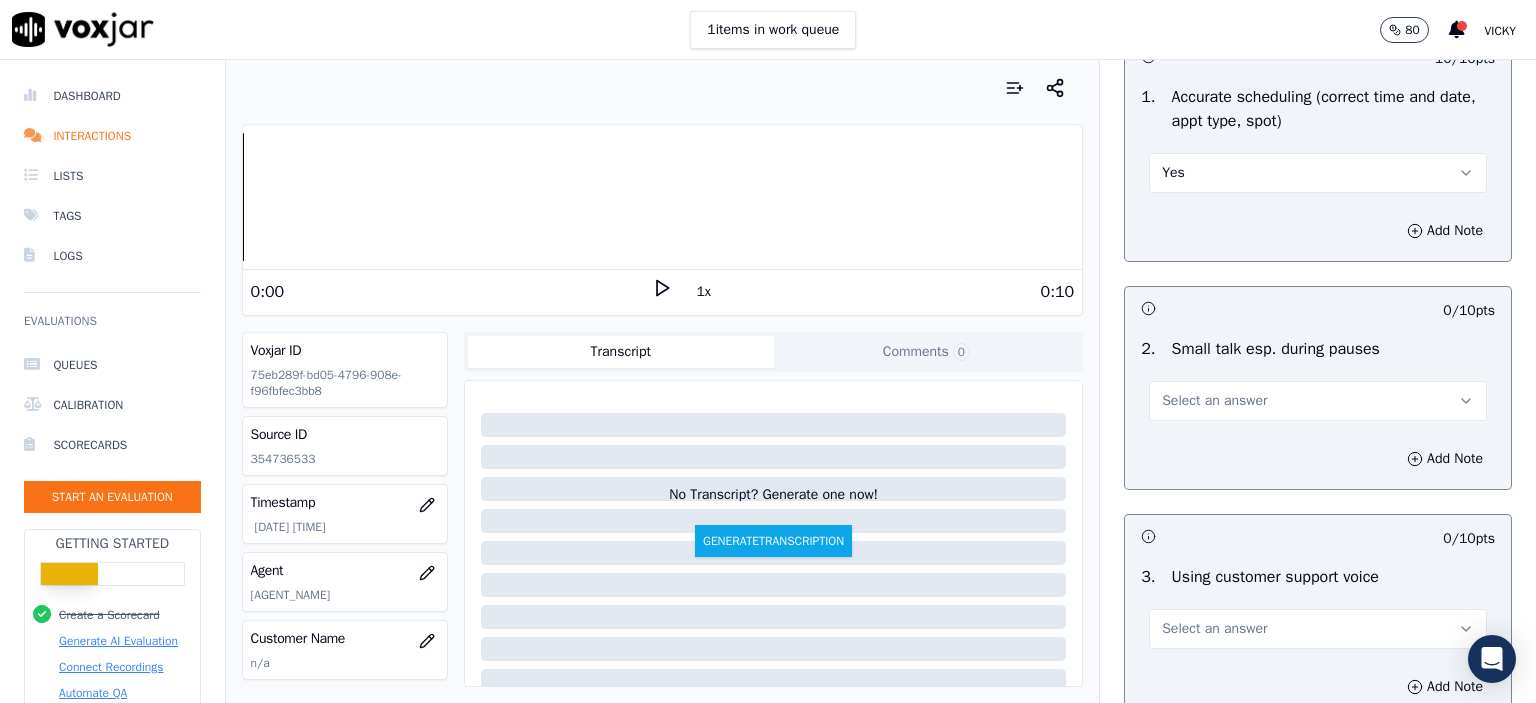scroll, scrollTop: 2200, scrollLeft: 0, axis: vertical 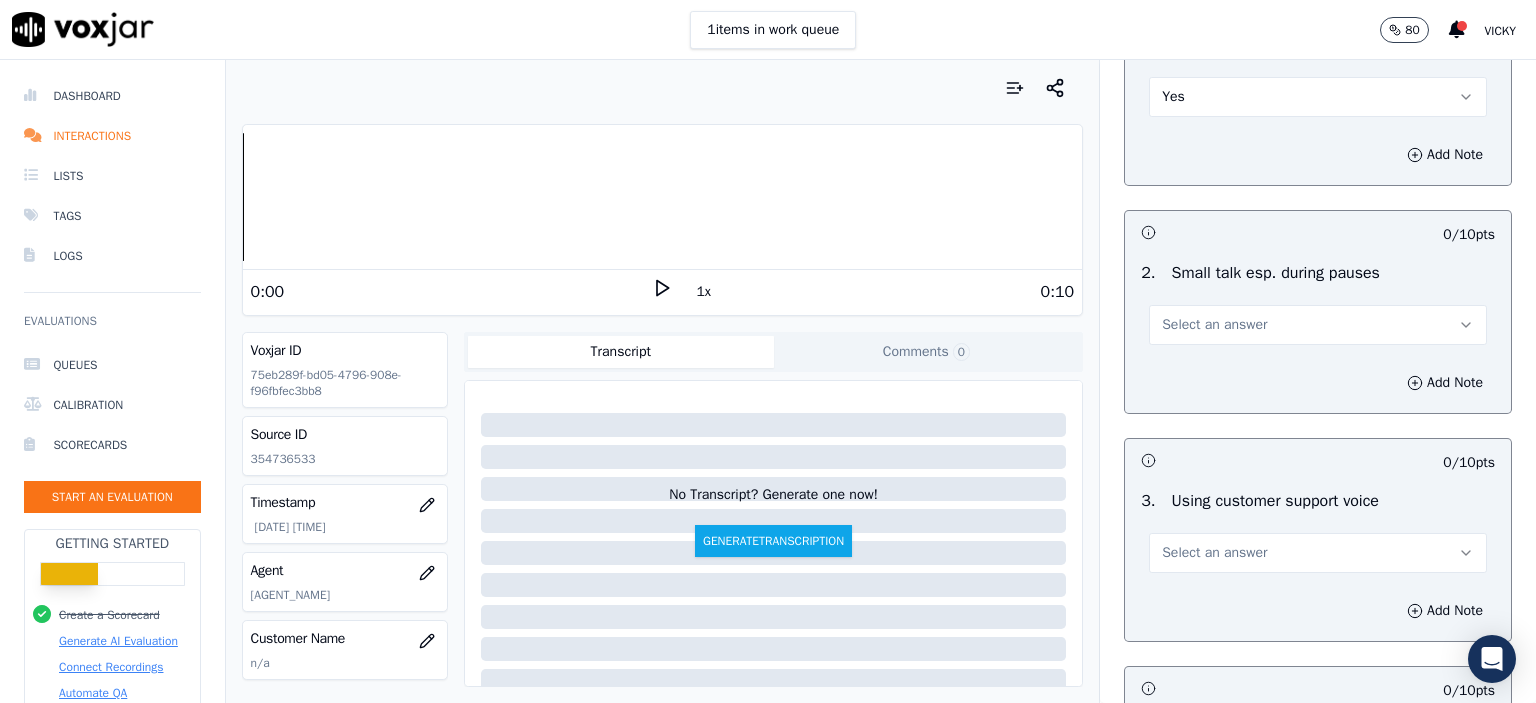 click on "Select an answer" at bounding box center (1318, 325) 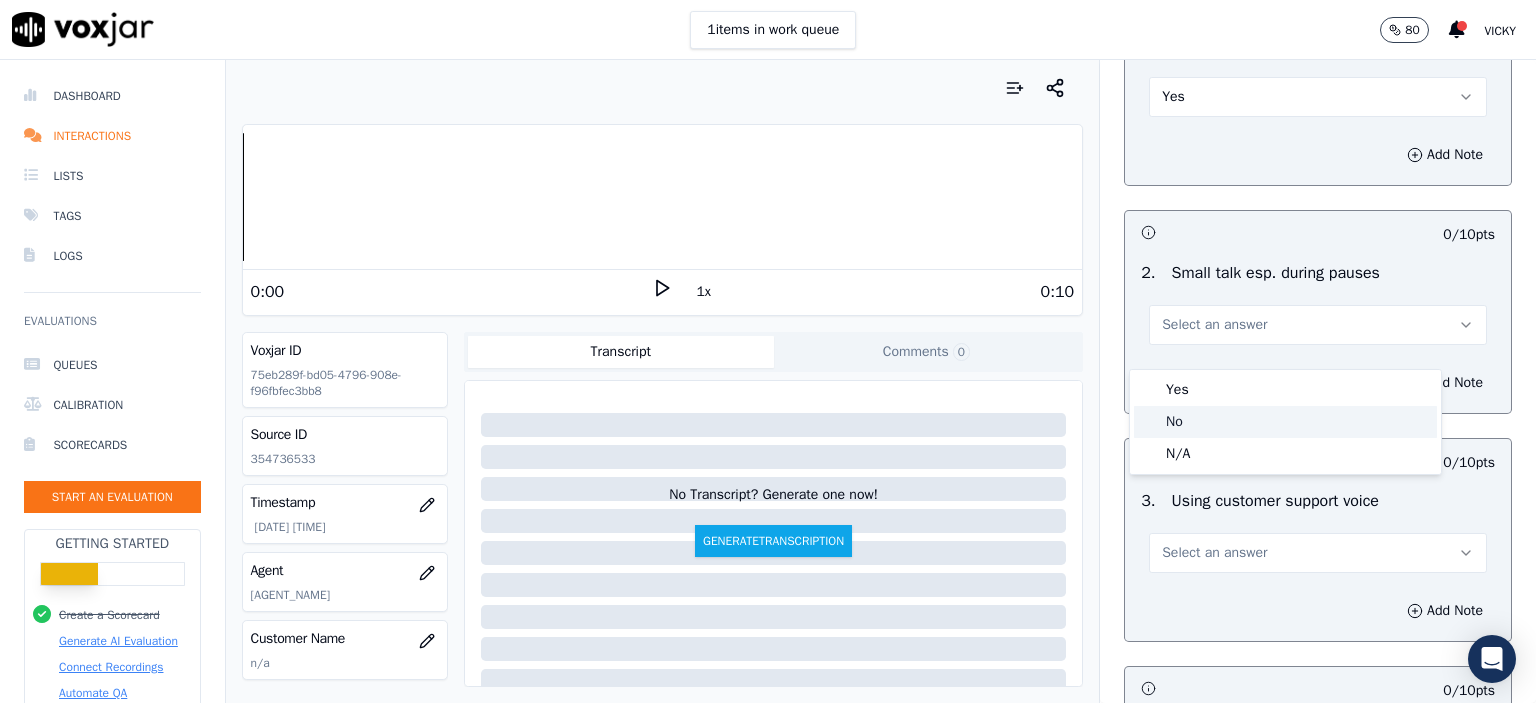 drag, startPoint x: 1247, startPoint y: 365, endPoint x: 1236, endPoint y: 410, distance: 46.32494 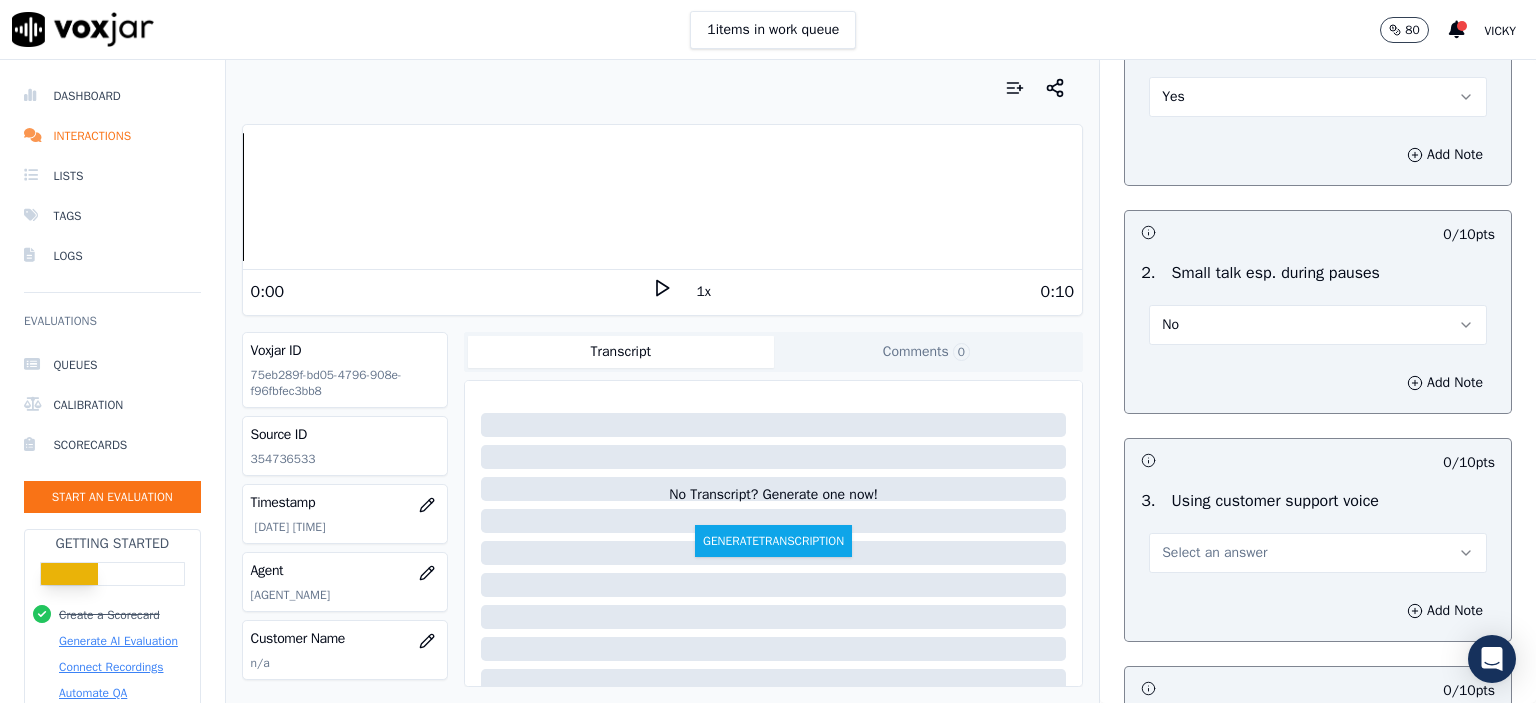 drag, startPoint x: 1216, startPoint y: 339, endPoint x: 1228, endPoint y: 363, distance: 26.832815 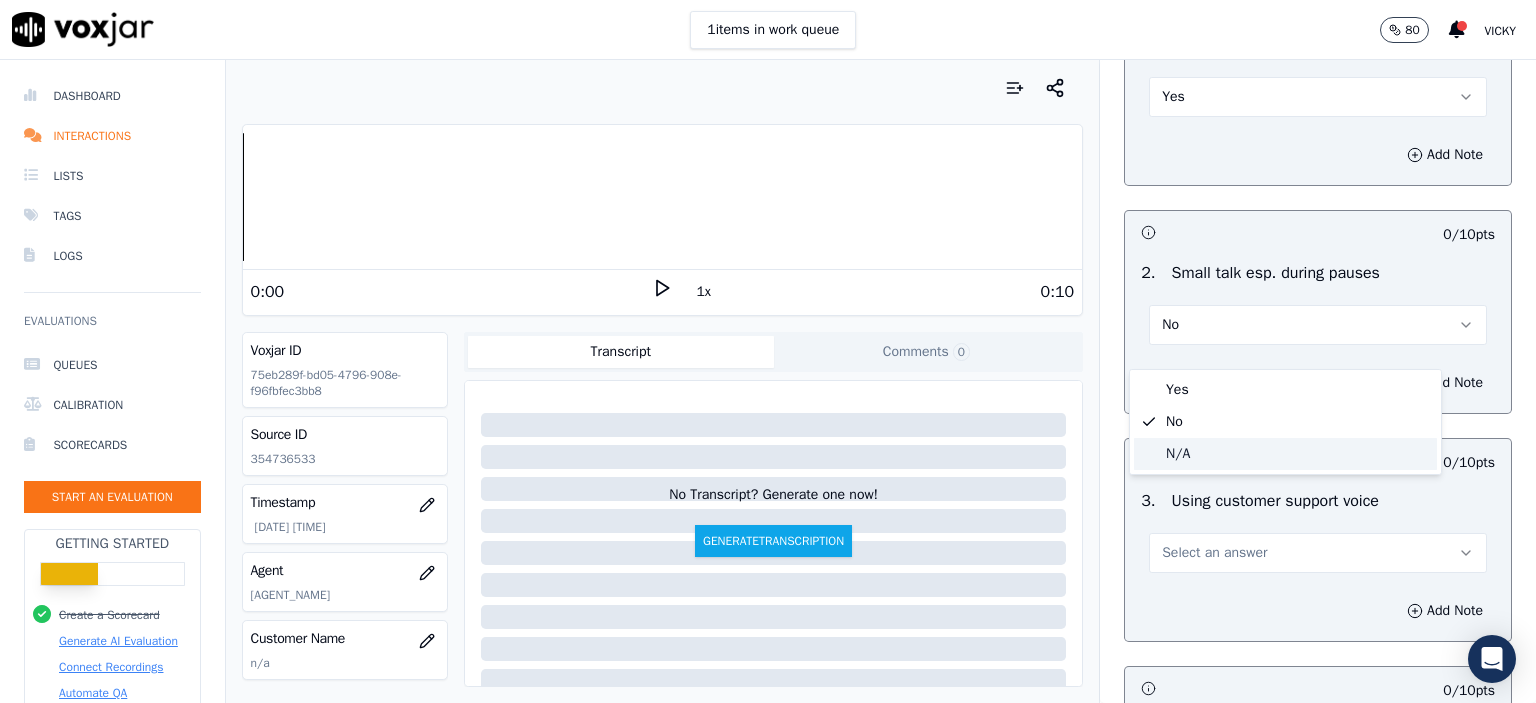 click on "N/A" 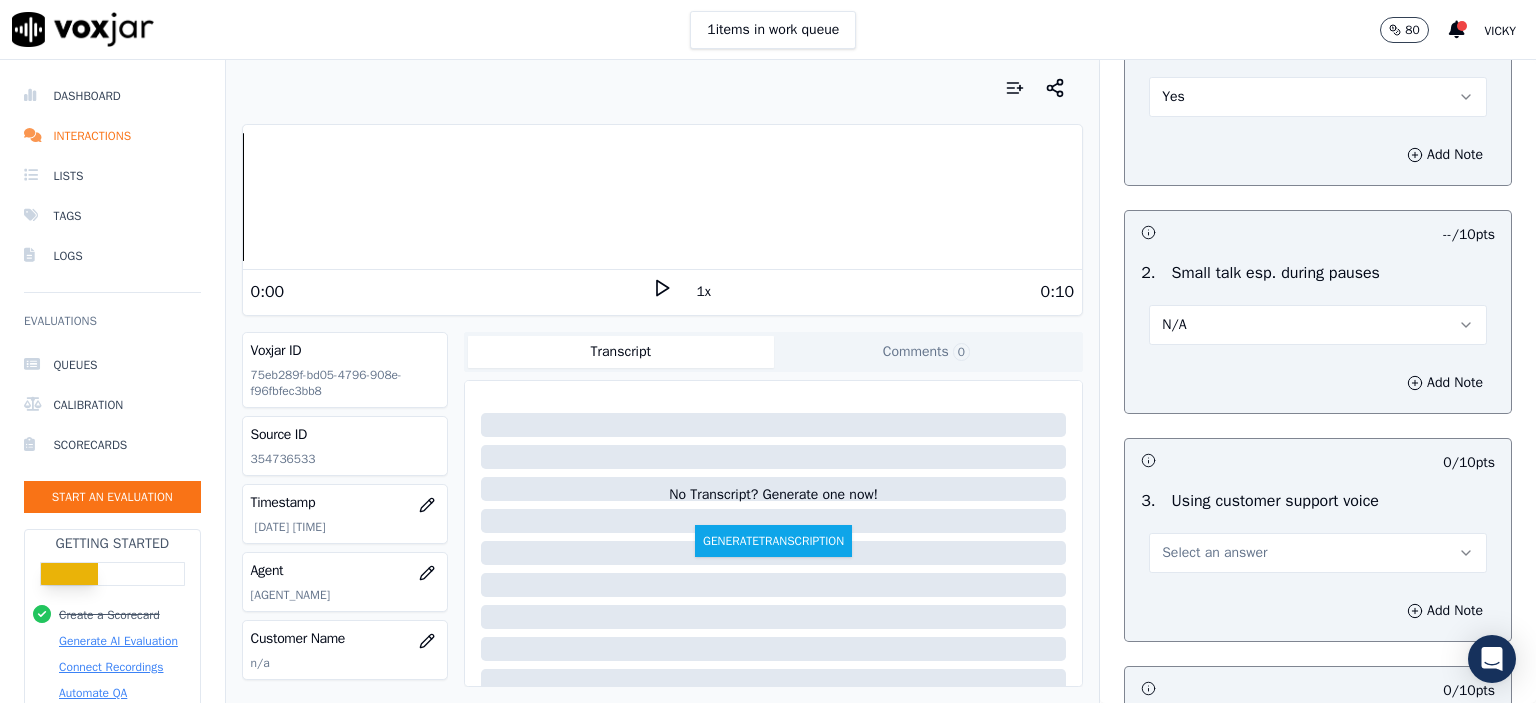 click on "Select an answer" at bounding box center [1318, 553] 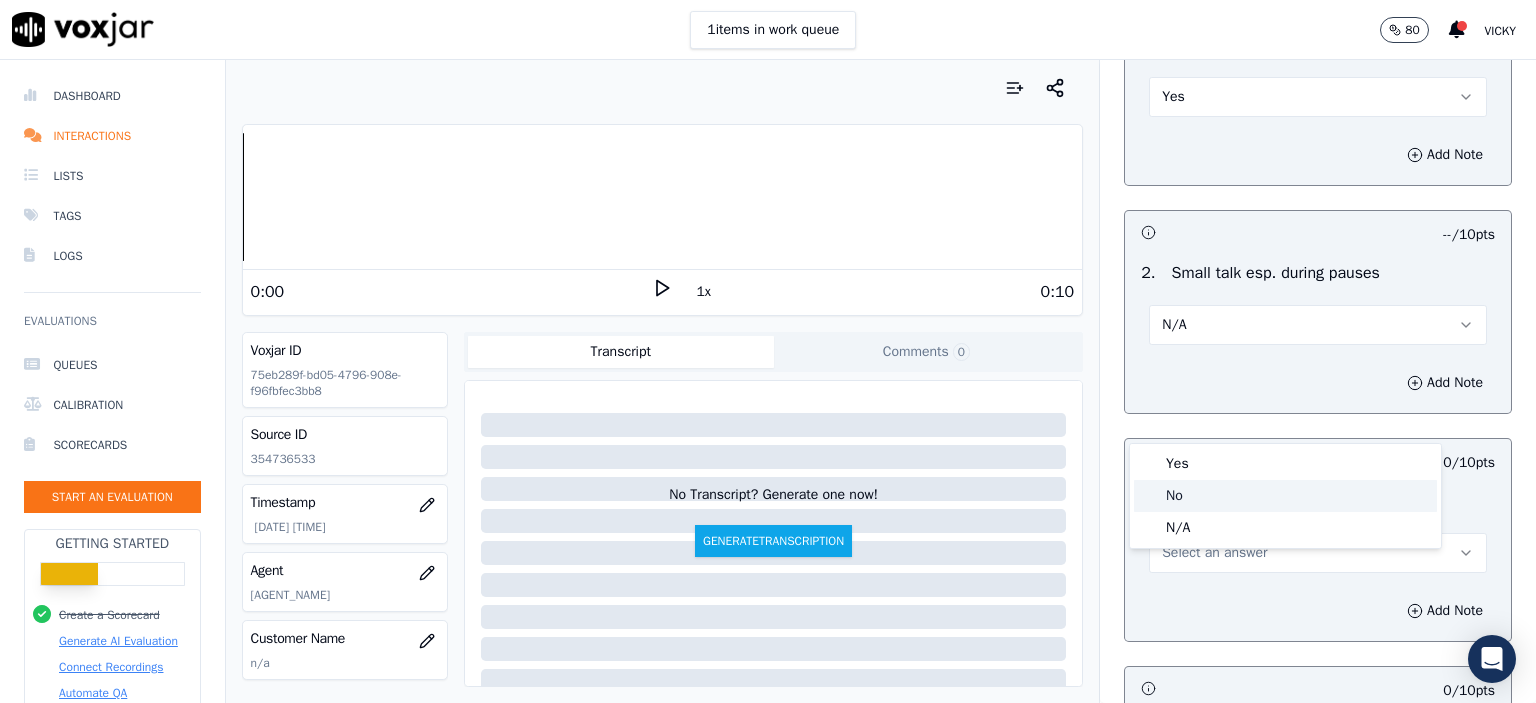 click on "Yes" at bounding box center [1285, 464] 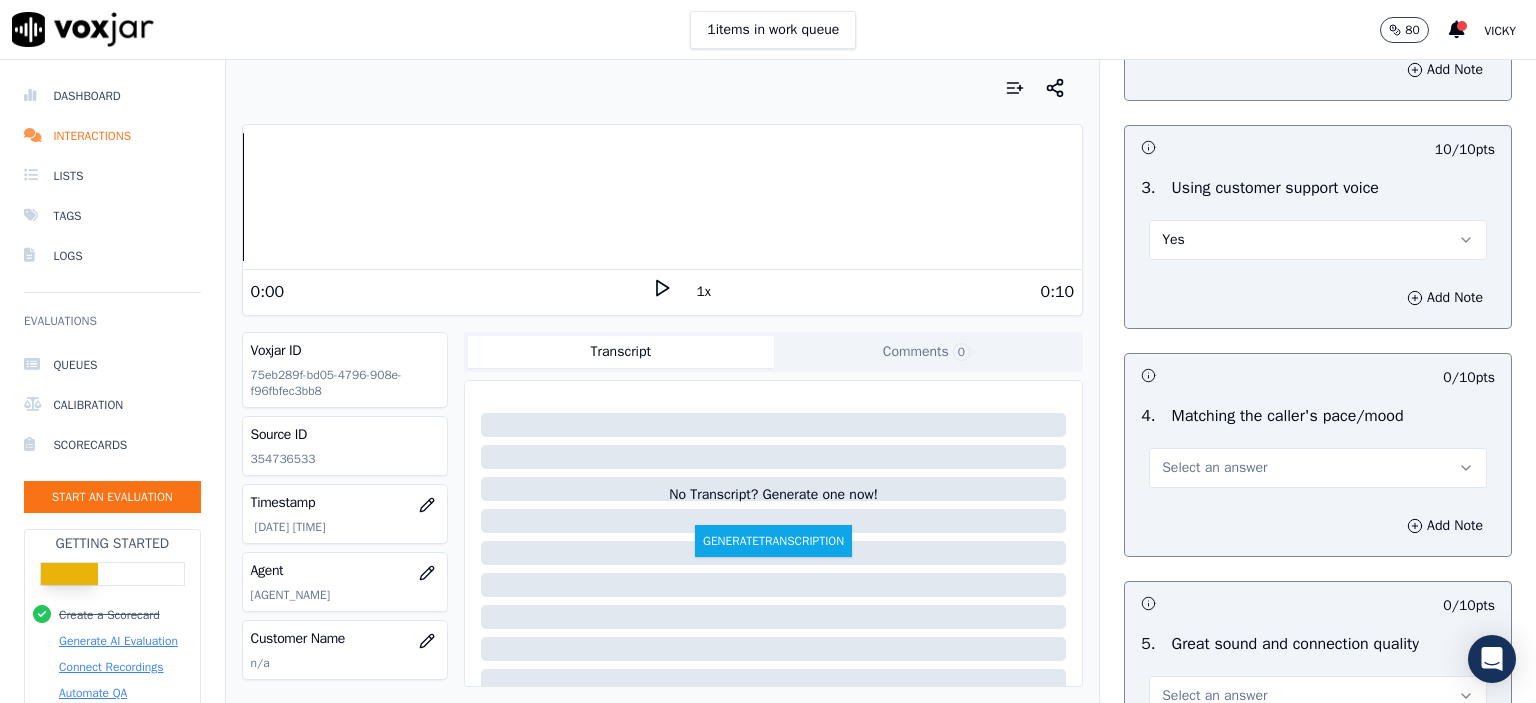scroll, scrollTop: 2600, scrollLeft: 0, axis: vertical 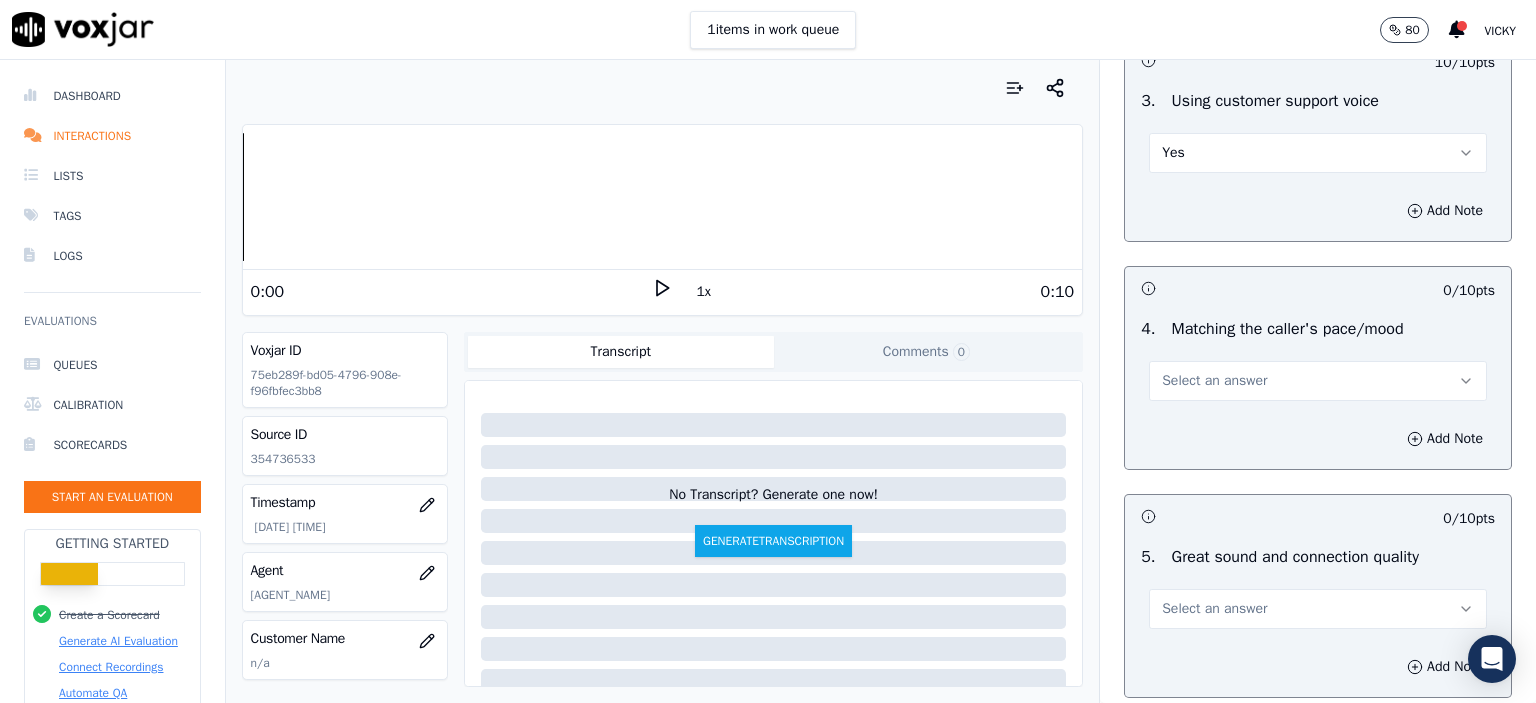 click on "Select an answer" at bounding box center (1214, 381) 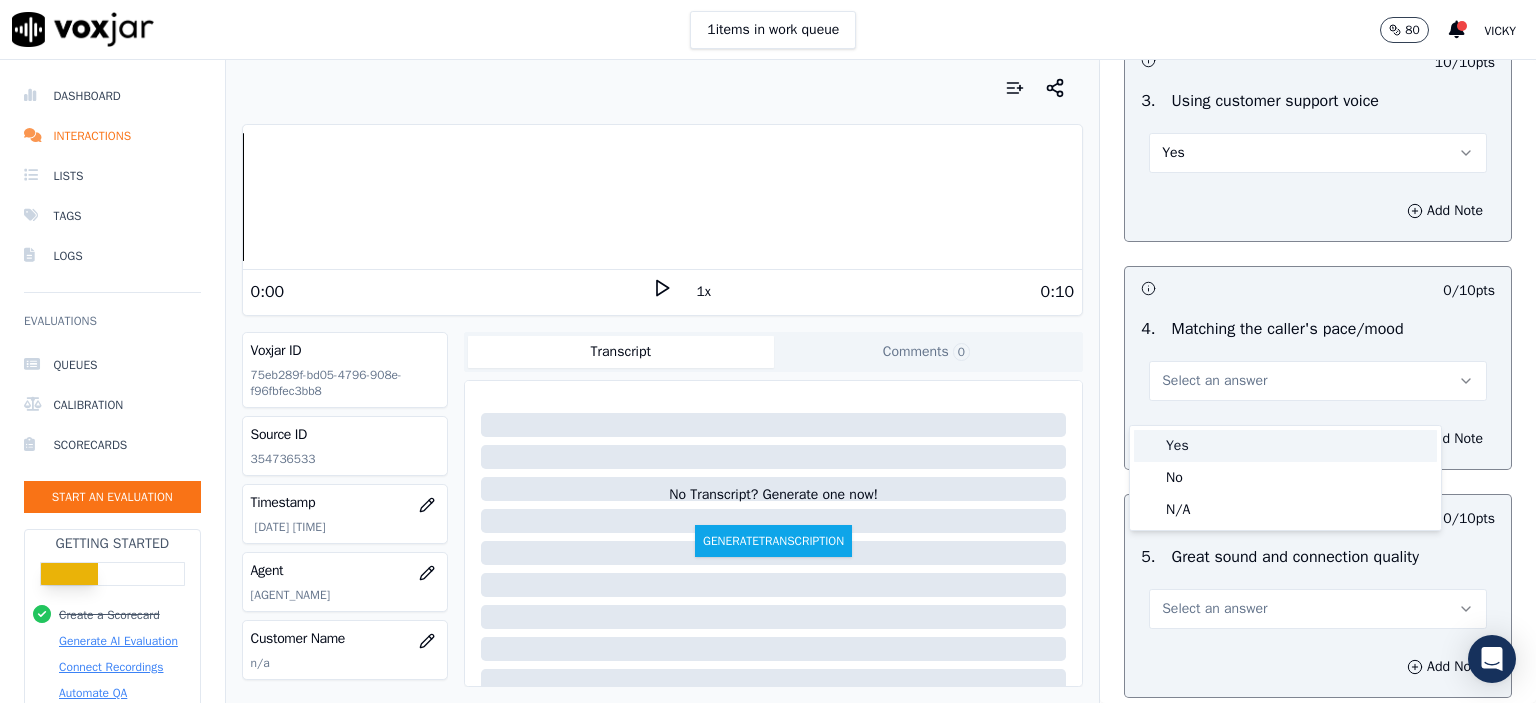 click on "Yes" at bounding box center [1285, 446] 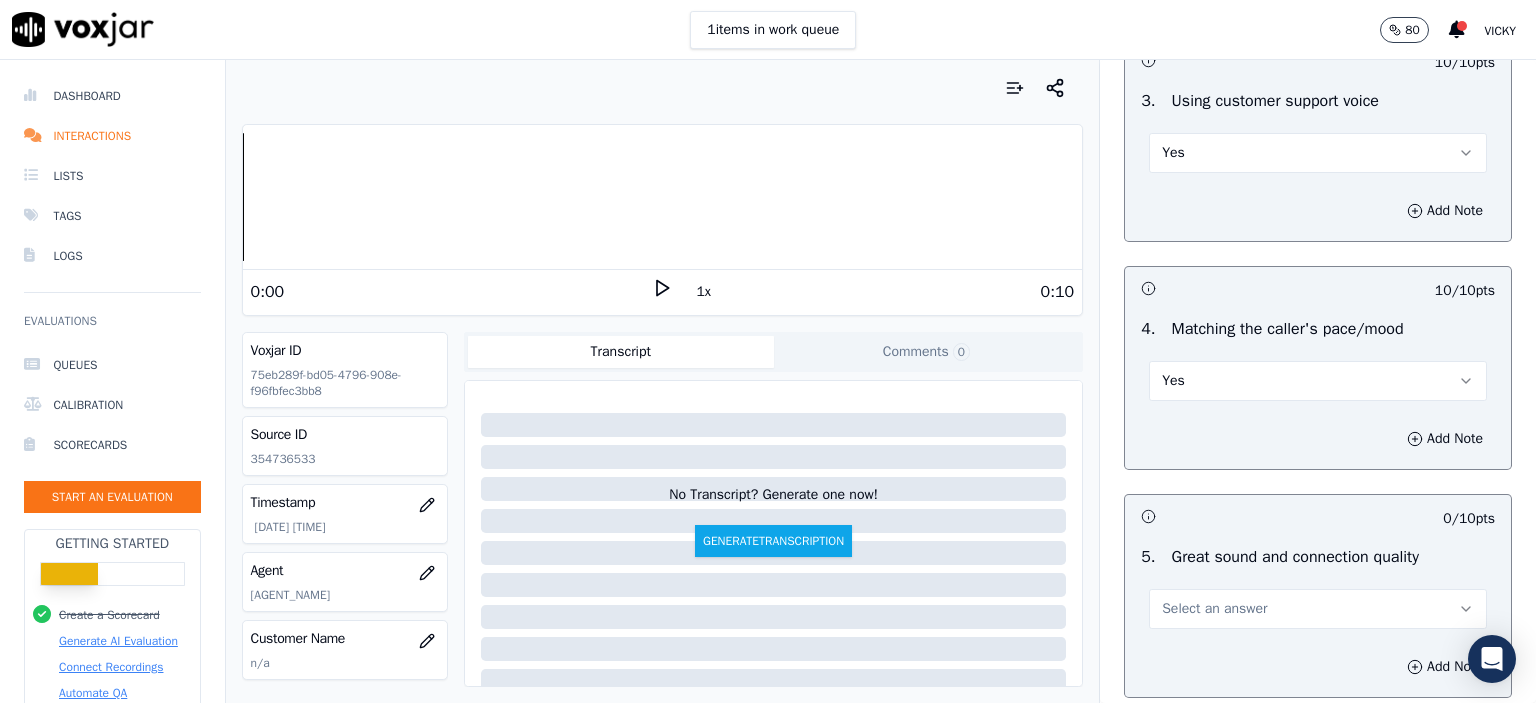 click on "Select an answer" at bounding box center (1214, 609) 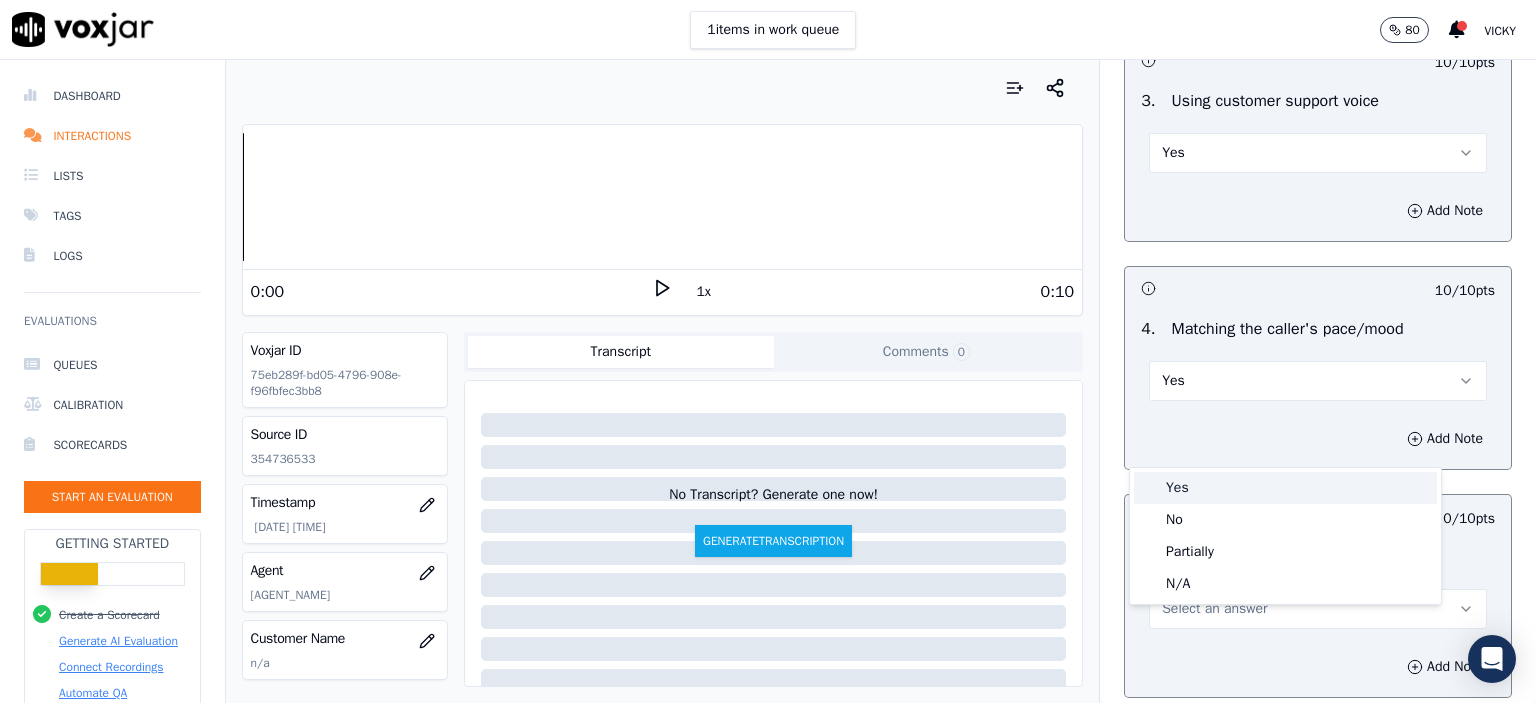 click on "Yes" at bounding box center (1285, 488) 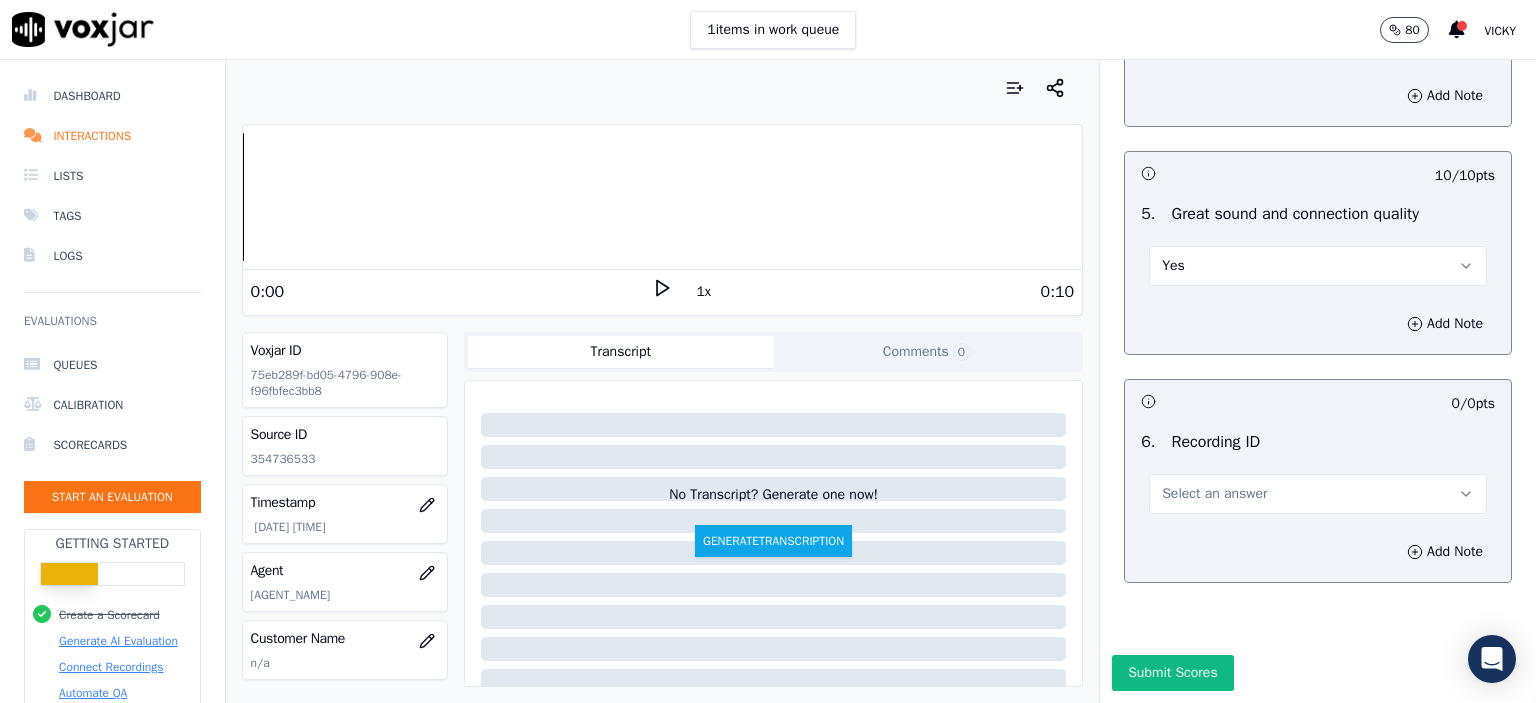 scroll, scrollTop: 3000, scrollLeft: 0, axis: vertical 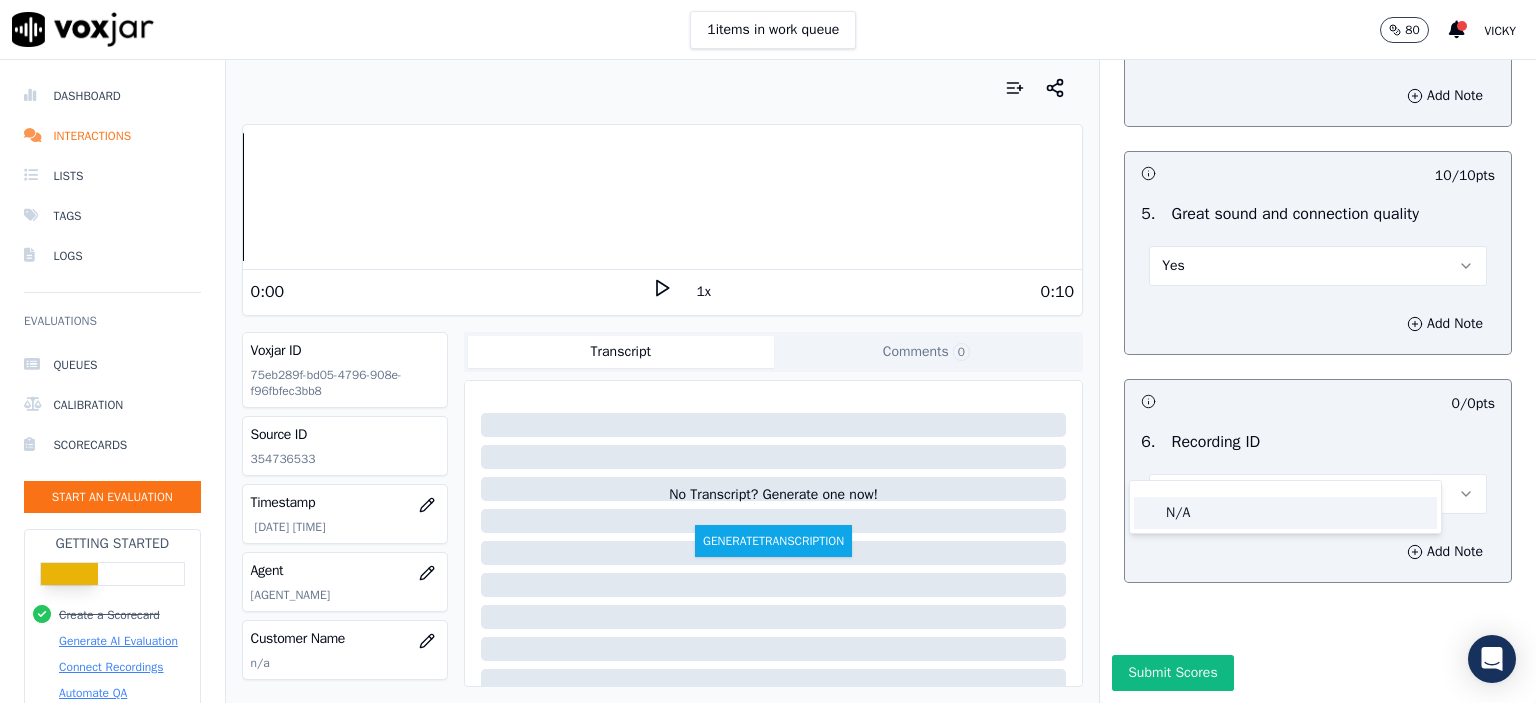 drag, startPoint x: 1240, startPoint y: 507, endPoint x: 1282, endPoint y: 499, distance: 42.755116 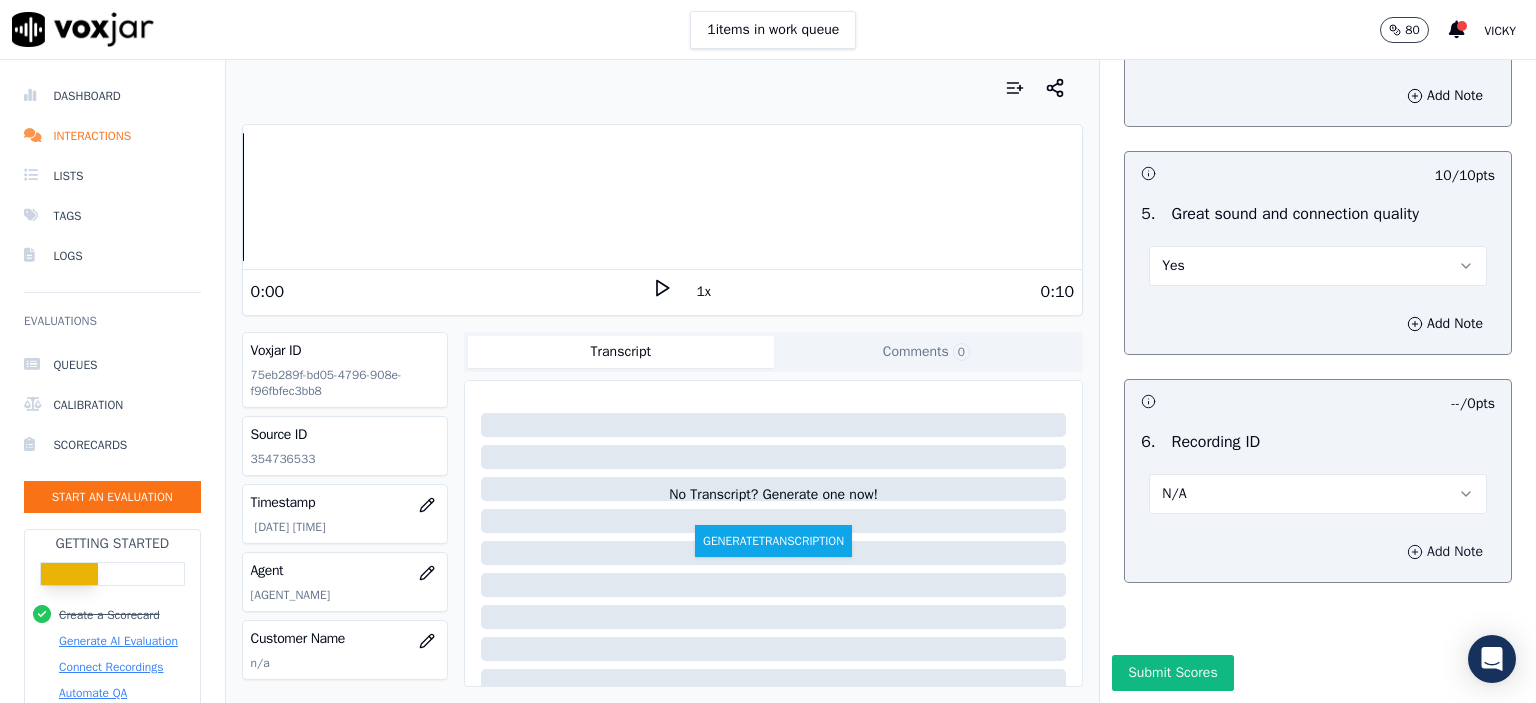 click on "Add Note" at bounding box center (1445, 552) 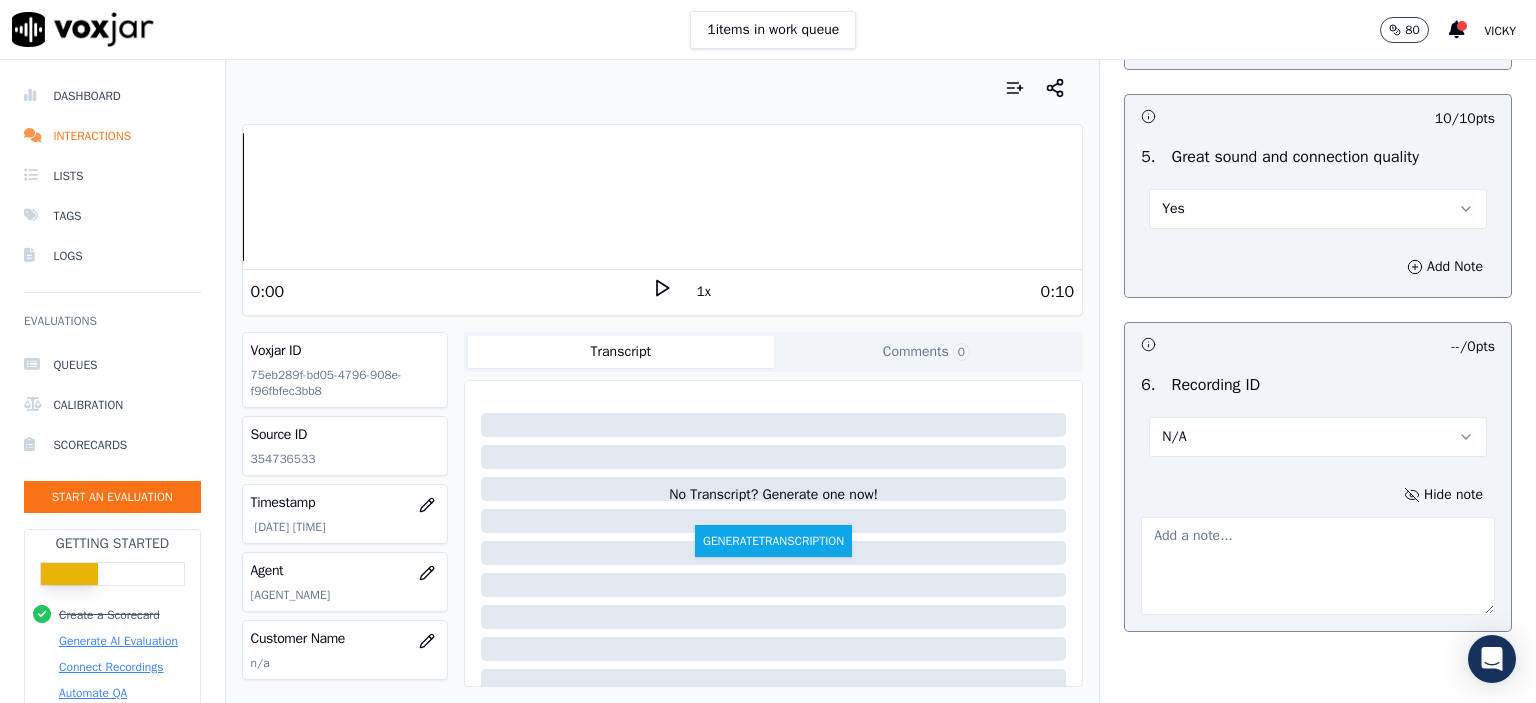 click on "354736533" 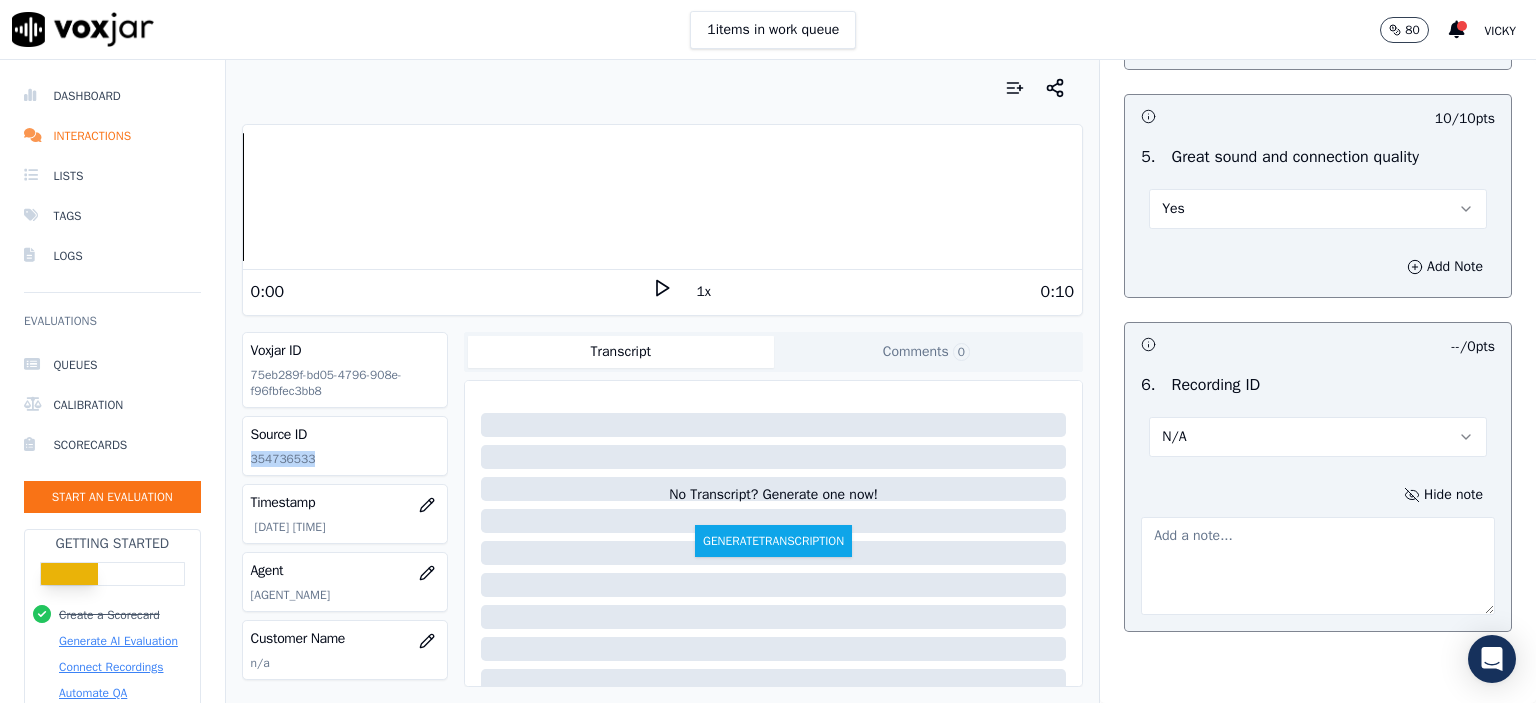 click on "354736533" 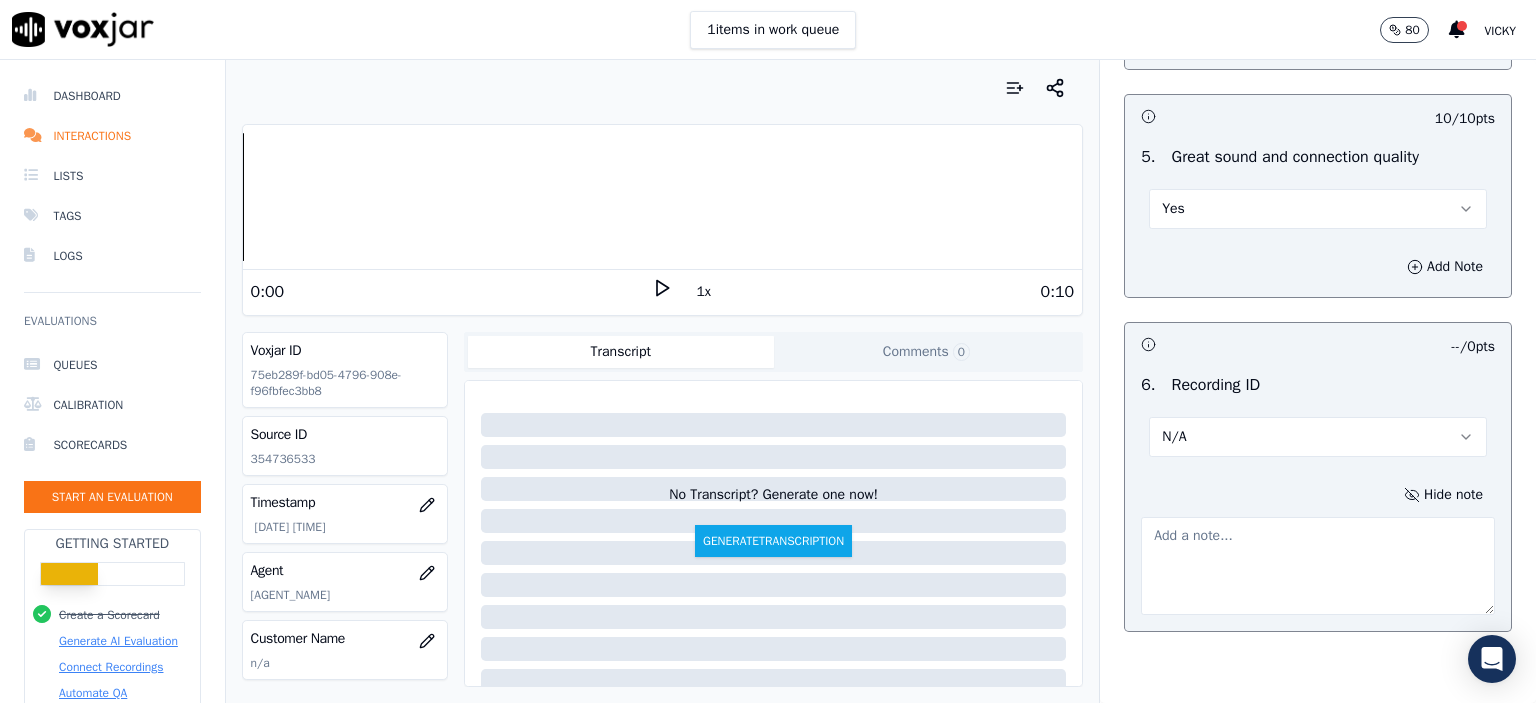 click at bounding box center [1318, 566] 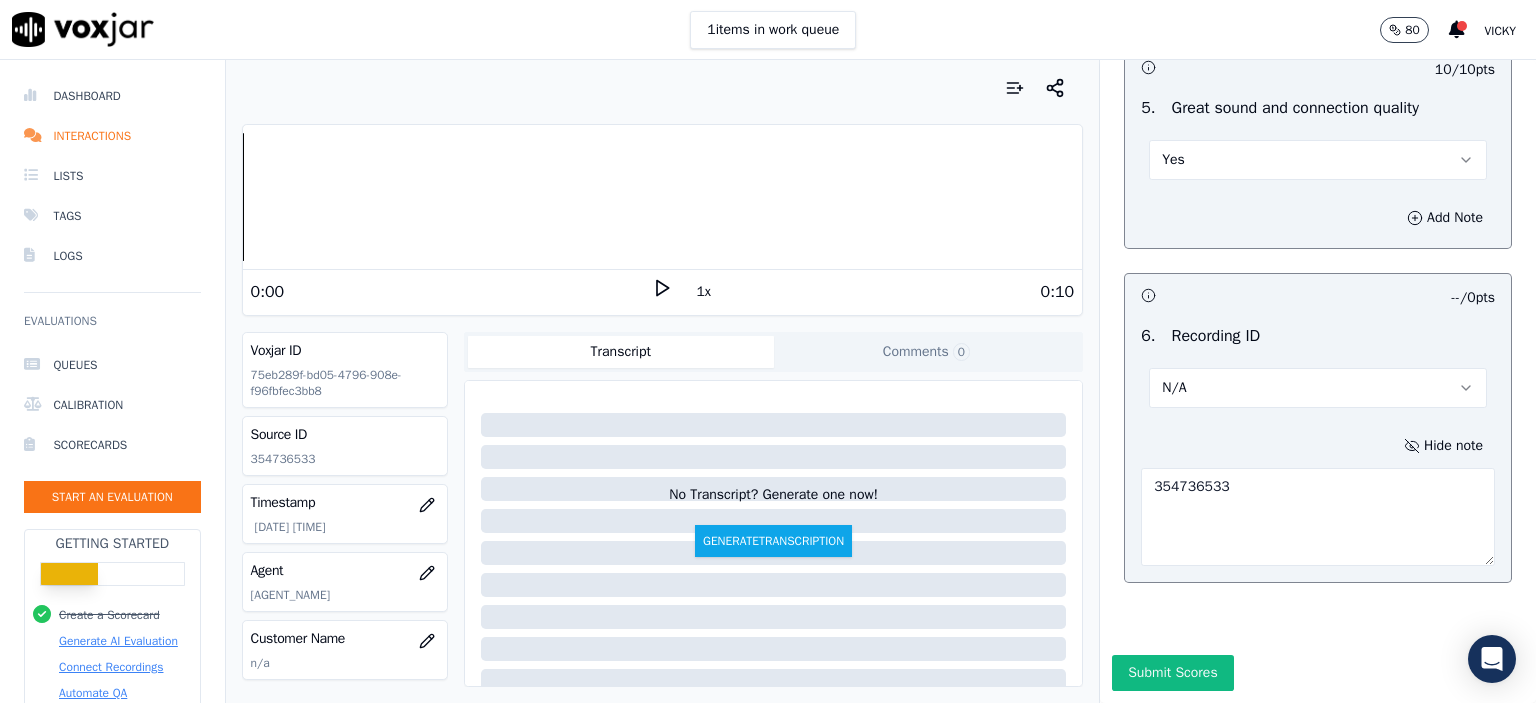 scroll, scrollTop: 3112, scrollLeft: 0, axis: vertical 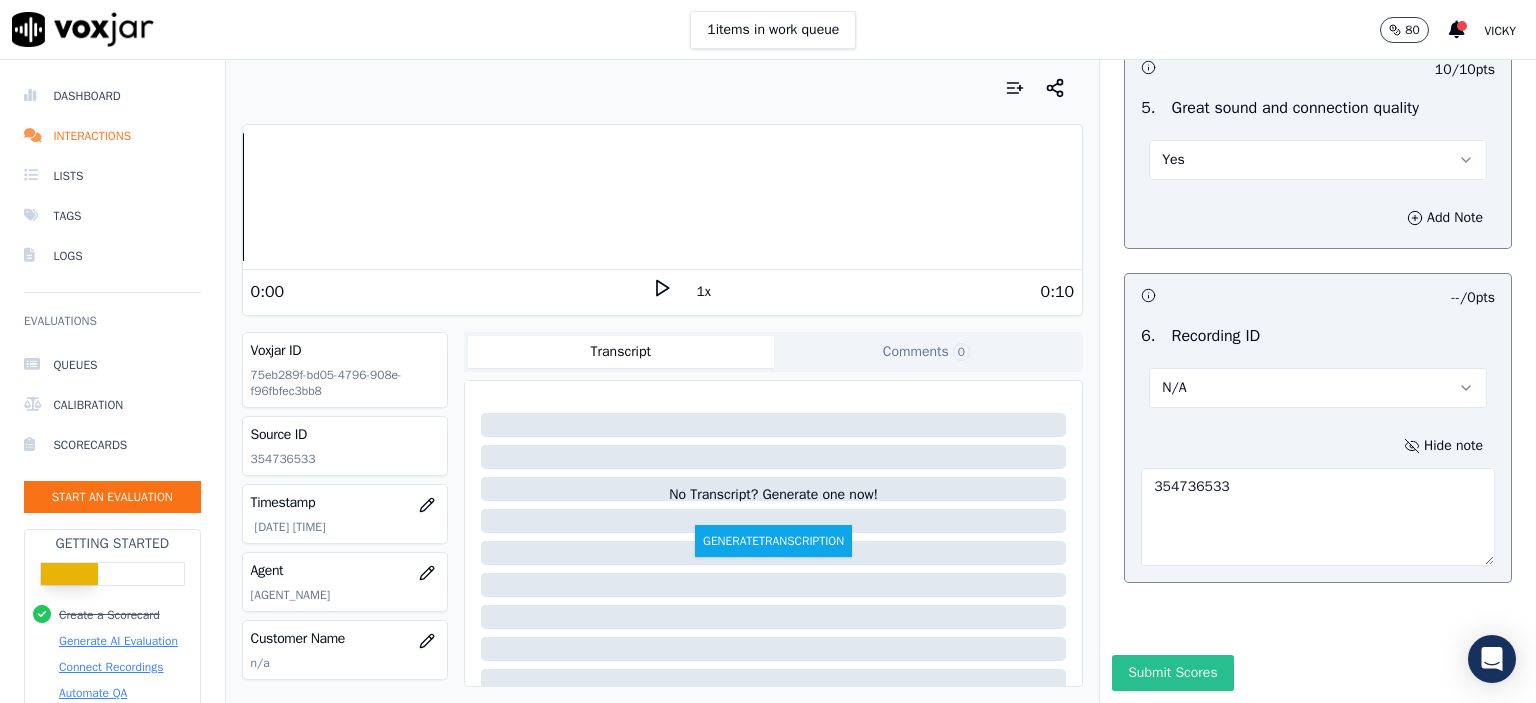 type on "354736533" 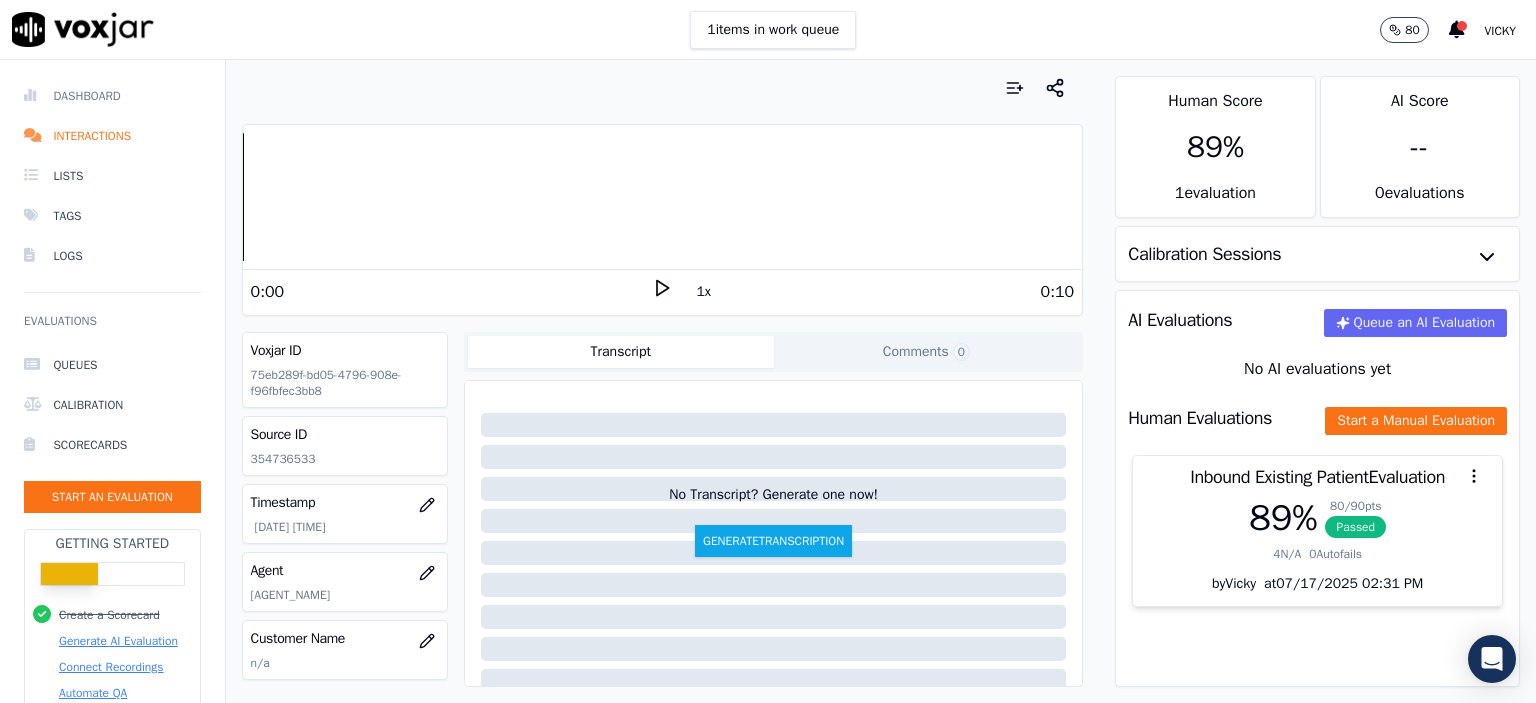click on "Dashboard" at bounding box center (112, 96) 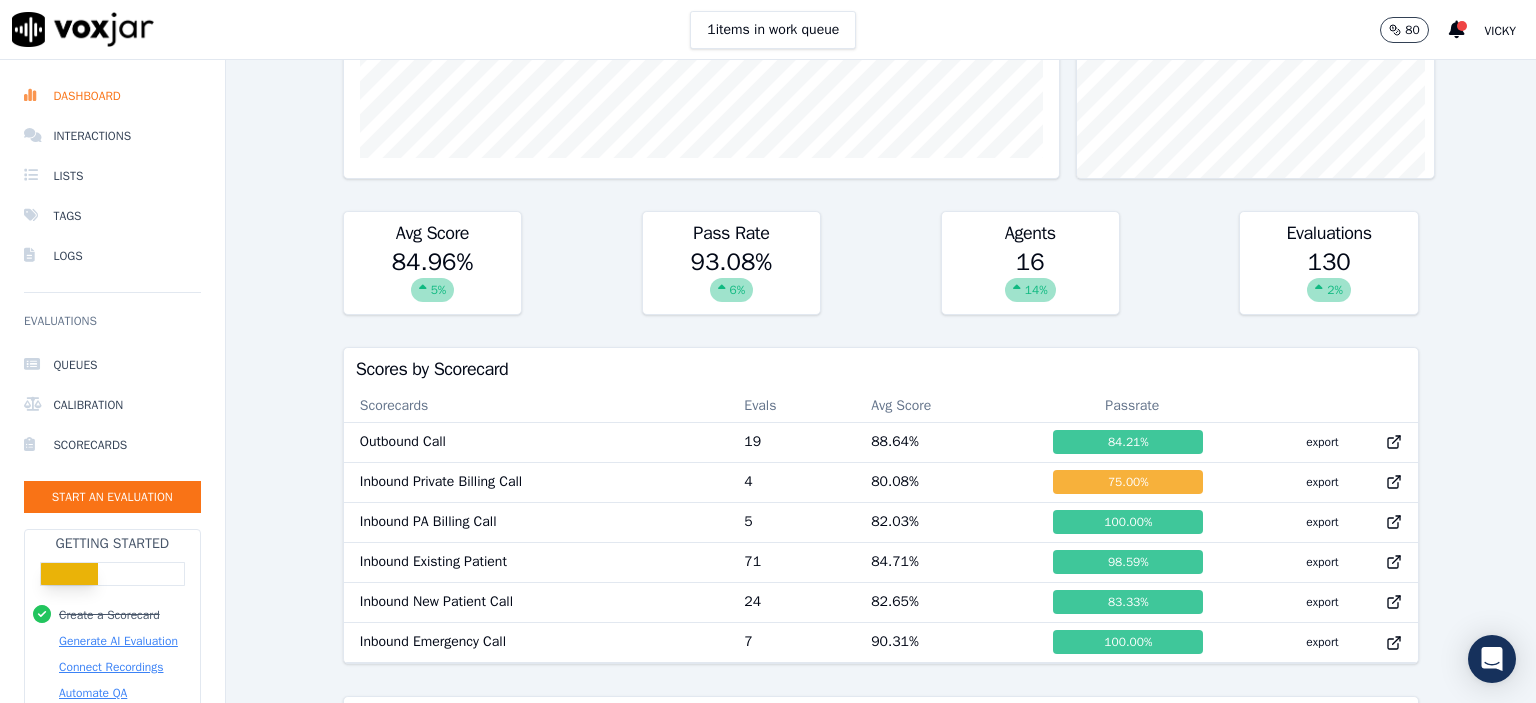scroll, scrollTop: 0, scrollLeft: 0, axis: both 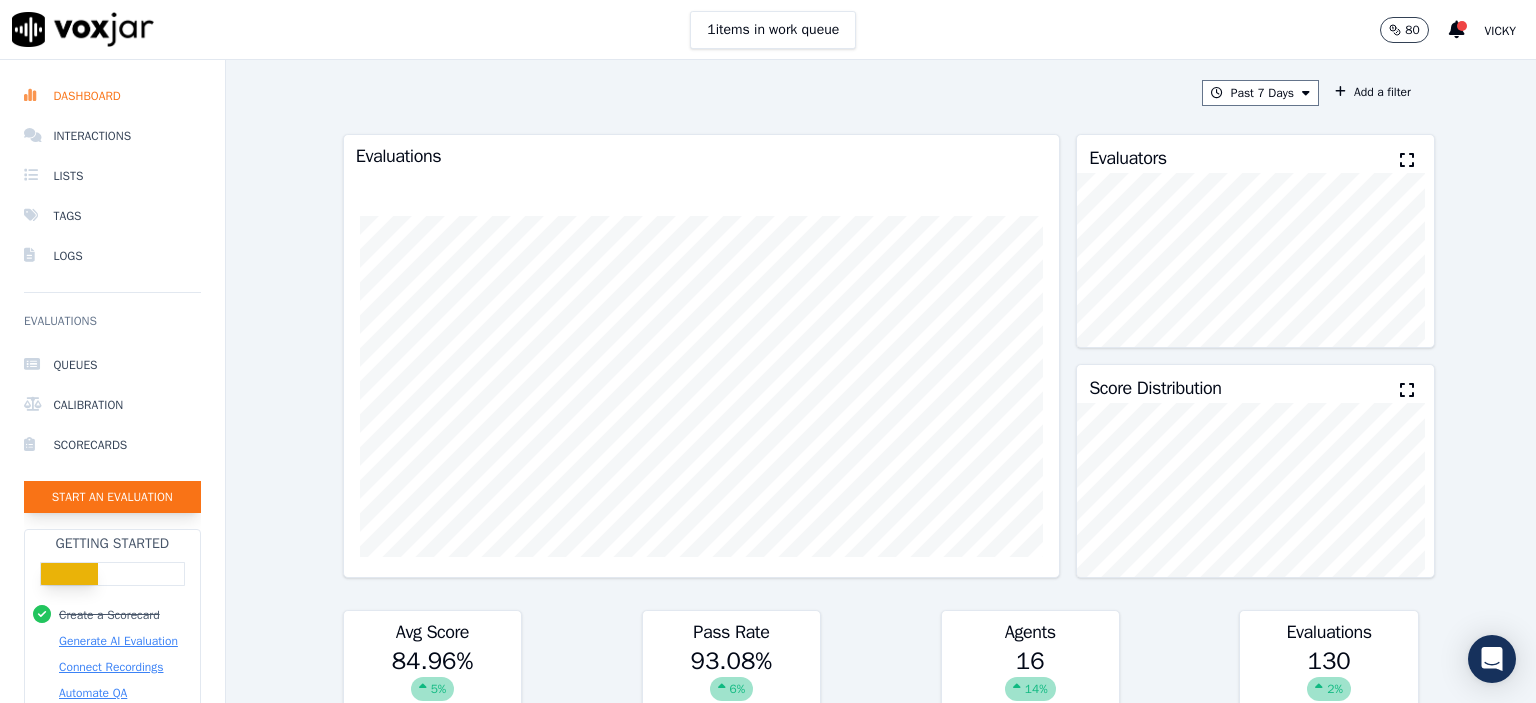 click on "Start an Evaluation" 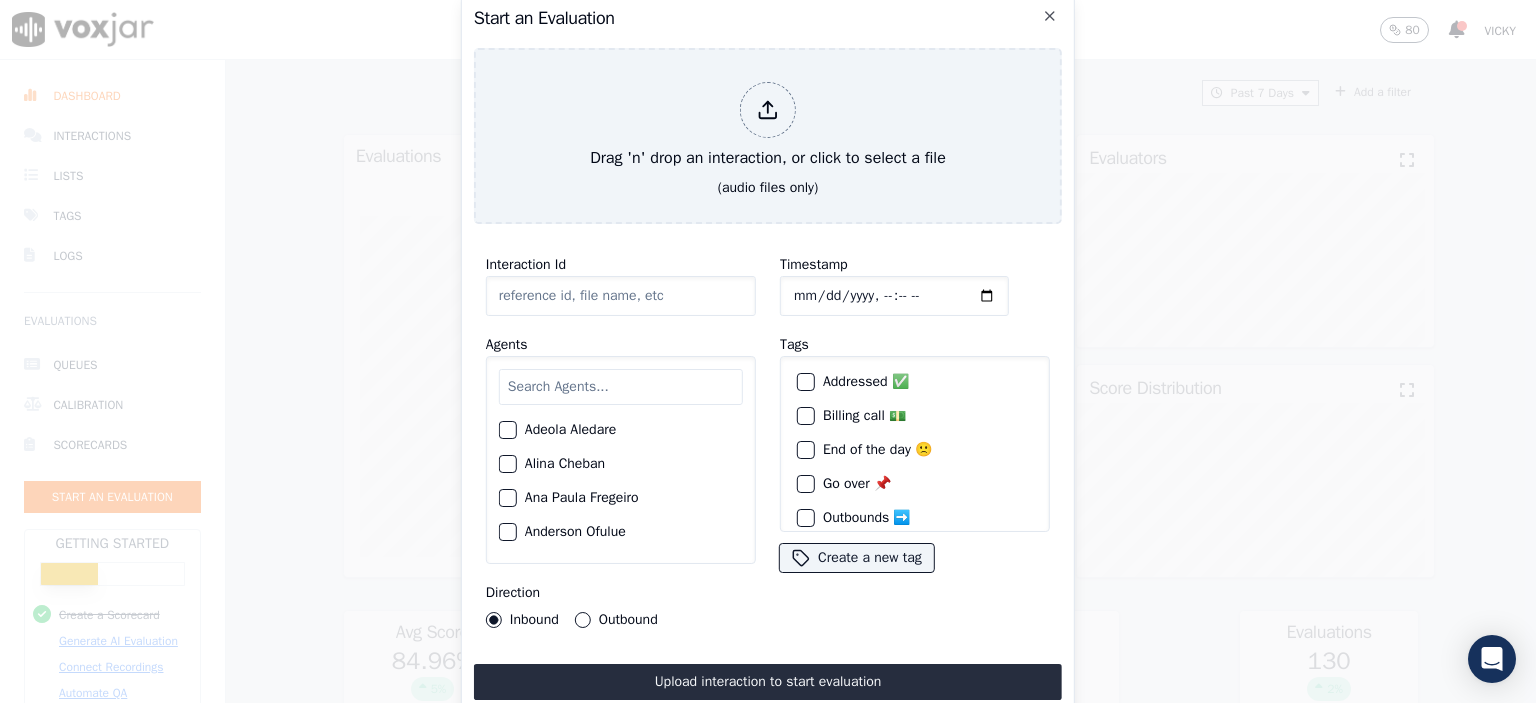click on "Interaction Id" 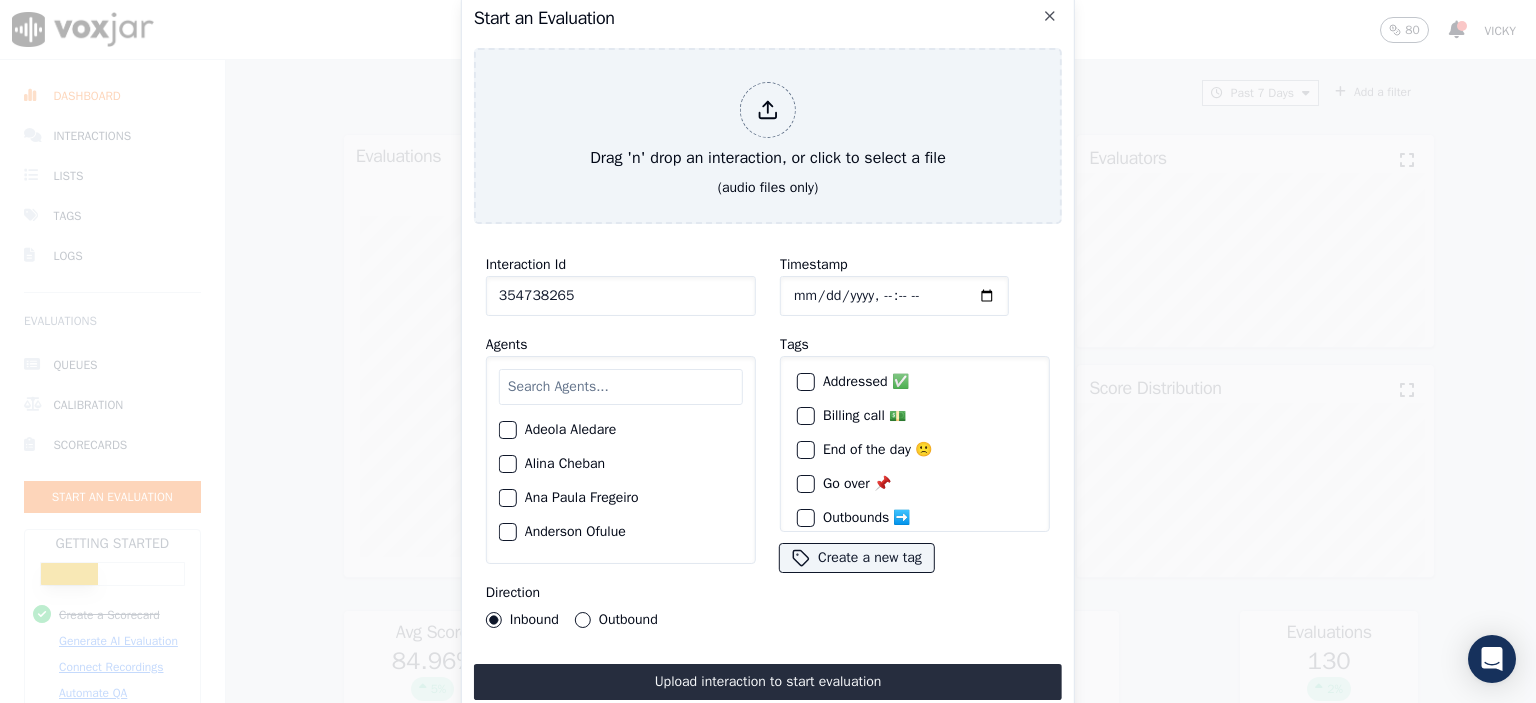 type on "354738265" 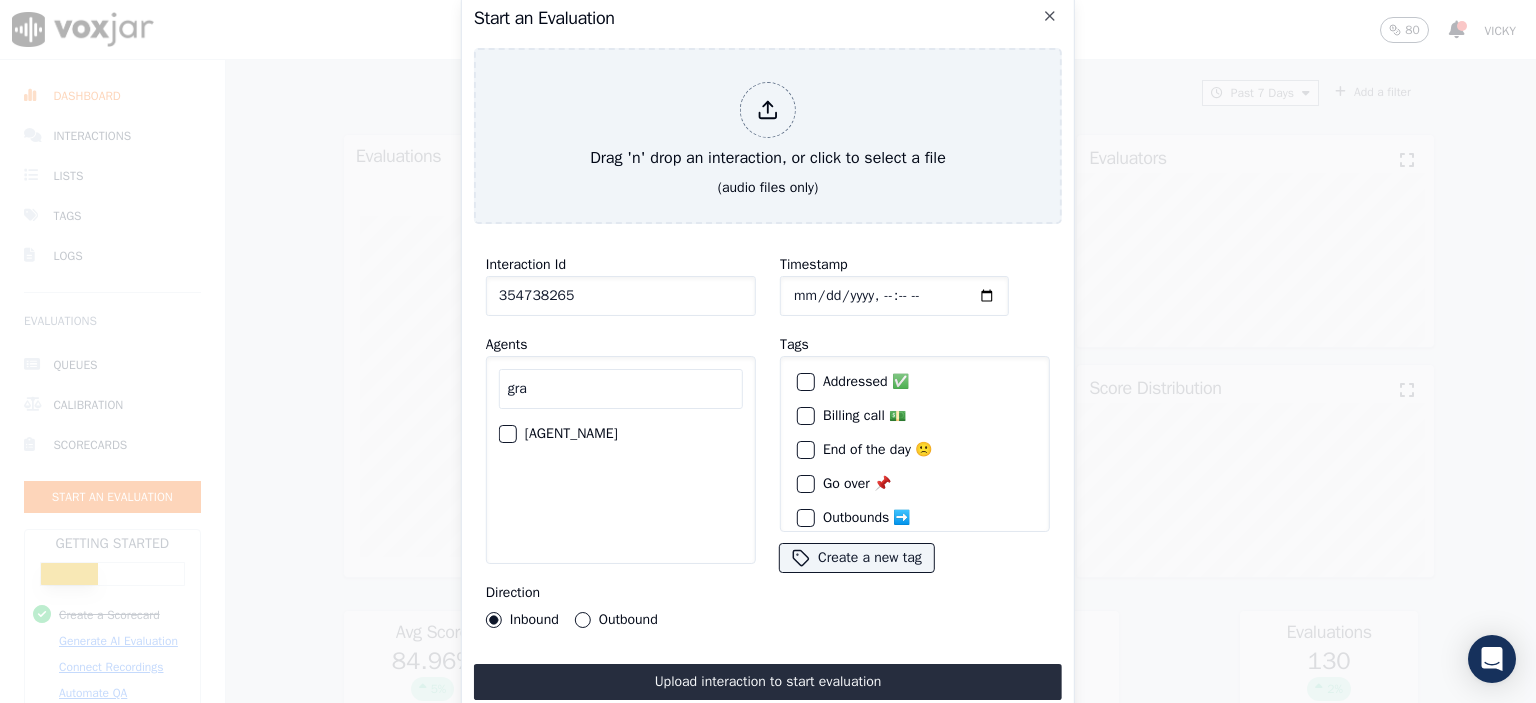 type on "gra" 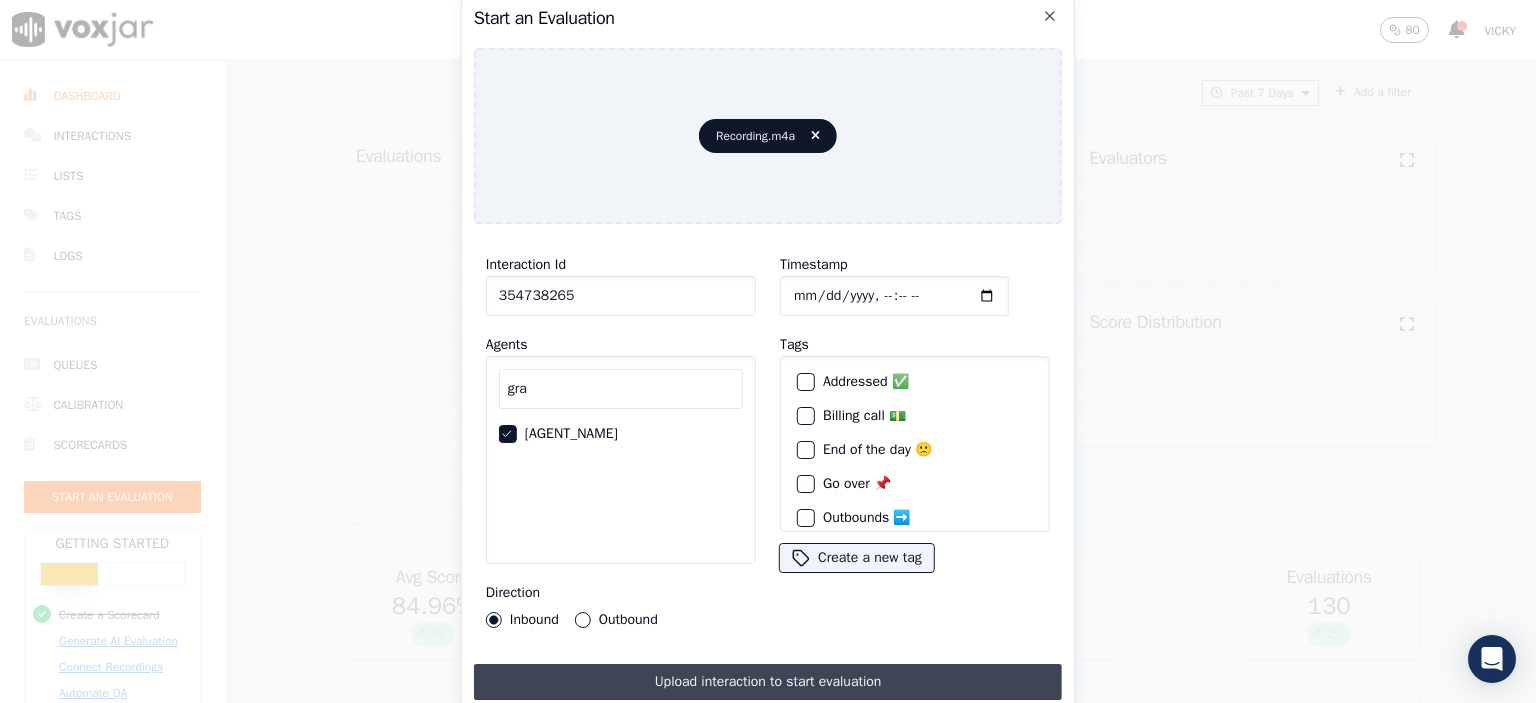 click on "Upload interaction to start evaluation" at bounding box center (768, 682) 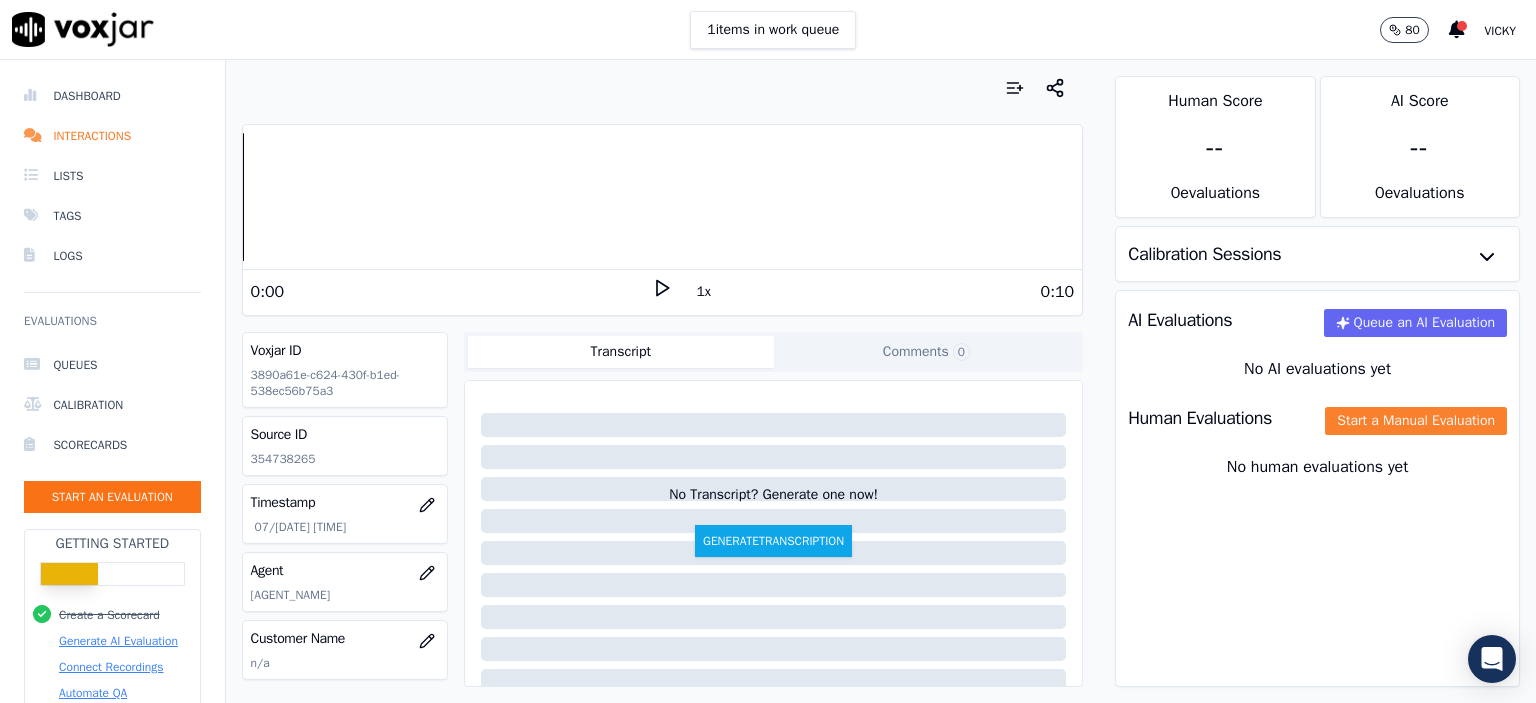 click on "Start a Manual Evaluation" 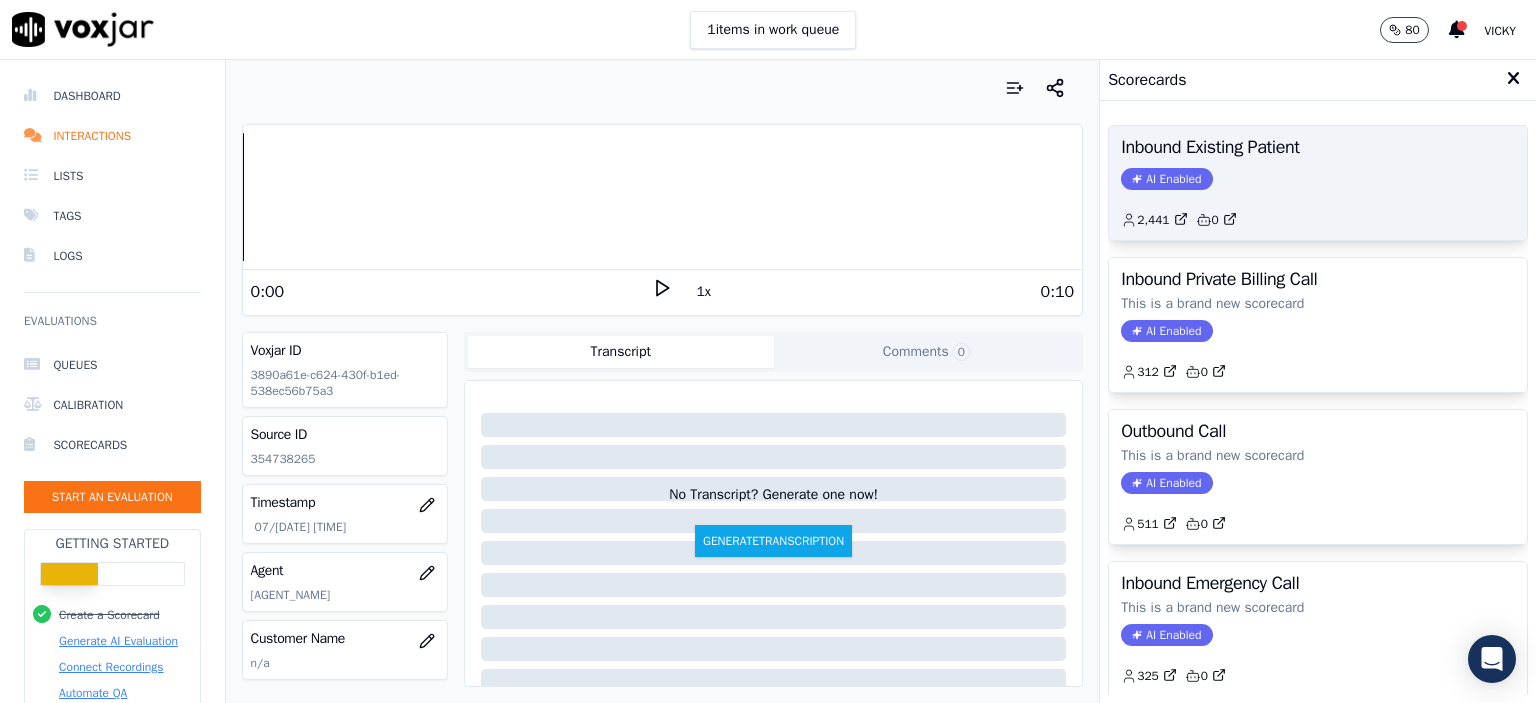 click on "AI Enabled" 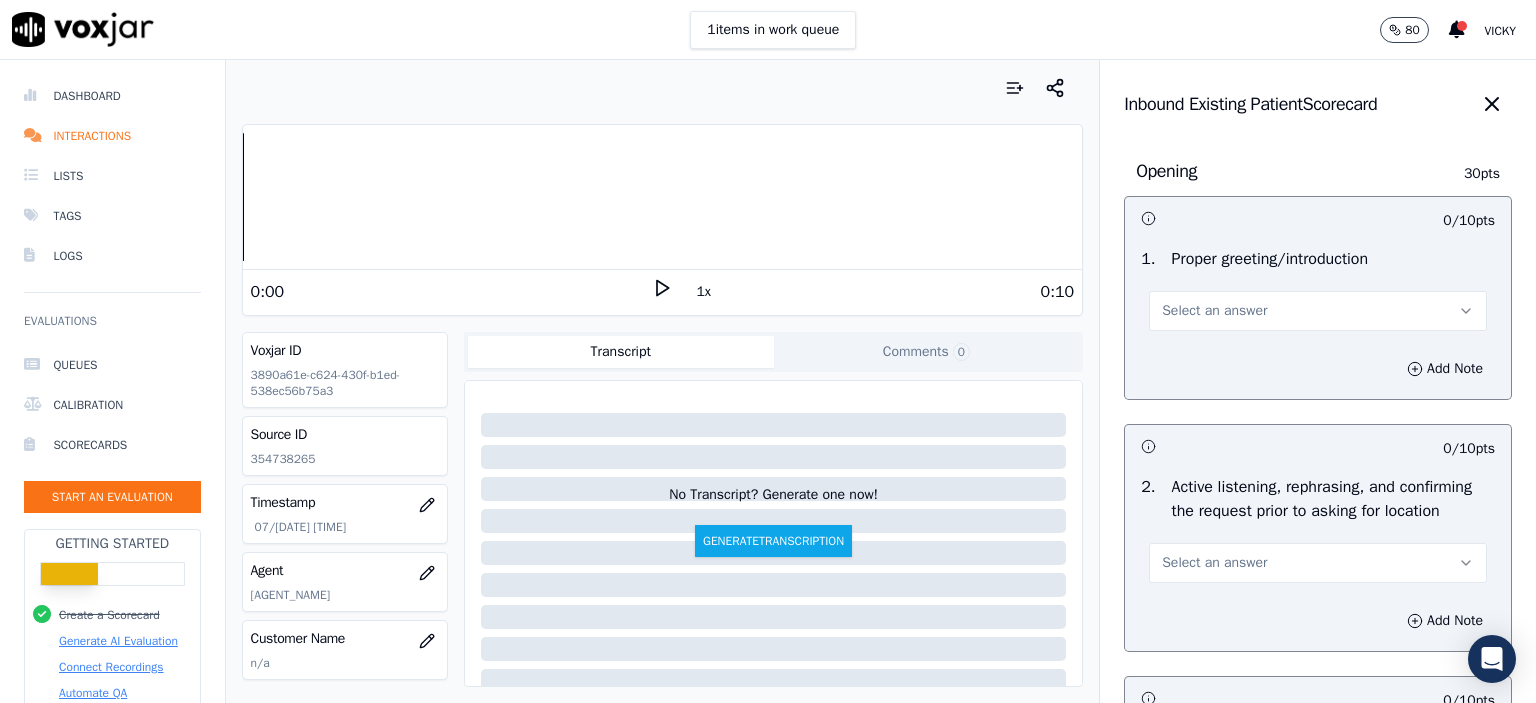 click on "Select an answer" at bounding box center [1318, 311] 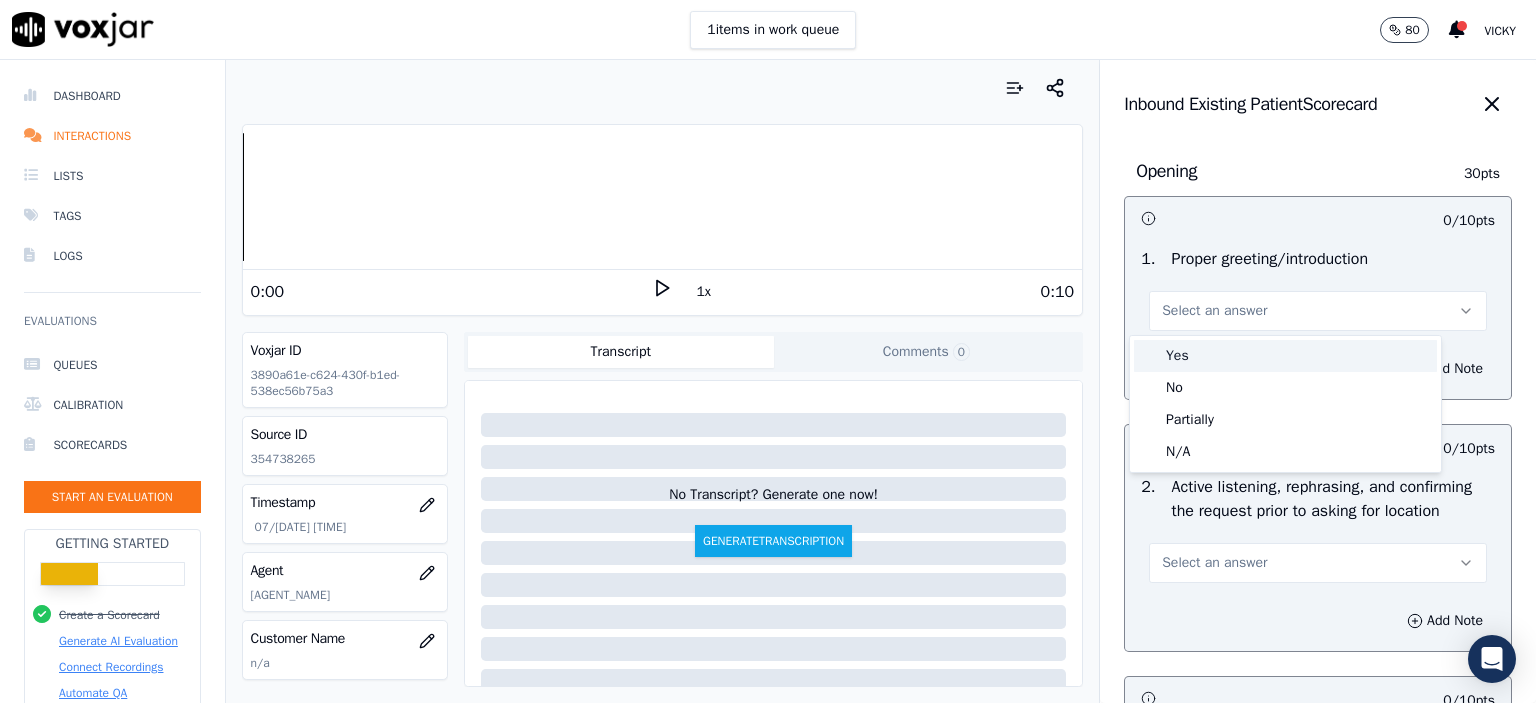 click on "Yes" at bounding box center [1285, 356] 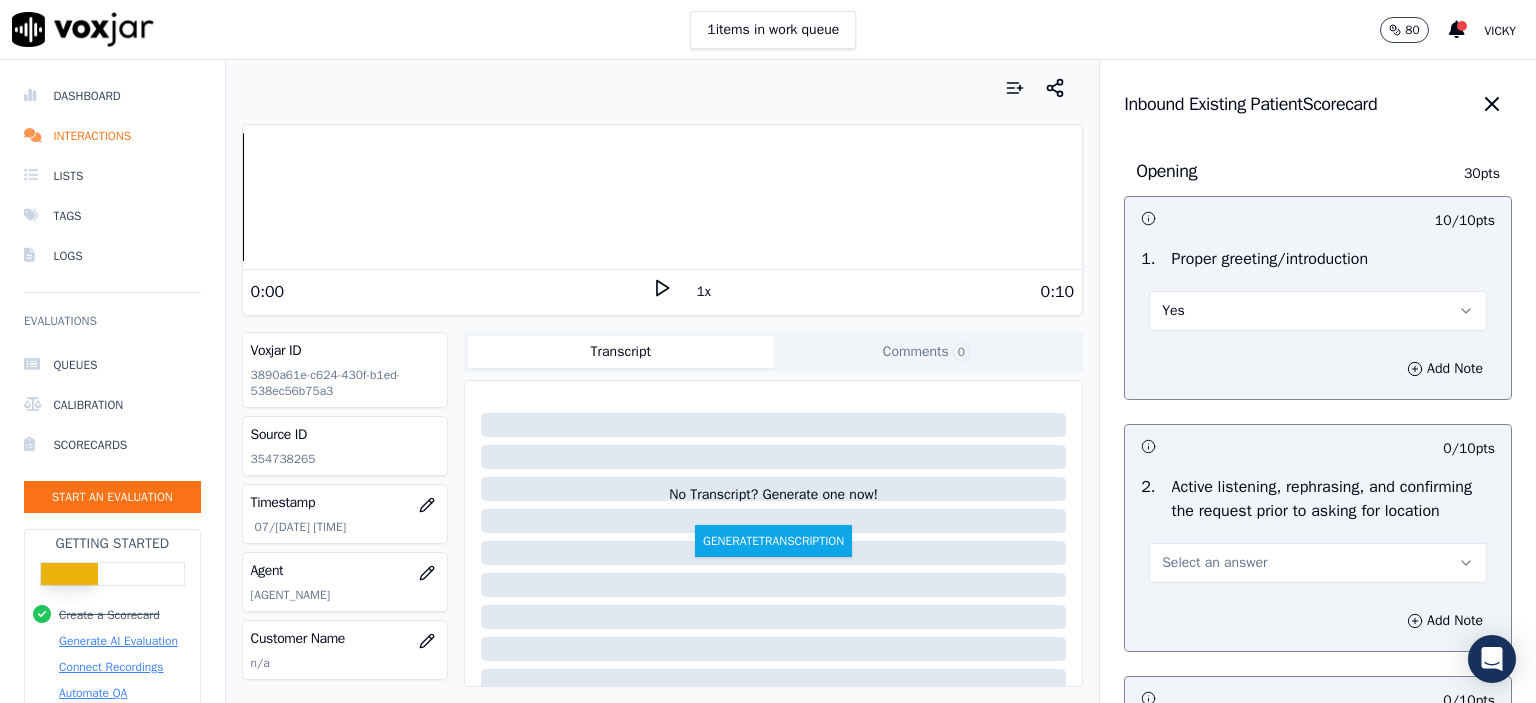click on "Select an answer" at bounding box center (1318, 563) 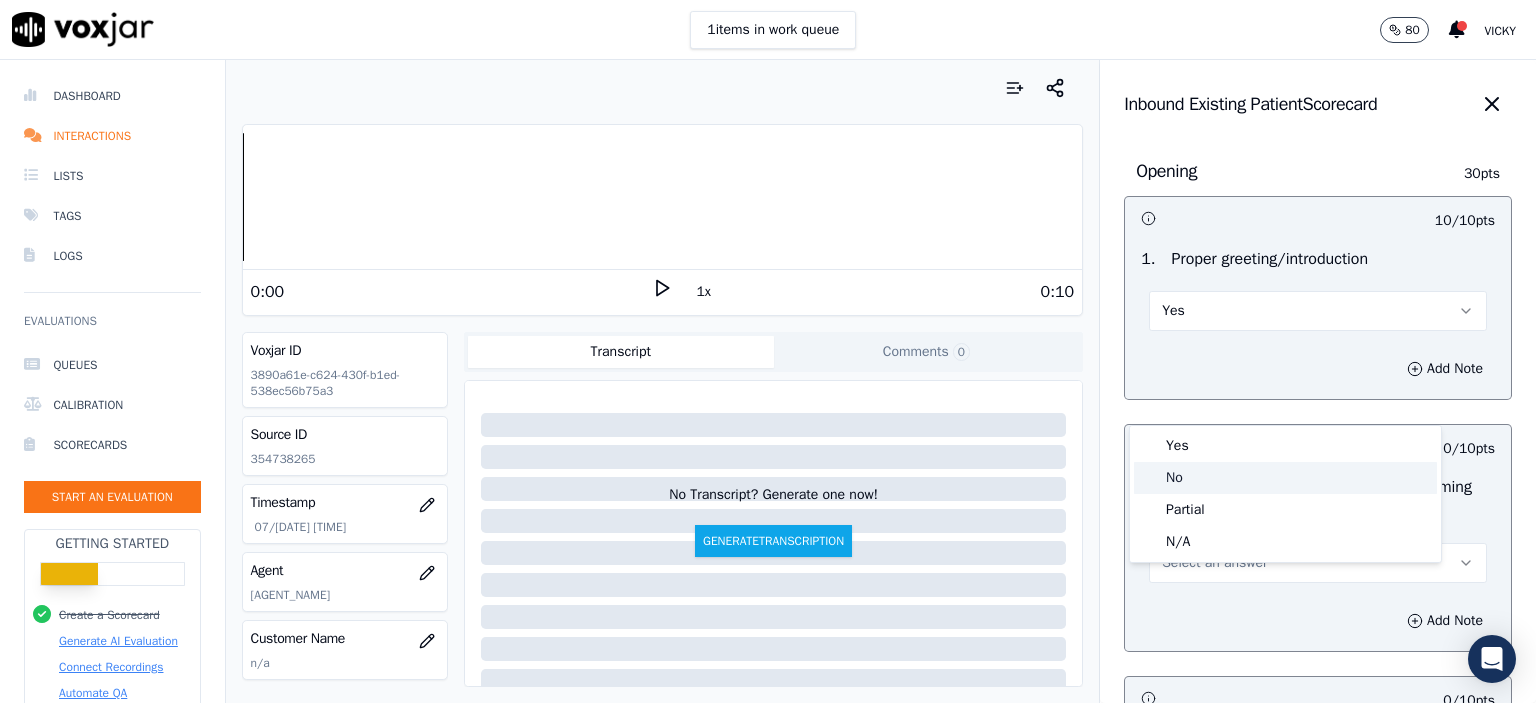 click on "No" 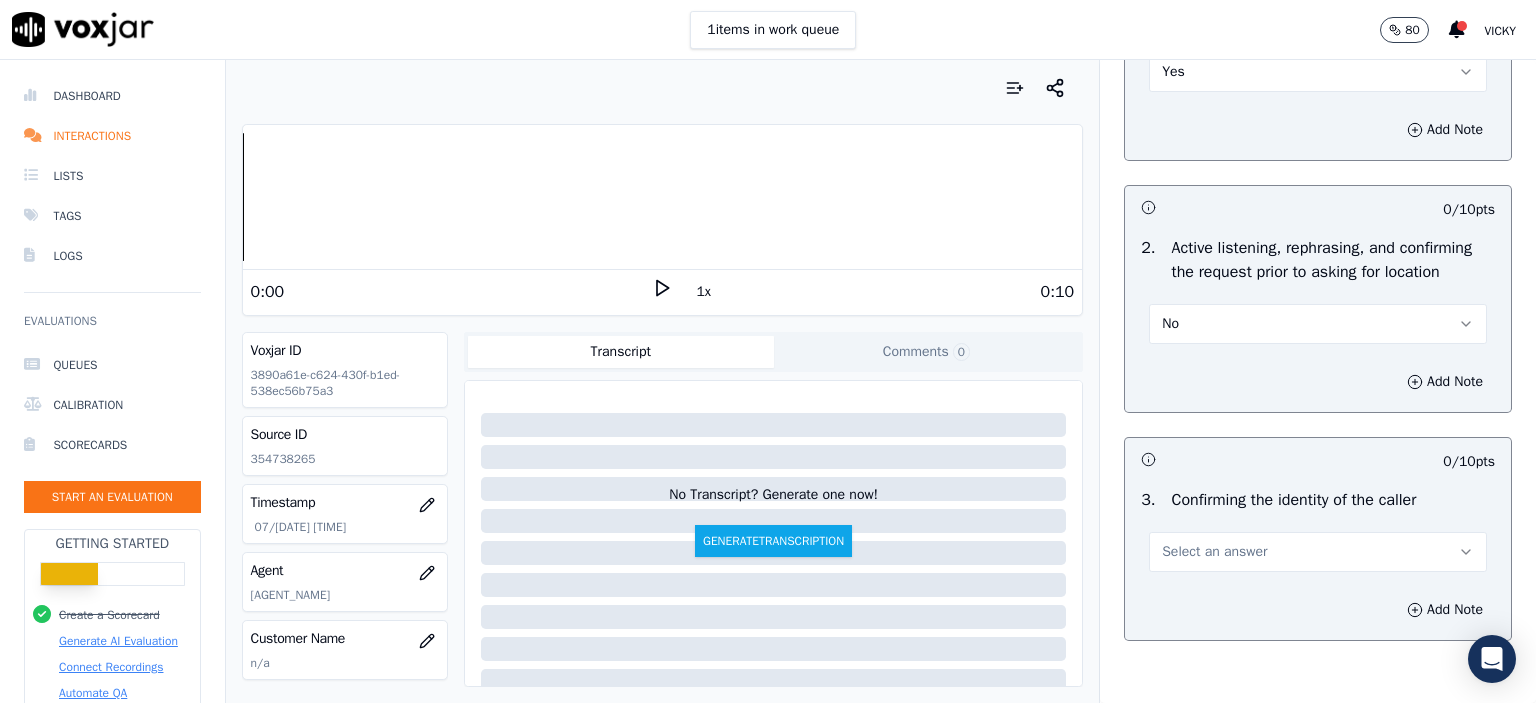 scroll, scrollTop: 300, scrollLeft: 0, axis: vertical 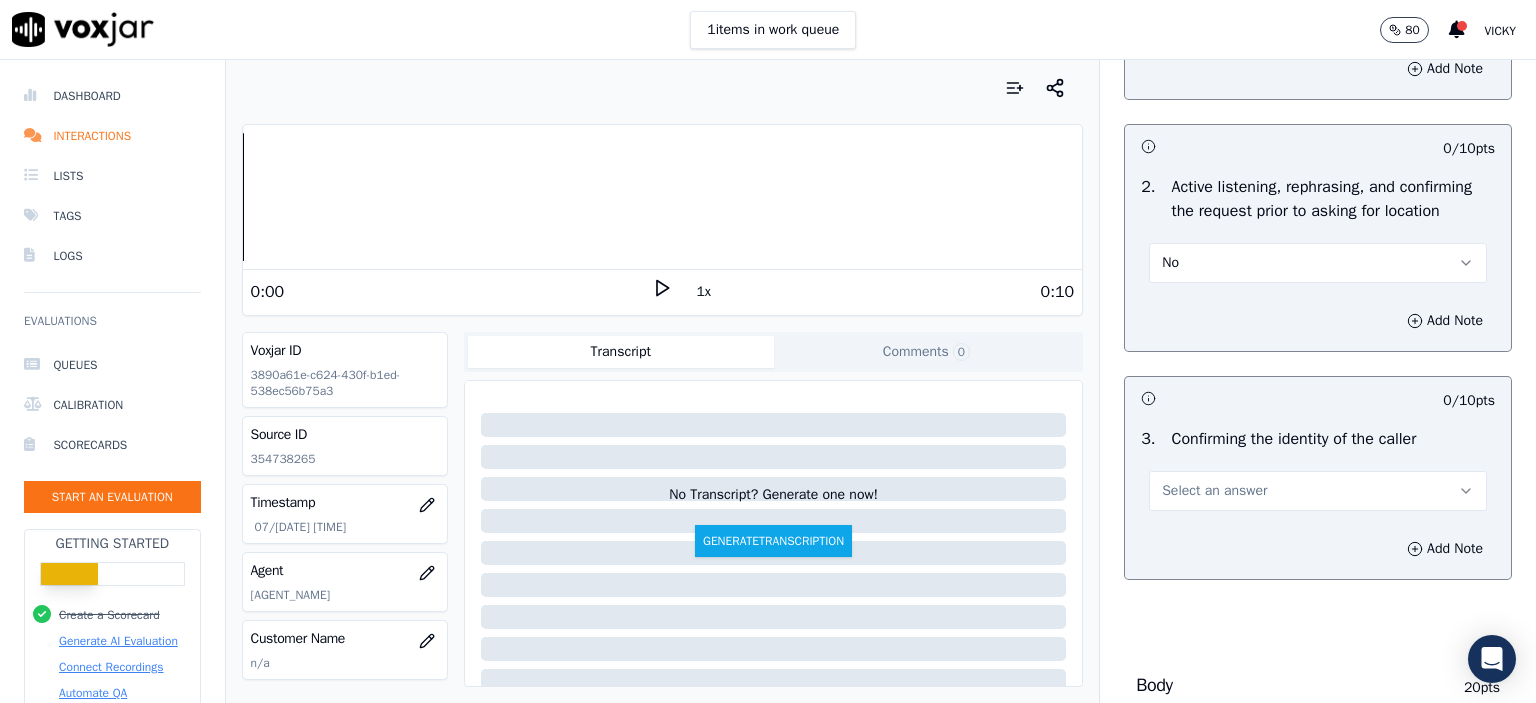 click on "Select an answer" at bounding box center (1318, 491) 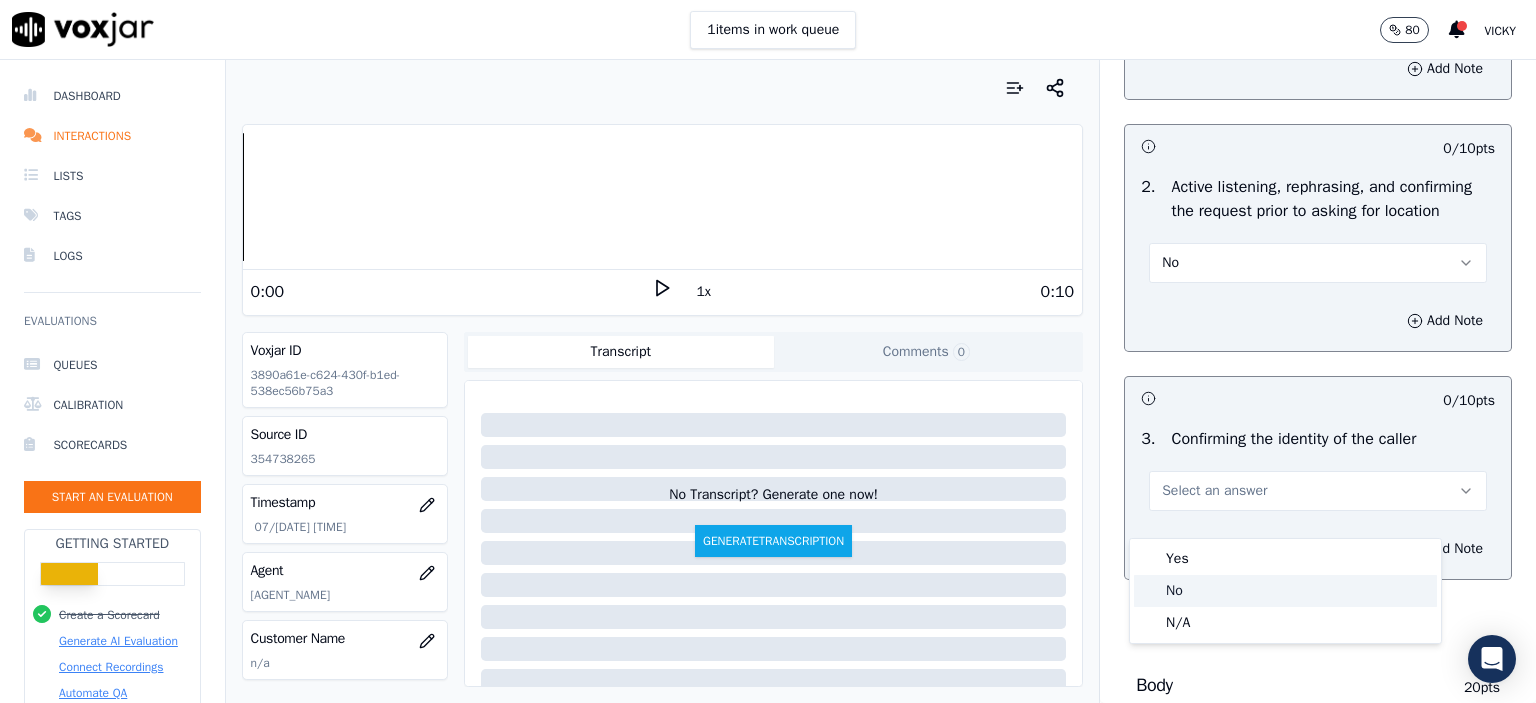 click on "No" 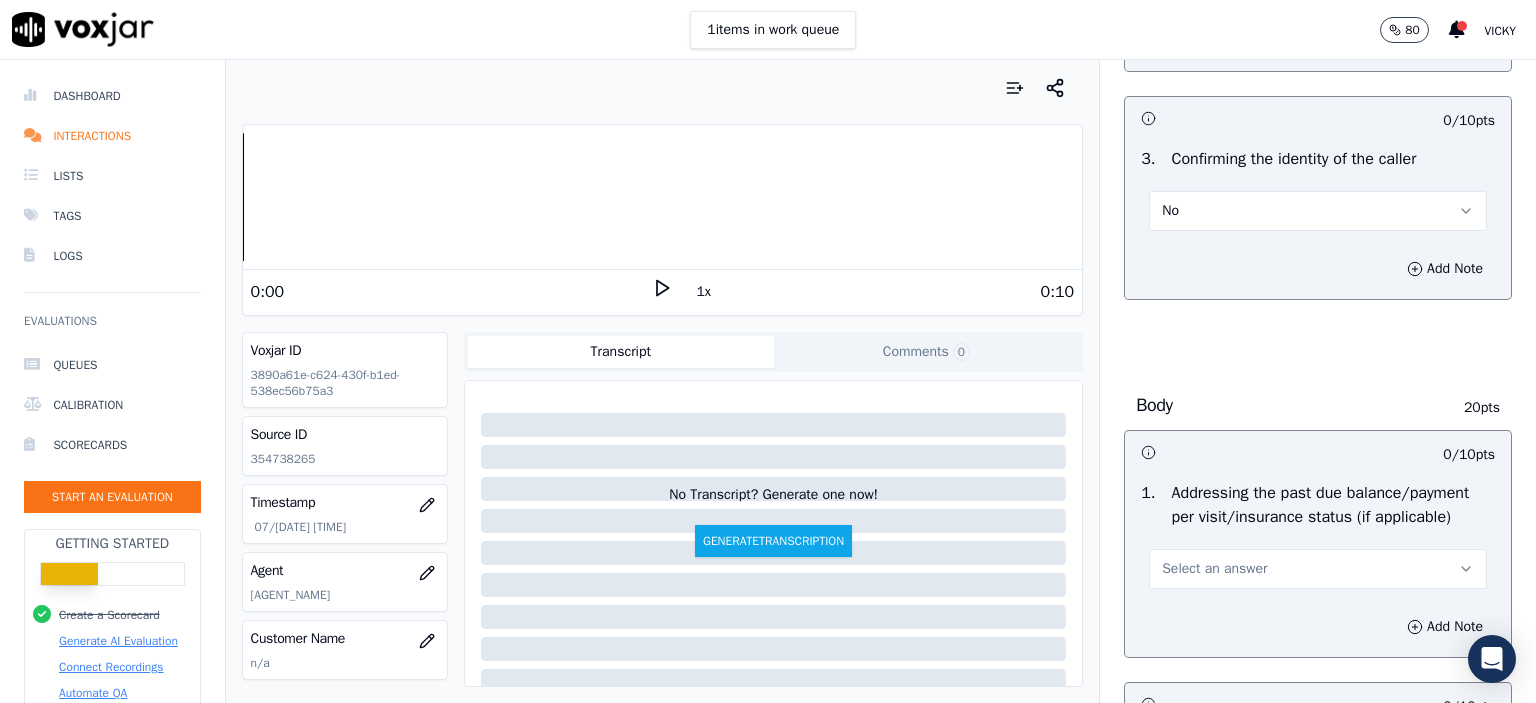 scroll, scrollTop: 700, scrollLeft: 0, axis: vertical 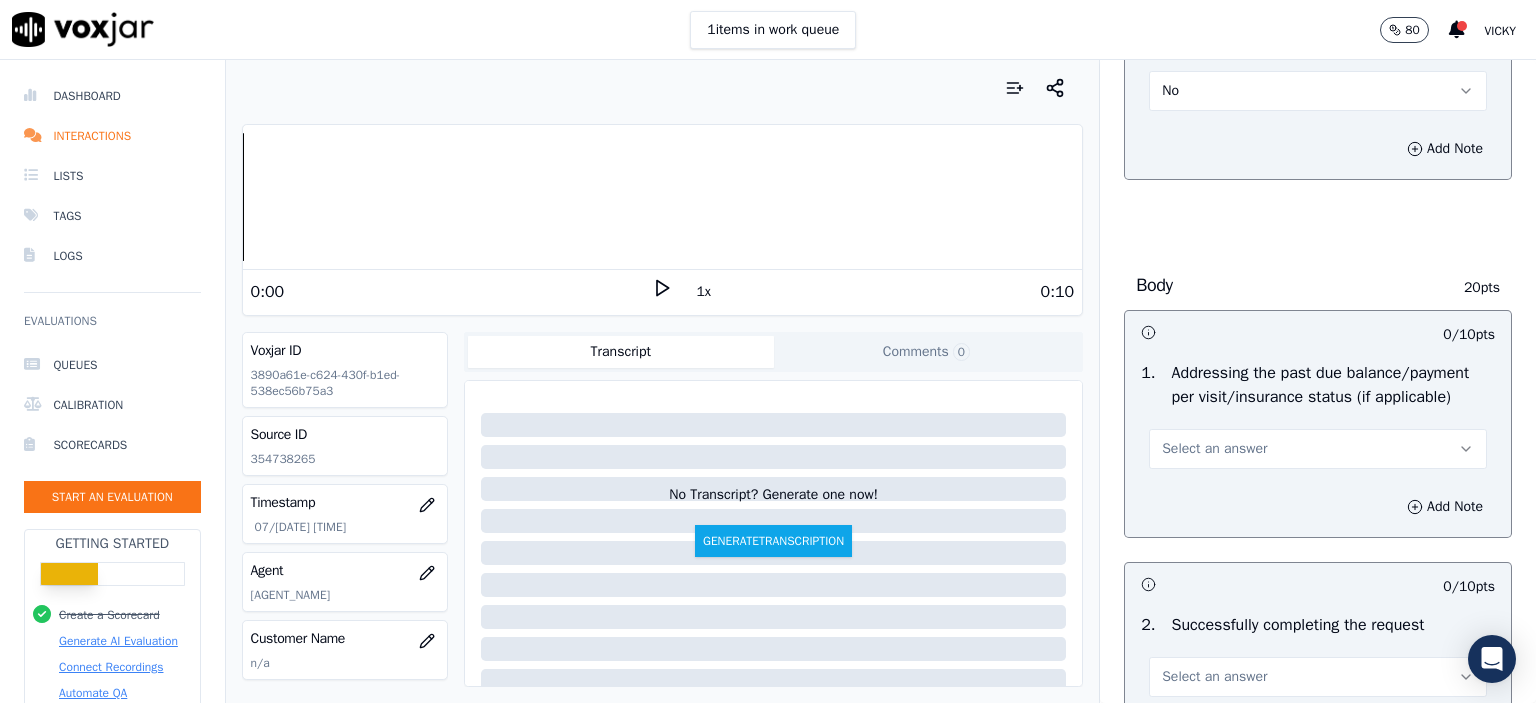 click on "Select an answer" at bounding box center (1214, 449) 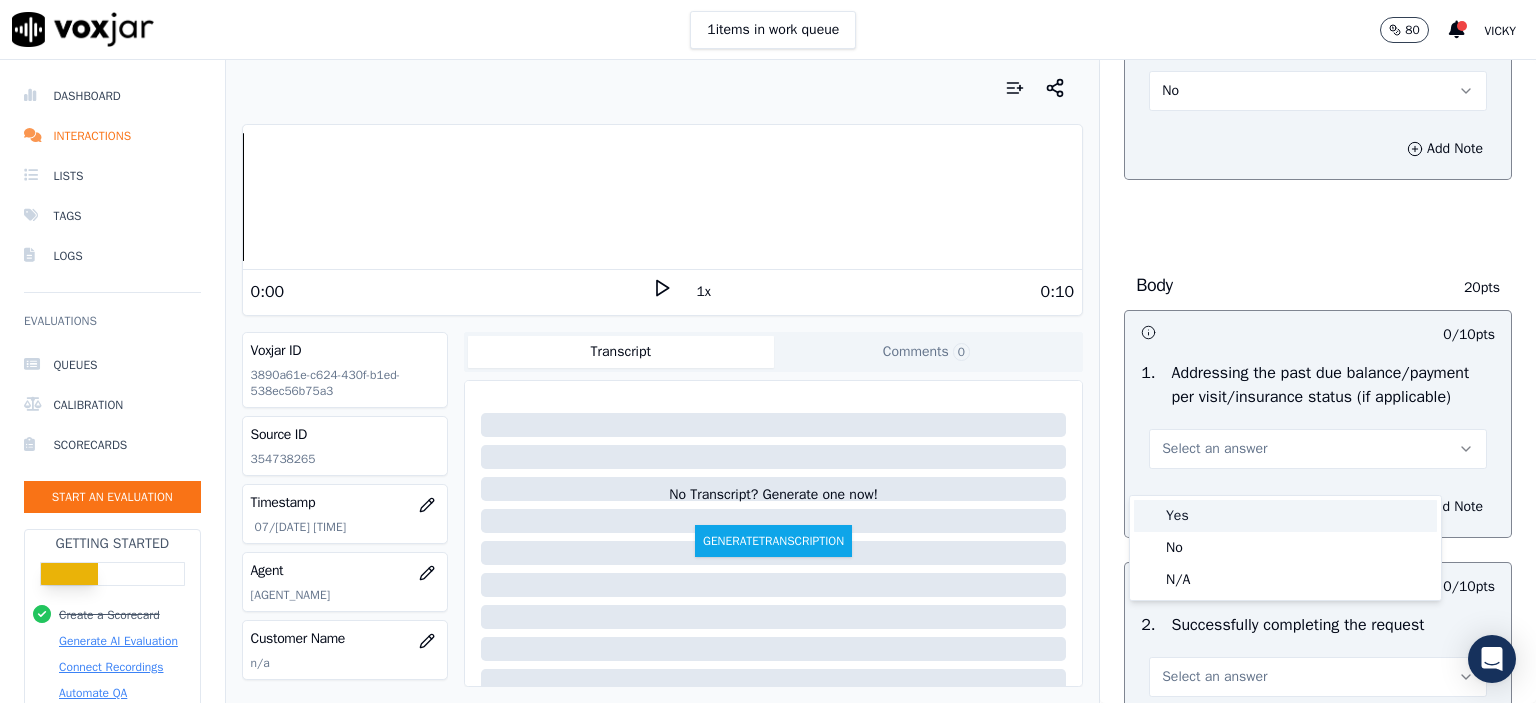 click on "Yes" at bounding box center (1285, 516) 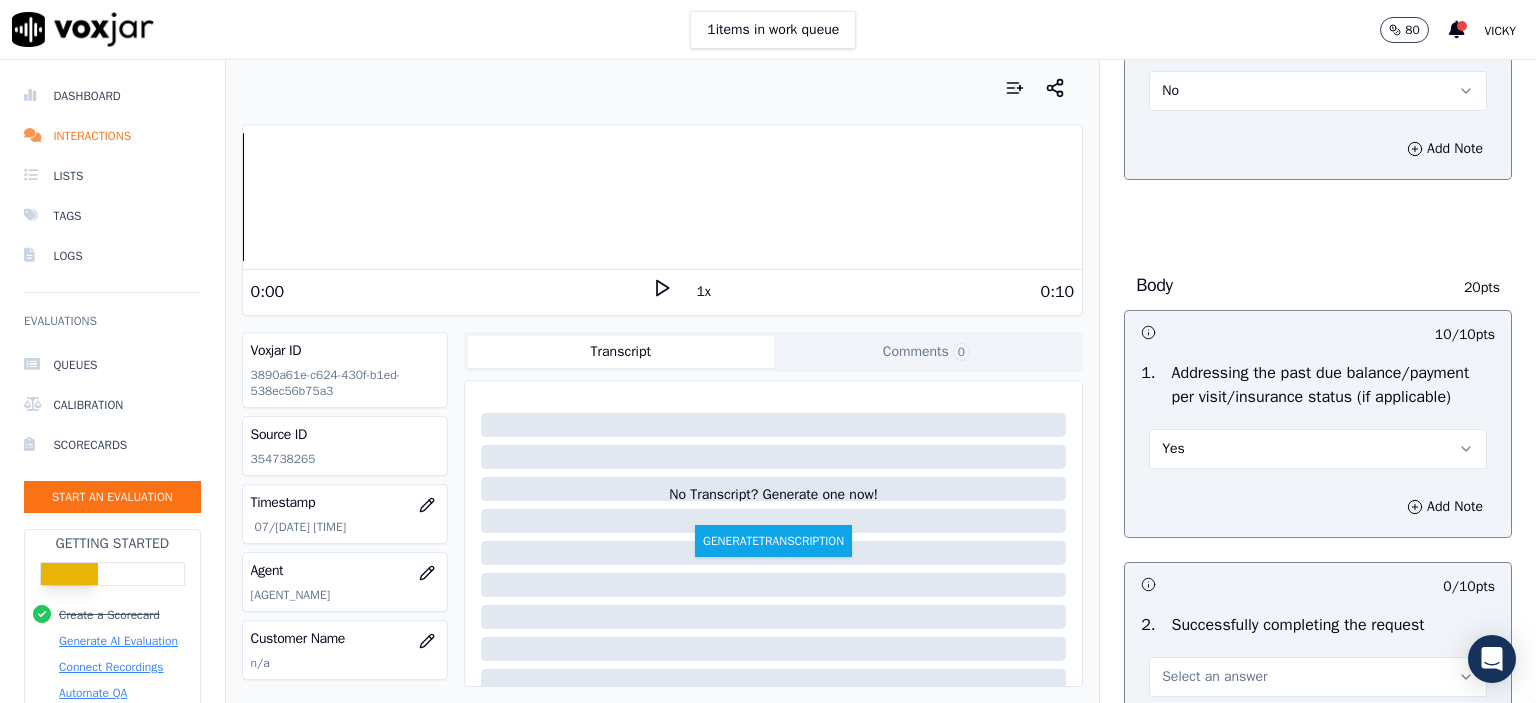 click on "Yes" at bounding box center [1318, 449] 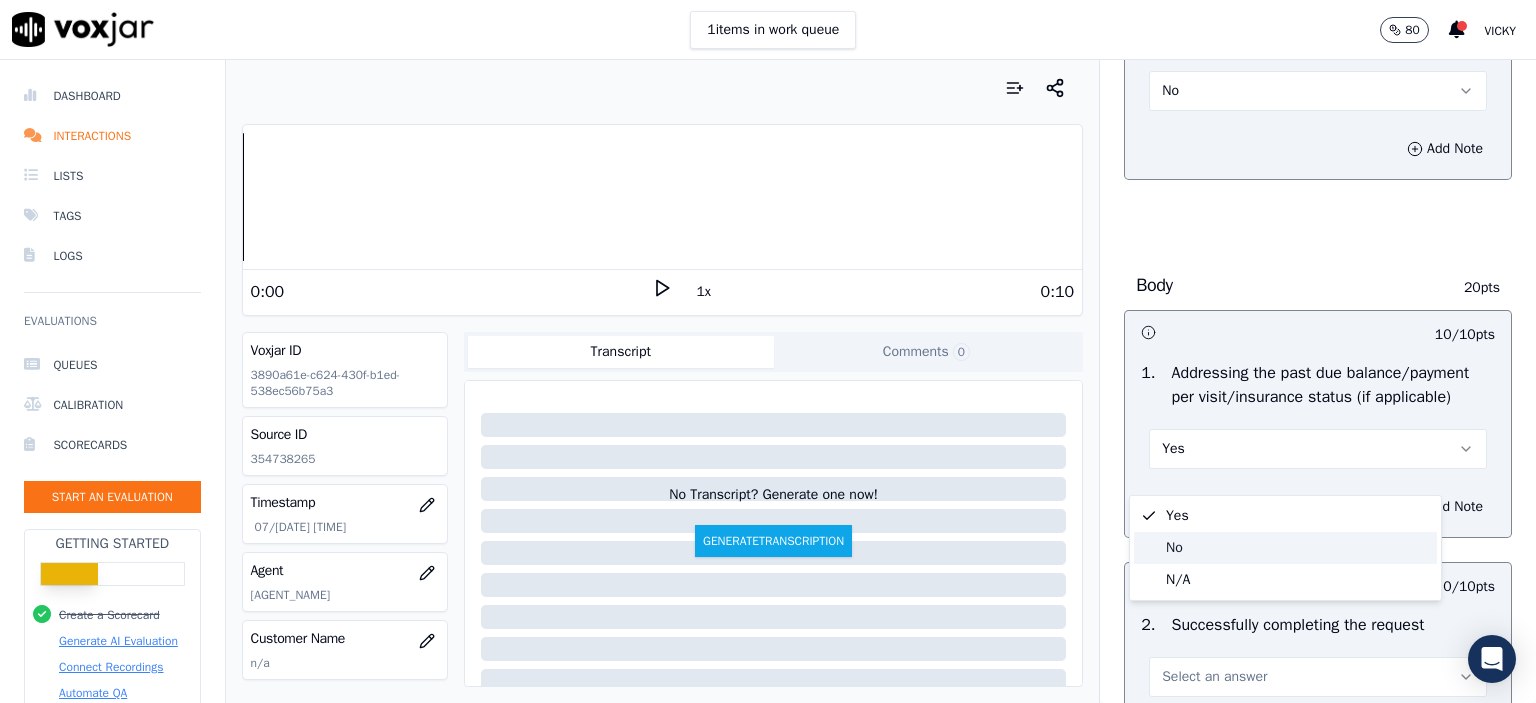 click on "No" 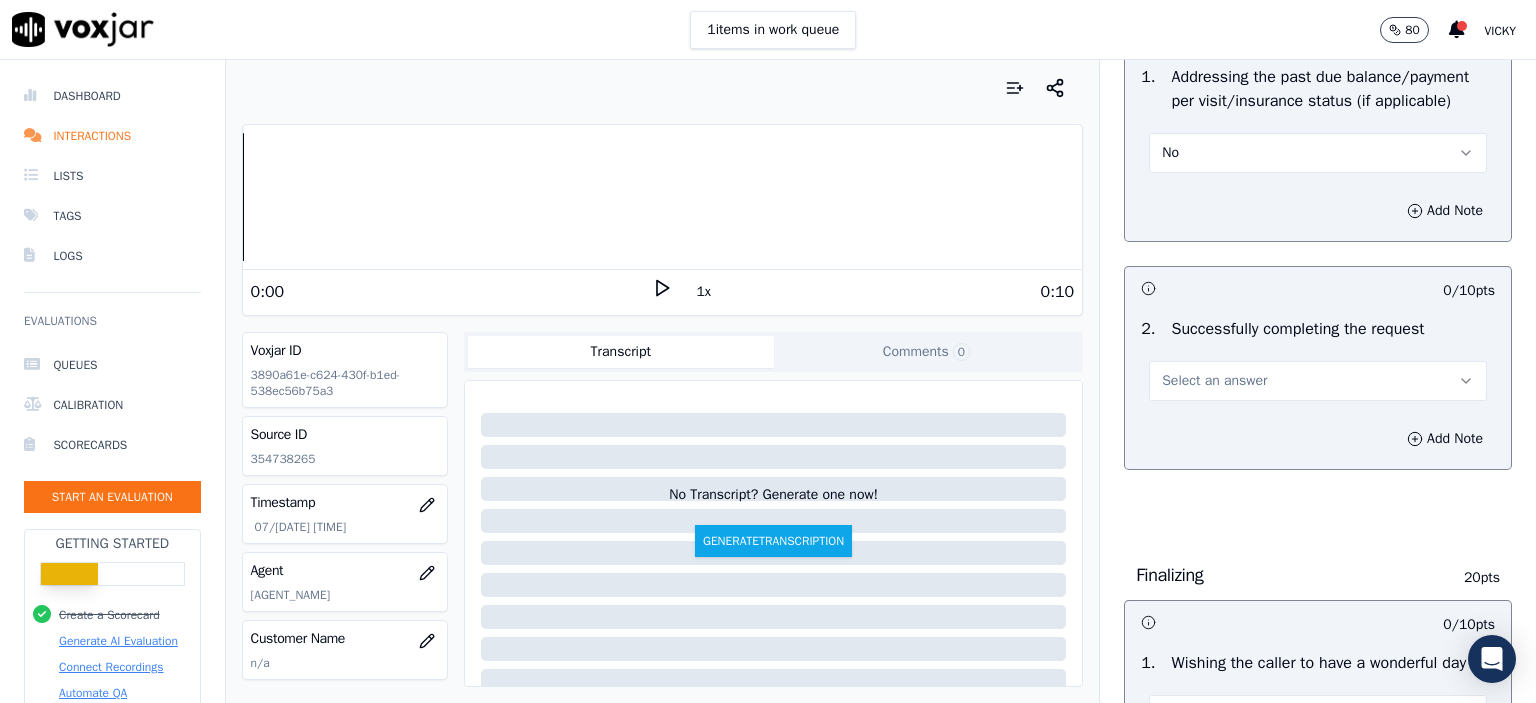 scroll, scrollTop: 1000, scrollLeft: 0, axis: vertical 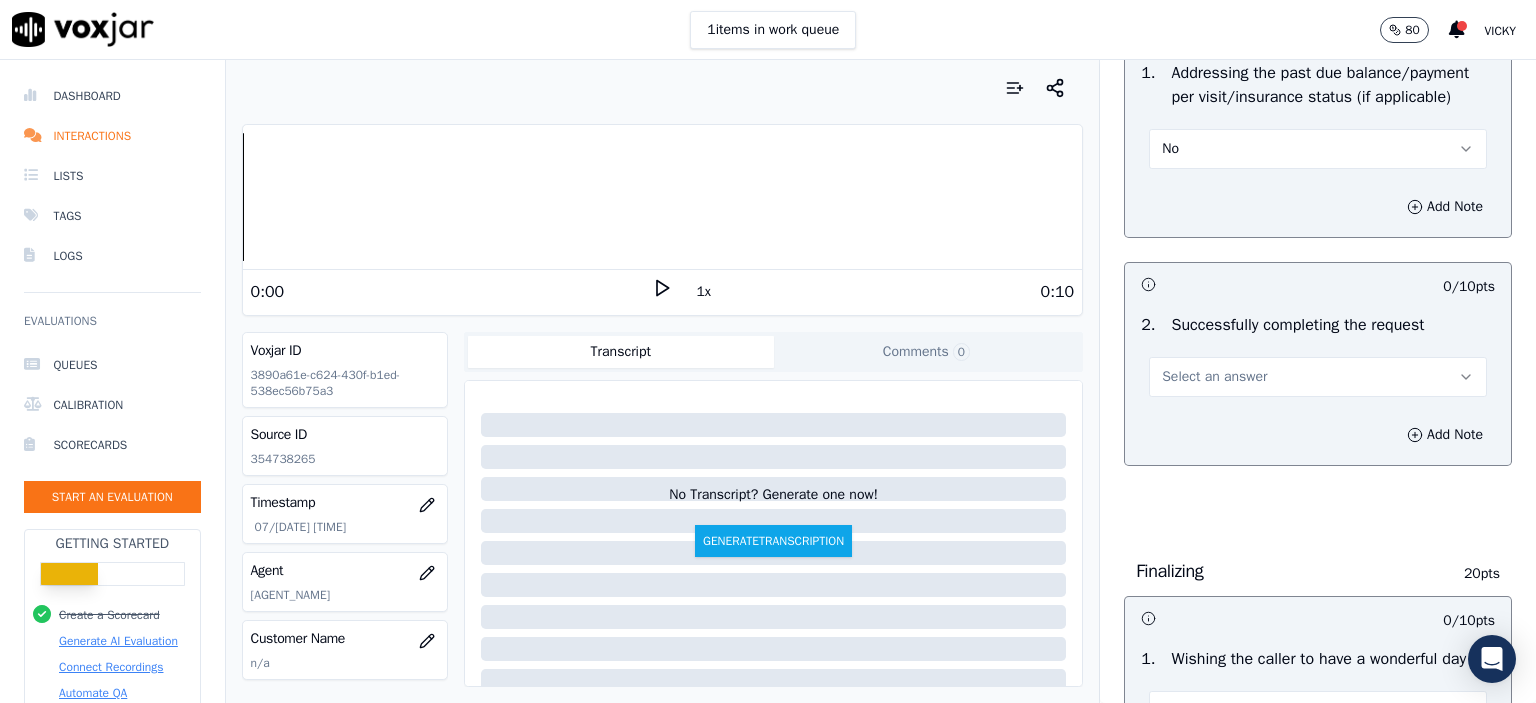 click on "Select an answer" at bounding box center (1214, 377) 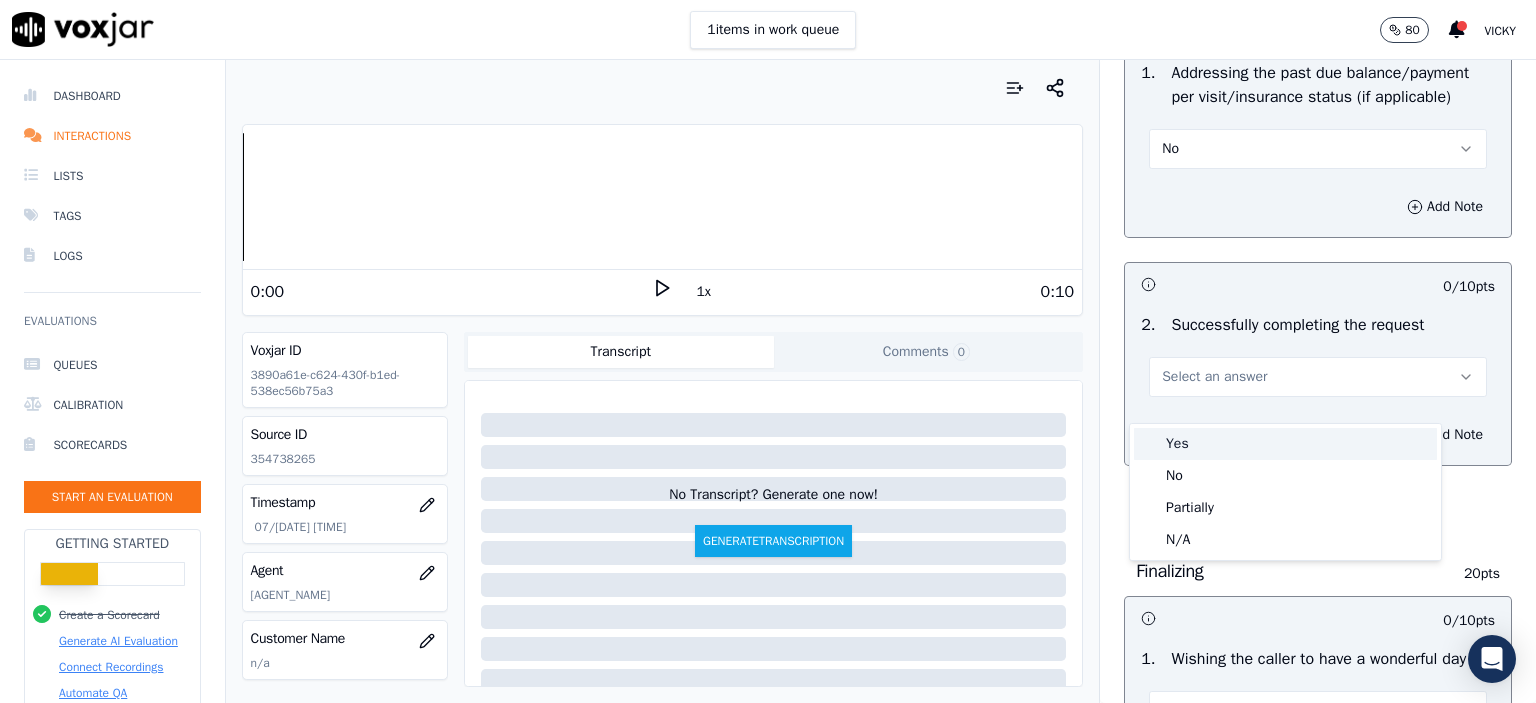 click on "Yes" at bounding box center [1285, 444] 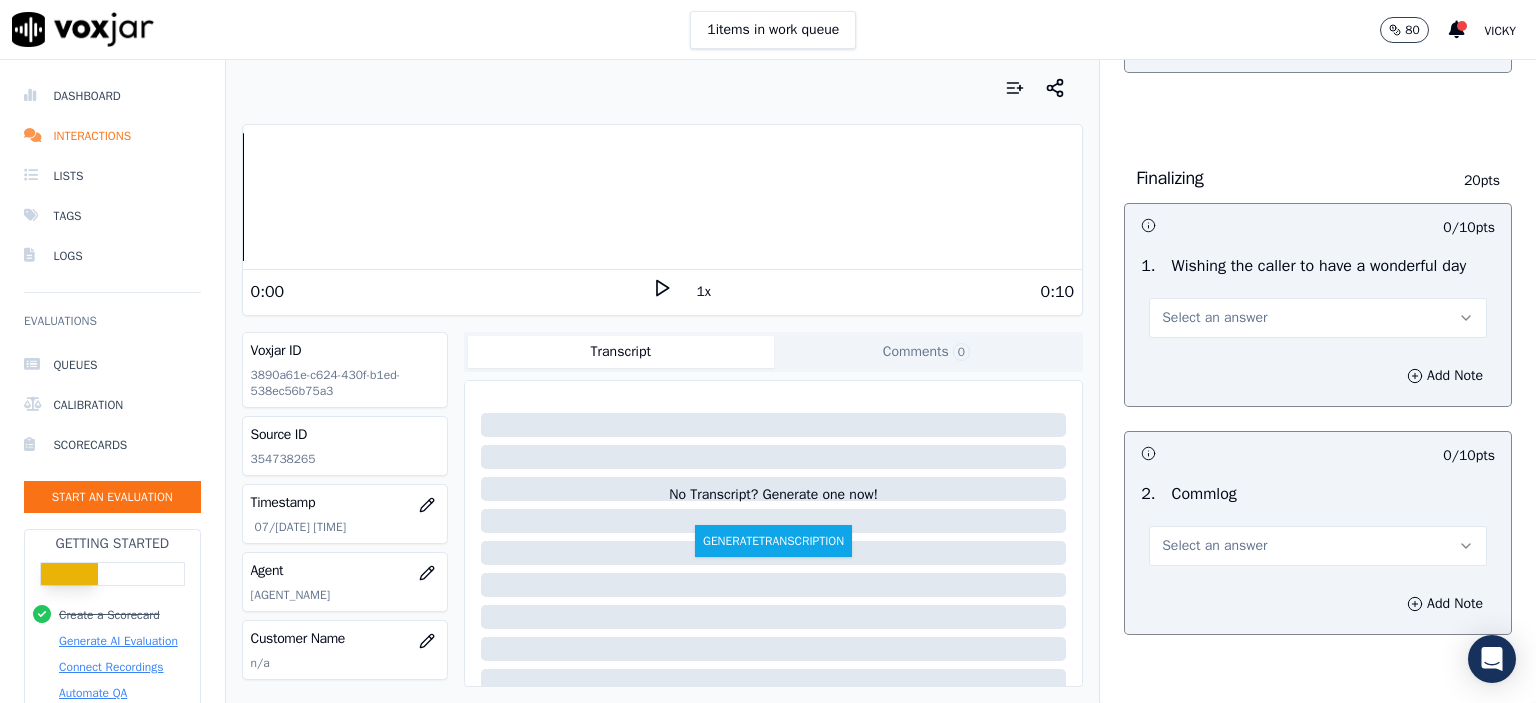 scroll, scrollTop: 1400, scrollLeft: 0, axis: vertical 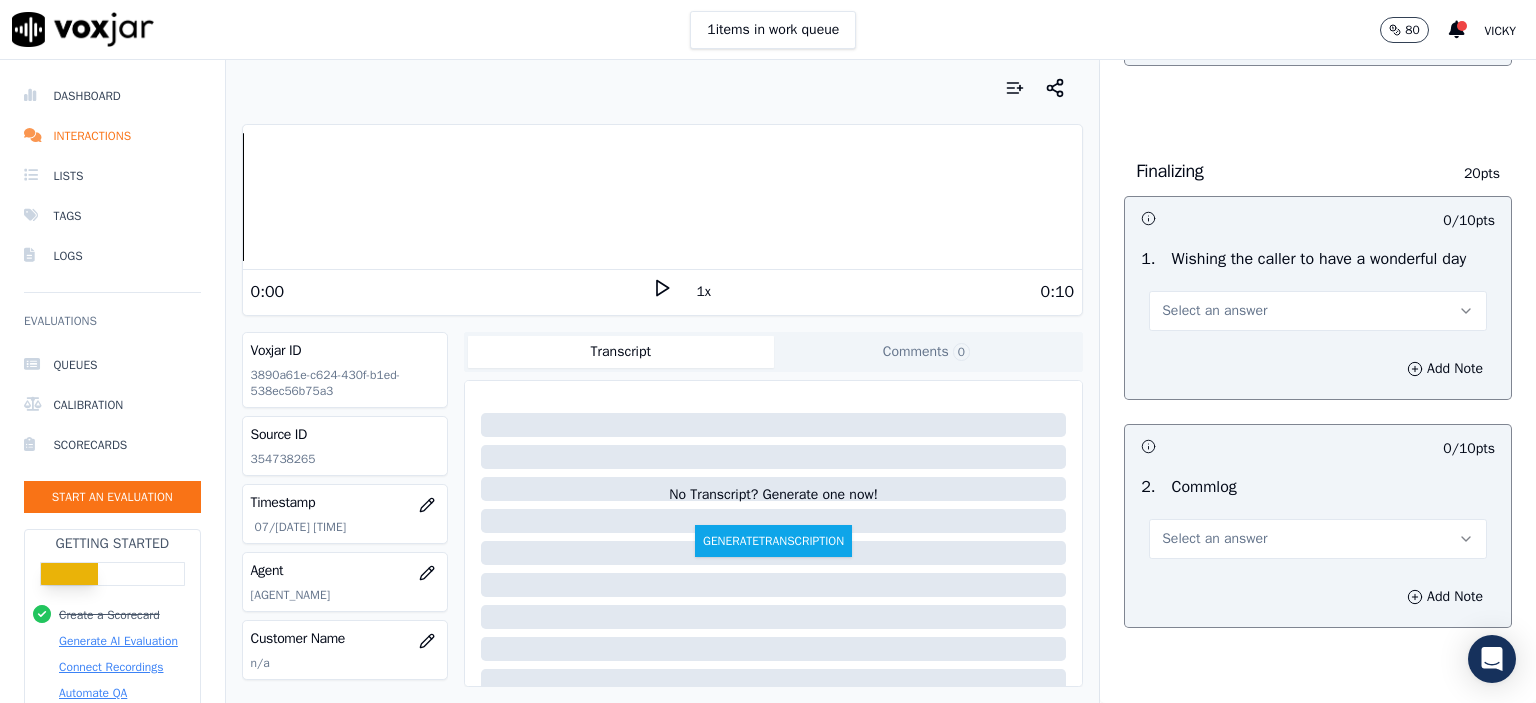 click on "Select an answer" at bounding box center [1214, 311] 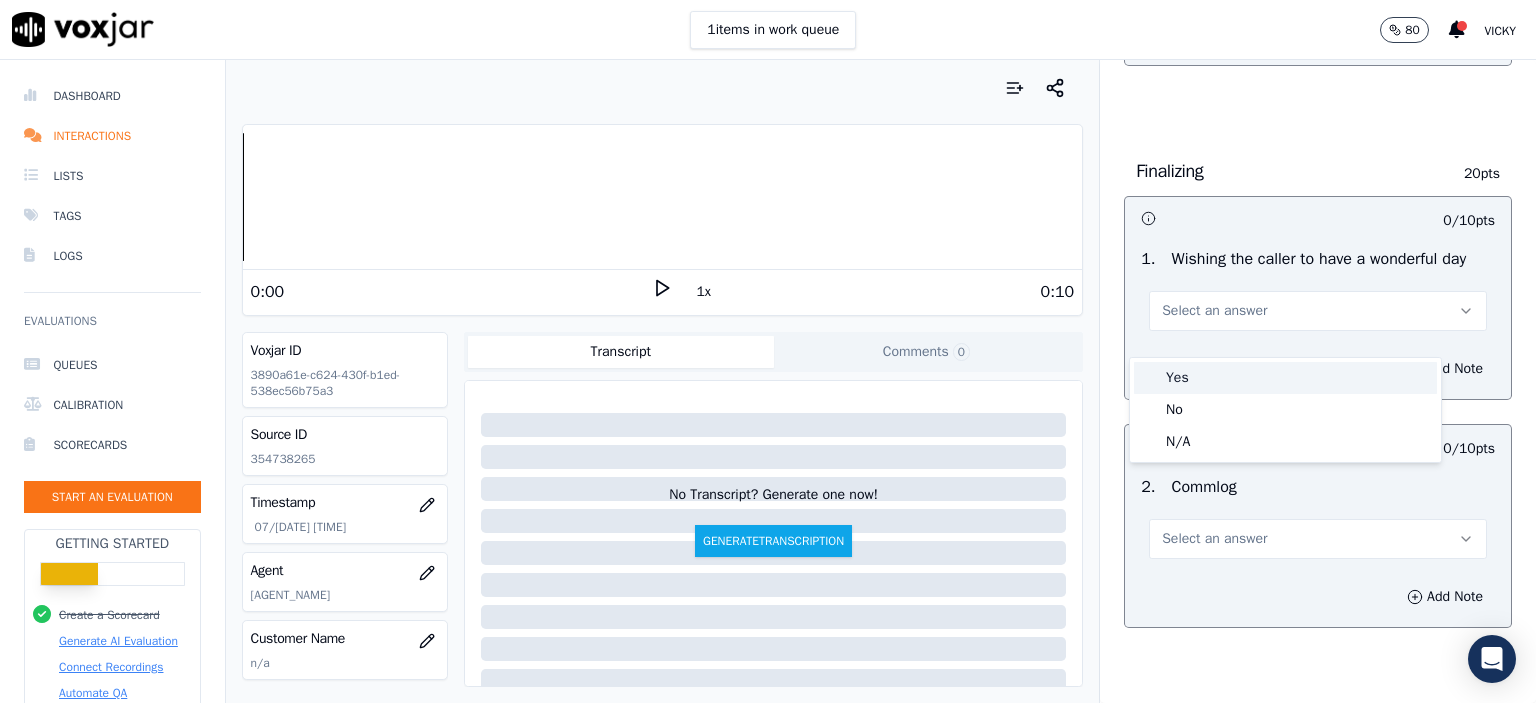 click on "Yes" at bounding box center (1285, 378) 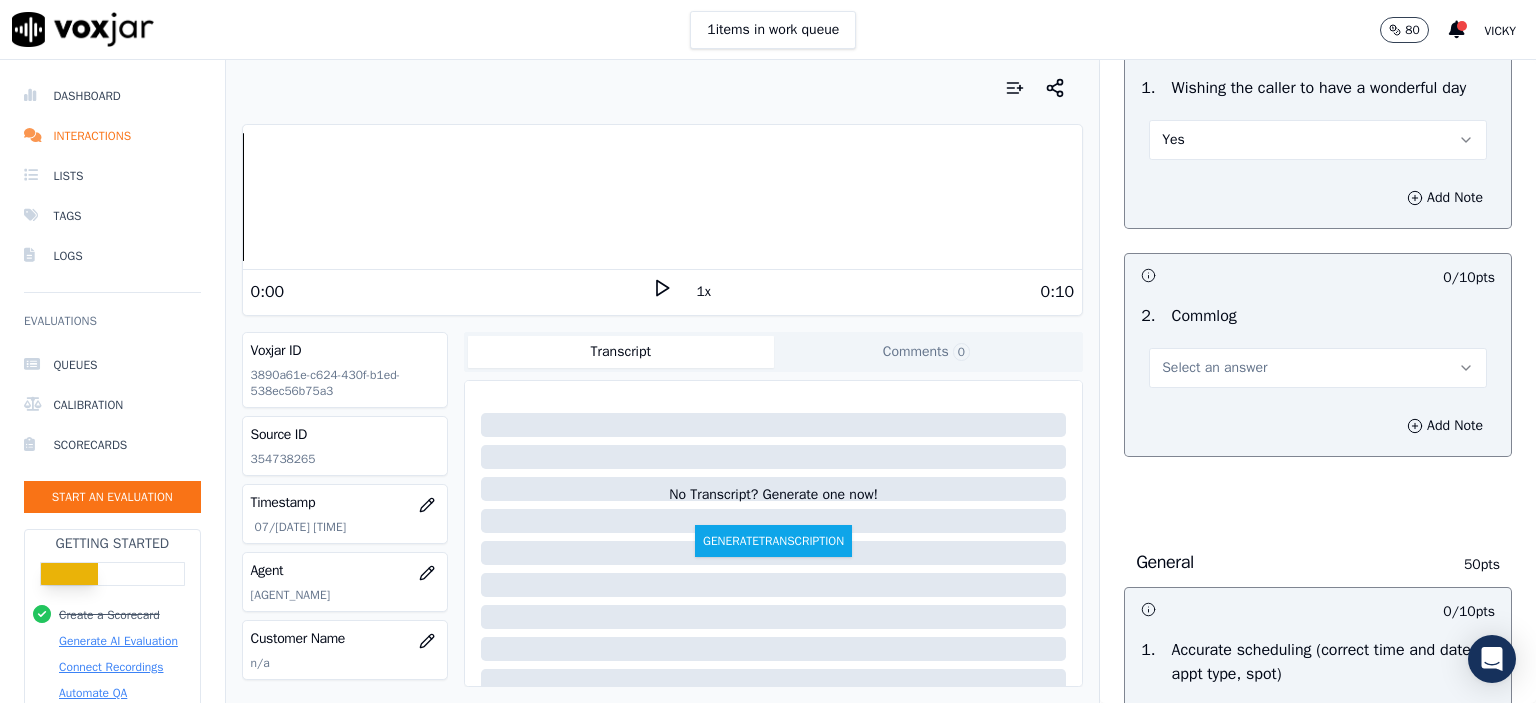 scroll, scrollTop: 1600, scrollLeft: 0, axis: vertical 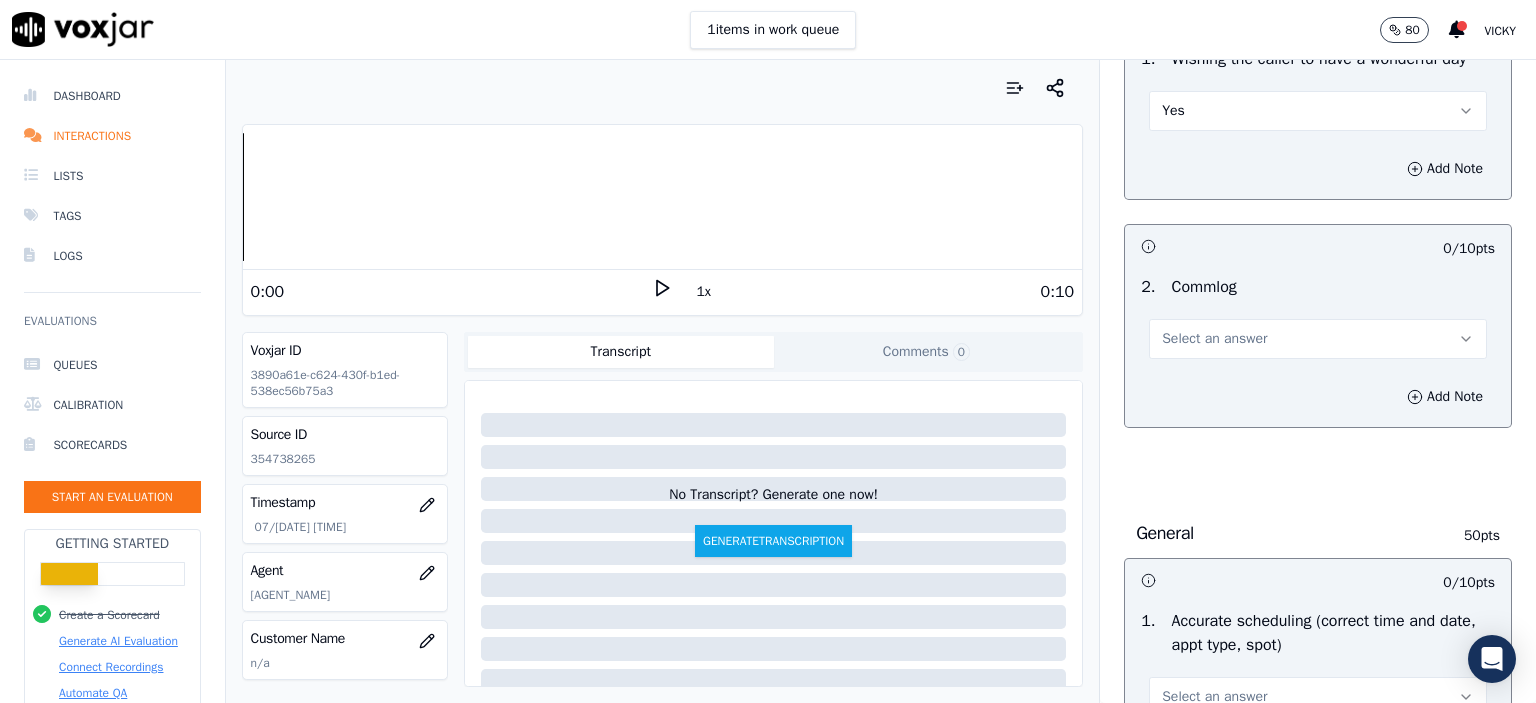 click on "Select an answer" at bounding box center (1214, 339) 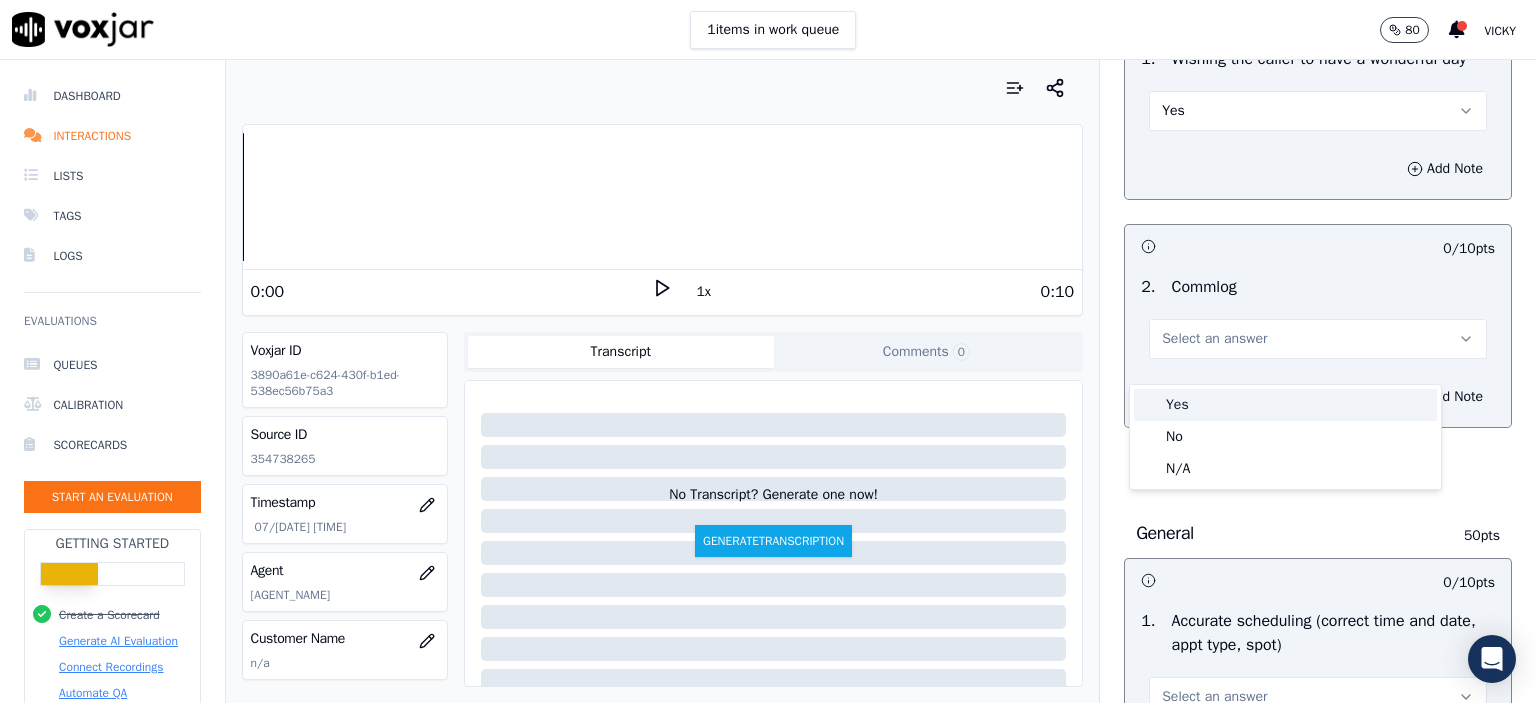 click on "Yes" at bounding box center [1285, 405] 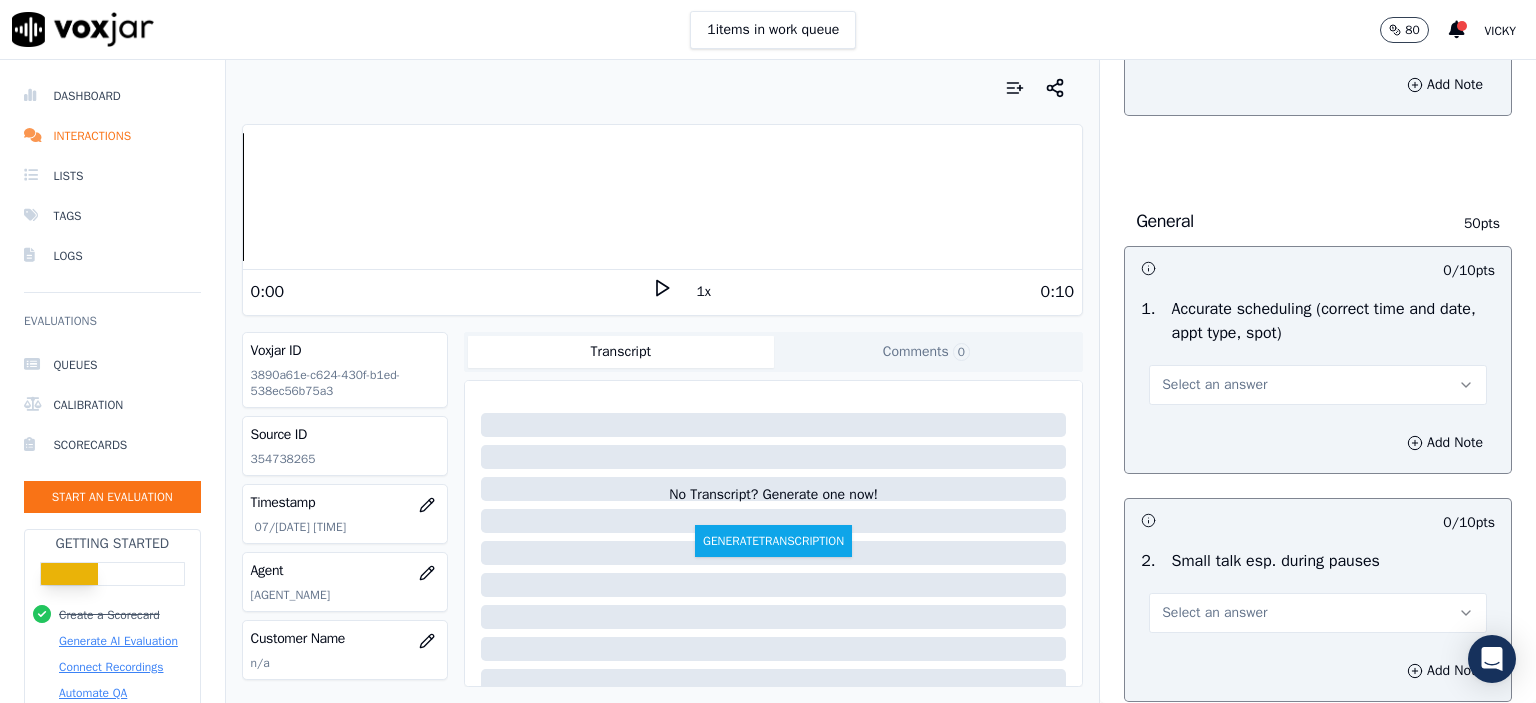 scroll, scrollTop: 2000, scrollLeft: 0, axis: vertical 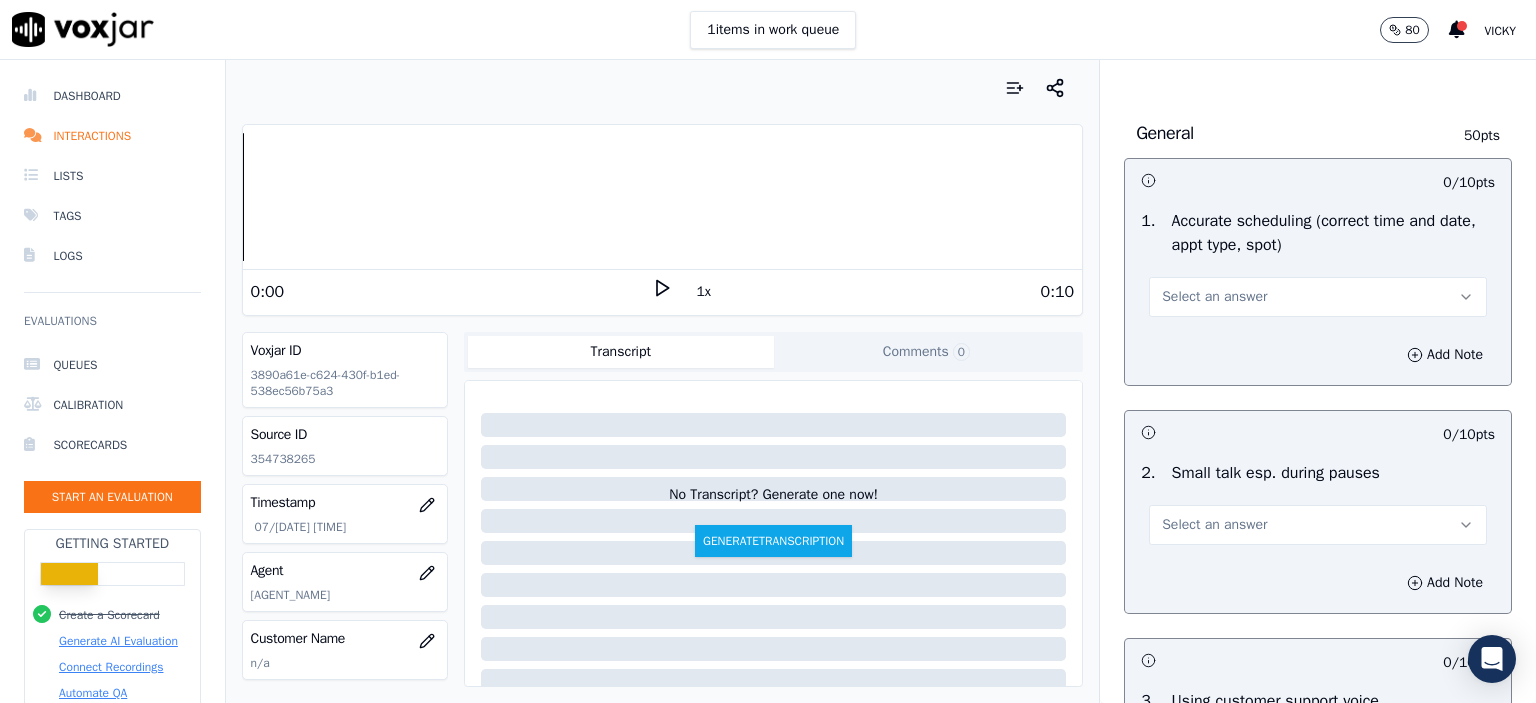 click on "Select an answer" at bounding box center (1214, 297) 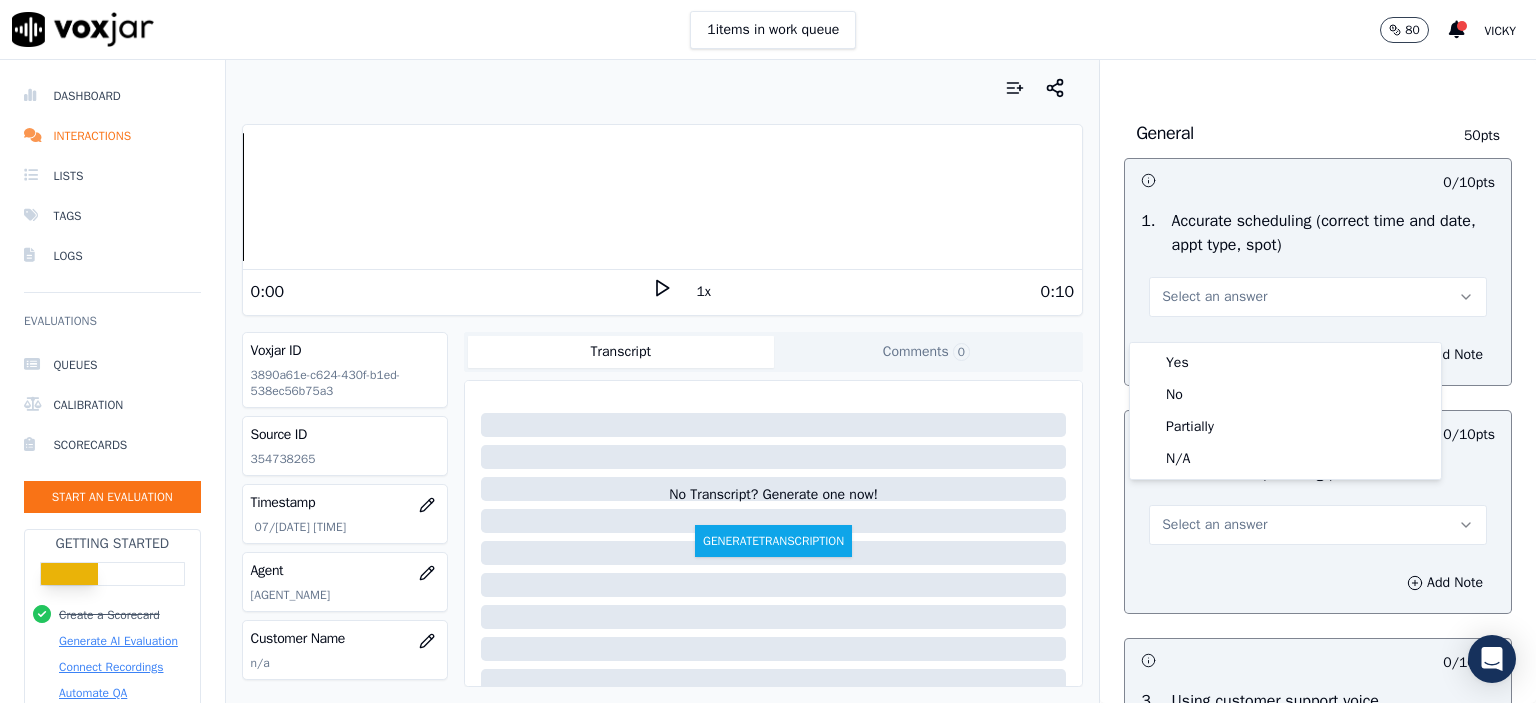 click on "Yes" at bounding box center [1285, 363] 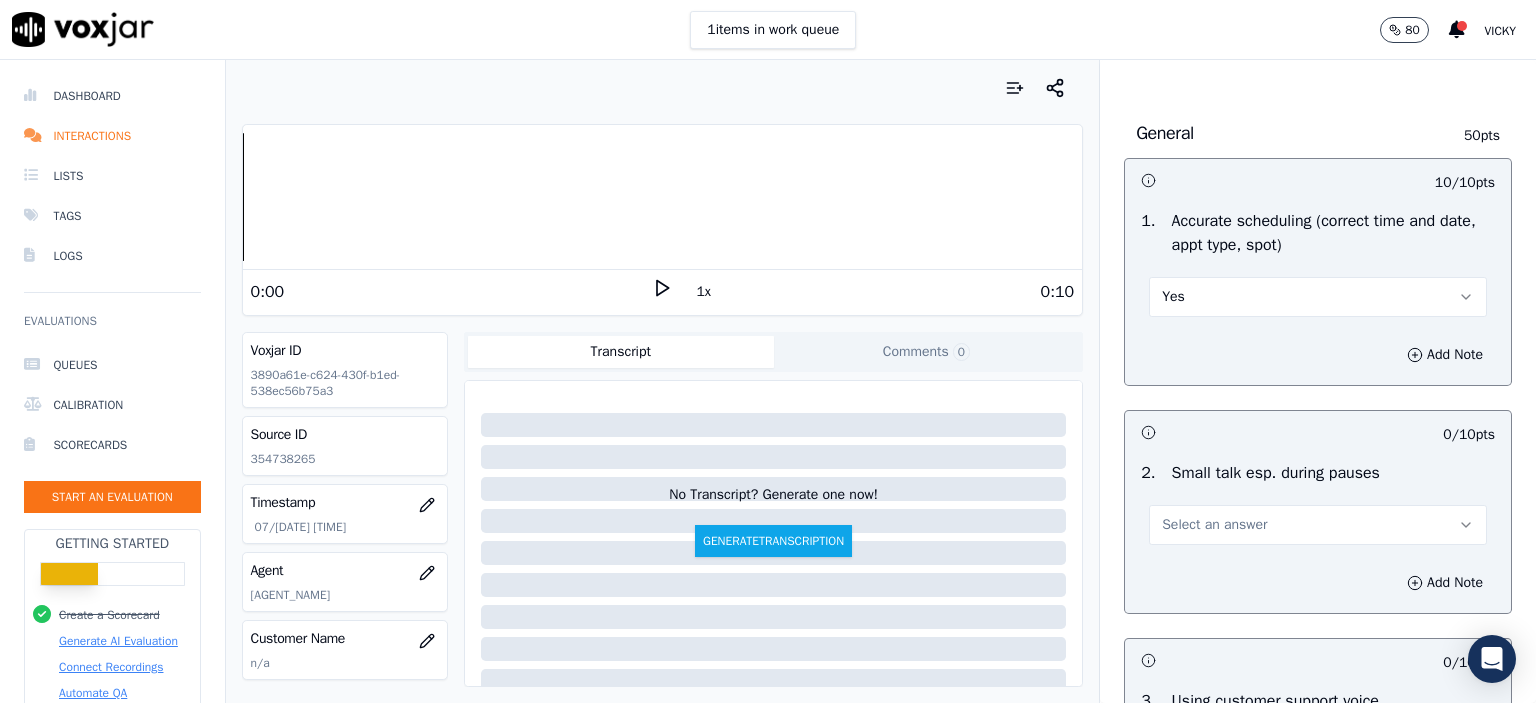 click on "Select an answer" at bounding box center [1318, 525] 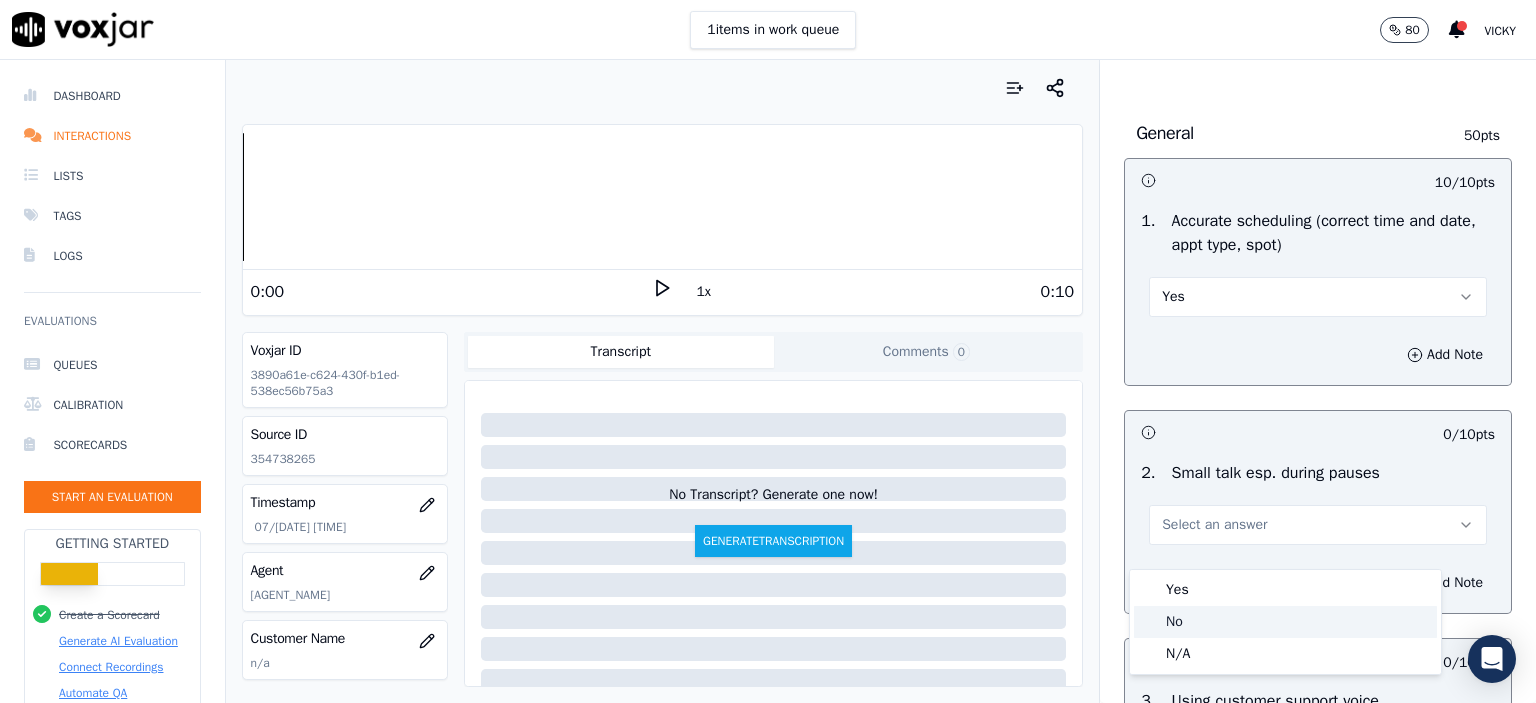 click on "Yes   No     N/A" at bounding box center (1285, 622) 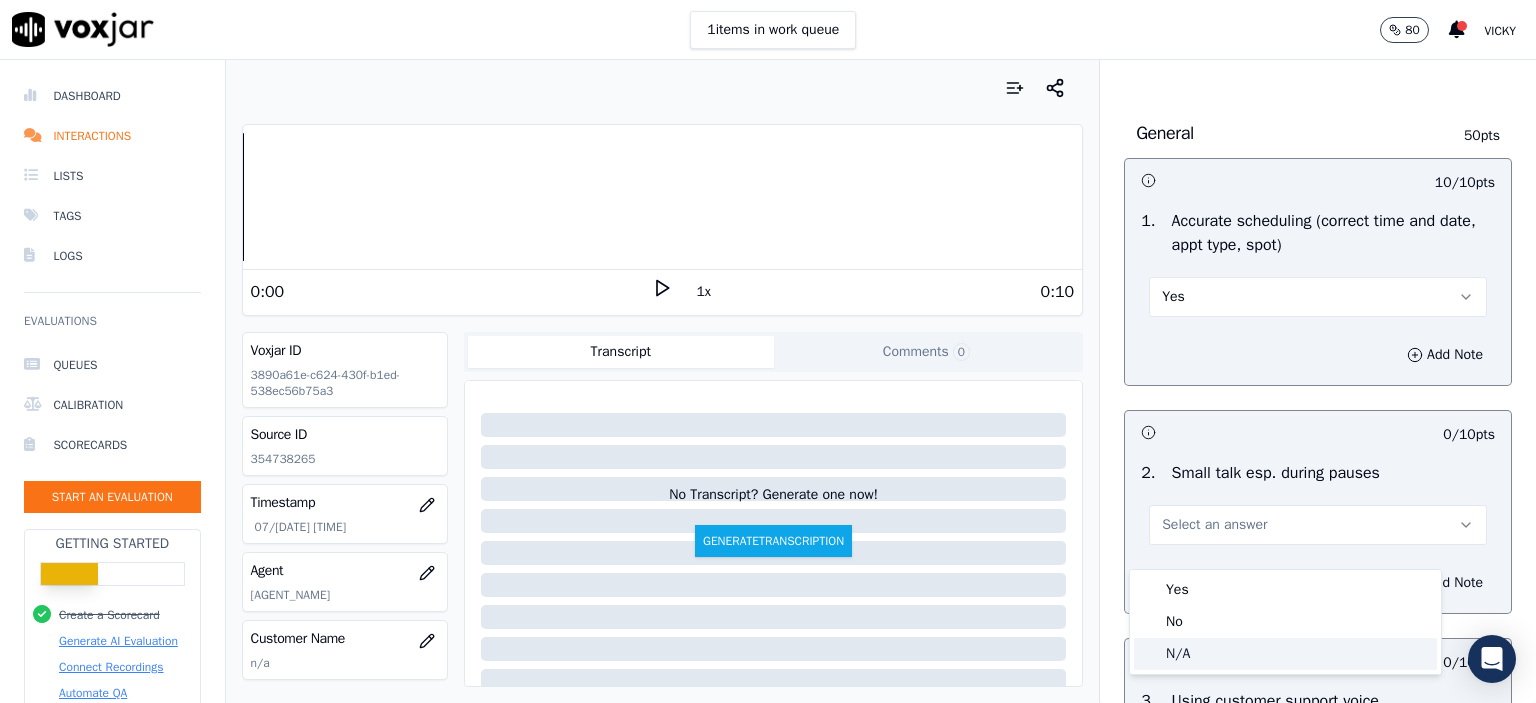 drag, startPoint x: 1198, startPoint y: 652, endPoint x: 1200, endPoint y: 642, distance: 10.198039 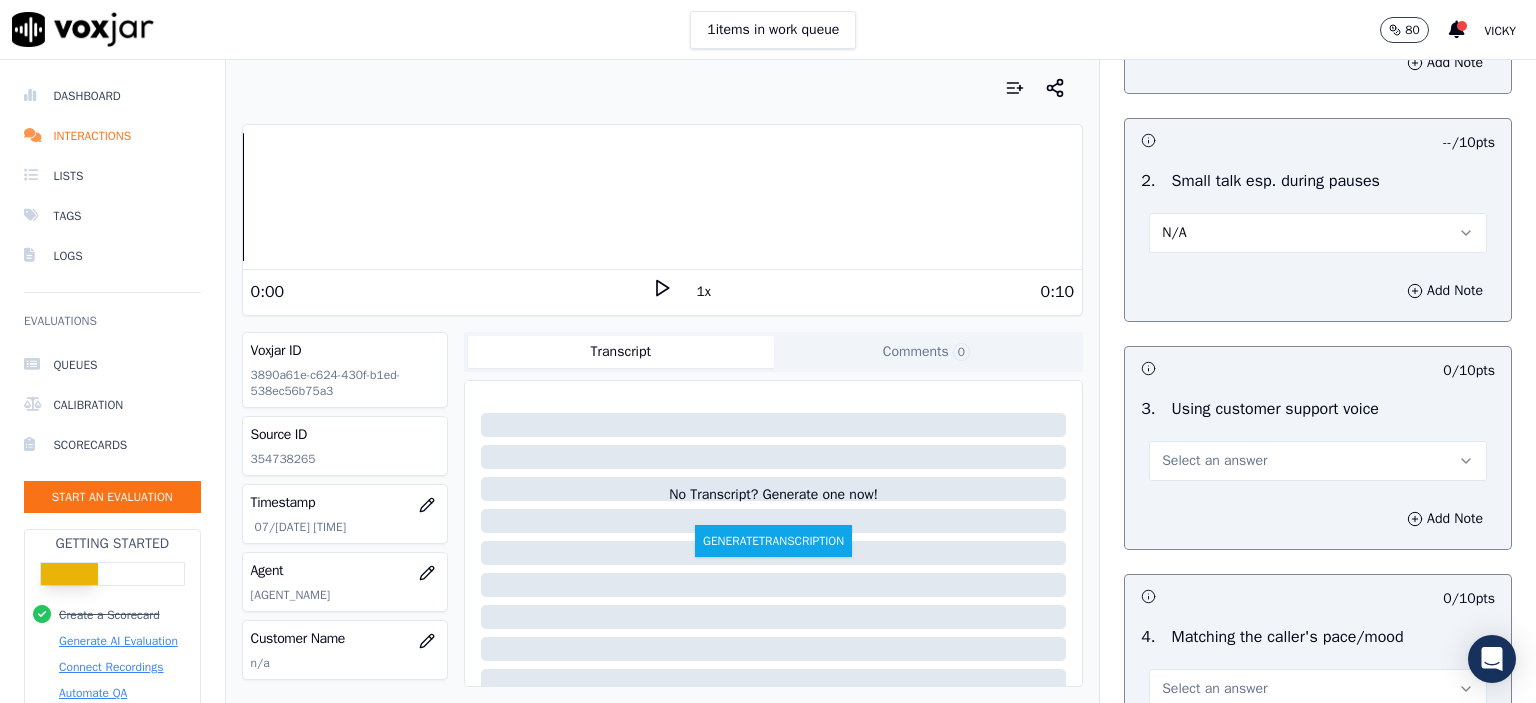scroll, scrollTop: 2300, scrollLeft: 0, axis: vertical 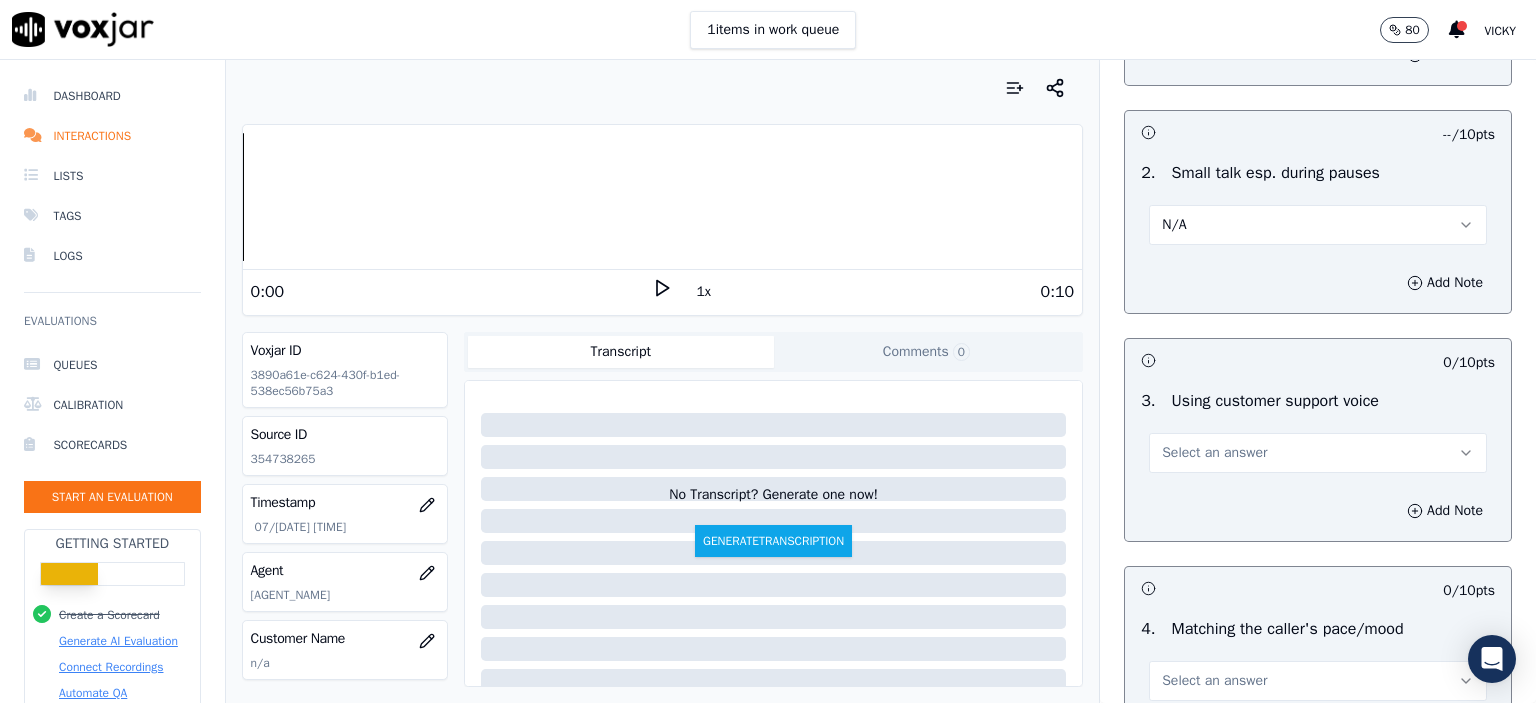 click on "Select an answer" at bounding box center (1214, 453) 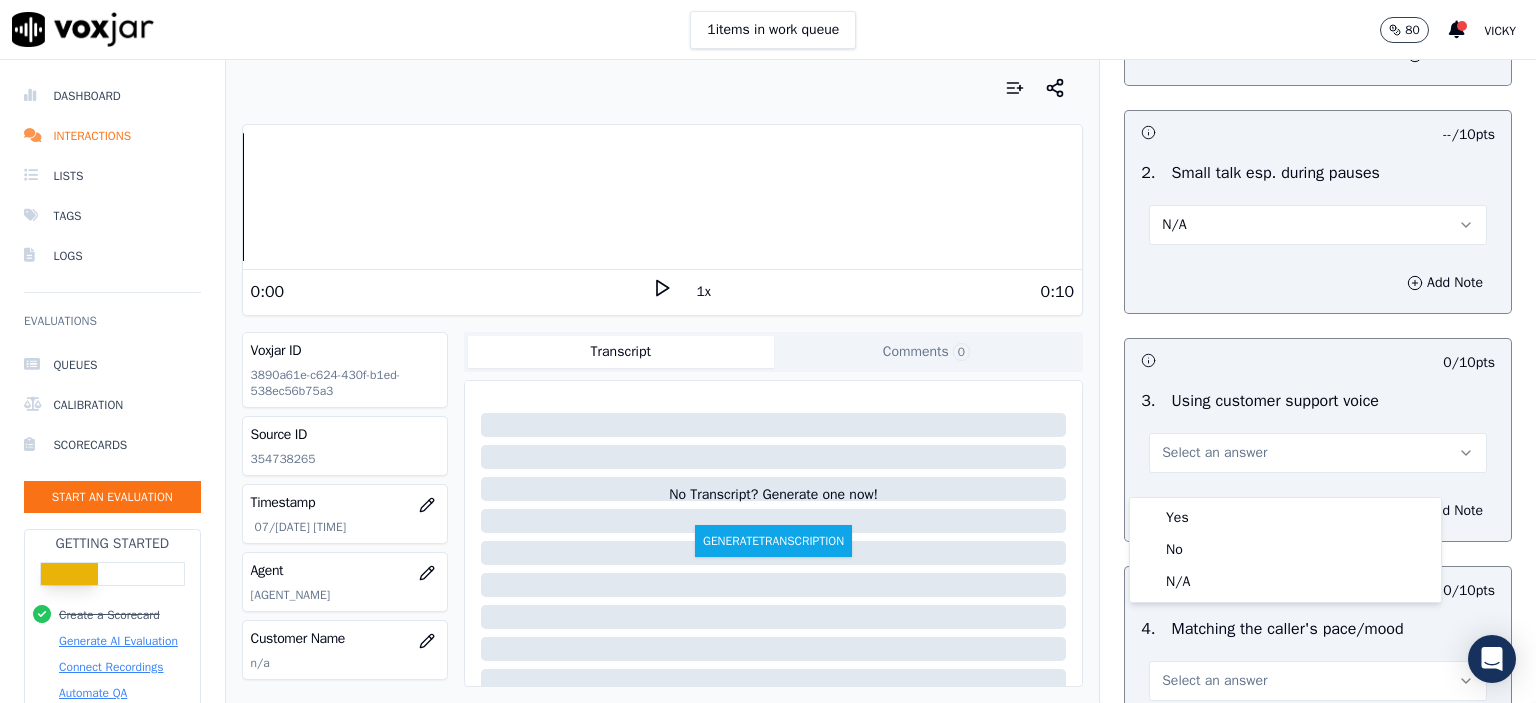 click on "Yes" at bounding box center [1285, 518] 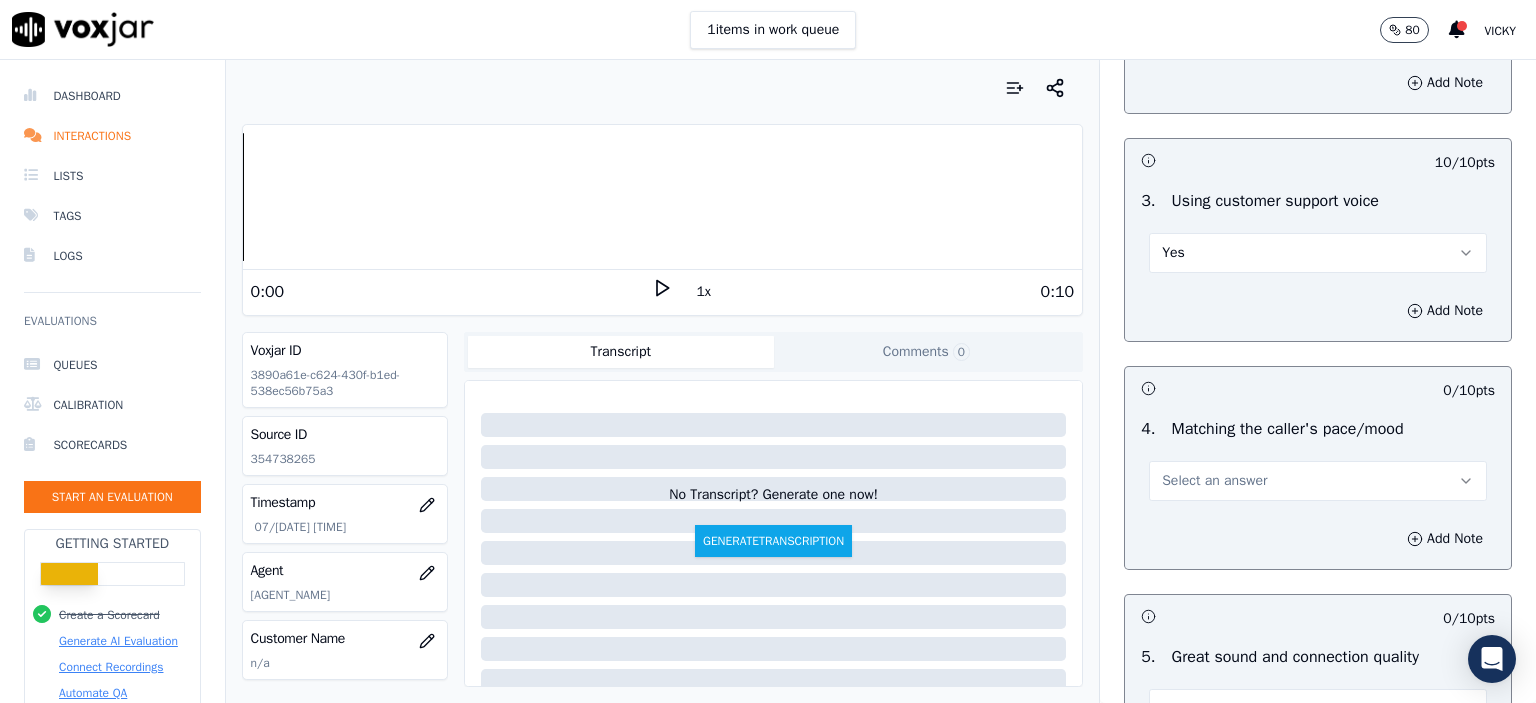click on "Select an answer" at bounding box center (1214, 481) 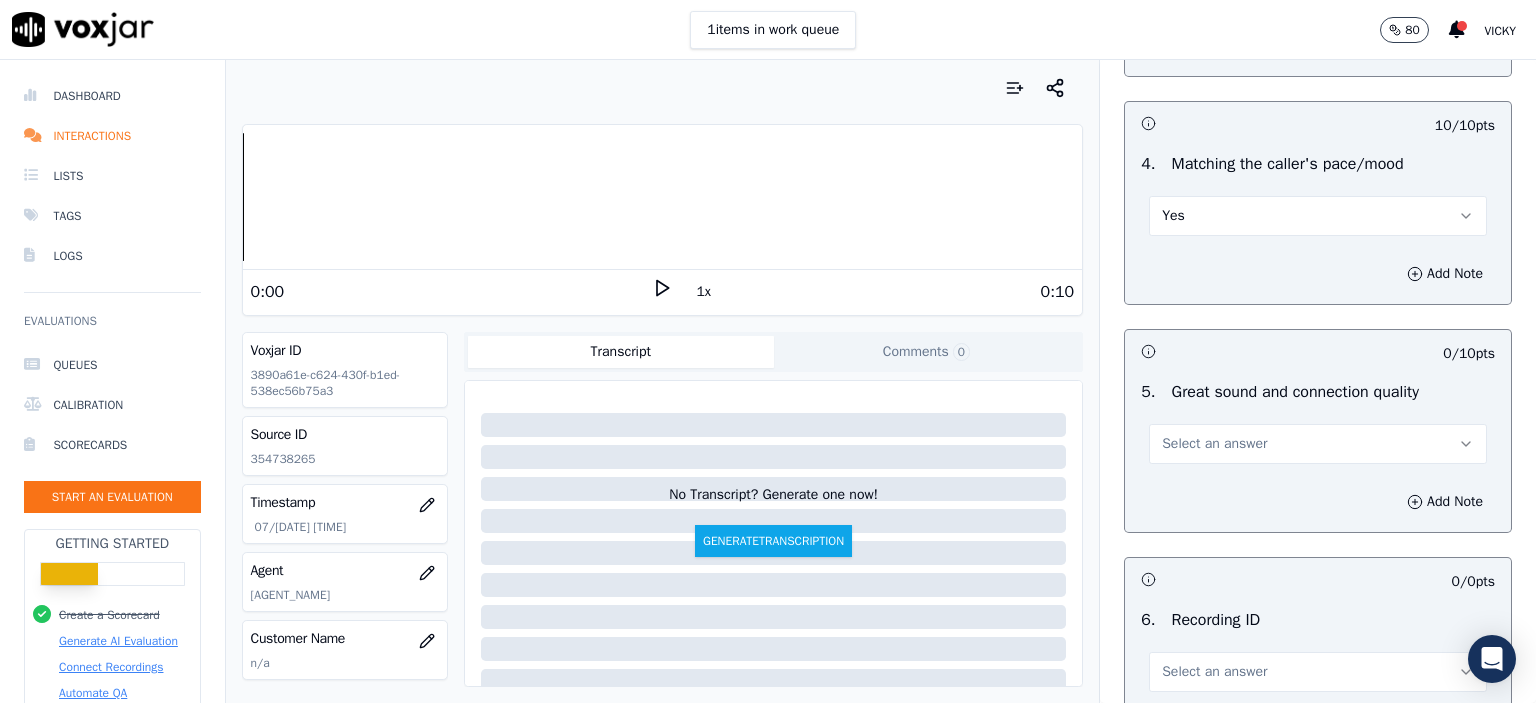 scroll, scrollTop: 2800, scrollLeft: 0, axis: vertical 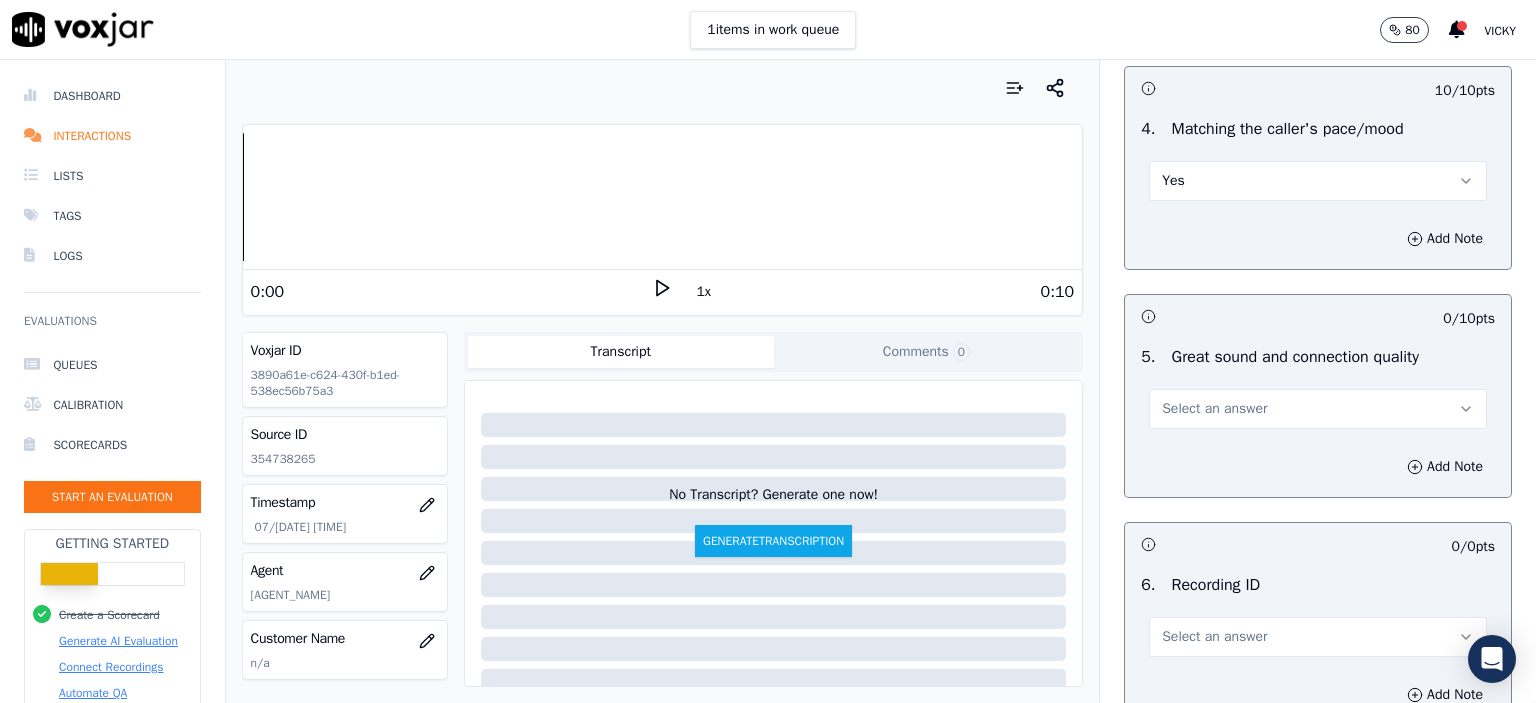 click on "Select an answer" at bounding box center [1214, 409] 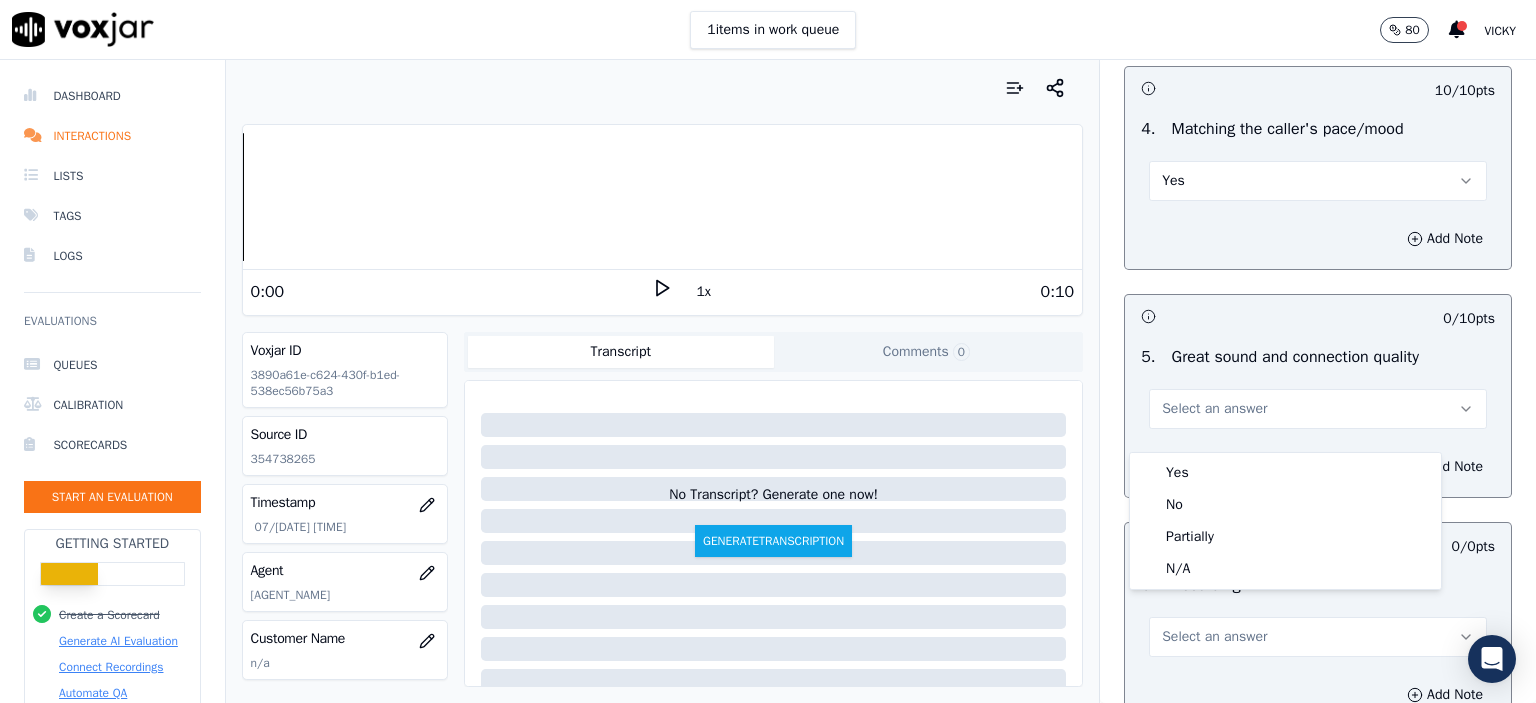 click on "Yes" at bounding box center (1285, 473) 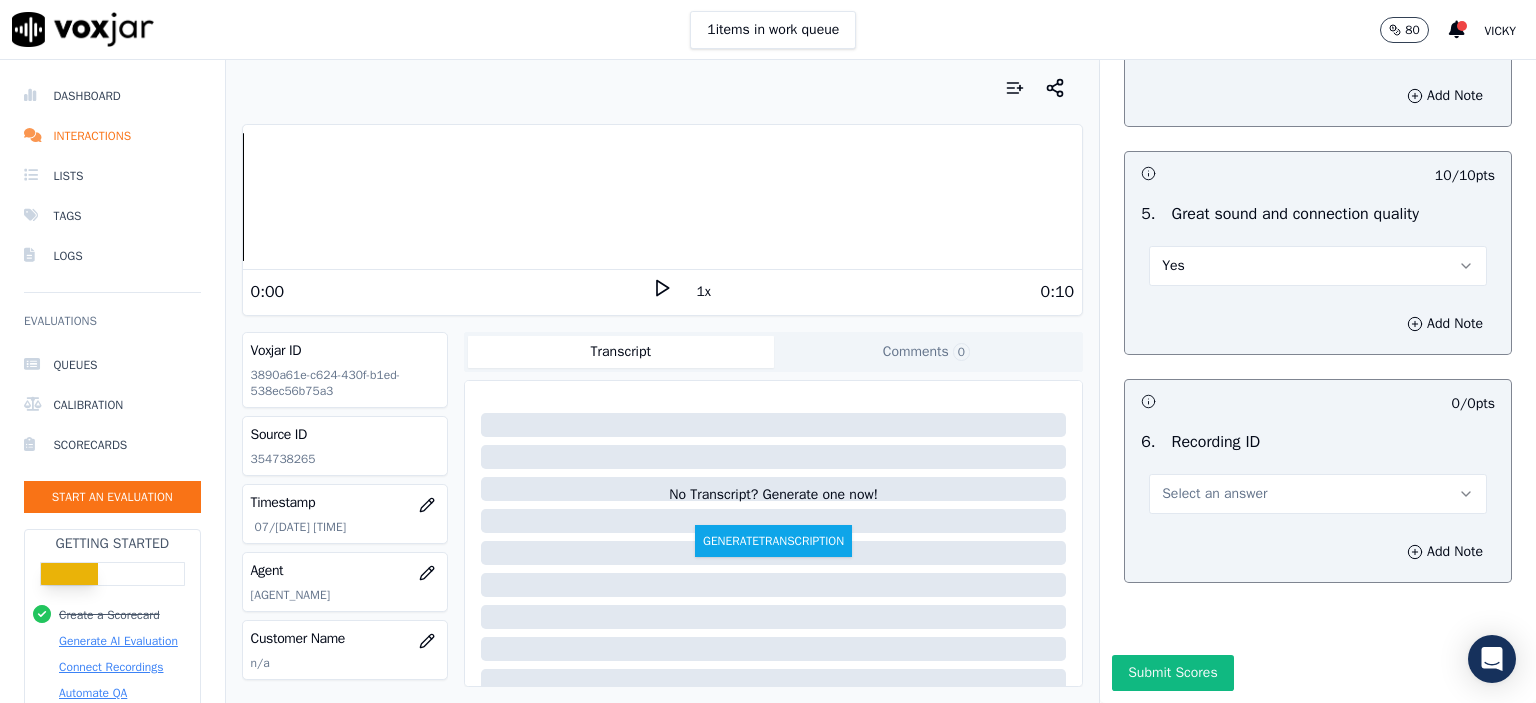 scroll, scrollTop: 3000, scrollLeft: 0, axis: vertical 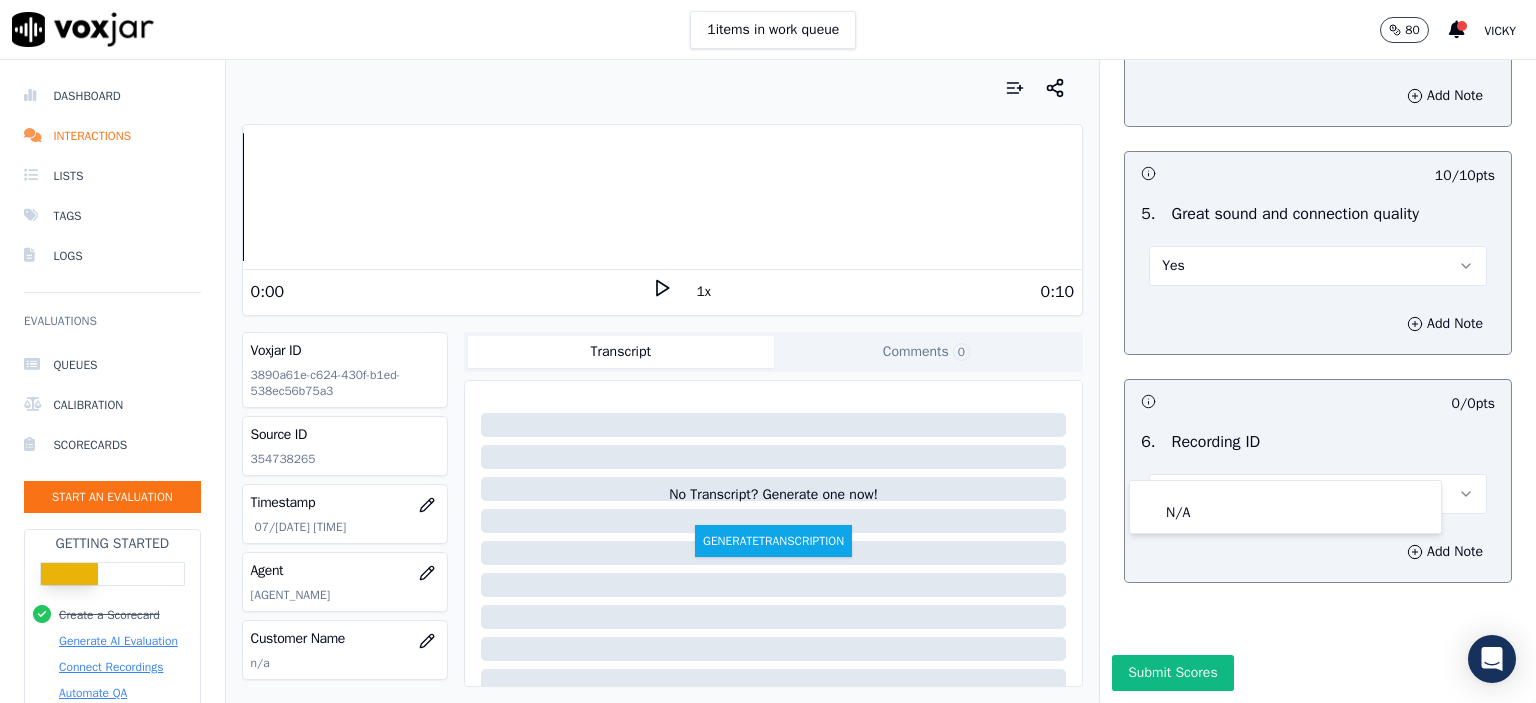 click on "Add Note" at bounding box center (1318, 552) 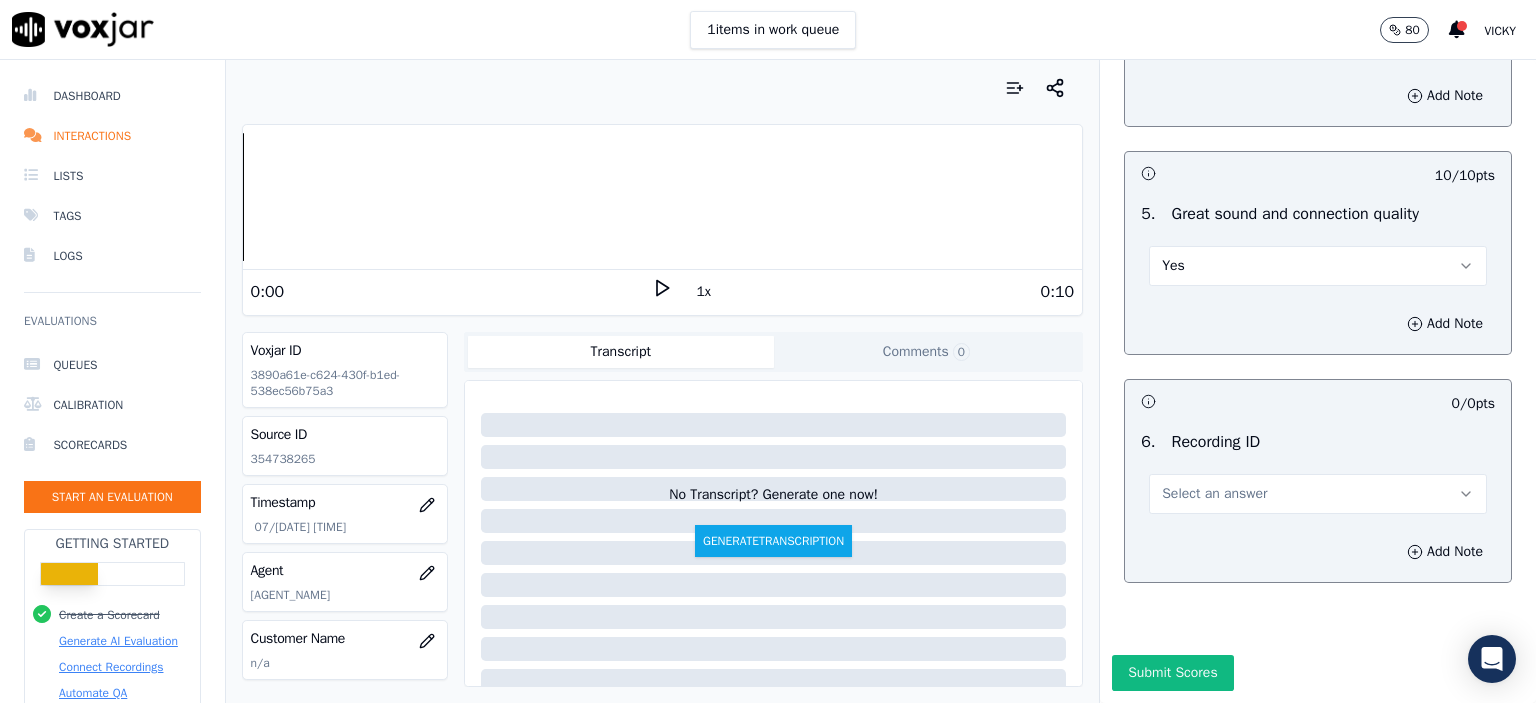 drag, startPoint x: 1256, startPoint y: 451, endPoint x: 1256, endPoint y: 467, distance: 16 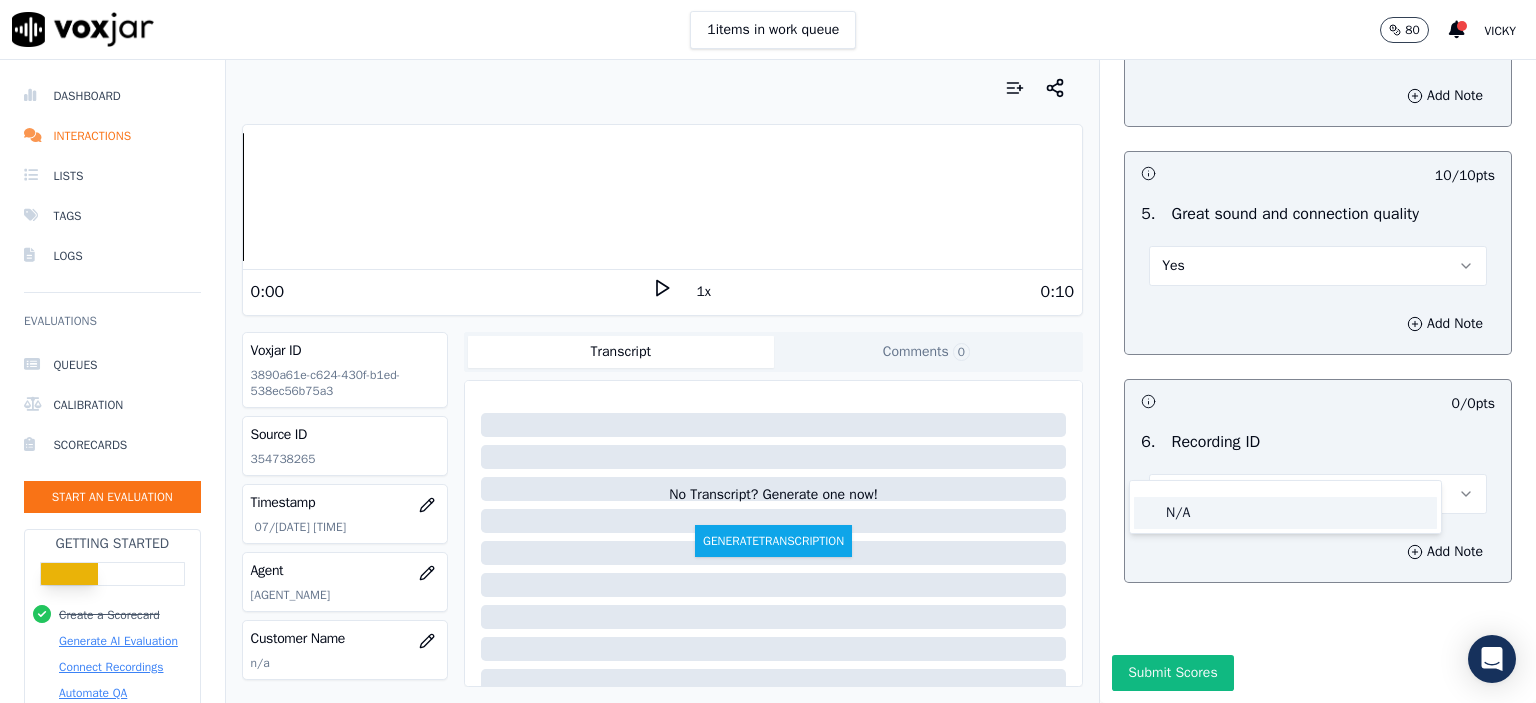click on "N/A" 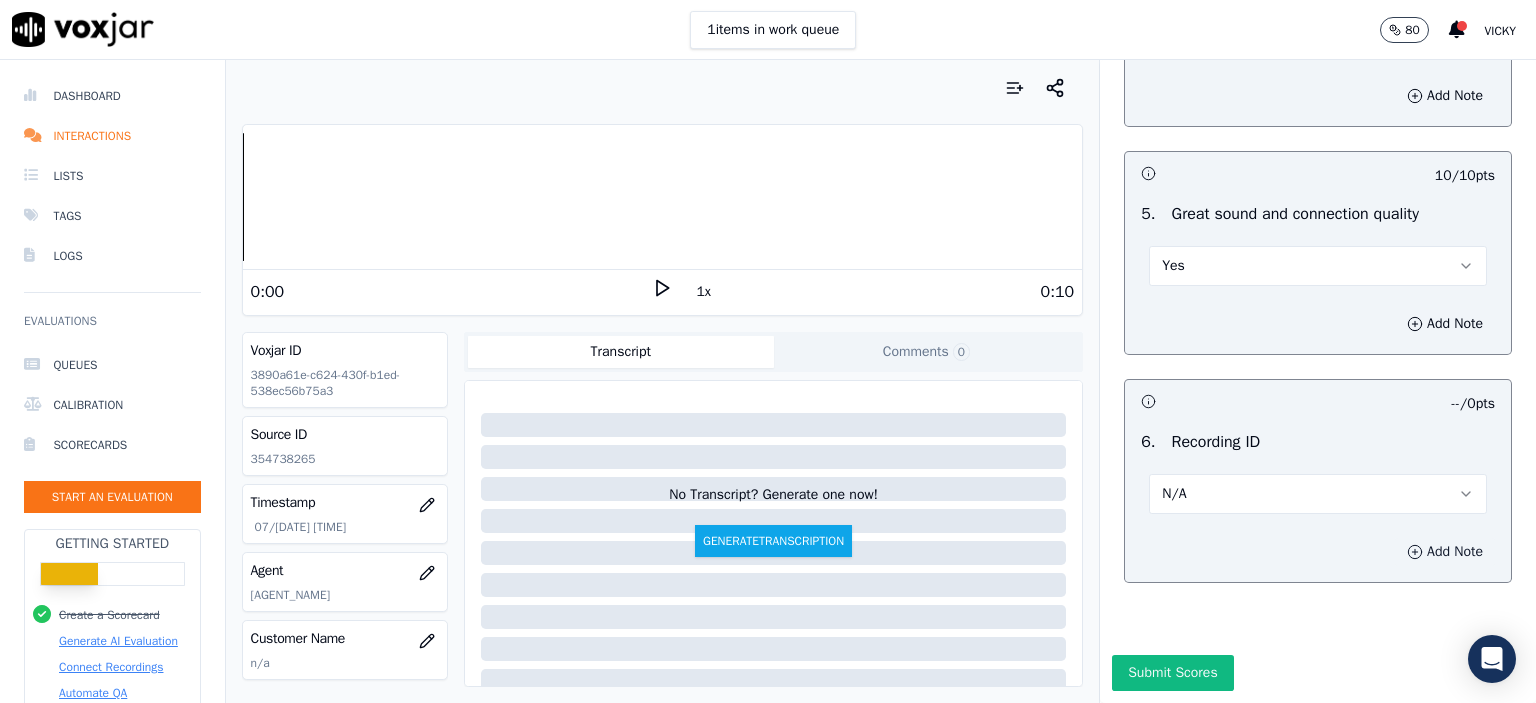 click on "Add Note" at bounding box center [1445, 552] 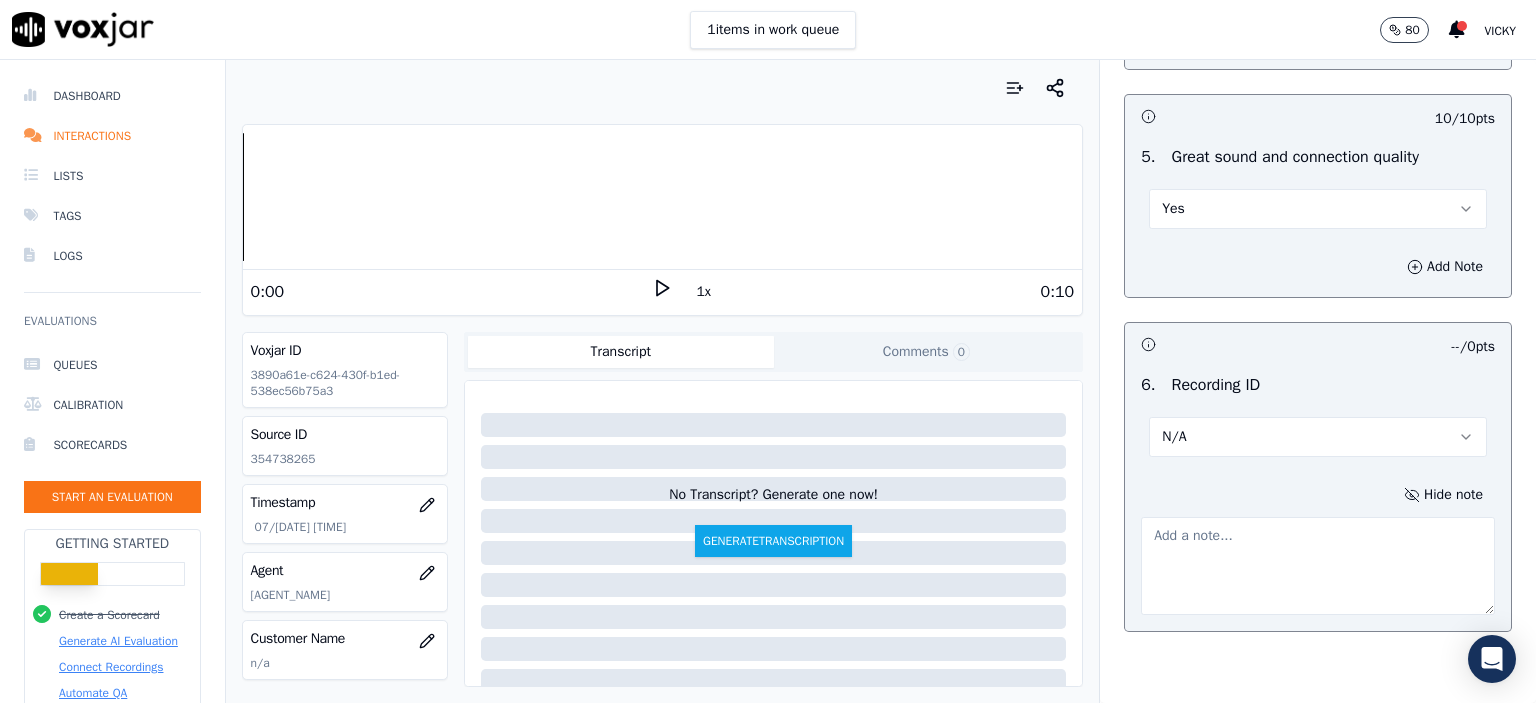click on "354738265" 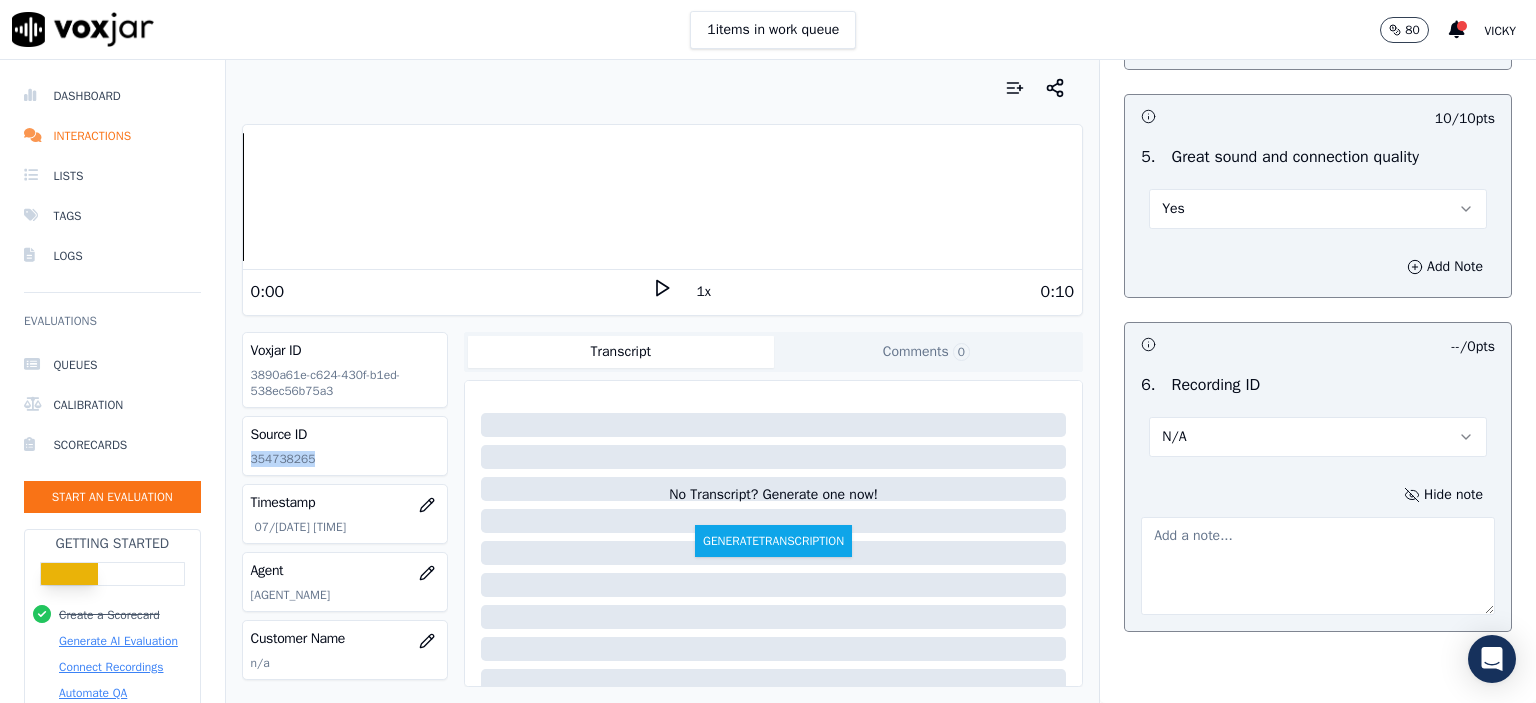 click on "354738265" 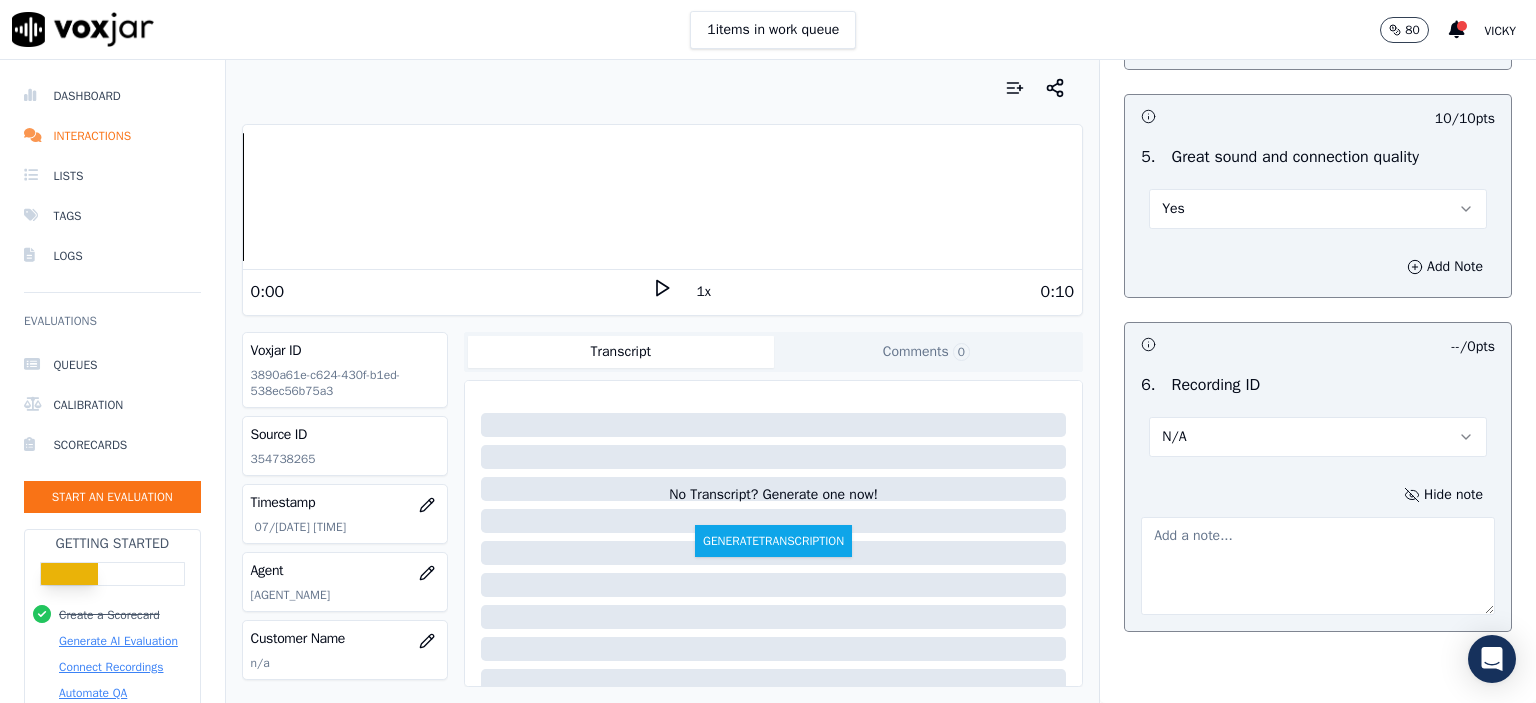 click at bounding box center (1318, 566) 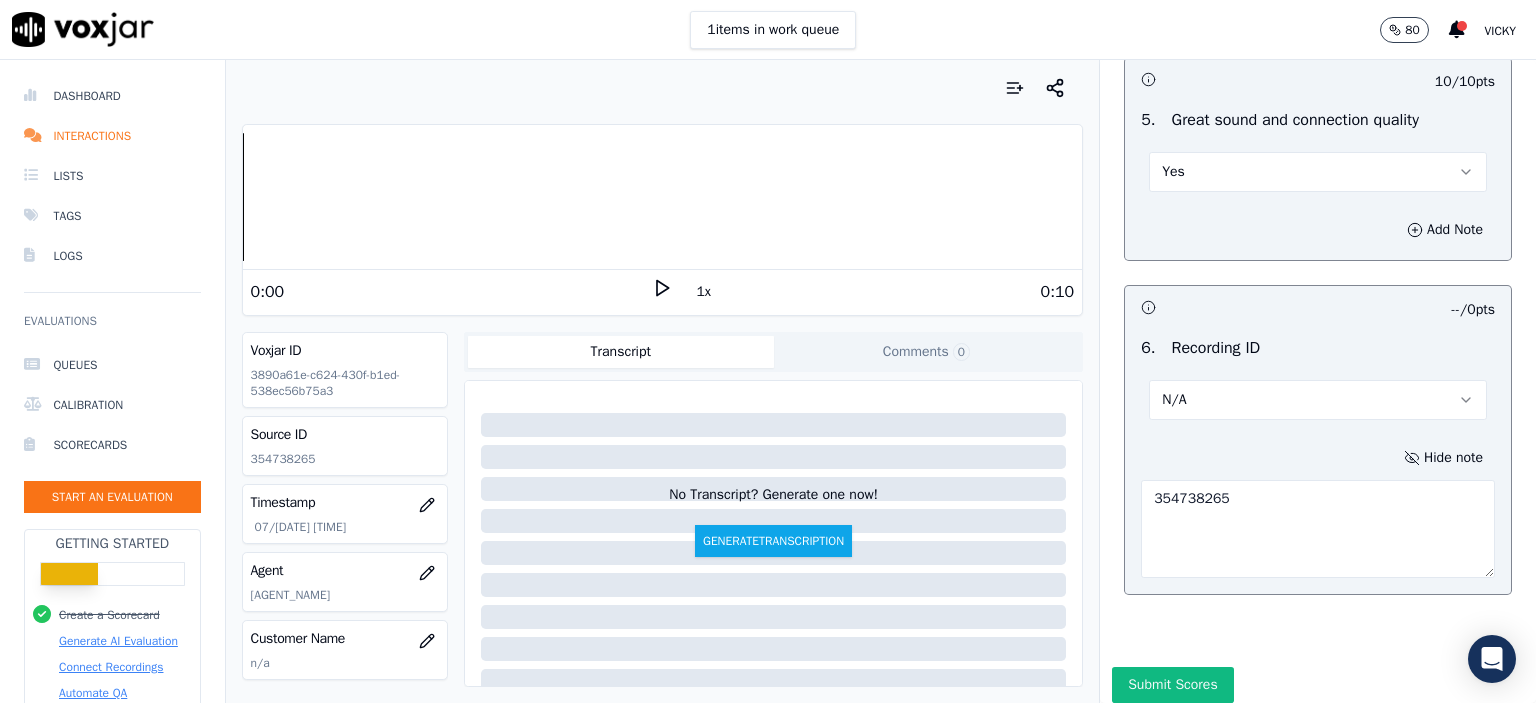 scroll, scrollTop: 3112, scrollLeft: 0, axis: vertical 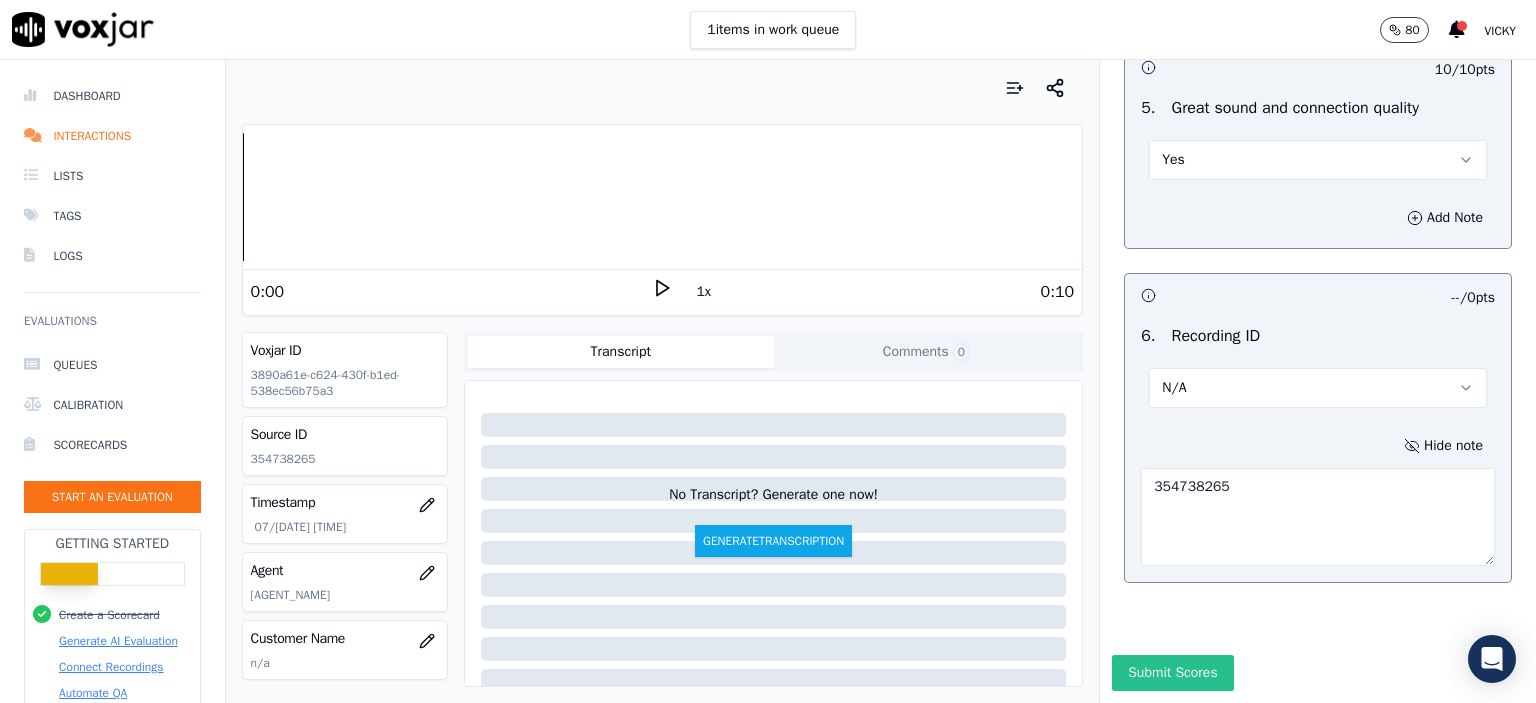 type on "354738265" 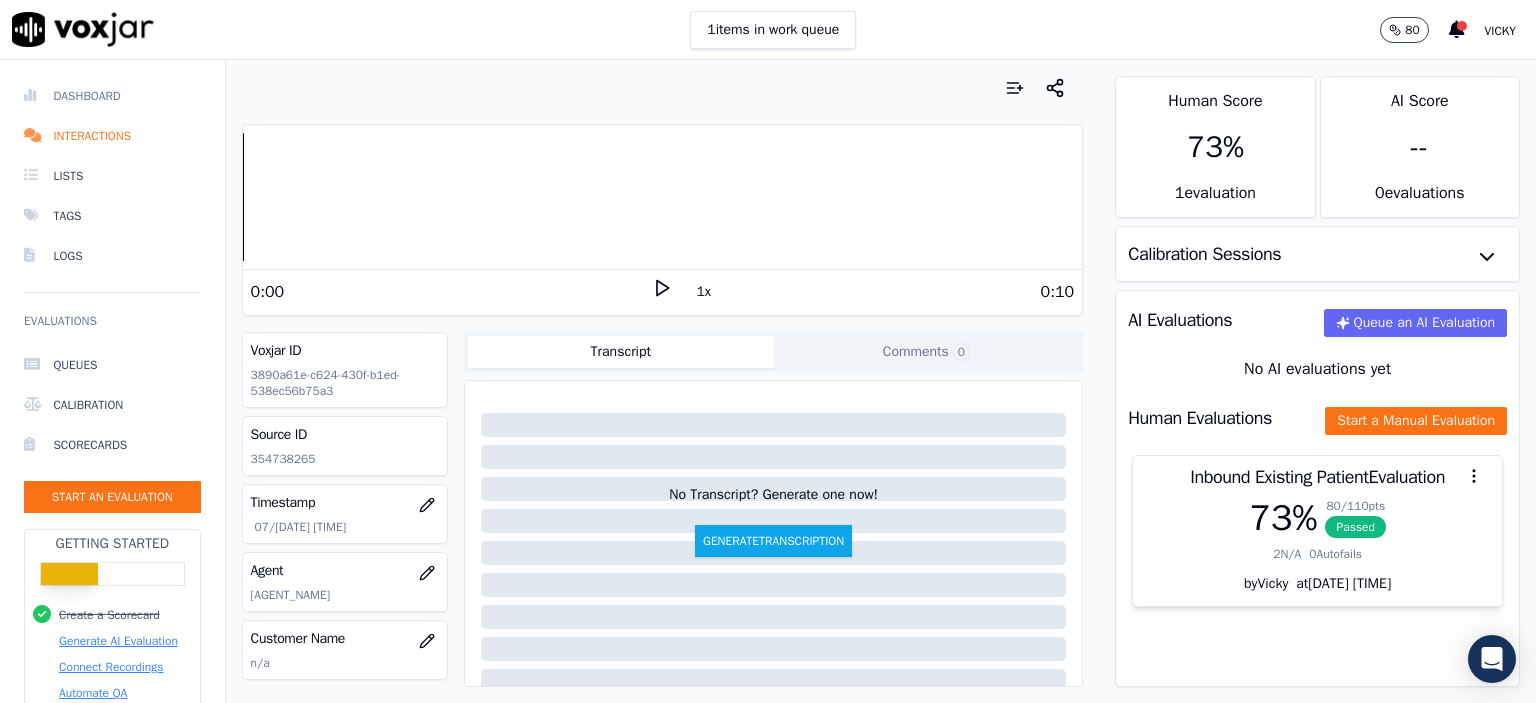 click on "Dashboard" at bounding box center [112, 96] 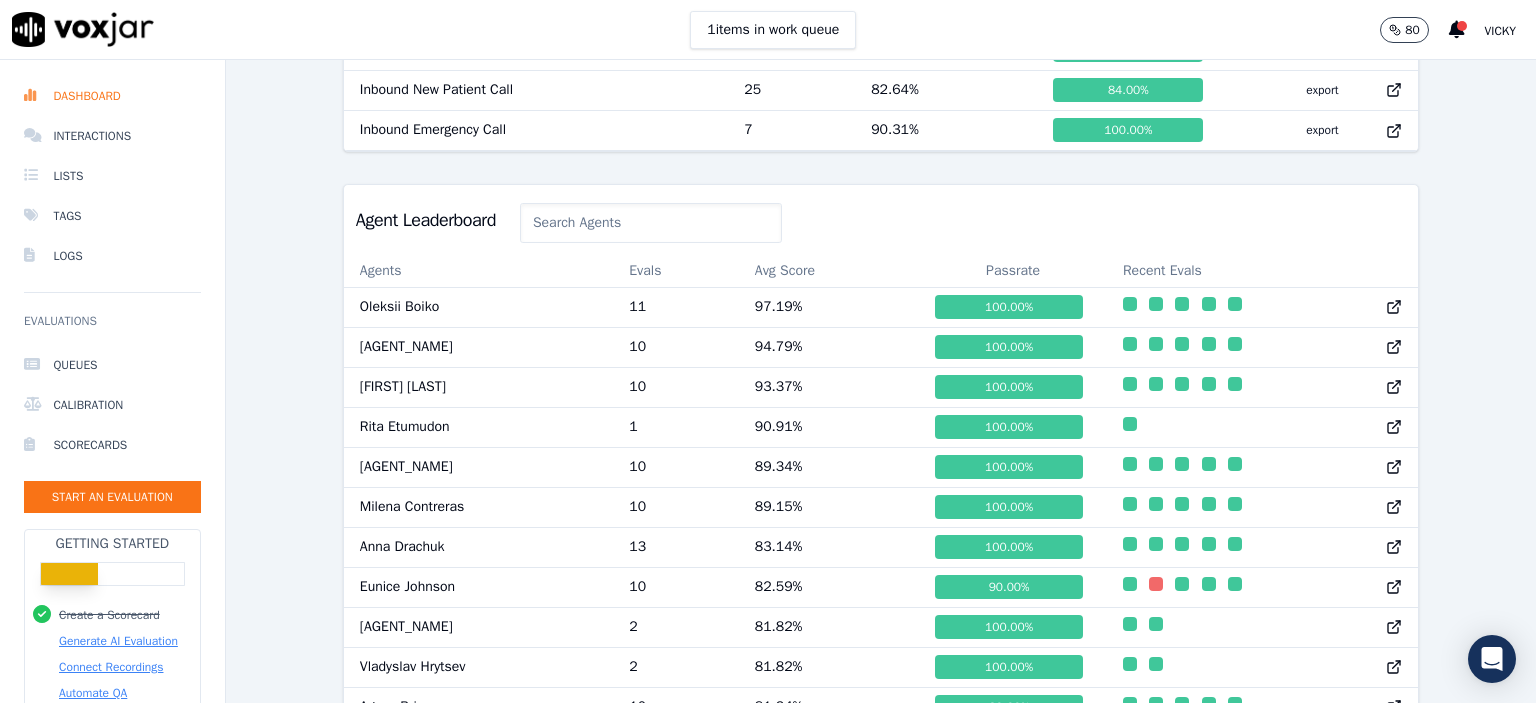 scroll, scrollTop: 1218, scrollLeft: 0, axis: vertical 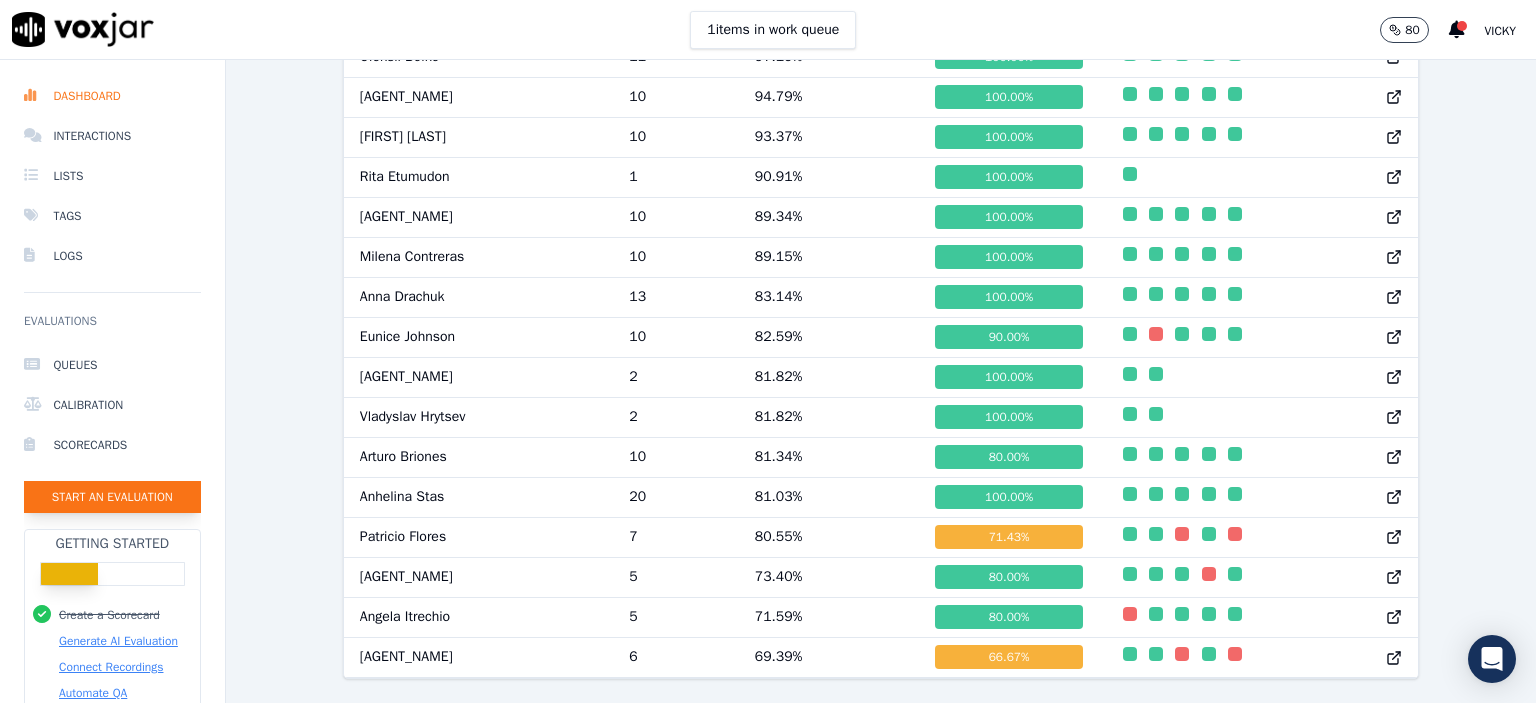 click on "Start an Evaluation" 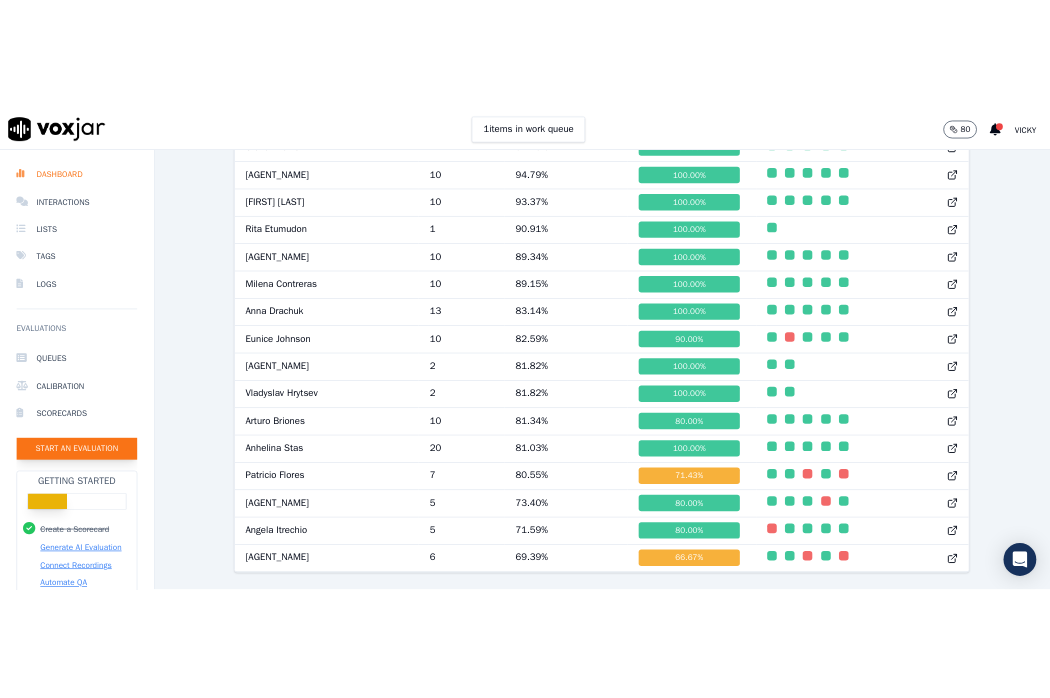 scroll, scrollTop: 122, scrollLeft: 0, axis: vertical 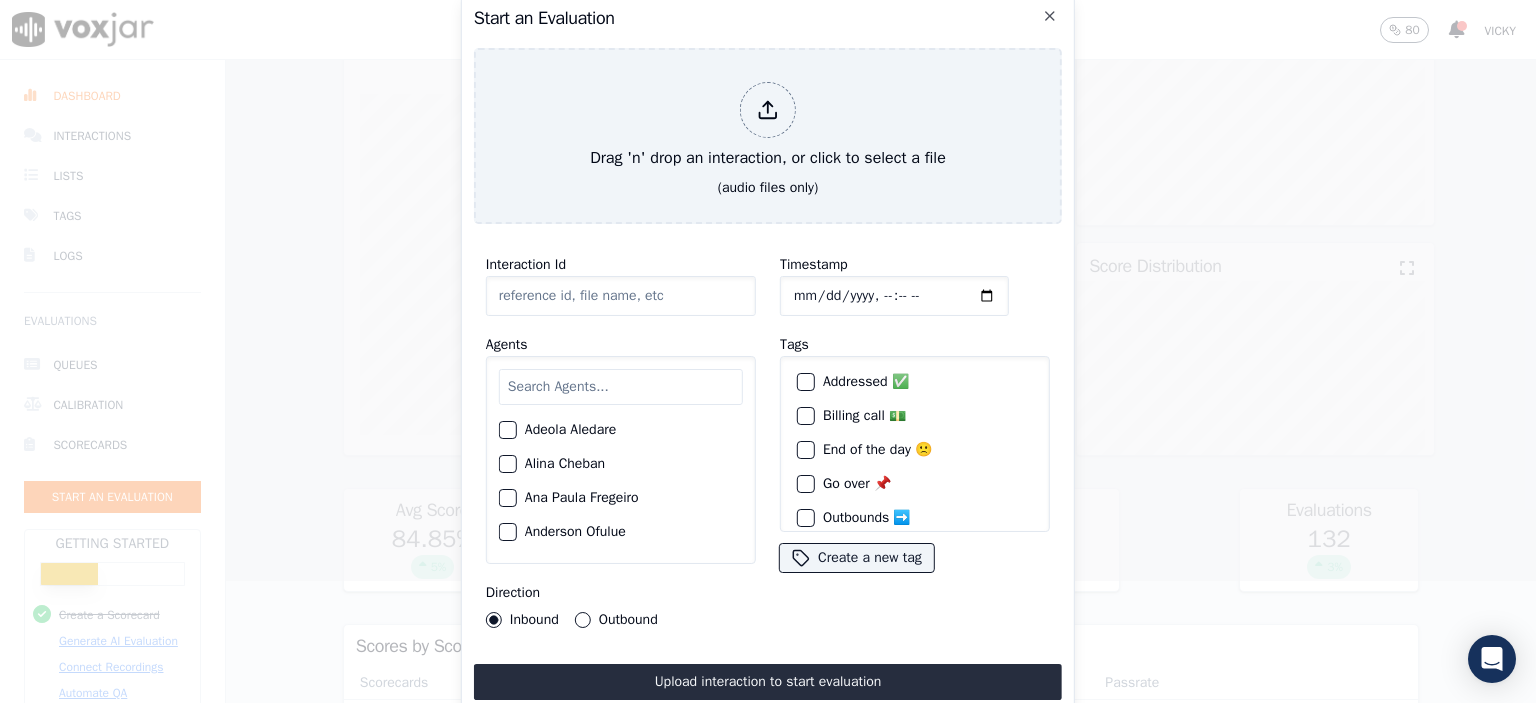 click on "Interaction Id" 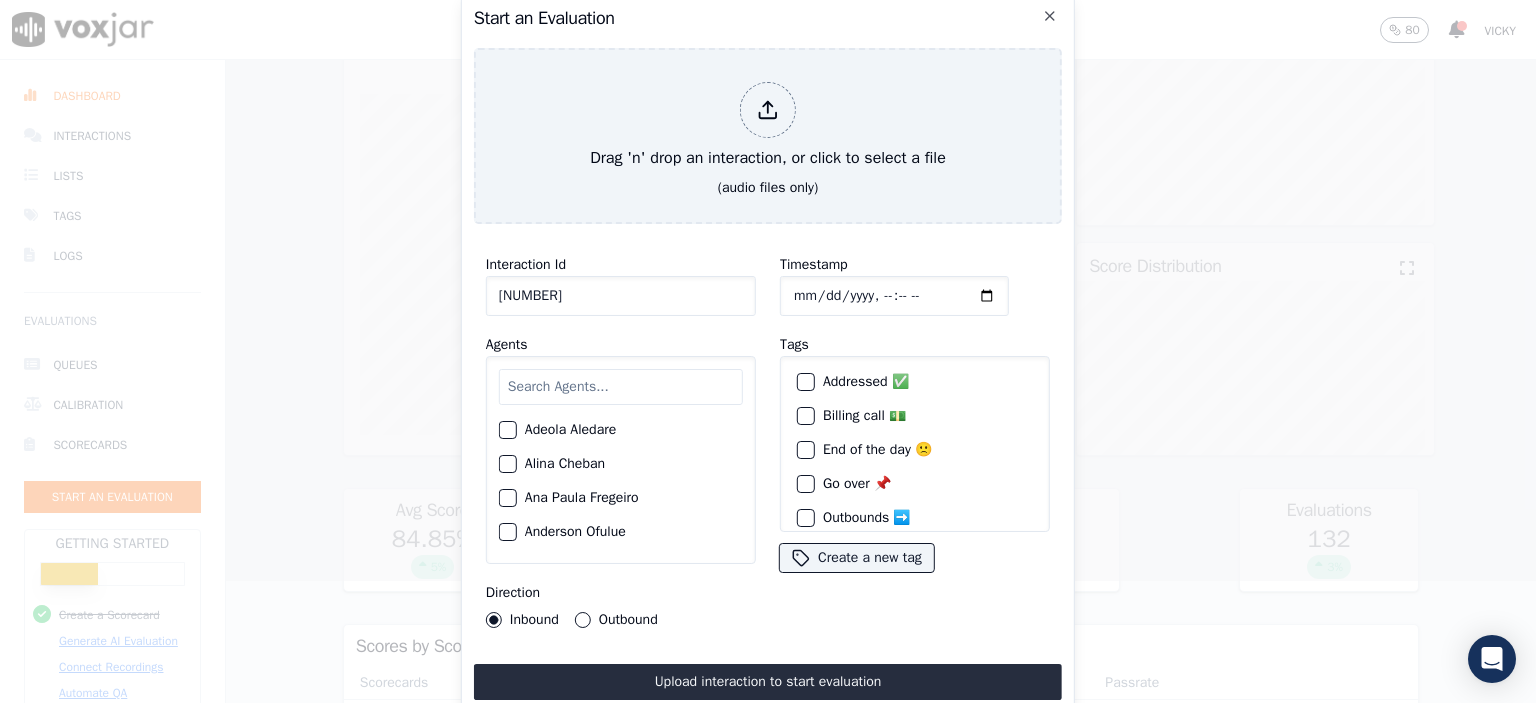 type on "[NUMBER]" 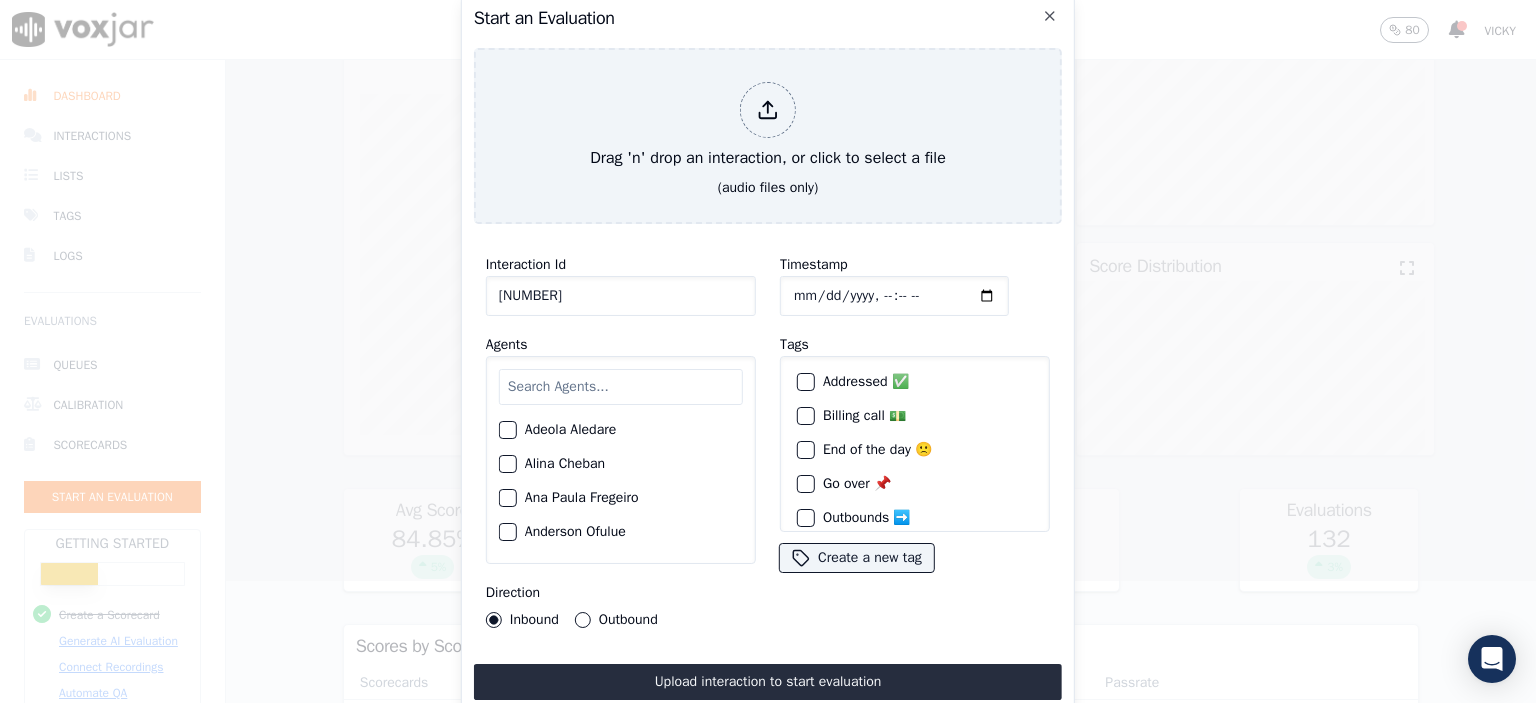 click on "Timestamp" 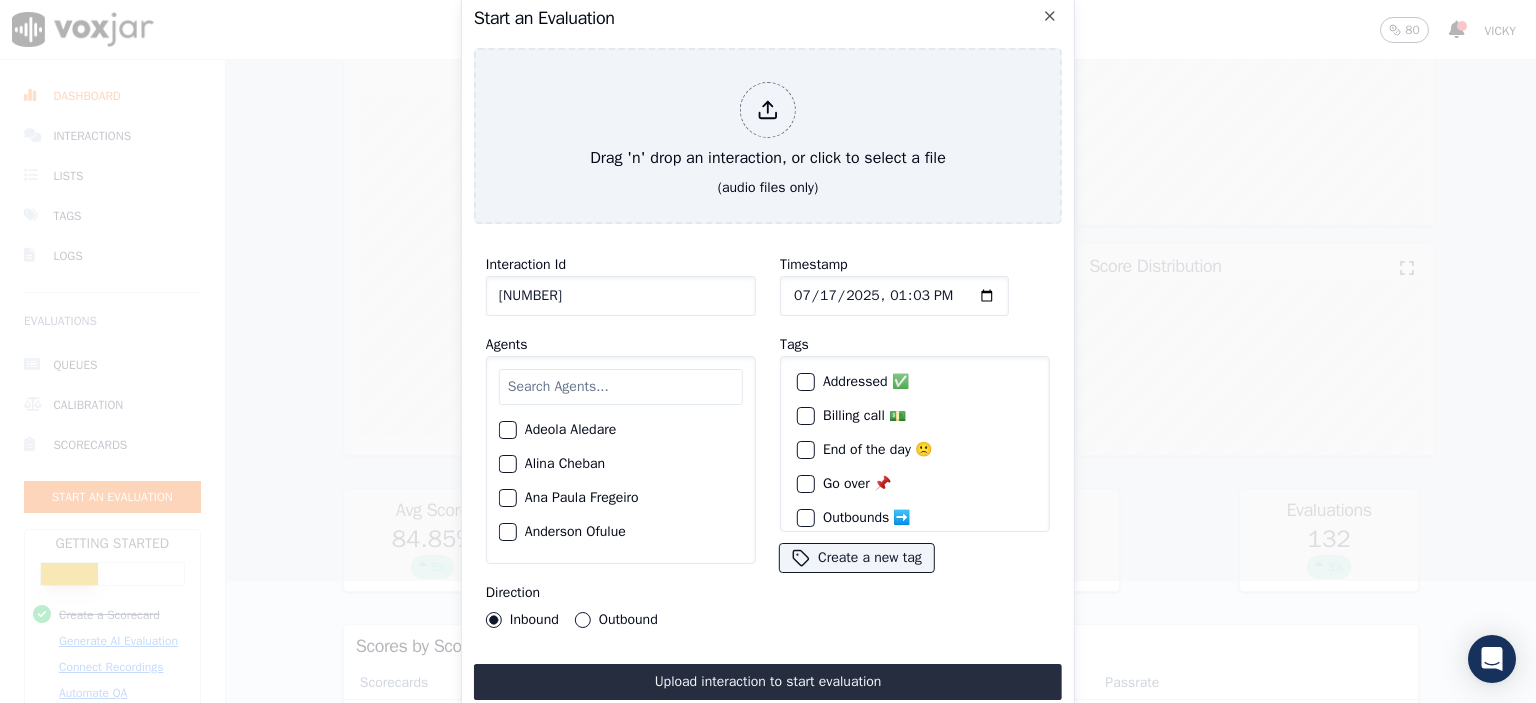 type on "[DATE]T[TIME]" 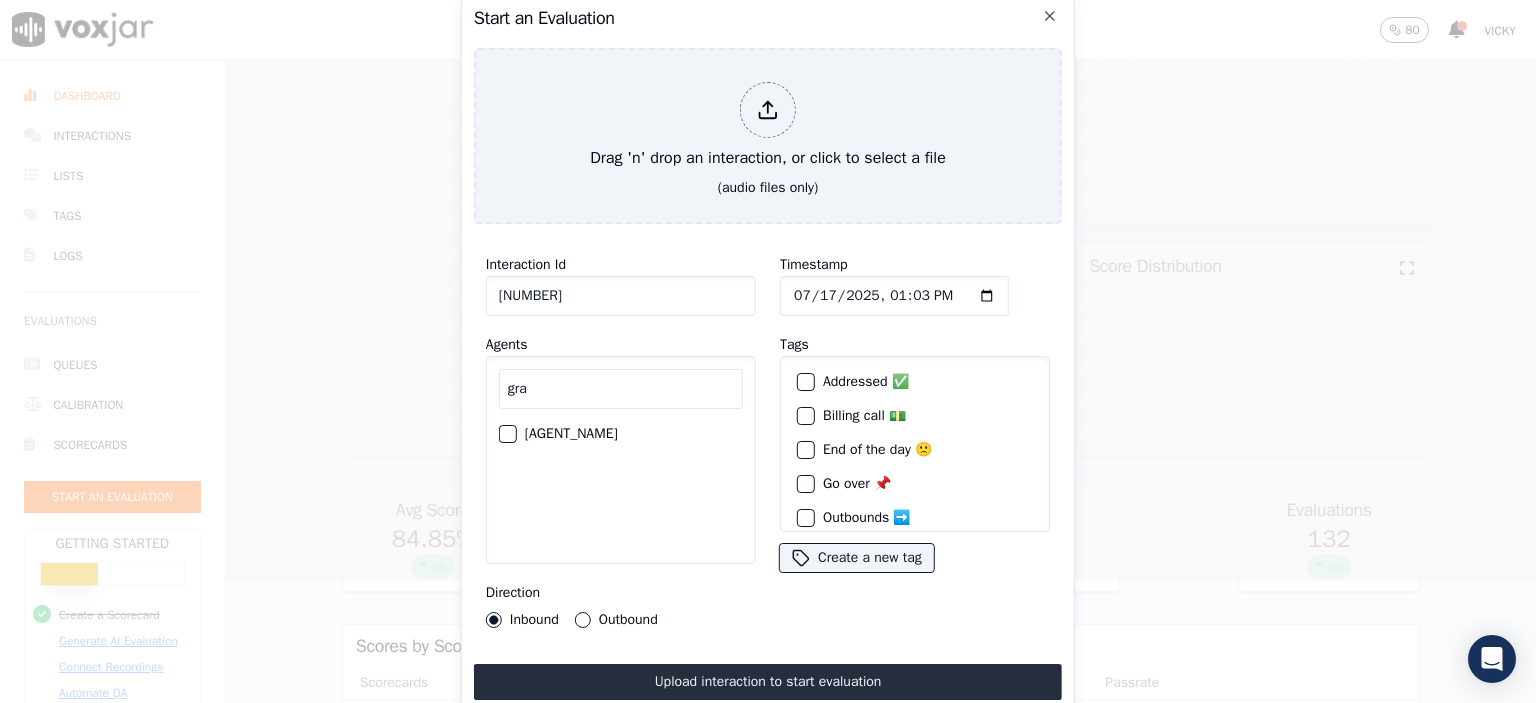 type on "gra" 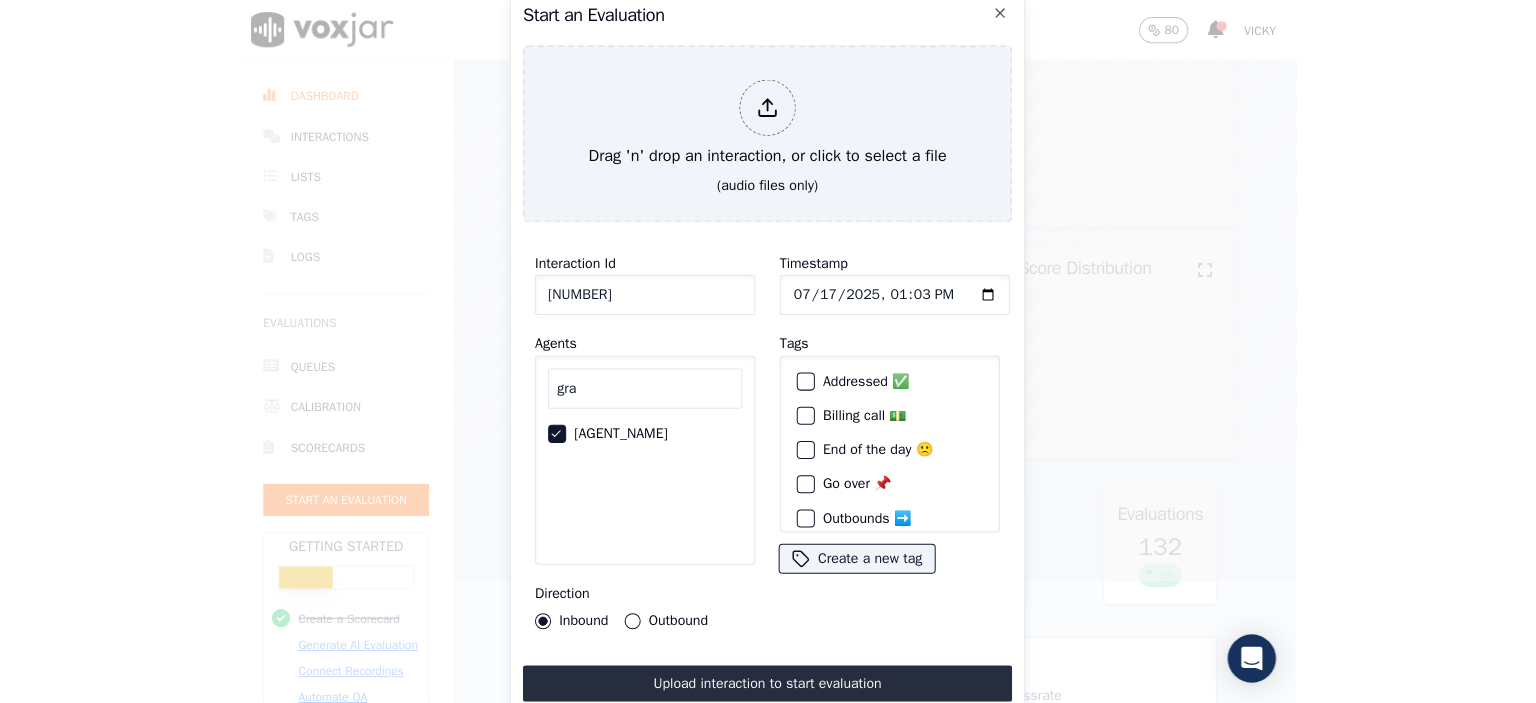 scroll, scrollTop: 56, scrollLeft: 0, axis: vertical 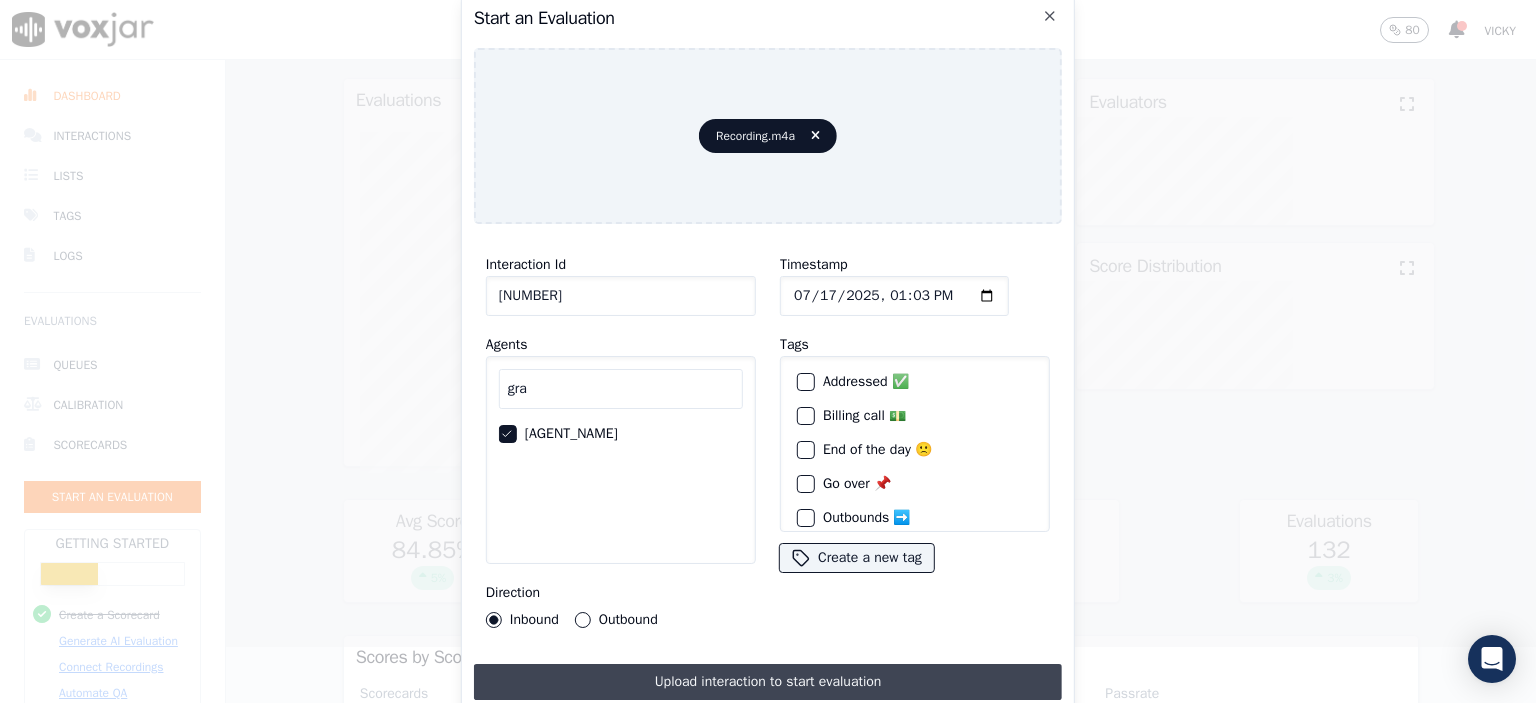 click on "Upload interaction to start evaluation" at bounding box center (768, 682) 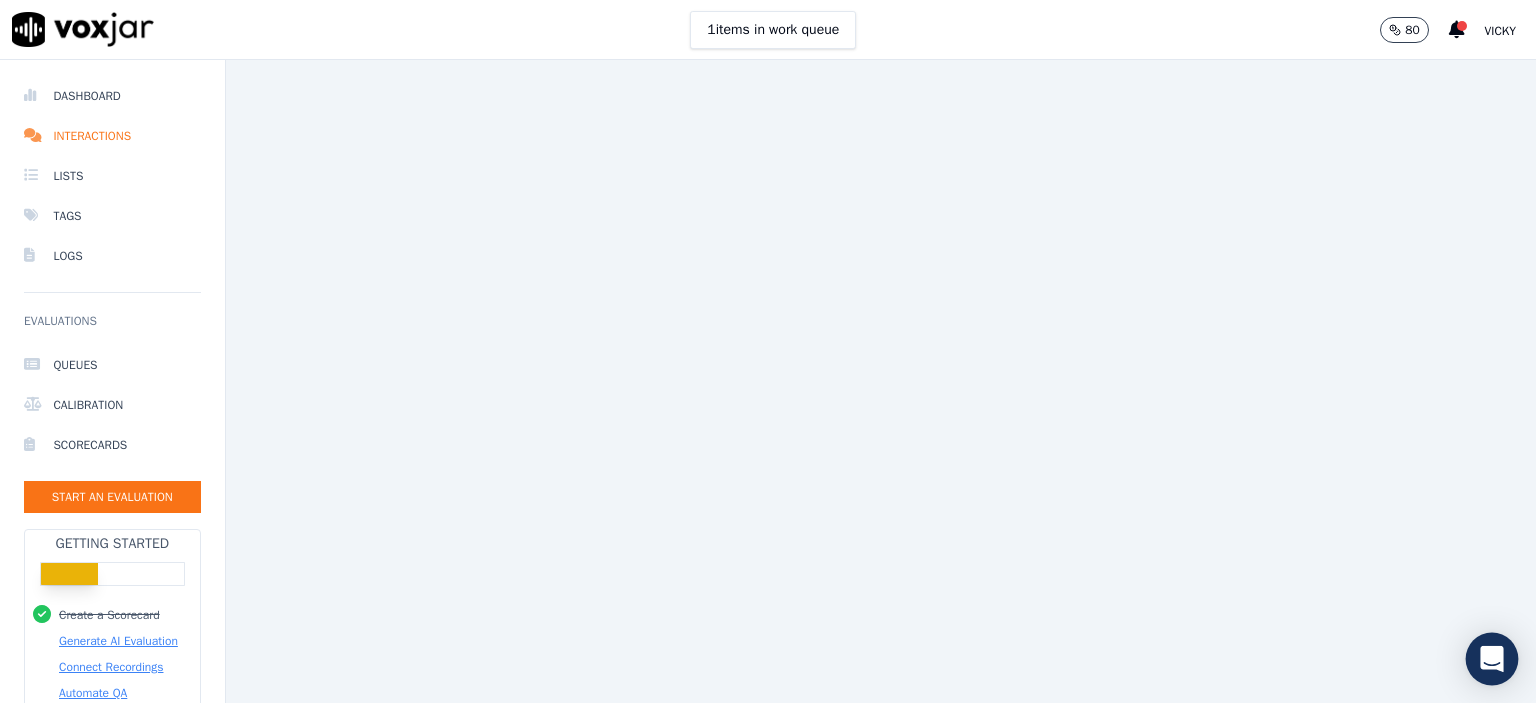 scroll, scrollTop: 0, scrollLeft: 0, axis: both 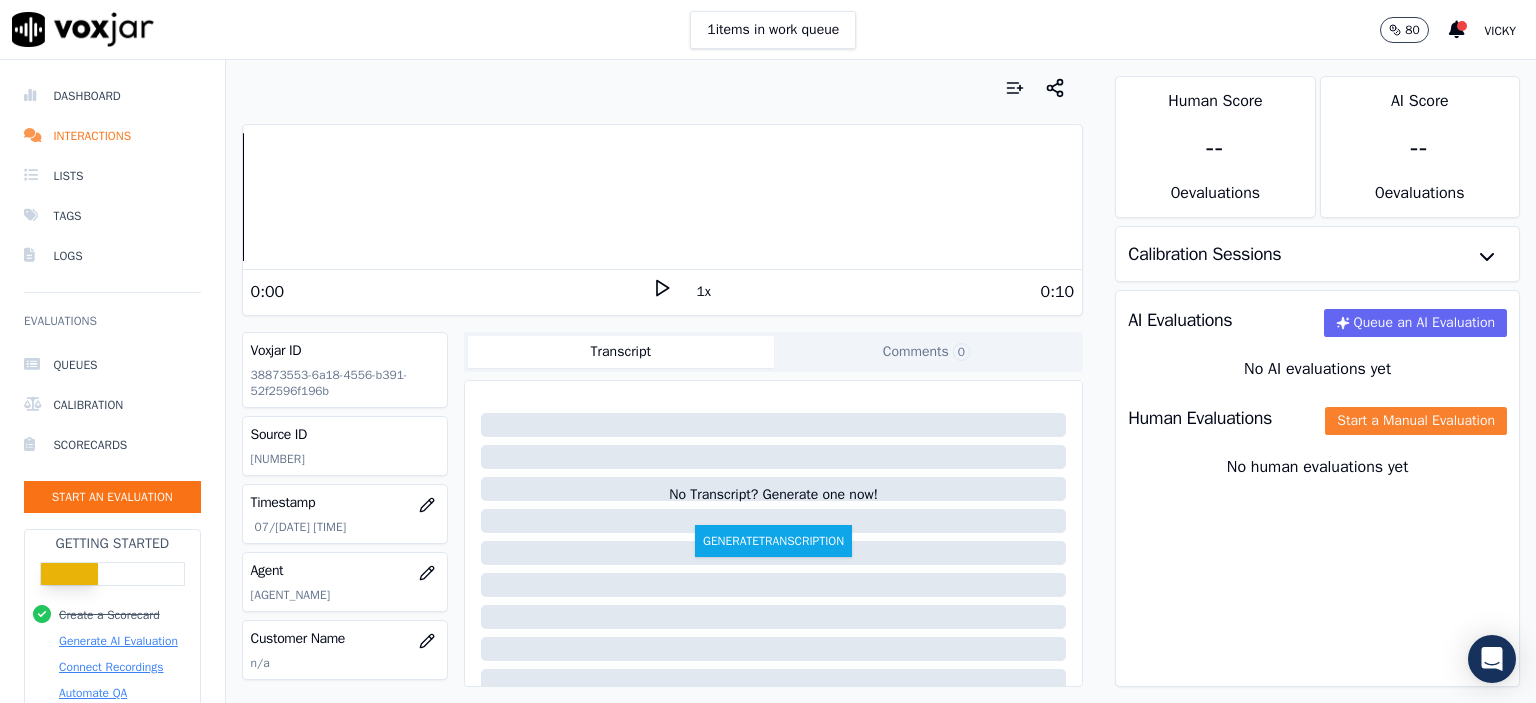 click on "Start a Manual Evaluation" 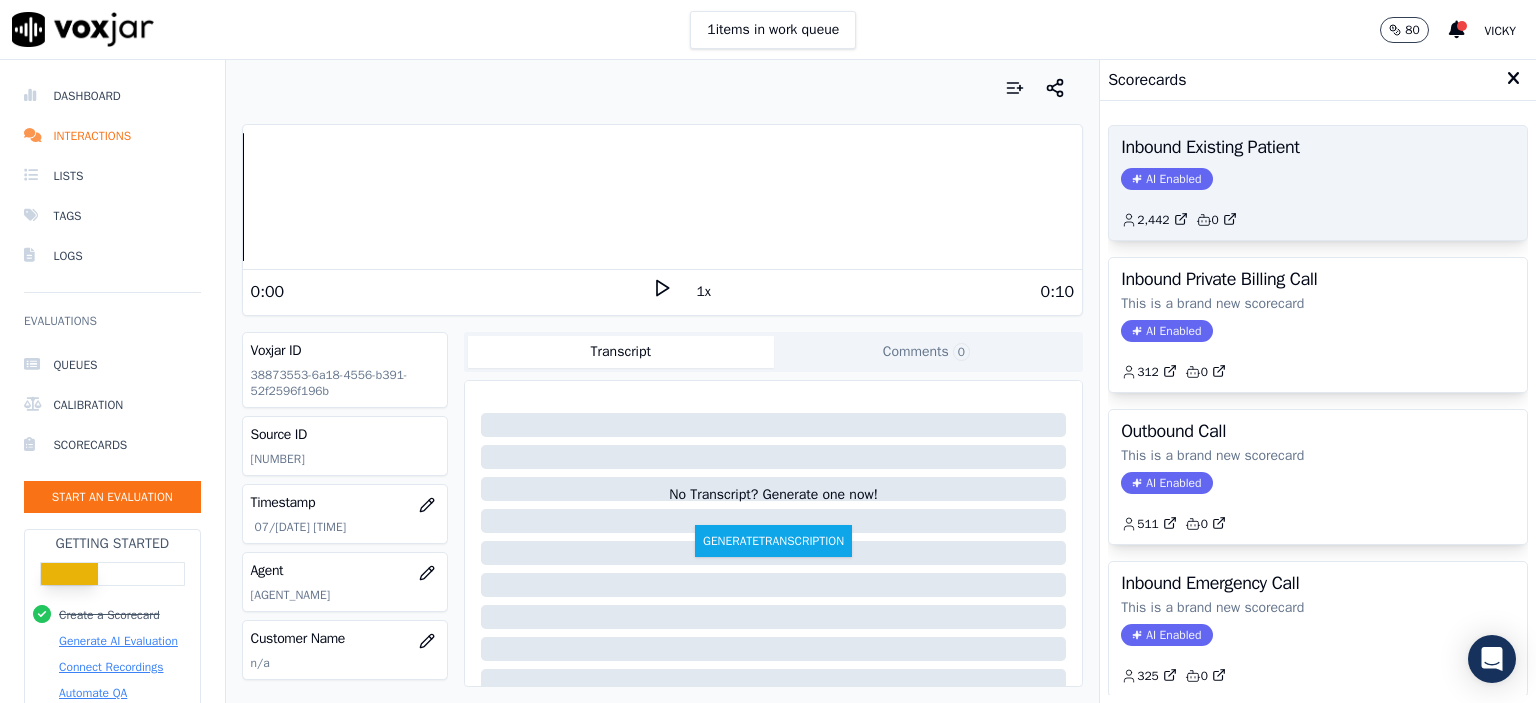 click on "Inbound Existing Patient" at bounding box center (1318, 147) 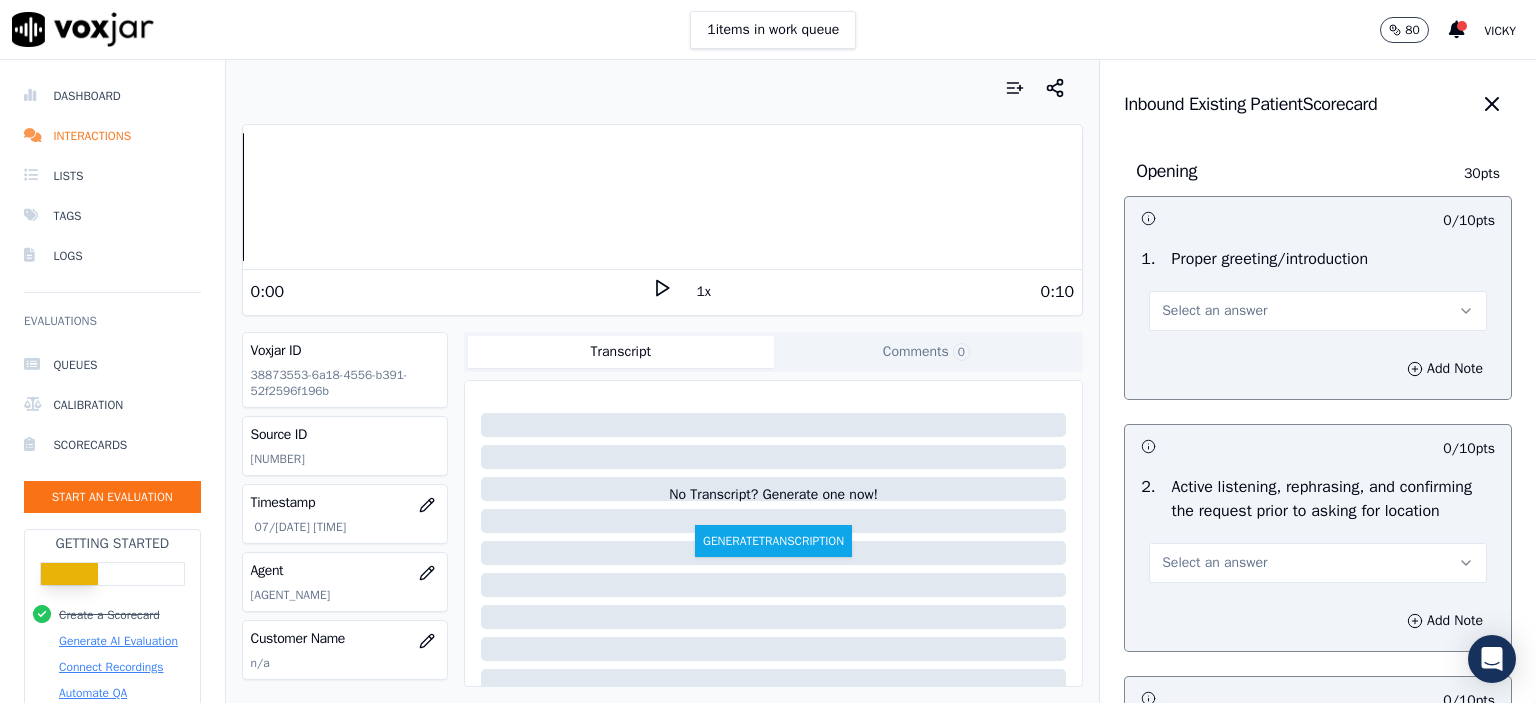click on "Select an answer" at bounding box center [1318, 311] 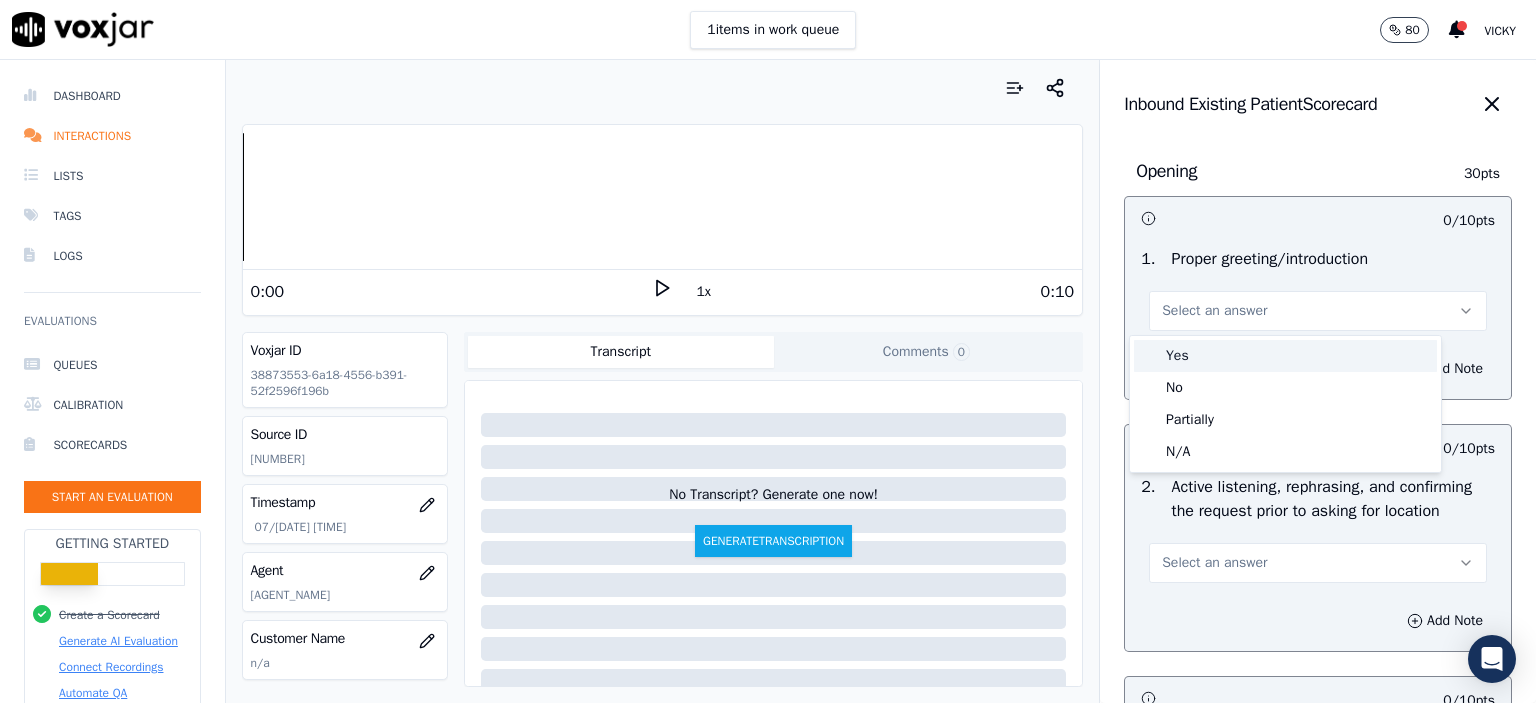 click on "Yes" at bounding box center [1285, 356] 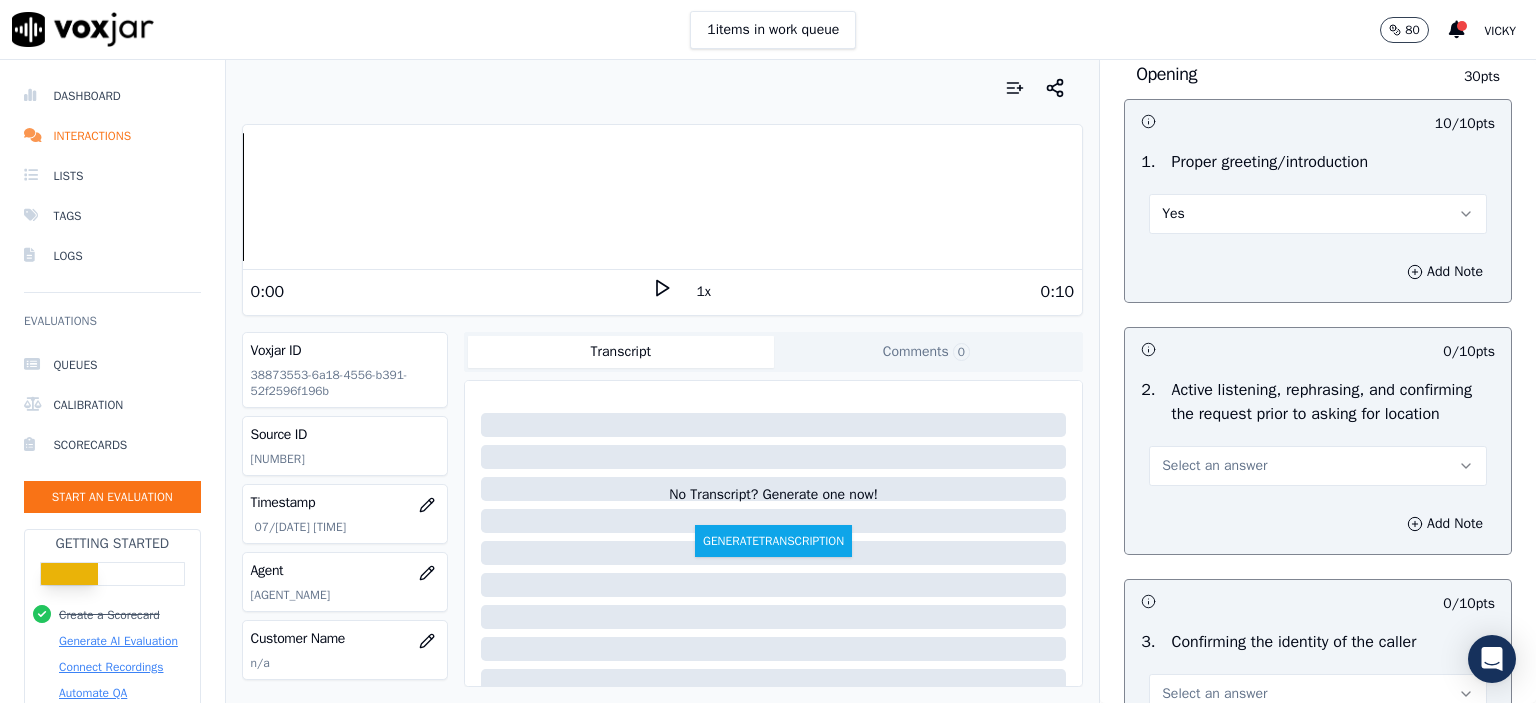 scroll, scrollTop: 100, scrollLeft: 0, axis: vertical 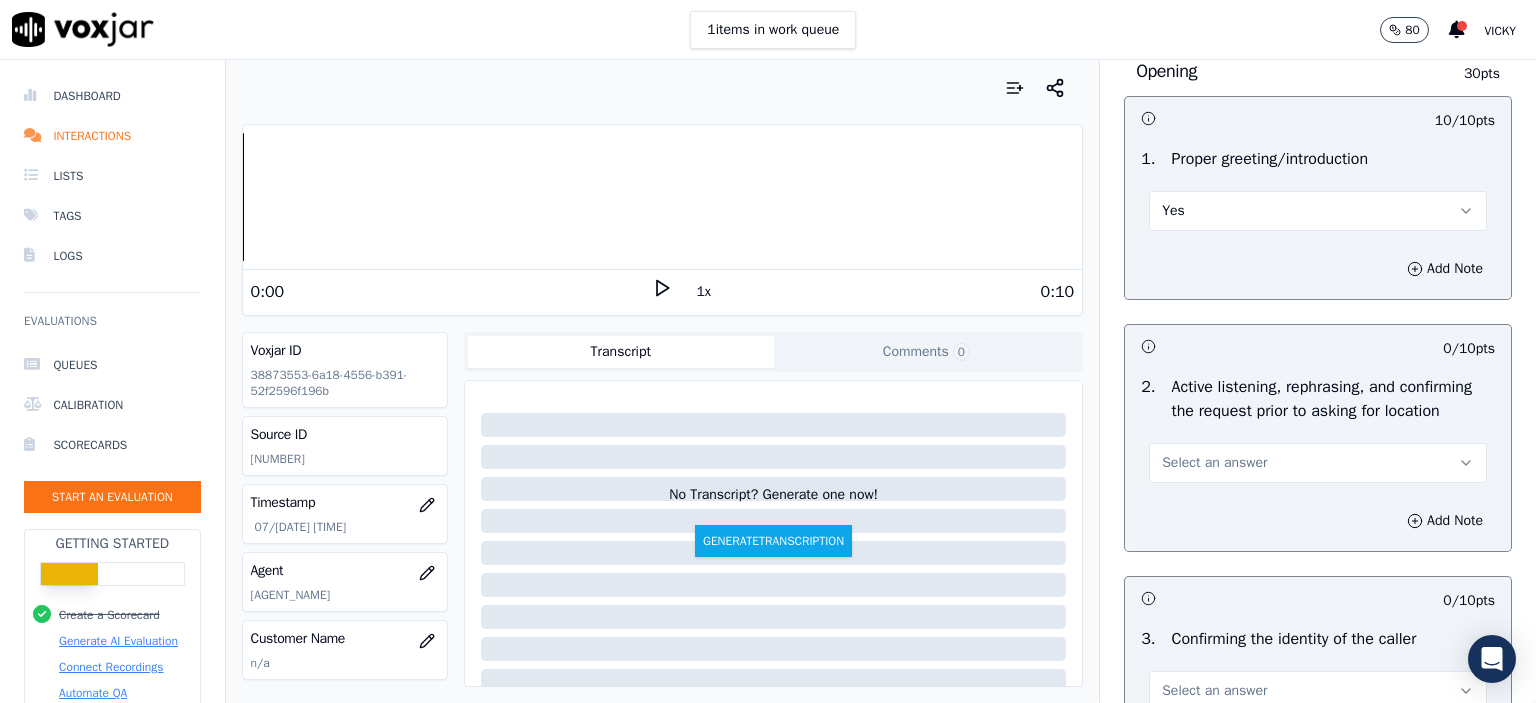 click on "Select an answer" at bounding box center [1318, 461] 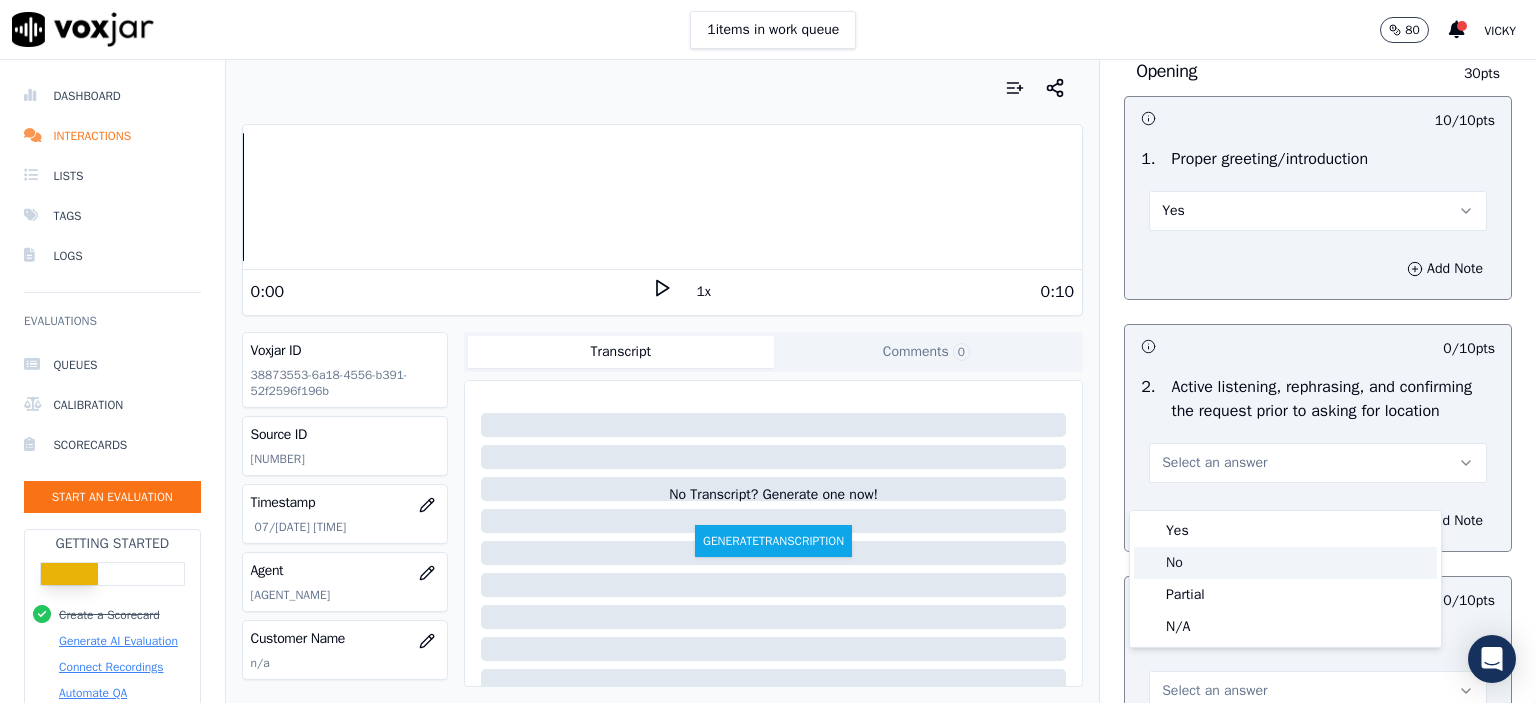 click on "No" 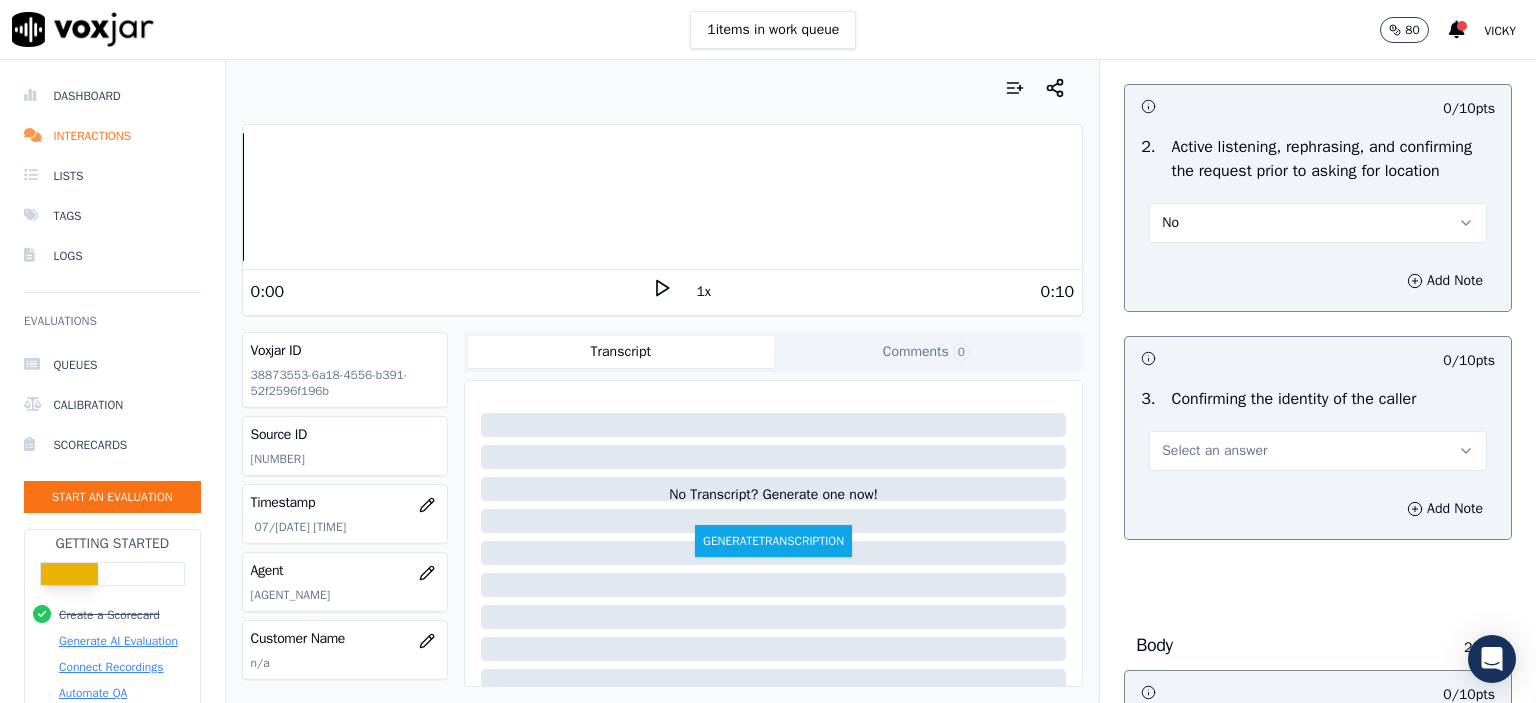 scroll, scrollTop: 400, scrollLeft: 0, axis: vertical 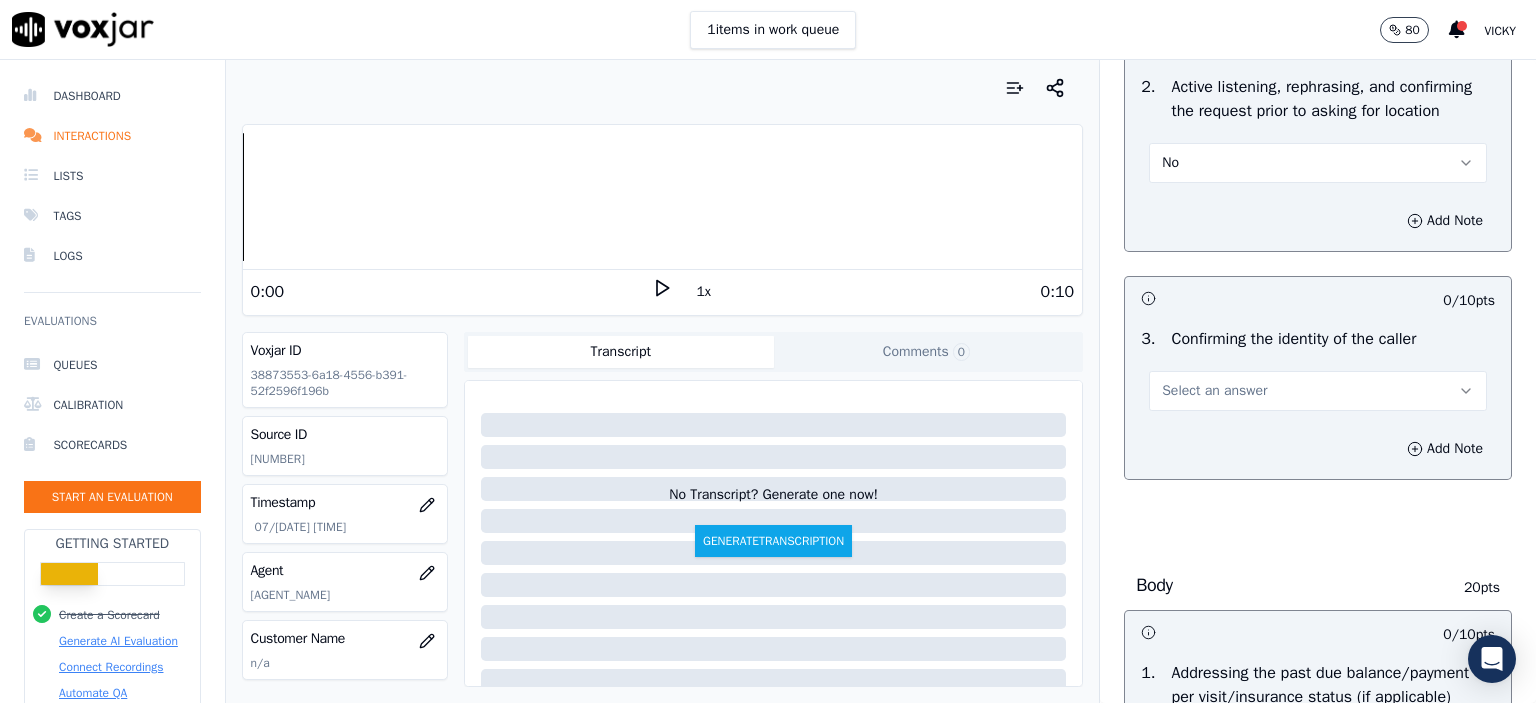 click on "Select an answer" at bounding box center [1318, 391] 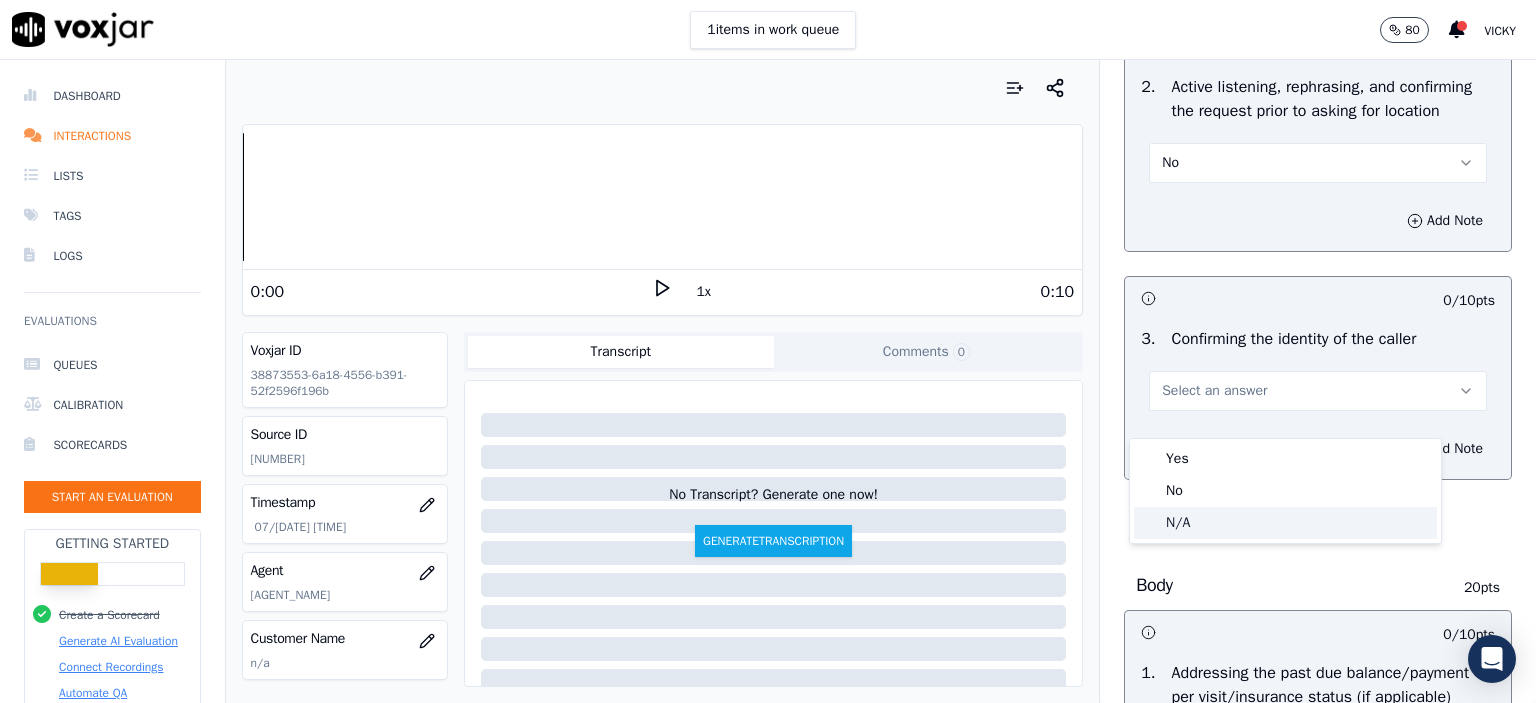 click on "N/A" 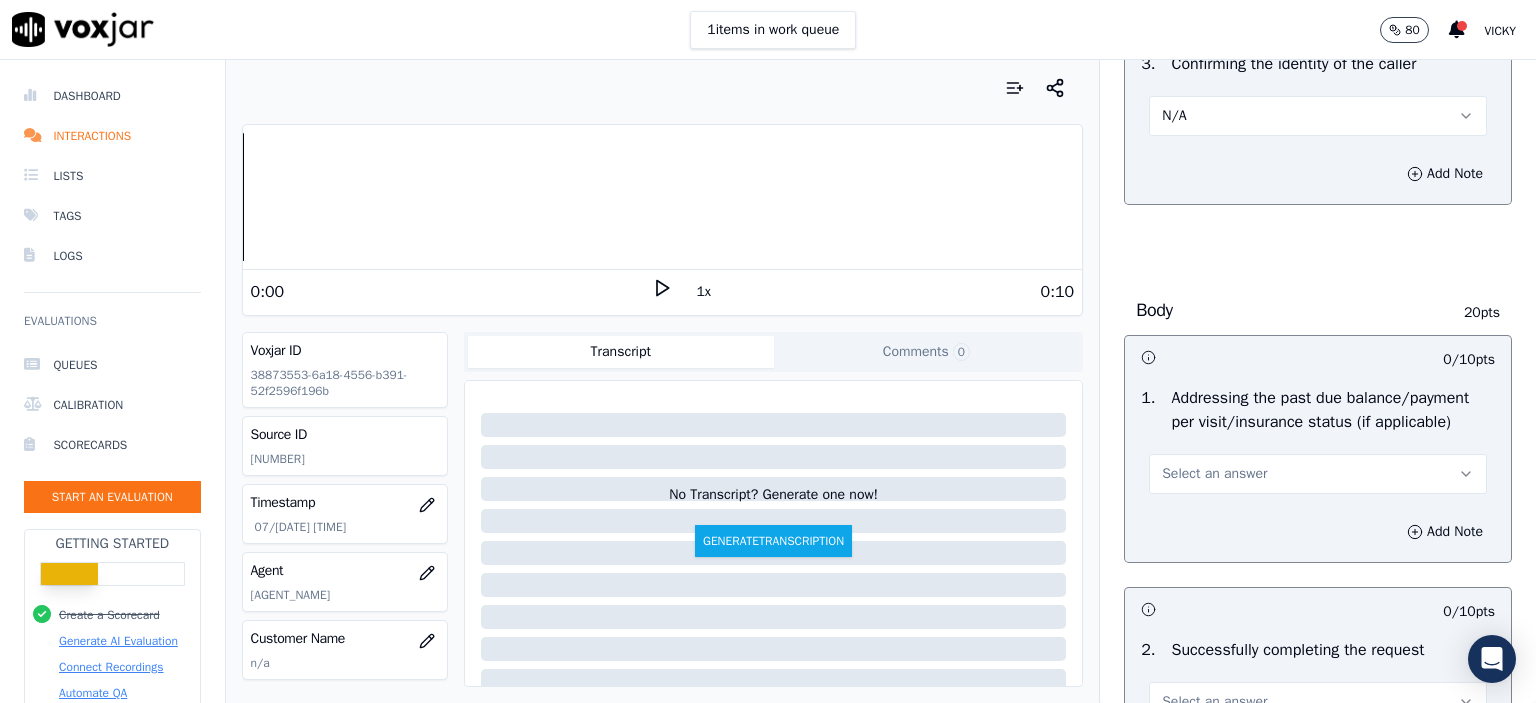 scroll, scrollTop: 700, scrollLeft: 0, axis: vertical 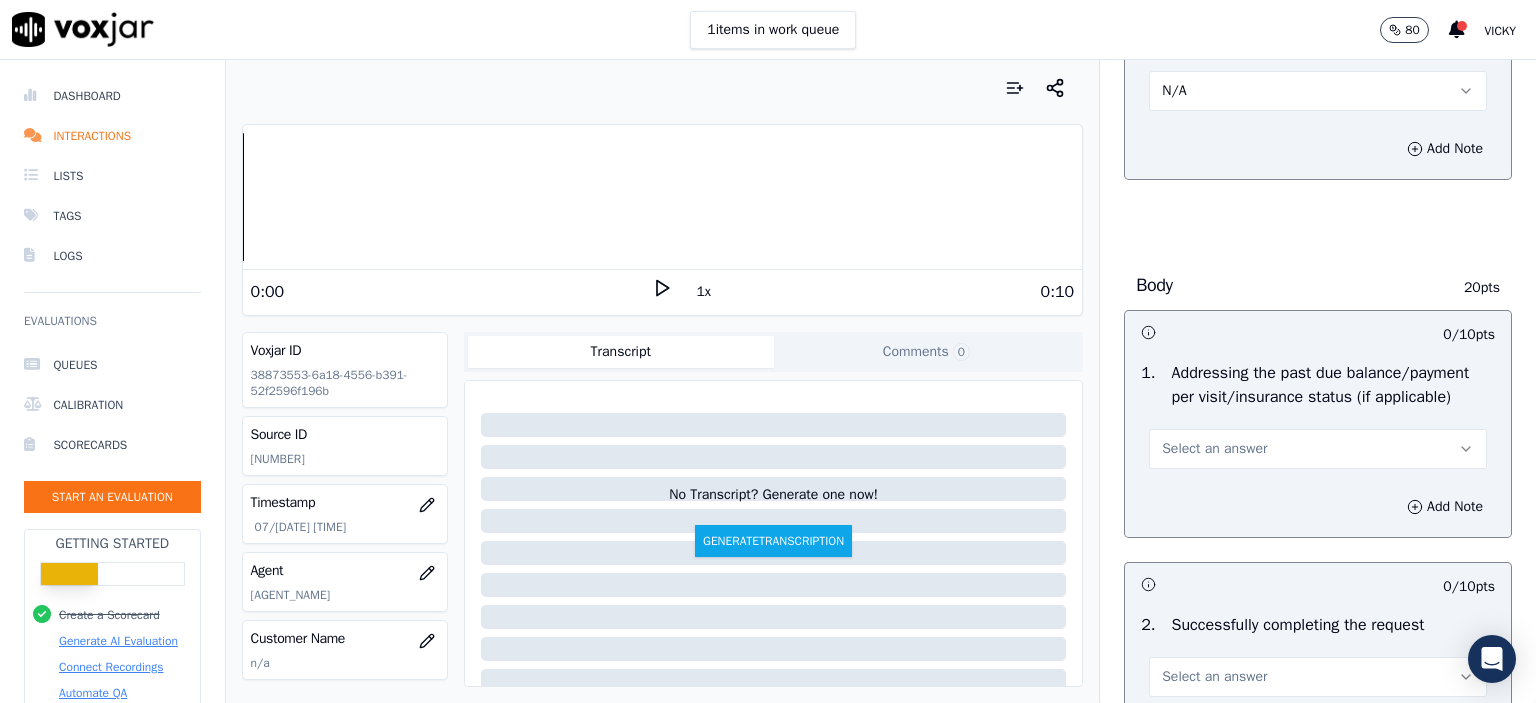 click on "Select an answer" at bounding box center [1214, 449] 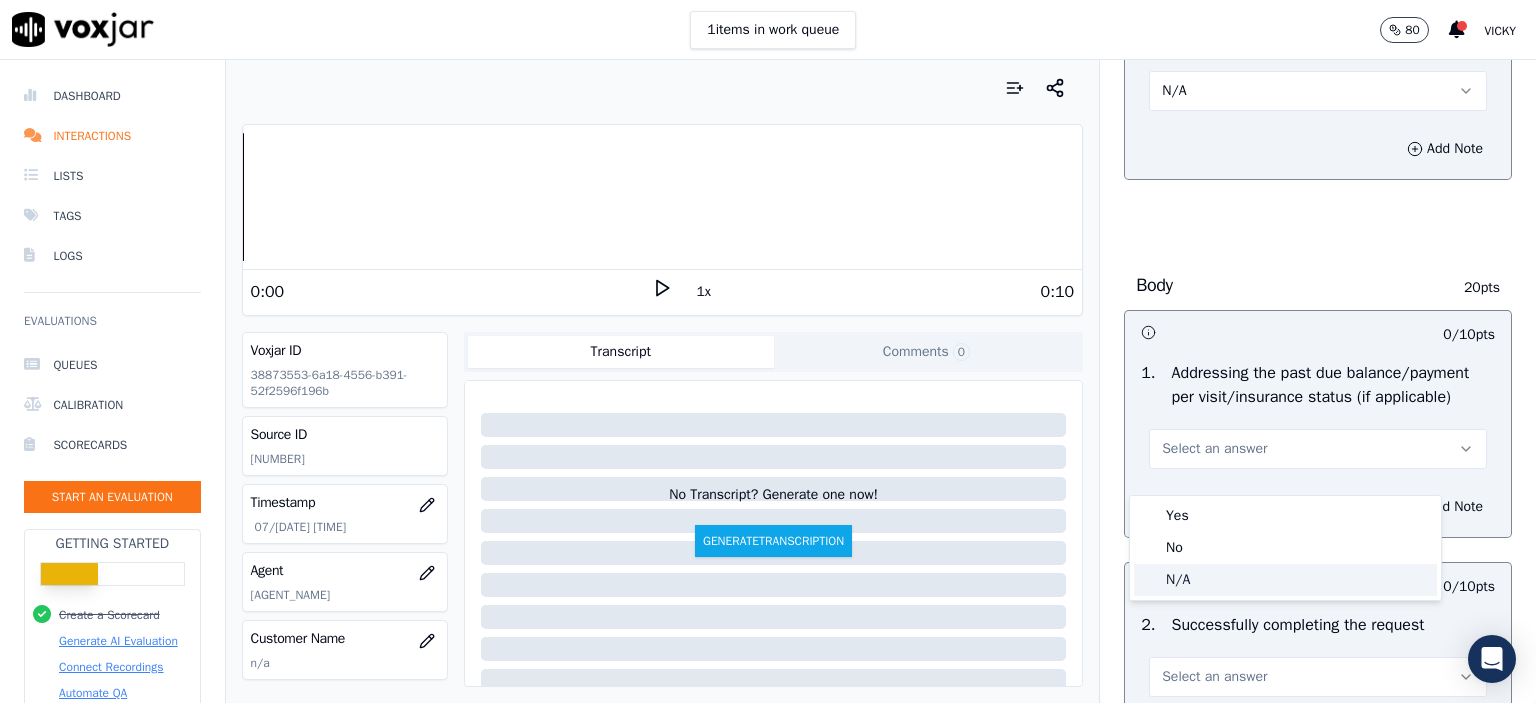 click on "N/A" 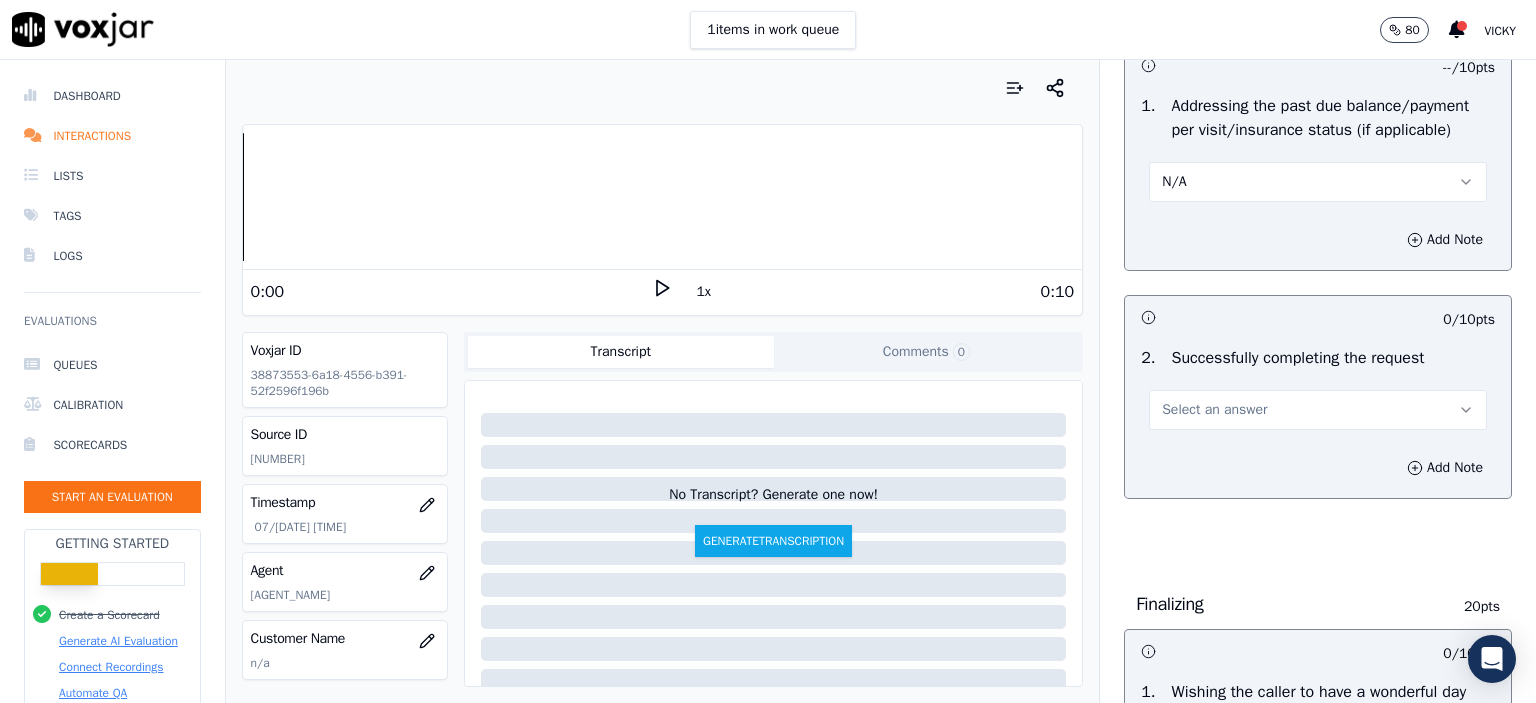 scroll, scrollTop: 1000, scrollLeft: 0, axis: vertical 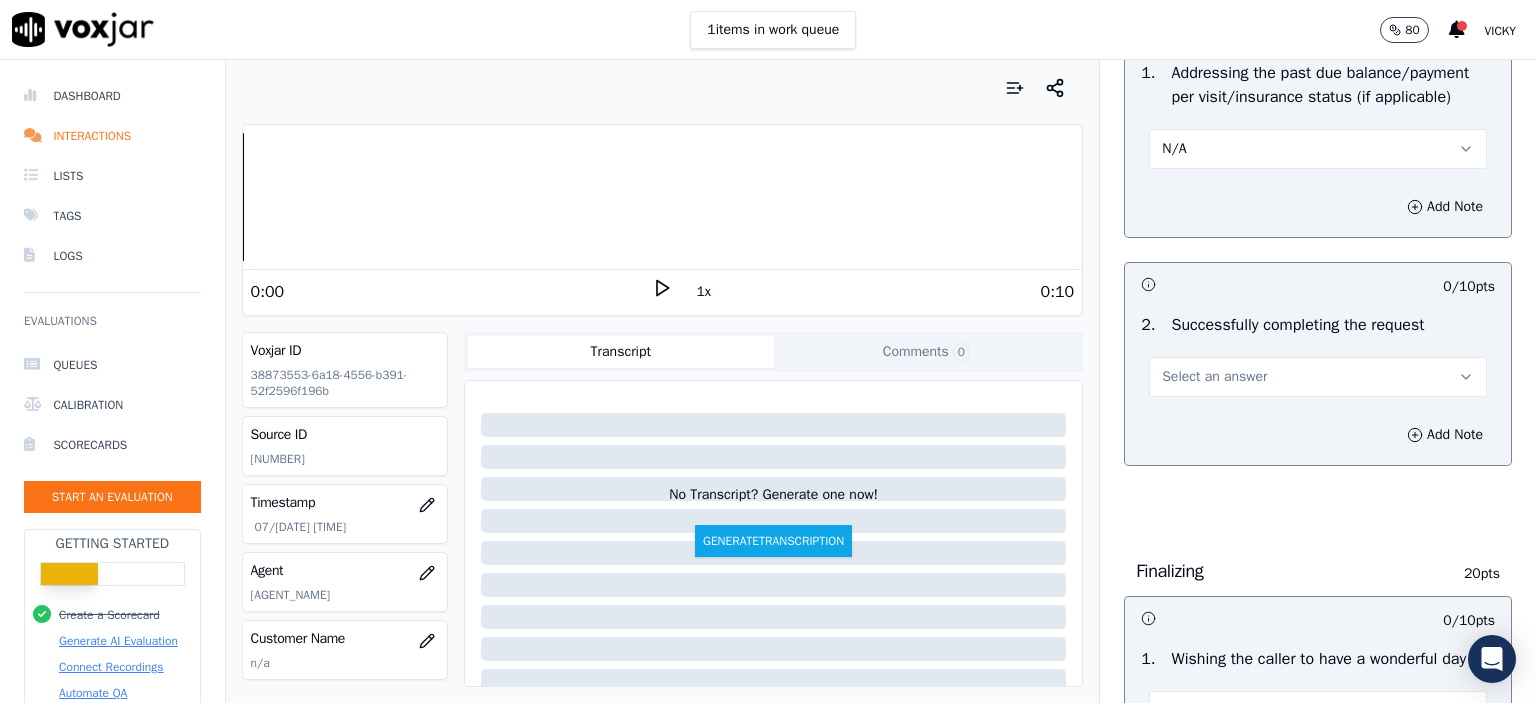 click on "Select an answer" at bounding box center (1214, 377) 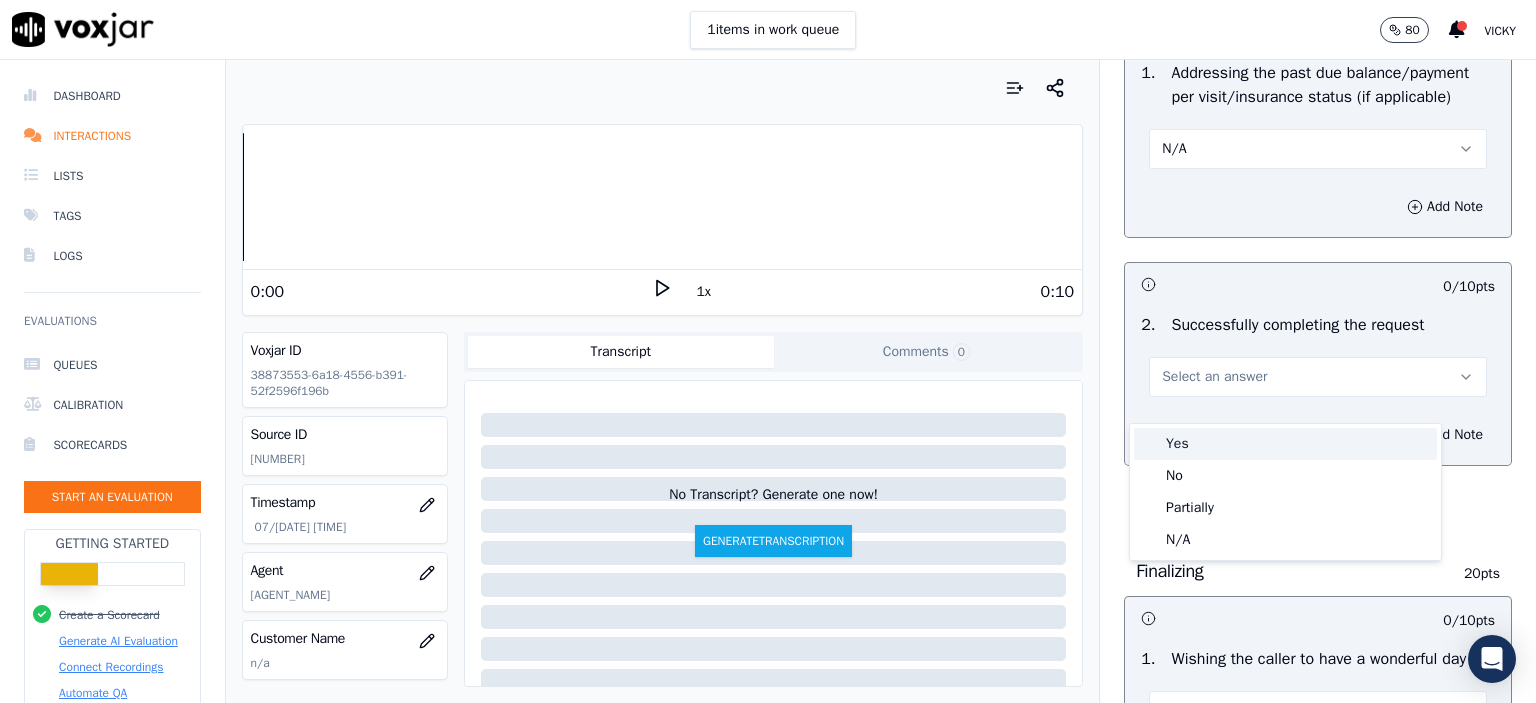 click on "Yes" at bounding box center (1285, 444) 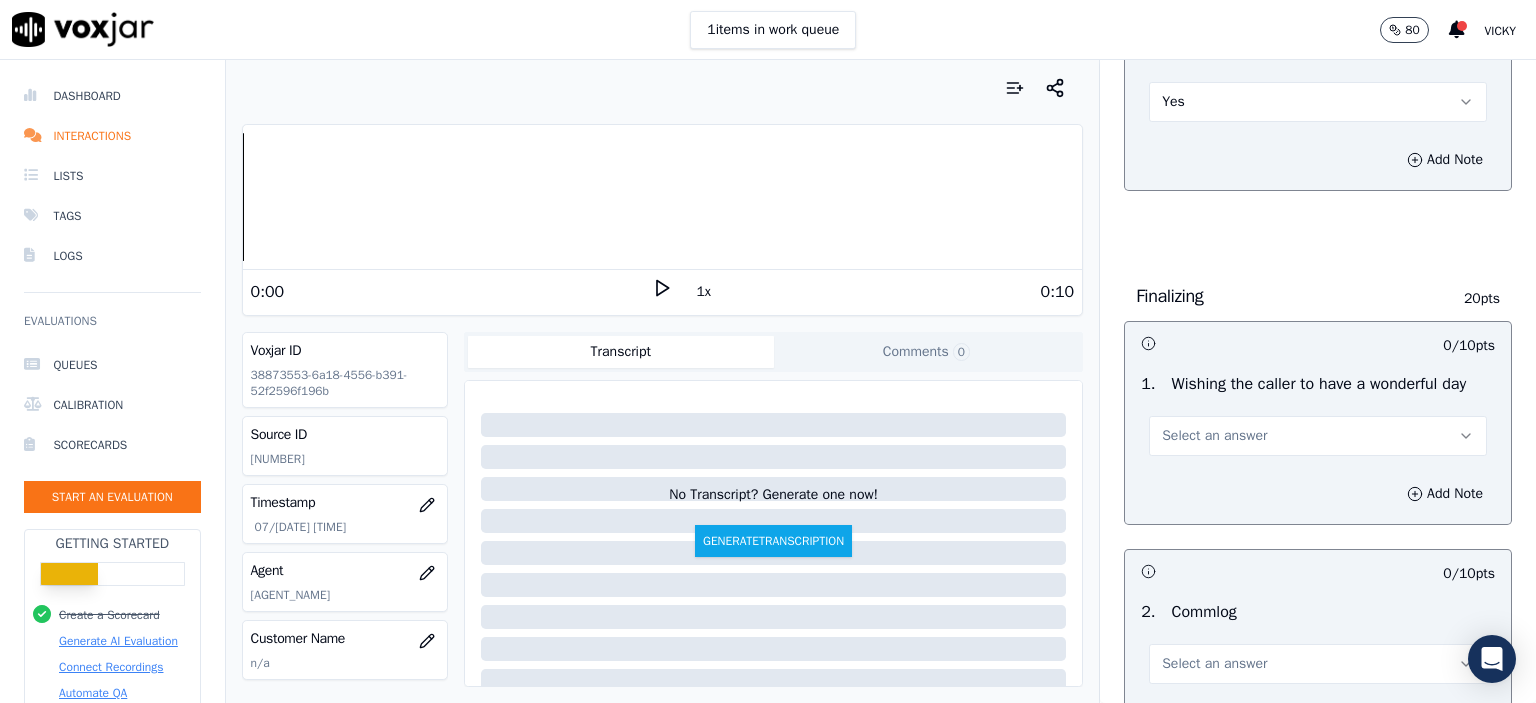 scroll, scrollTop: 1300, scrollLeft: 0, axis: vertical 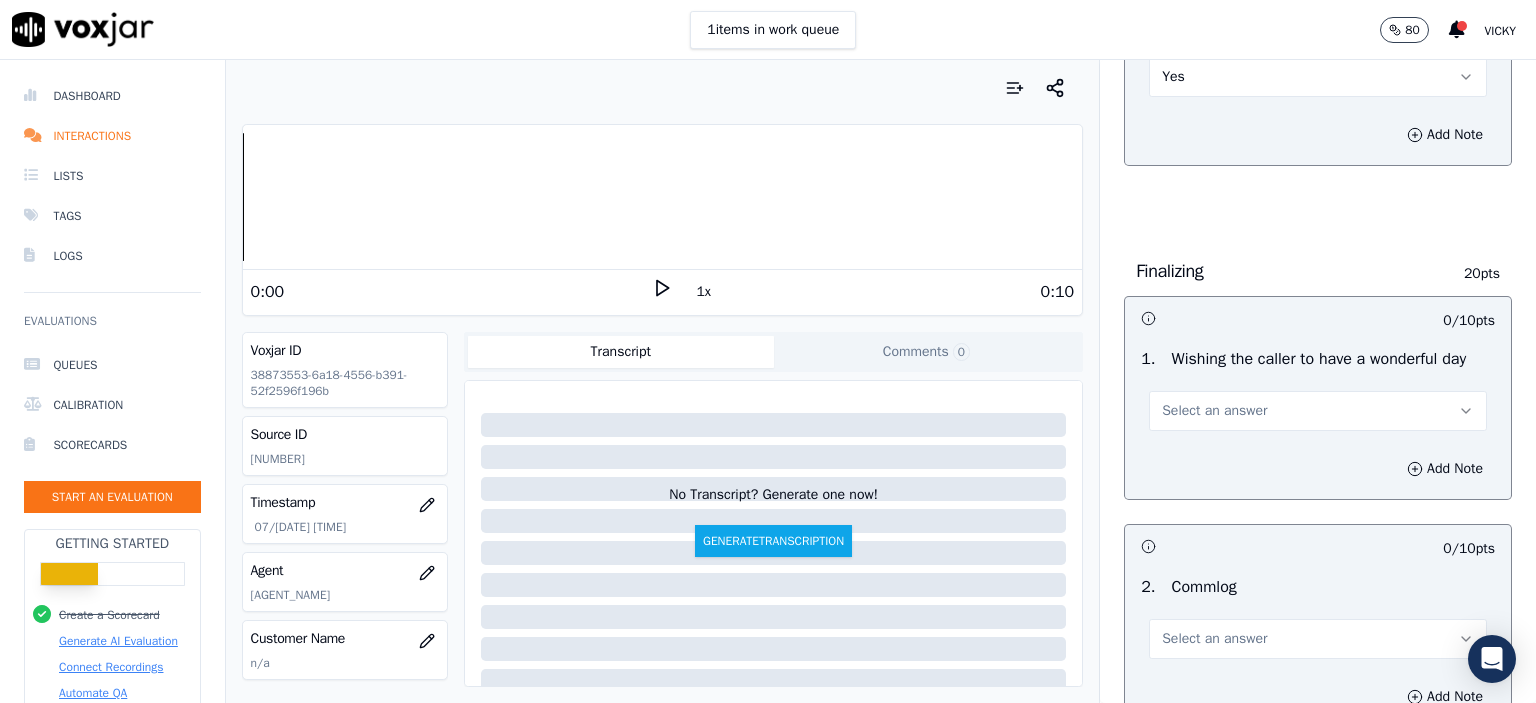 click on "Select an answer" at bounding box center (1214, 411) 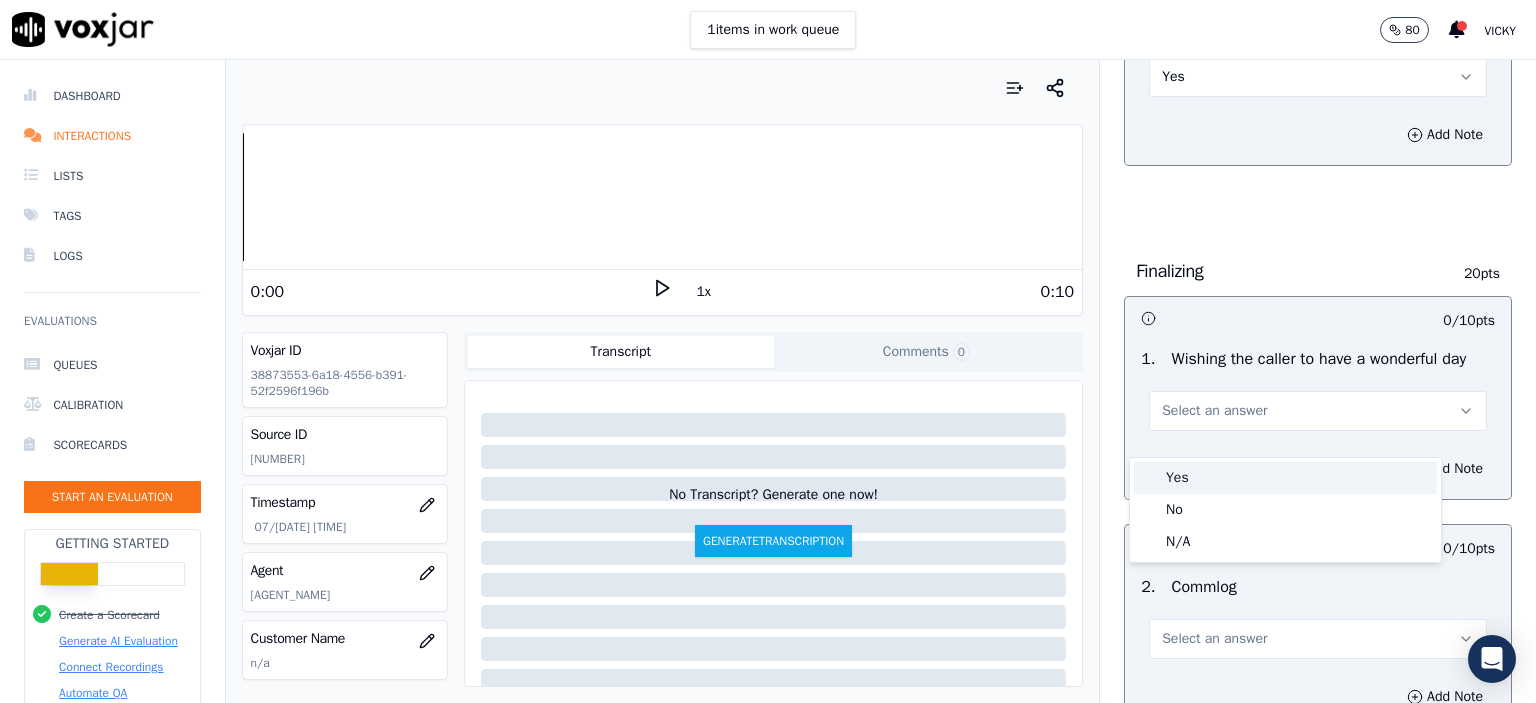 click on "Yes" at bounding box center (1285, 478) 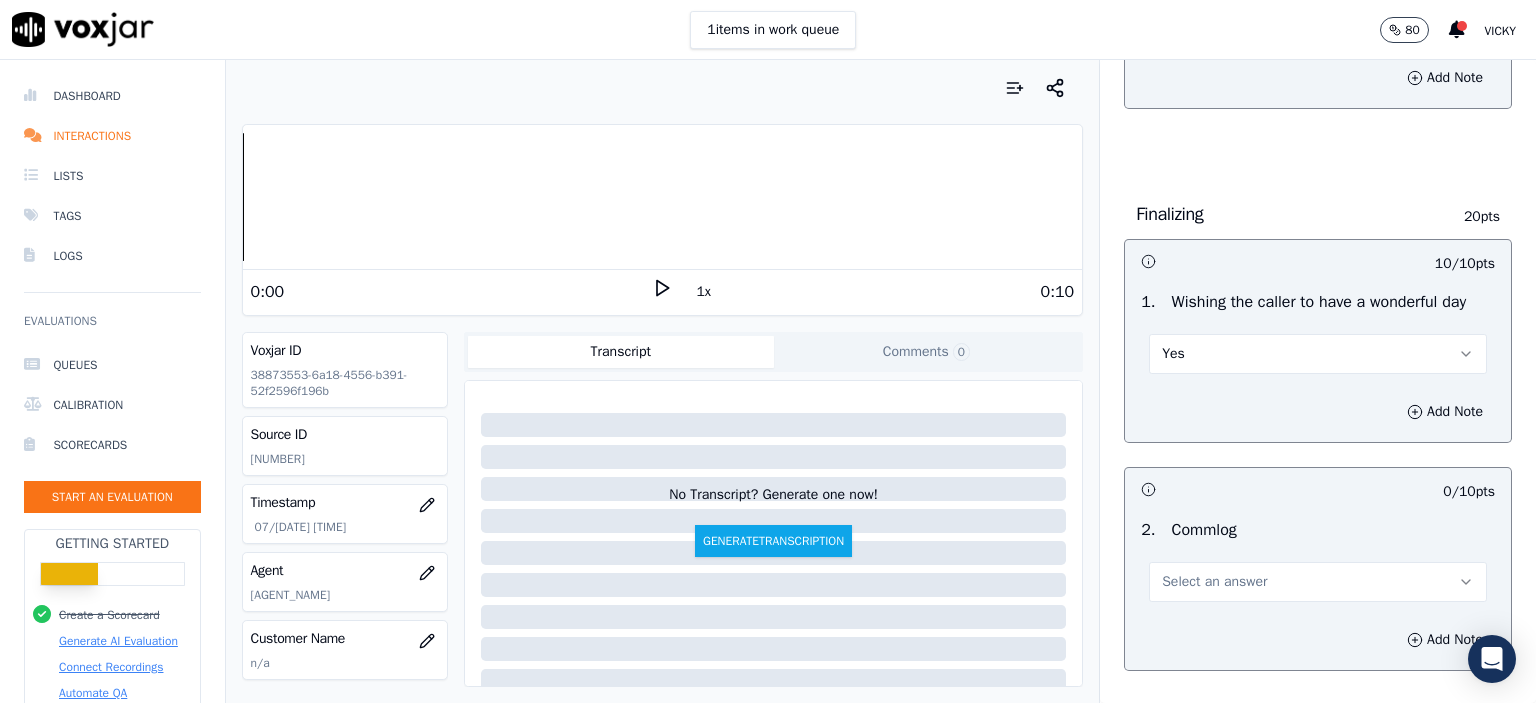 scroll, scrollTop: 1500, scrollLeft: 0, axis: vertical 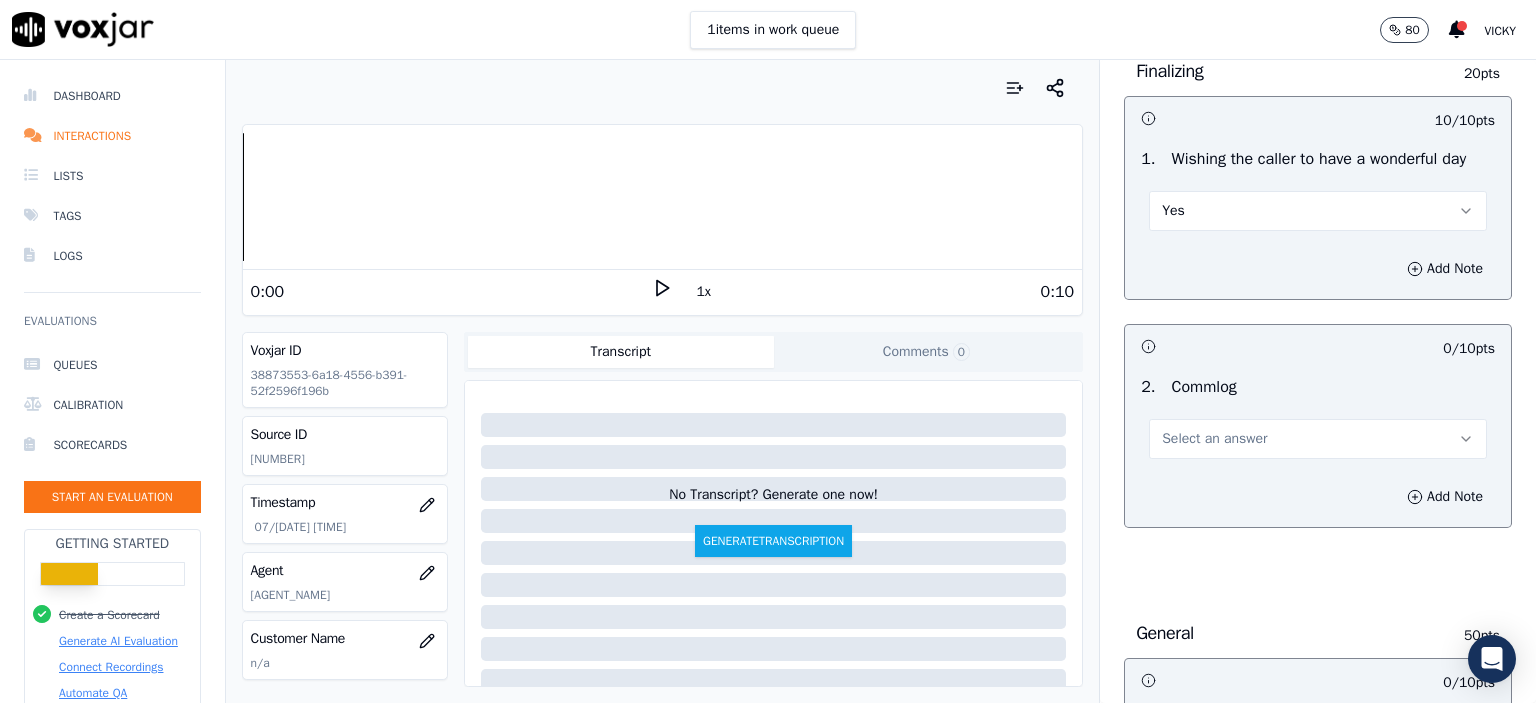 click on "Select an answer" at bounding box center [1214, 439] 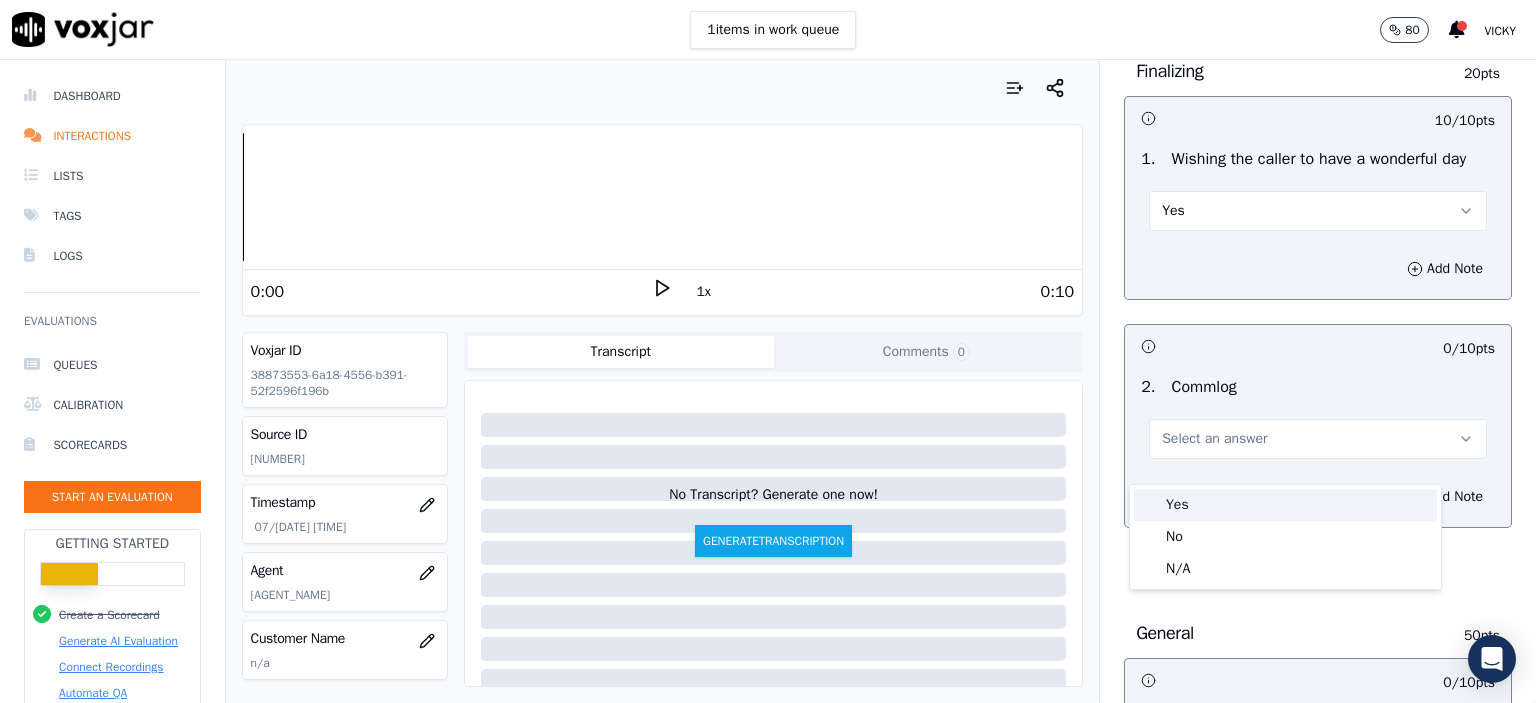 click on "Yes" at bounding box center [1285, 505] 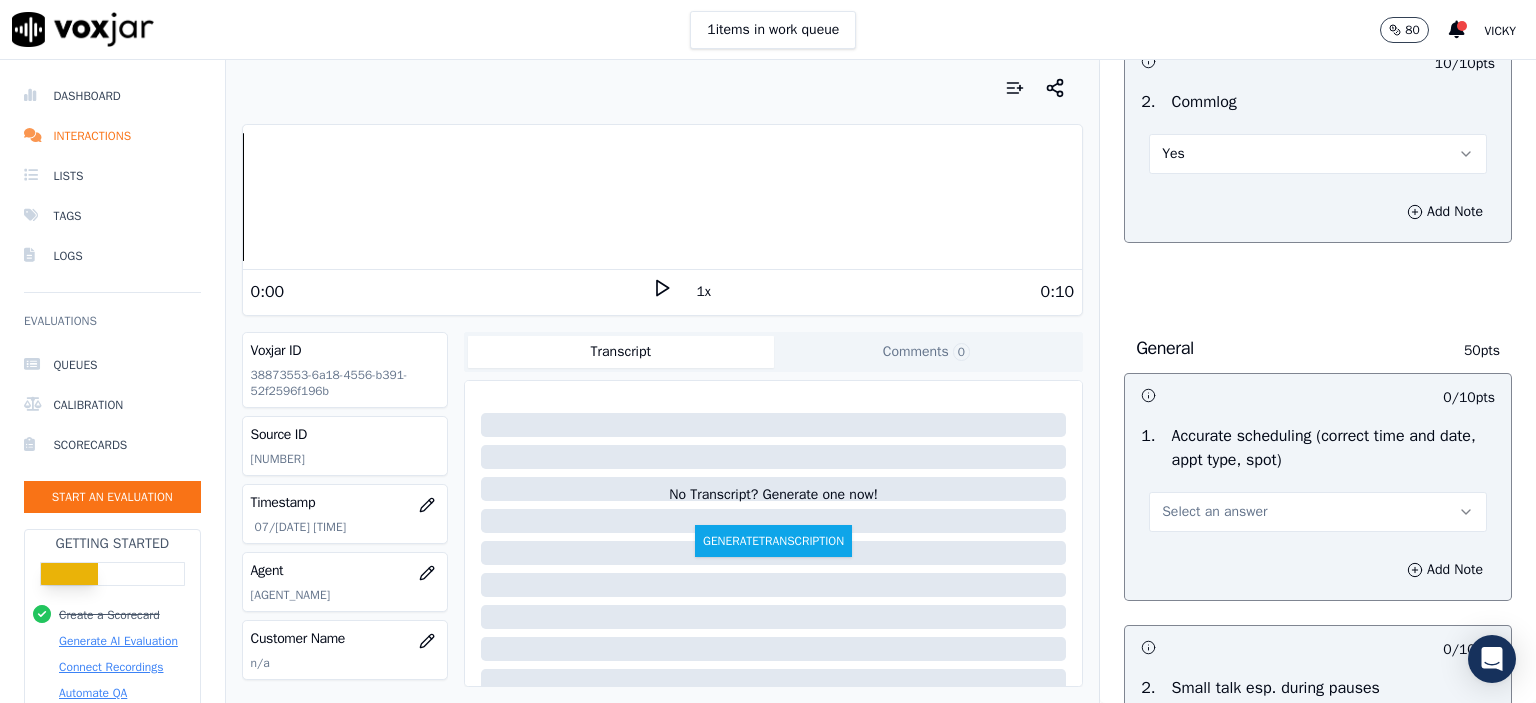 scroll, scrollTop: 1800, scrollLeft: 0, axis: vertical 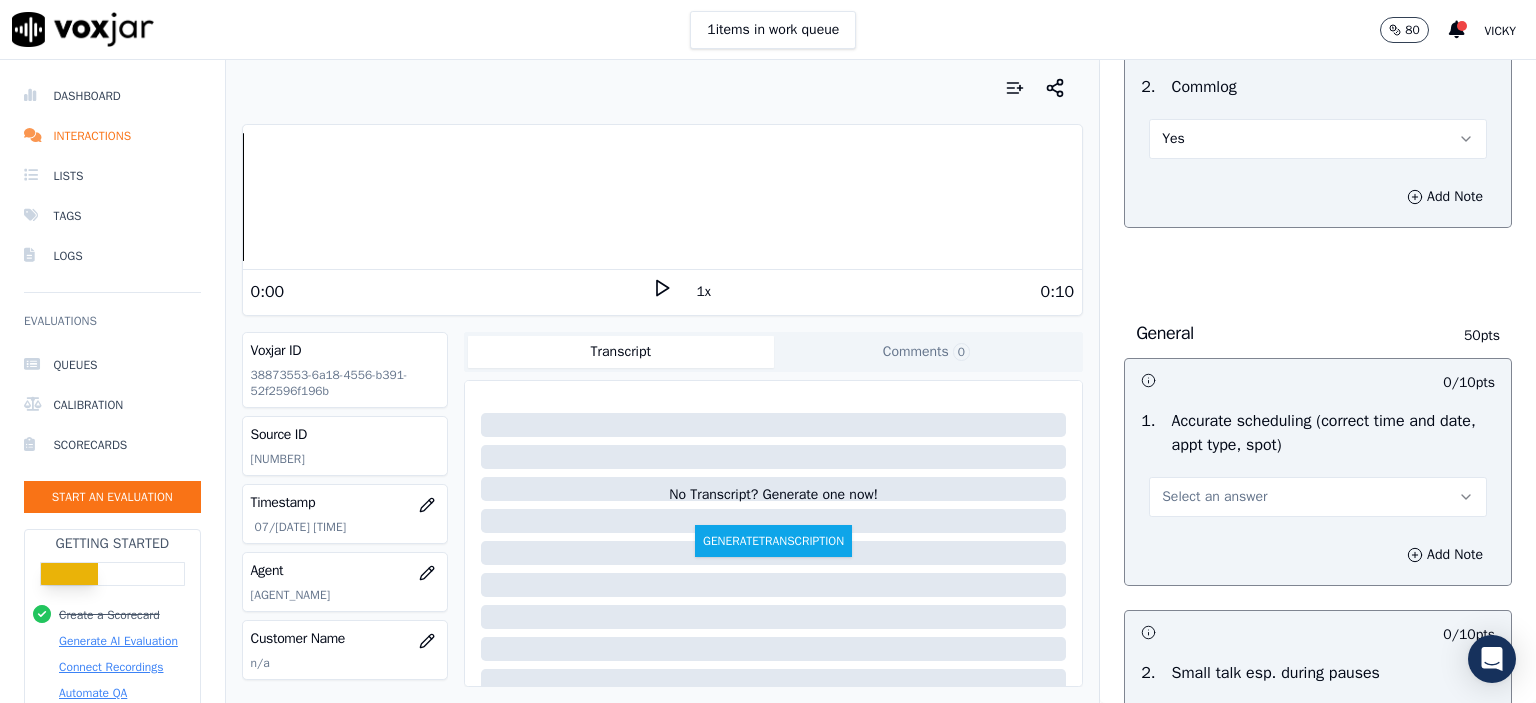 click on "Select an answer" at bounding box center (1214, 497) 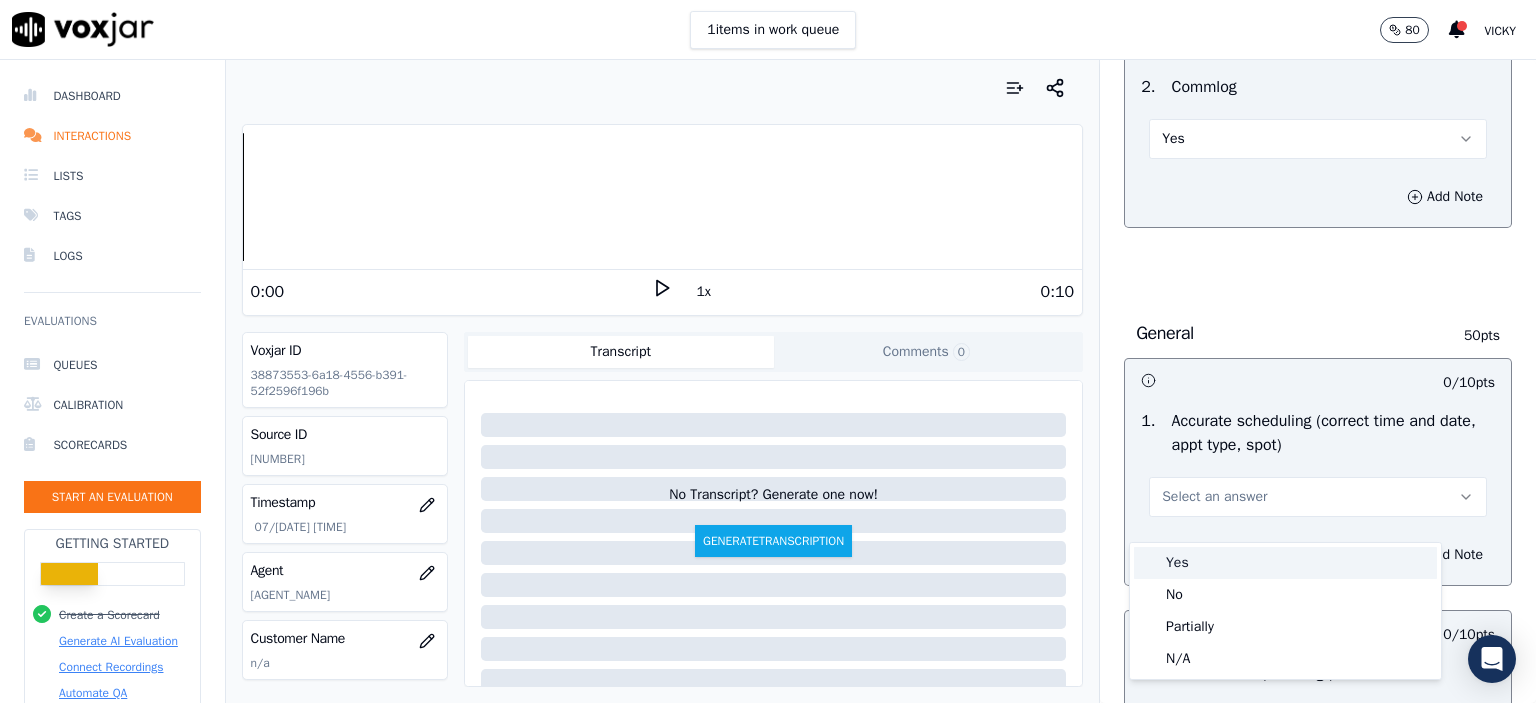 drag, startPoint x: 1208, startPoint y: 583, endPoint x: 1204, endPoint y: 561, distance: 22.36068 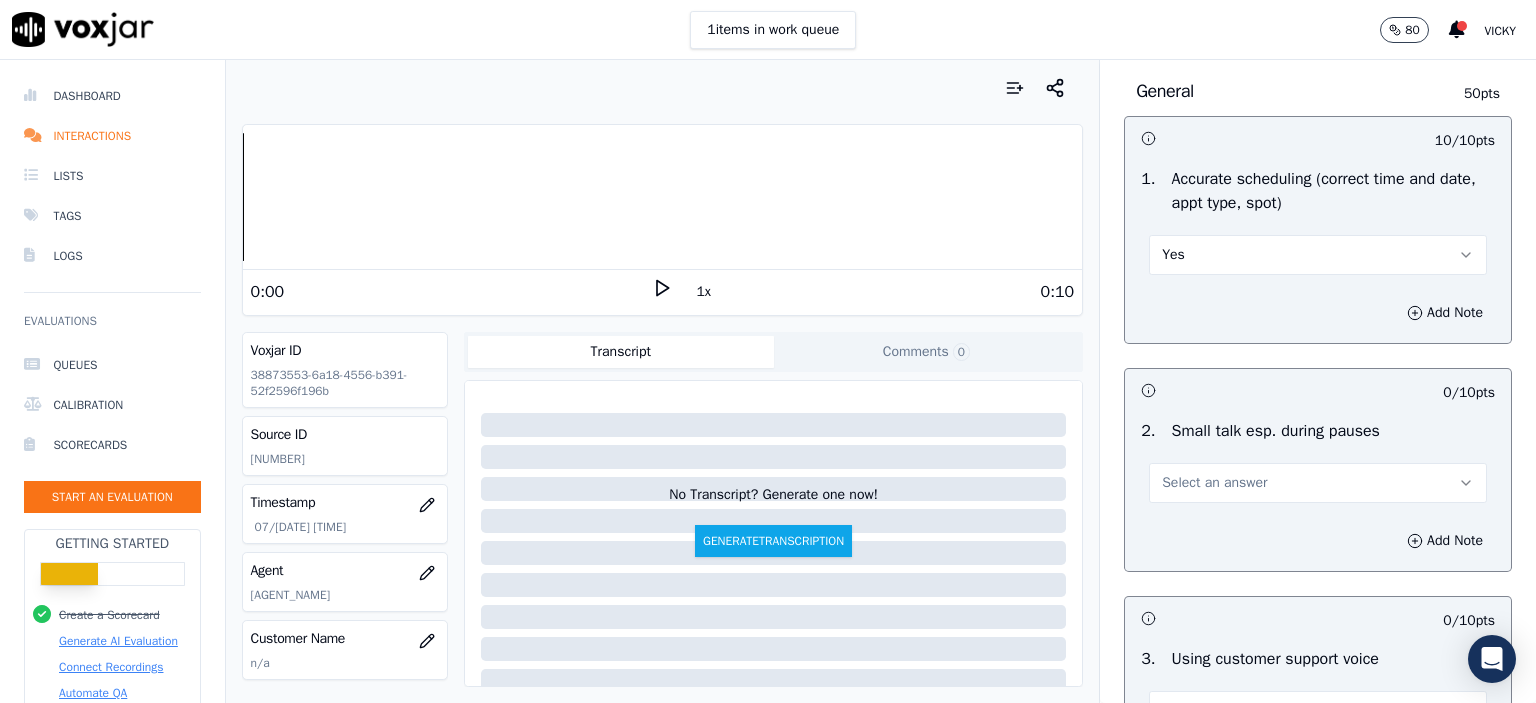 scroll, scrollTop: 2100, scrollLeft: 0, axis: vertical 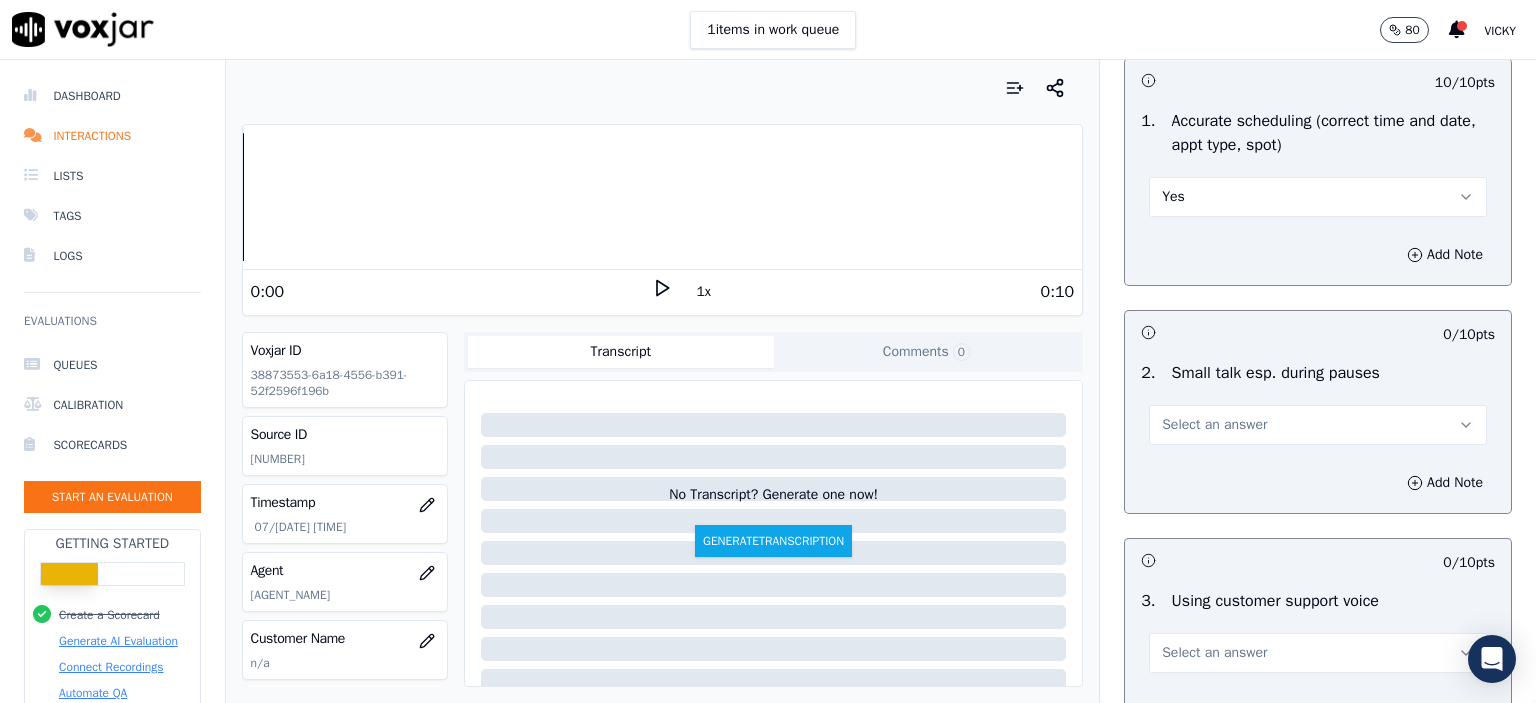 click on "Select an answer" at bounding box center [1214, 425] 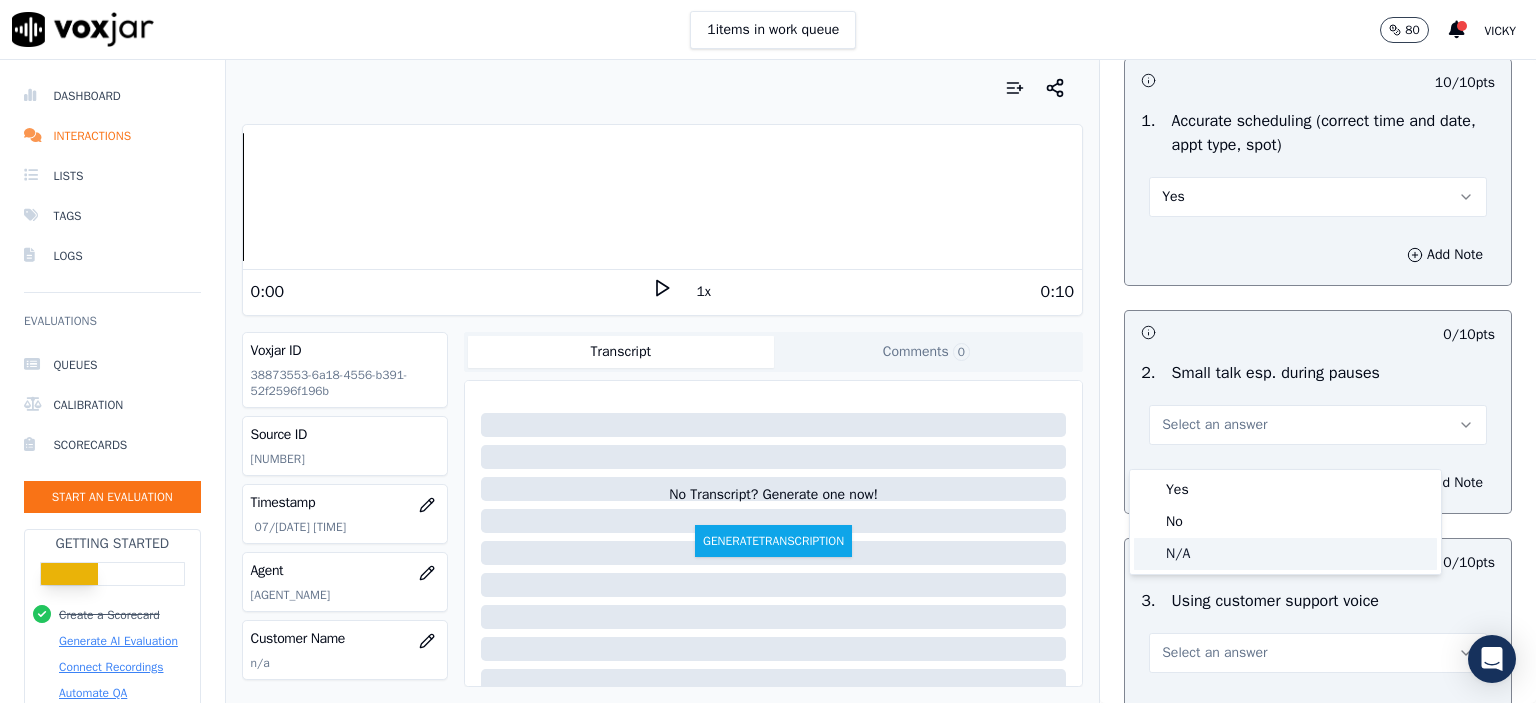 click on "N/A" 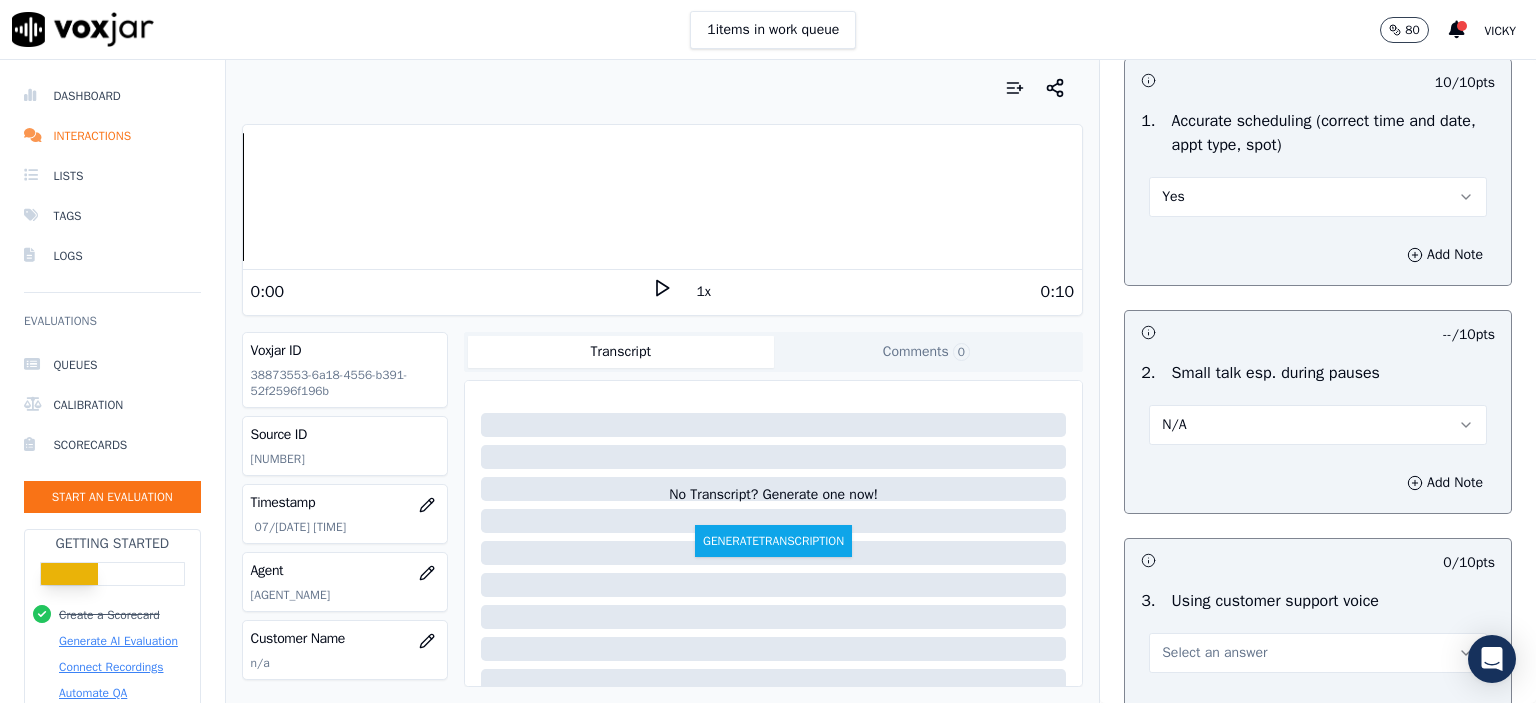 drag, startPoint x: 1264, startPoint y: 436, endPoint x: 1259, endPoint y: 463, distance: 27.45906 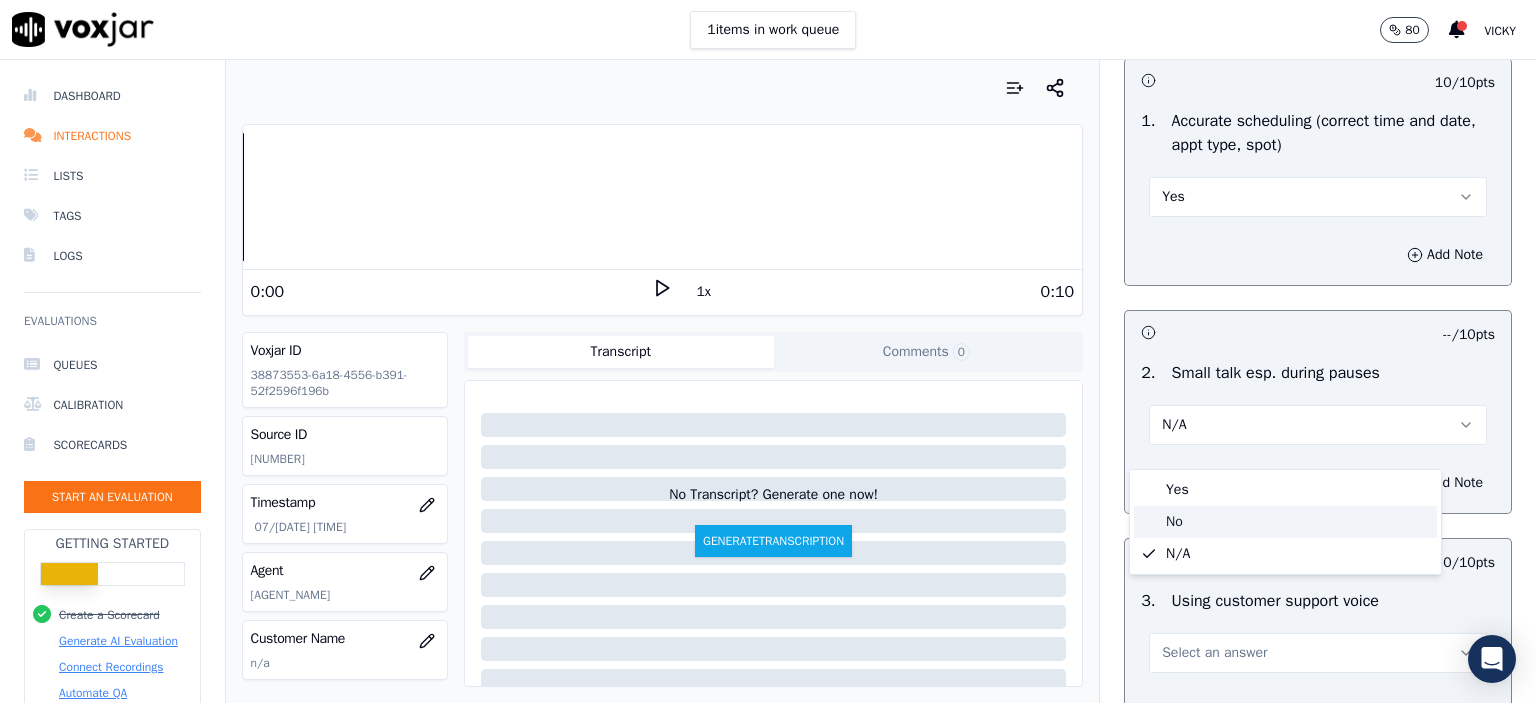 click on "No" 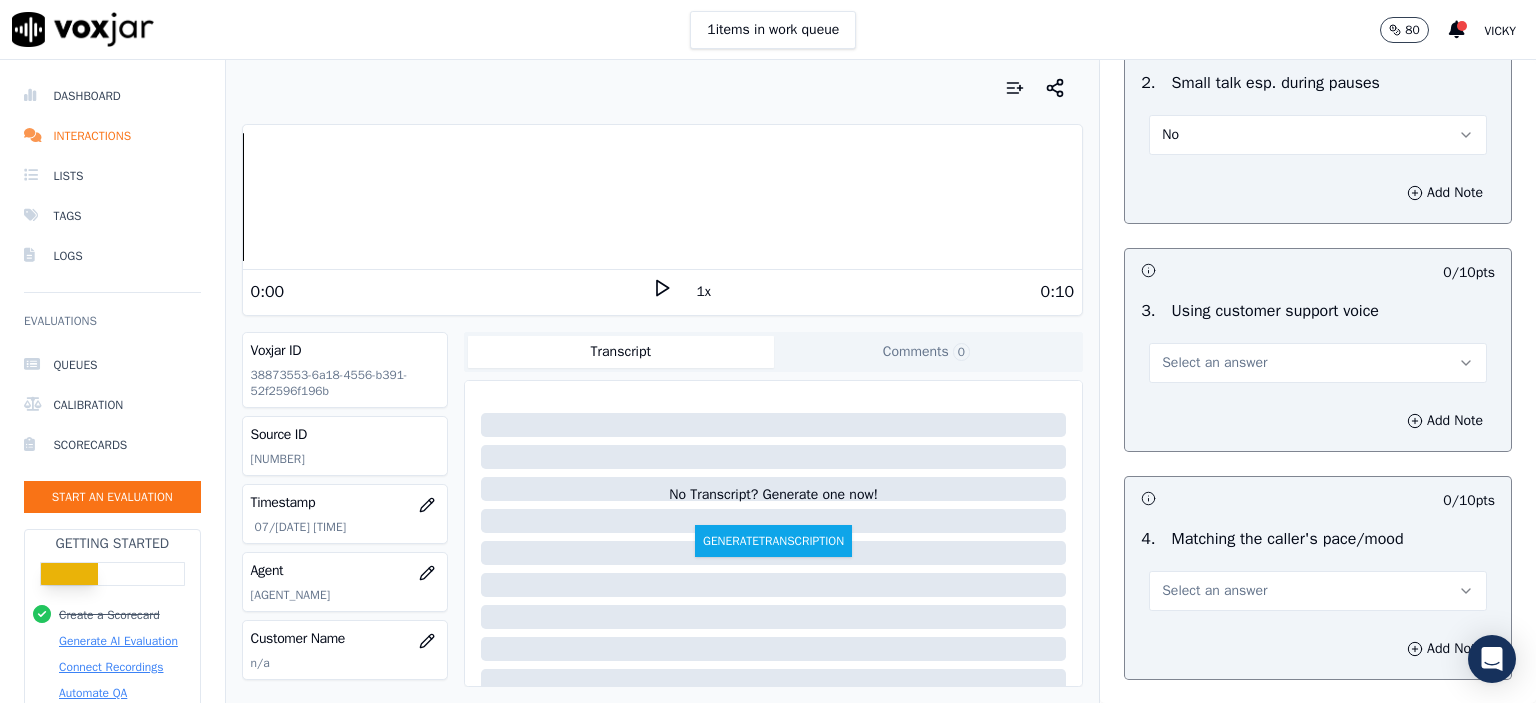scroll, scrollTop: 2400, scrollLeft: 0, axis: vertical 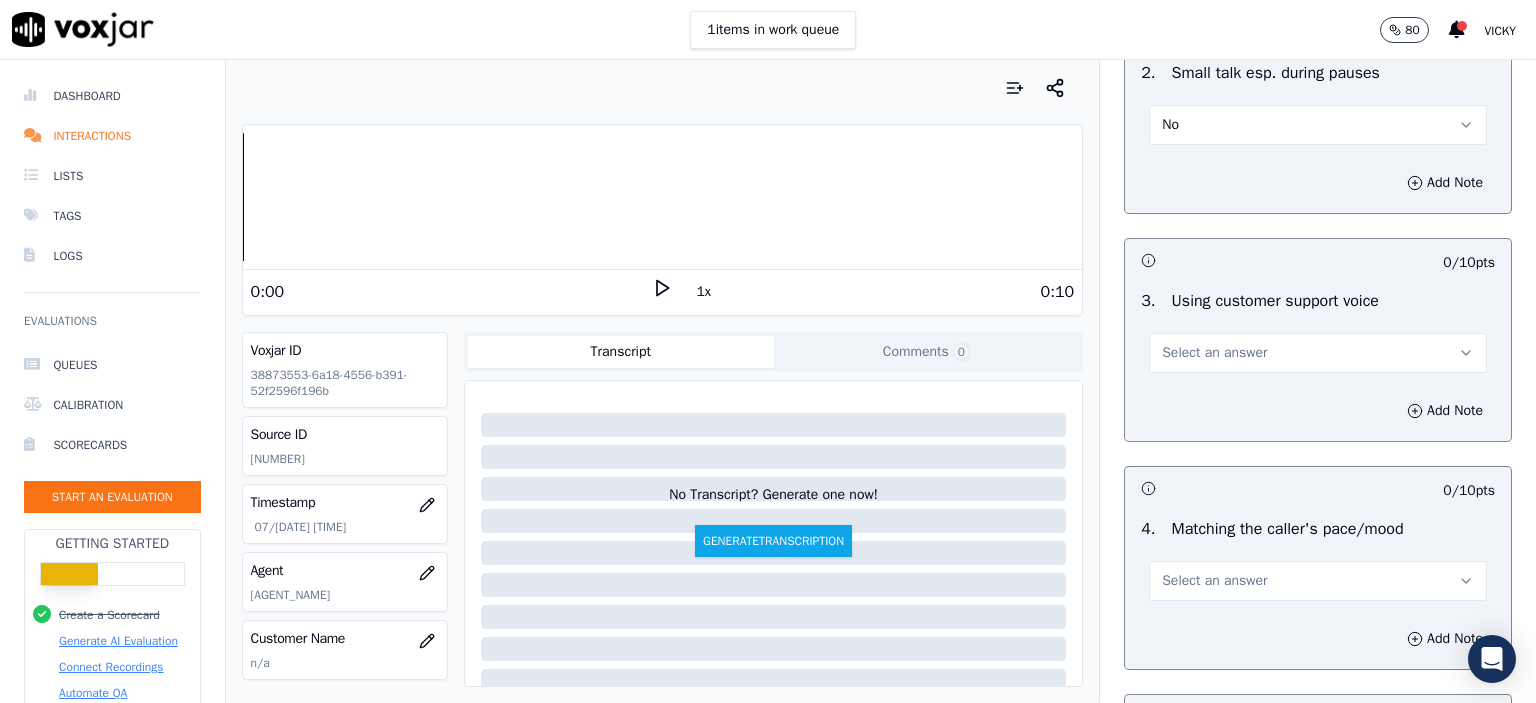 click on "Select an answer" at bounding box center [1318, 353] 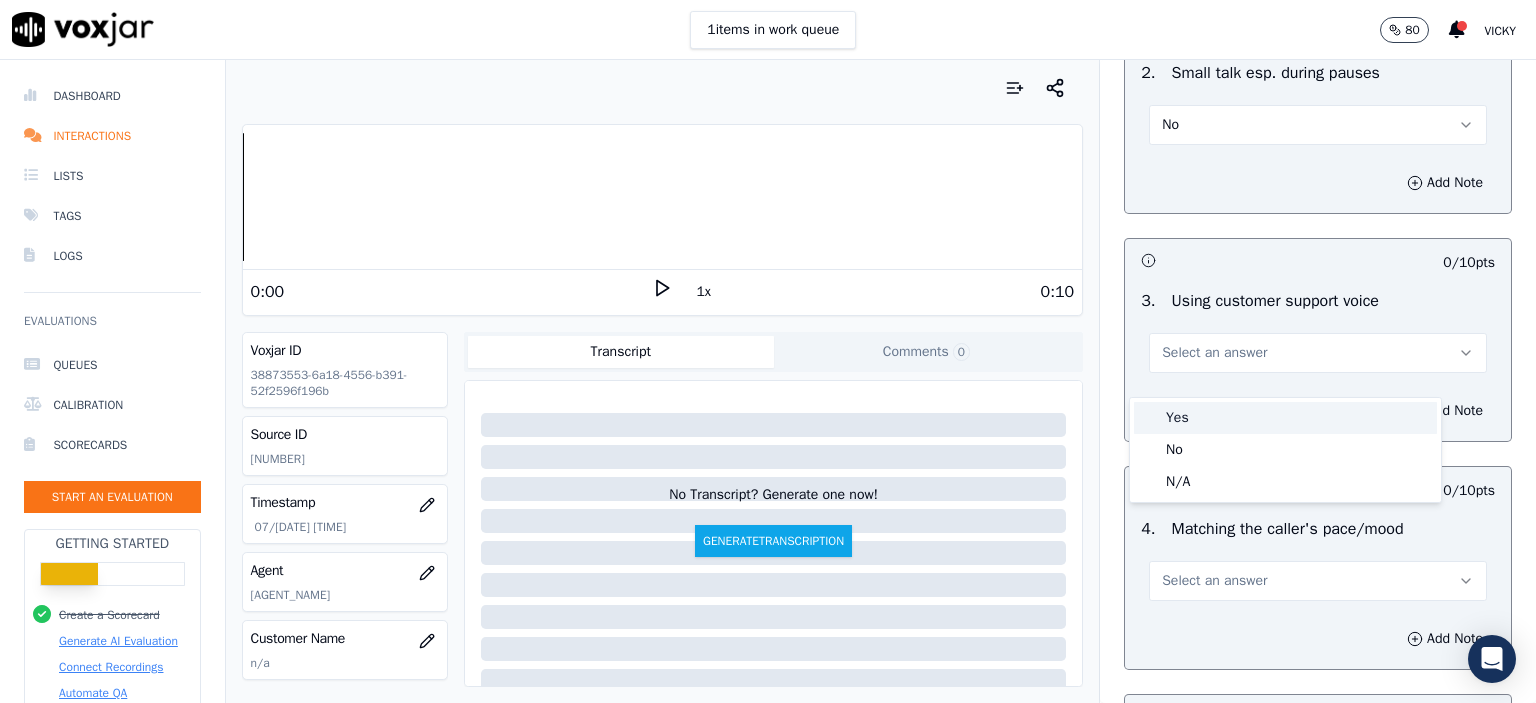 click on "Yes" at bounding box center (1285, 418) 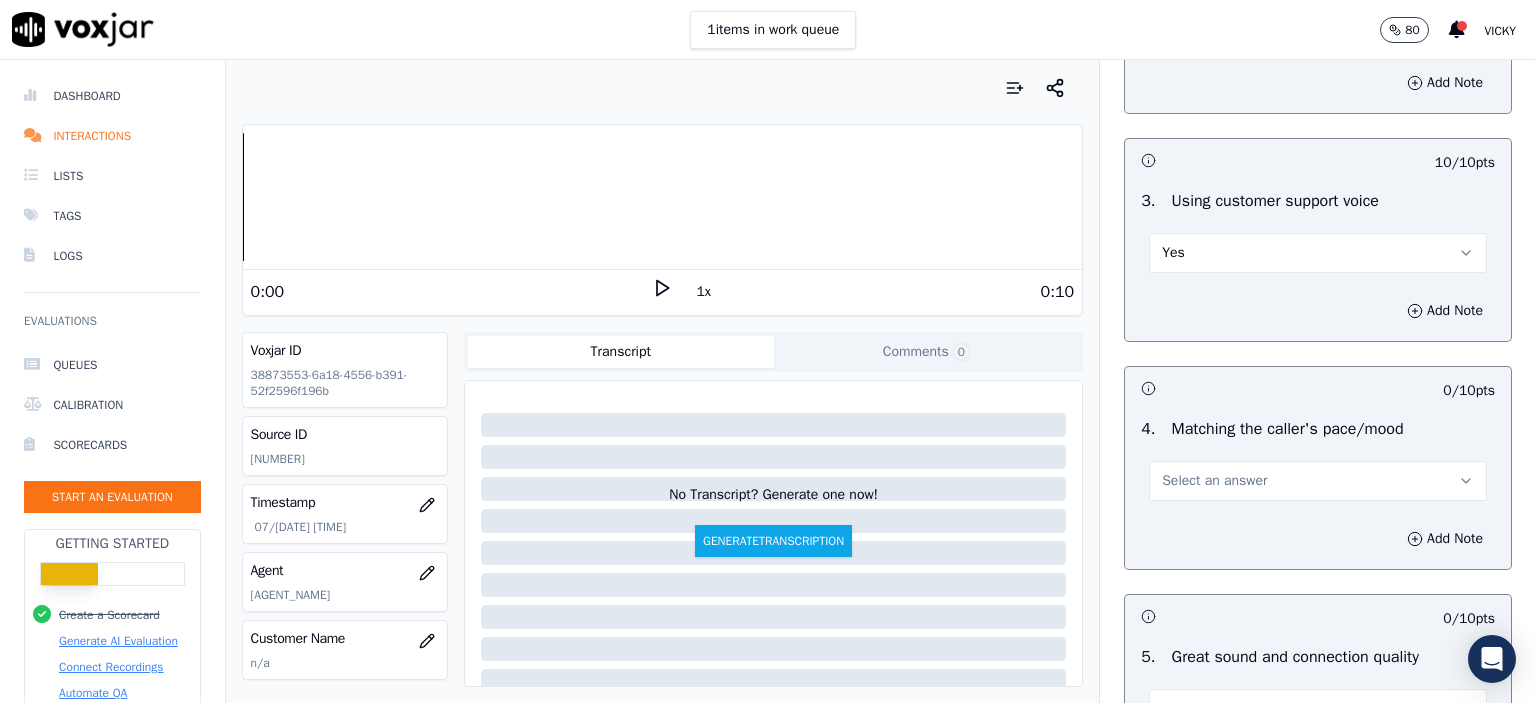 click on "Select an answer" at bounding box center (1318, 481) 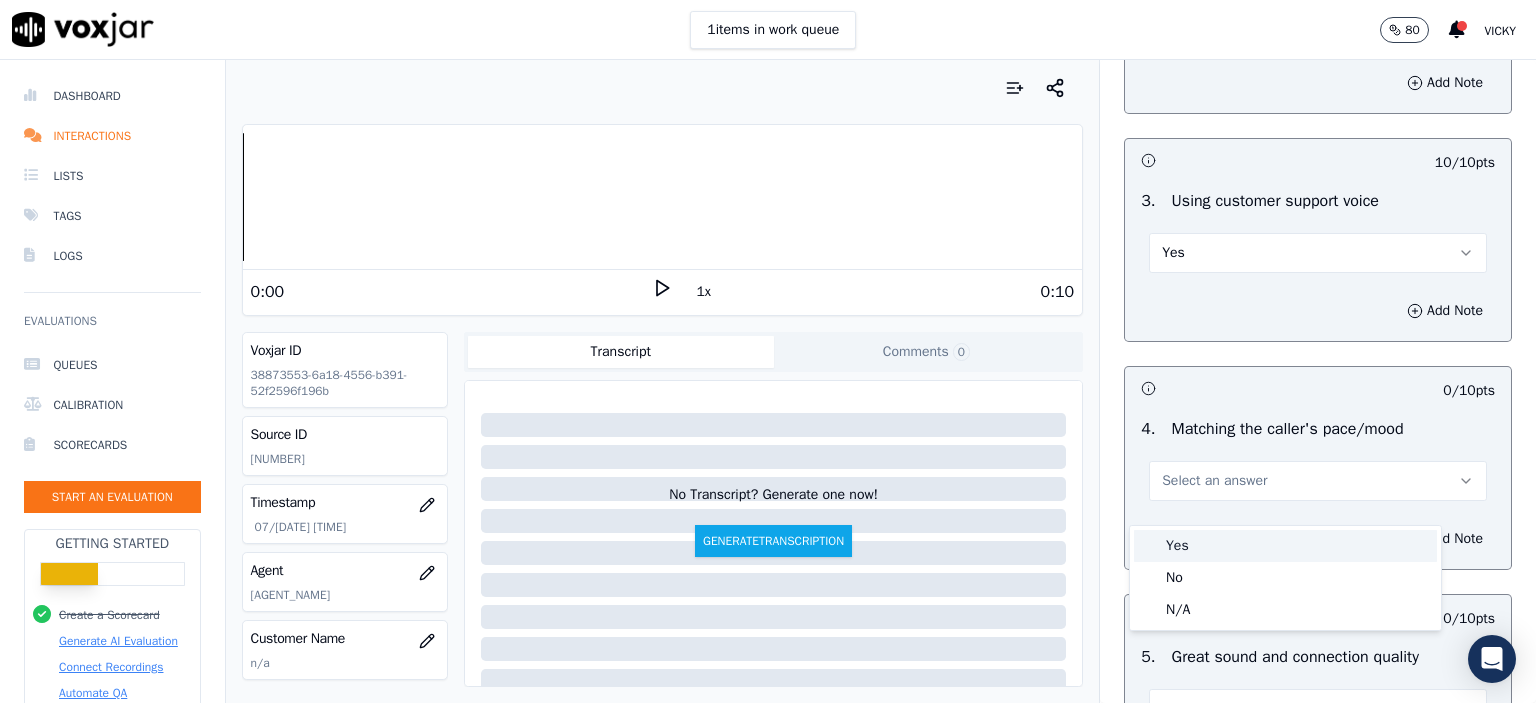 click on "Yes" at bounding box center [1285, 546] 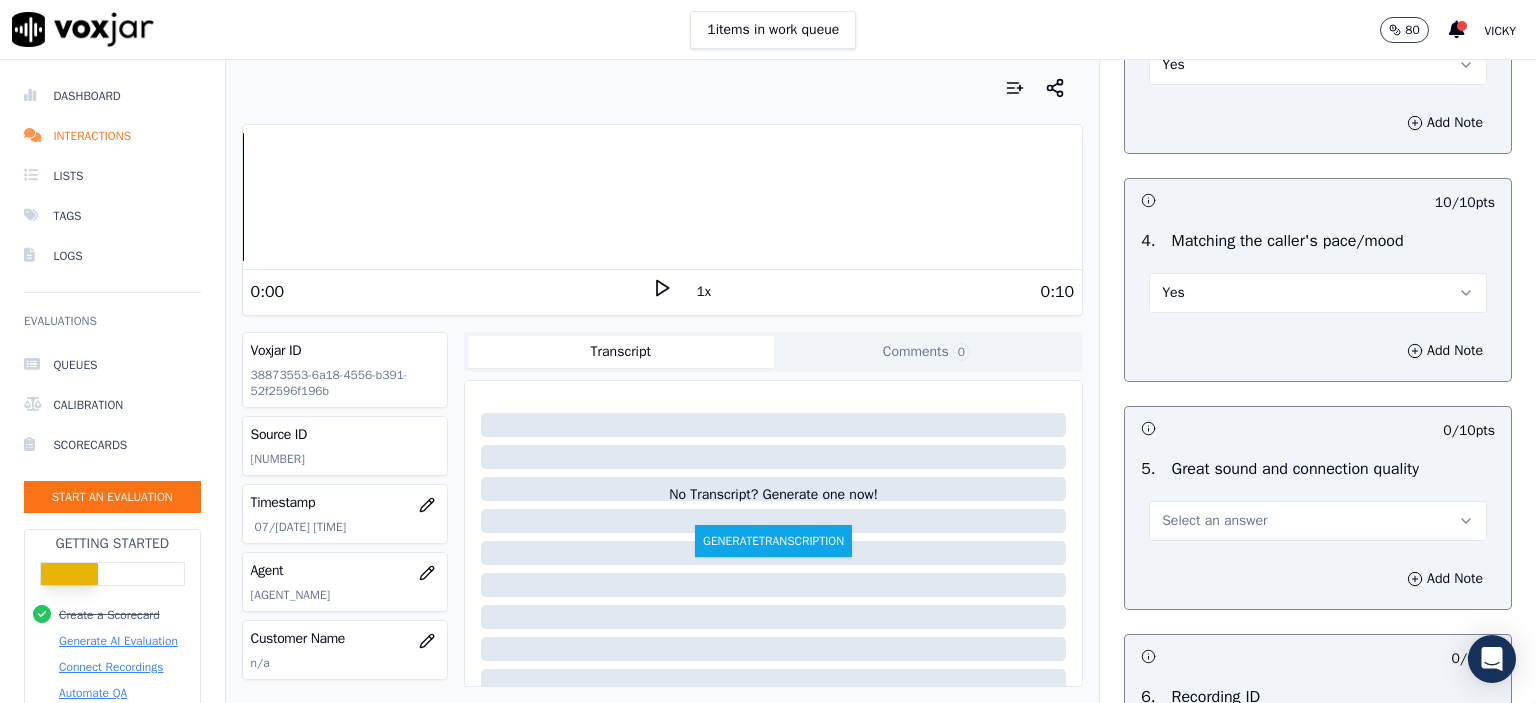scroll, scrollTop: 2700, scrollLeft: 0, axis: vertical 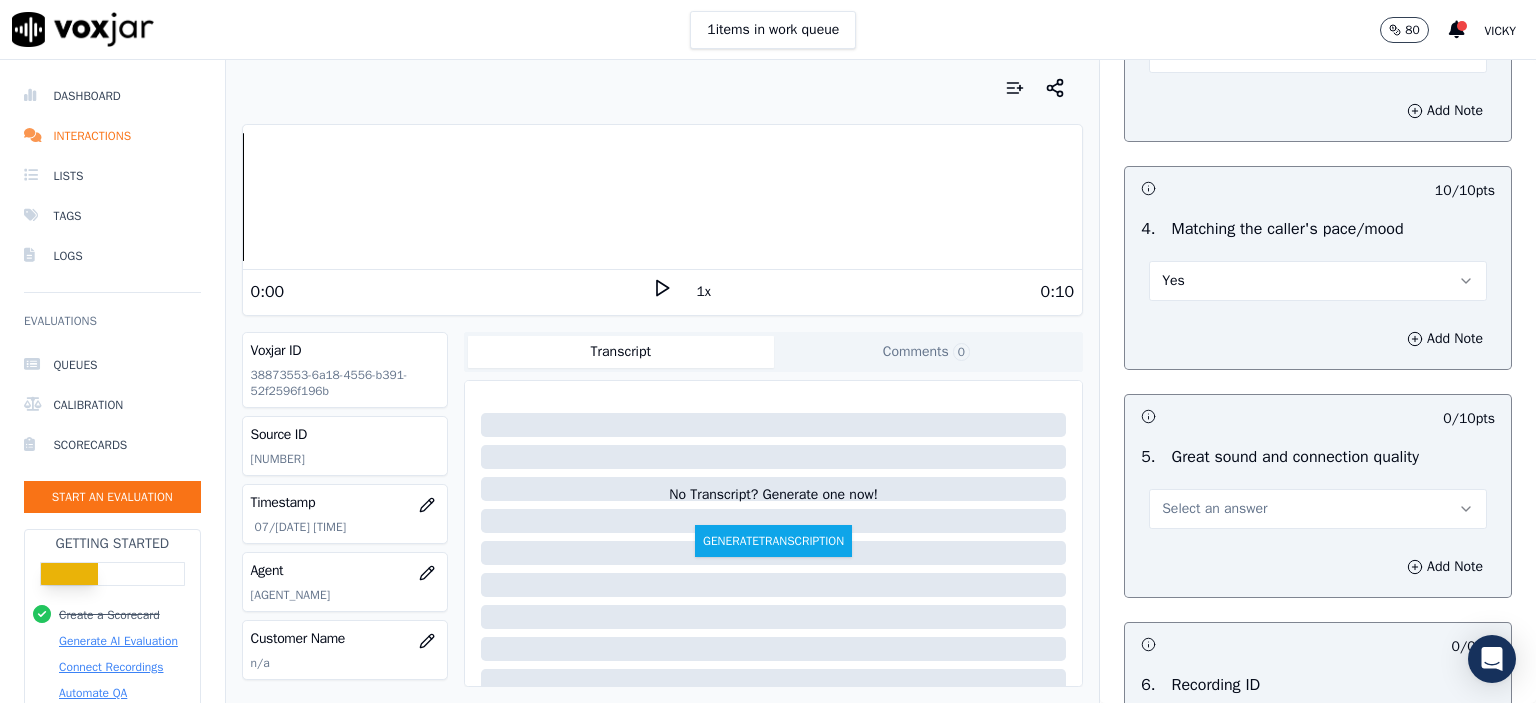 click on "Select an answer" at bounding box center (1318, 509) 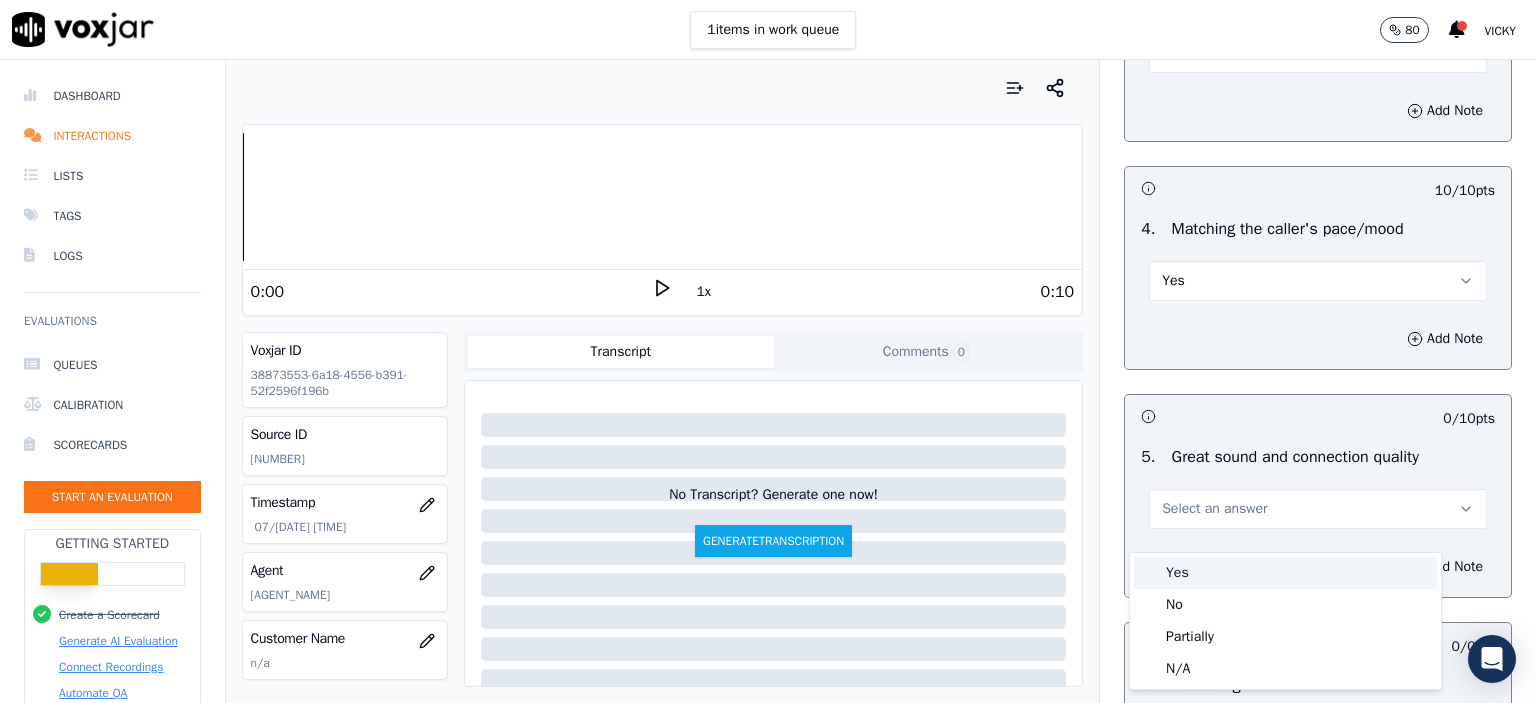 click on "Yes   No   Partially     N/A" at bounding box center [1285, 621] 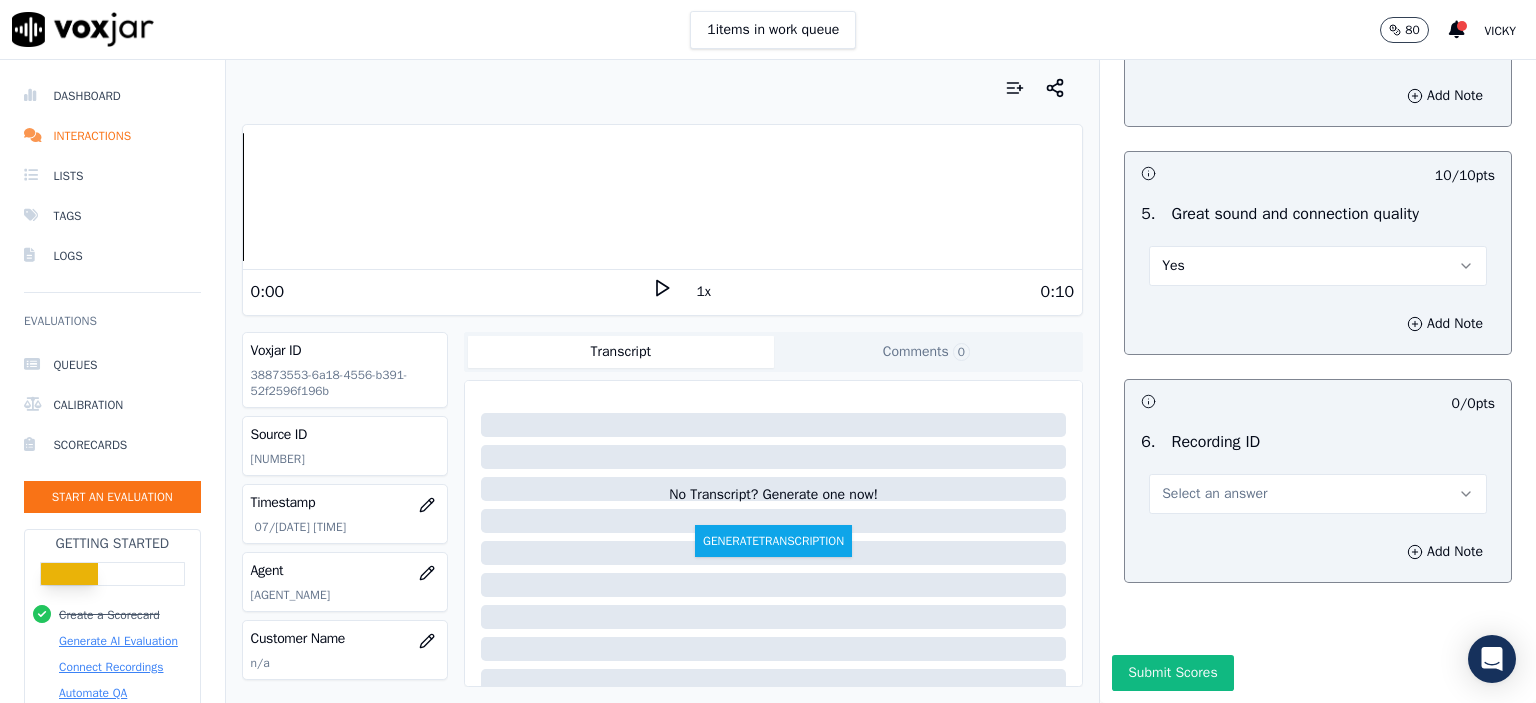 scroll, scrollTop: 3000, scrollLeft: 0, axis: vertical 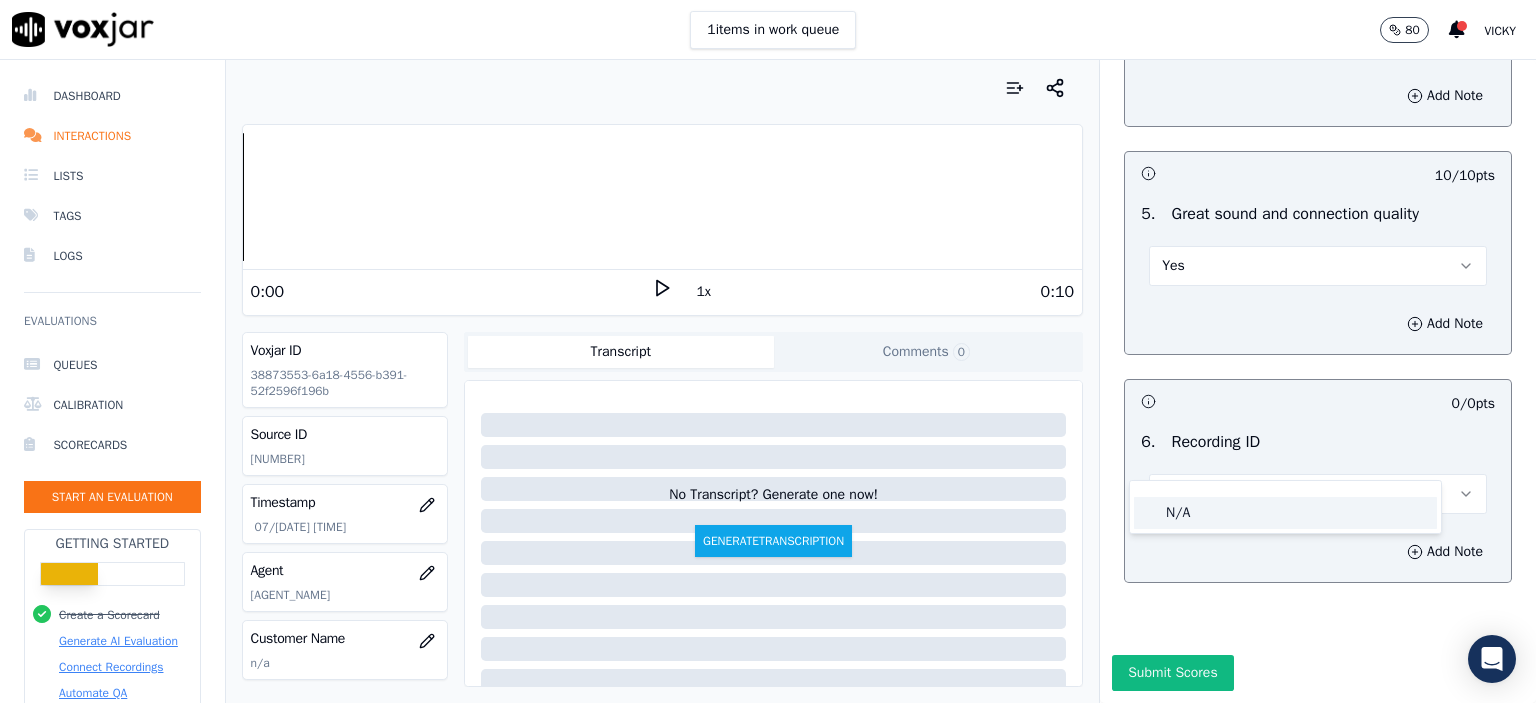 click on "N/A" 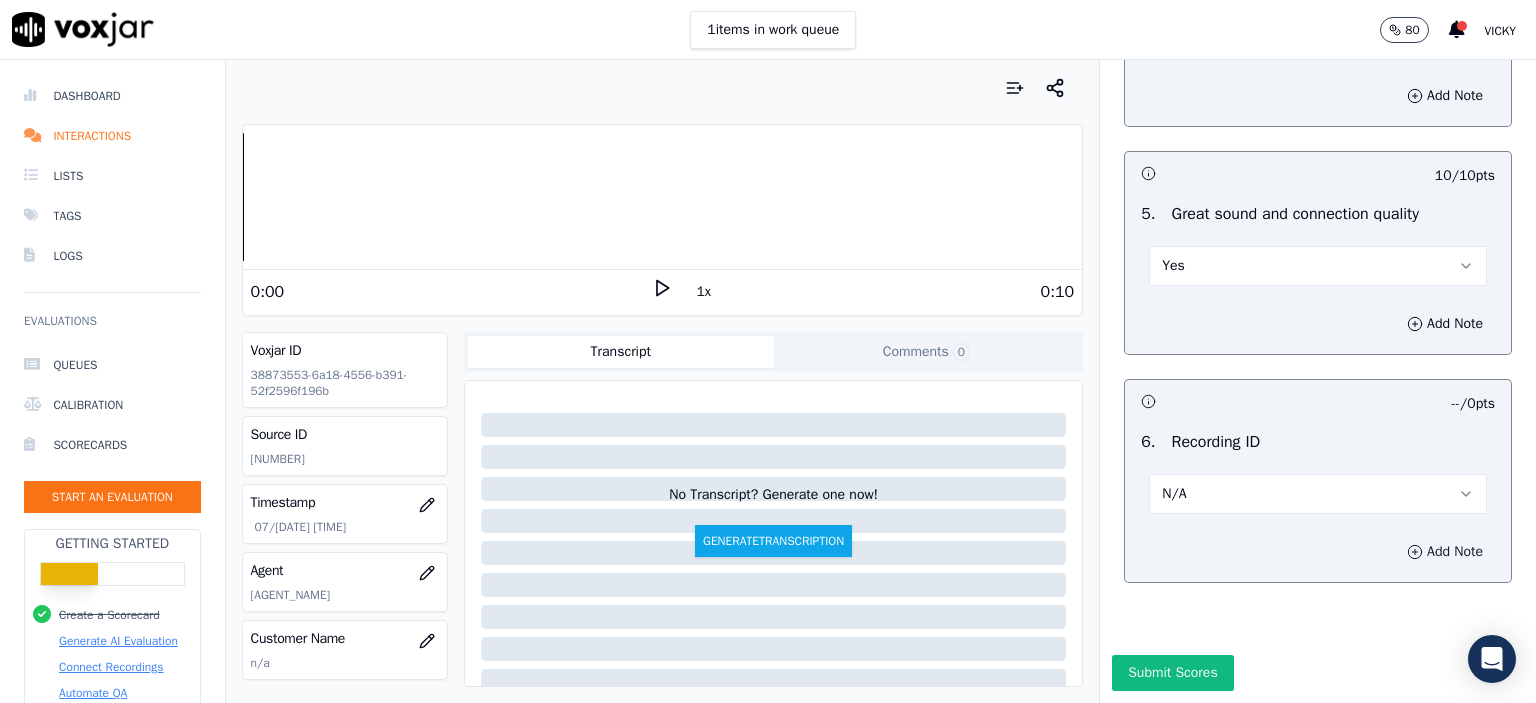 click on "Add Note" at bounding box center (1445, 552) 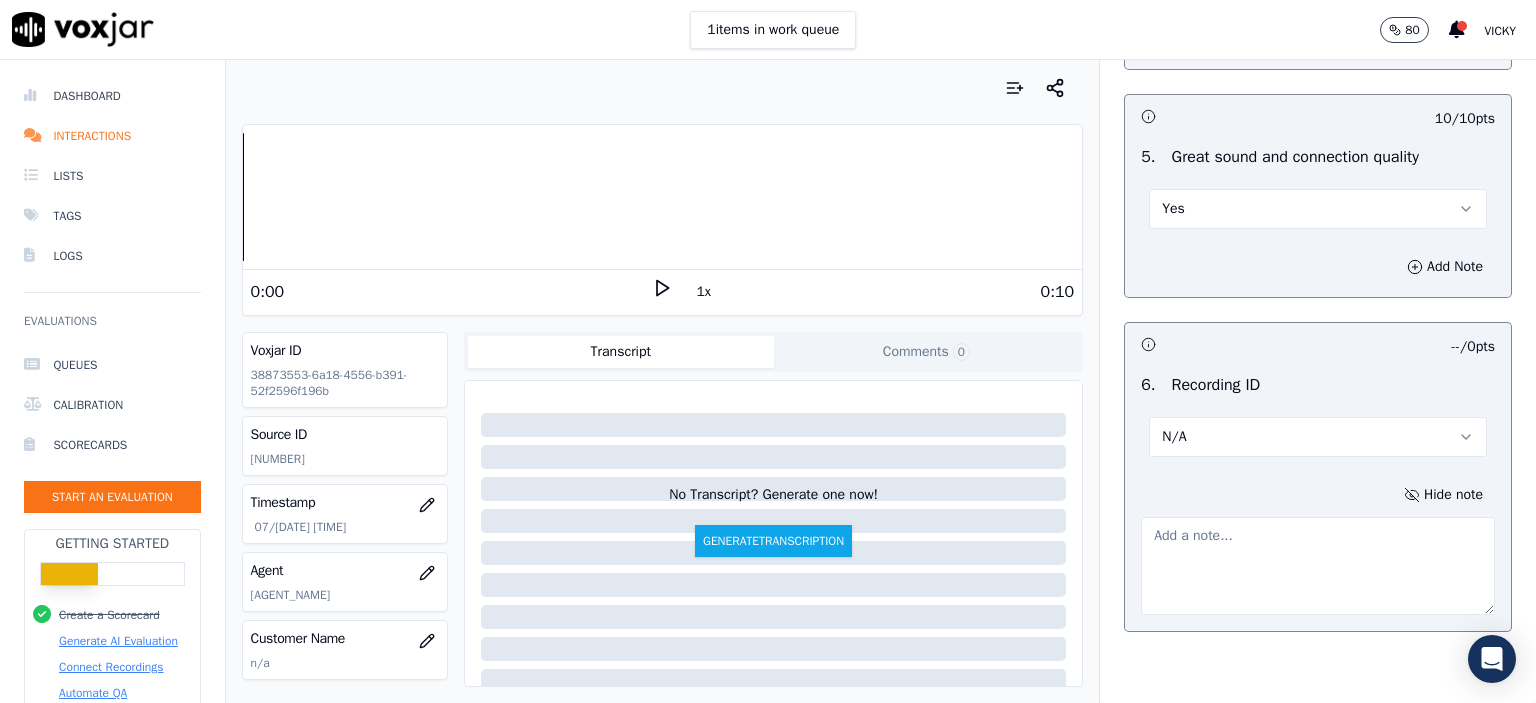 click on "Source ID   354742063" at bounding box center (345, 446) 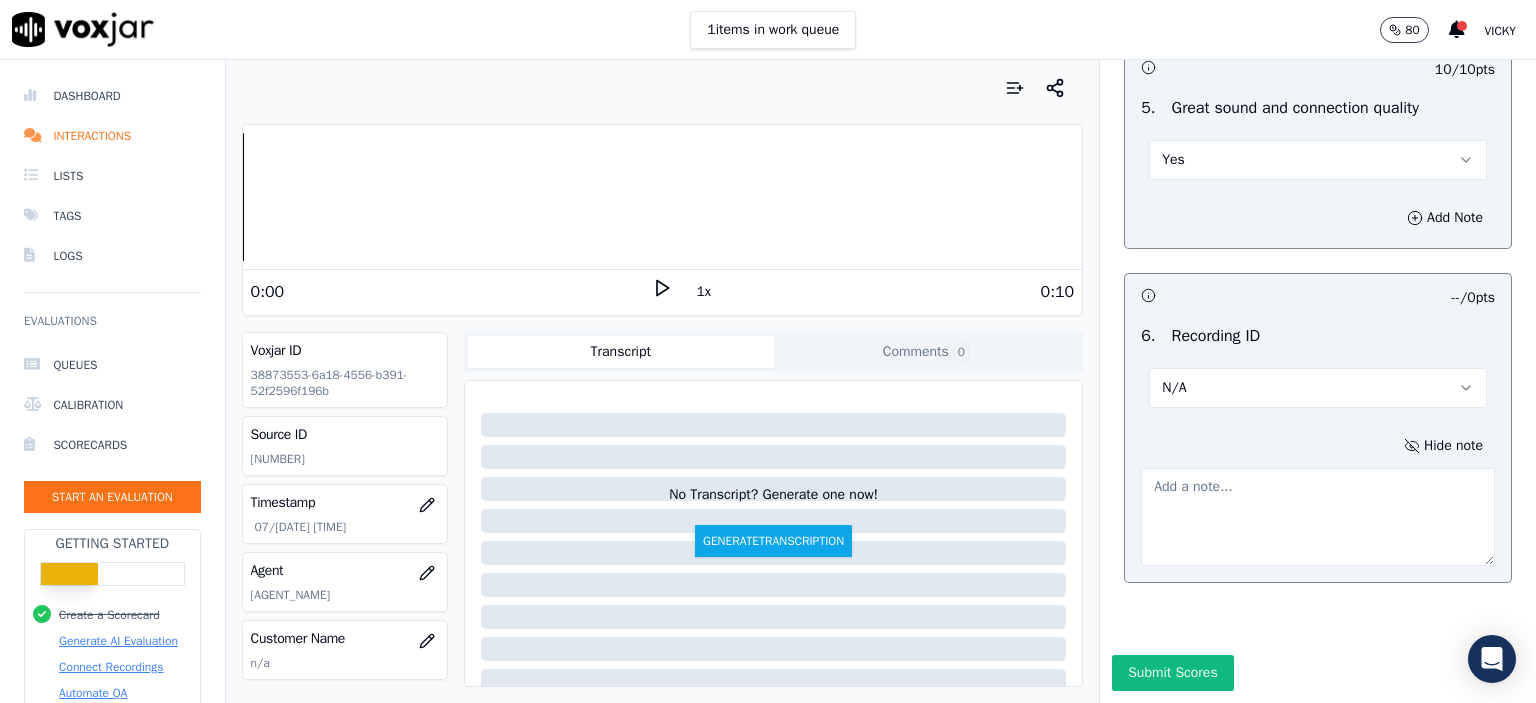 scroll, scrollTop: 3112, scrollLeft: 0, axis: vertical 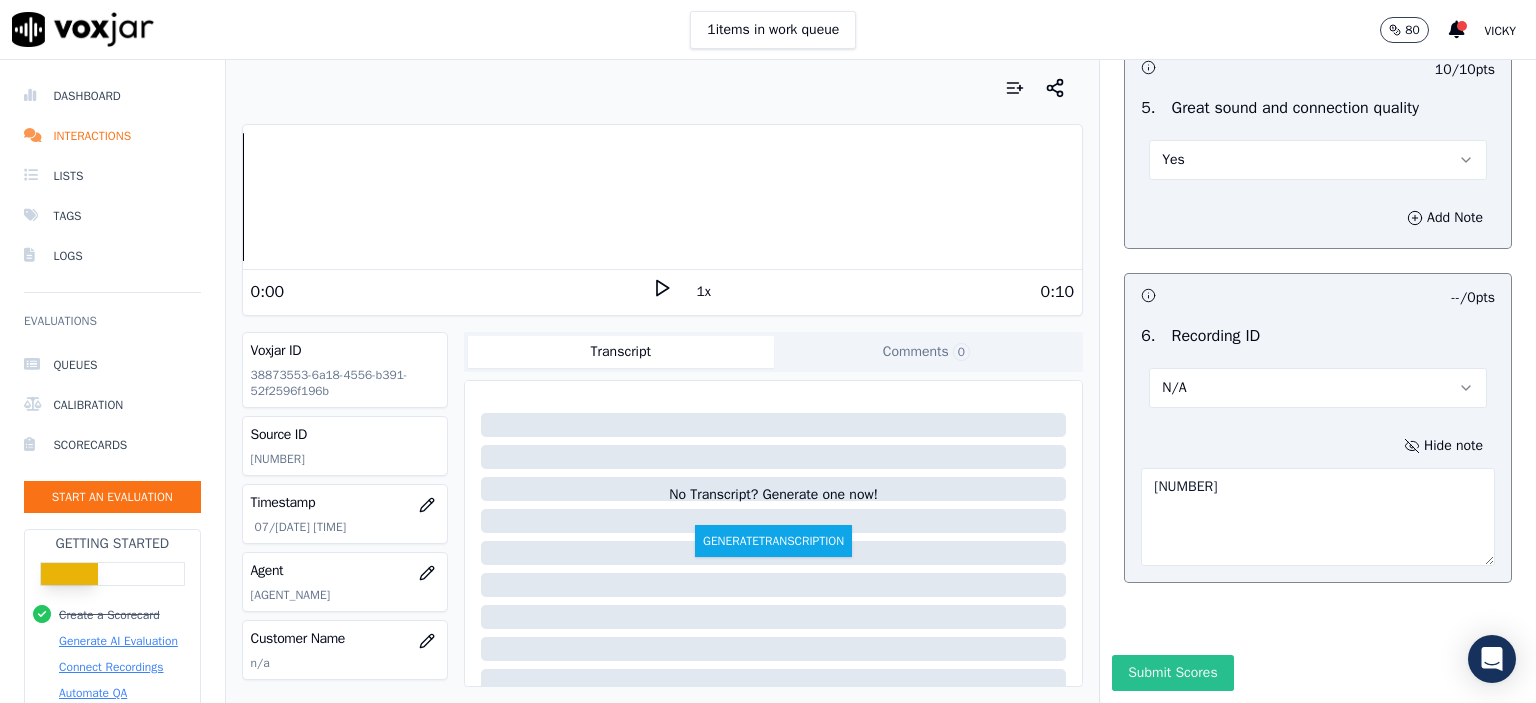 type on "[NUMBER]" 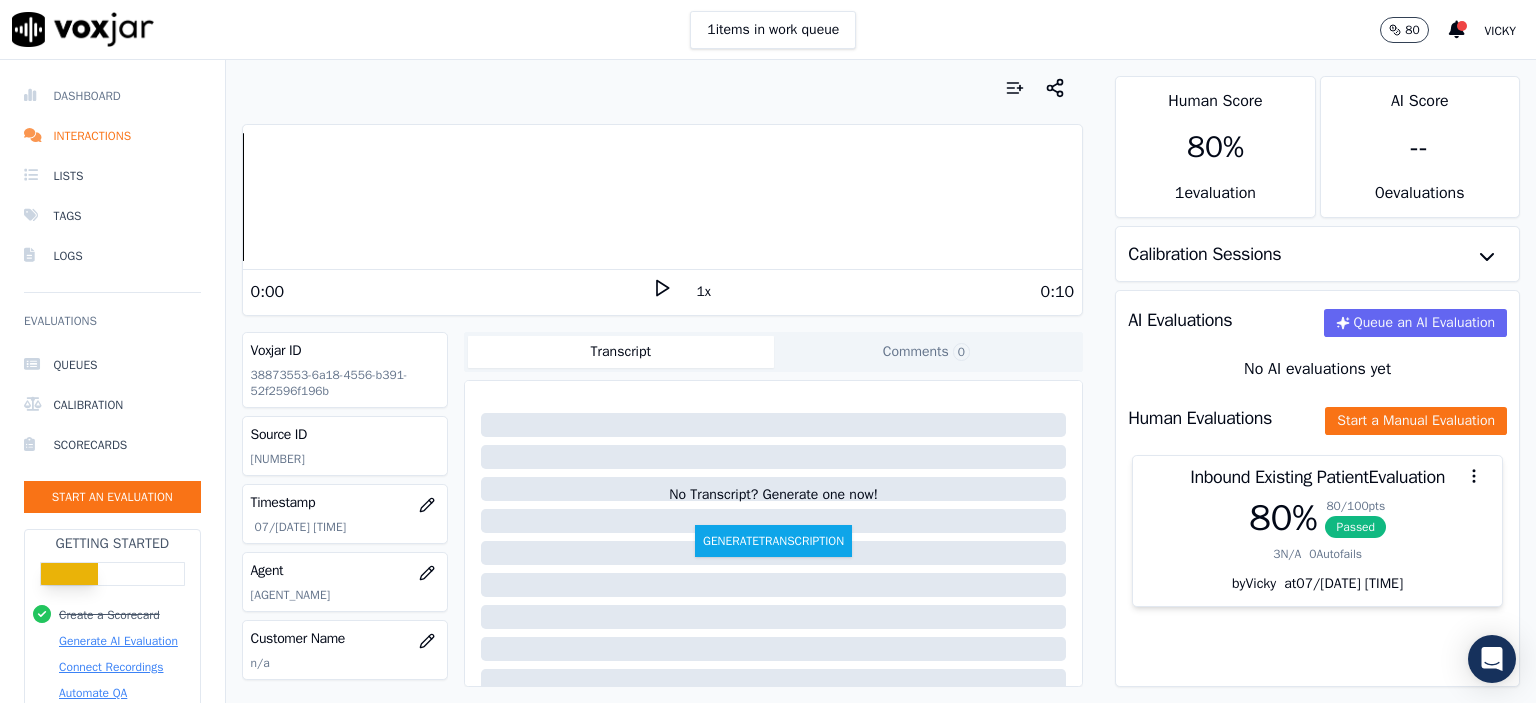 click on "Dashboard" at bounding box center (112, 96) 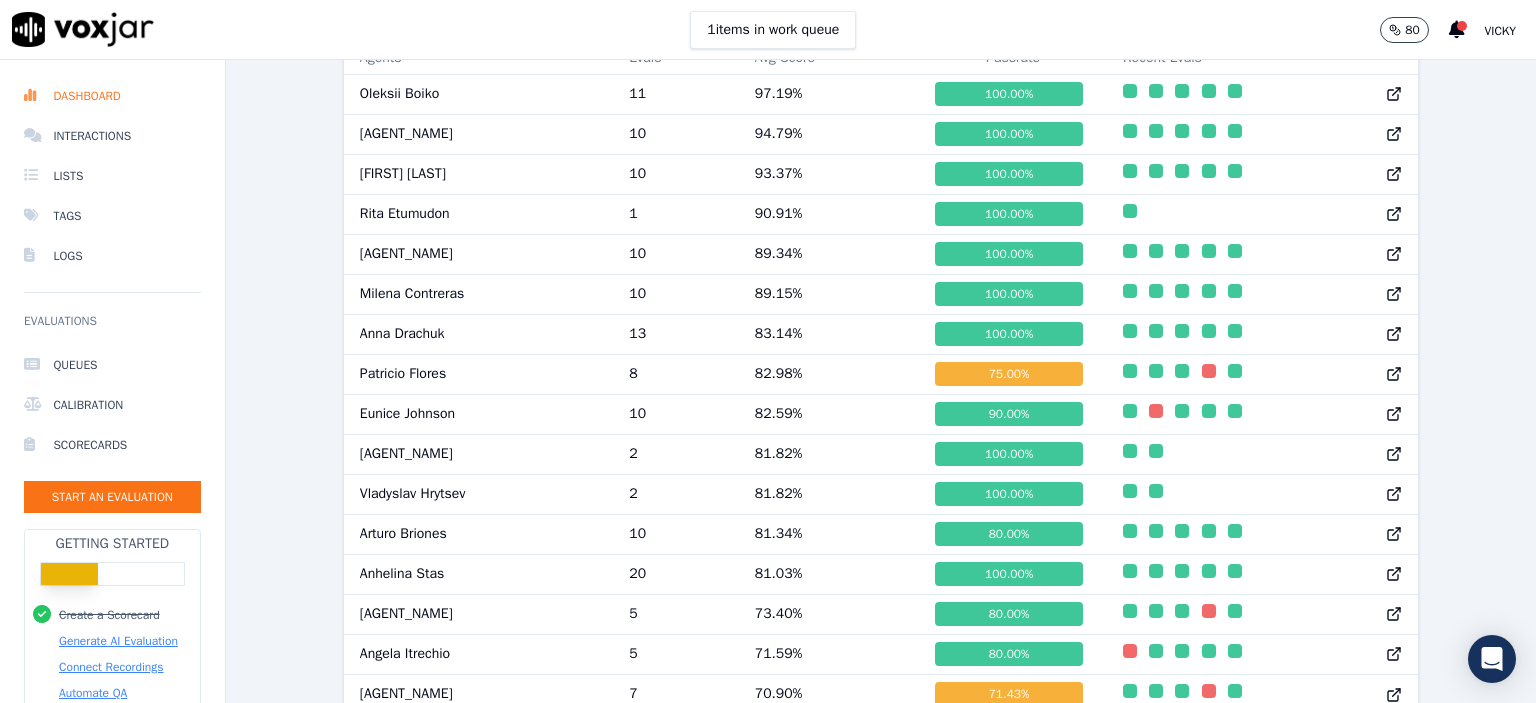 scroll, scrollTop: 1200, scrollLeft: 0, axis: vertical 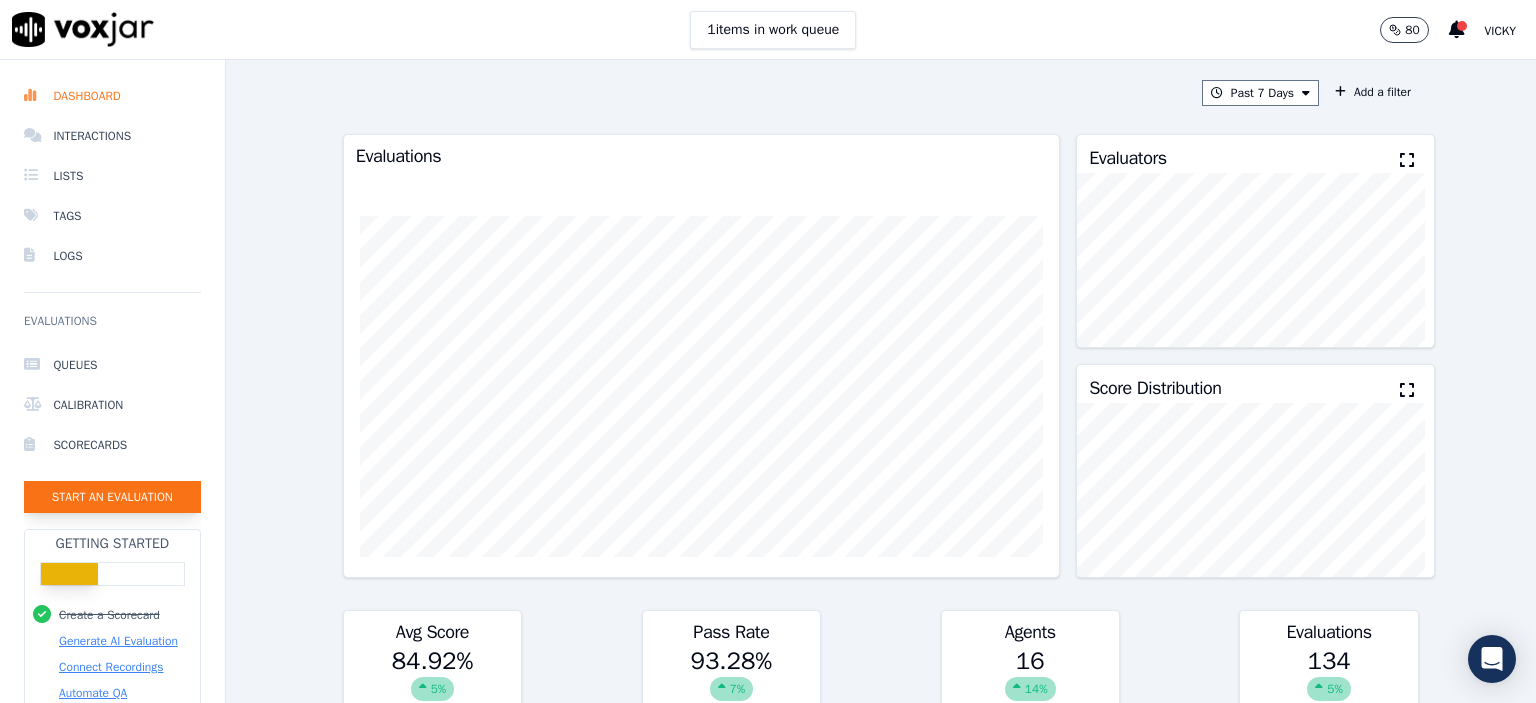 click on "Start an Evaluation" 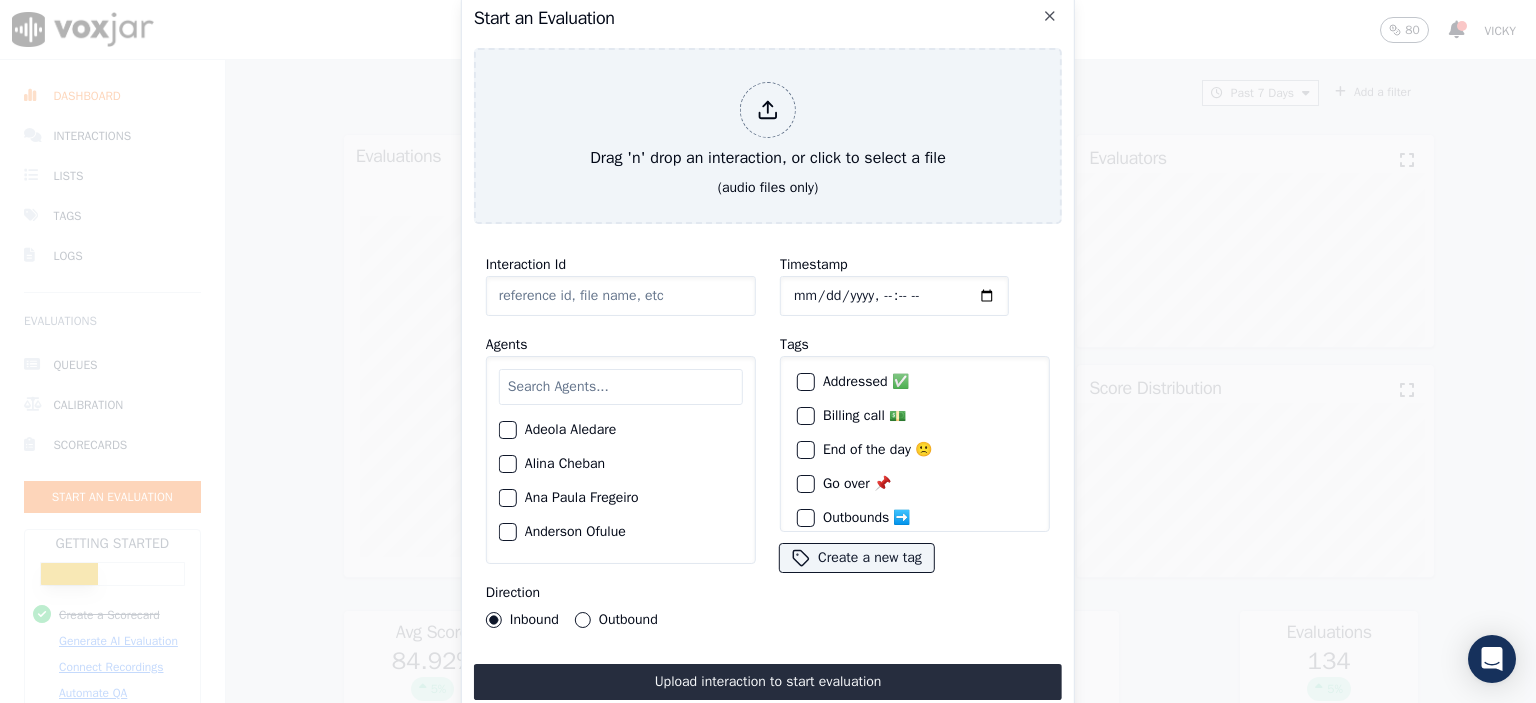 click on "Interaction Id" 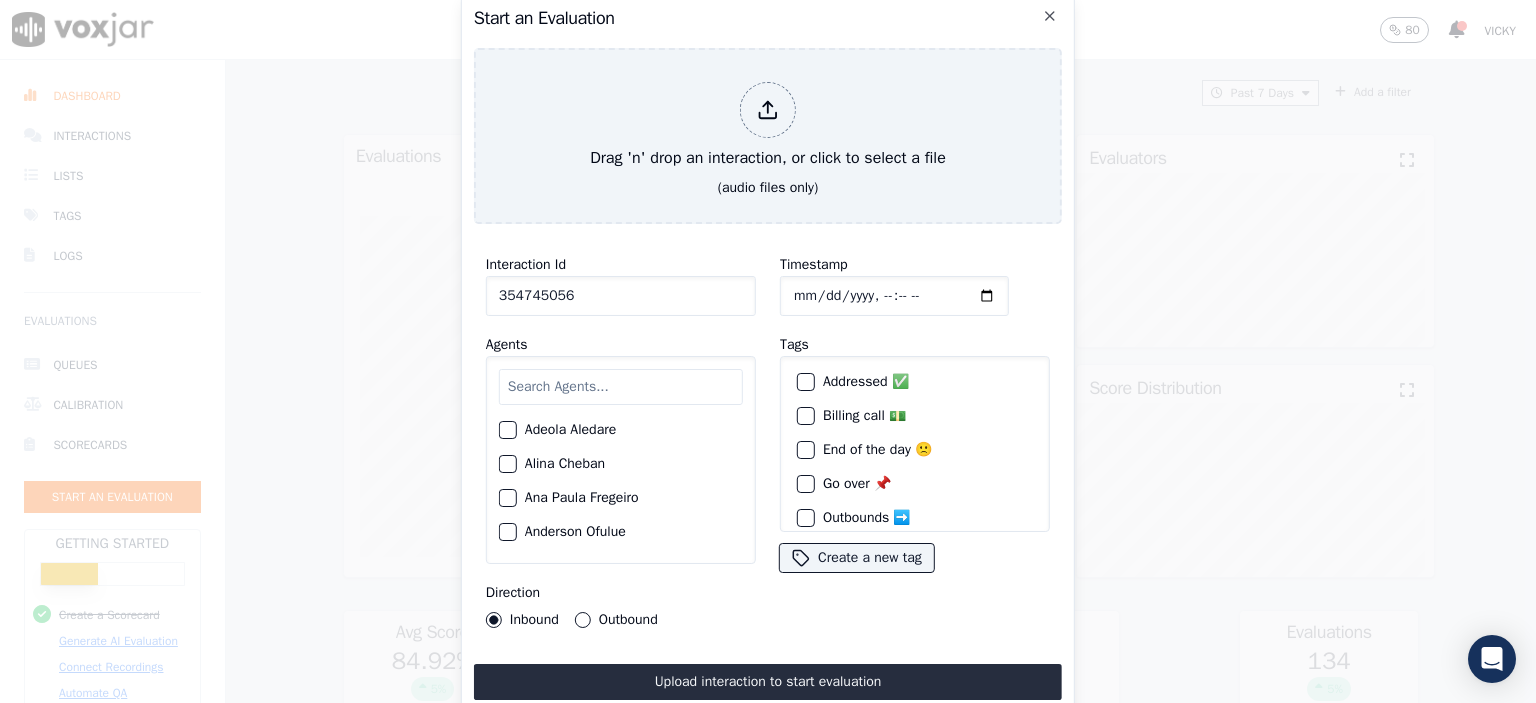 type on "354745056" 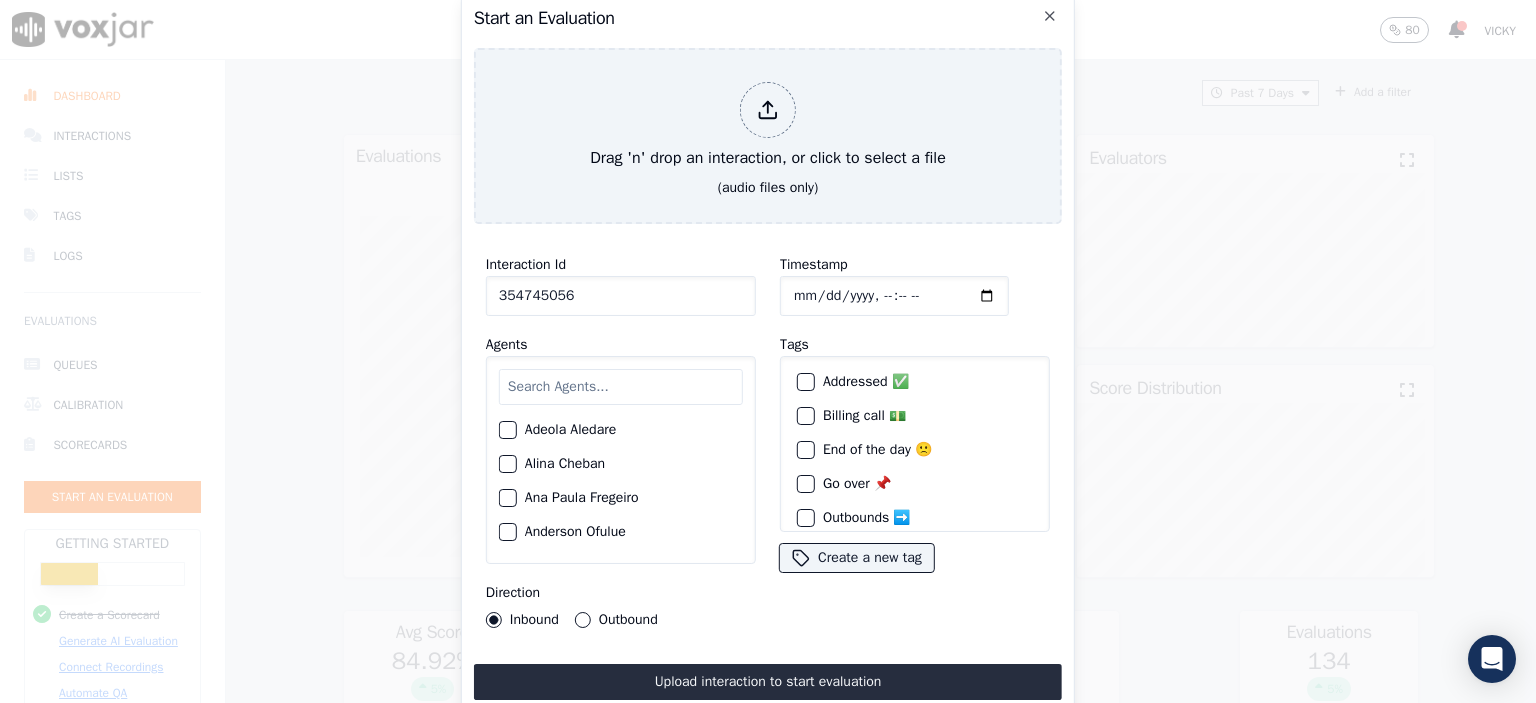 click on "Timestamp" 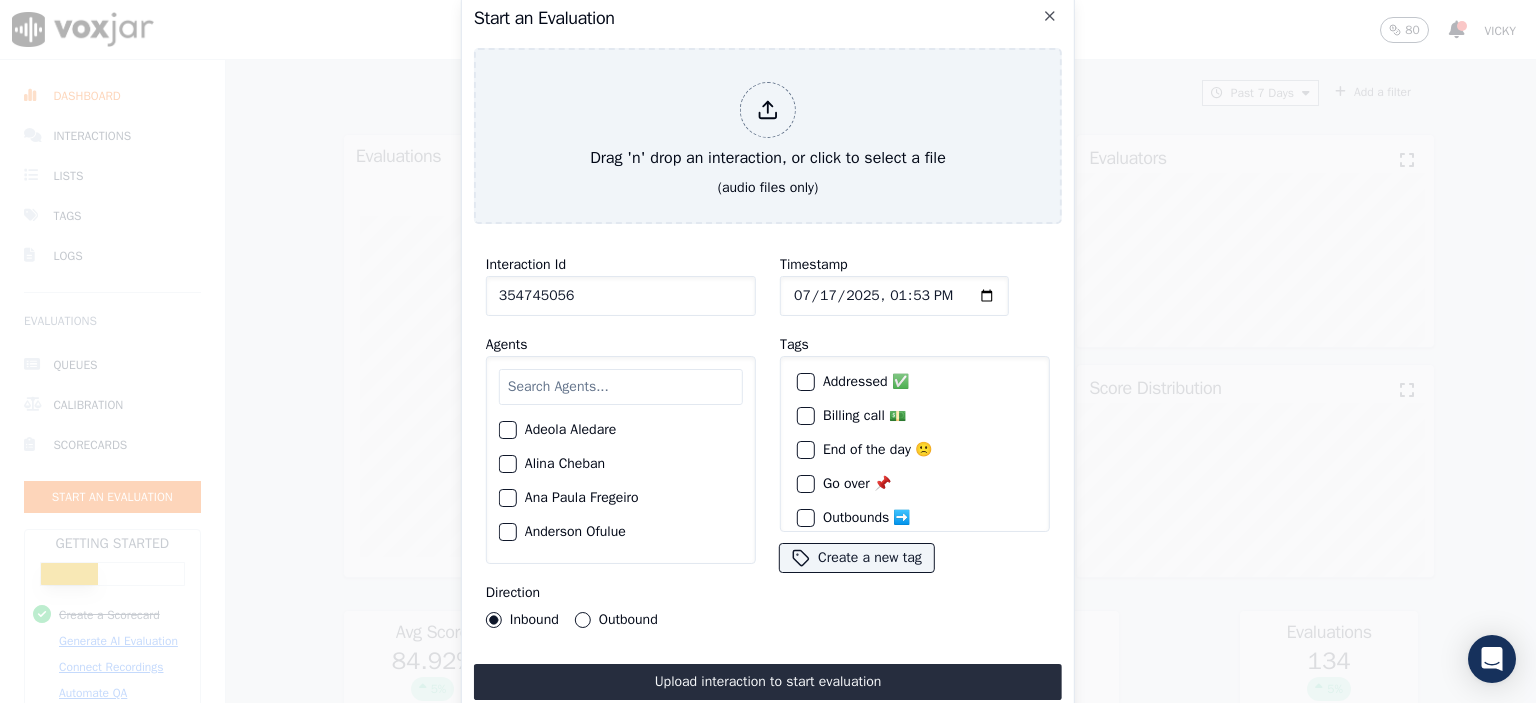 click at bounding box center (621, 387) 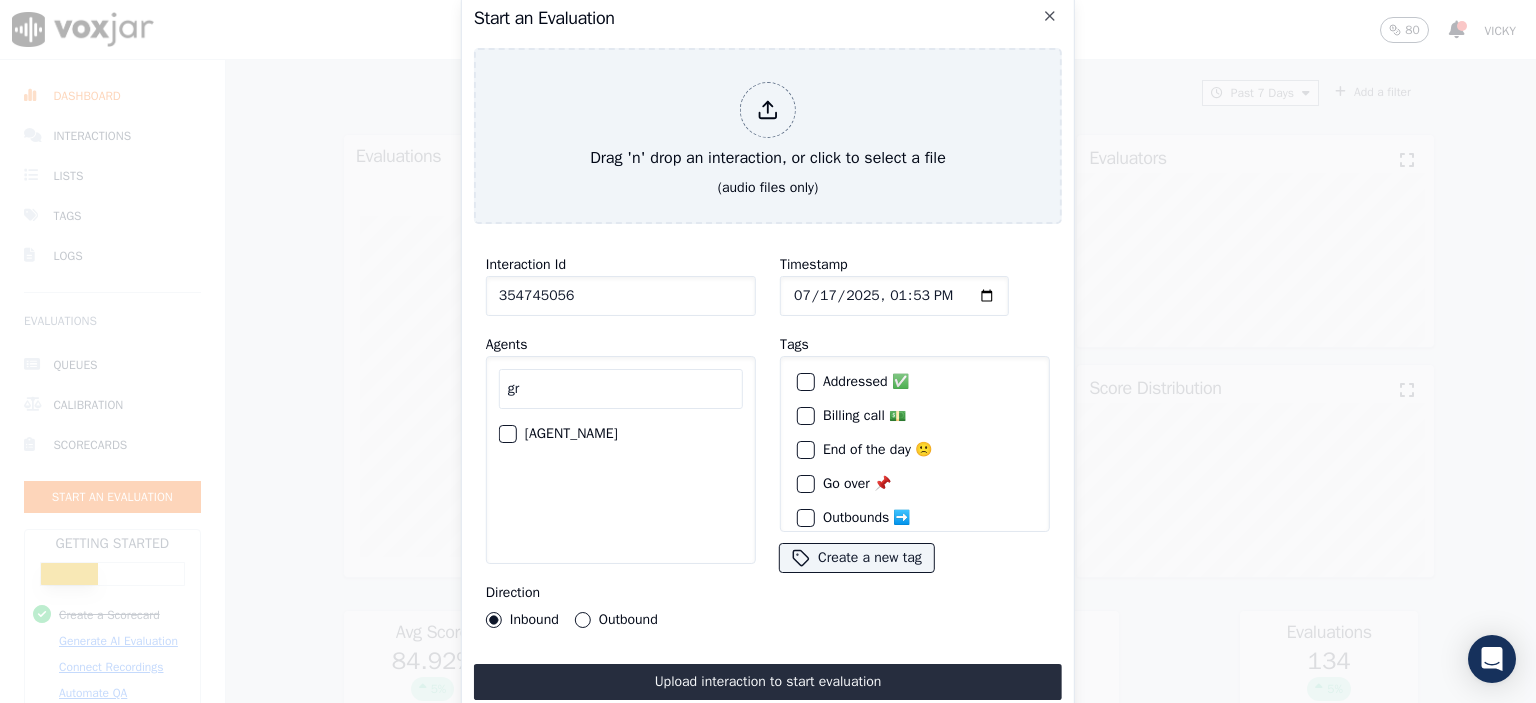 type on "gr" 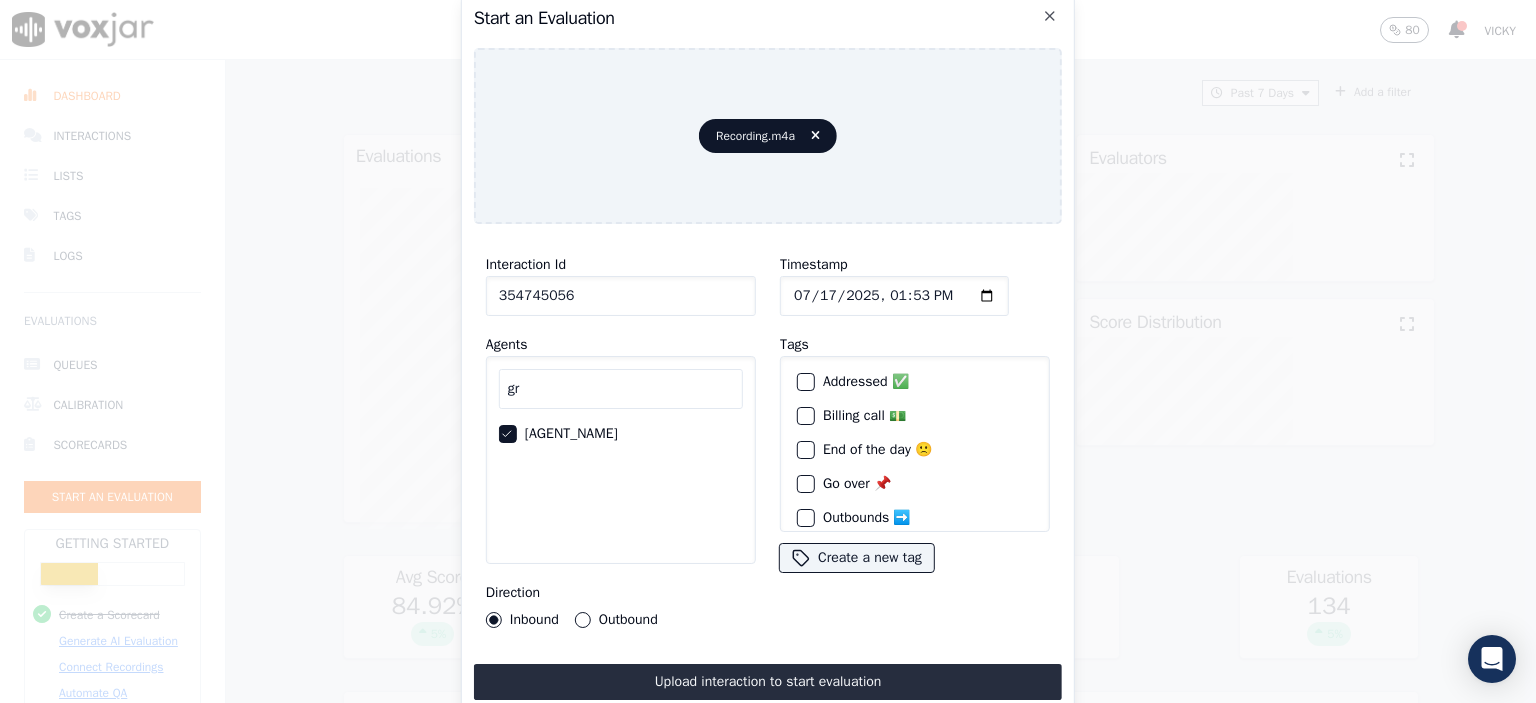 click on "Upload interaction to start evaluation" at bounding box center [768, 682] 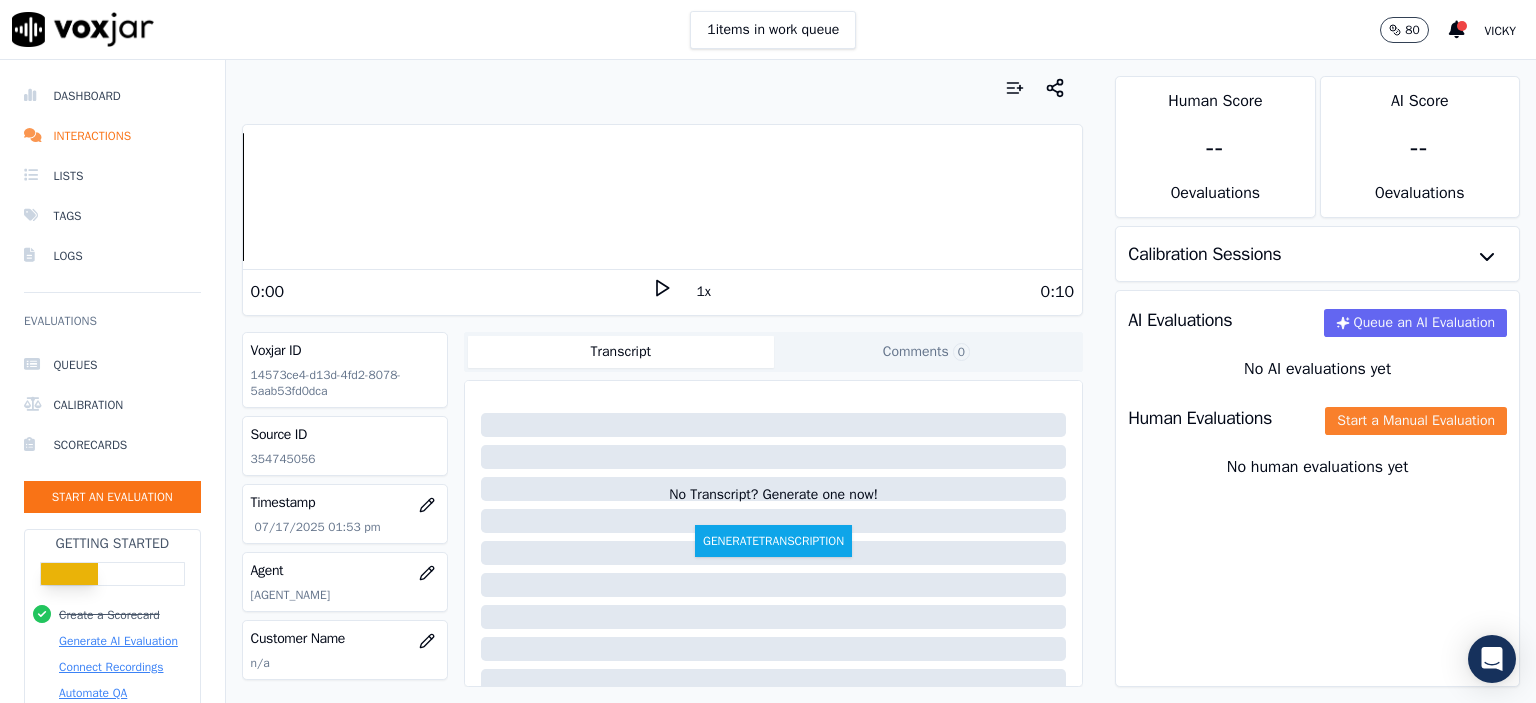 click on "Start a Manual Evaluation" 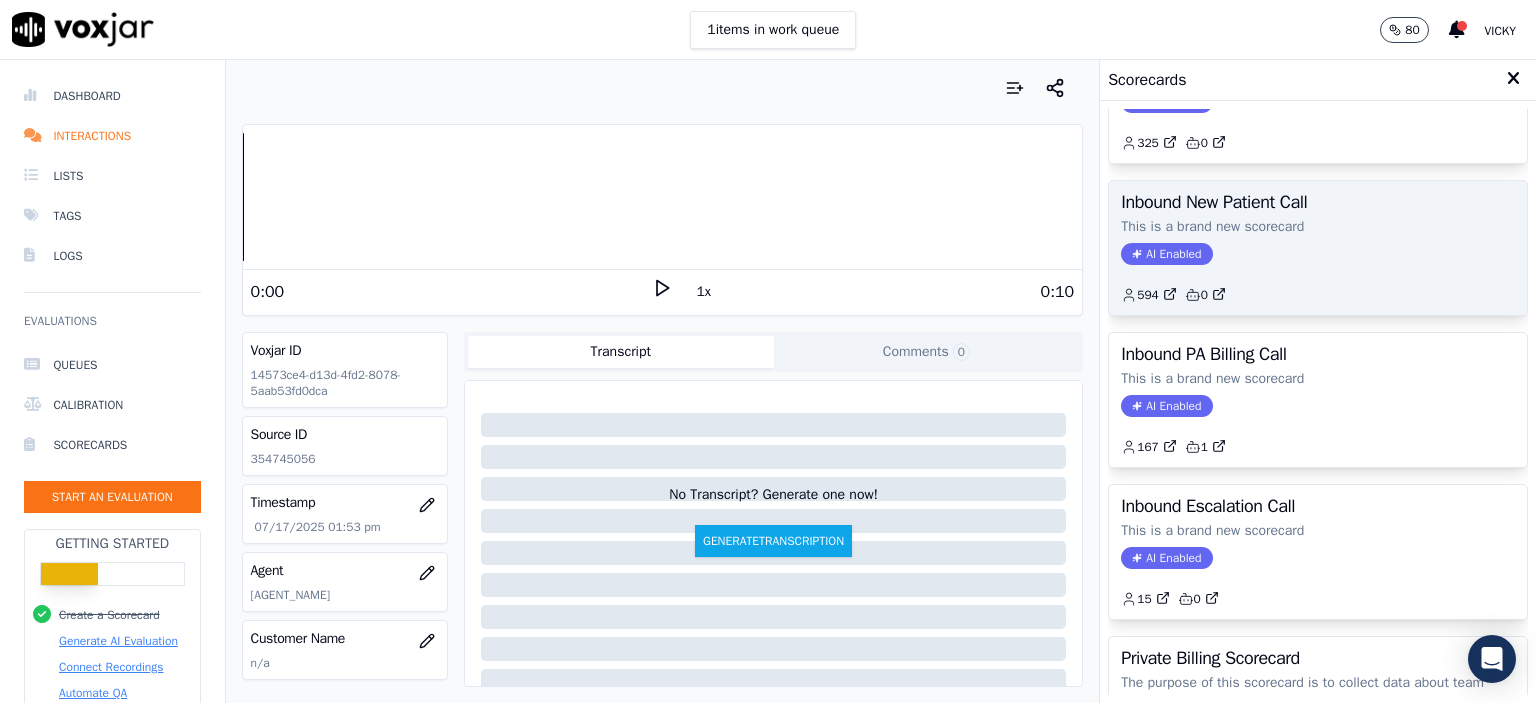 scroll, scrollTop: 552, scrollLeft: 0, axis: vertical 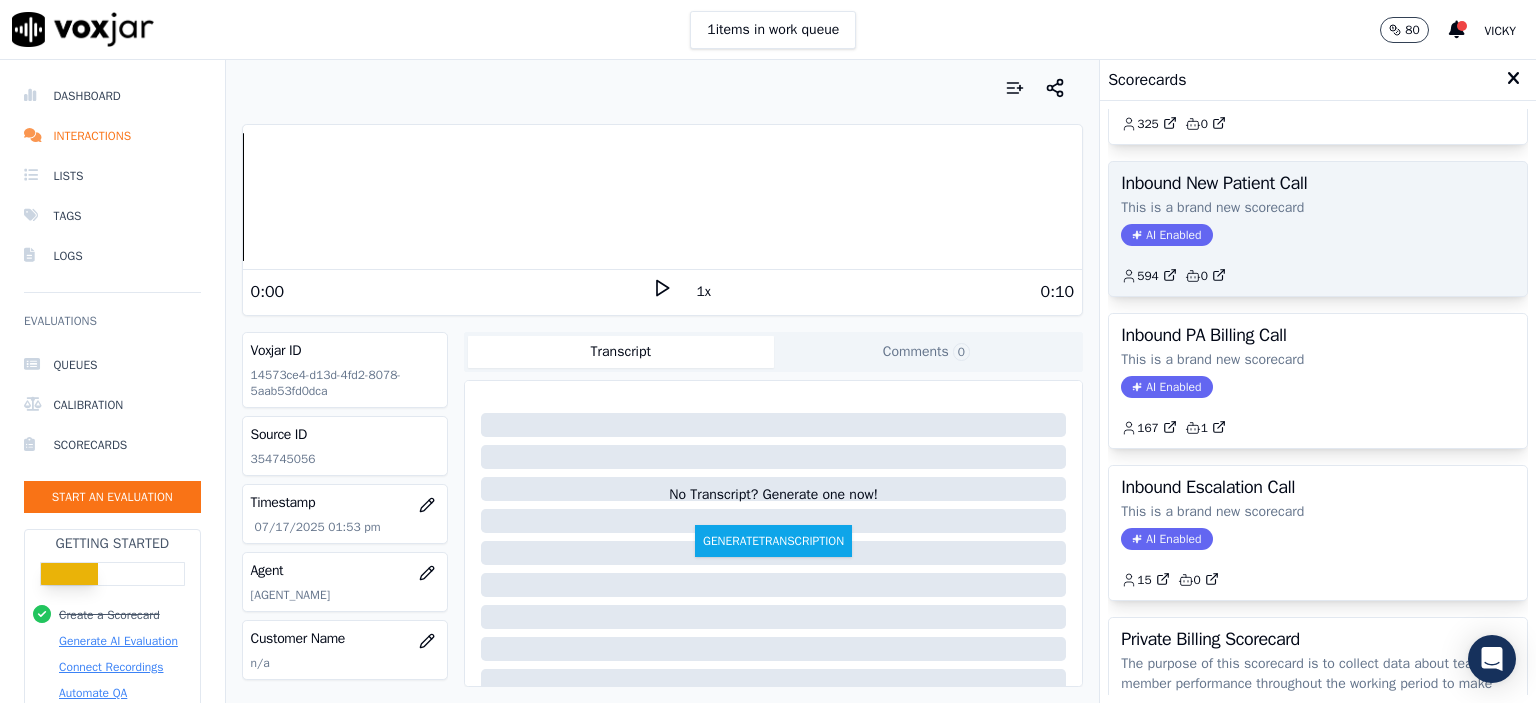 click on "167         1" 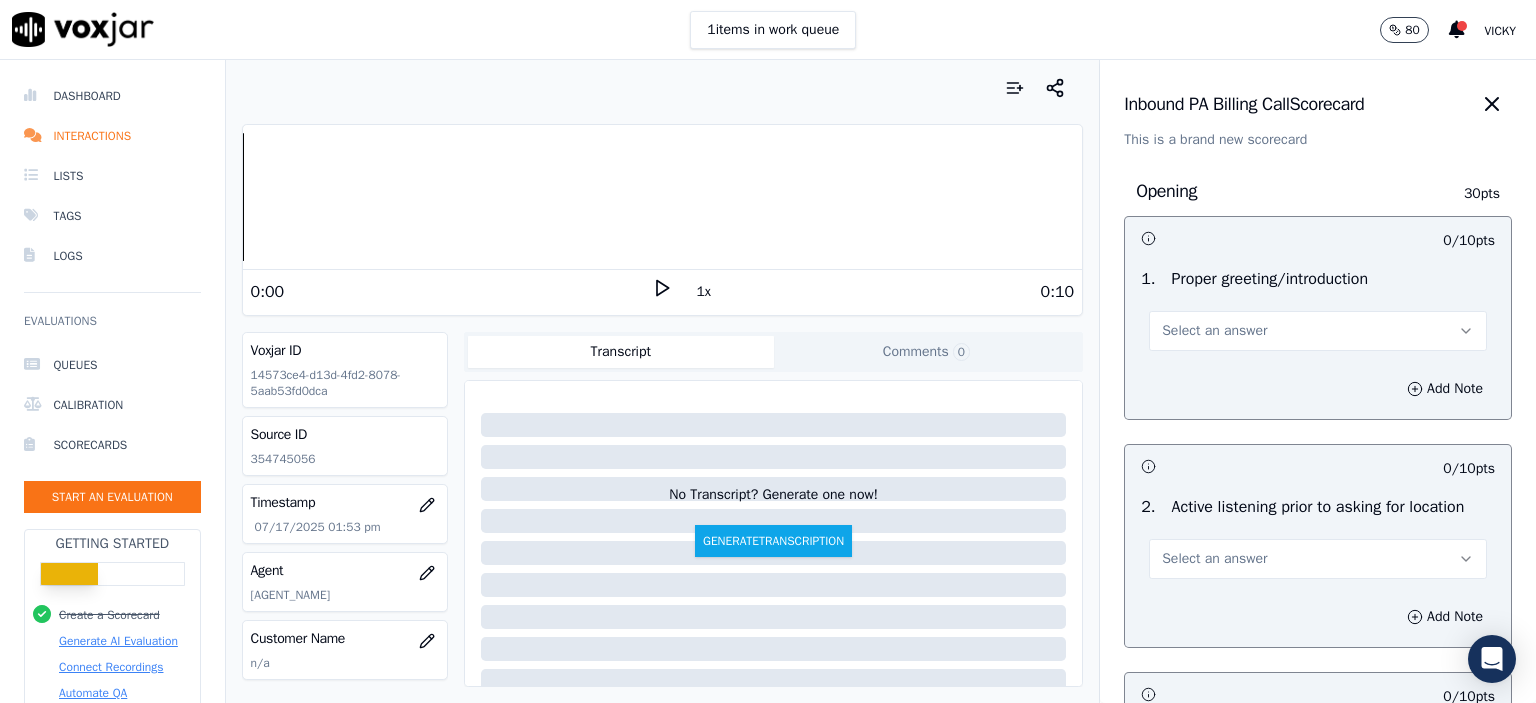 click on "Select an answer" at bounding box center (1318, 331) 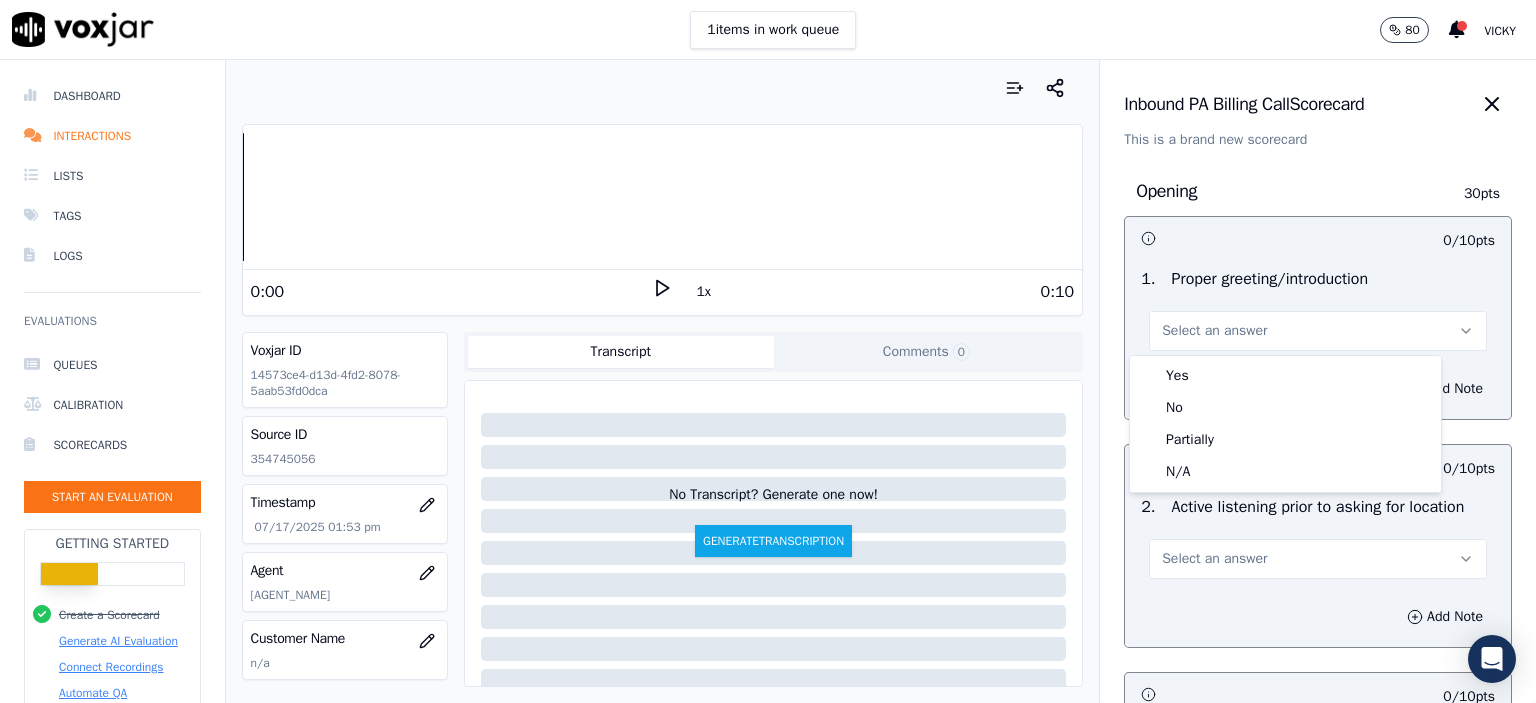 click on "Yes" at bounding box center [1285, 376] 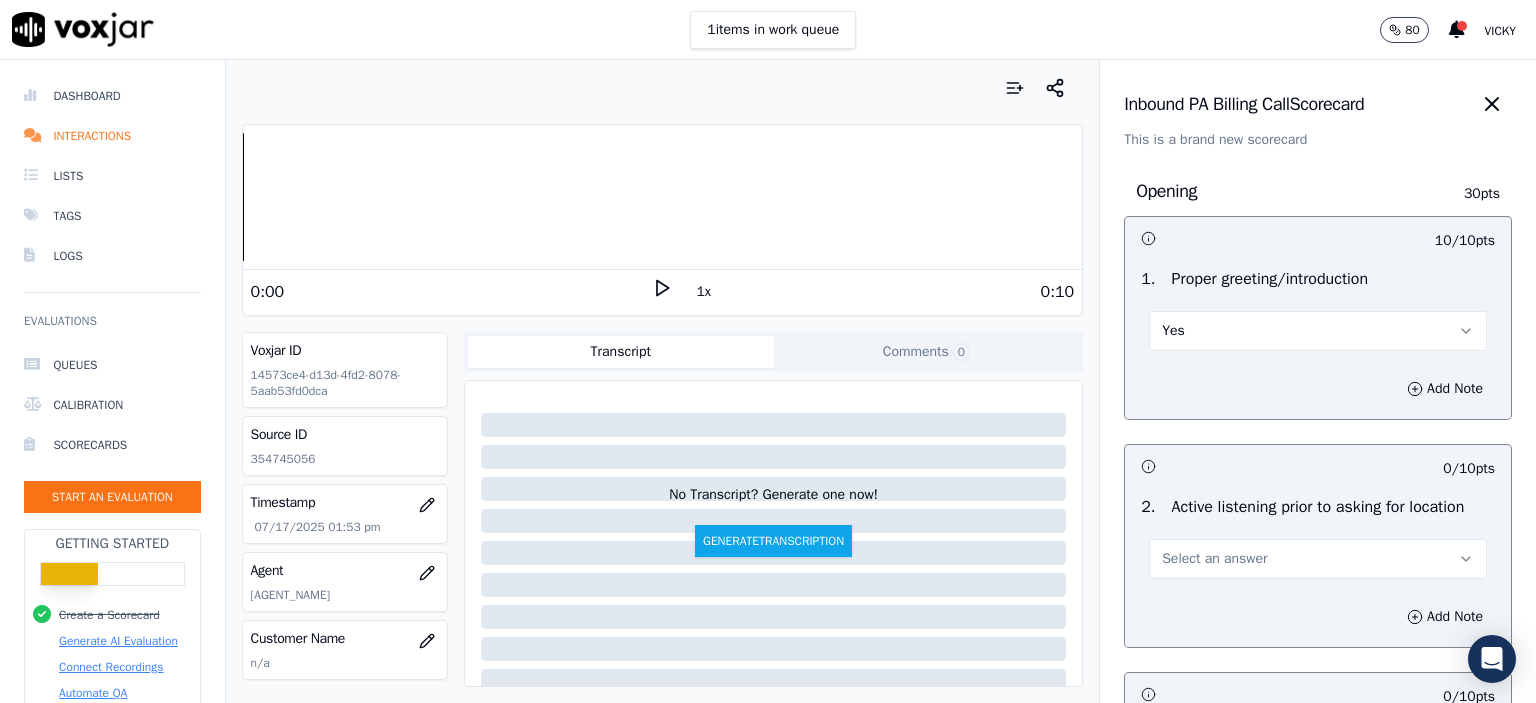 click on "2 .   Active listening prior to asking for location    Select an answer" at bounding box center (1318, 537) 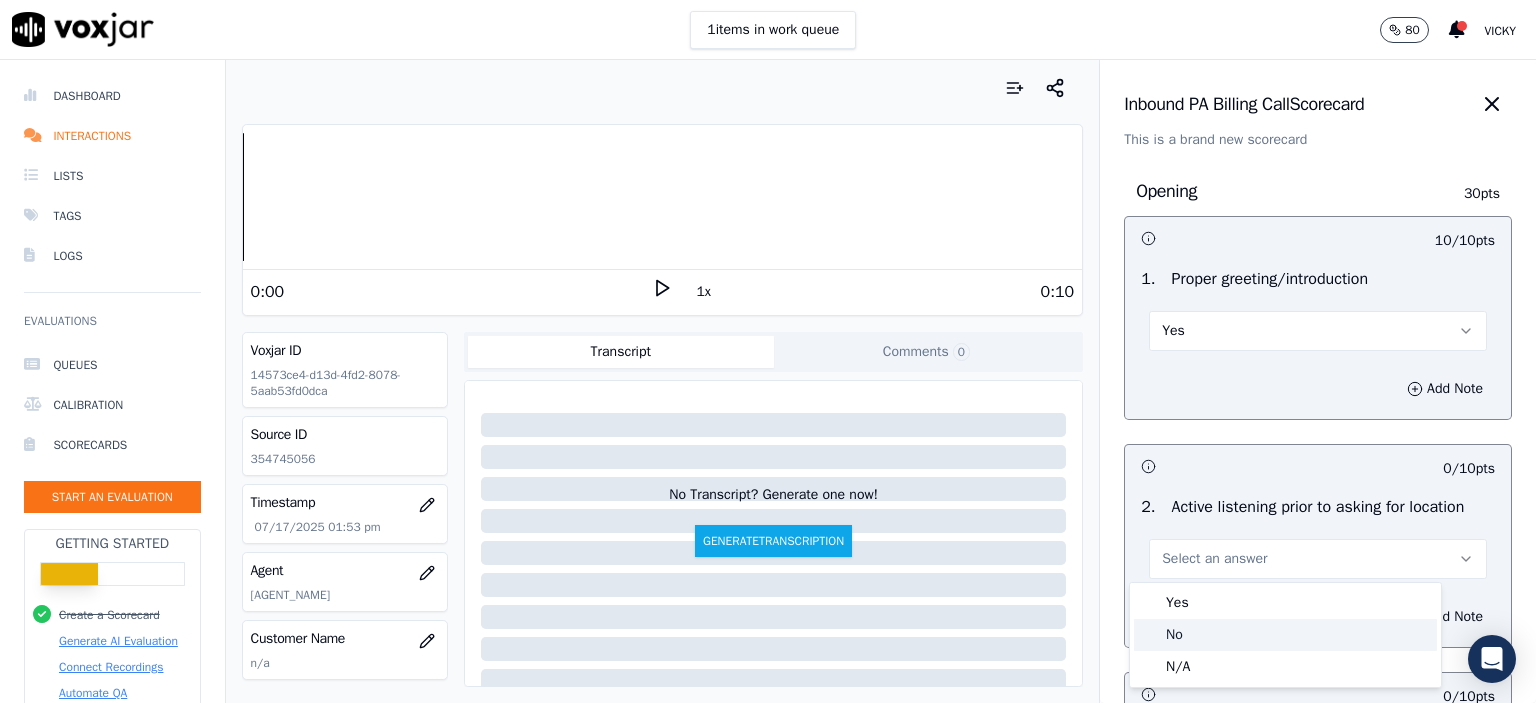 click on "No" 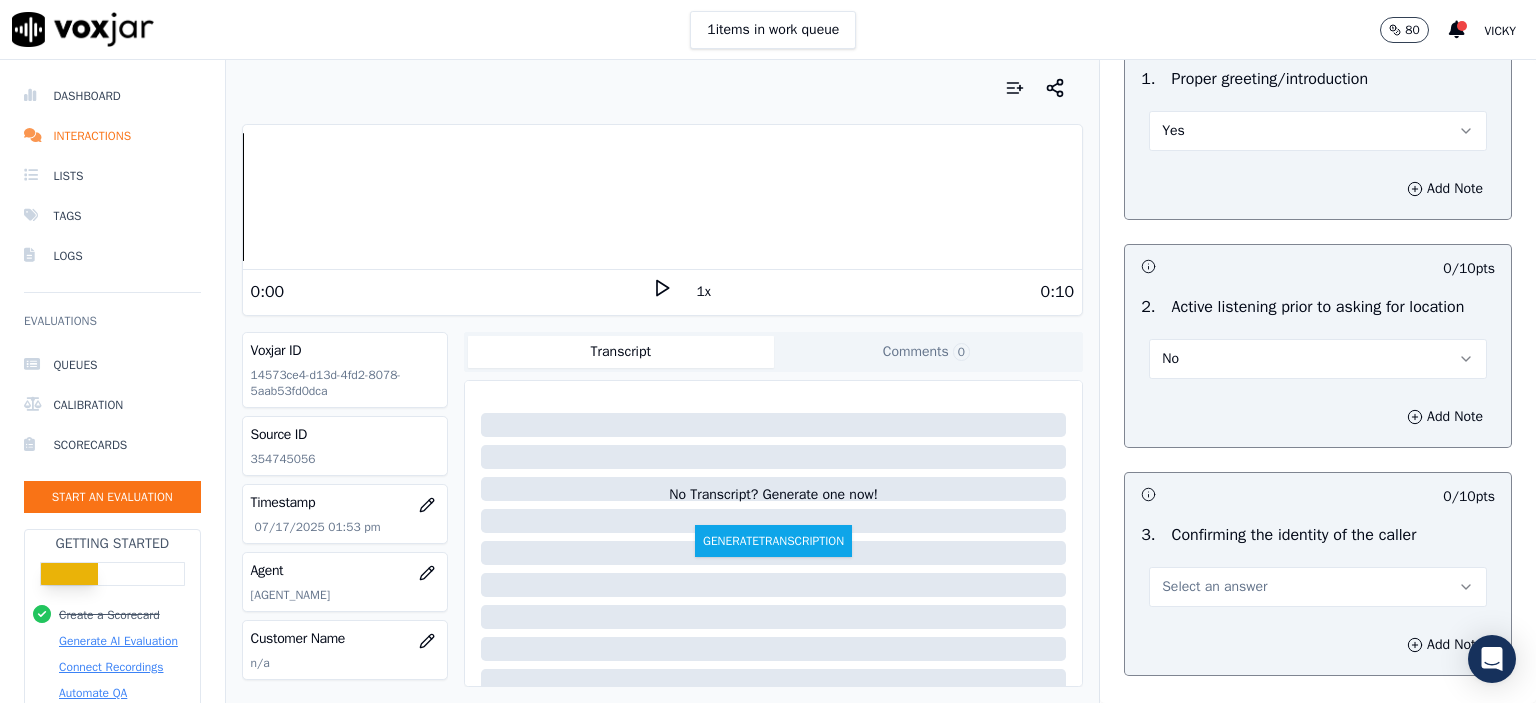 scroll, scrollTop: 300, scrollLeft: 0, axis: vertical 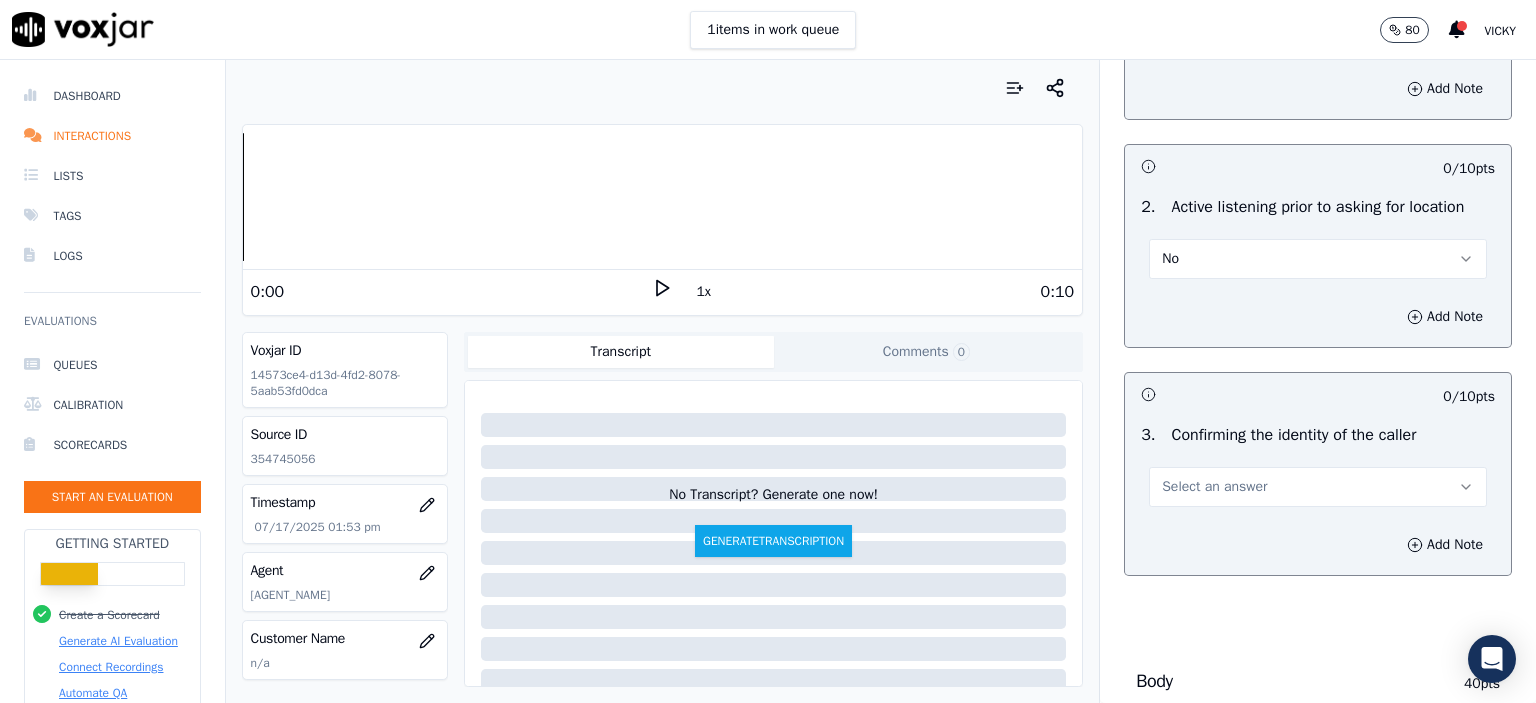 click on "Select an answer" at bounding box center [1318, 487] 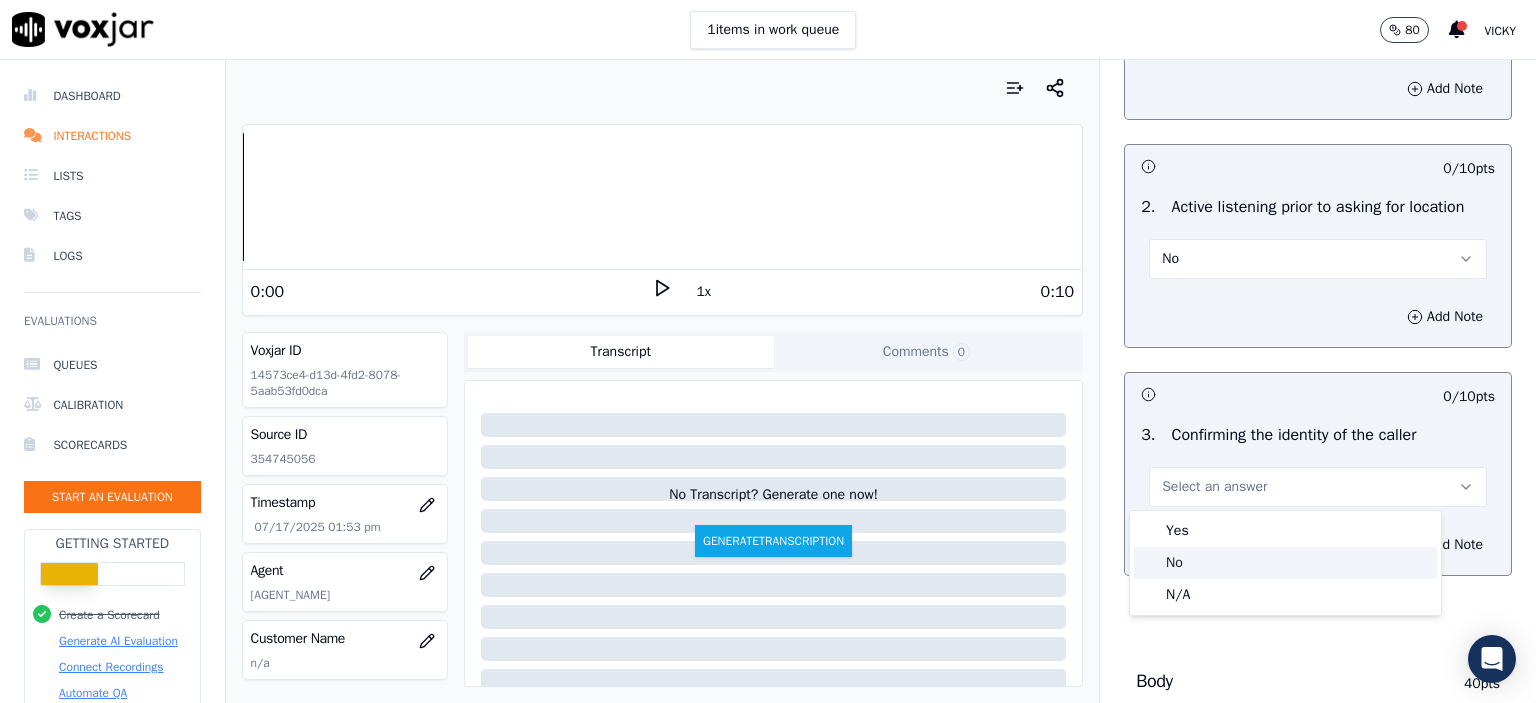 click on "No" 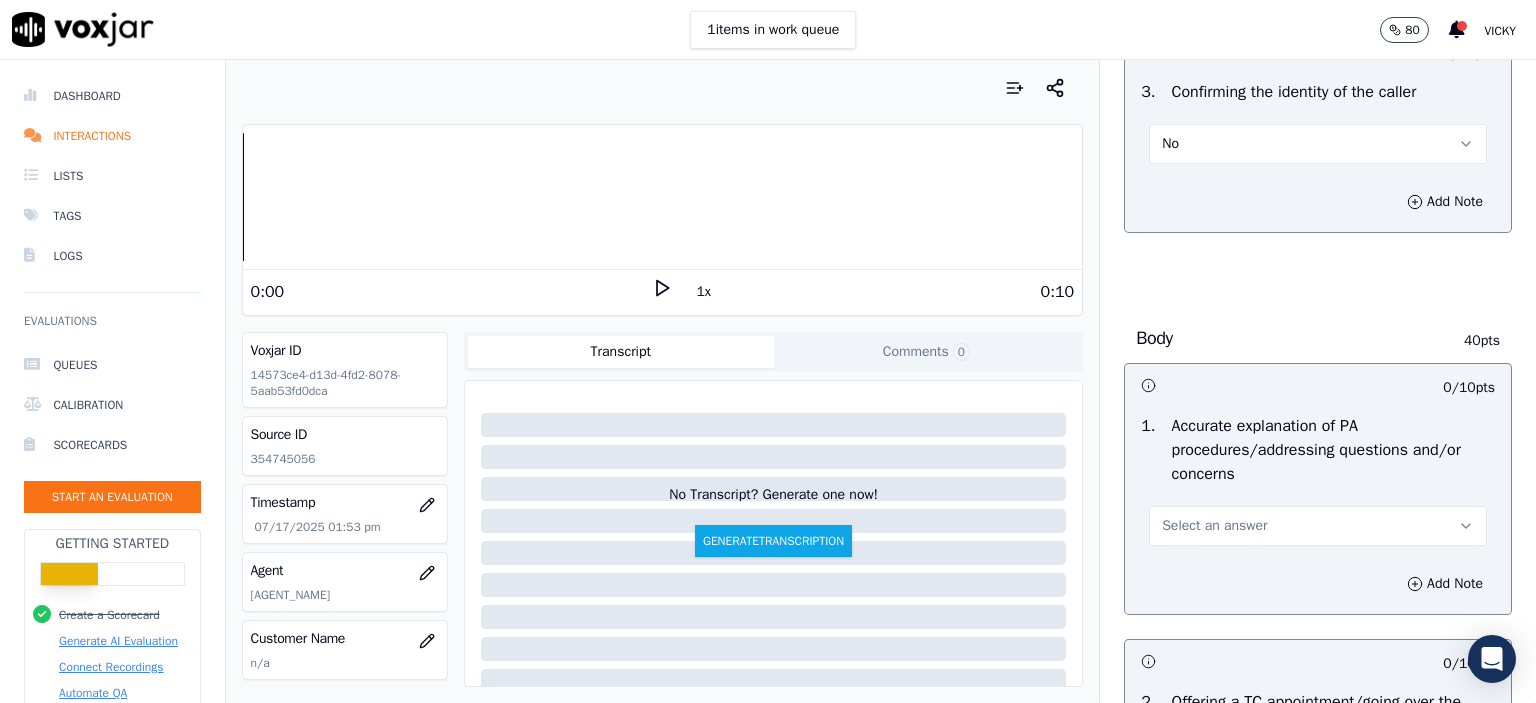 scroll, scrollTop: 700, scrollLeft: 0, axis: vertical 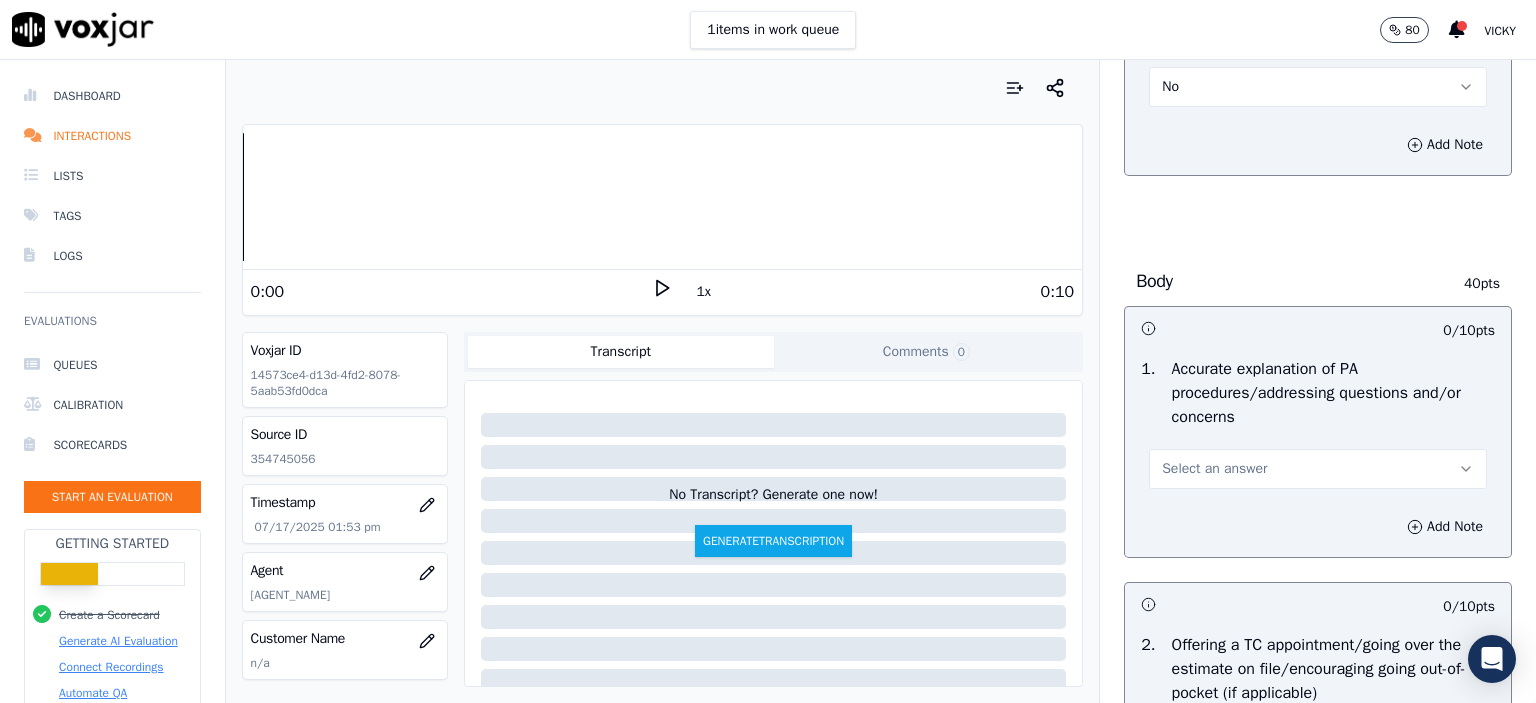 click on "Select an answer" at bounding box center (1318, 469) 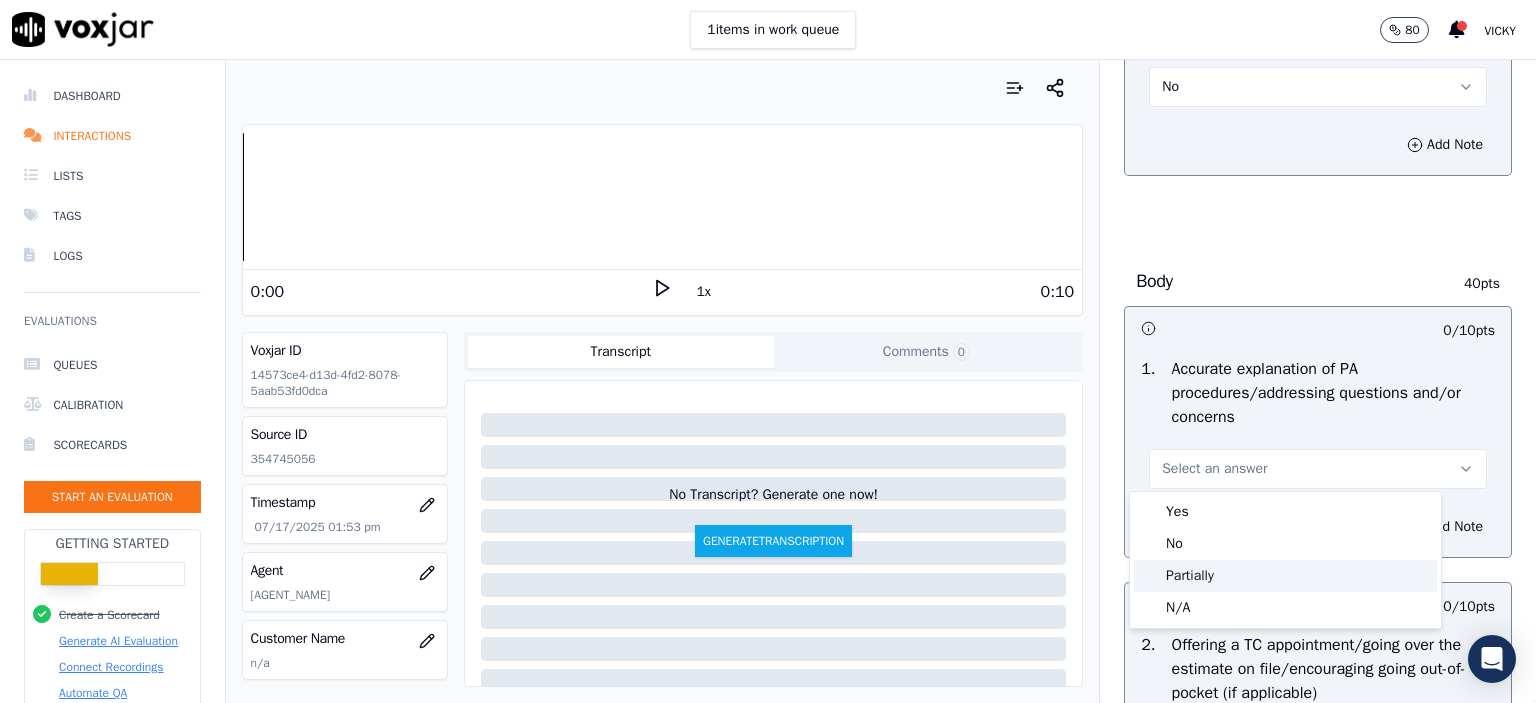 click on "Partially" 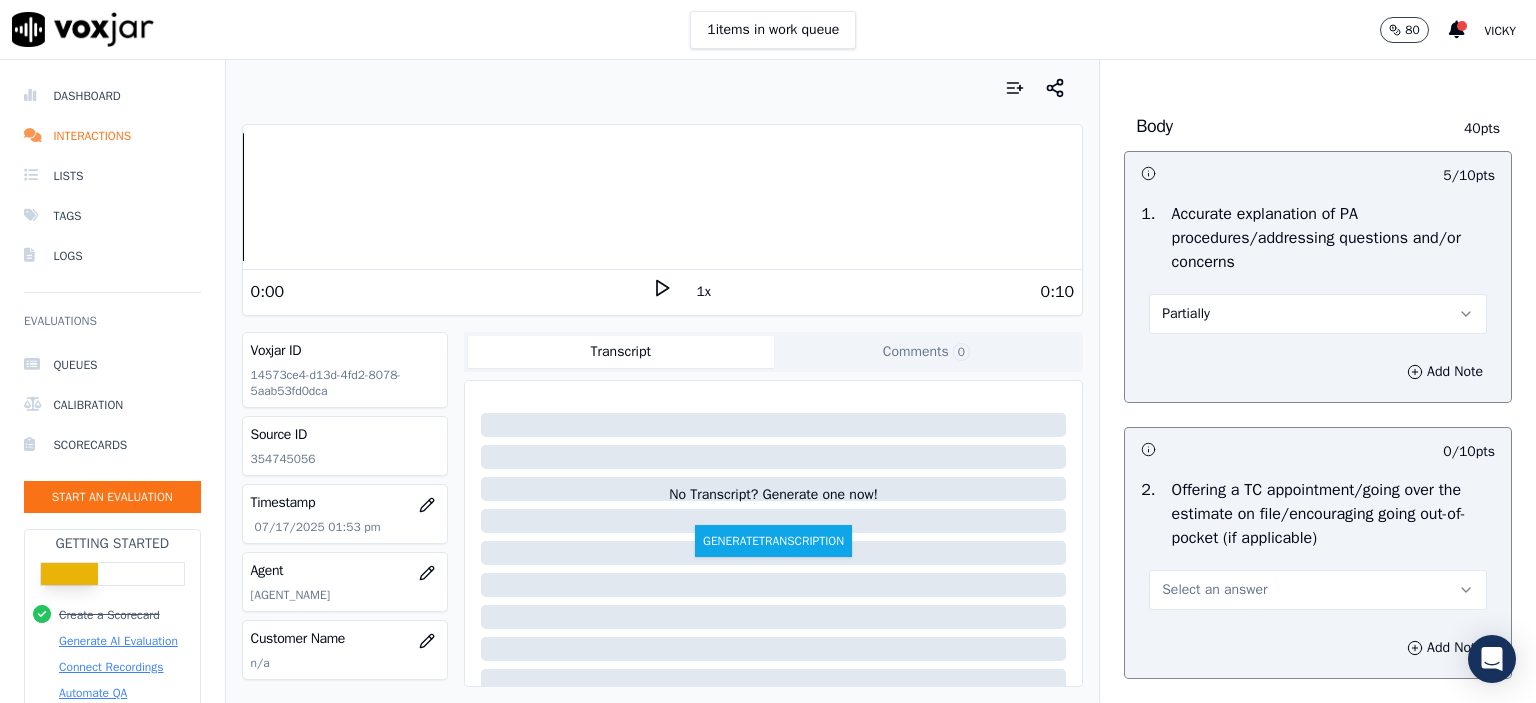 scroll, scrollTop: 900, scrollLeft: 0, axis: vertical 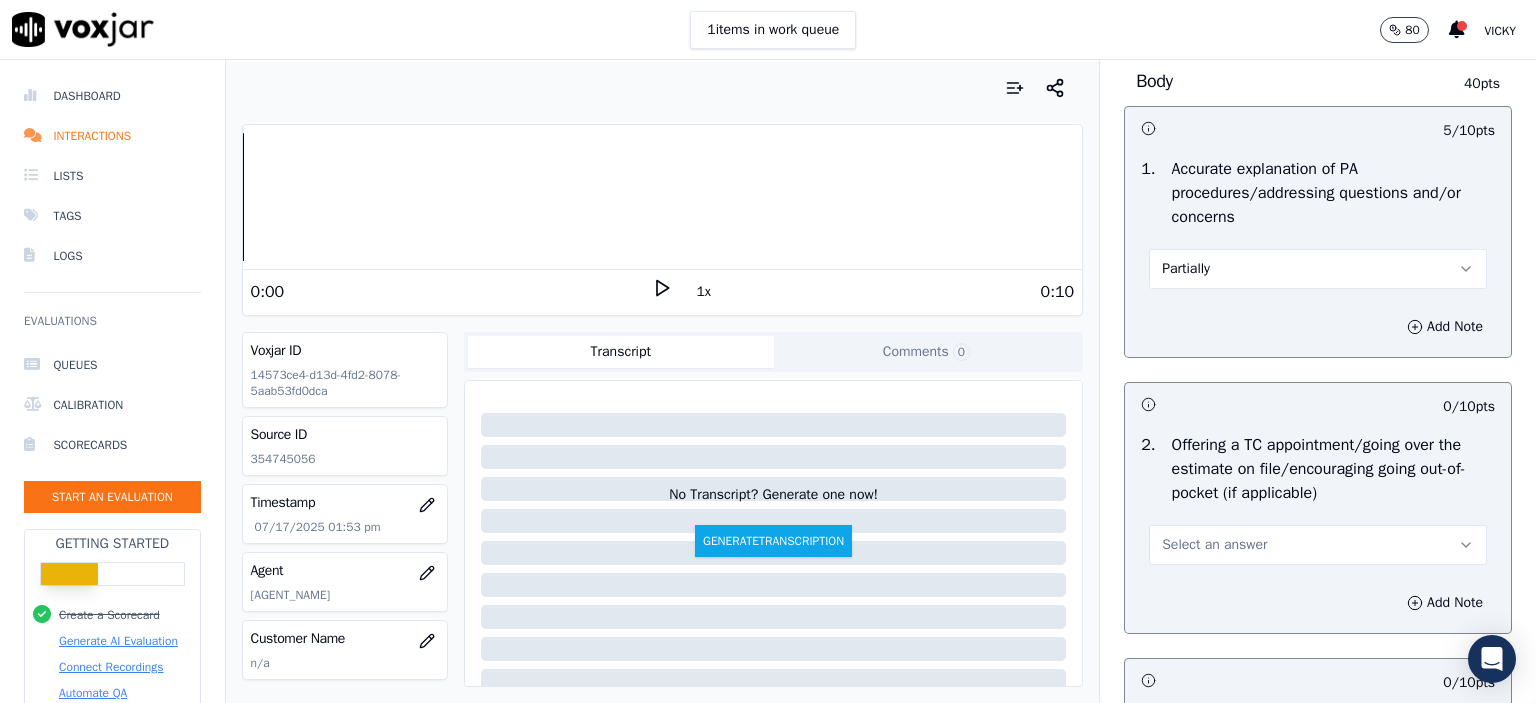 click on "Select an answer" at bounding box center [1318, 545] 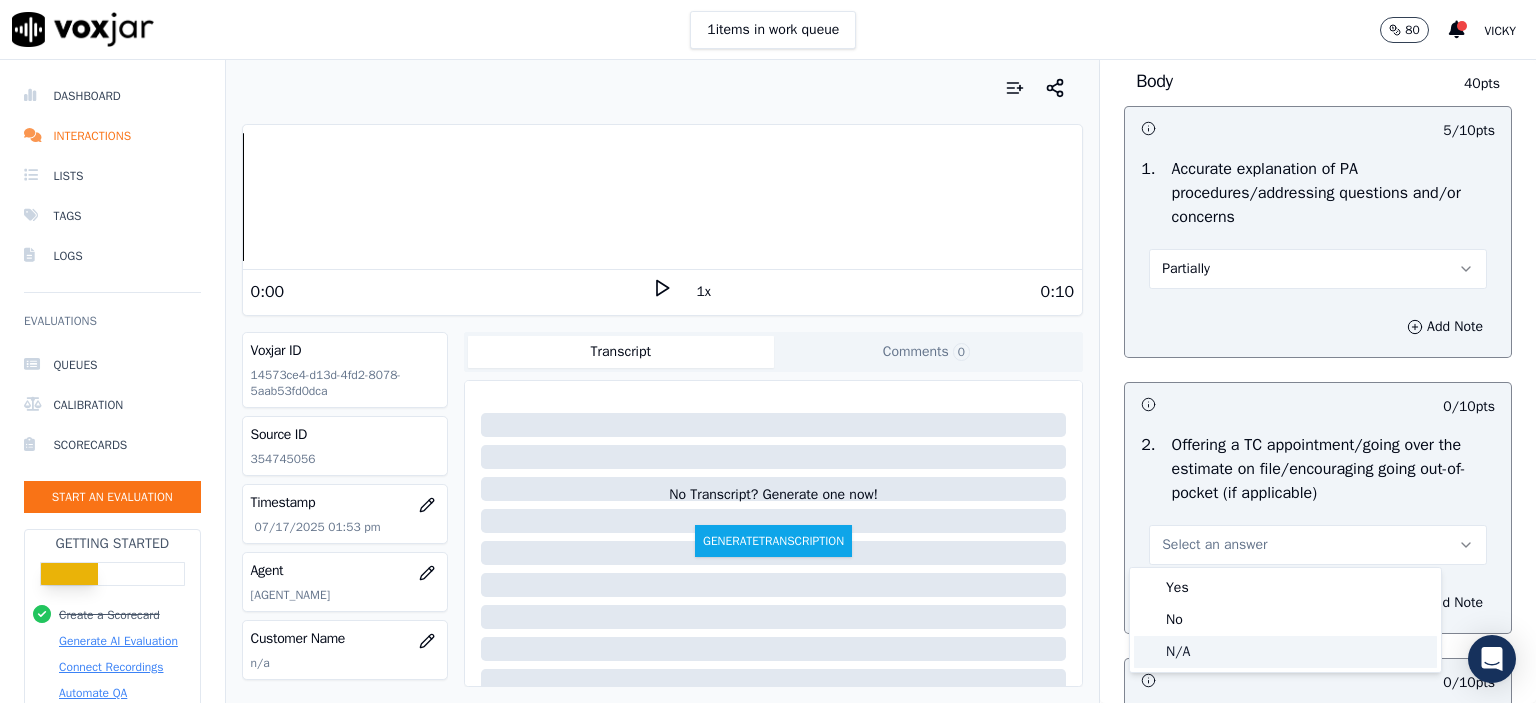click on "N/A" 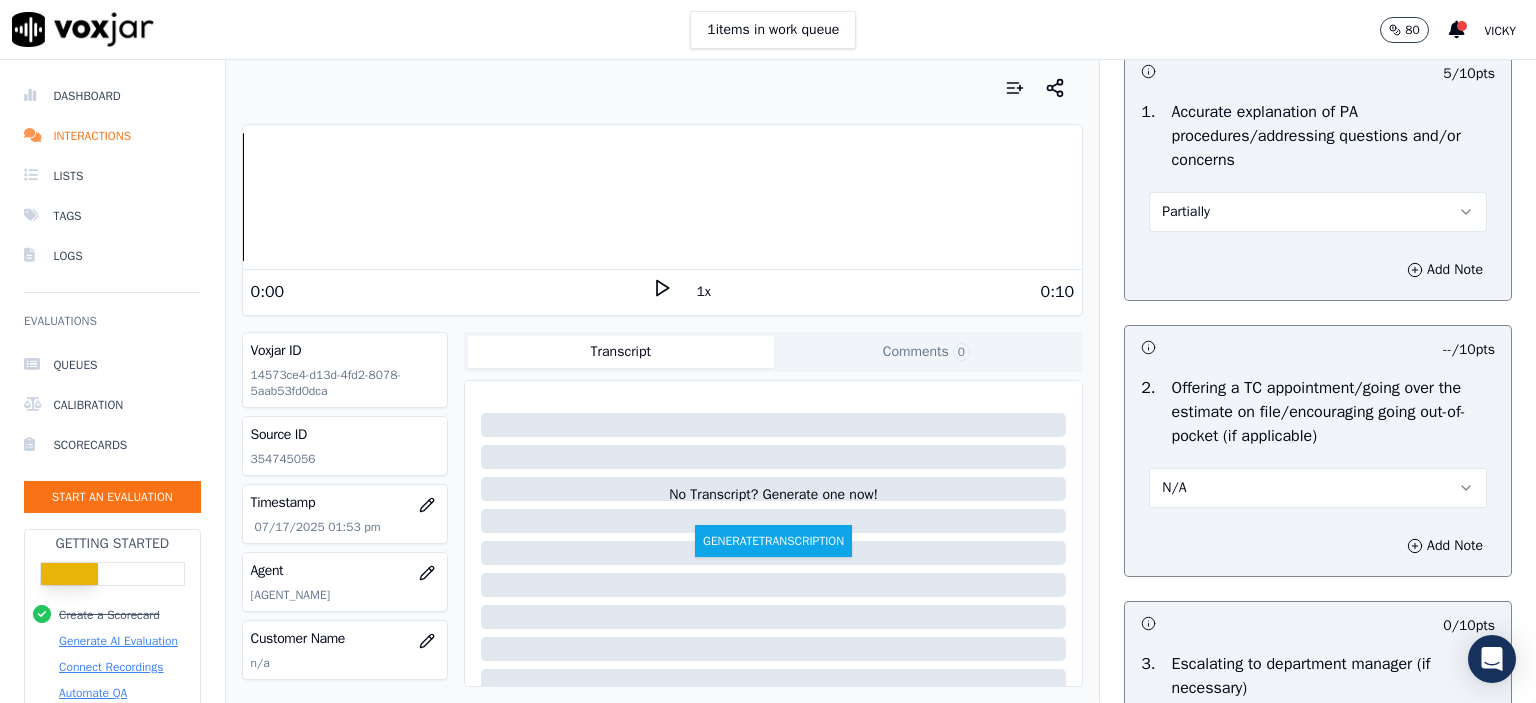 scroll, scrollTop: 1200, scrollLeft: 0, axis: vertical 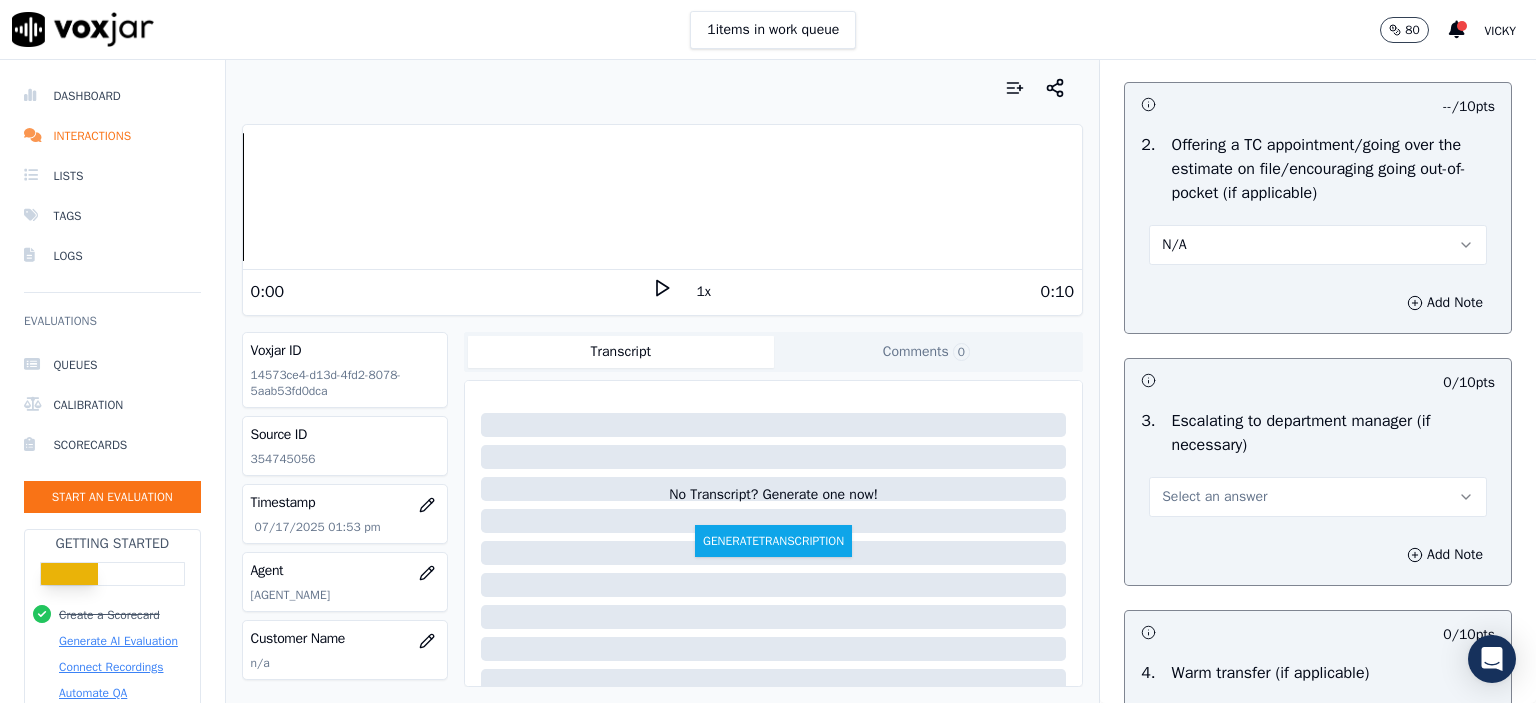 click on "Select an answer" at bounding box center (1318, 497) 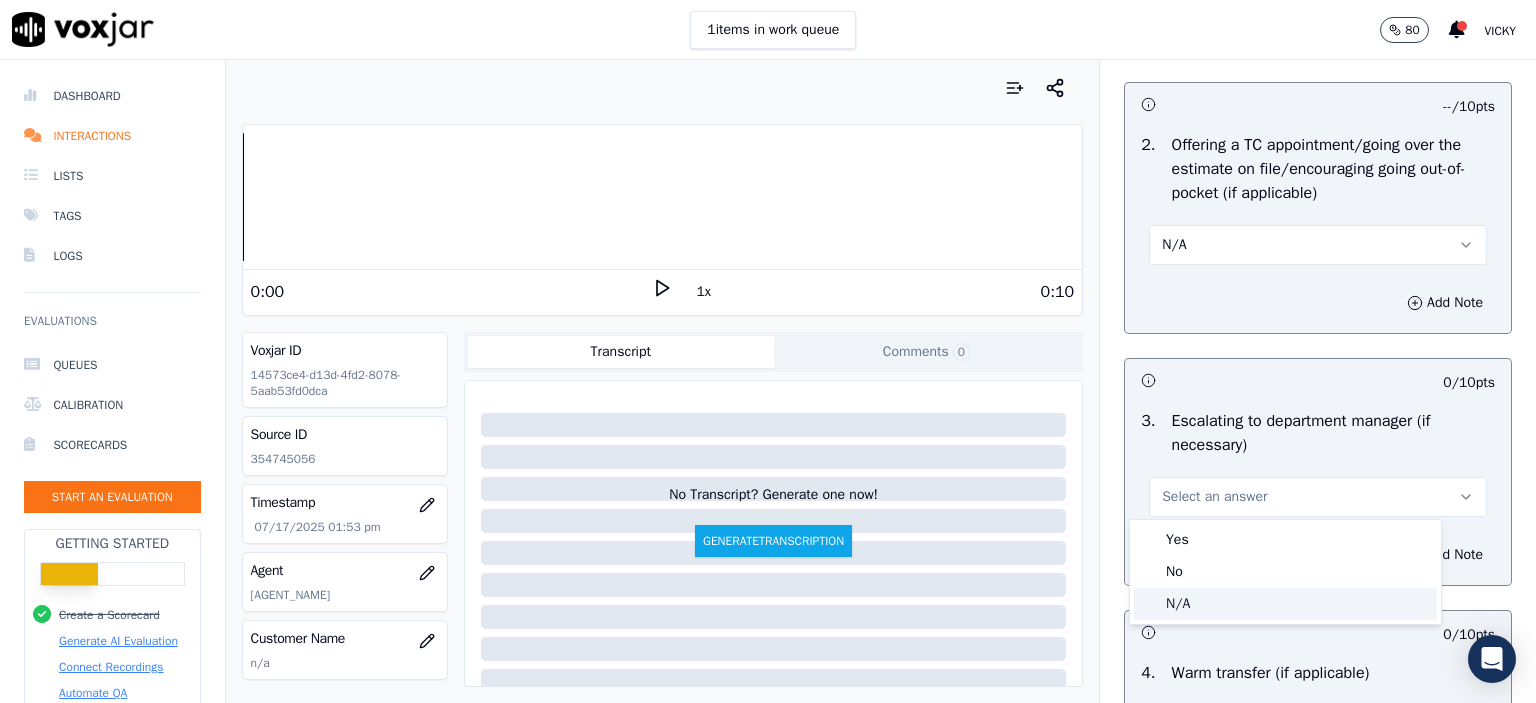 click on "N/A" 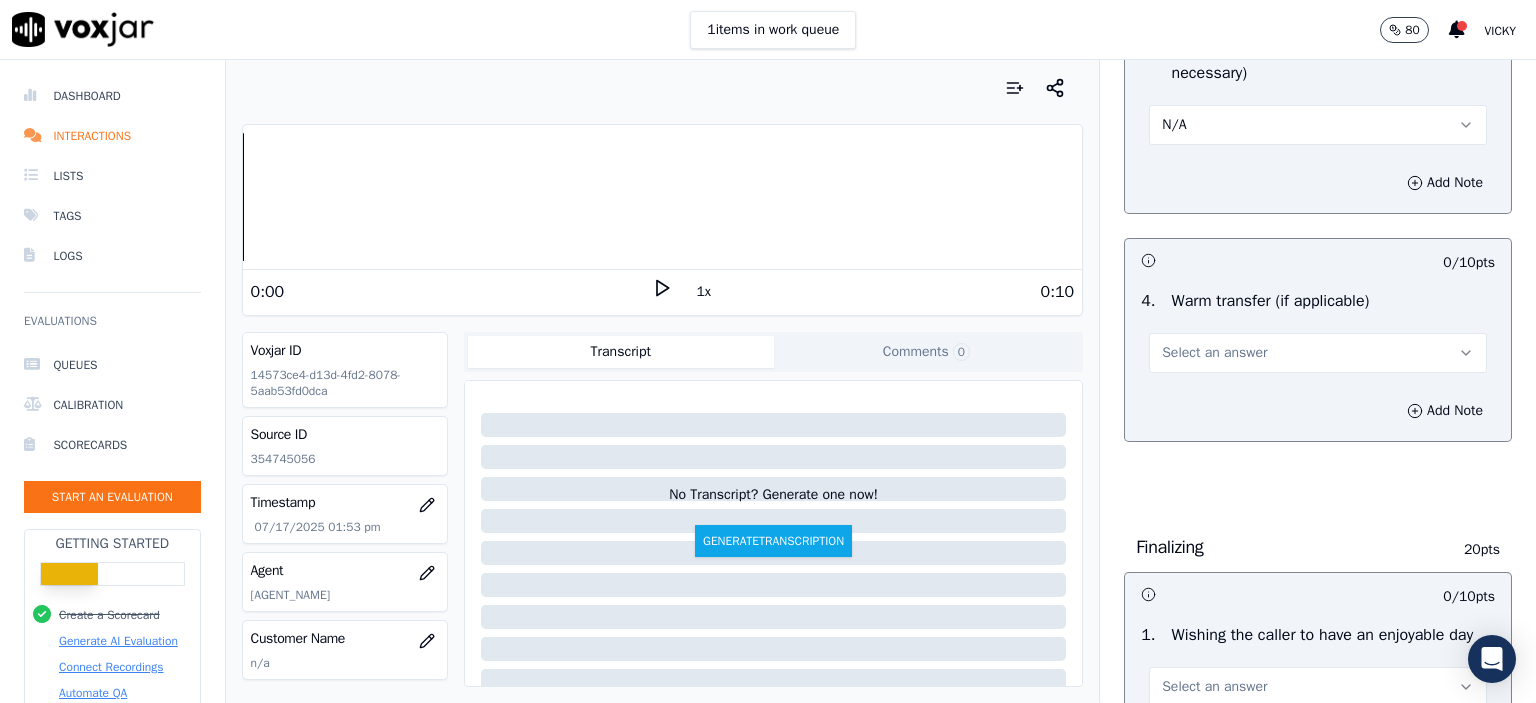scroll, scrollTop: 1600, scrollLeft: 0, axis: vertical 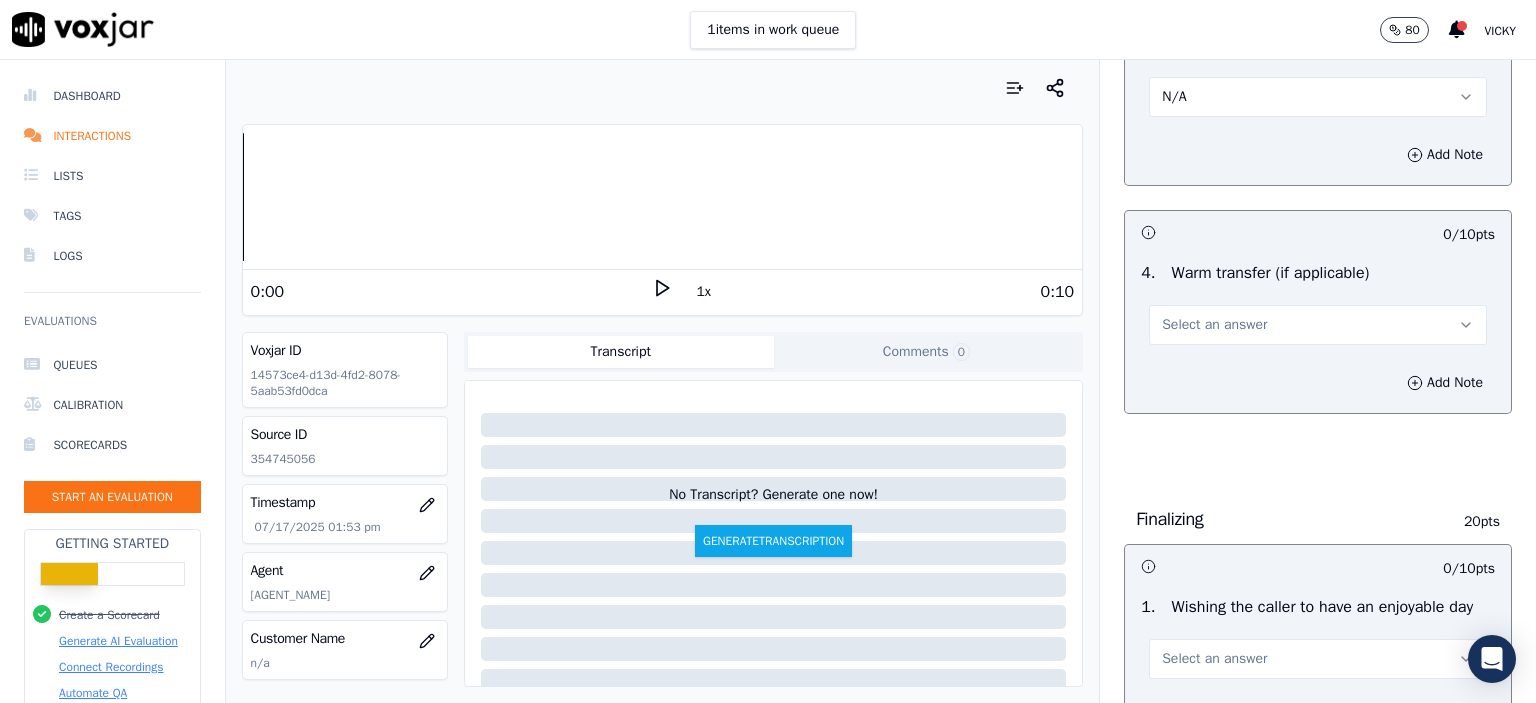 click on "Select an answer" at bounding box center (1318, 325) 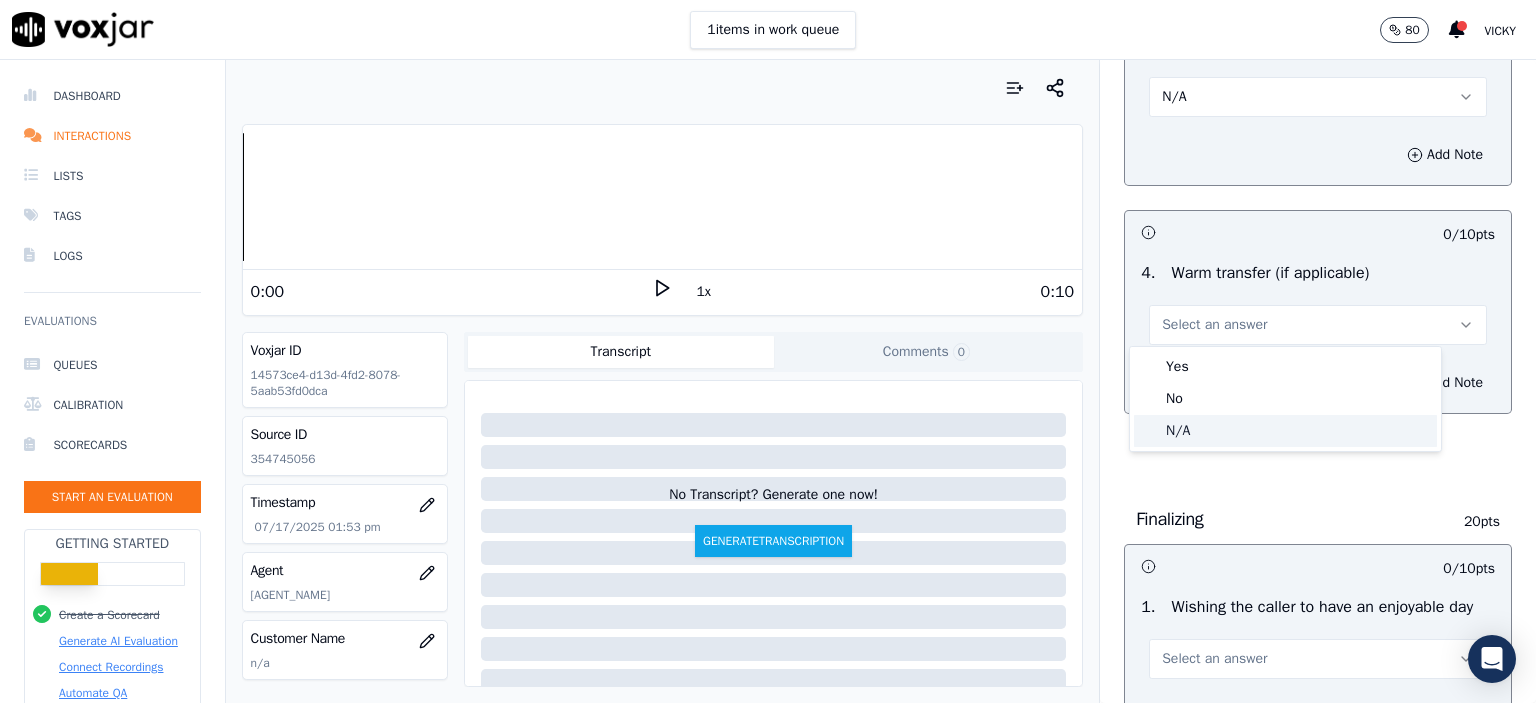 click on "N/A" 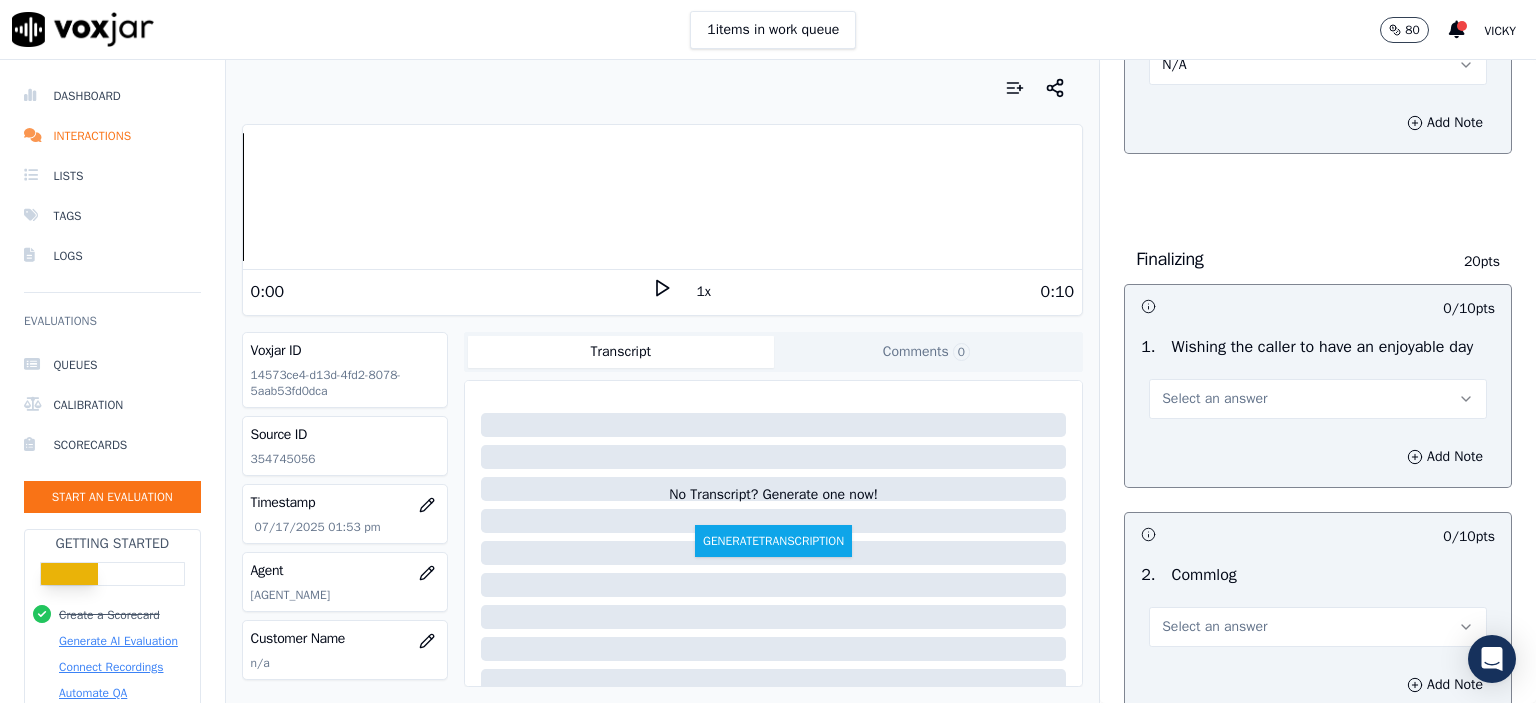 scroll, scrollTop: 1900, scrollLeft: 0, axis: vertical 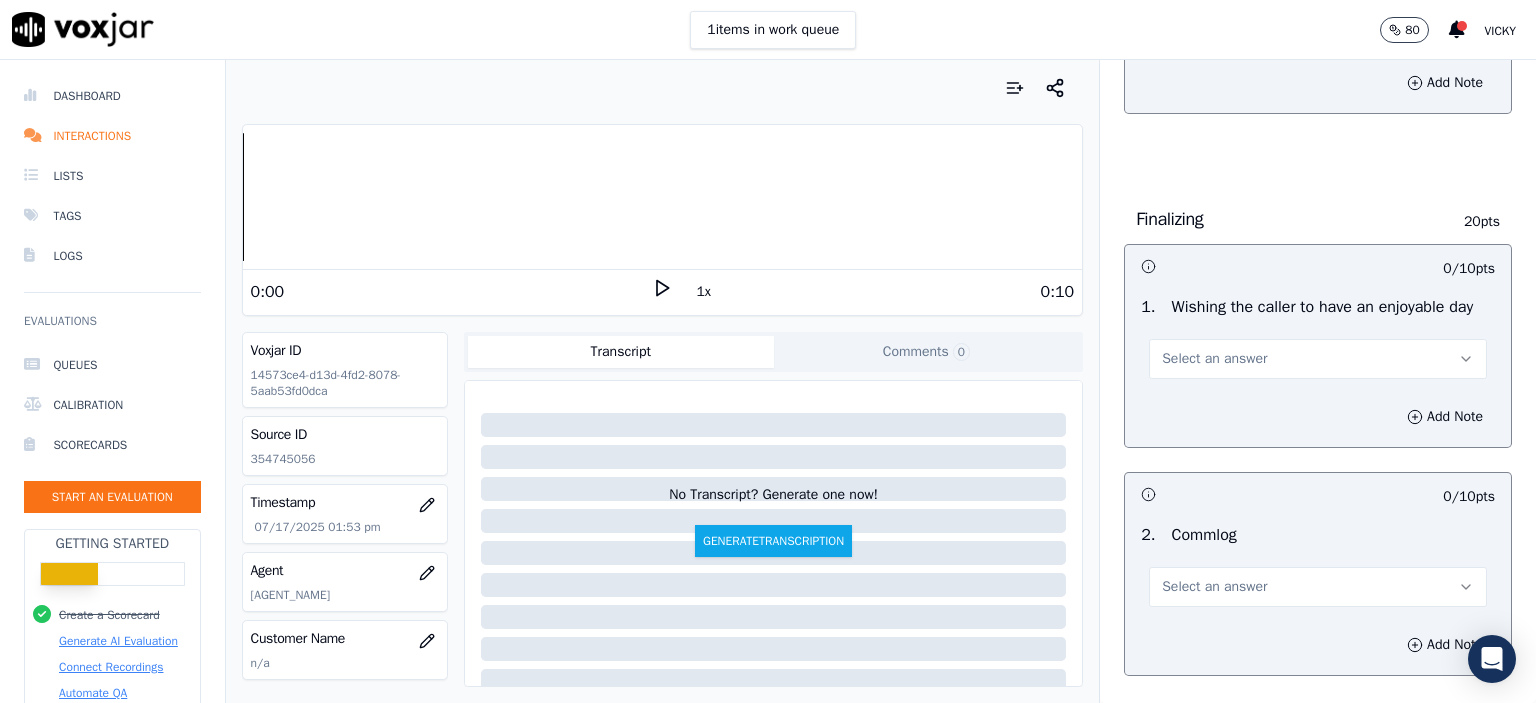 click on "Select an answer" at bounding box center [1214, 359] 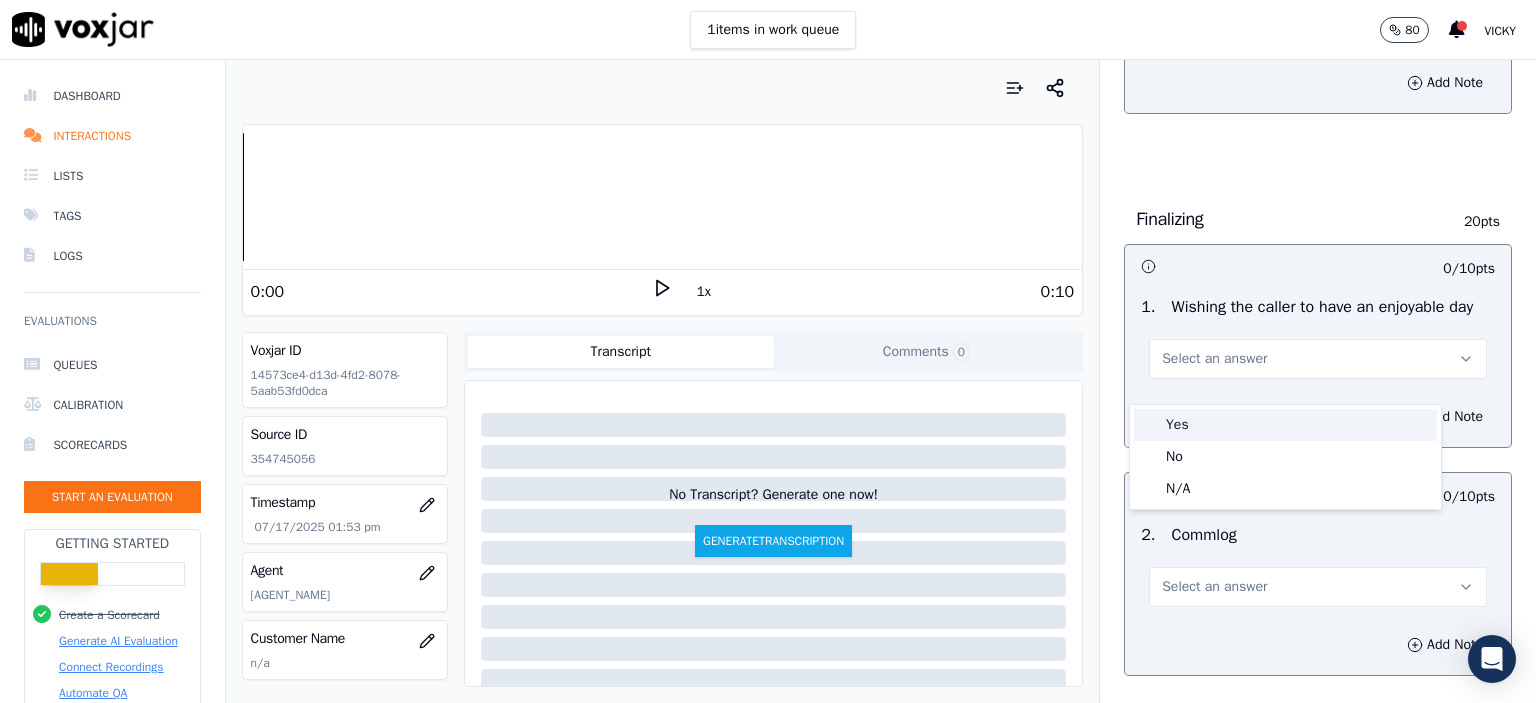 click on "Yes" at bounding box center [1285, 425] 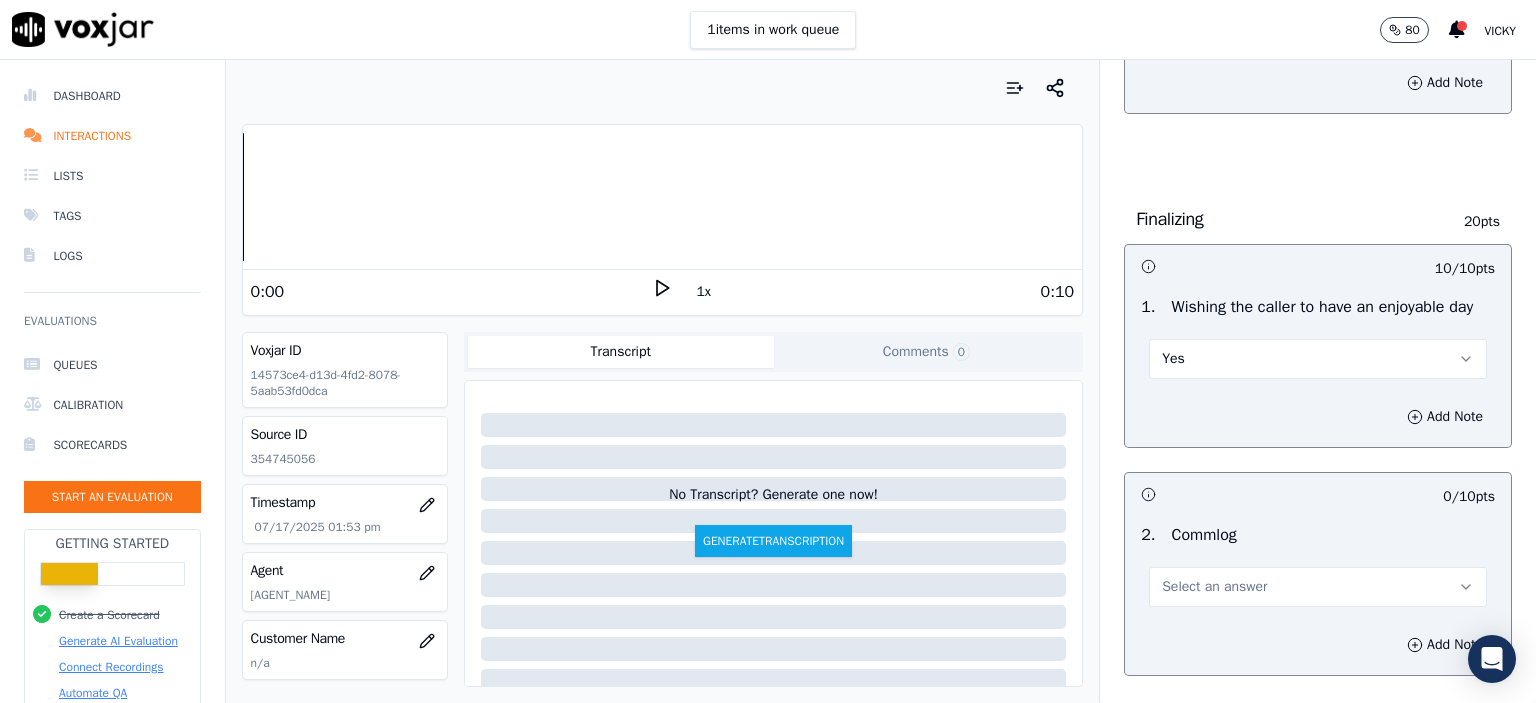 click on "Select an answer" at bounding box center (1318, 587) 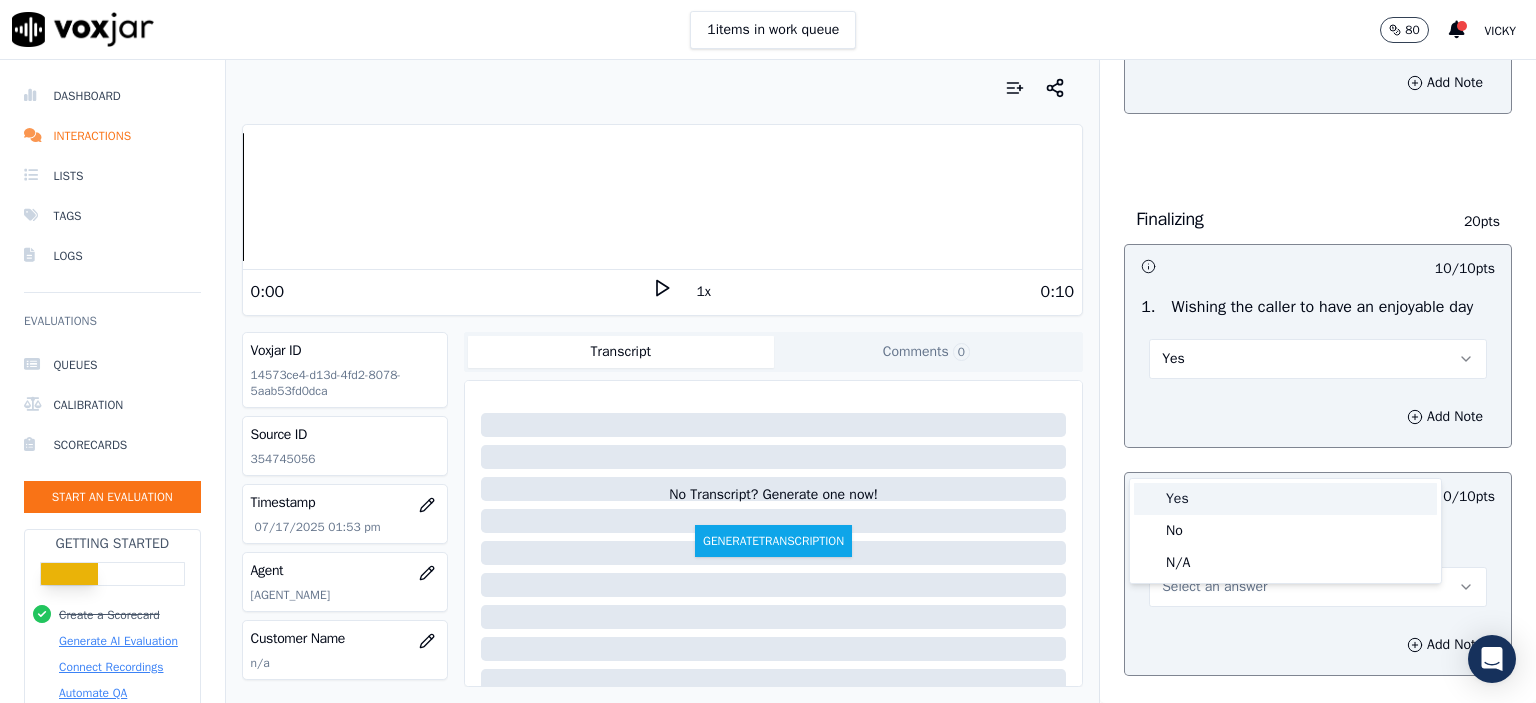 click on "Yes" at bounding box center [1285, 499] 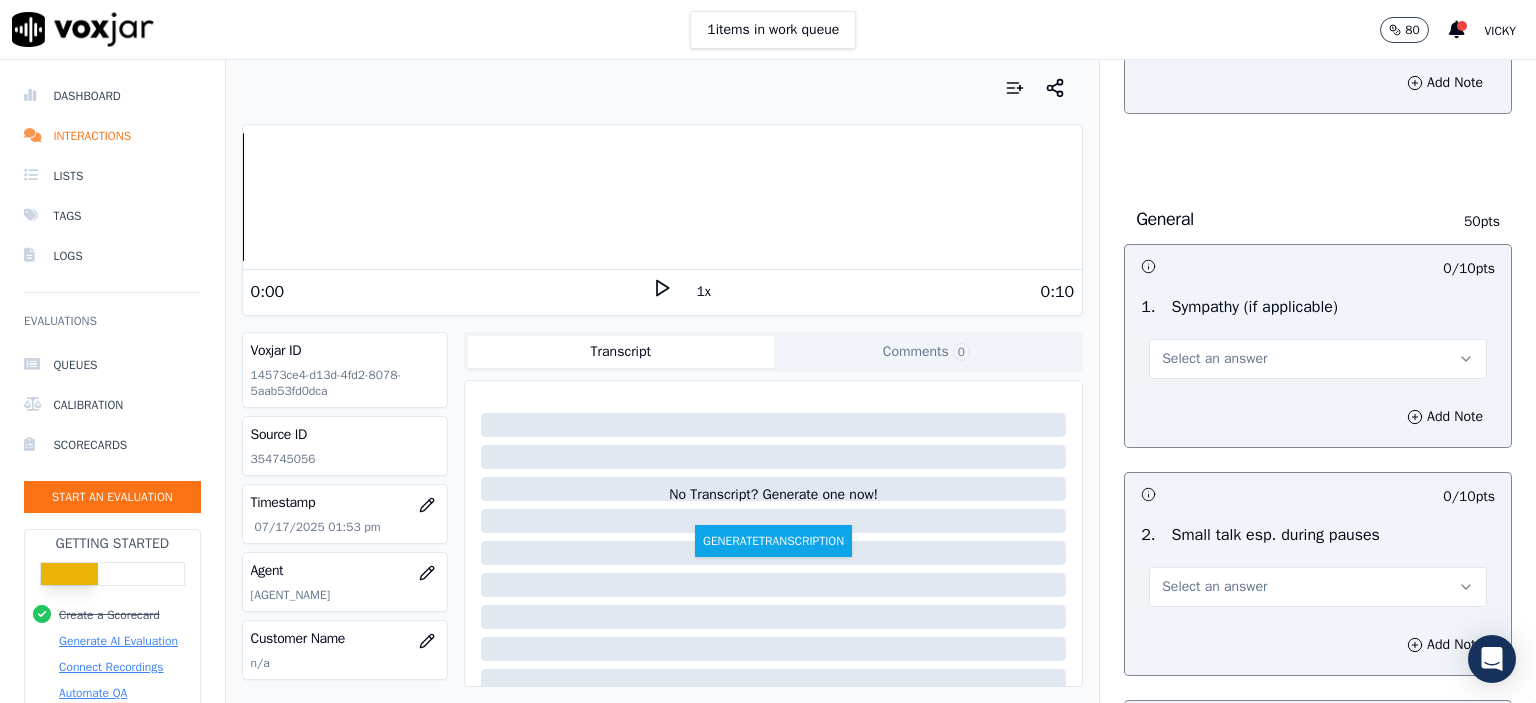 scroll, scrollTop: 2500, scrollLeft: 0, axis: vertical 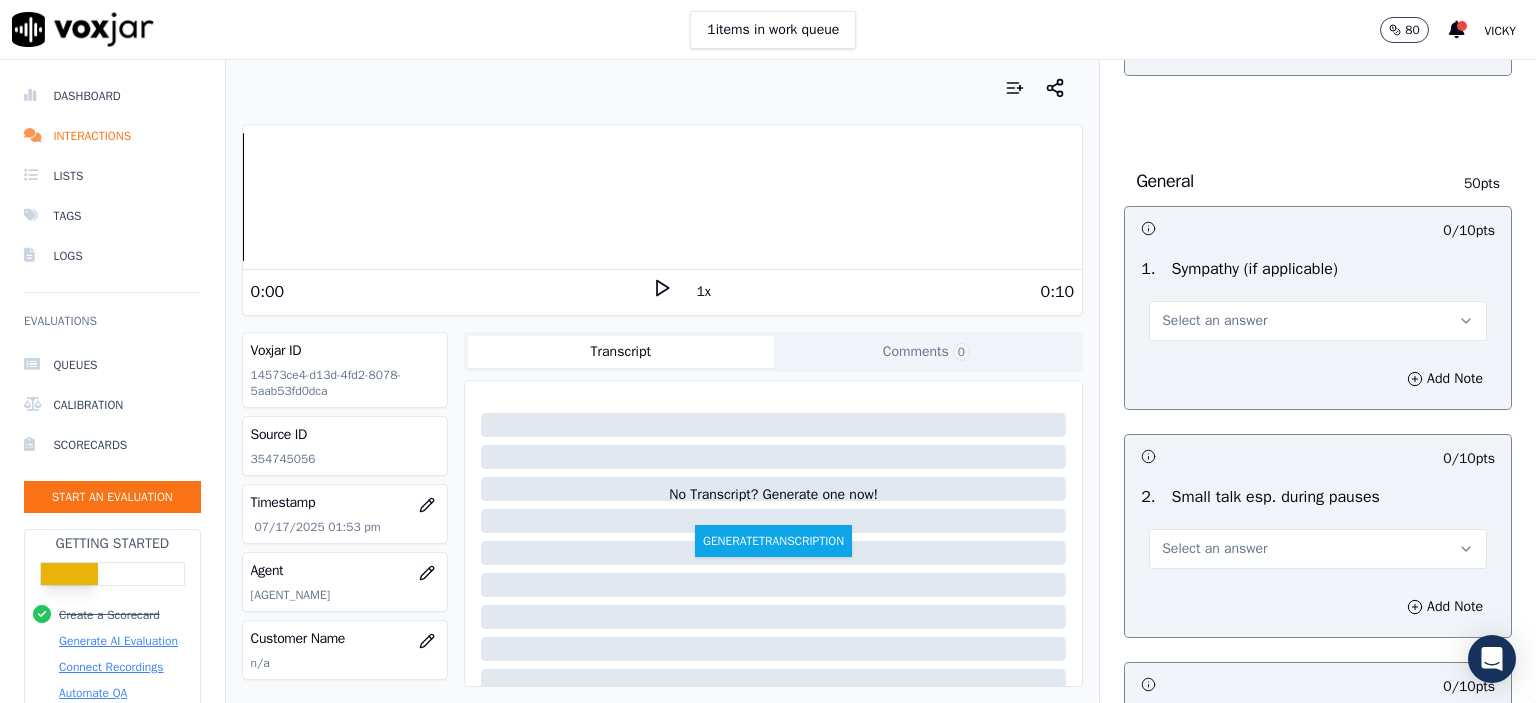click on "Select an answer" at bounding box center (1214, 321) 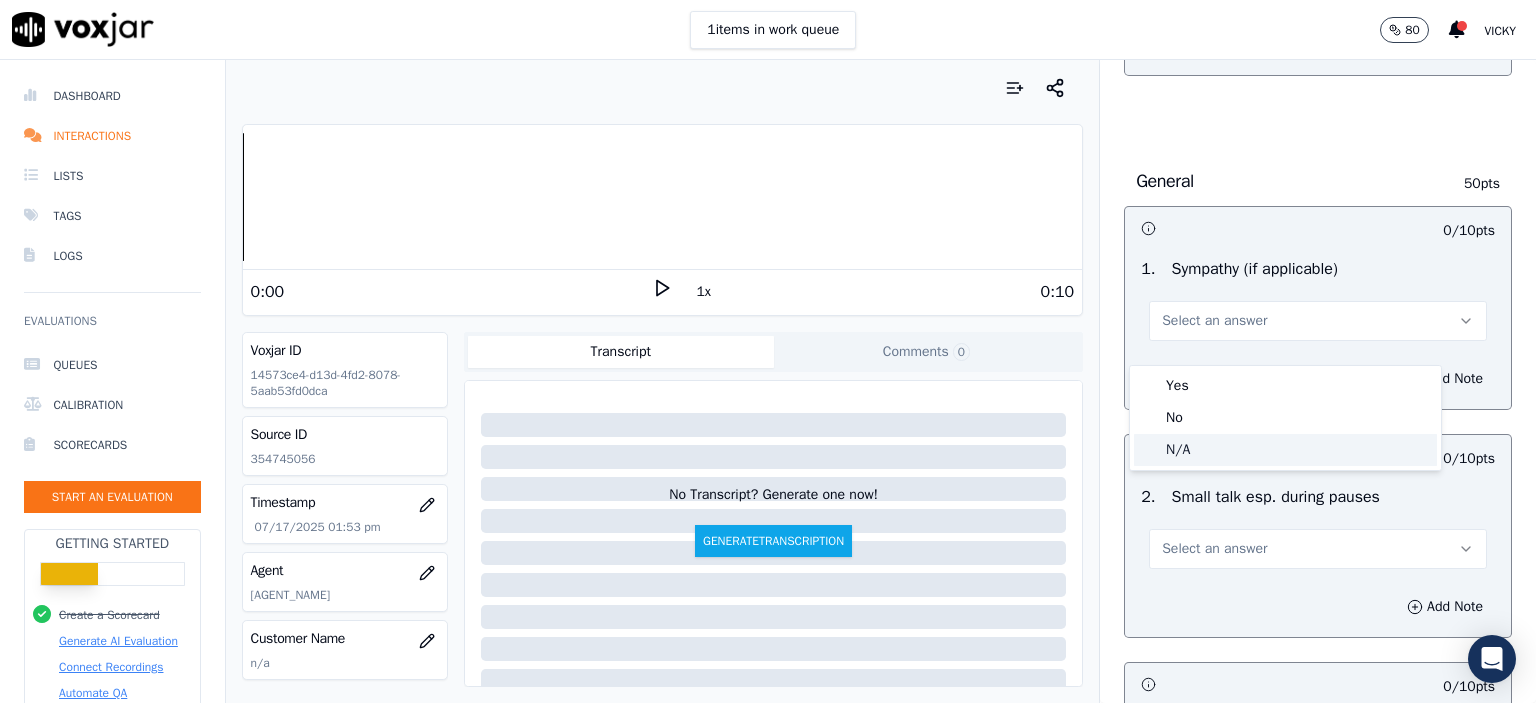 click on "N/A" 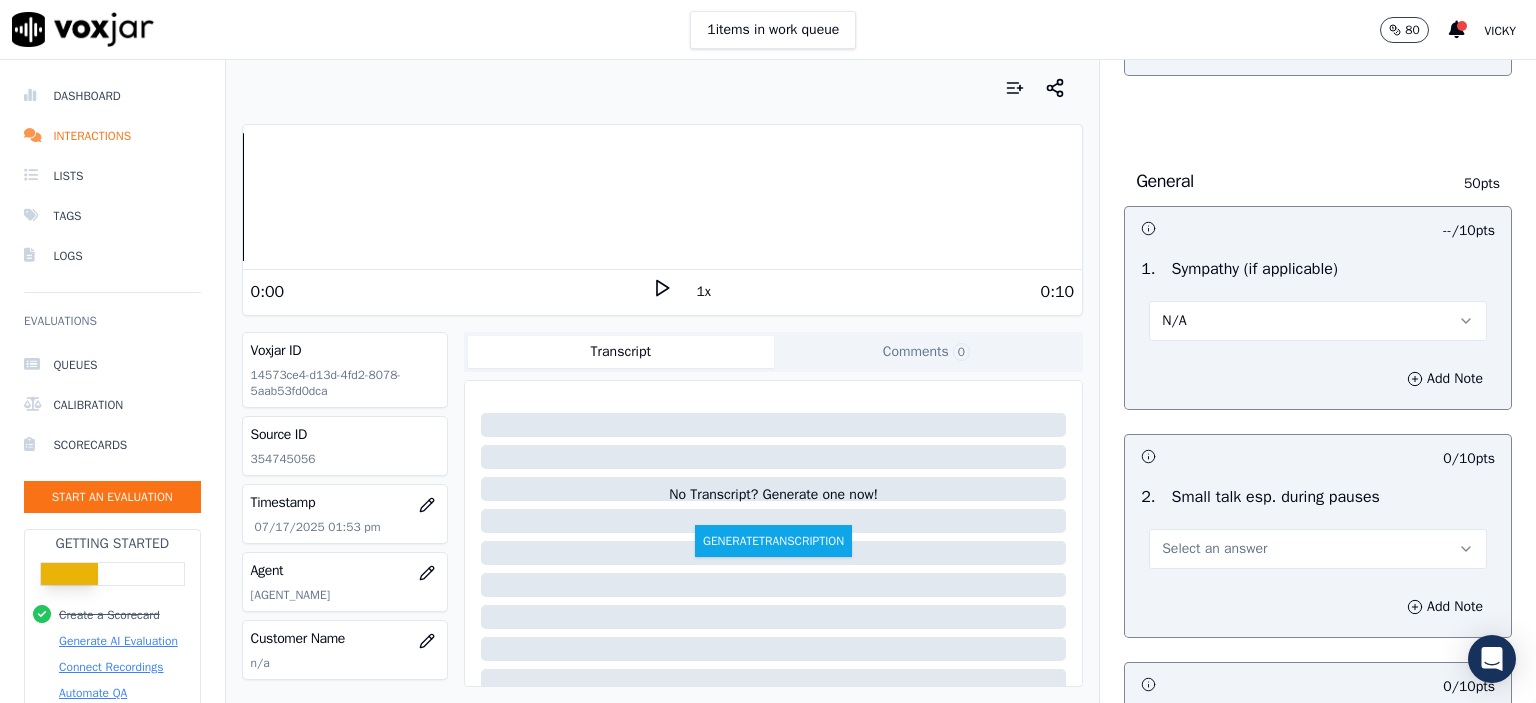 click on "Select an answer" at bounding box center (1318, 549) 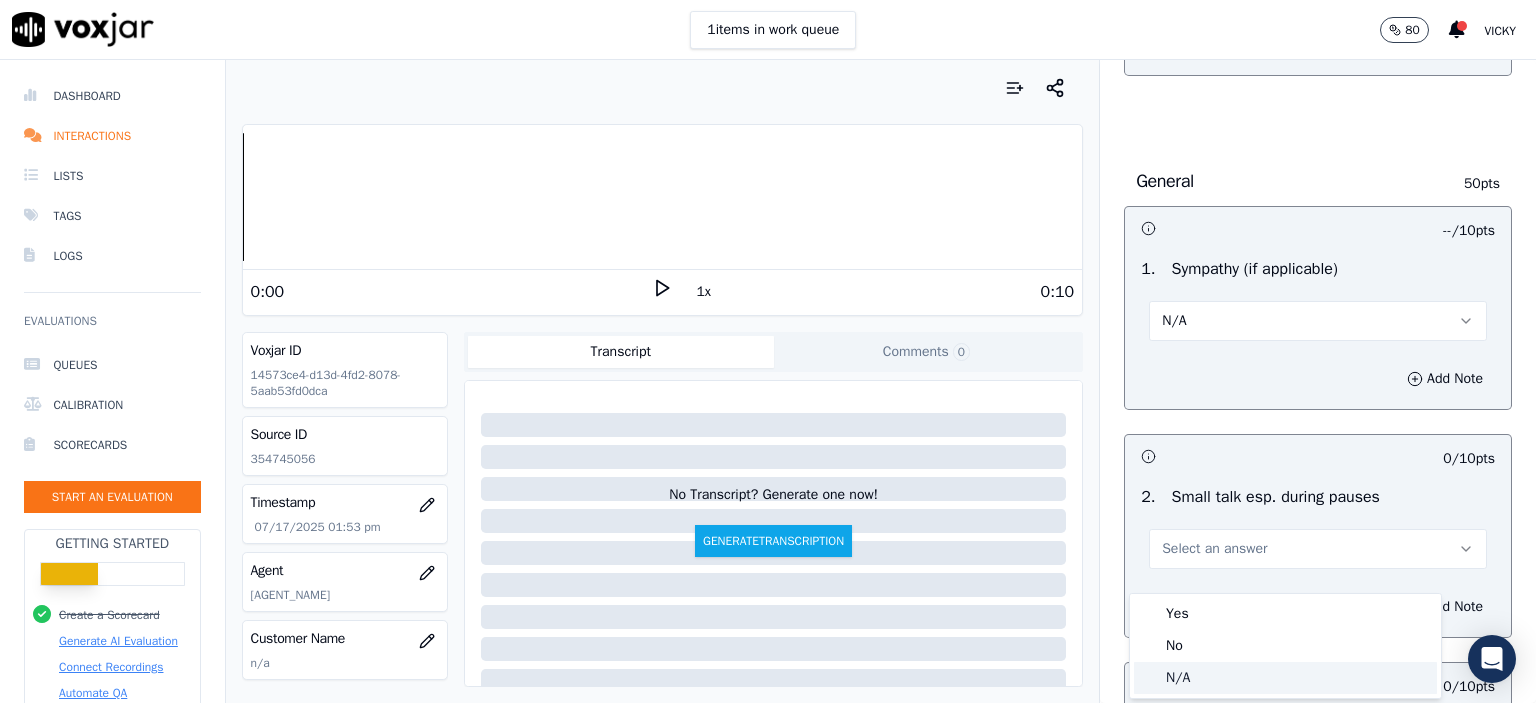 click on "N/A" 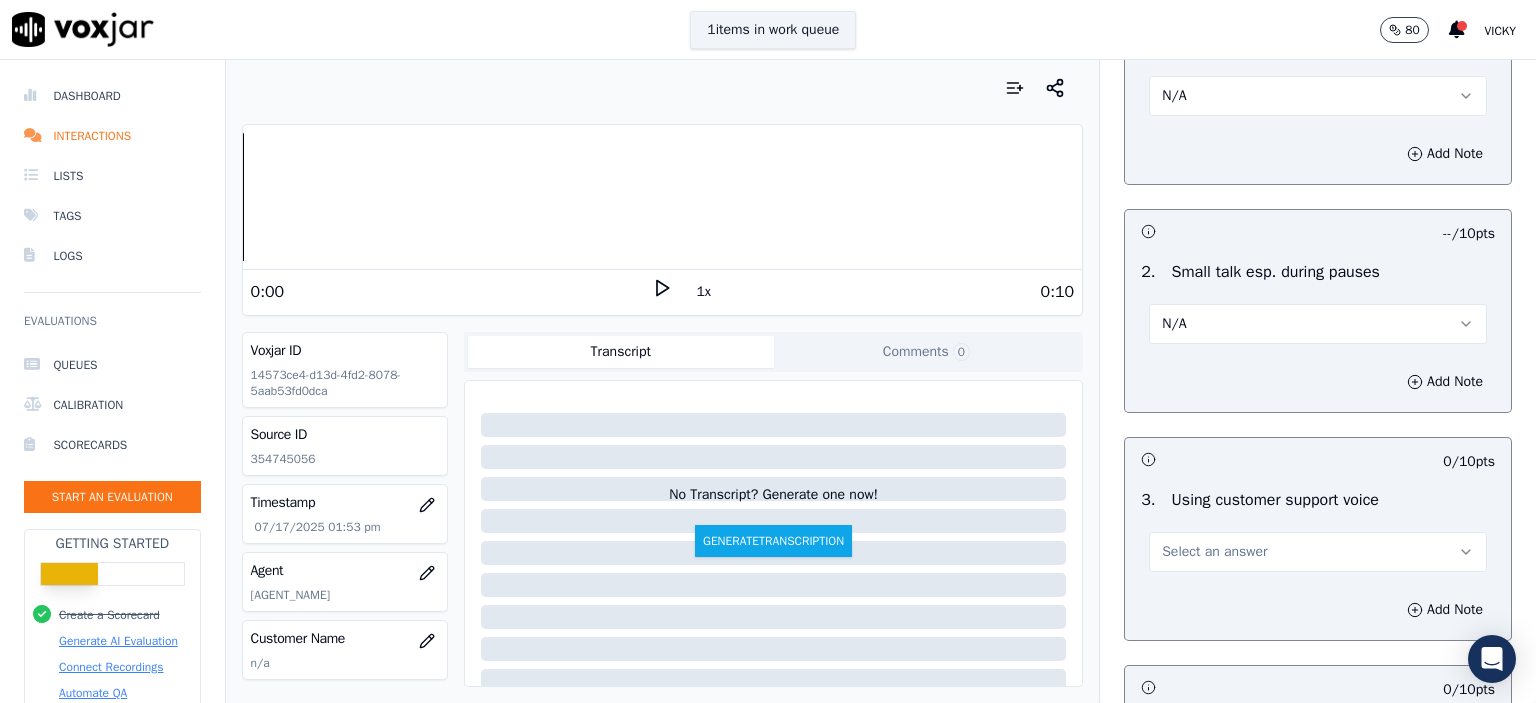 scroll, scrollTop: 2800, scrollLeft: 0, axis: vertical 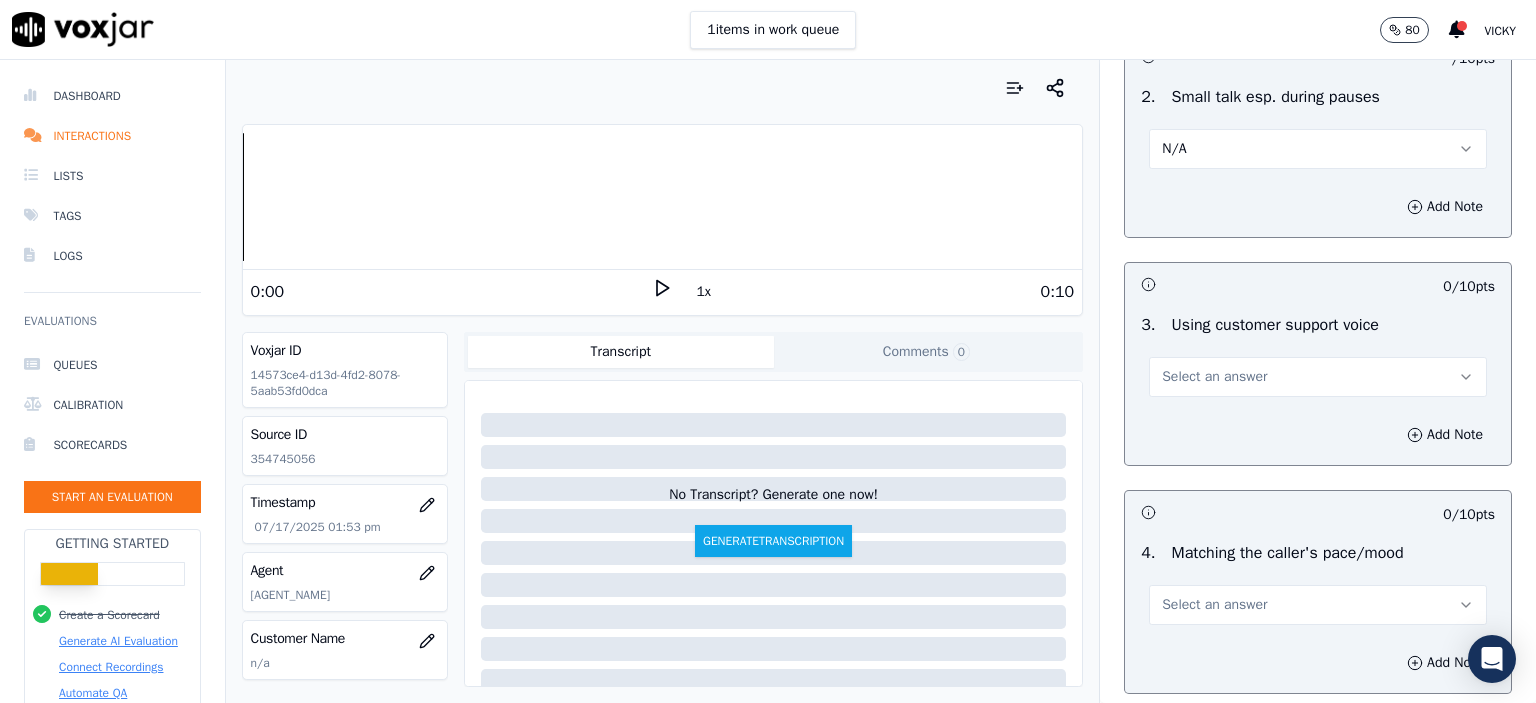 click on "Select an answer" at bounding box center [1214, 377] 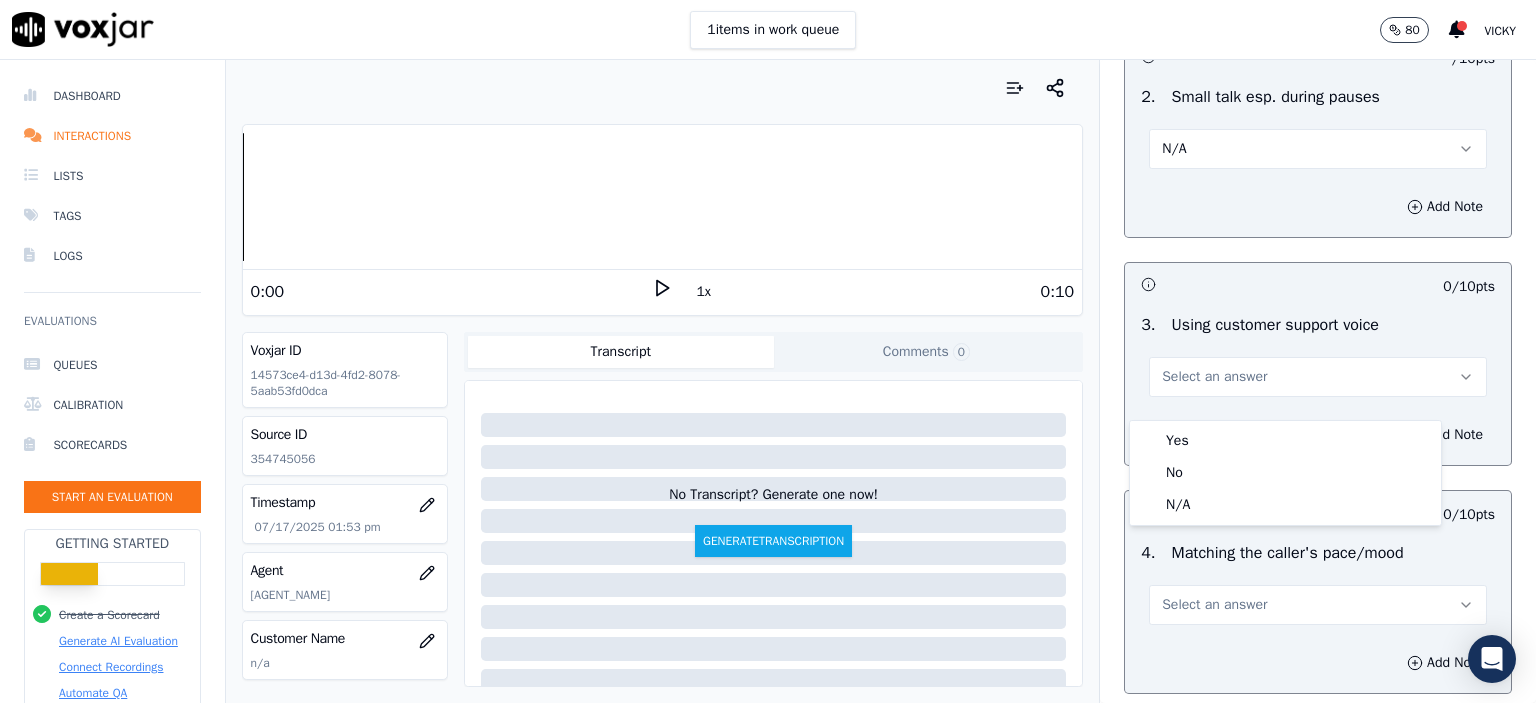 click on "Yes" at bounding box center [1285, 441] 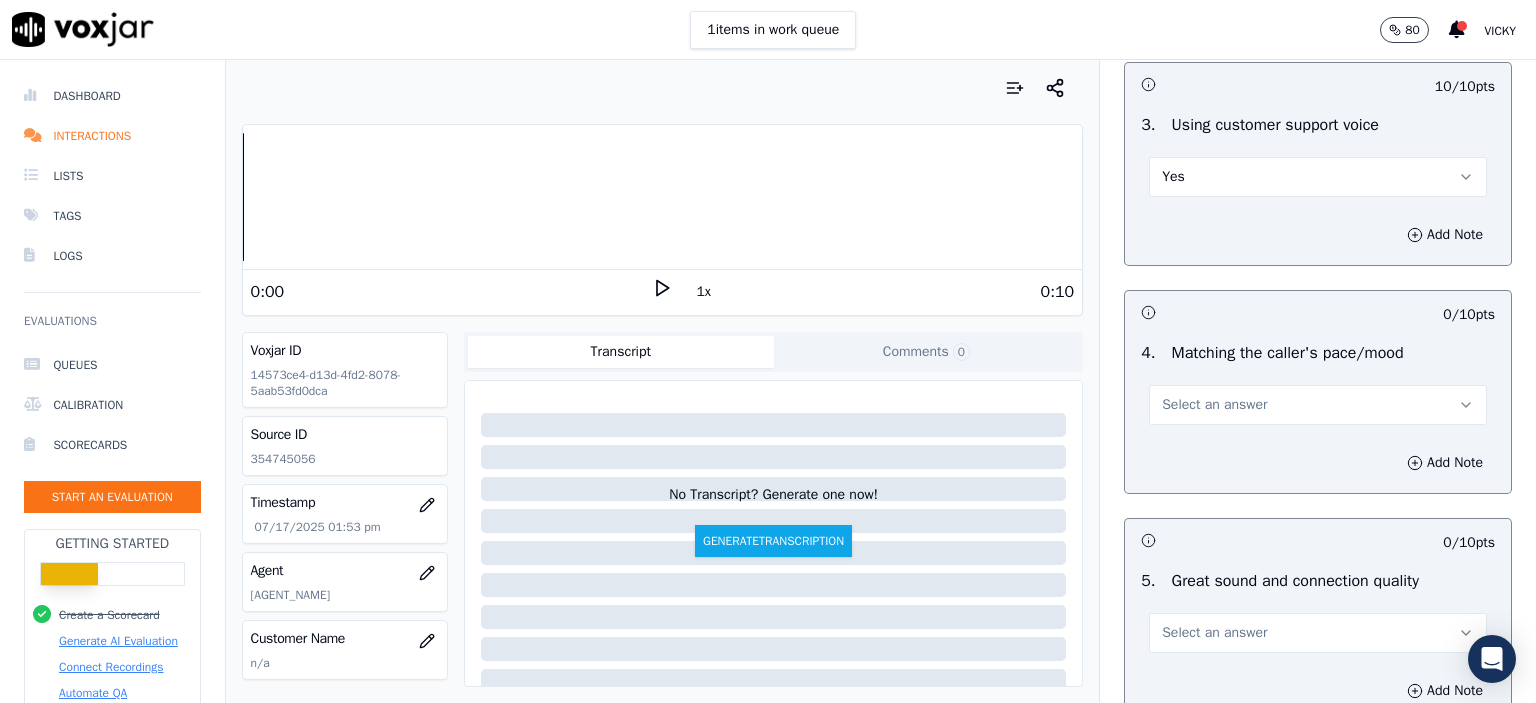 click on "Select an answer" at bounding box center [1214, 405] 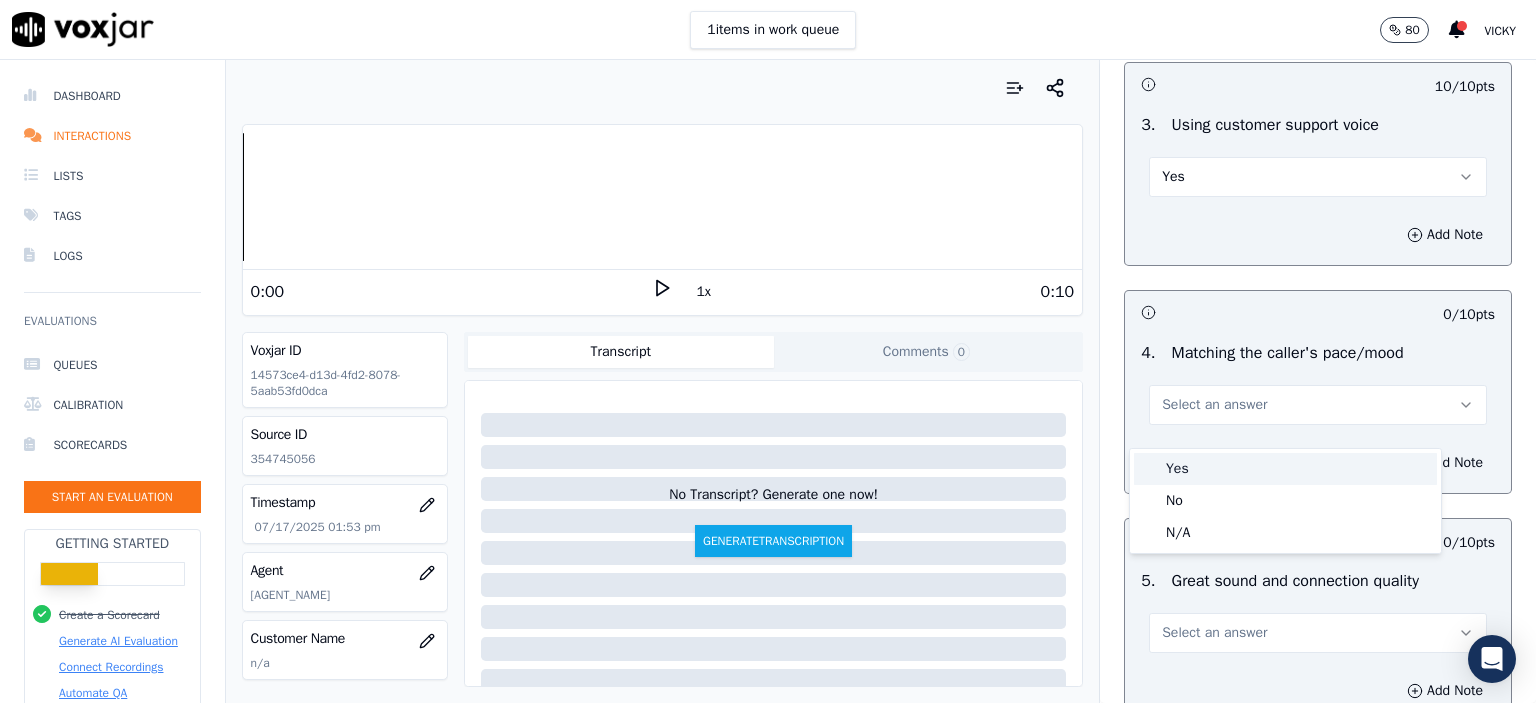 click on "Yes" at bounding box center [1285, 469] 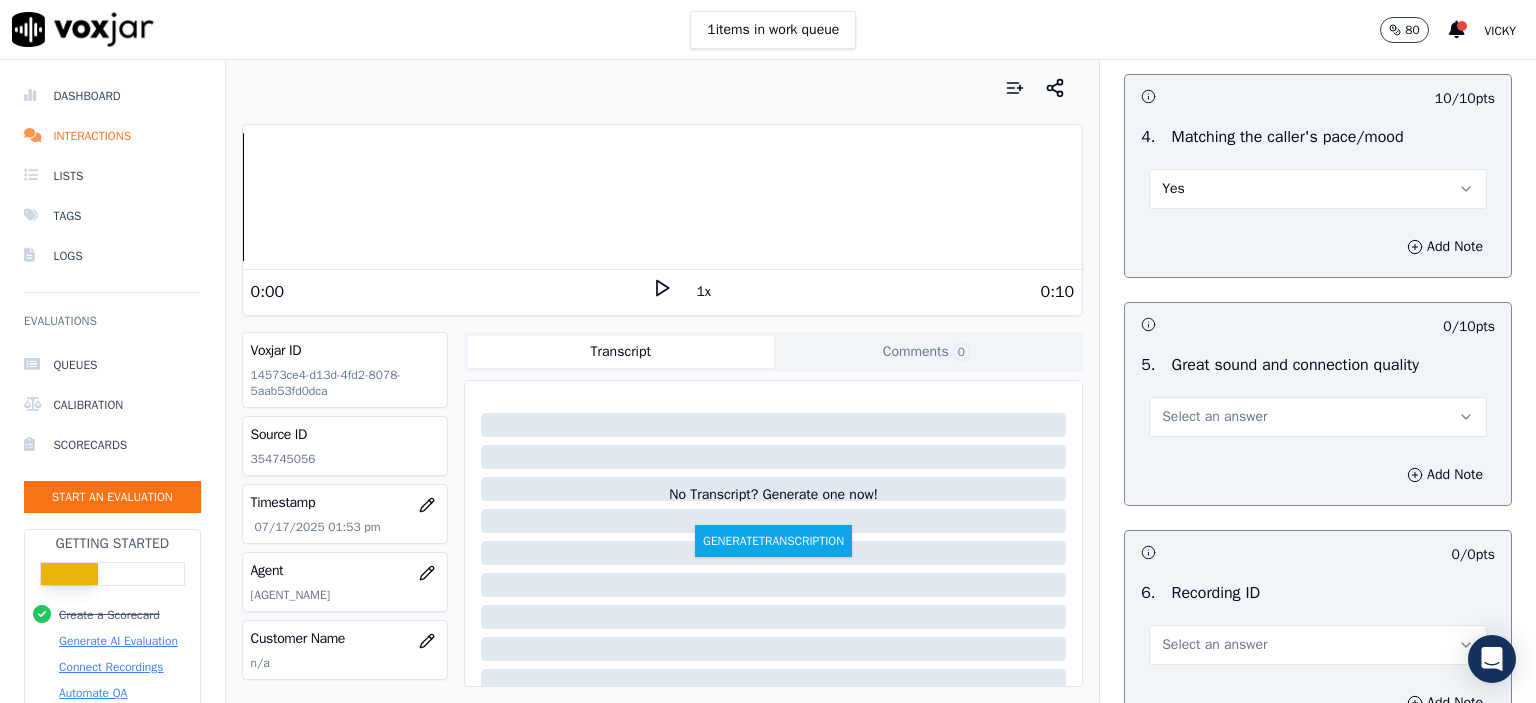 scroll, scrollTop: 3400, scrollLeft: 0, axis: vertical 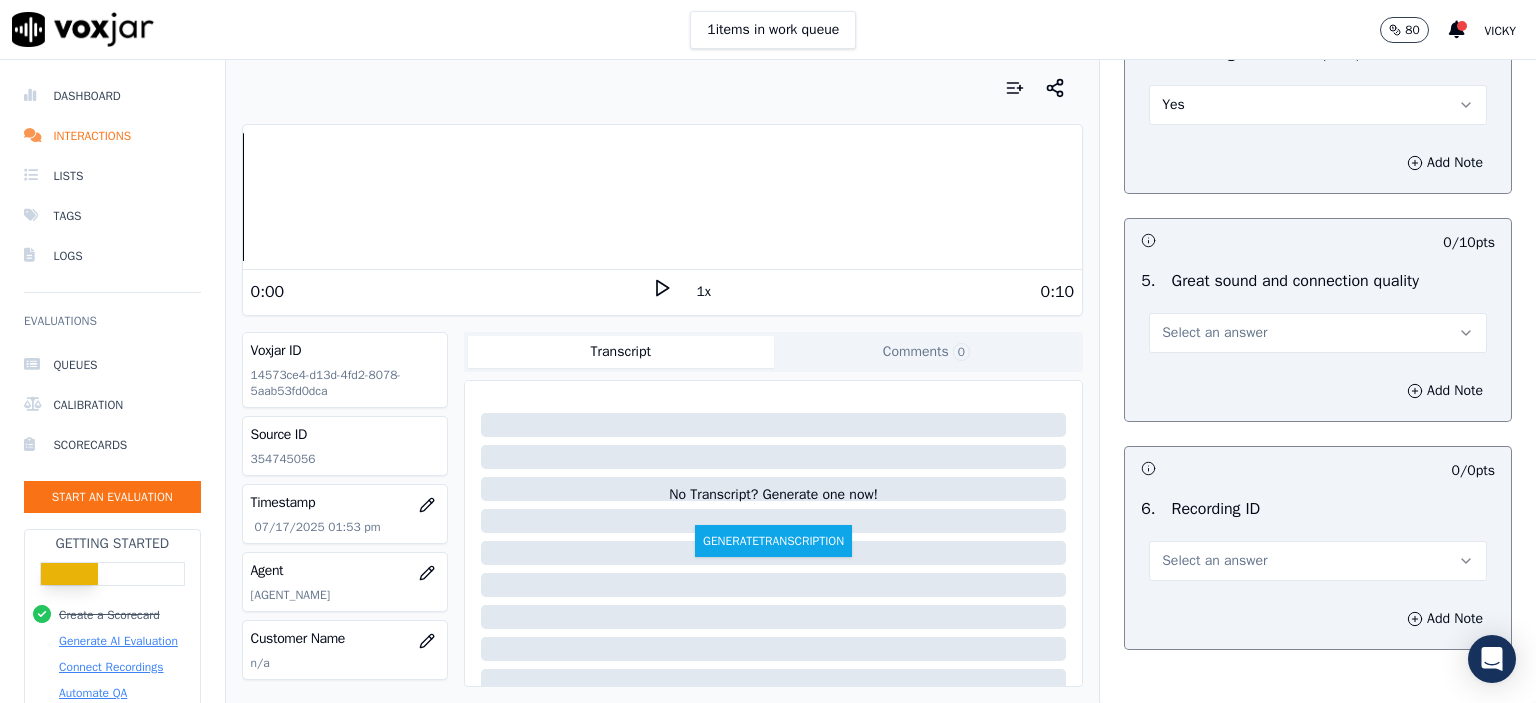click on "Select an answer" at bounding box center (1214, 333) 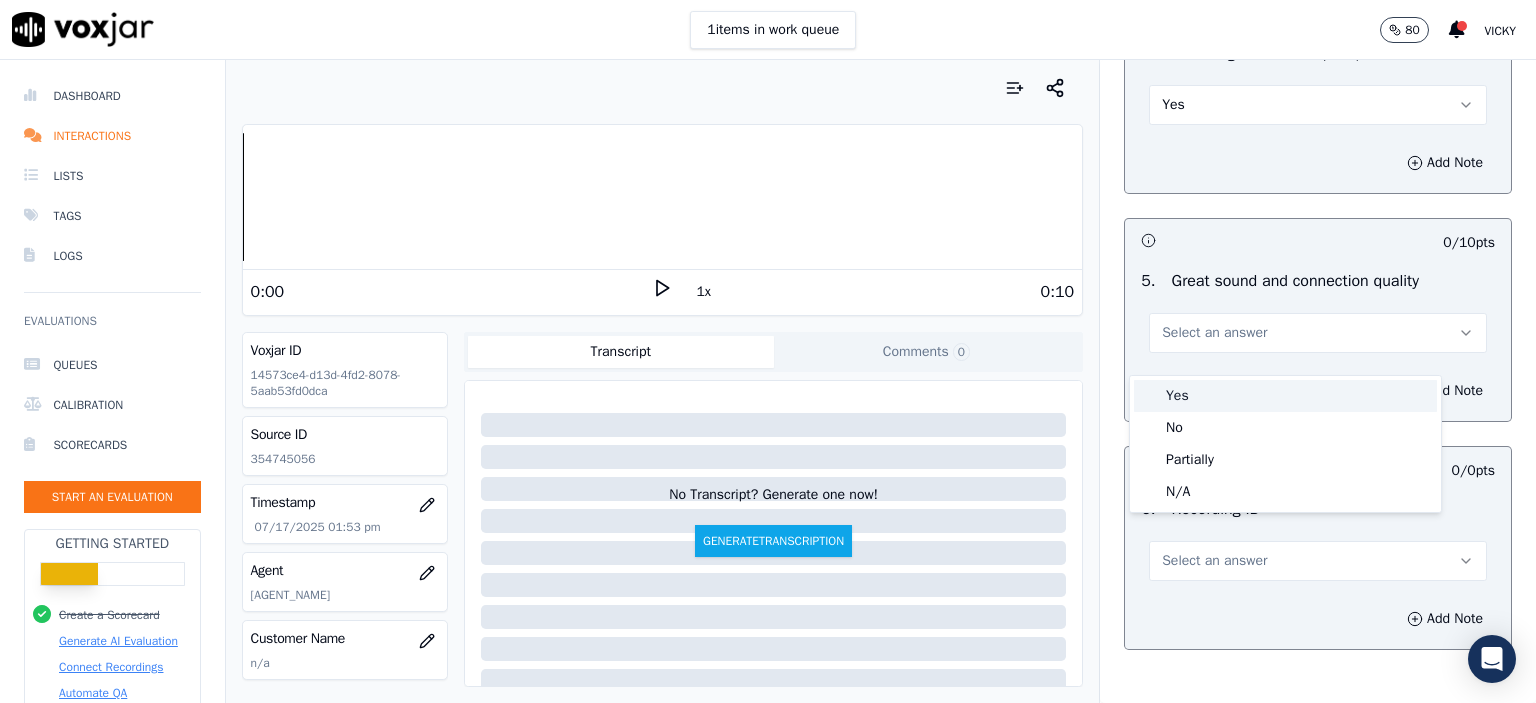 click on "Yes" at bounding box center (1285, 396) 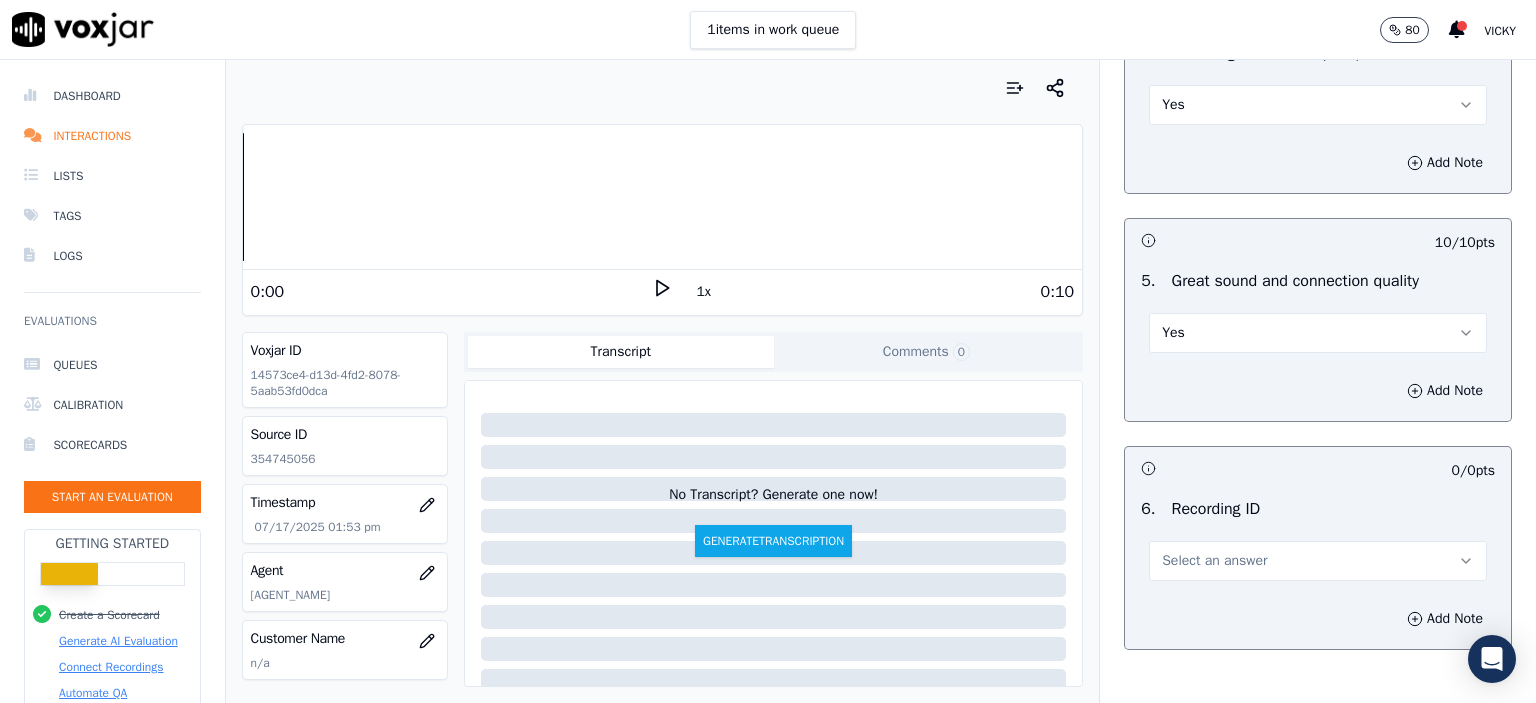 click on "Select an answer" at bounding box center [1318, 561] 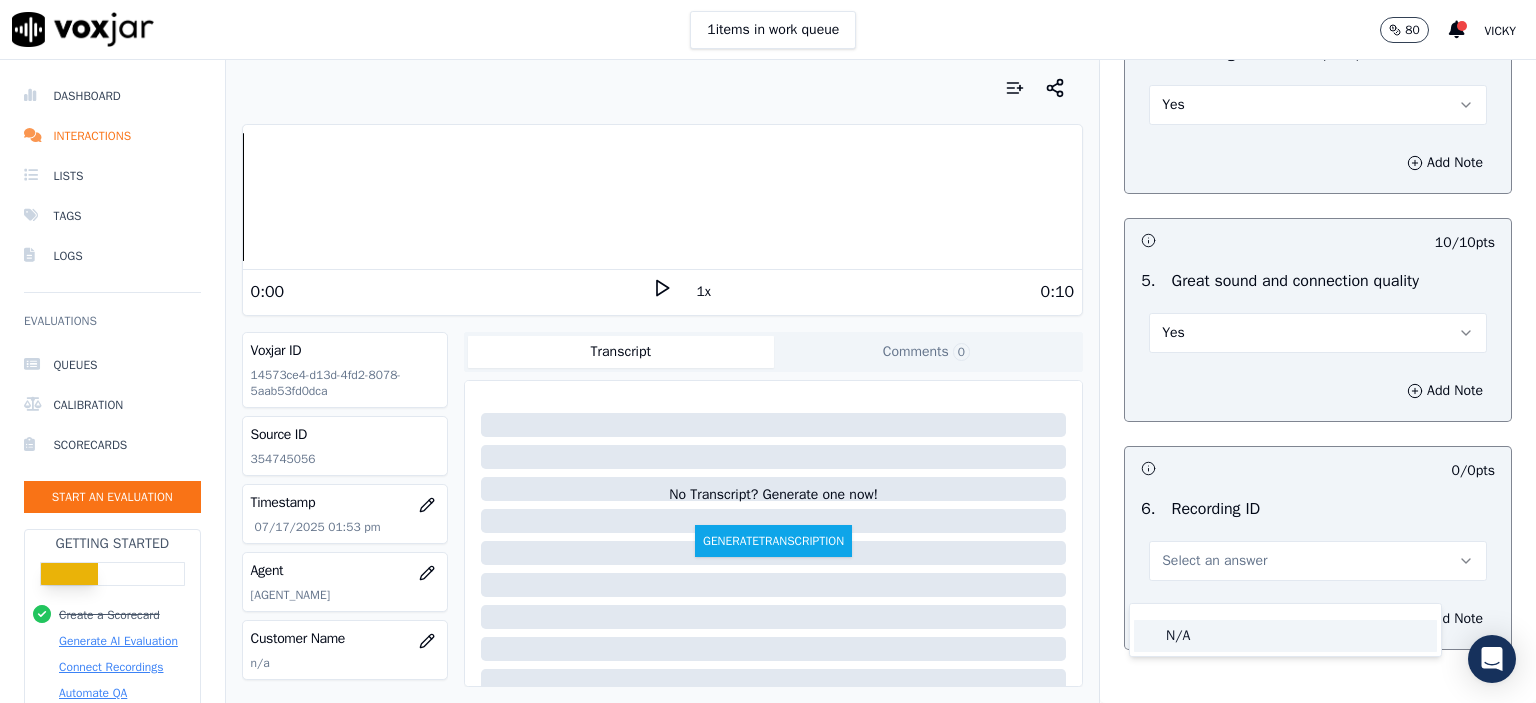 click on "N/A" 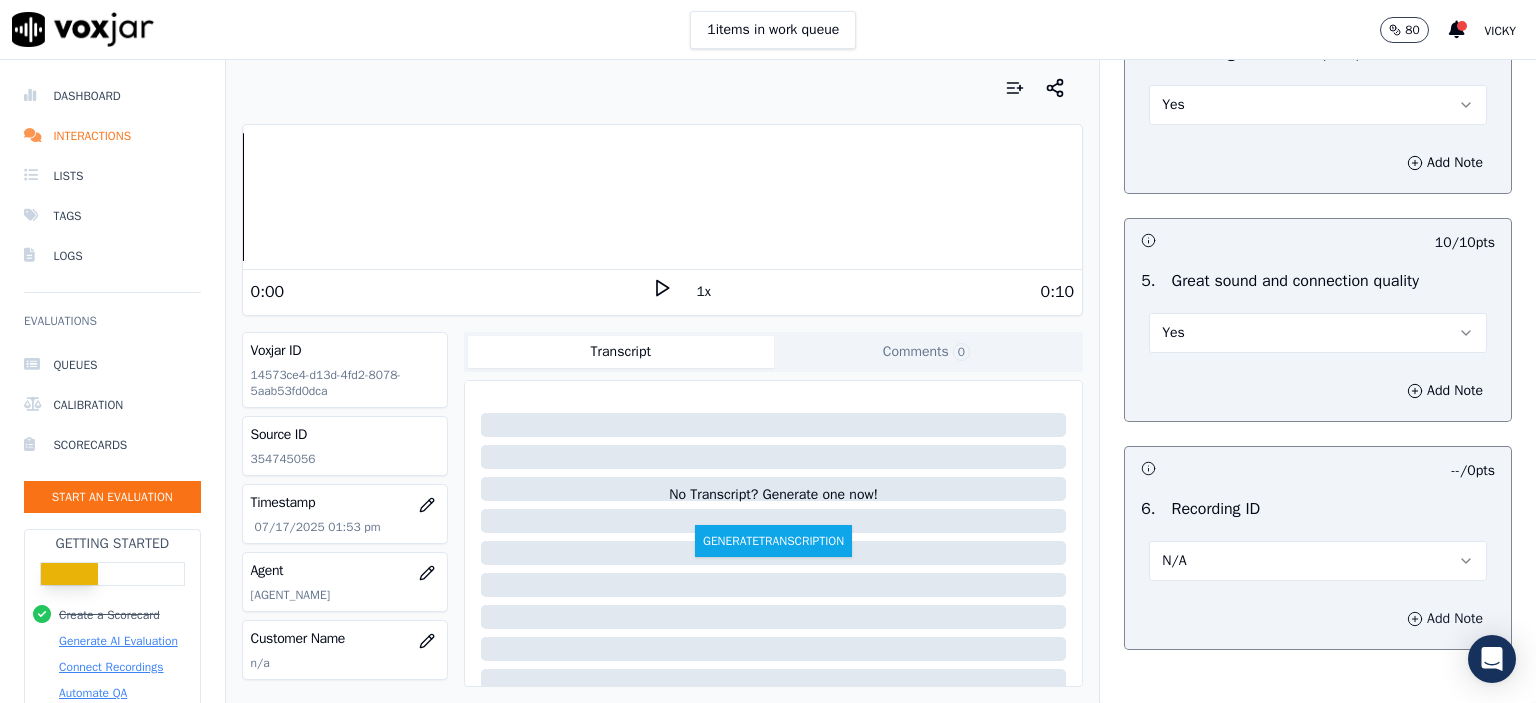 click on "Add Note" at bounding box center (1445, 619) 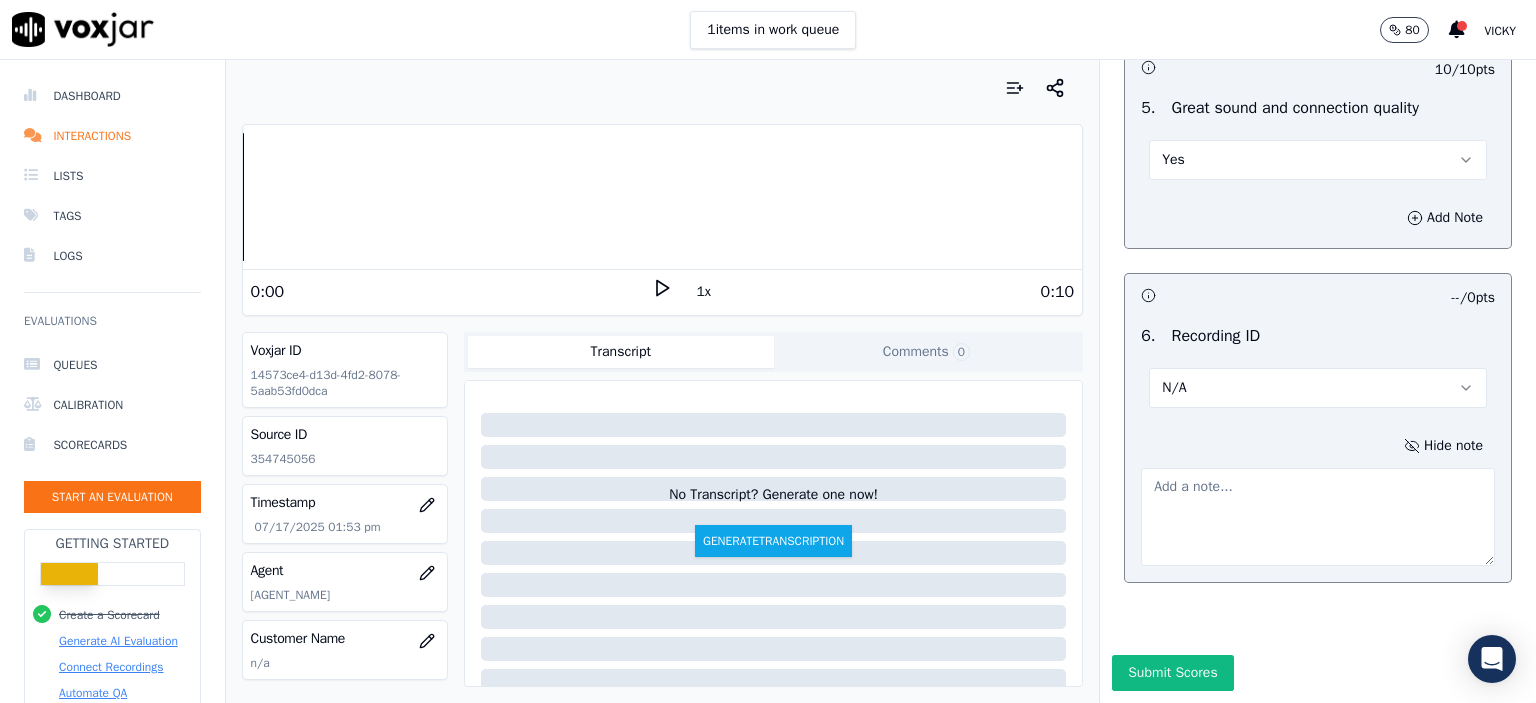 scroll, scrollTop: 3636, scrollLeft: 0, axis: vertical 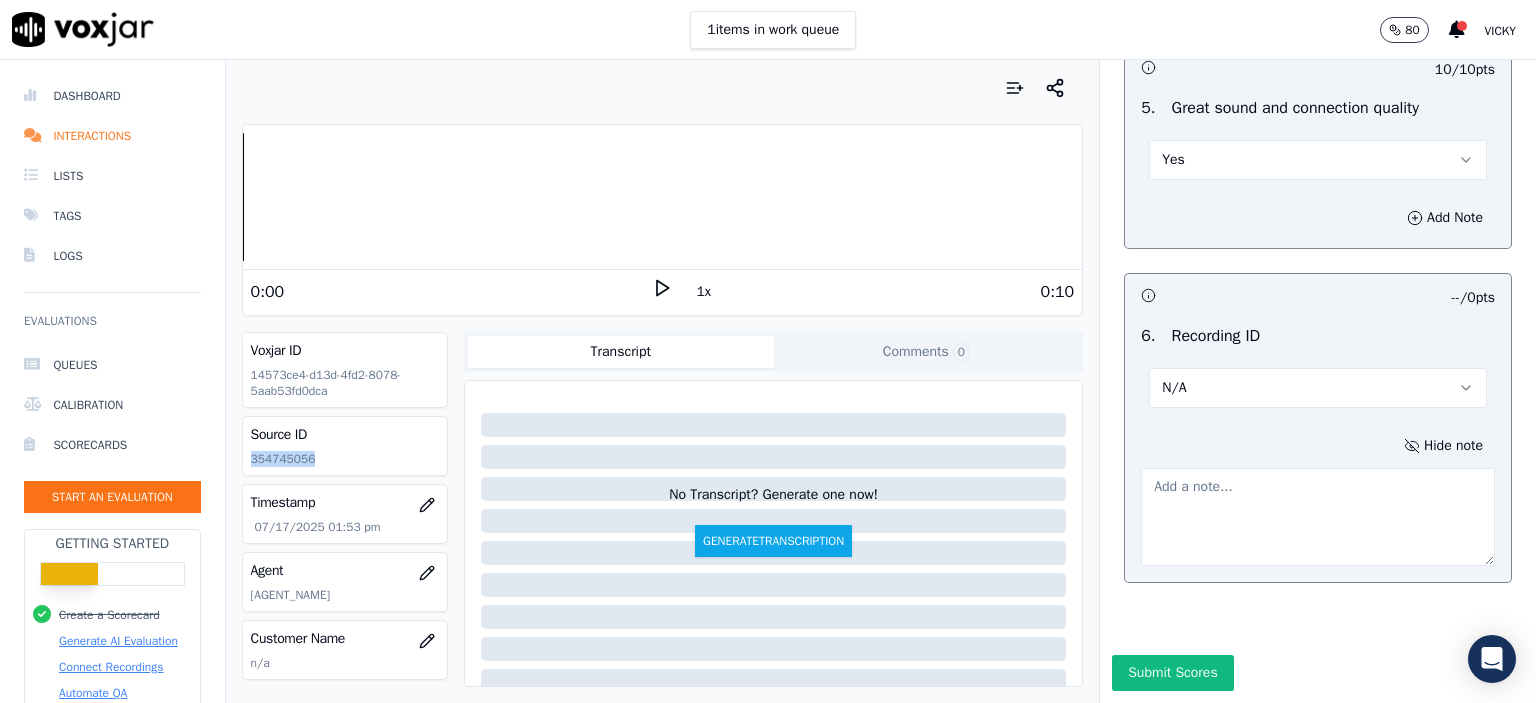 click on "354745056" 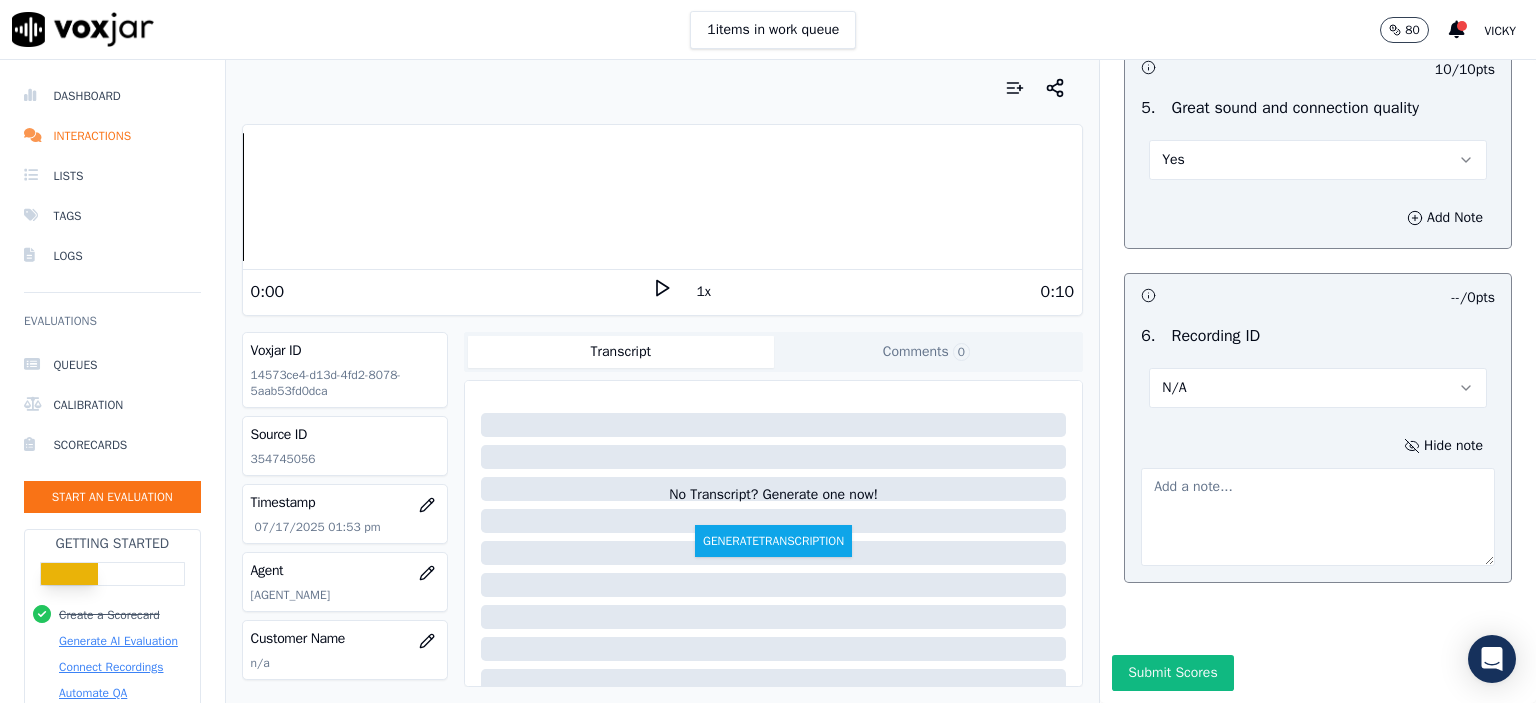 click at bounding box center (1318, 517) 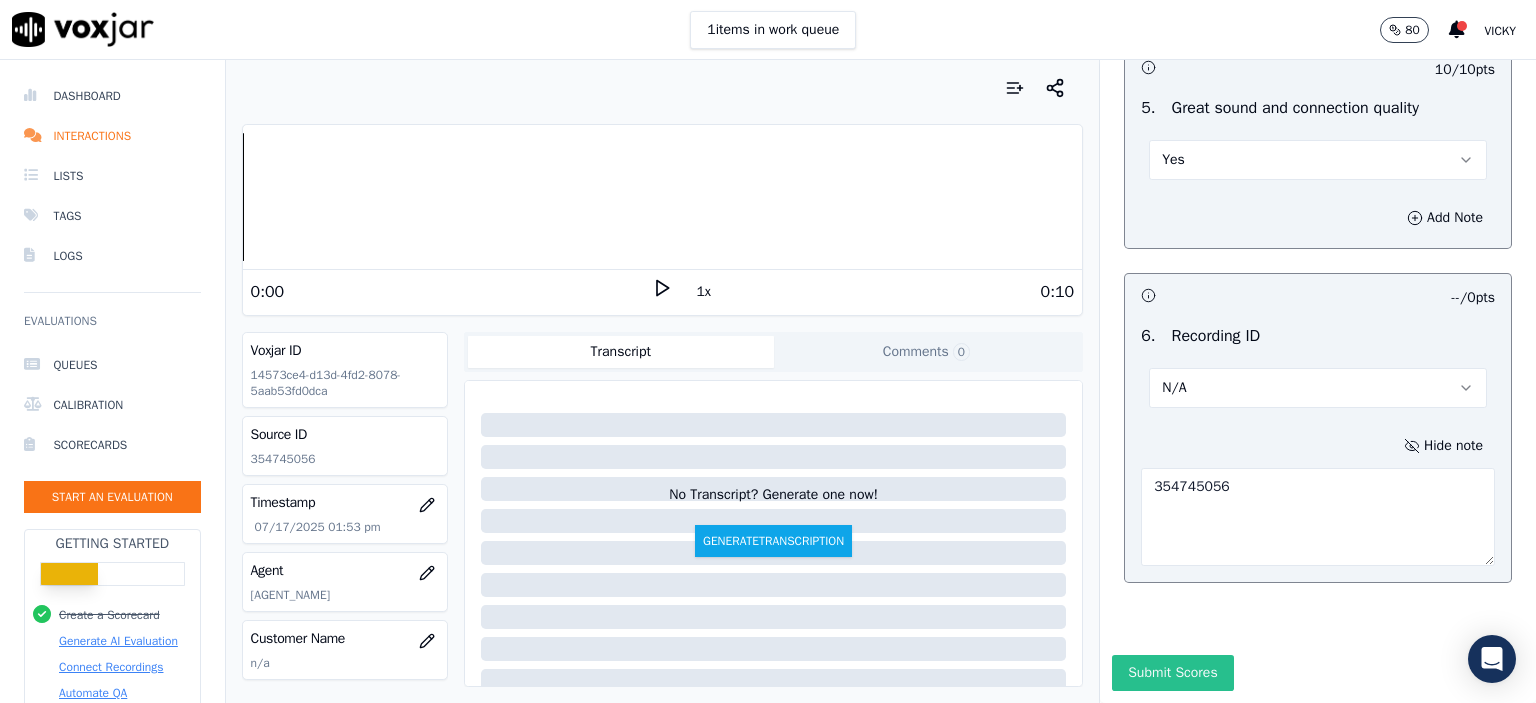 type on "354745056" 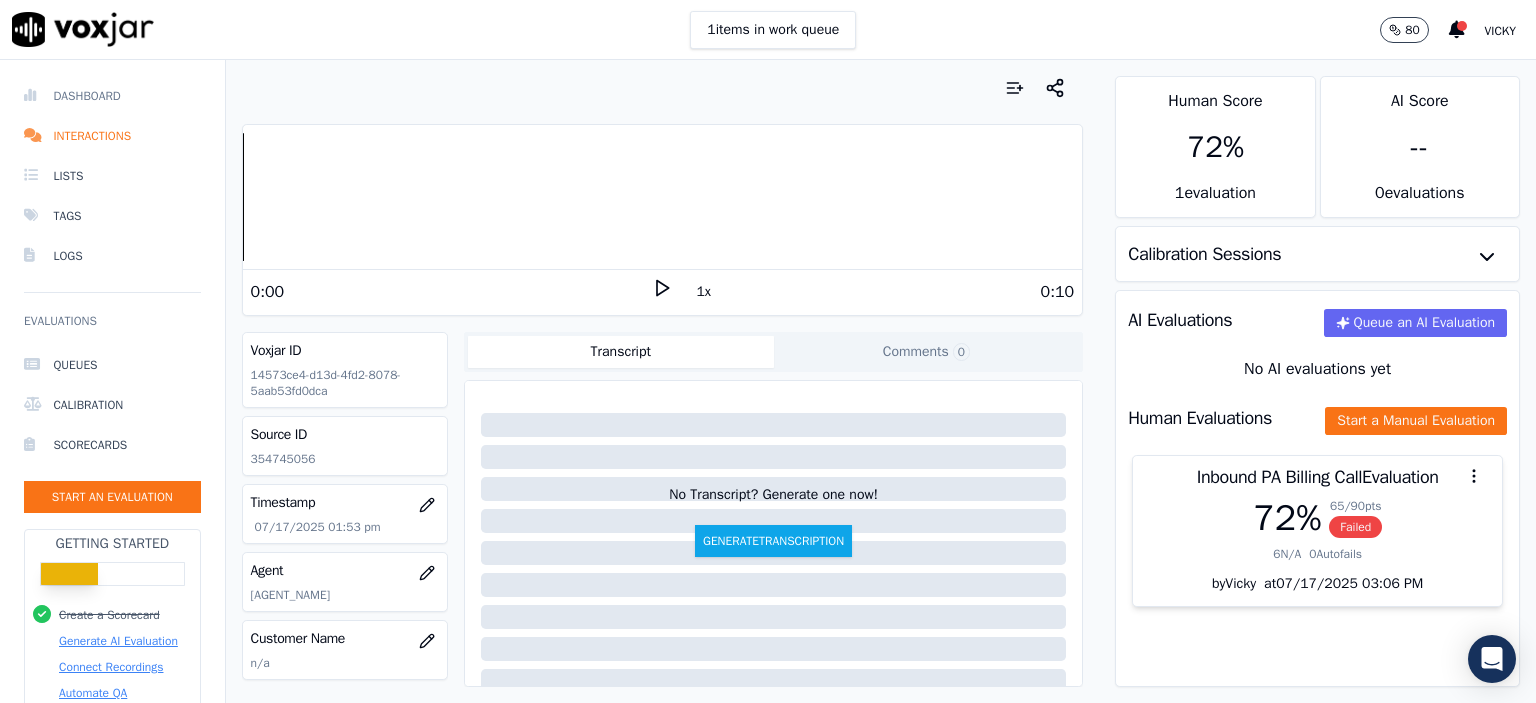 click on "Dashboard" at bounding box center [112, 96] 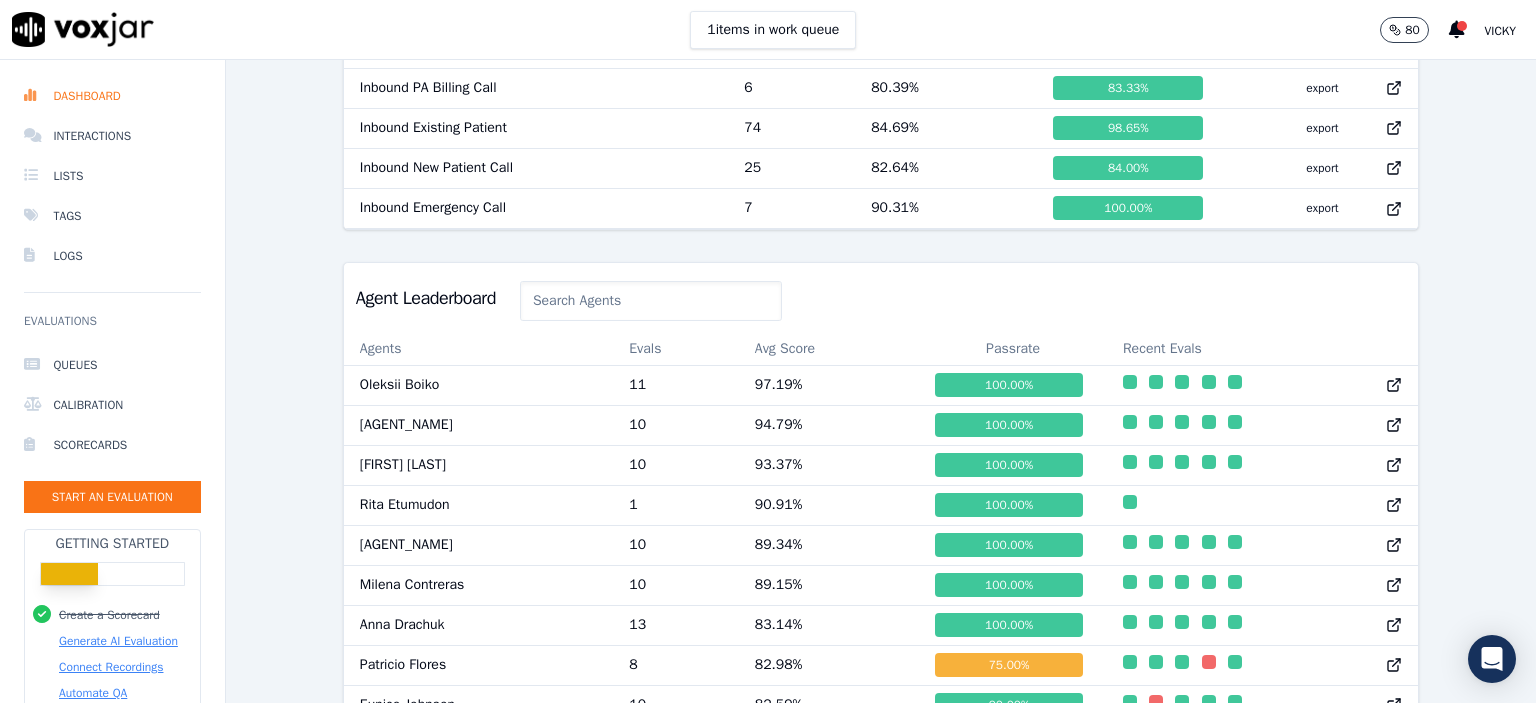 scroll, scrollTop: 818, scrollLeft: 0, axis: vertical 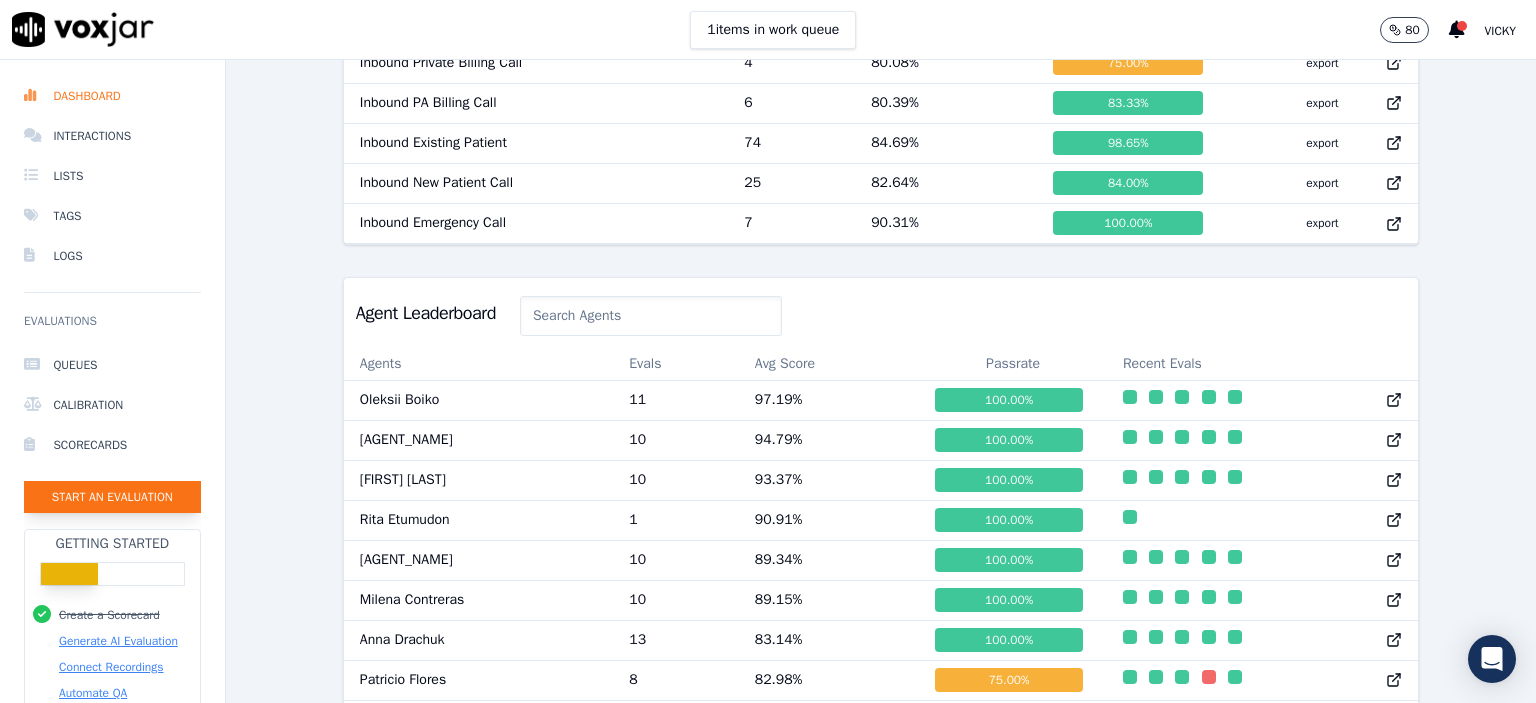 click on "Start an Evaluation" 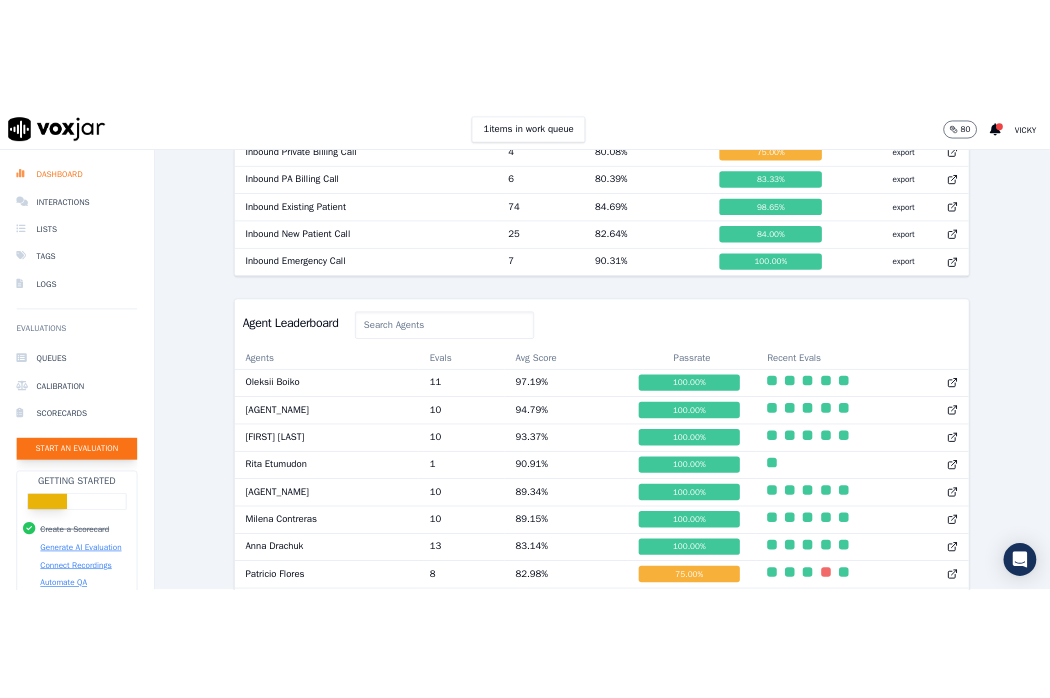 scroll, scrollTop: 122, scrollLeft: 0, axis: vertical 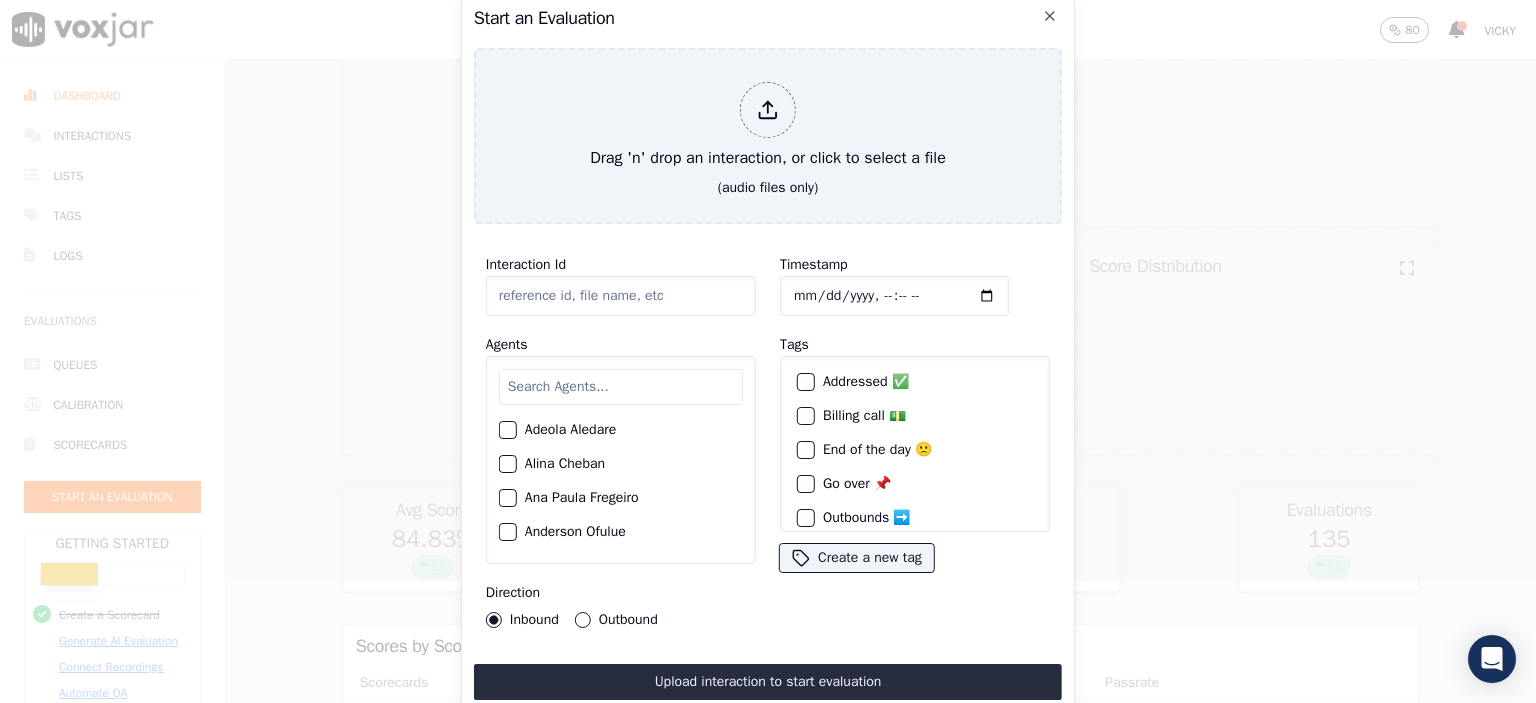 click on "Interaction Id" 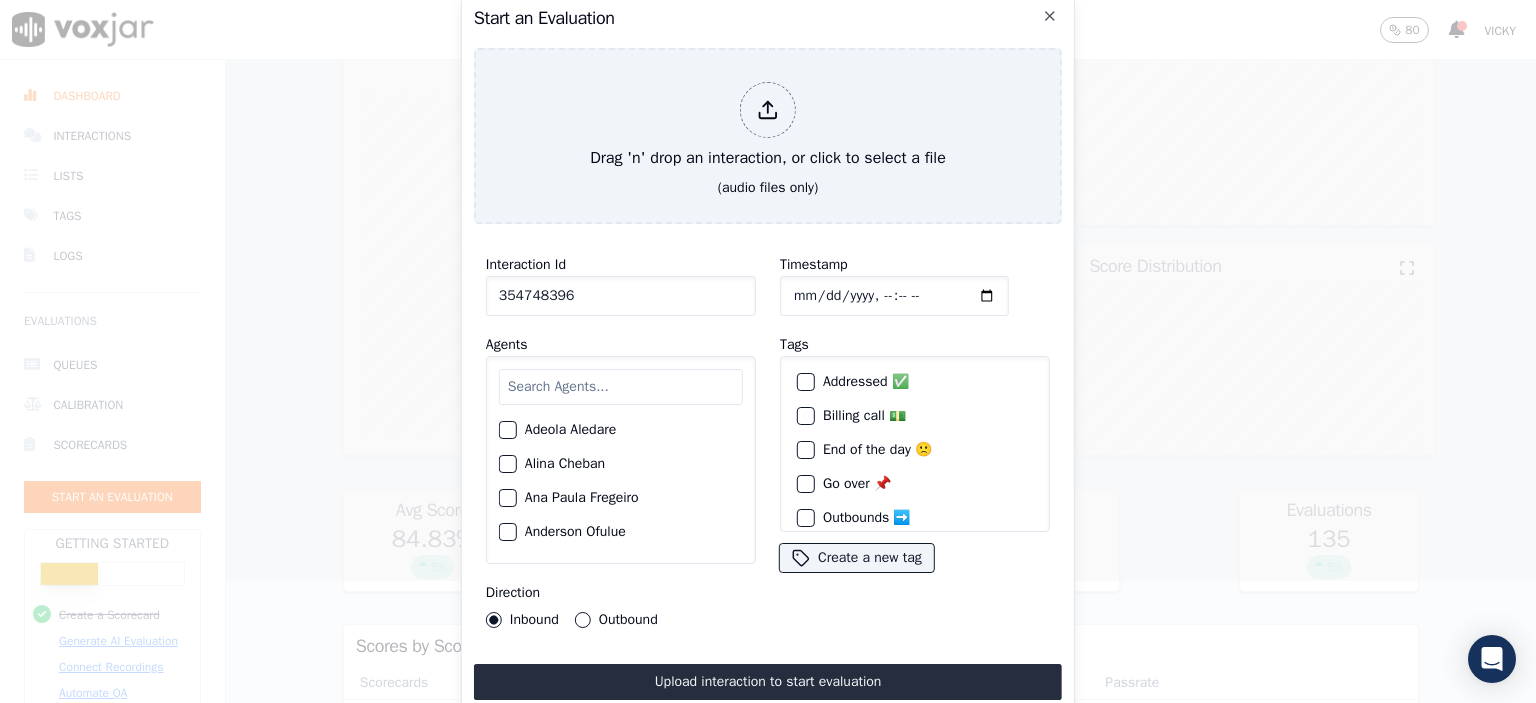 type on "354748396" 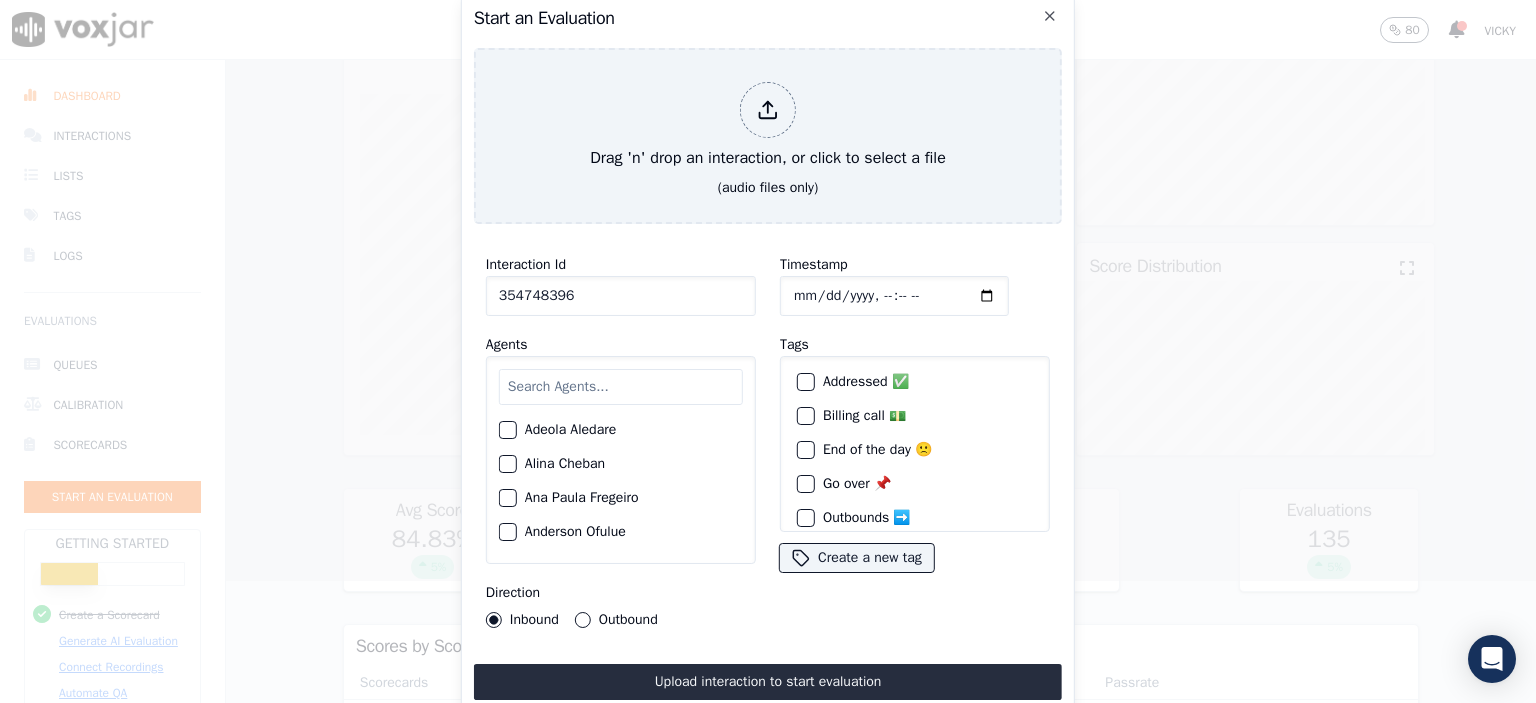 type on "[DATE]T[TIME]" 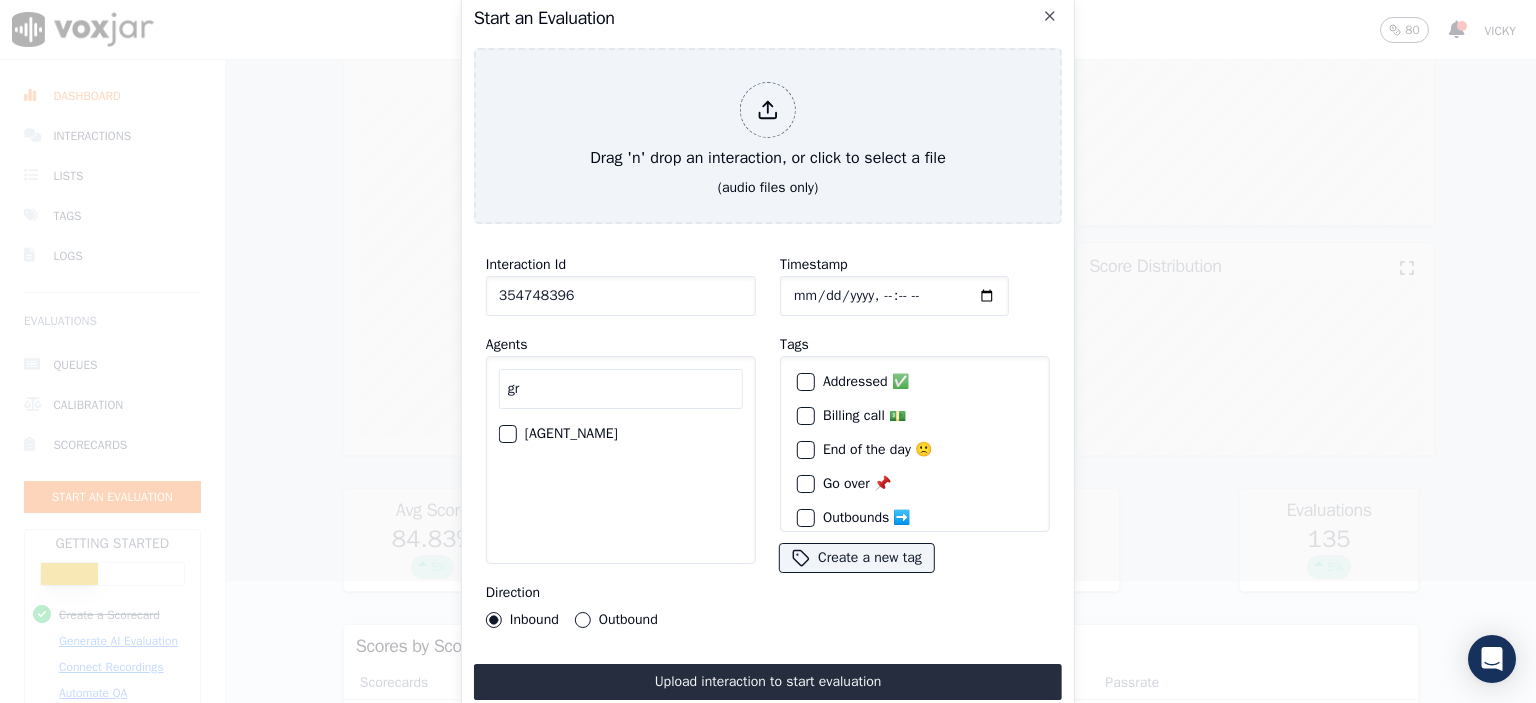 type on "gr" 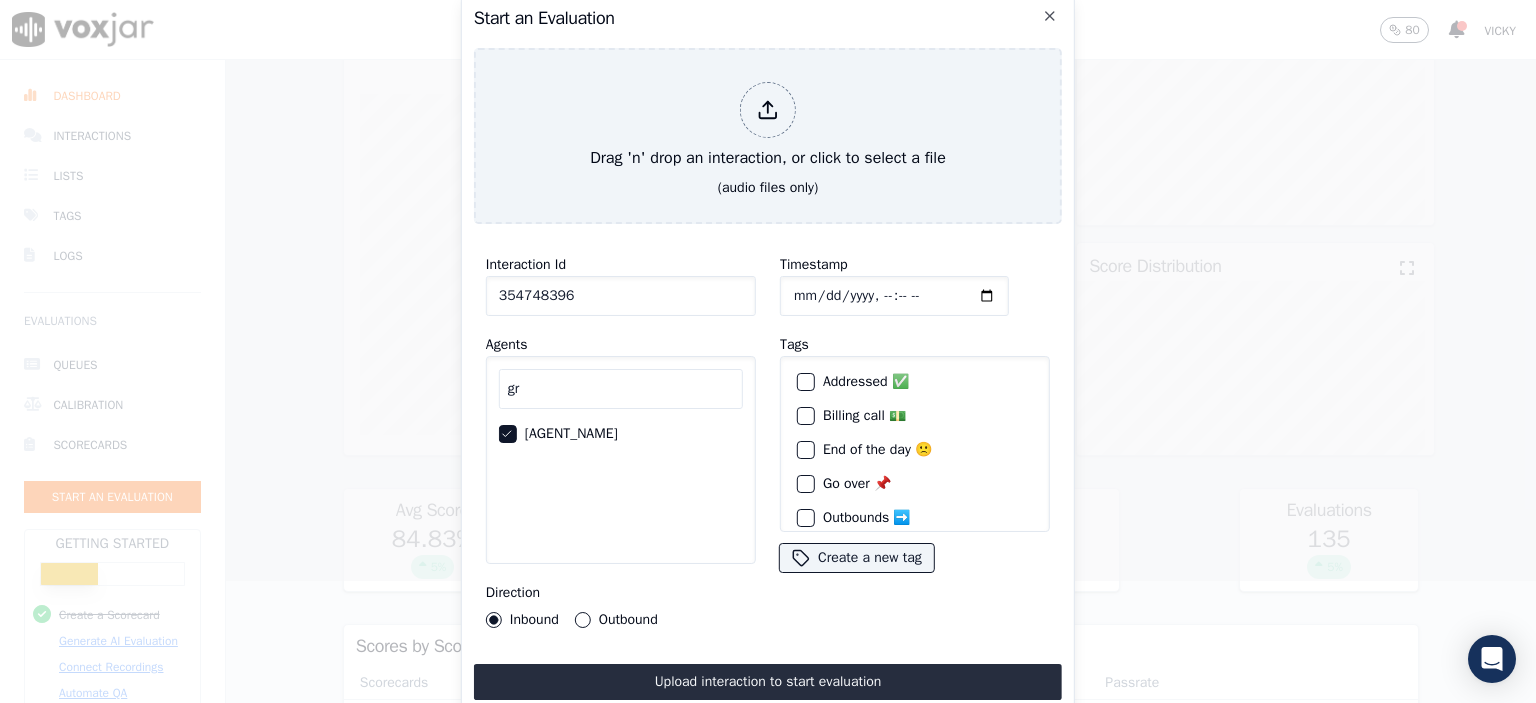 scroll, scrollTop: 56, scrollLeft: 0, axis: vertical 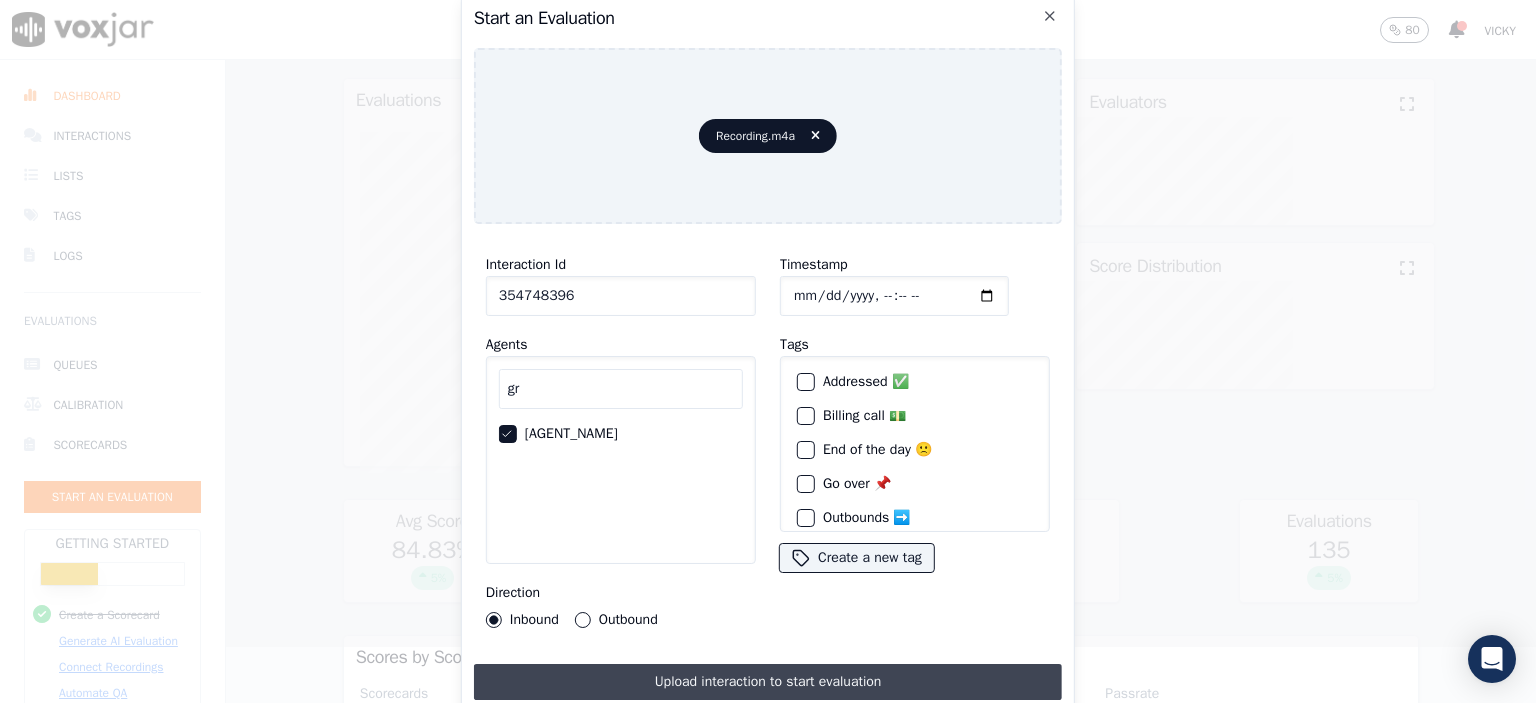 click on "Upload interaction to start evaluation" at bounding box center [768, 682] 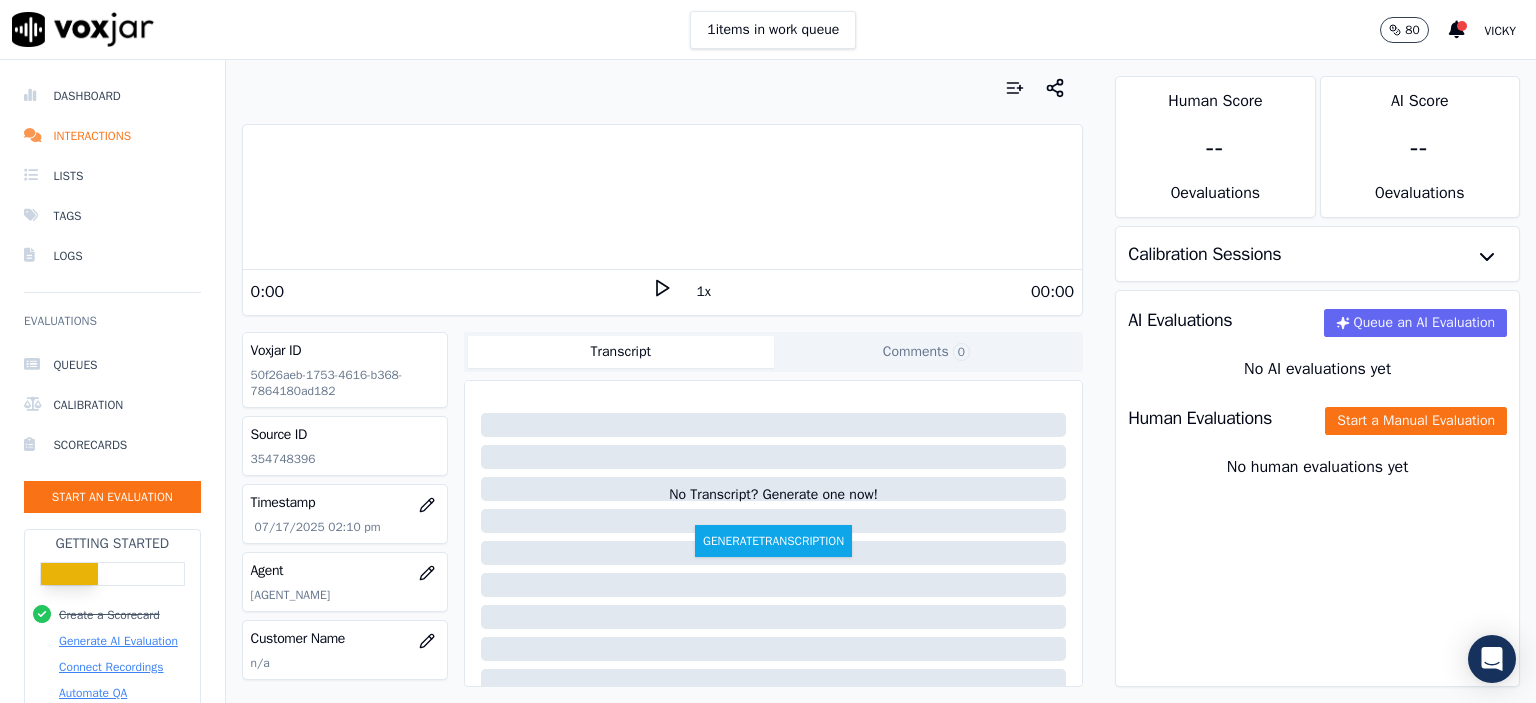 scroll, scrollTop: 0, scrollLeft: 0, axis: both 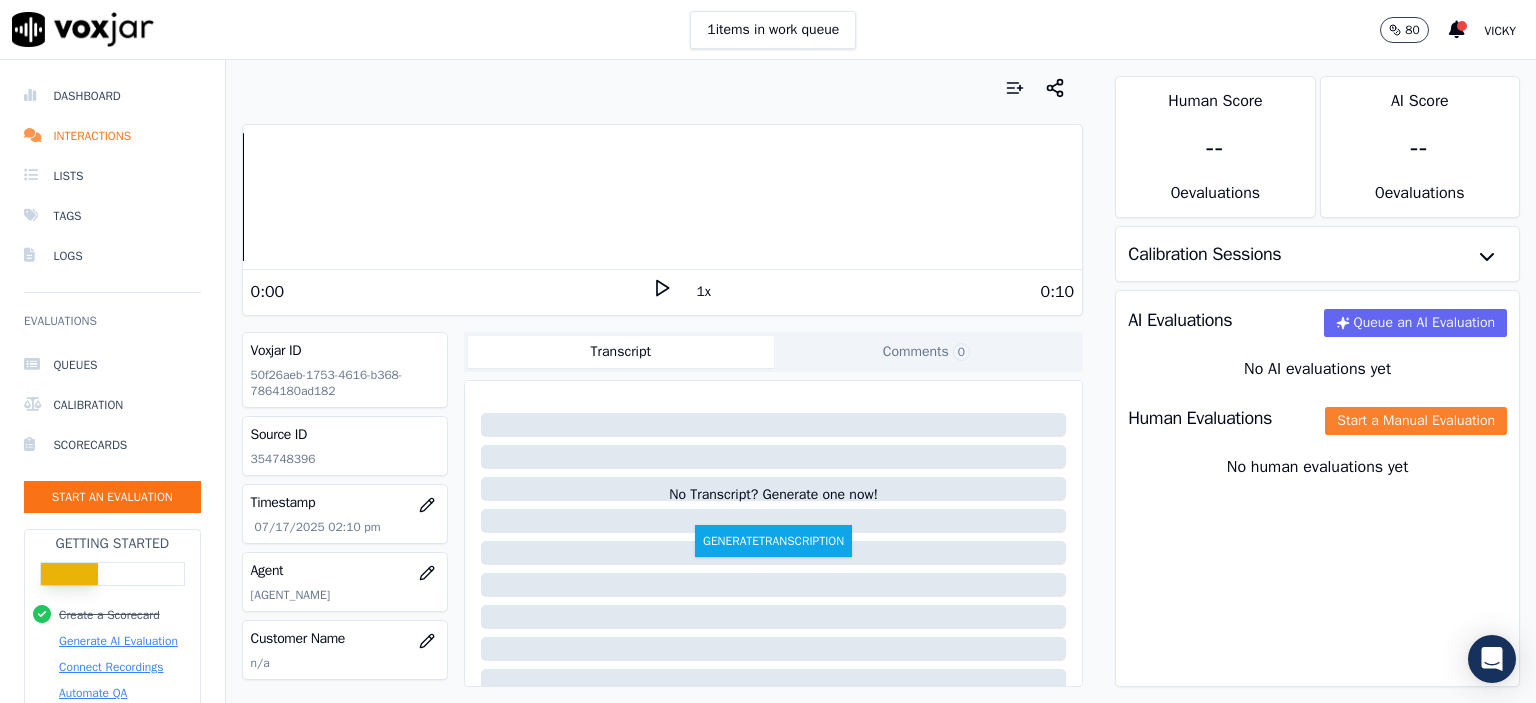 click on "Start a Manual Evaluation" 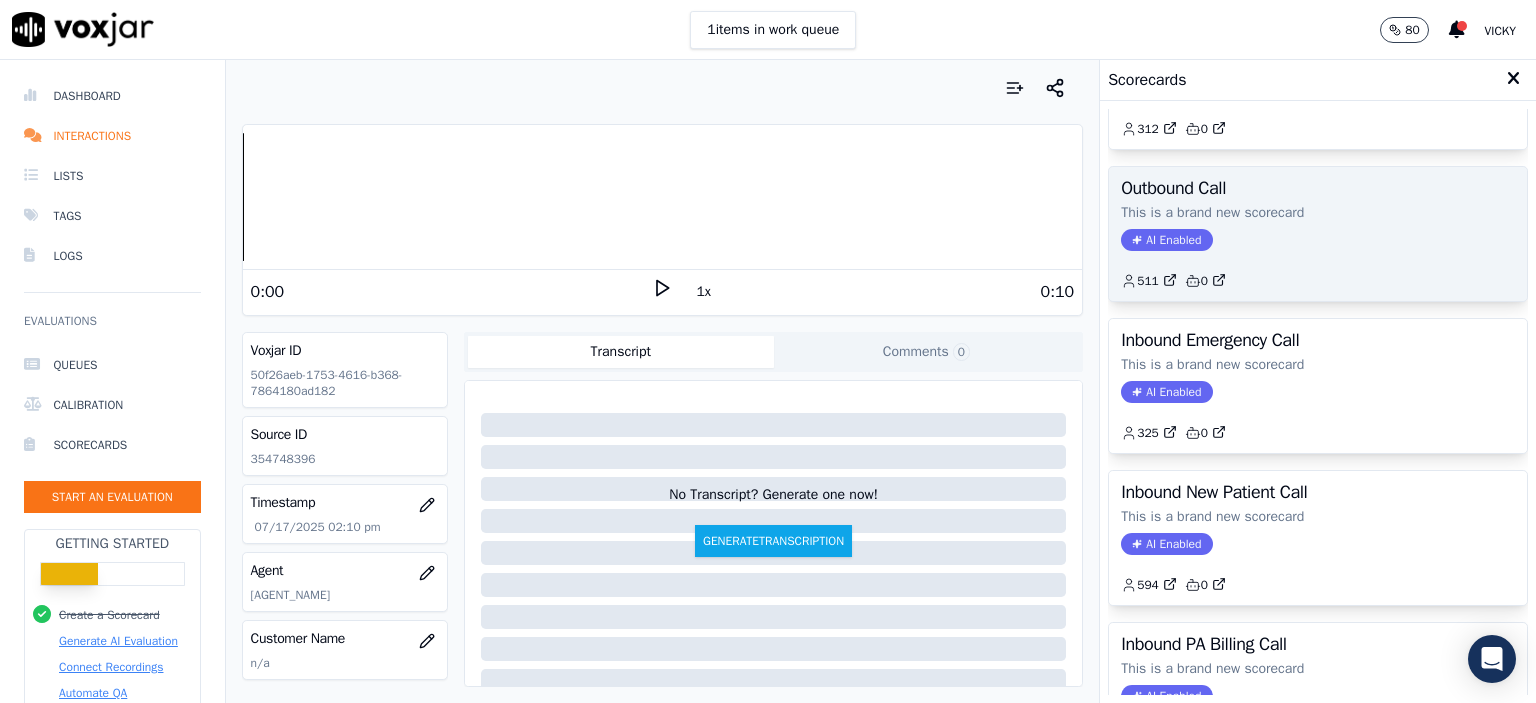 scroll, scrollTop: 300, scrollLeft: 0, axis: vertical 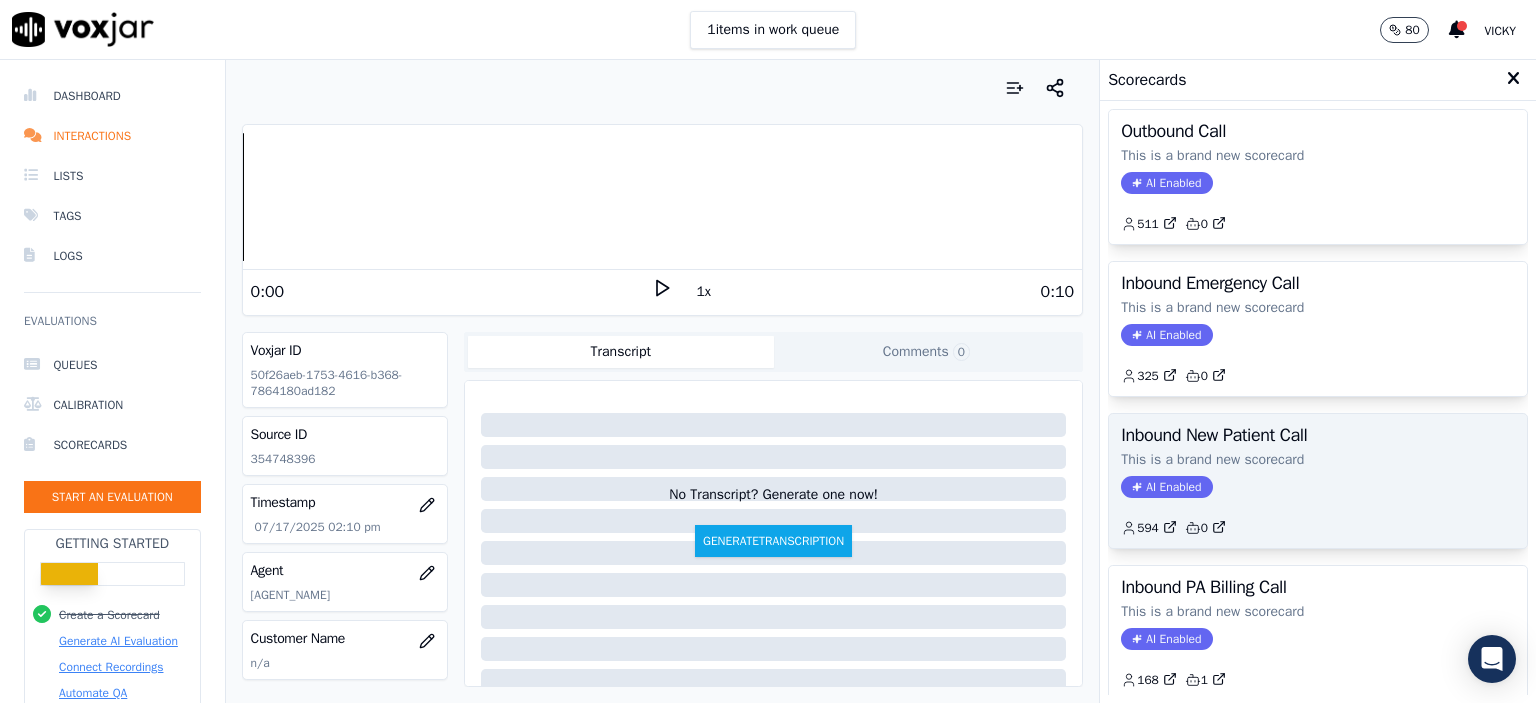 click on "This is a brand new scorecard" 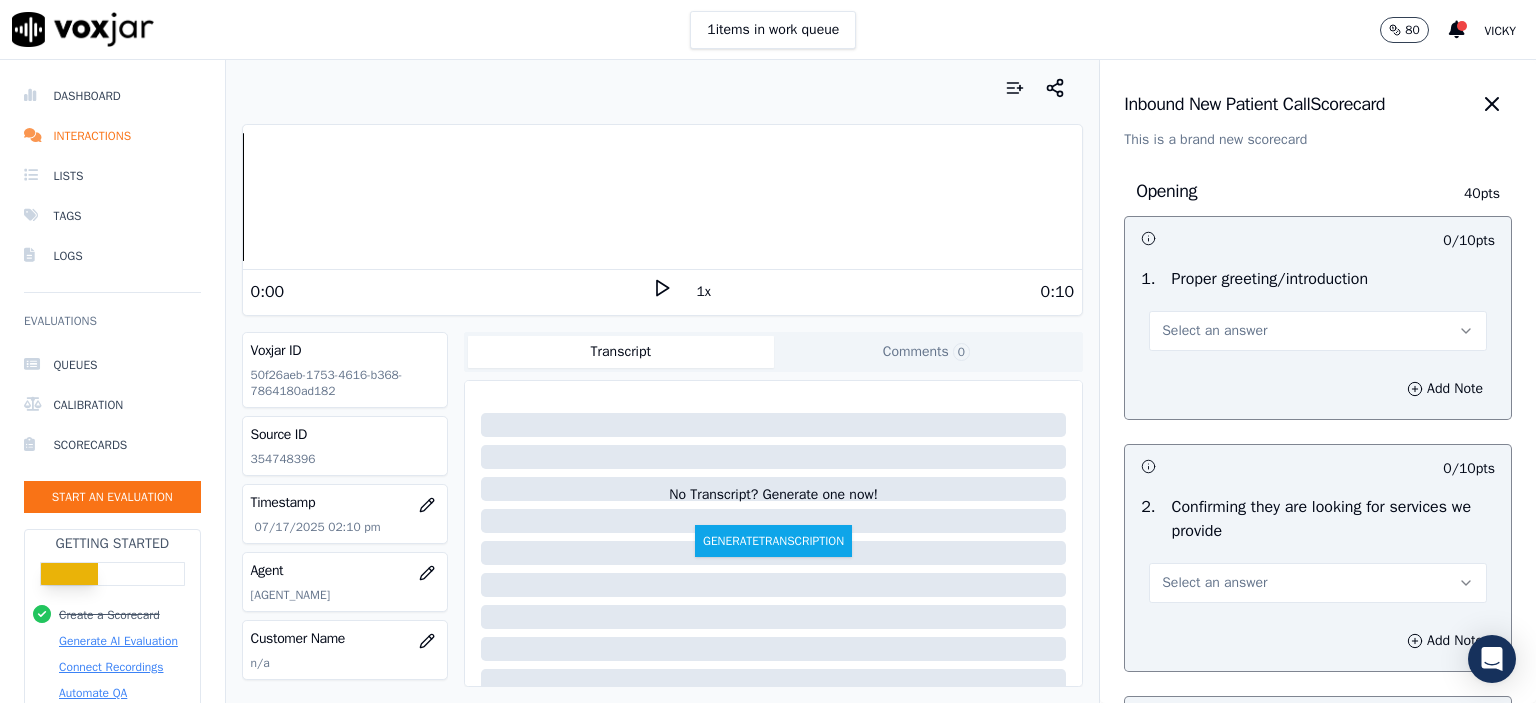 click on "Select an answer" at bounding box center (1214, 331) 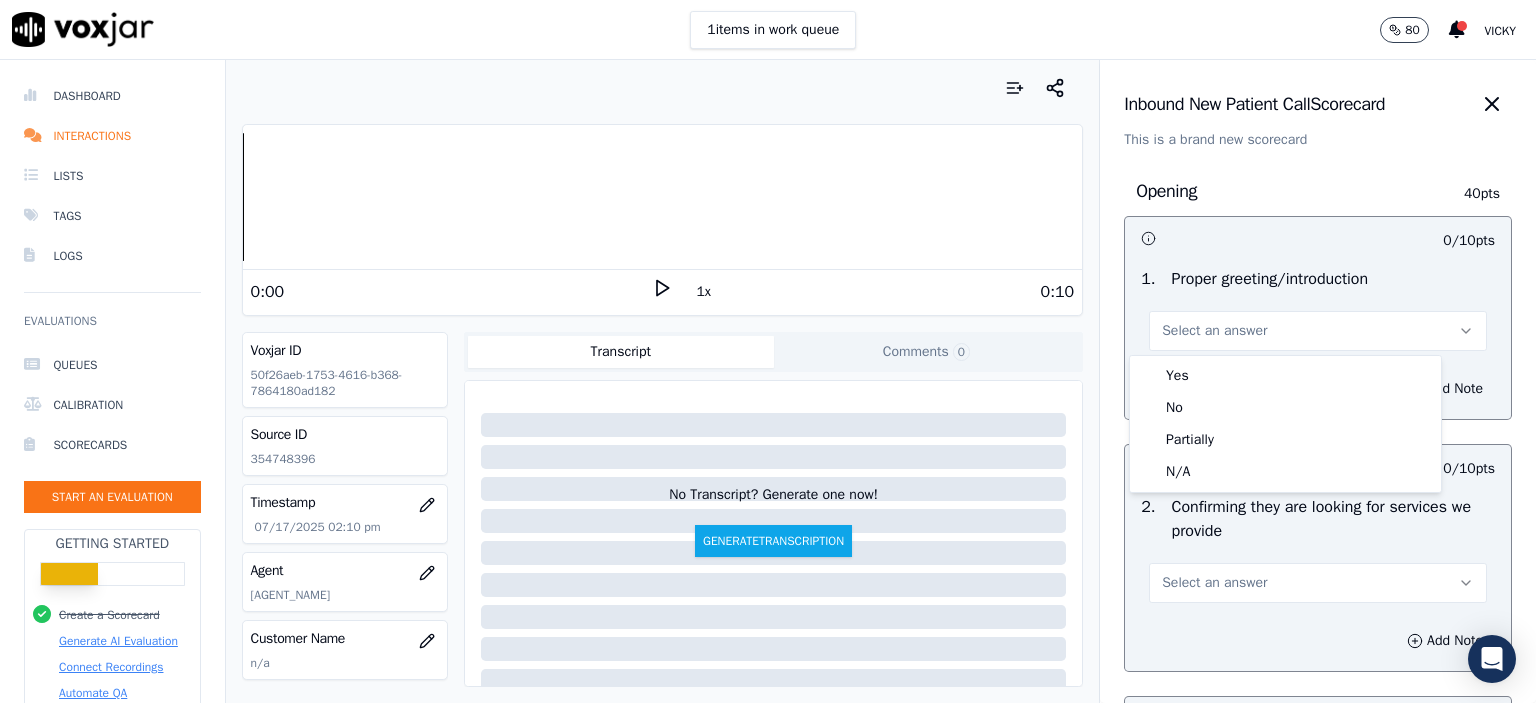 click on "Yes" at bounding box center [1285, 376] 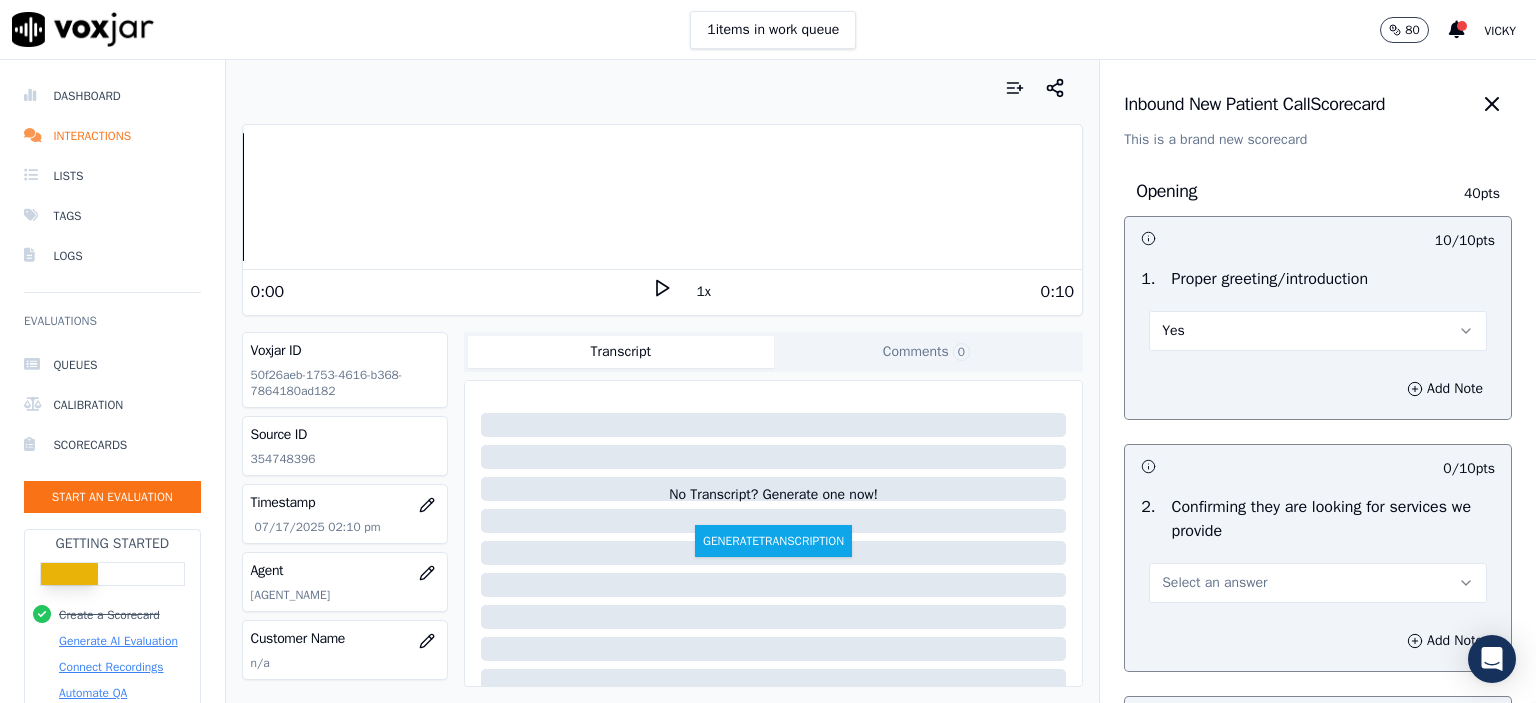 click on "Select an answer" at bounding box center [1318, 583] 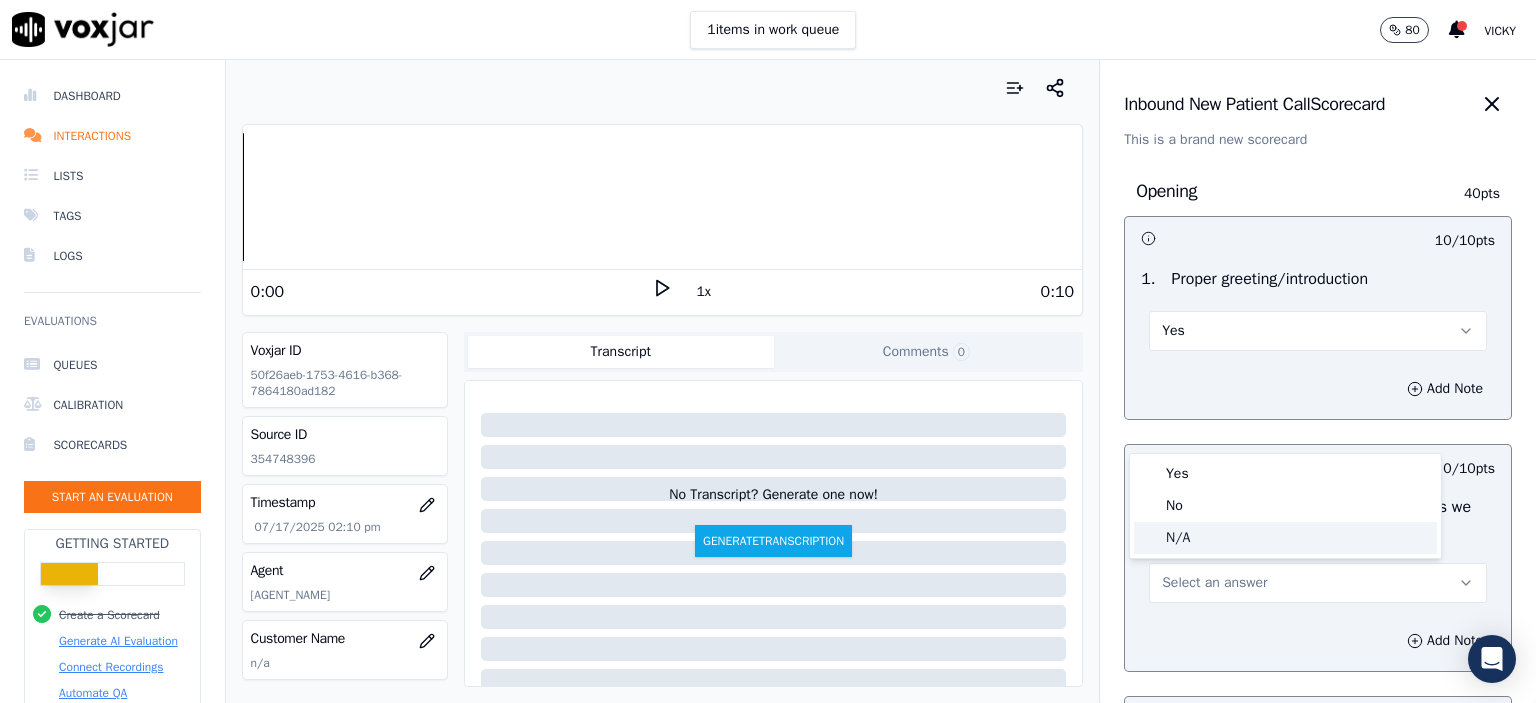 click on "N/A" 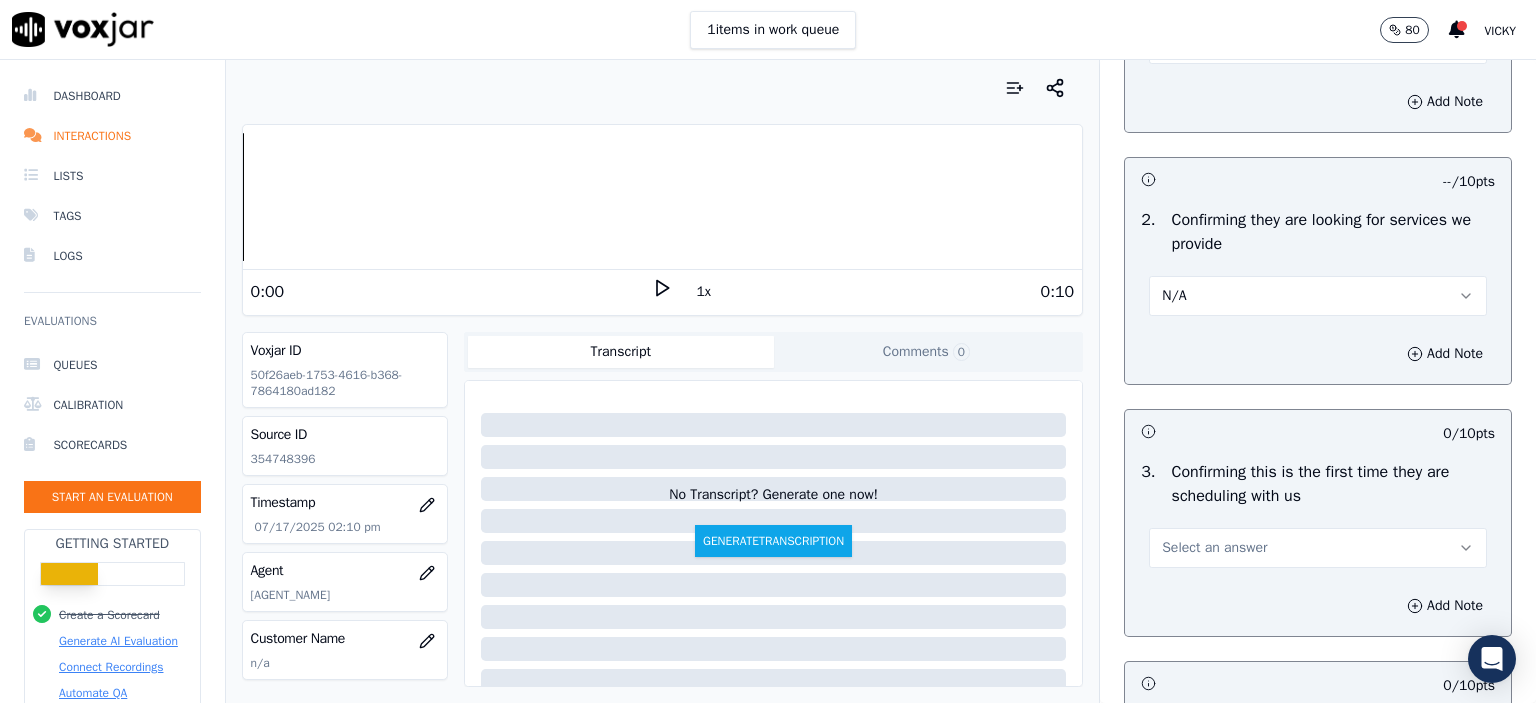 scroll, scrollTop: 300, scrollLeft: 0, axis: vertical 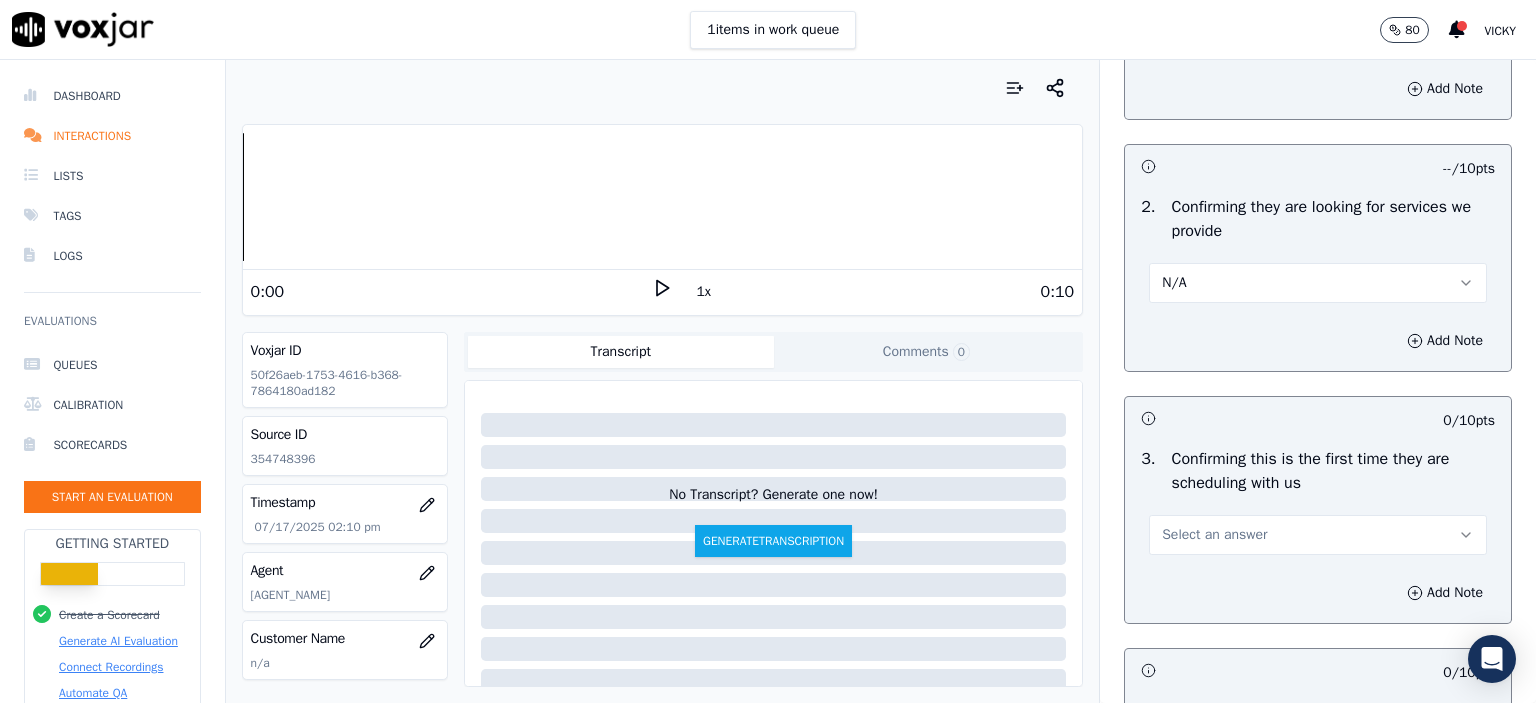 click on "Select an answer" at bounding box center [1318, 535] 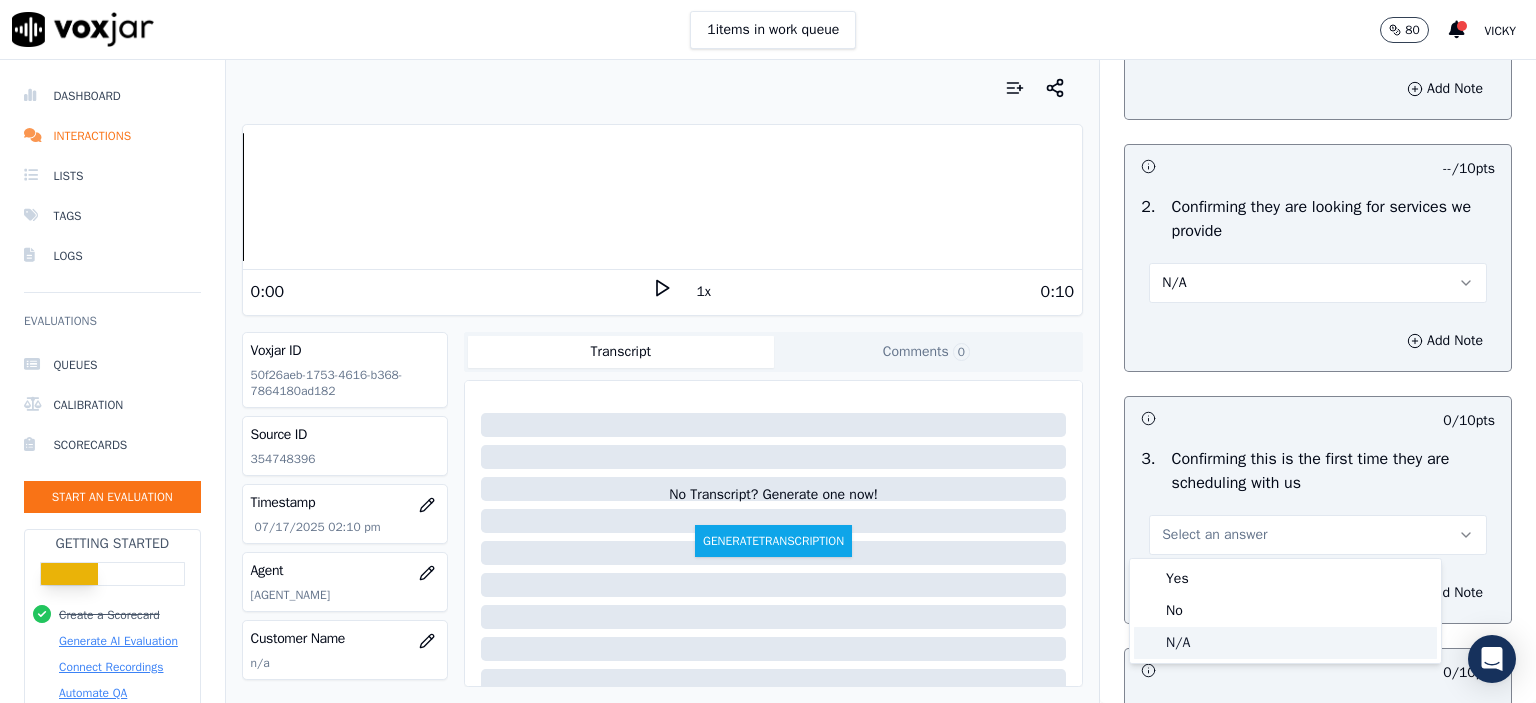 click on "N/A" 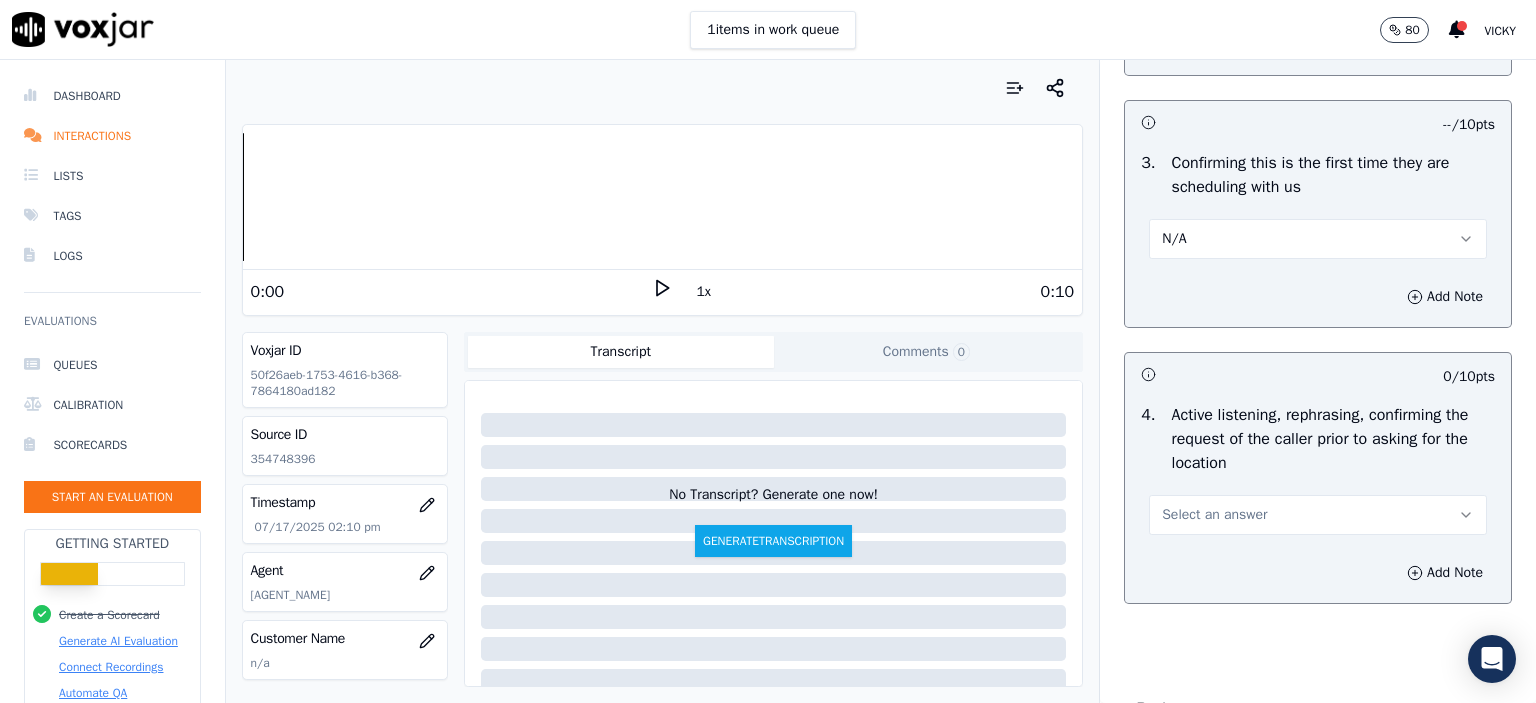 scroll, scrollTop: 600, scrollLeft: 0, axis: vertical 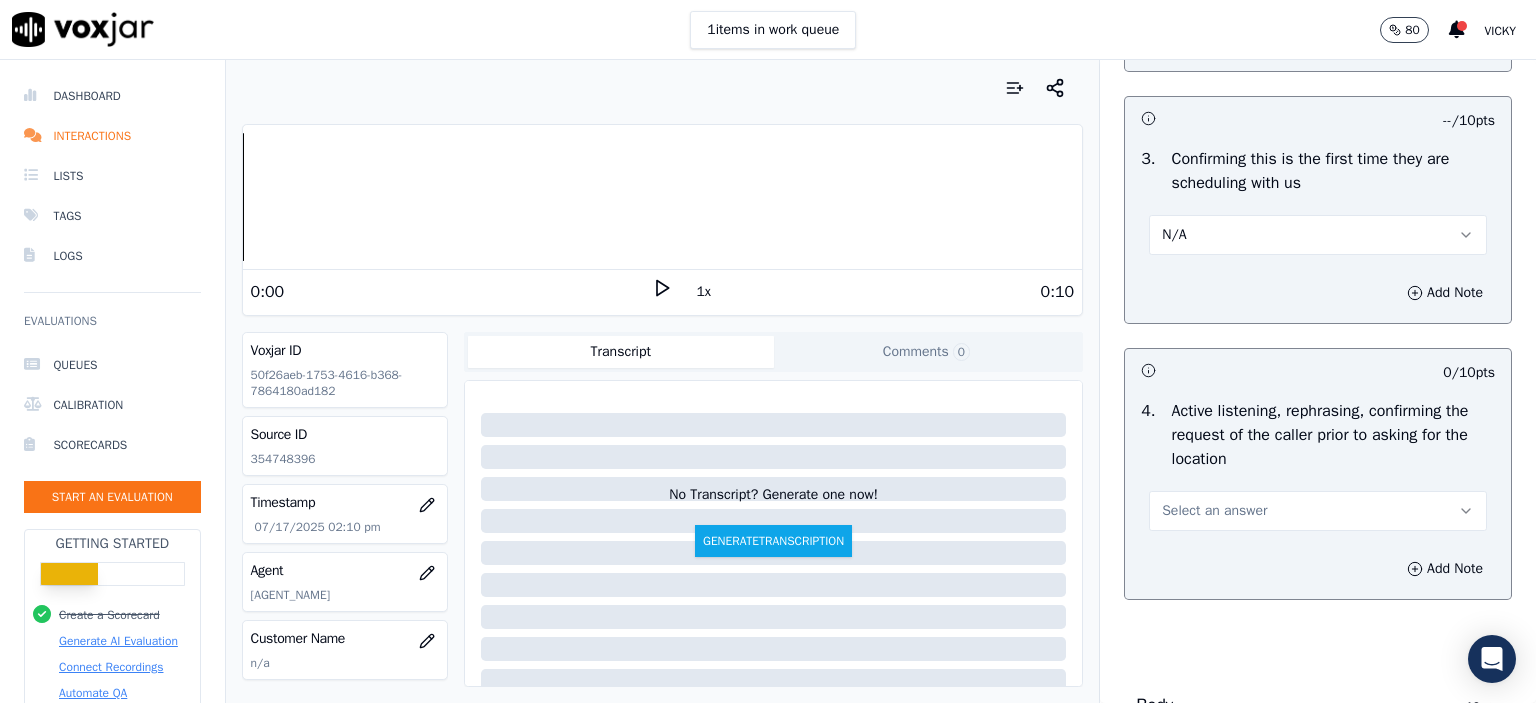 click on "Select an answer" at bounding box center [1318, 511] 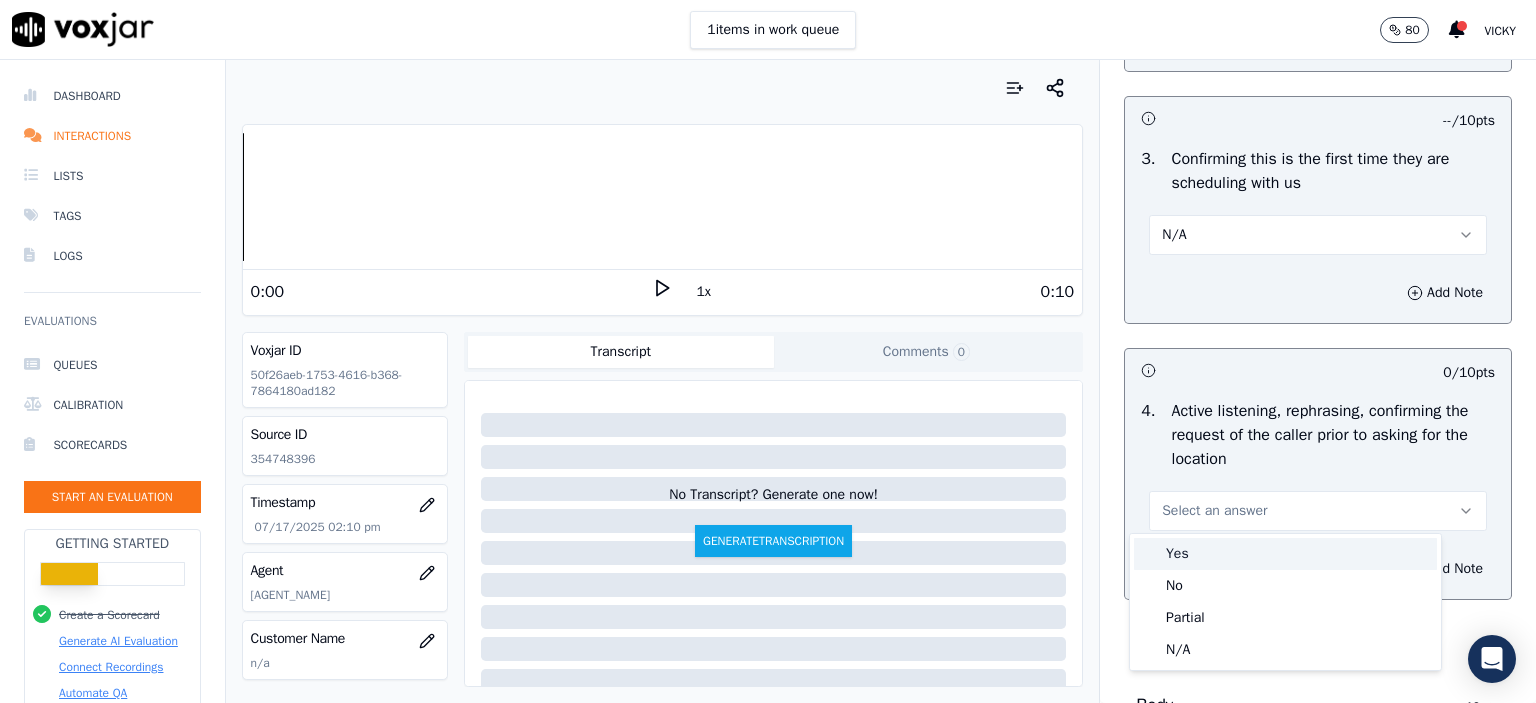 click on "Yes" at bounding box center (1285, 554) 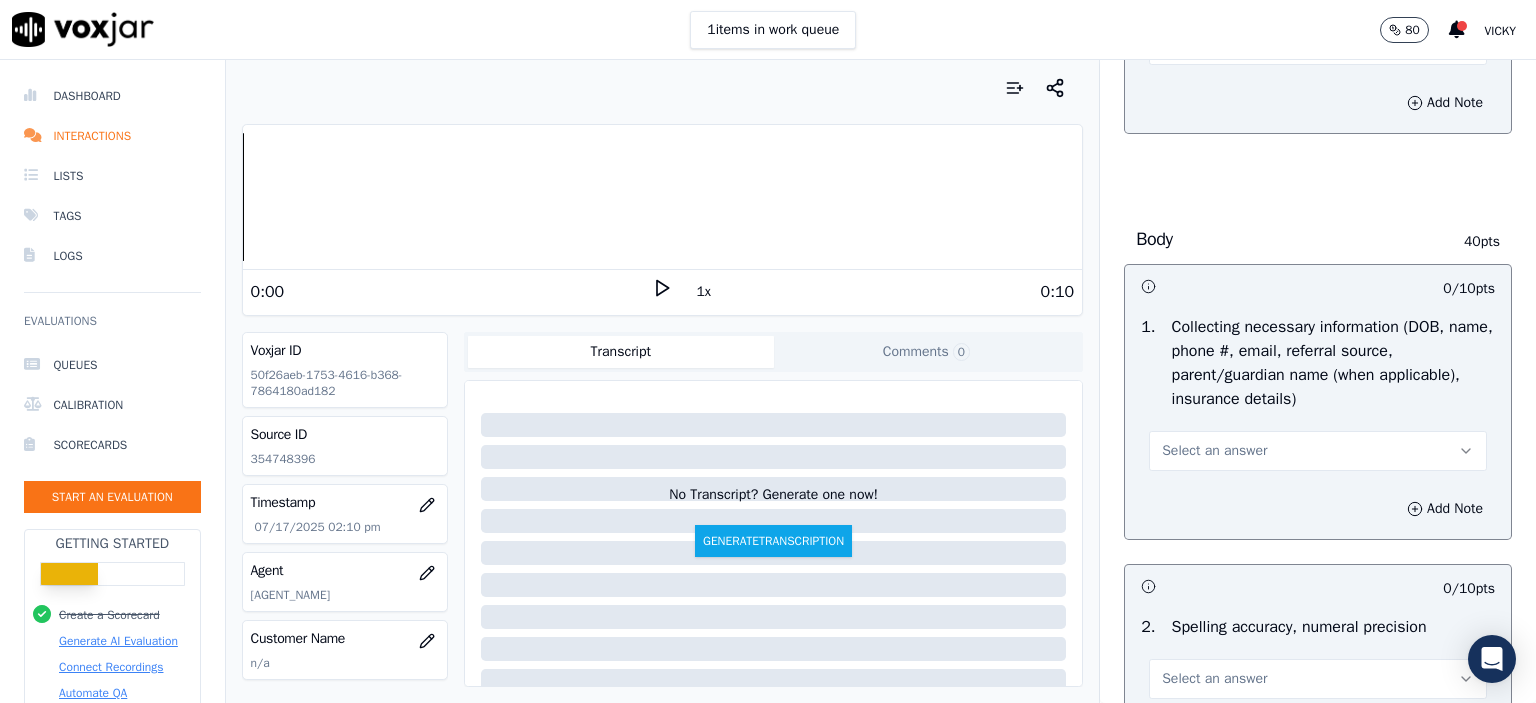 scroll, scrollTop: 1100, scrollLeft: 0, axis: vertical 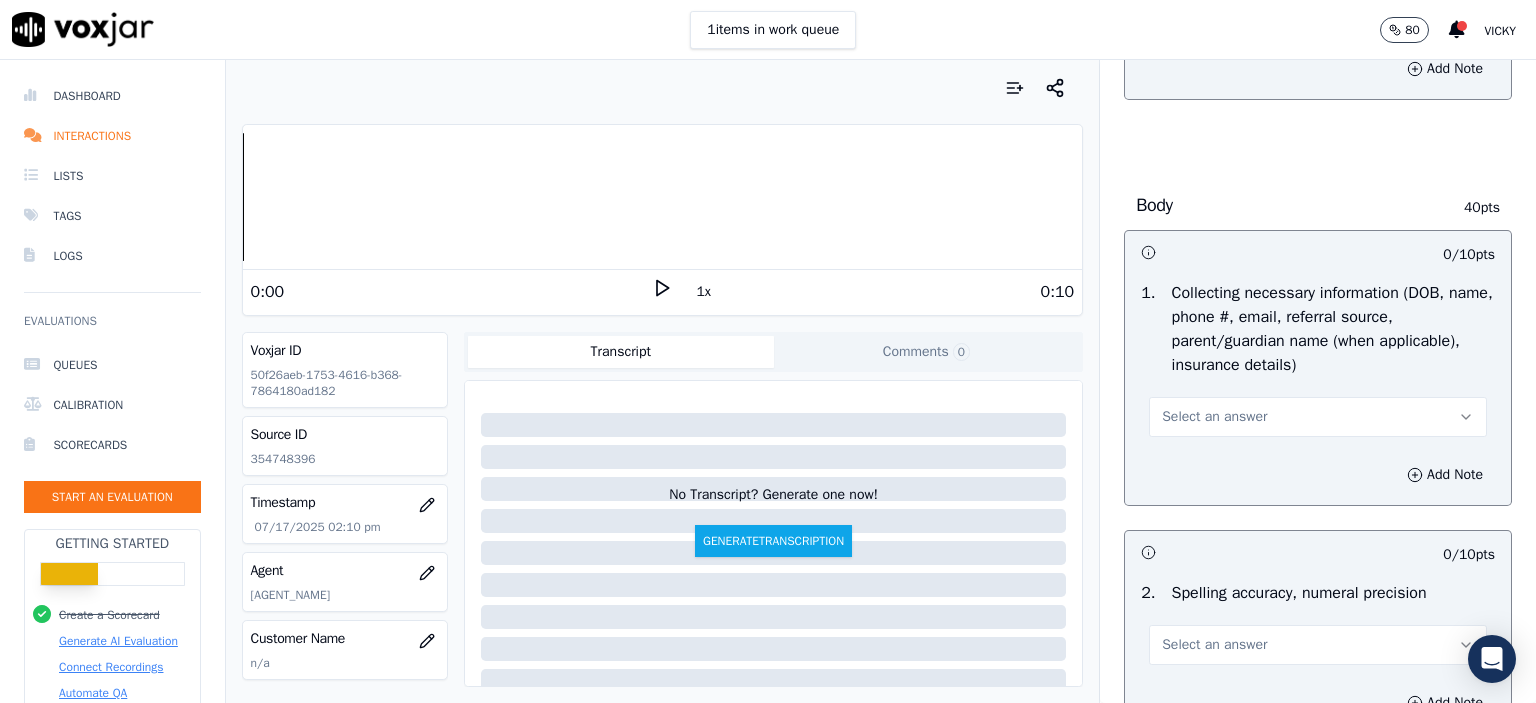 click on "Select an answer" at bounding box center (1318, 417) 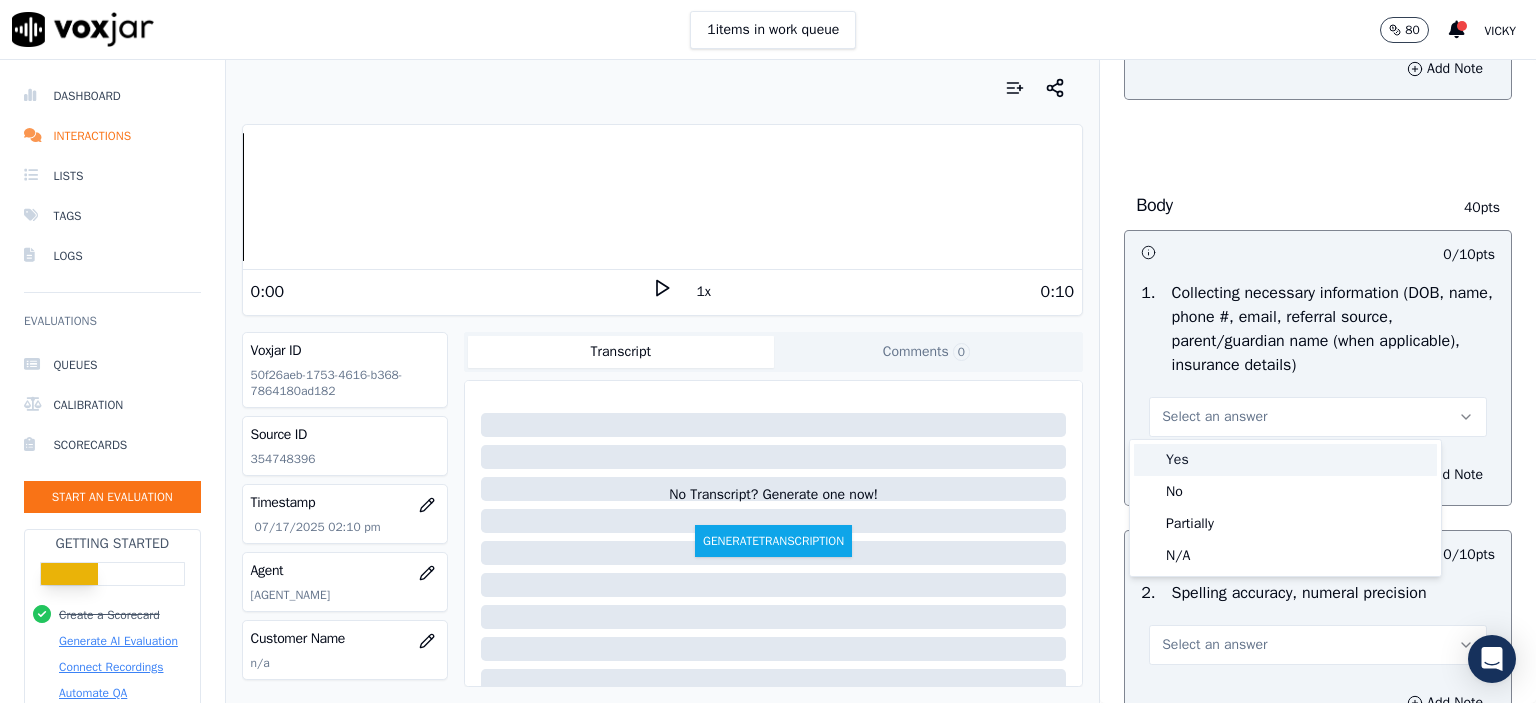 click on "Yes" at bounding box center (1285, 460) 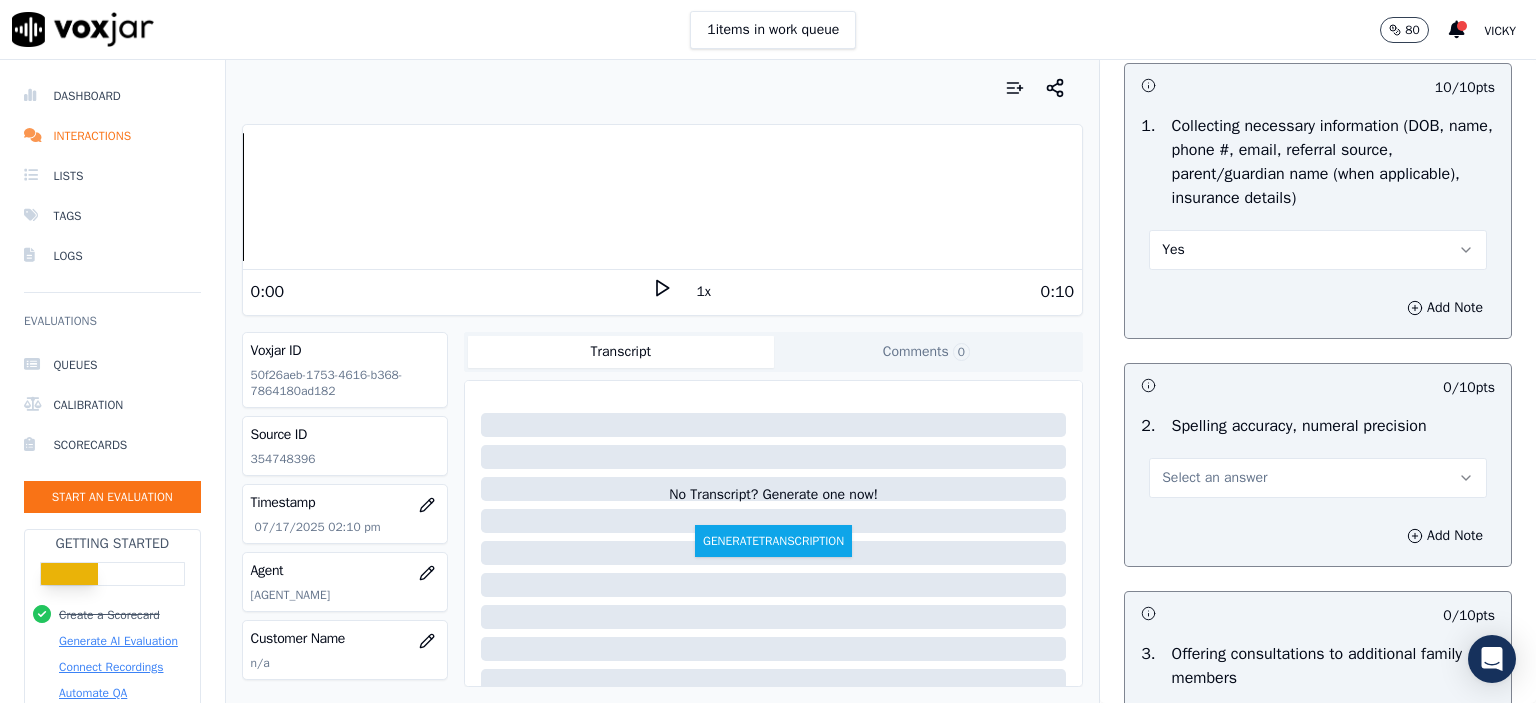 scroll, scrollTop: 1300, scrollLeft: 0, axis: vertical 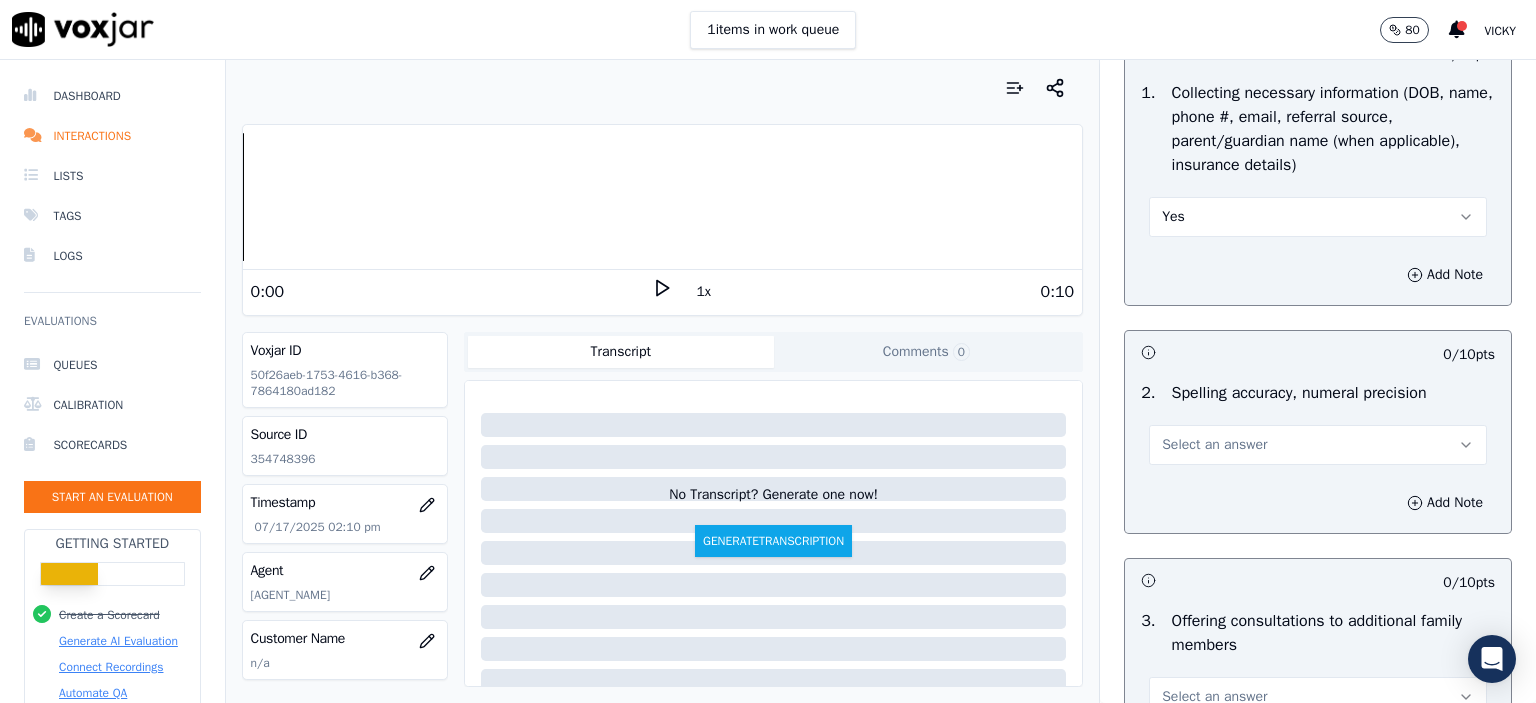 click on "Select an answer" at bounding box center (1318, 445) 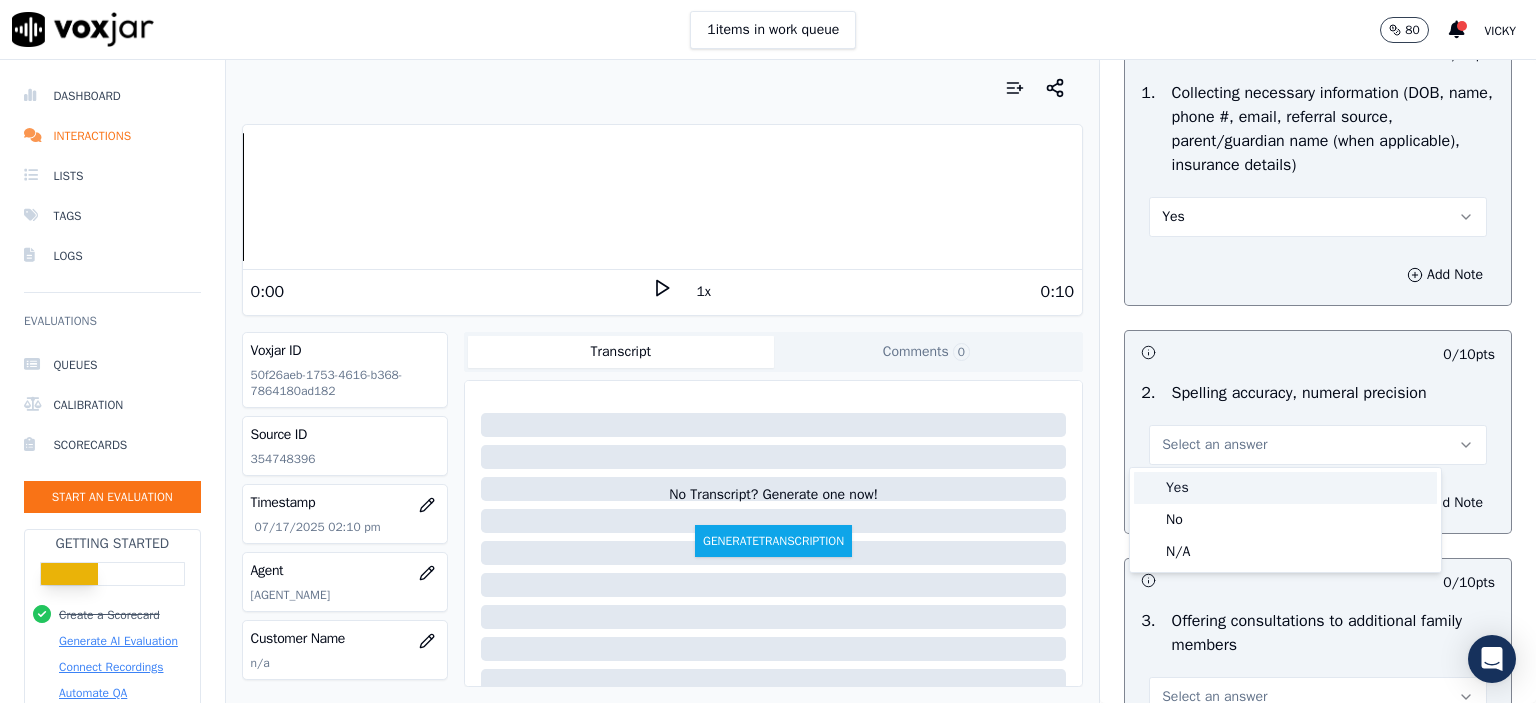 click on "Yes" at bounding box center (1285, 488) 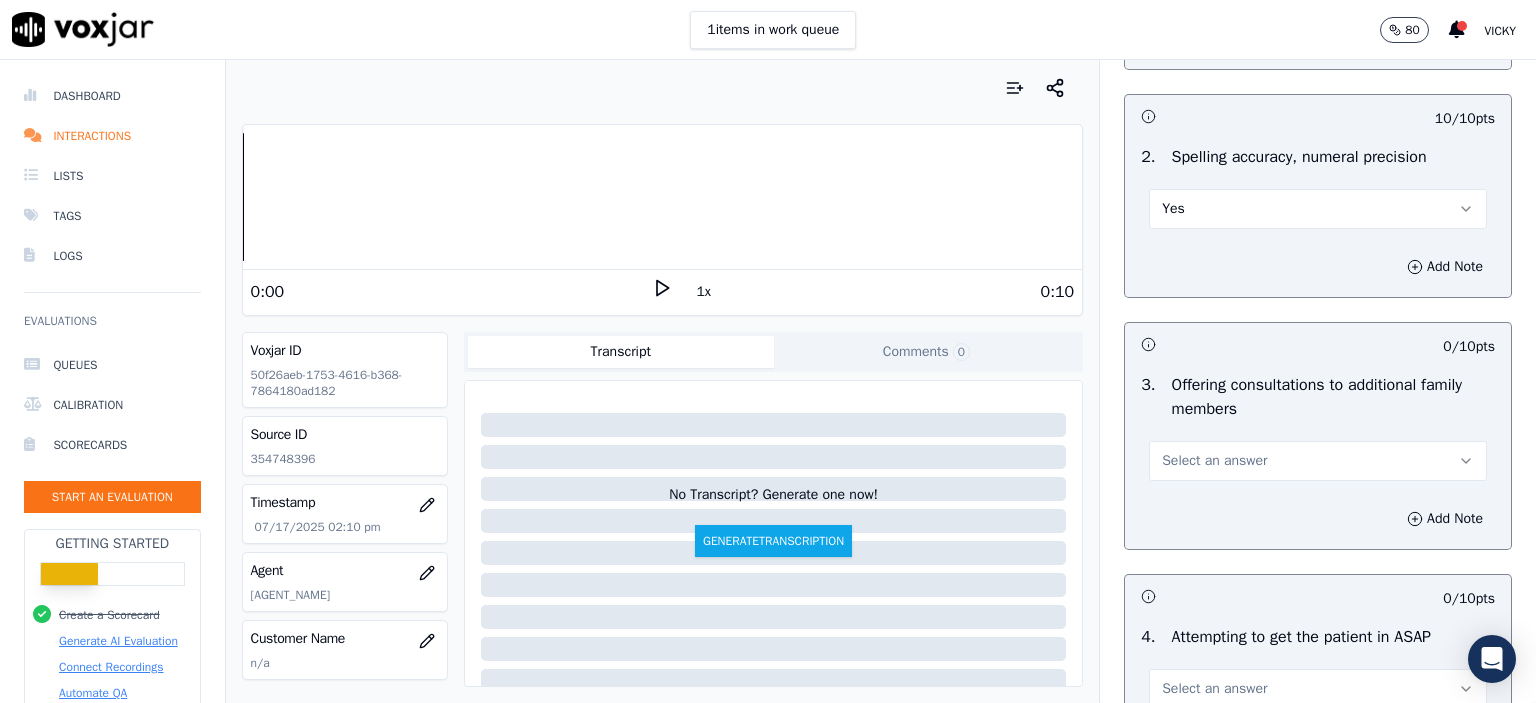 scroll, scrollTop: 1600, scrollLeft: 0, axis: vertical 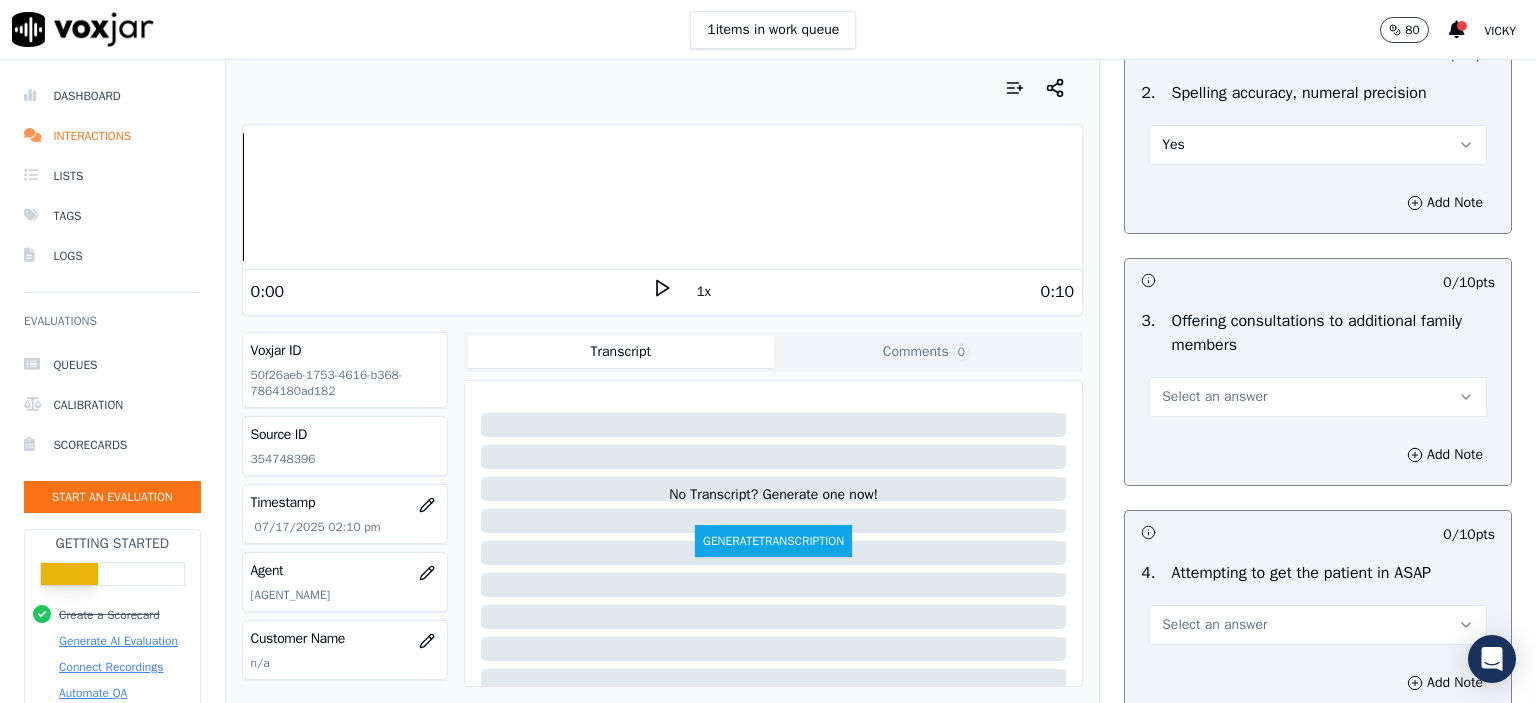 click on "Select an answer" at bounding box center (1318, 397) 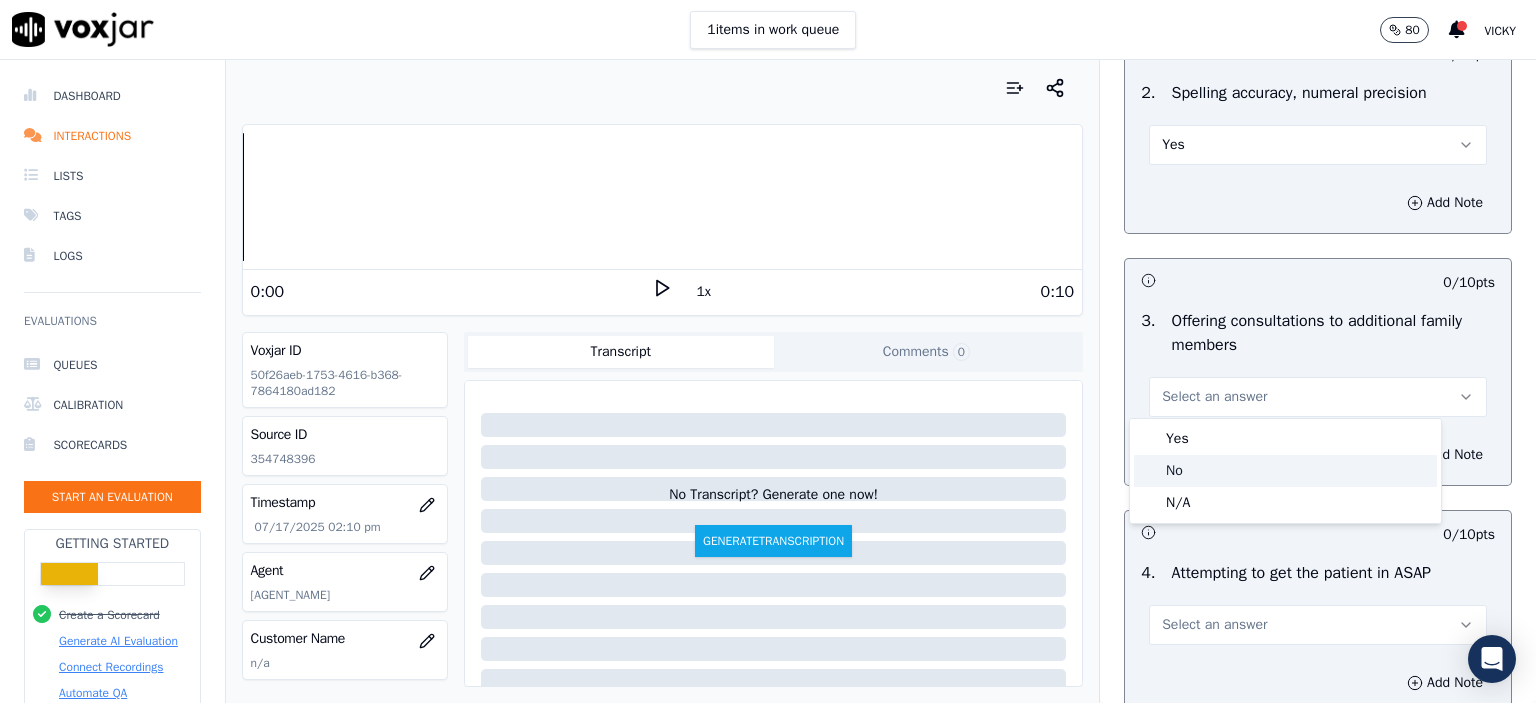 click on "No" 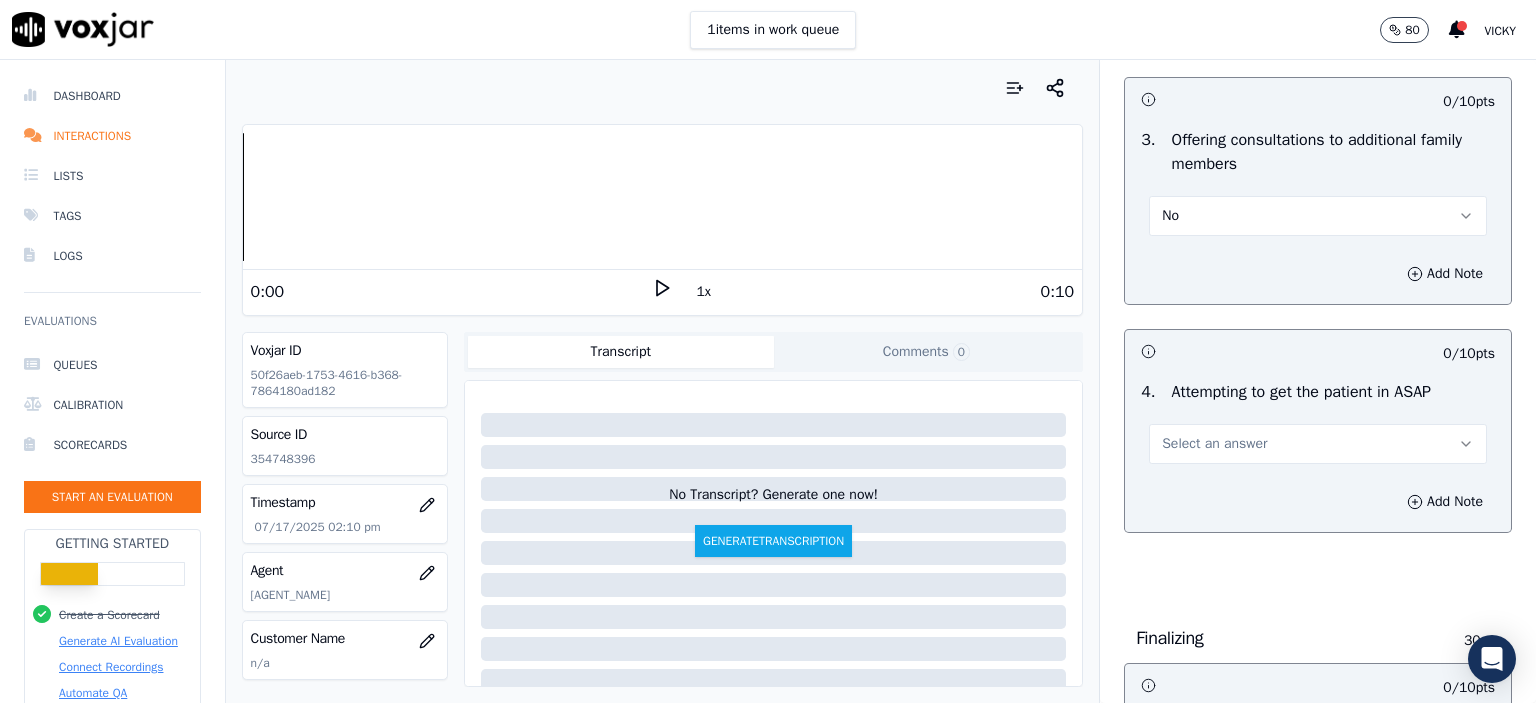scroll, scrollTop: 1800, scrollLeft: 0, axis: vertical 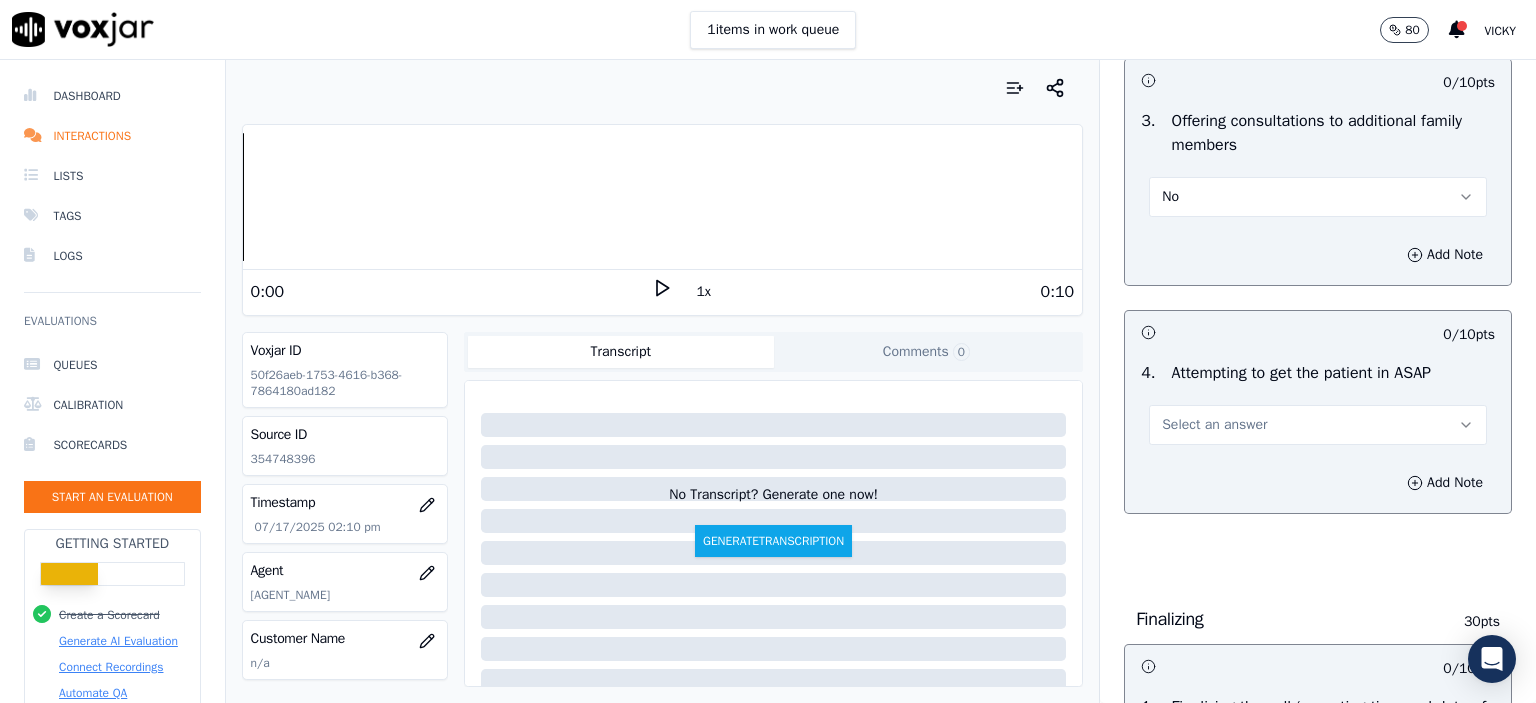 click on "Select an answer" at bounding box center (1318, 425) 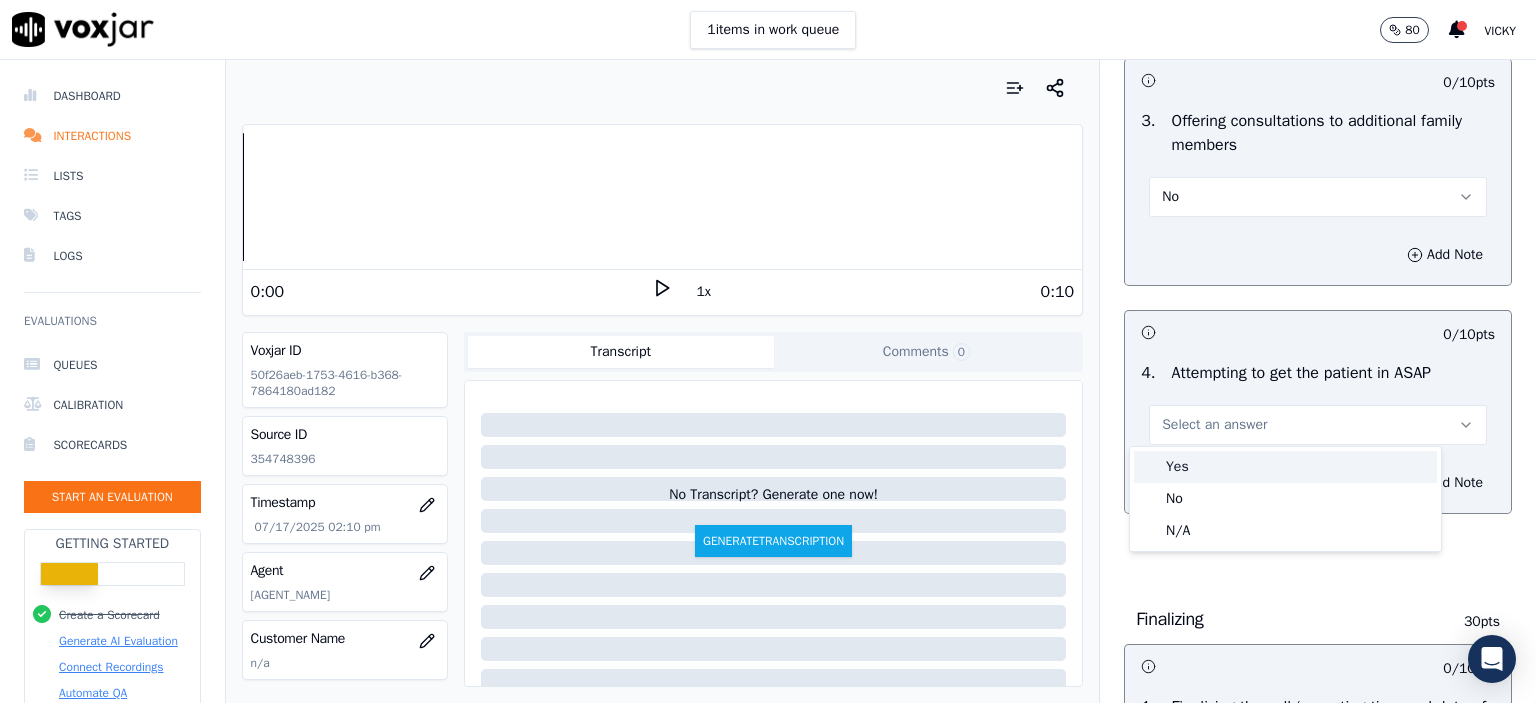 click on "Yes" at bounding box center (1285, 467) 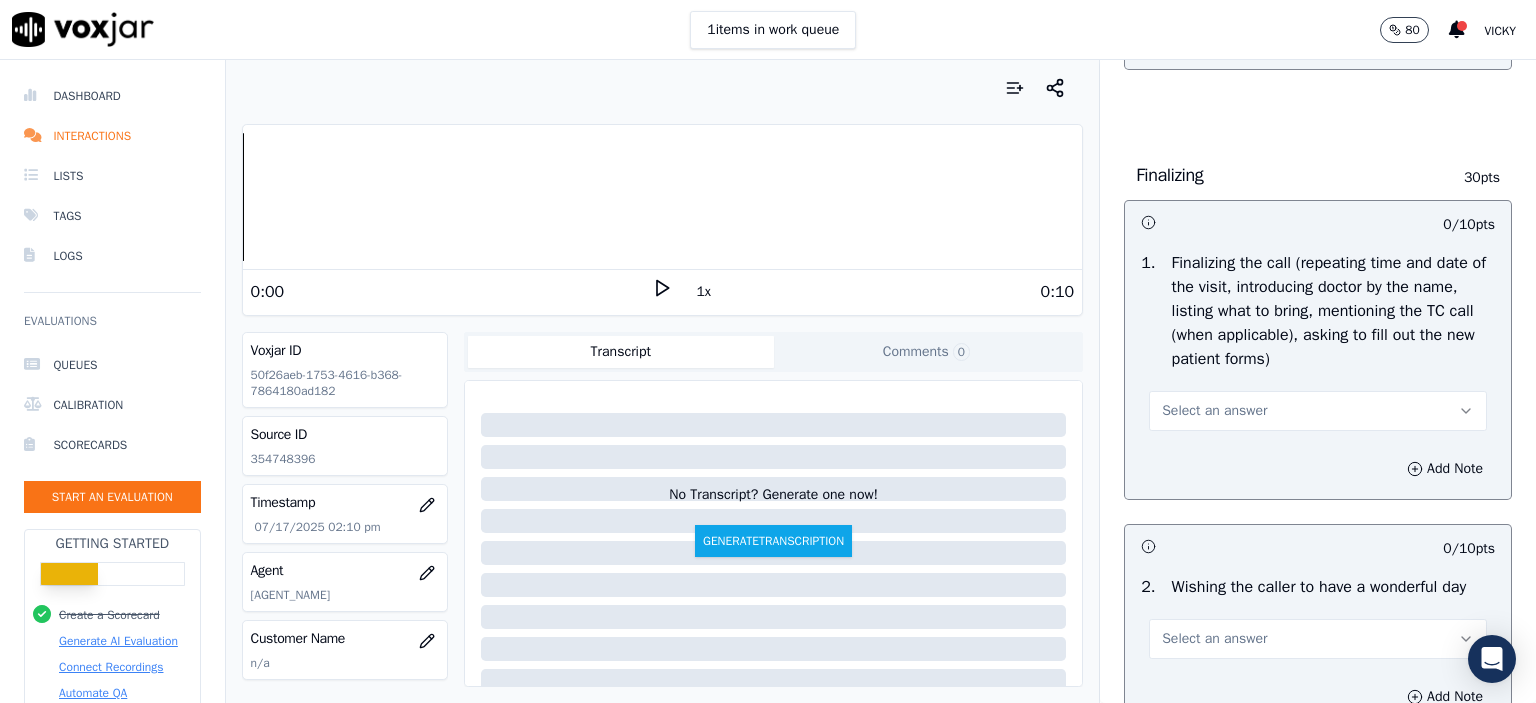 scroll, scrollTop: 2300, scrollLeft: 0, axis: vertical 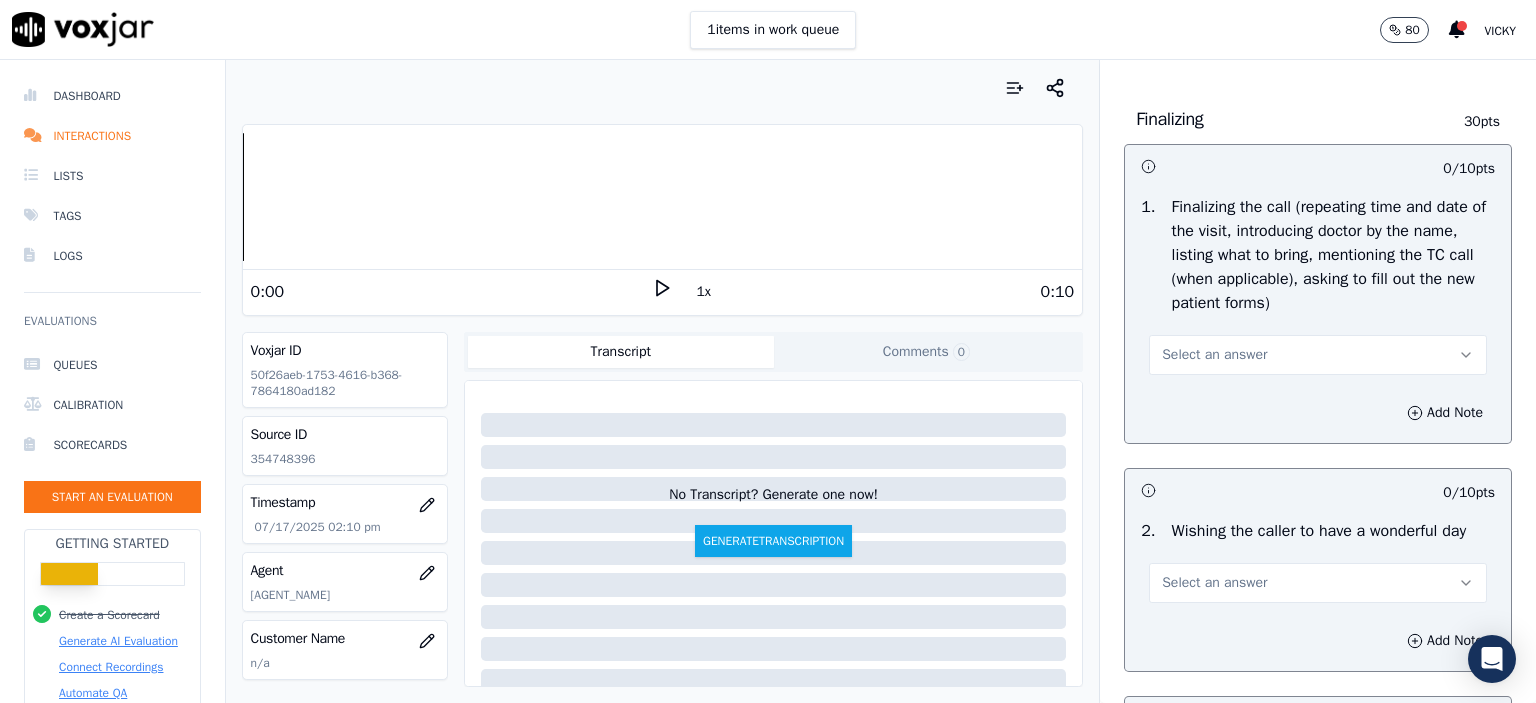 click on "Select an answer" at bounding box center [1214, 355] 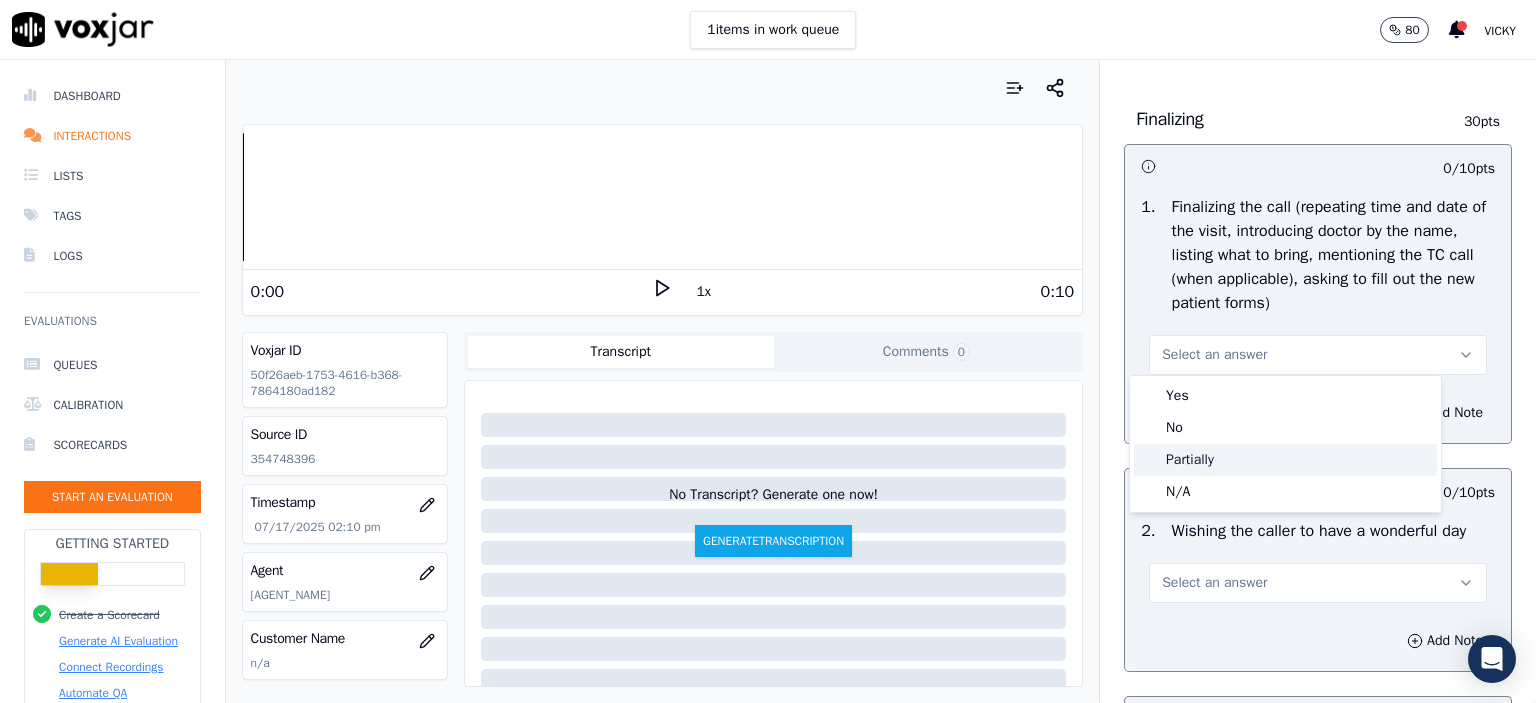 click on "Partially" 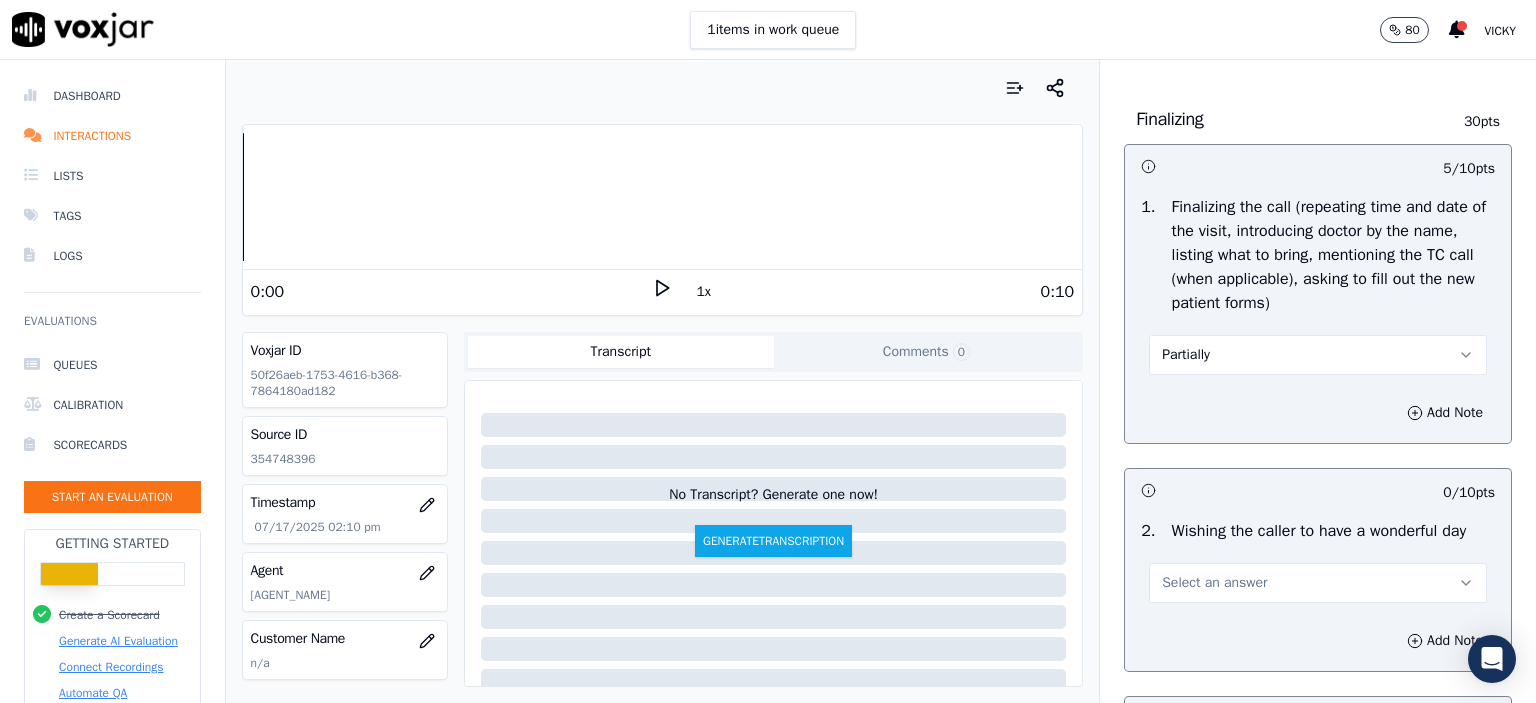 click on "Select an answer" at bounding box center (1318, 583) 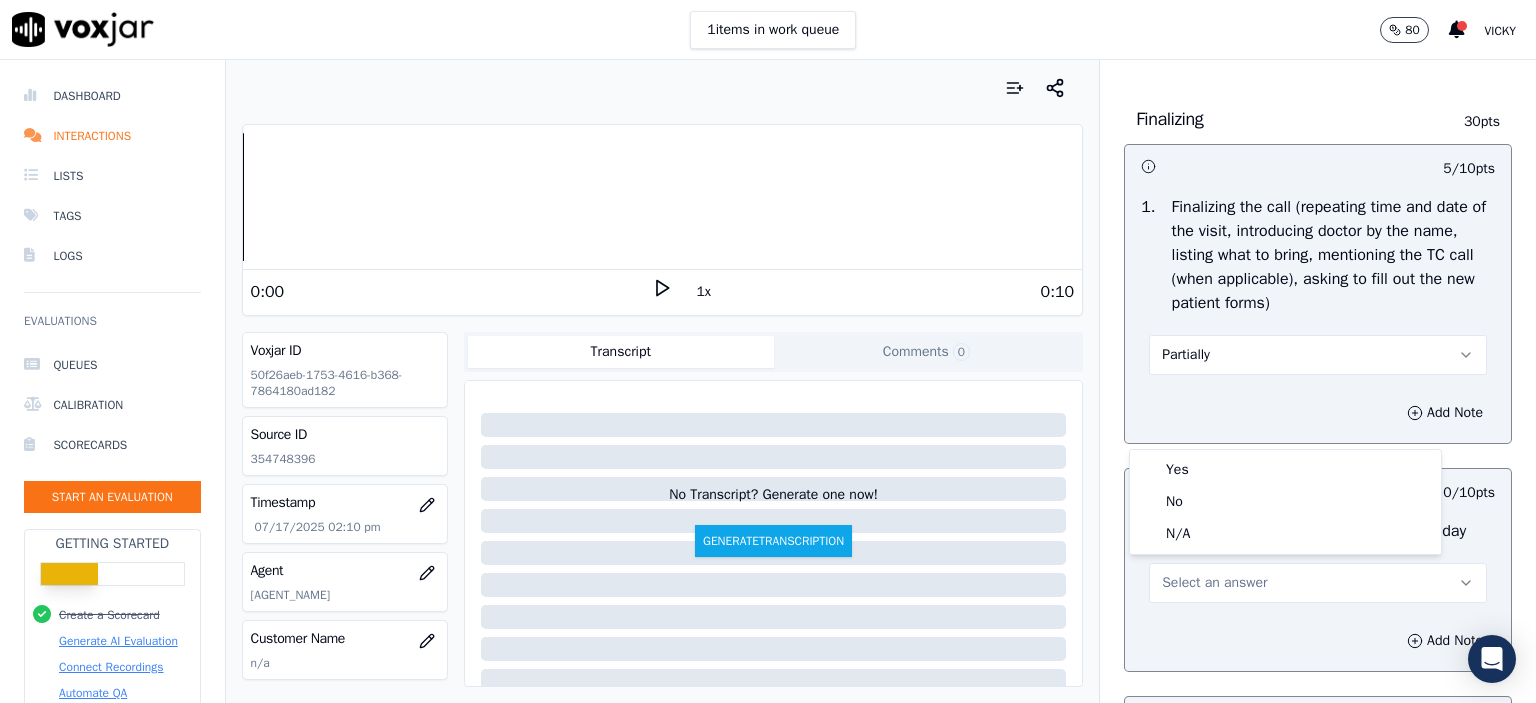 click on "Yes" at bounding box center (1285, 470) 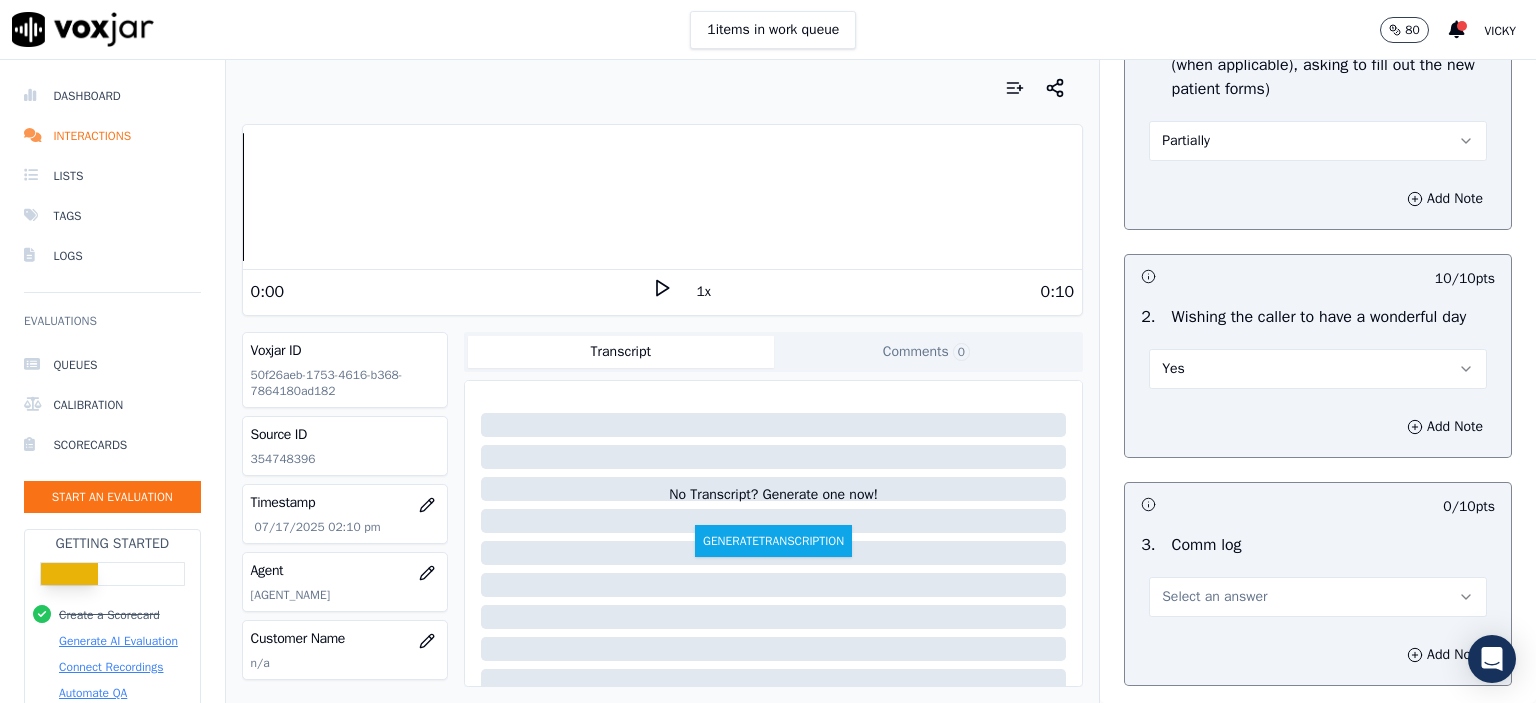 scroll, scrollTop: 2600, scrollLeft: 0, axis: vertical 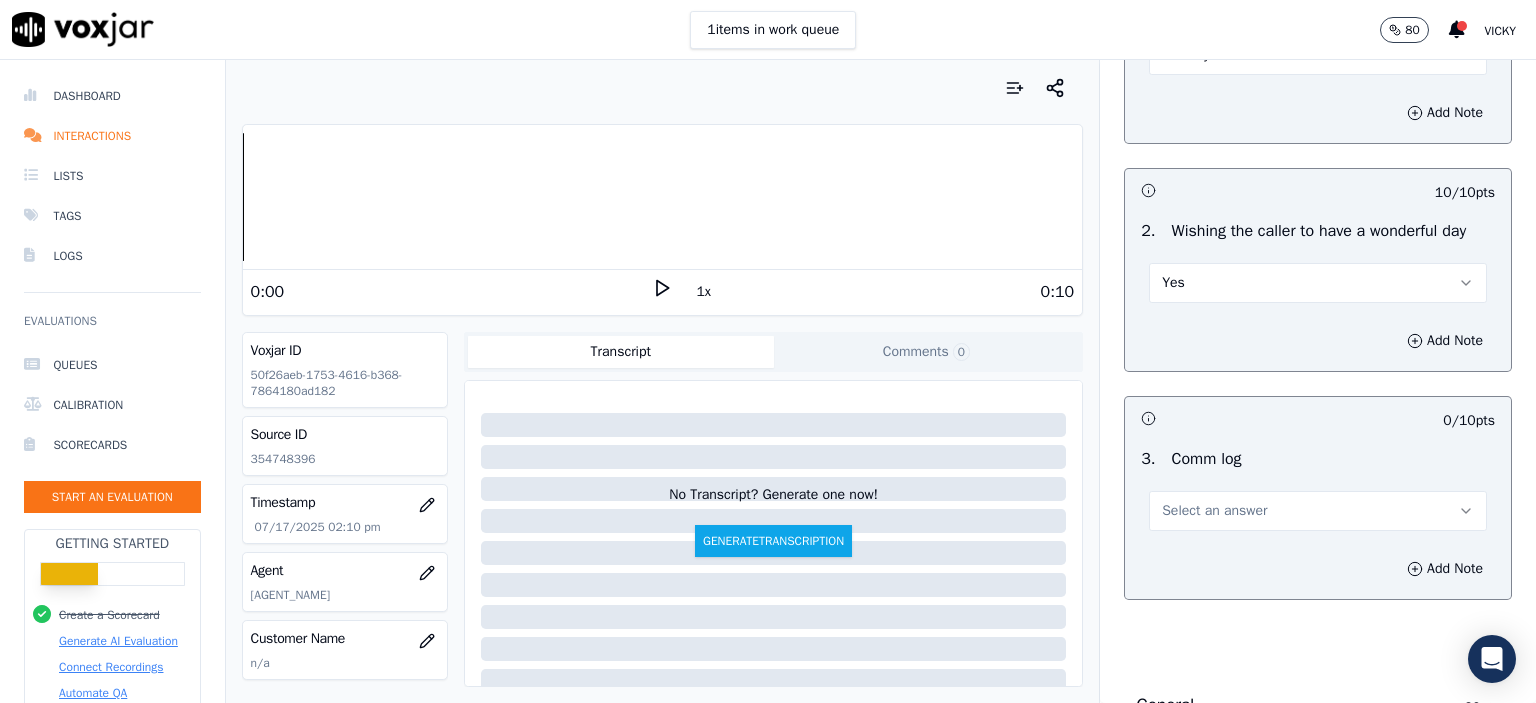 click on "Select an answer" at bounding box center [1318, 511] 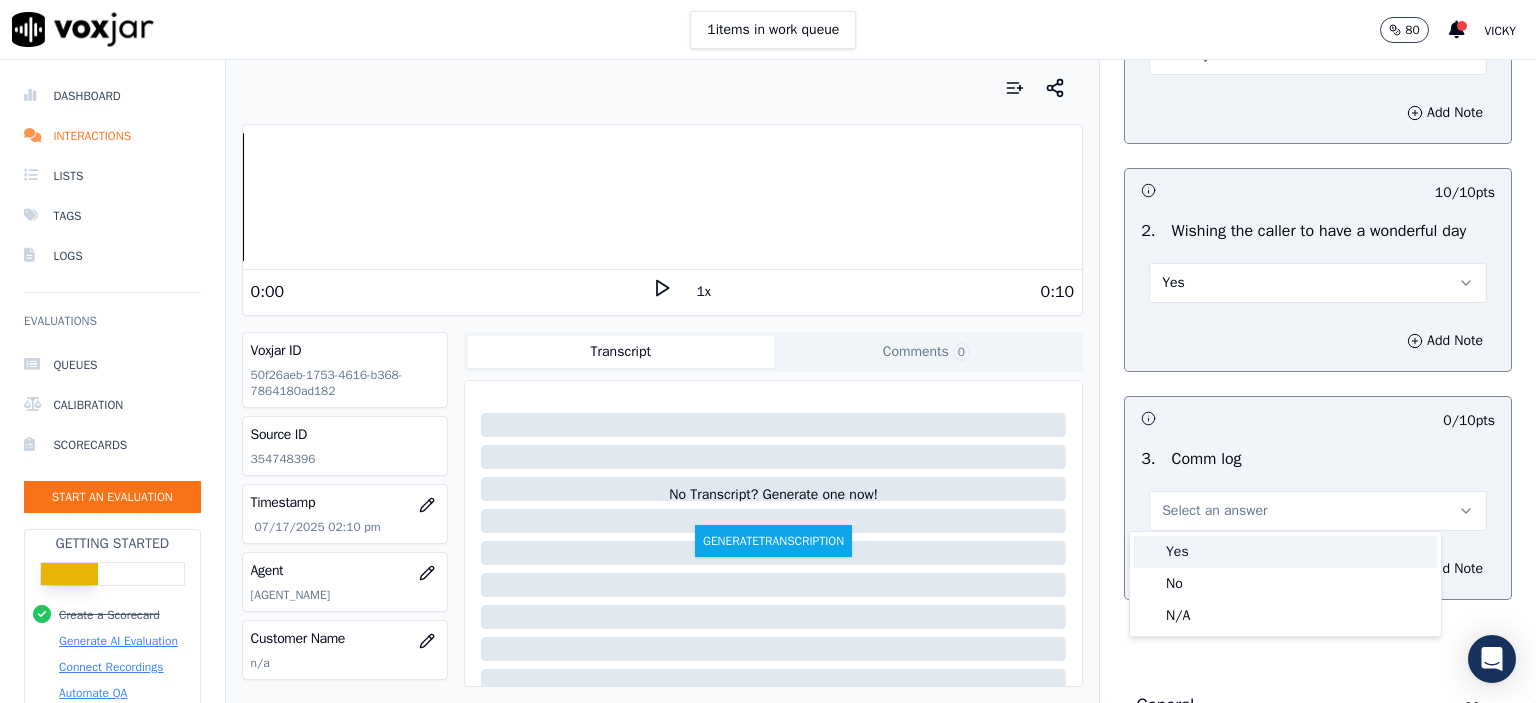 click on "Yes" at bounding box center [1285, 552] 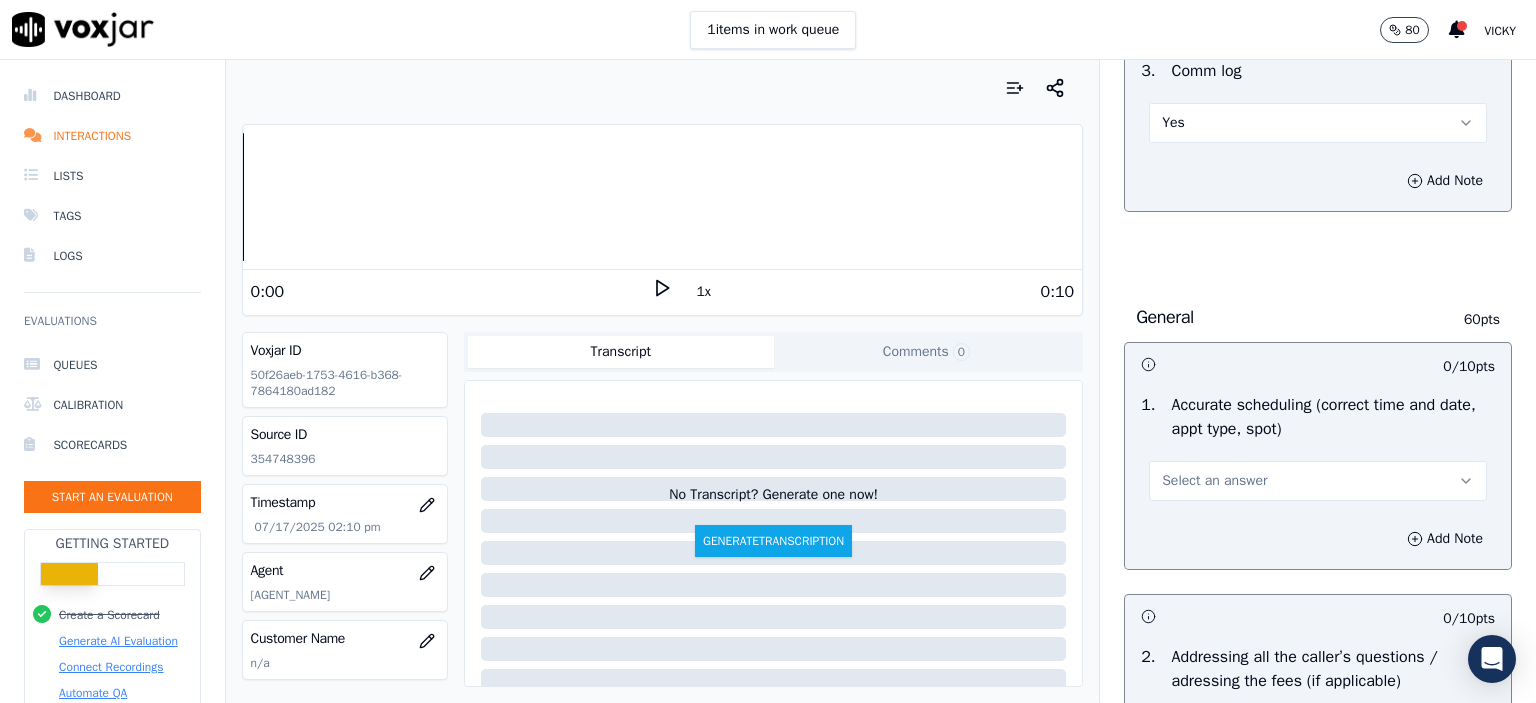 scroll, scrollTop: 3000, scrollLeft: 0, axis: vertical 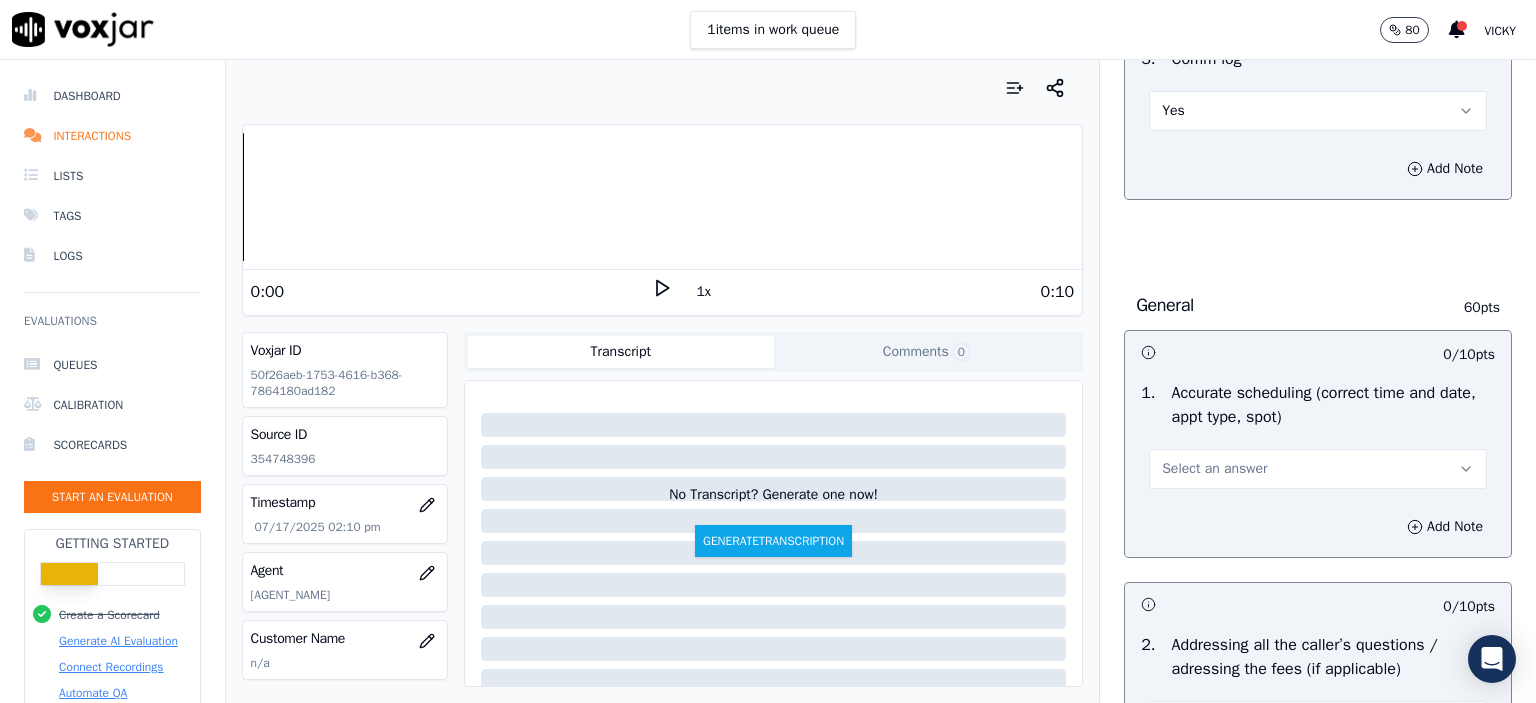 click on "Select an answer" at bounding box center [1214, 469] 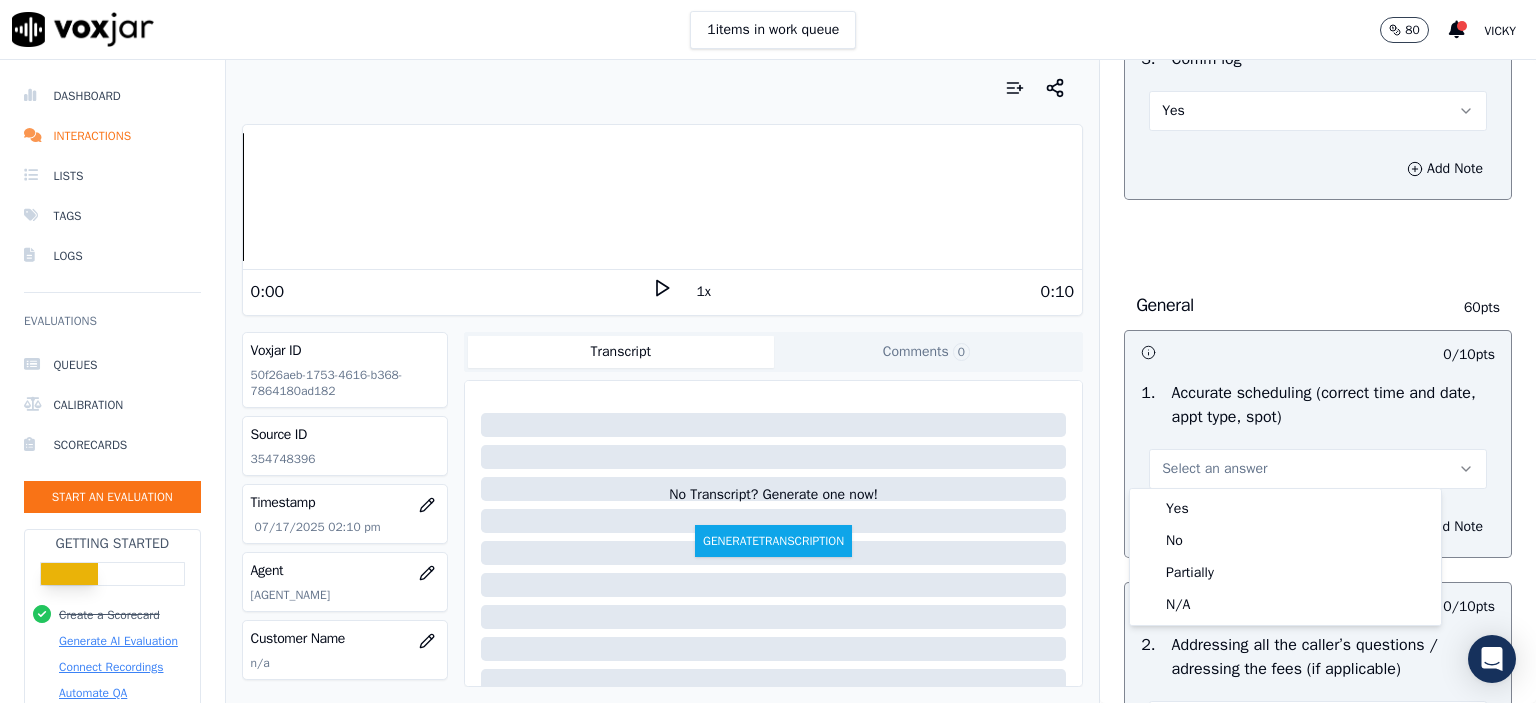 click on "Yes" at bounding box center [1285, 509] 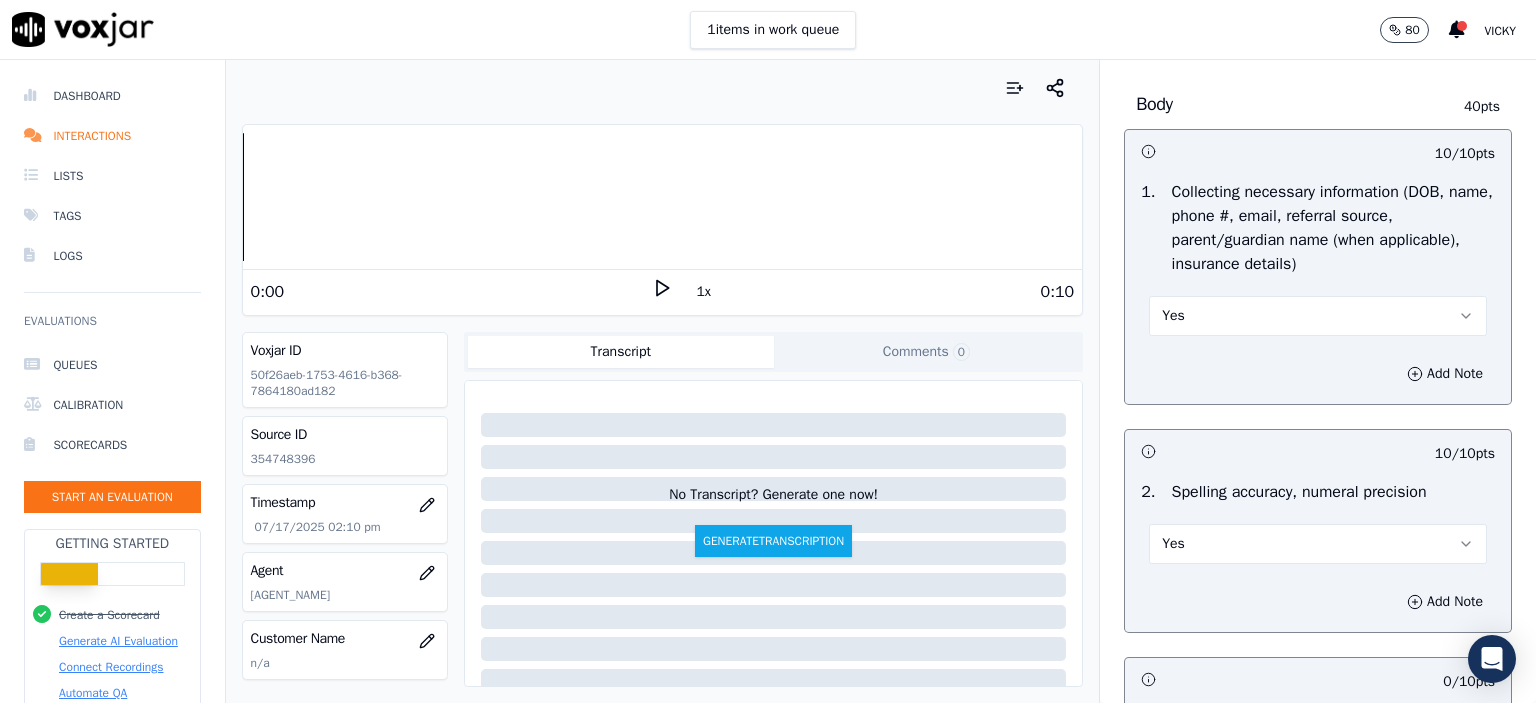 scroll, scrollTop: 1200, scrollLeft: 0, axis: vertical 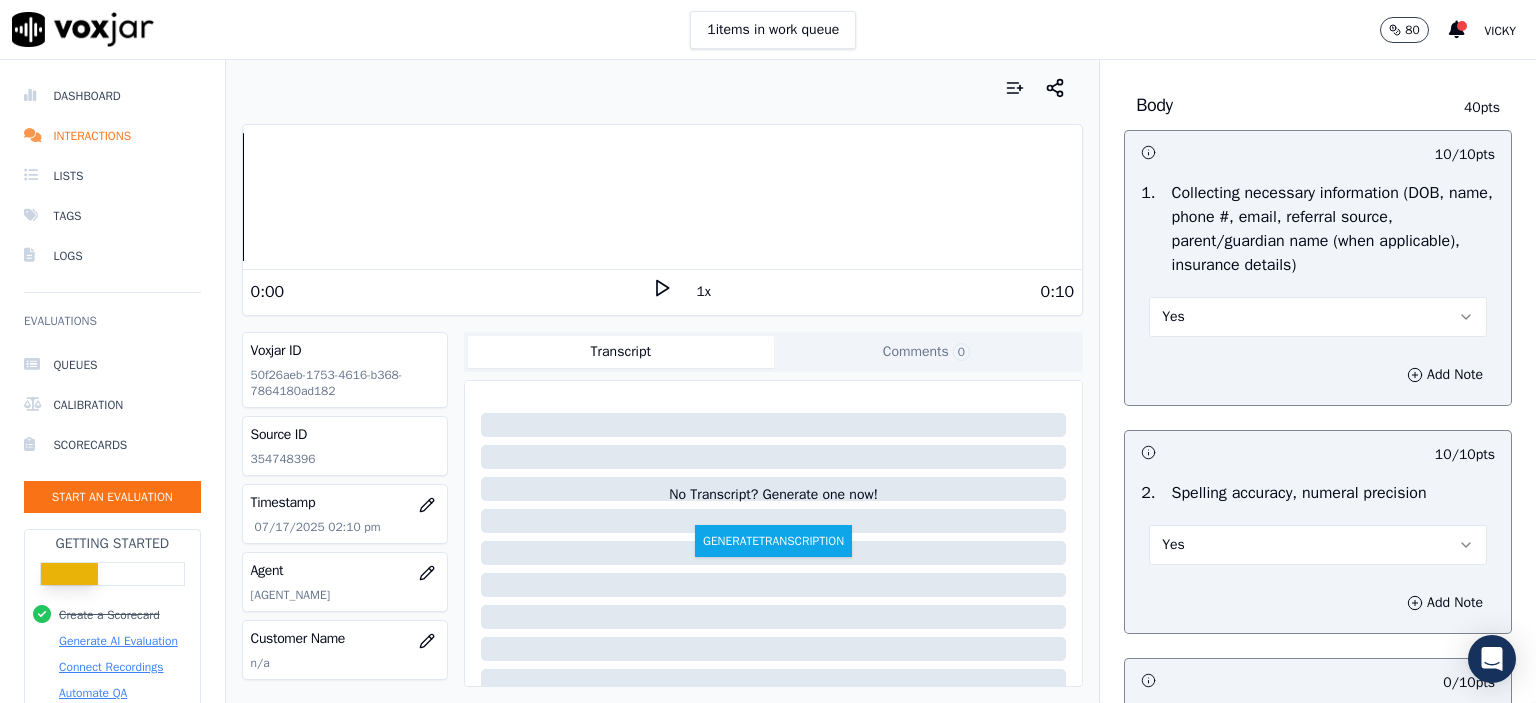 click on "Yes" at bounding box center [1318, 317] 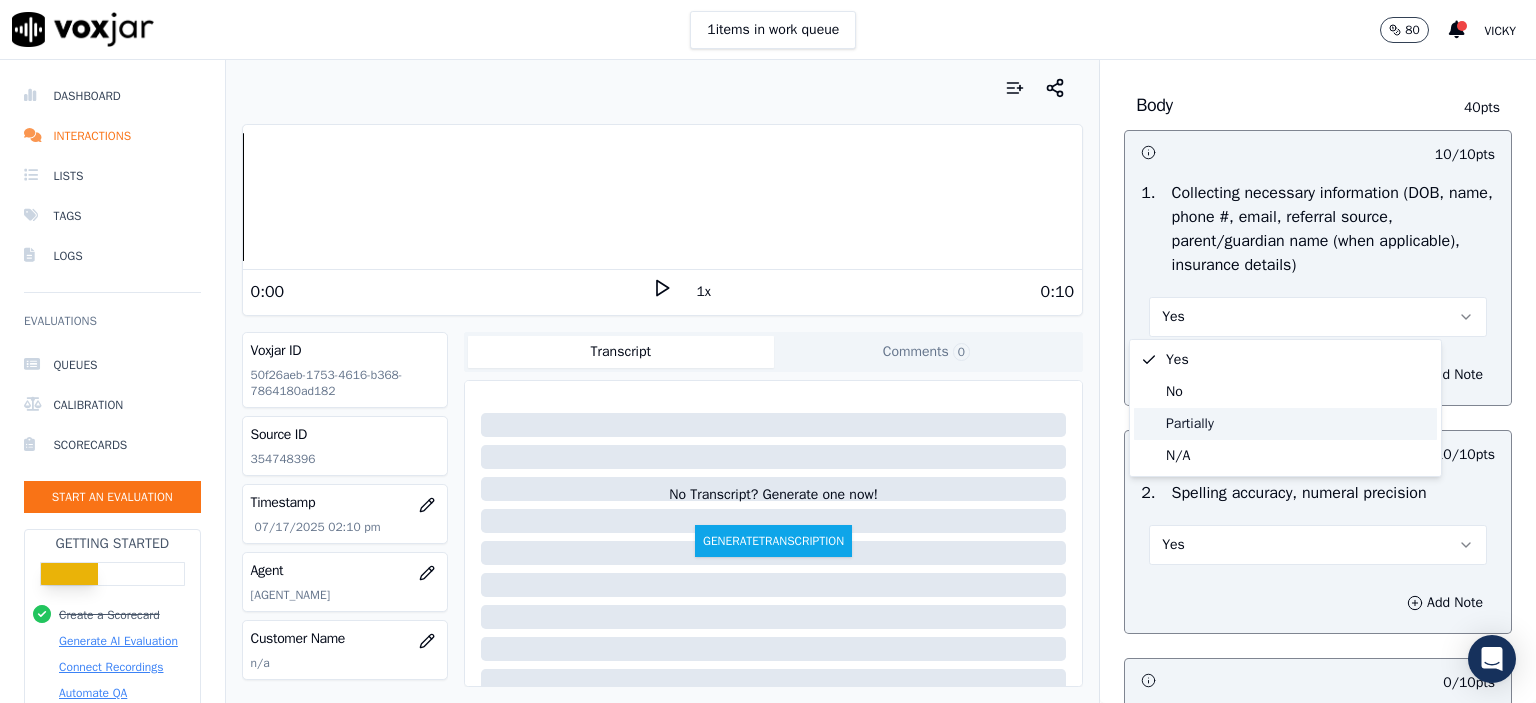drag, startPoint x: 1224, startPoint y: 407, endPoint x: 1223, endPoint y: 419, distance: 12.0415945 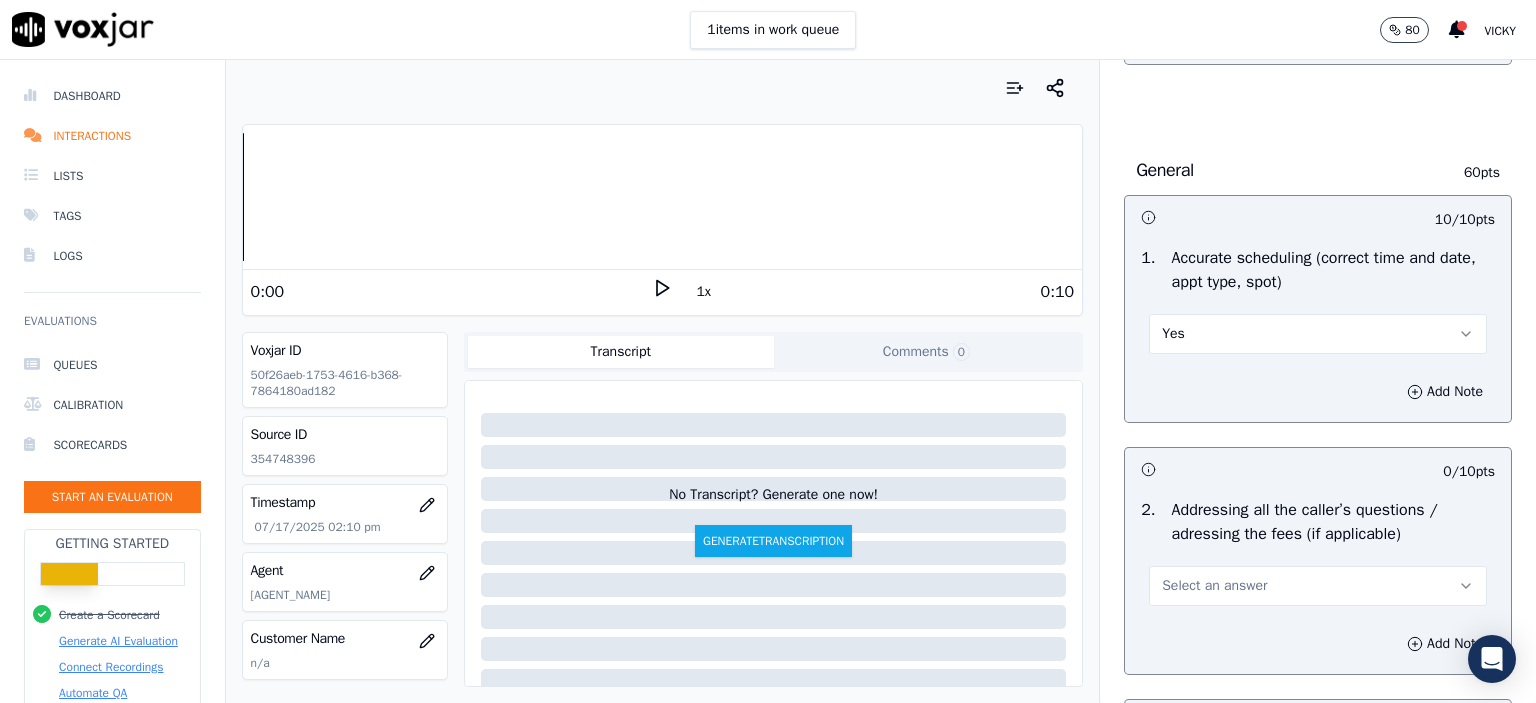 scroll, scrollTop: 3300, scrollLeft: 0, axis: vertical 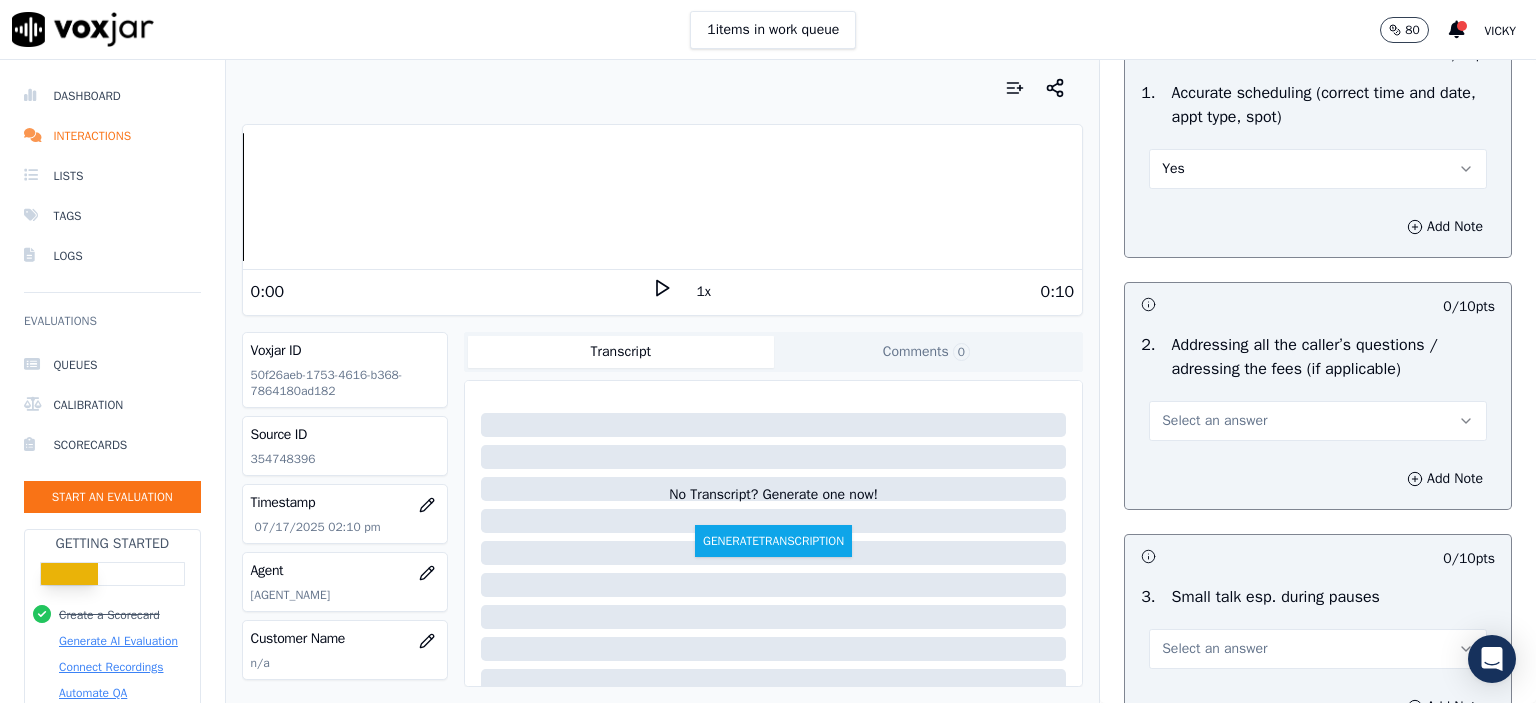 click on "Select an answer" at bounding box center [1318, 421] 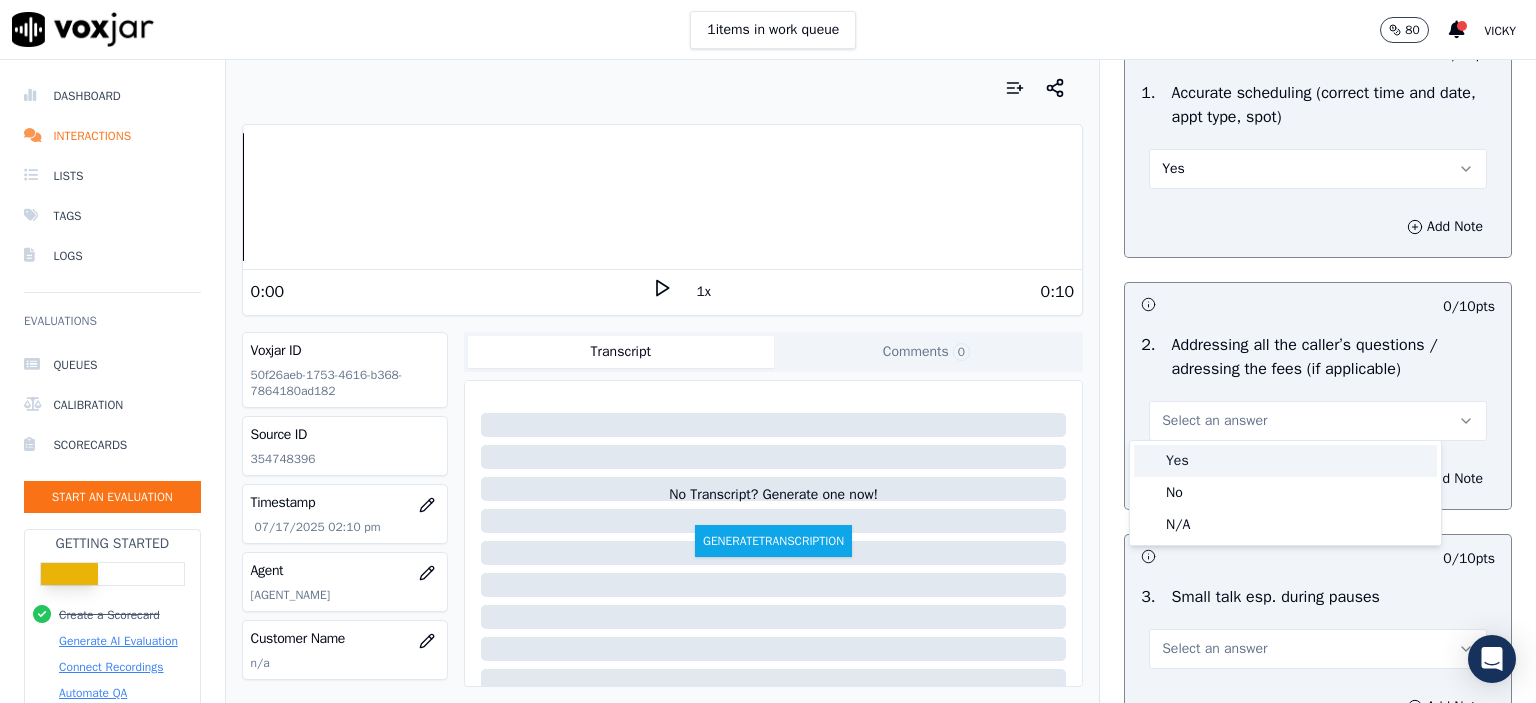 click on "Yes" at bounding box center [1285, 461] 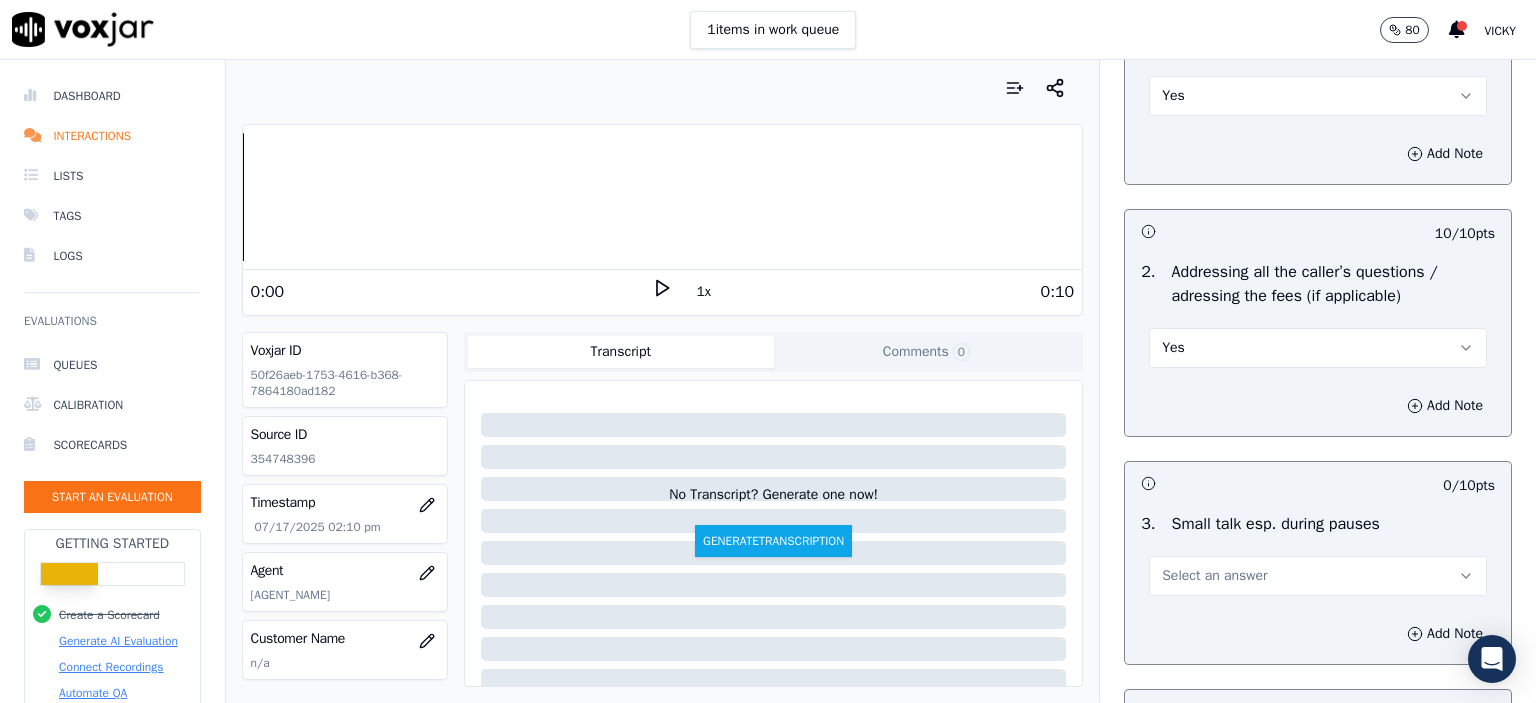 scroll, scrollTop: 3600, scrollLeft: 0, axis: vertical 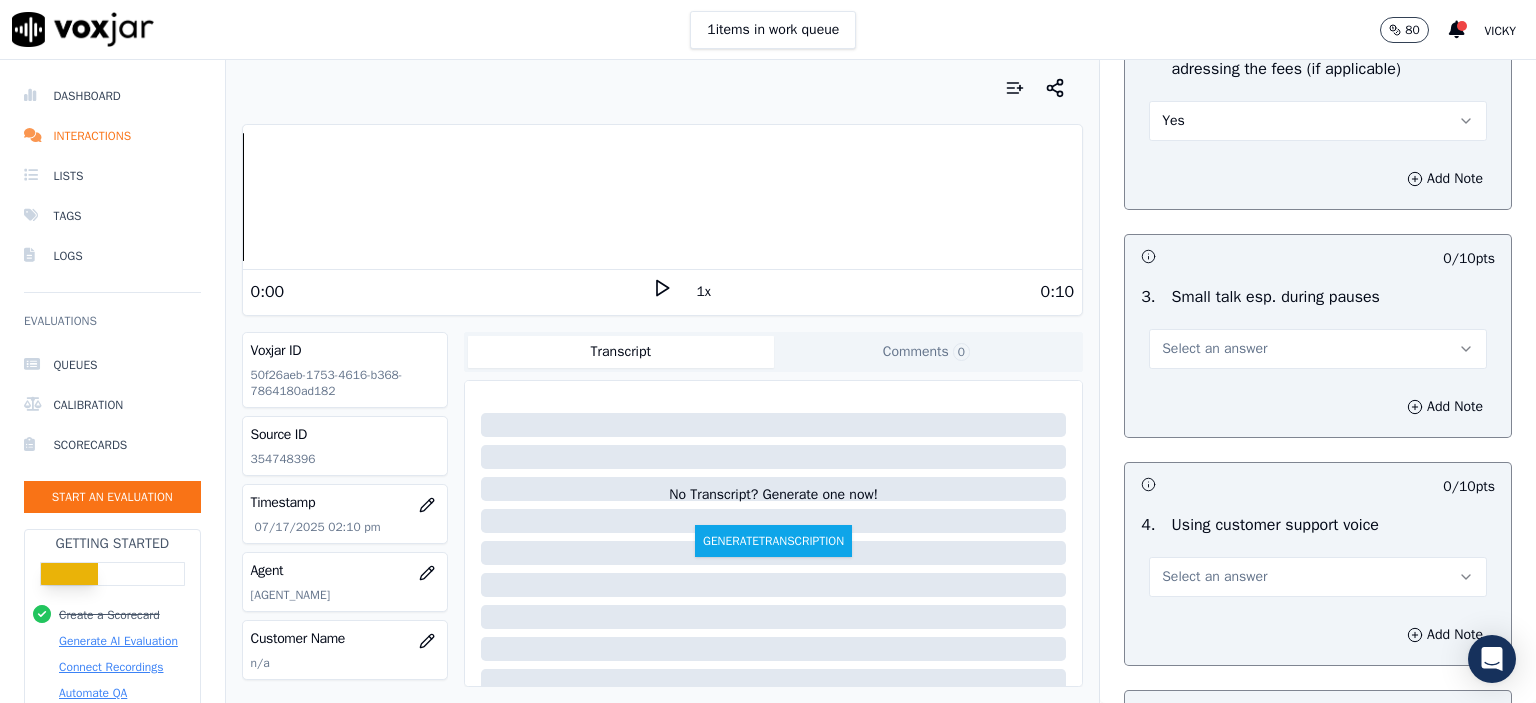 click on "Select an answer" at bounding box center [1214, 349] 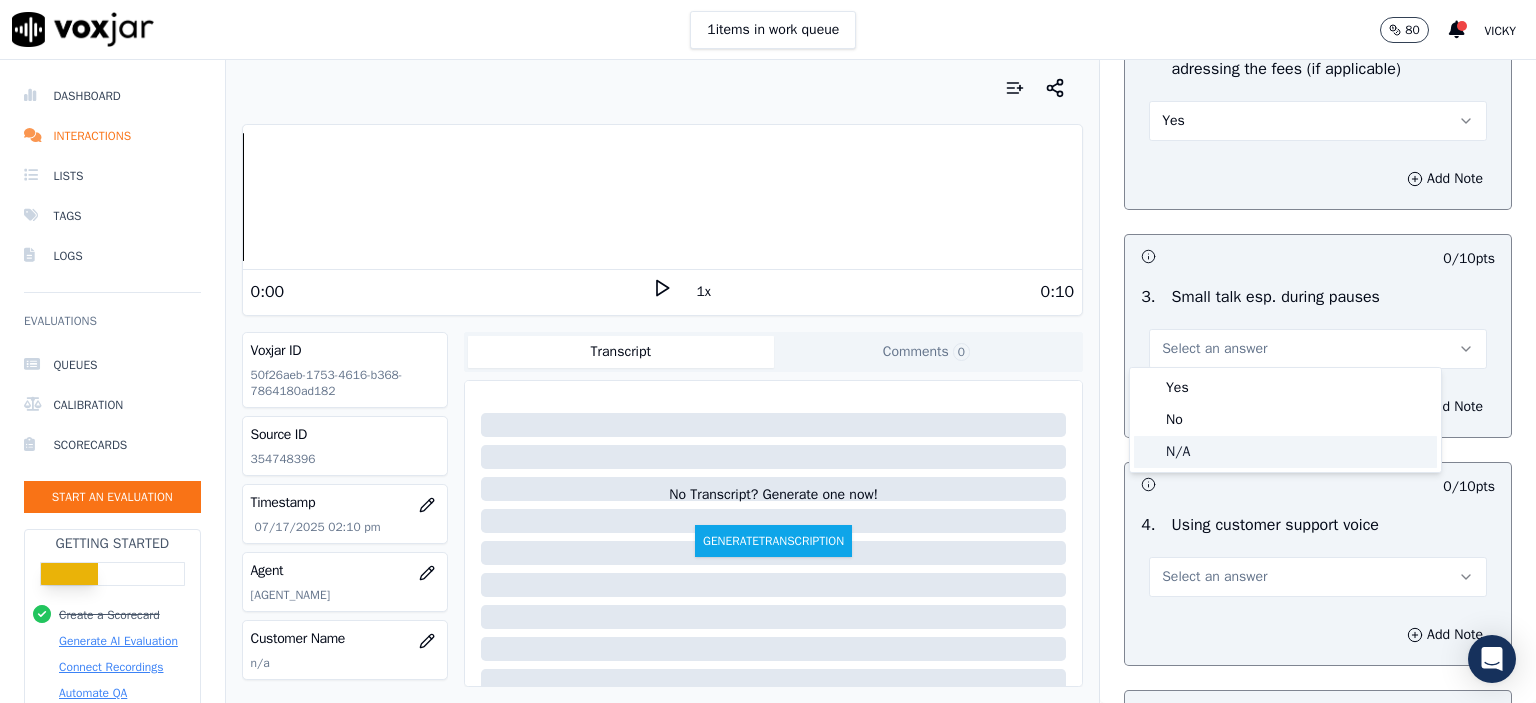 drag, startPoint x: 1220, startPoint y: 447, endPoint x: 1209, endPoint y: 423, distance: 26.400757 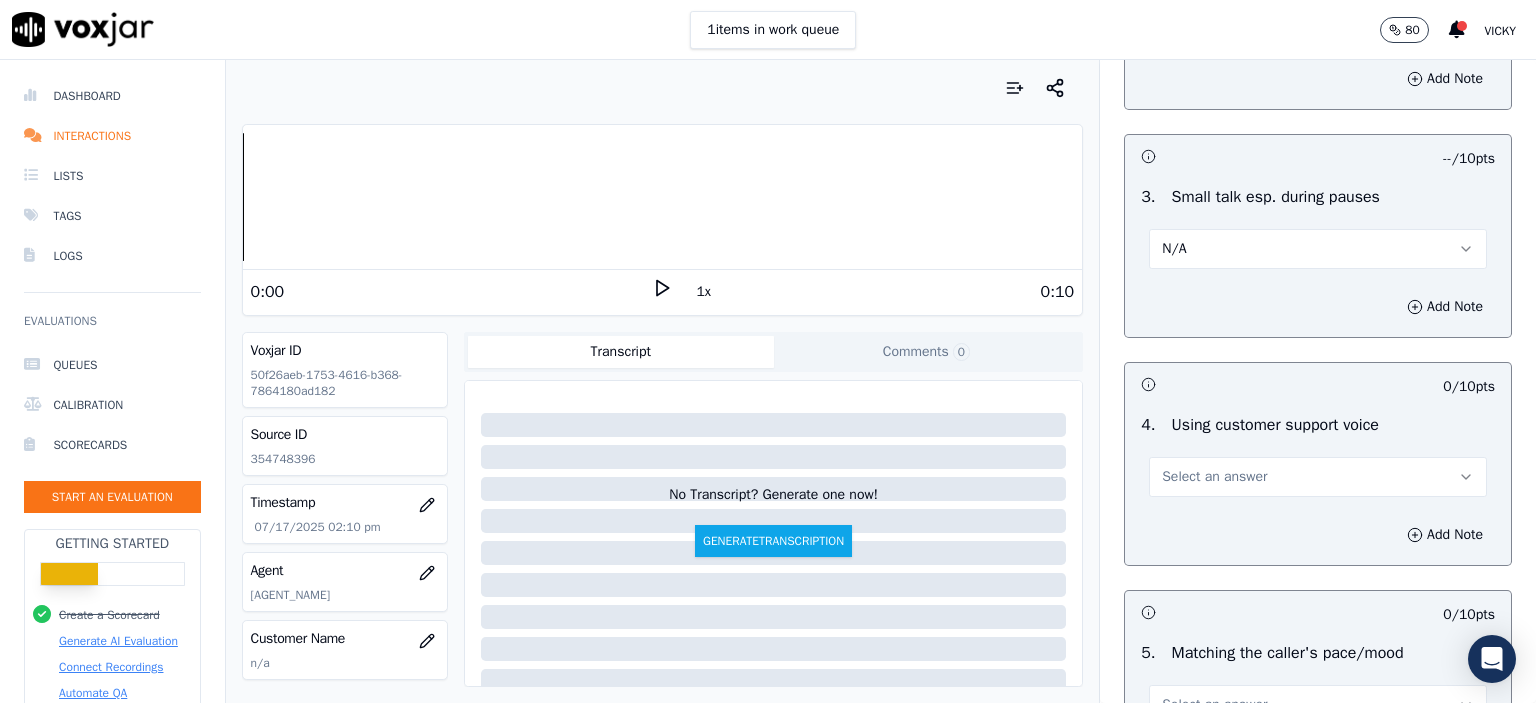 click on "Select an answer" at bounding box center (1318, 477) 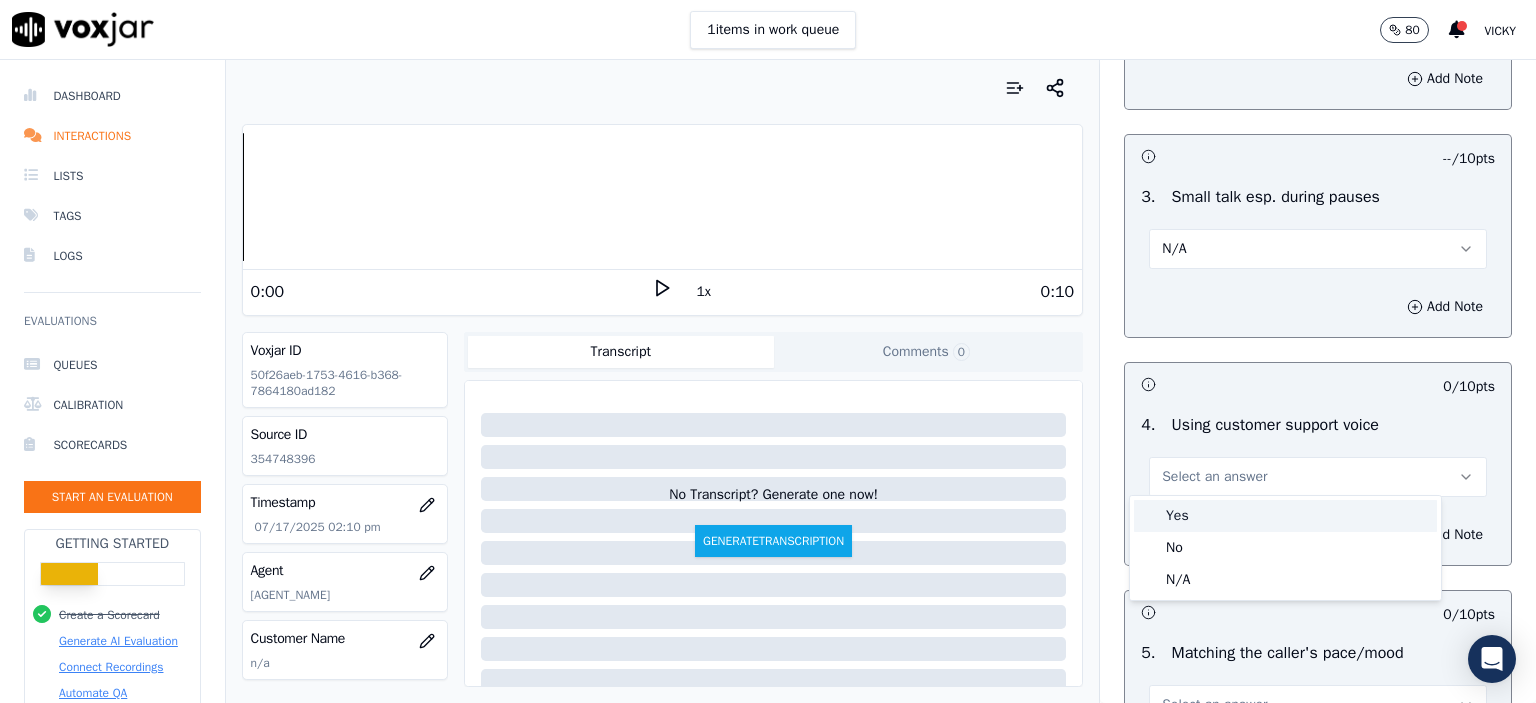 click on "Yes" at bounding box center [1285, 516] 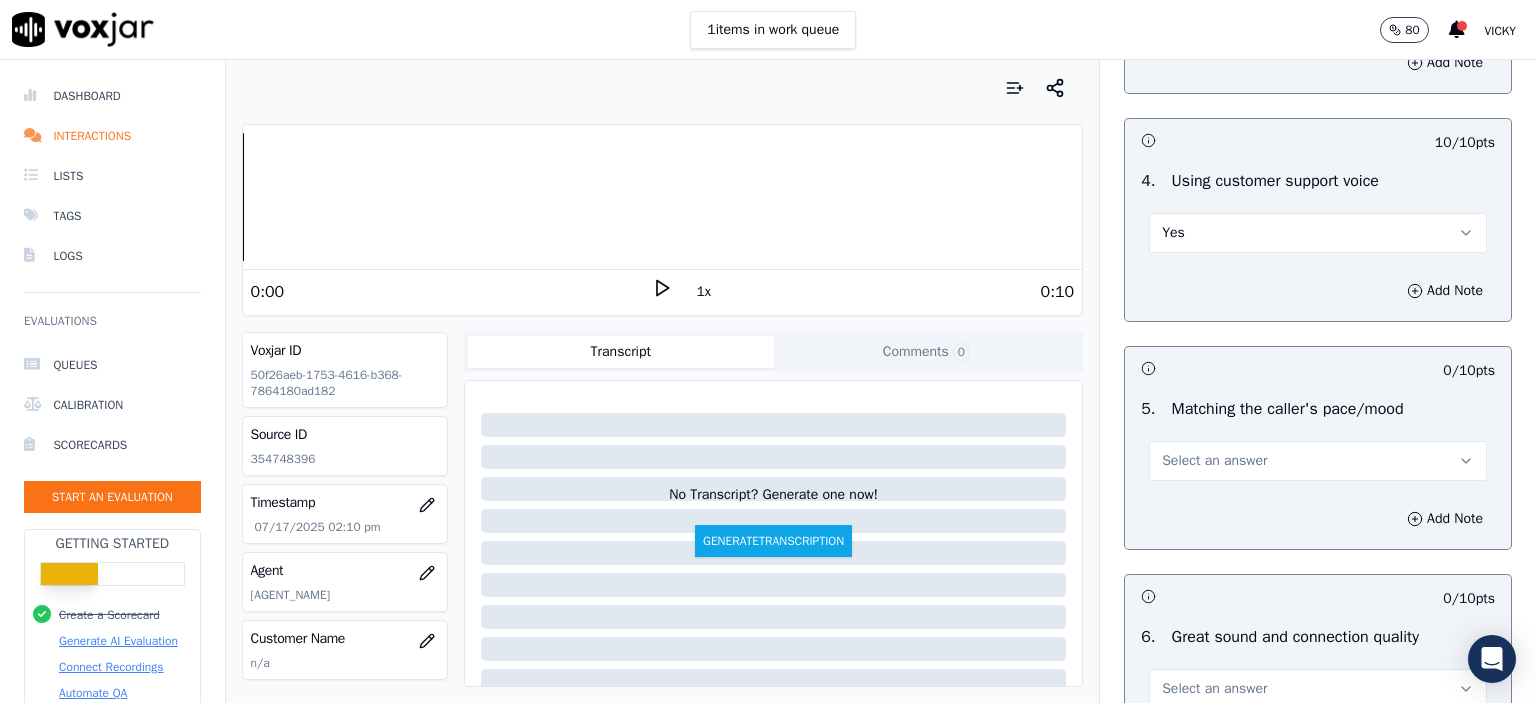 scroll, scrollTop: 4000, scrollLeft: 0, axis: vertical 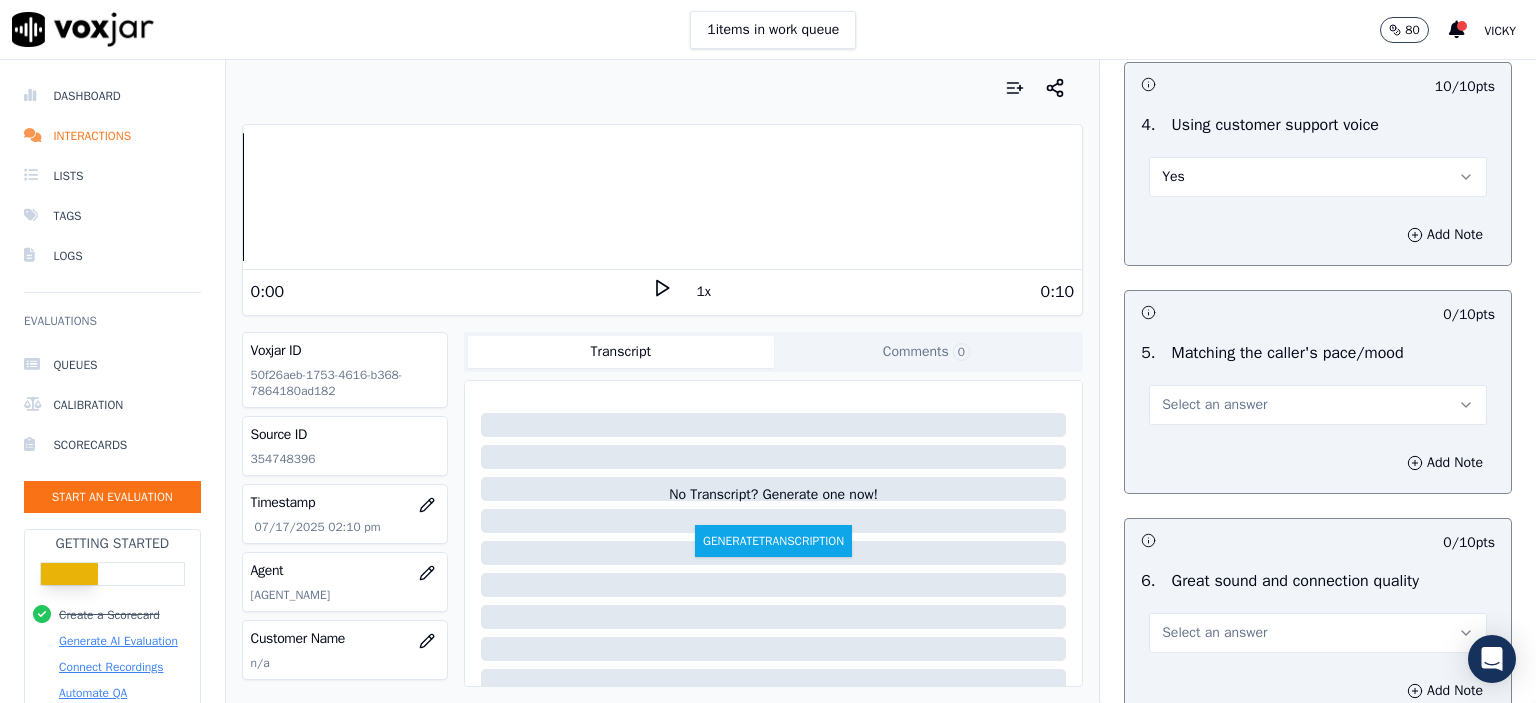 click on "Select an answer" at bounding box center (1318, 405) 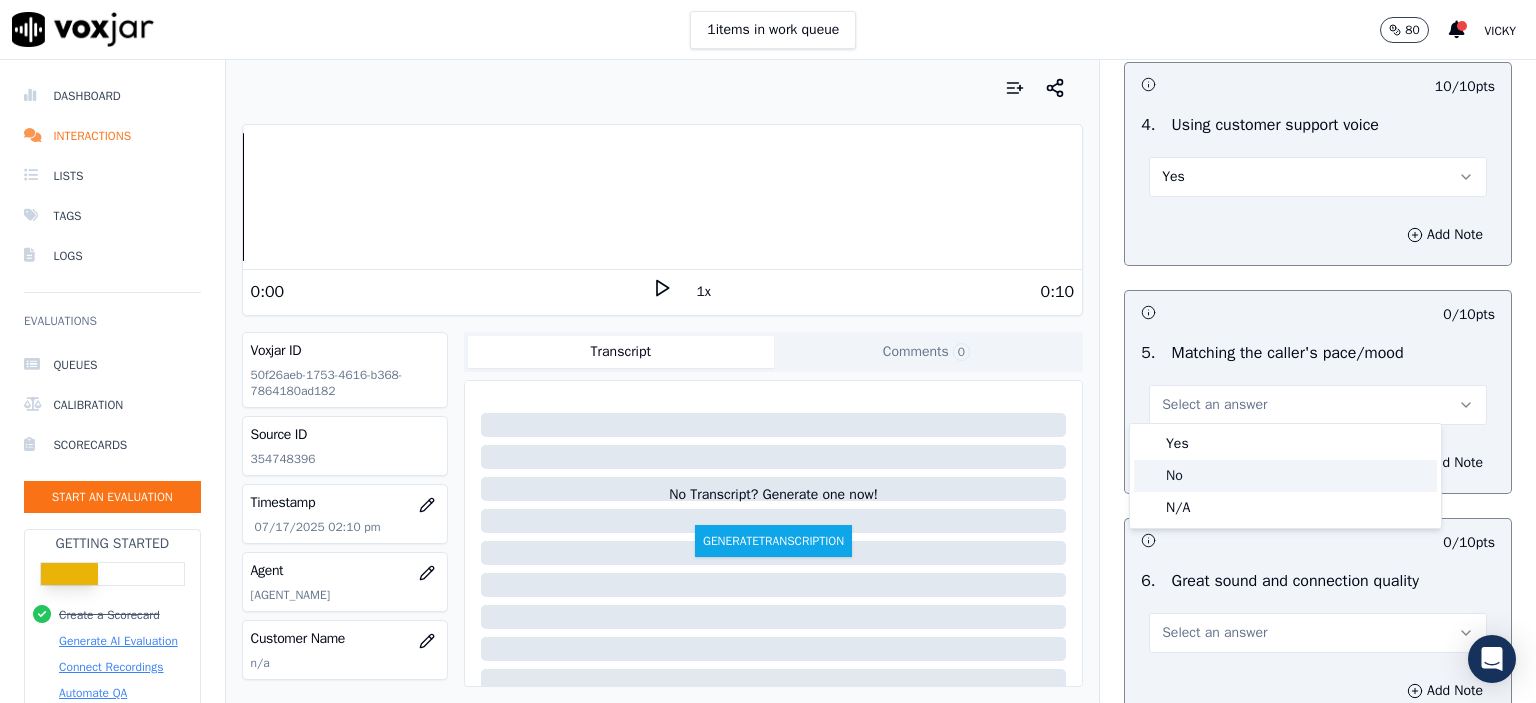 click on "No" 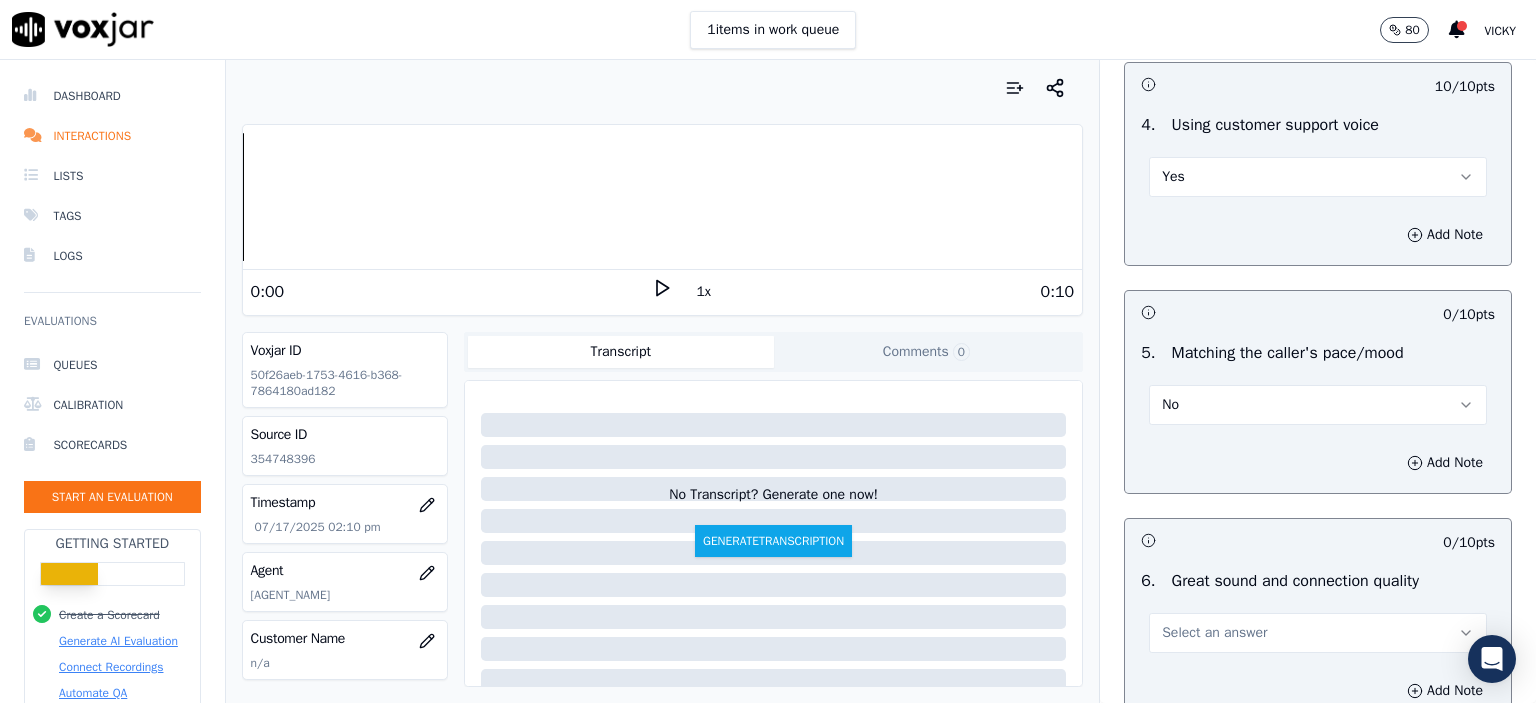 click on "No" at bounding box center [1318, 405] 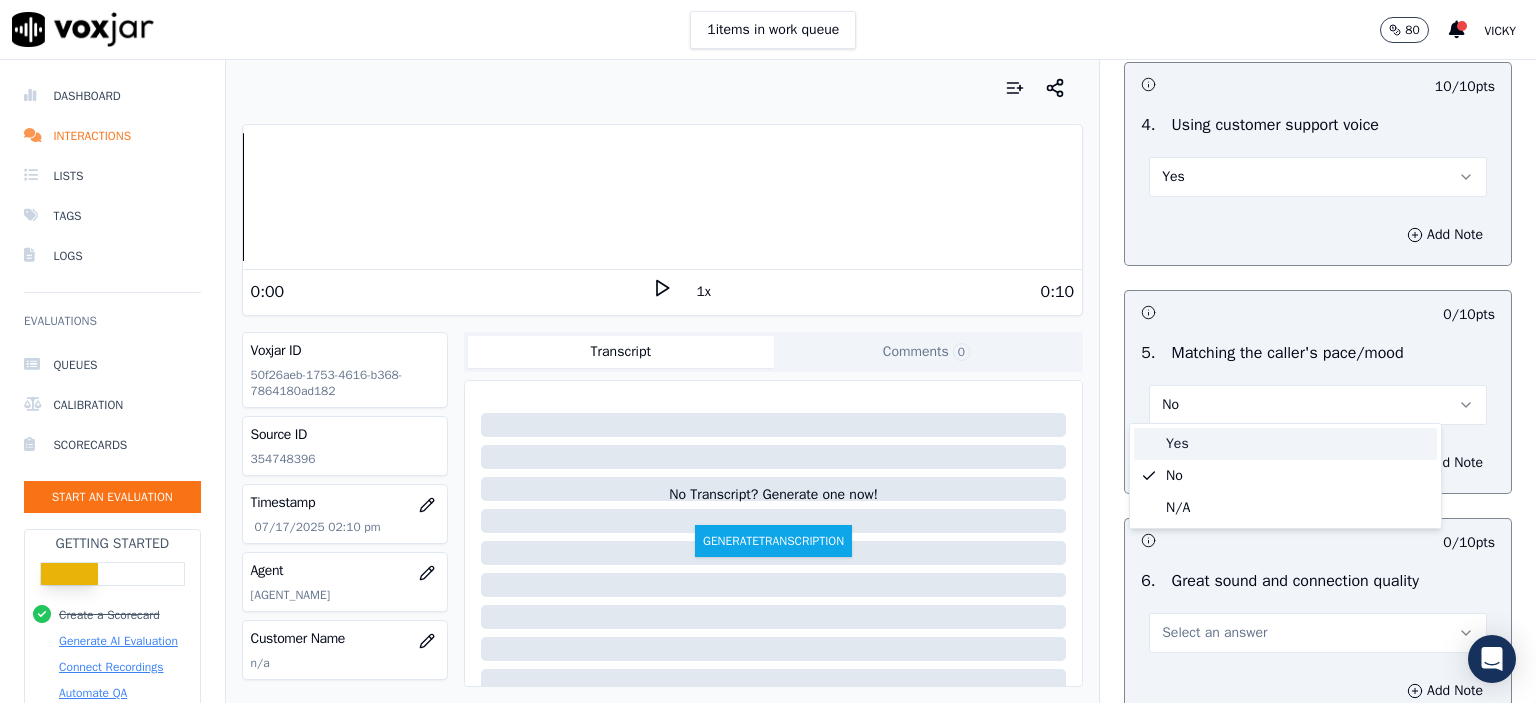 click on "Yes" at bounding box center (1285, 444) 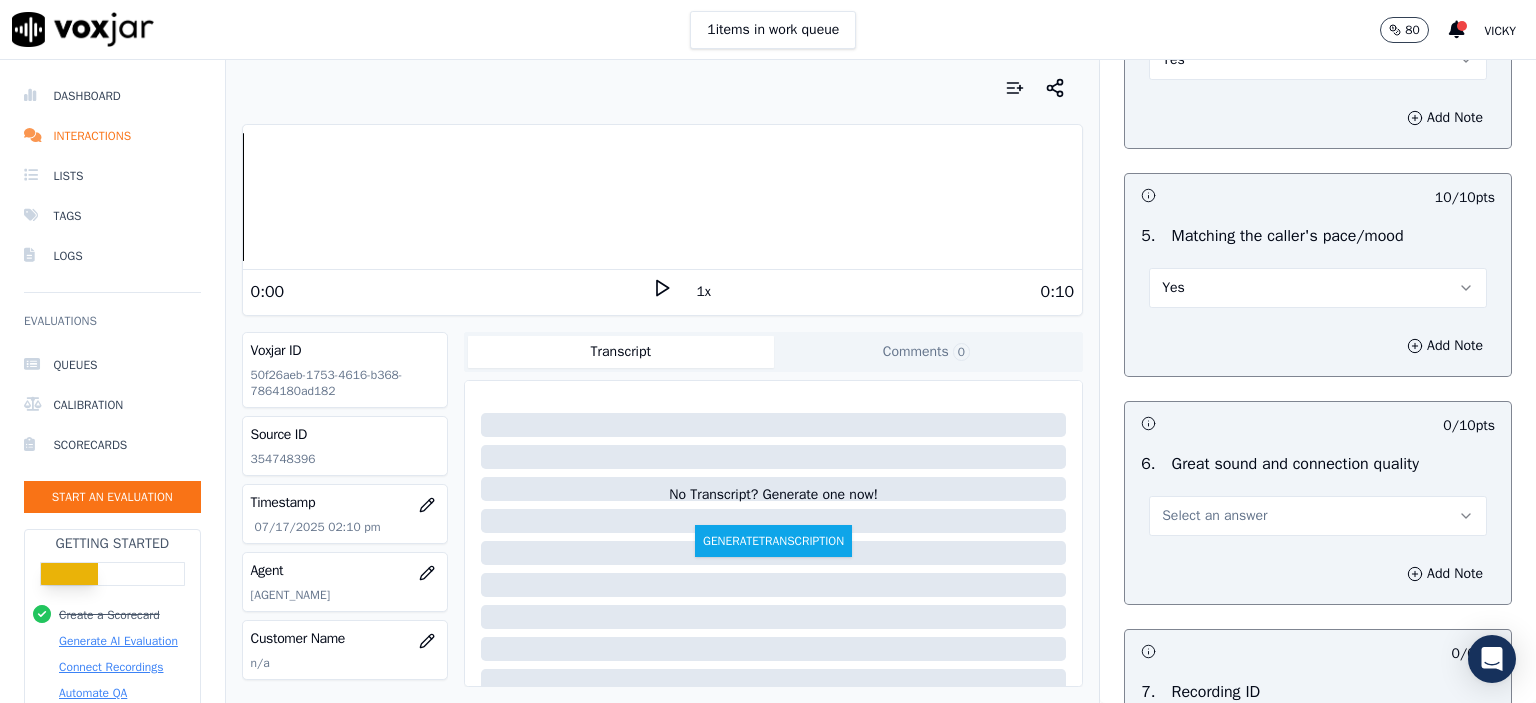 scroll, scrollTop: 4200, scrollLeft: 0, axis: vertical 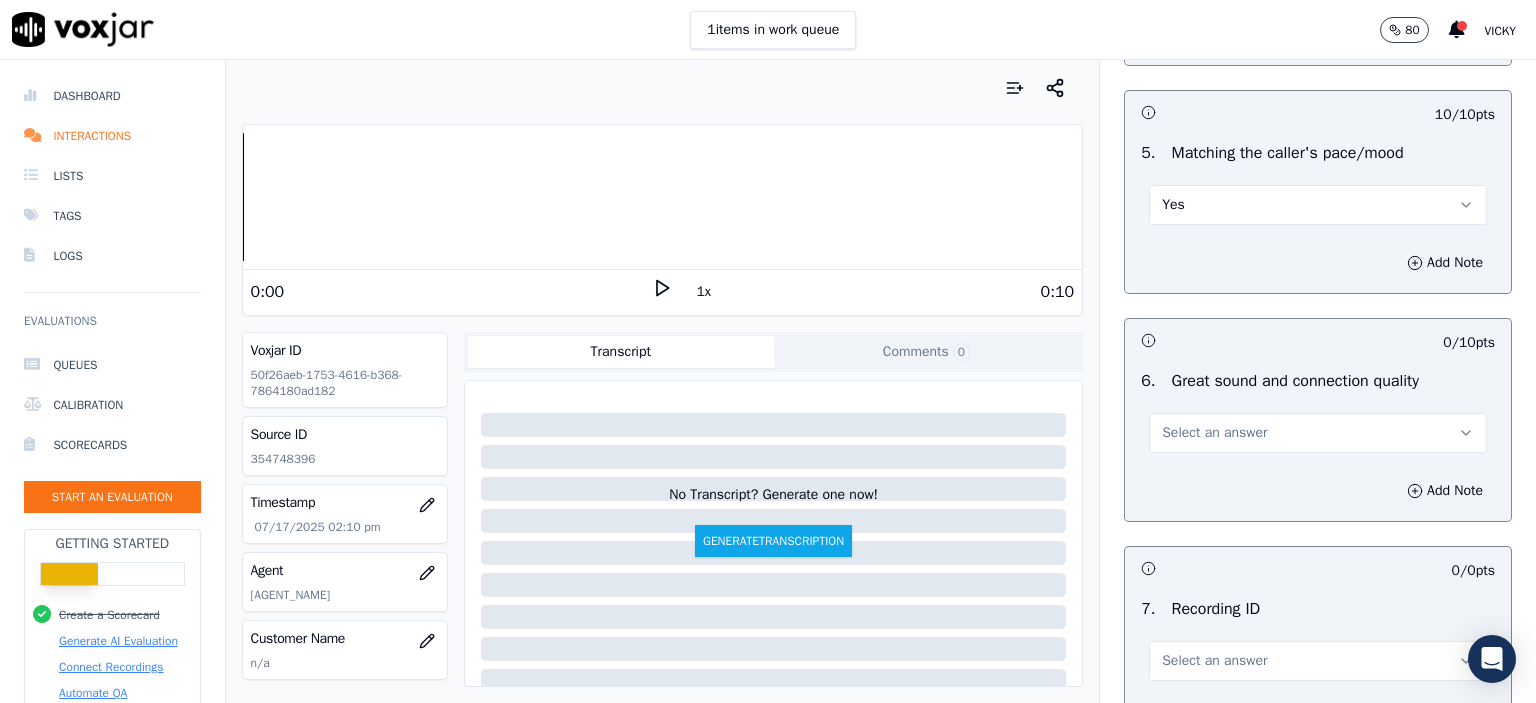 click on "Select an answer" at bounding box center (1214, 433) 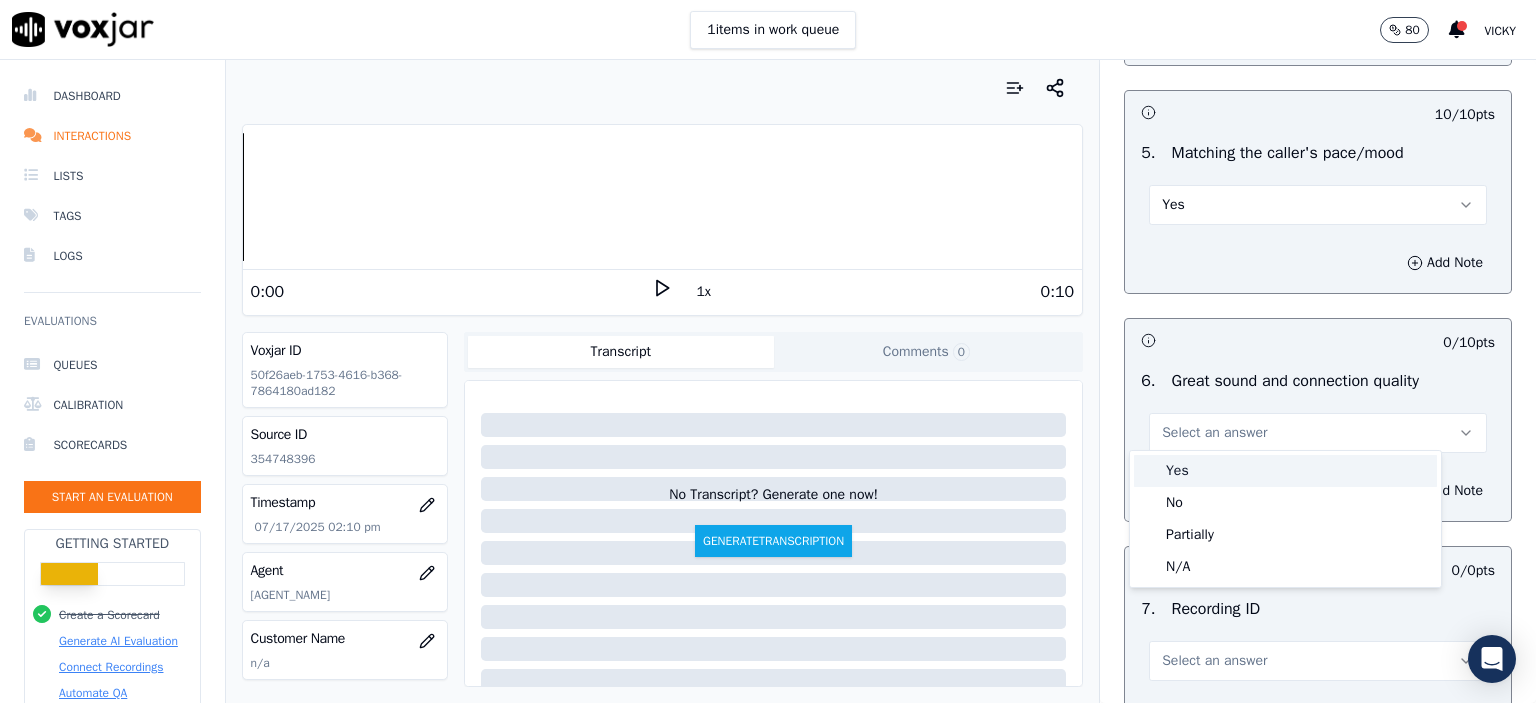 click on "Yes" at bounding box center [1285, 471] 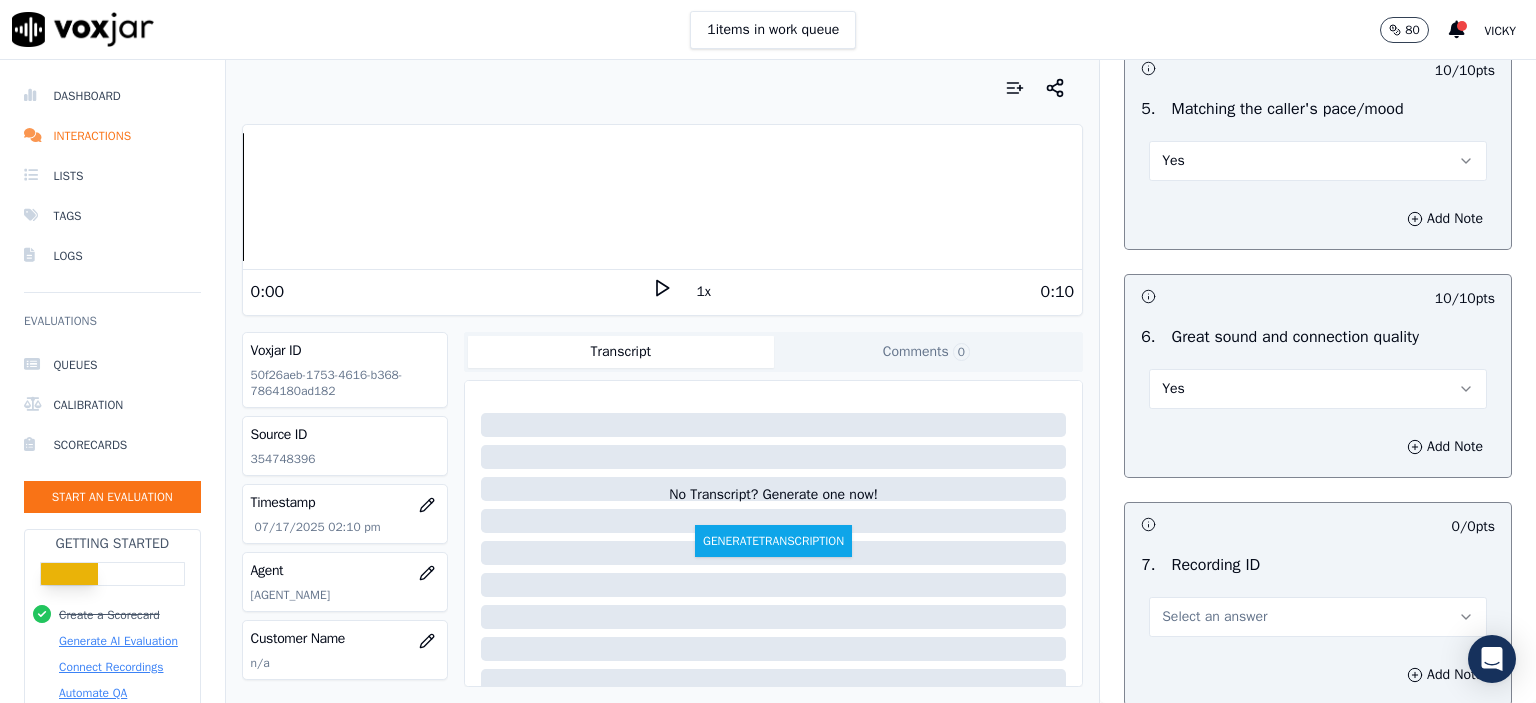 scroll, scrollTop: 4400, scrollLeft: 0, axis: vertical 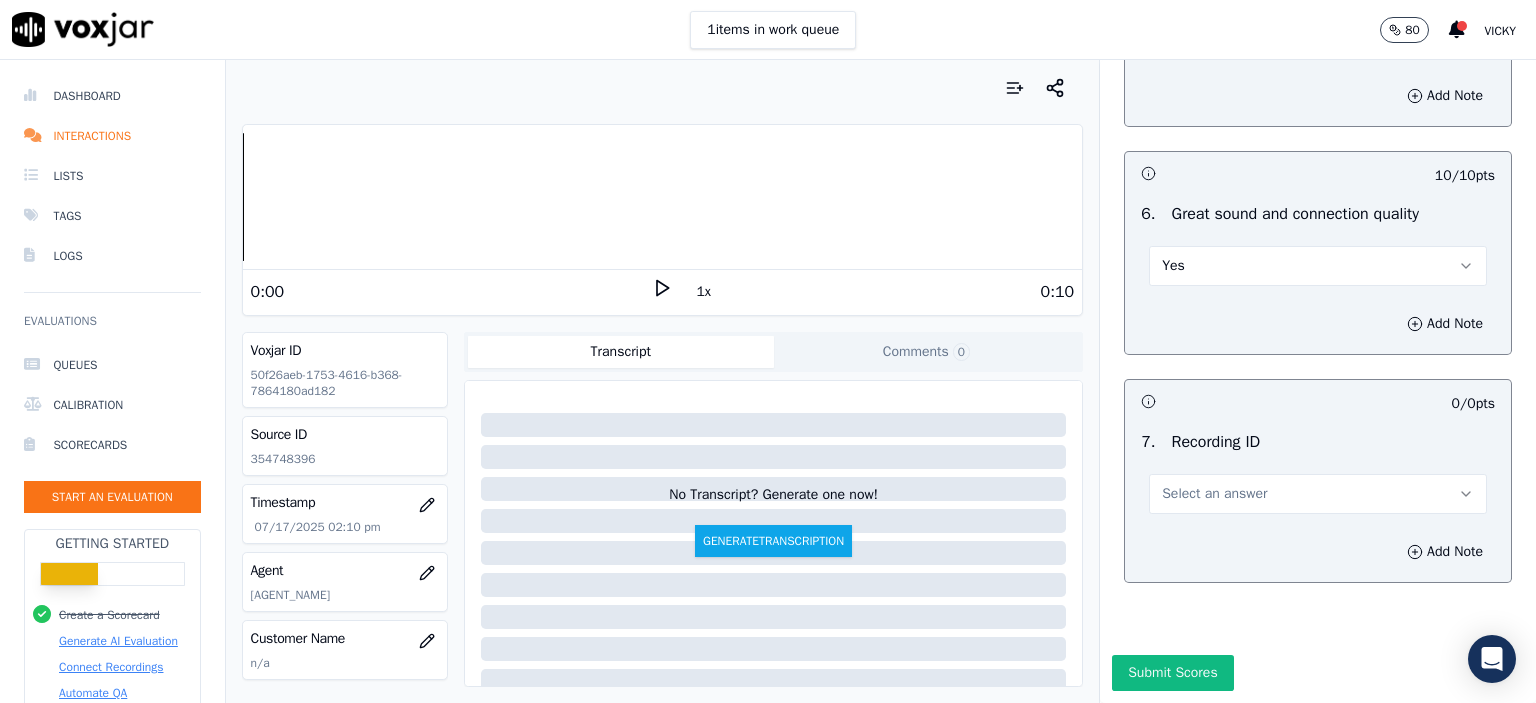 click on "Select an answer" at bounding box center [1214, 494] 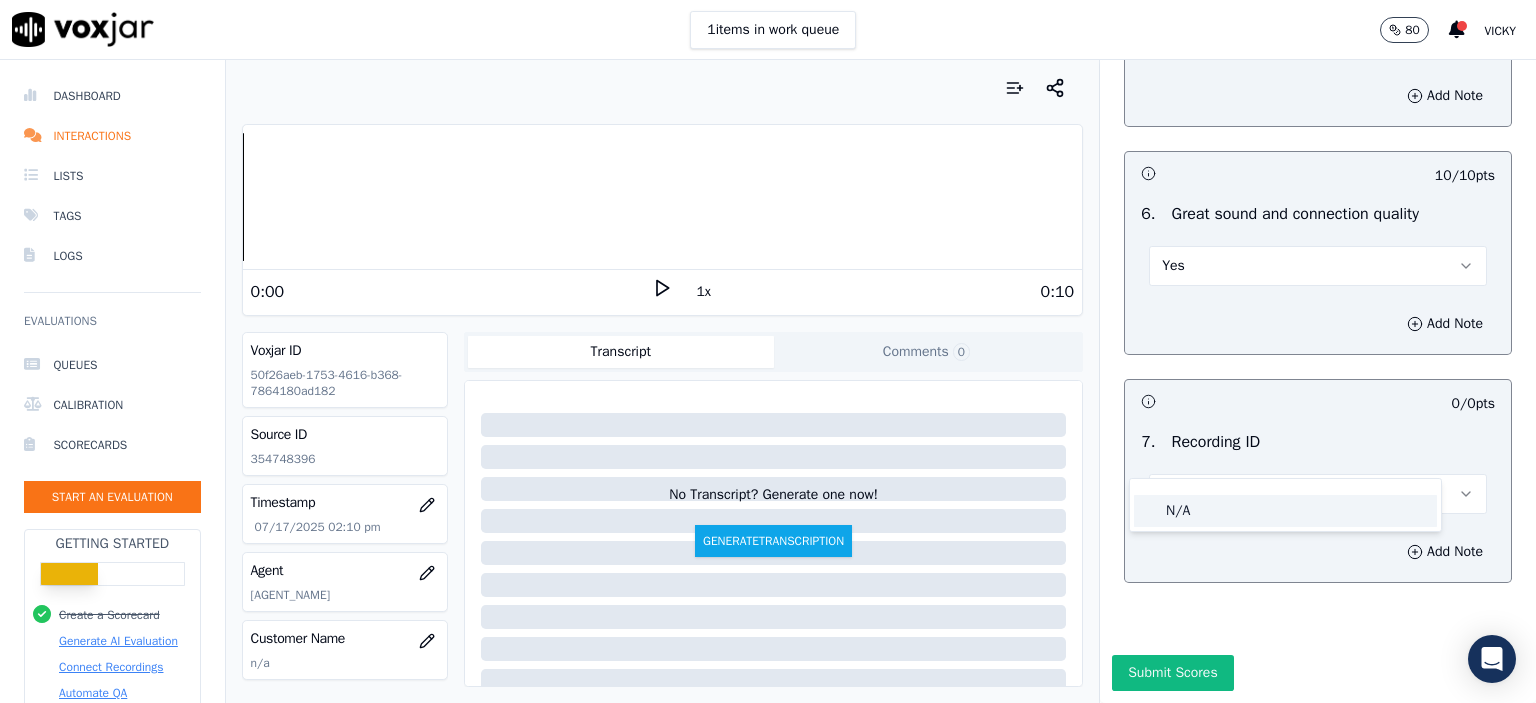 click on "N/A" 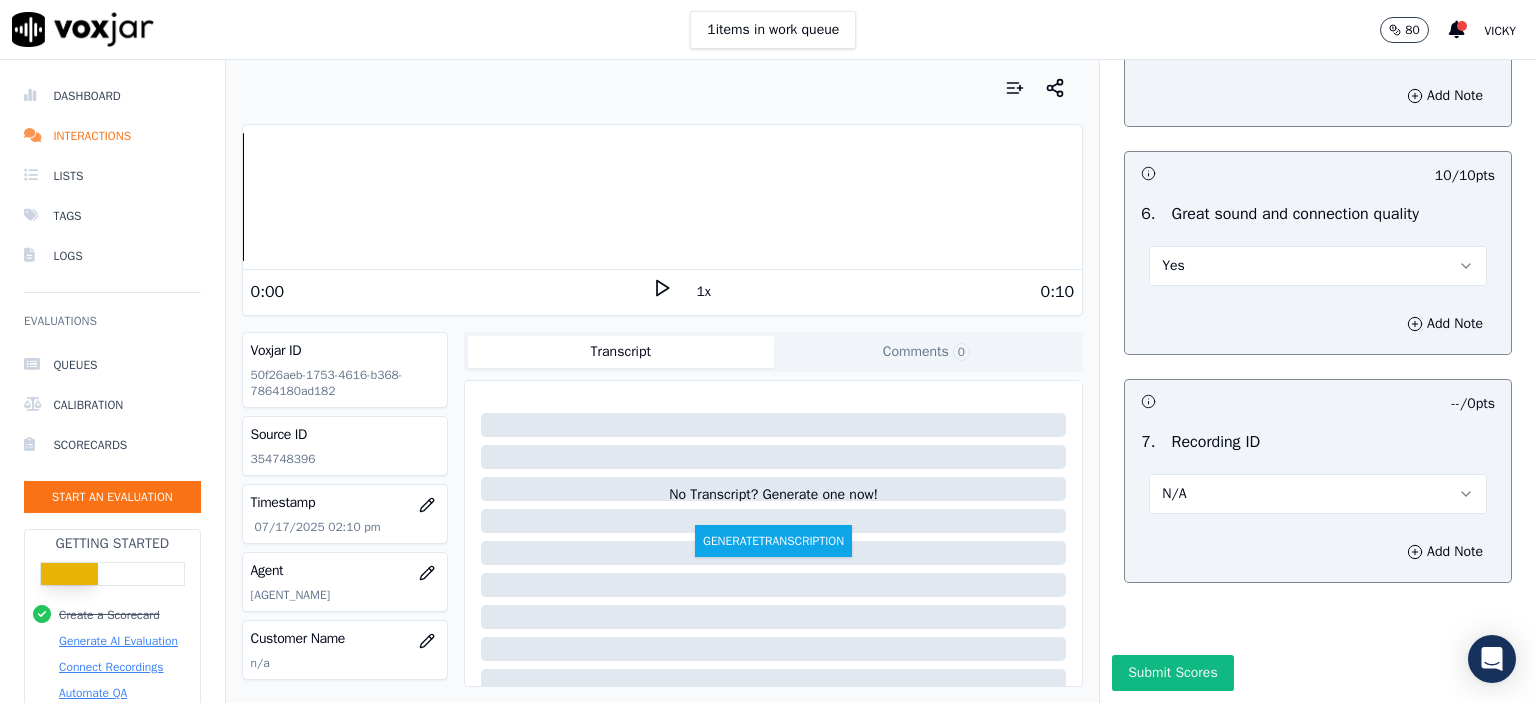 click on "Add Note" at bounding box center (1318, 552) 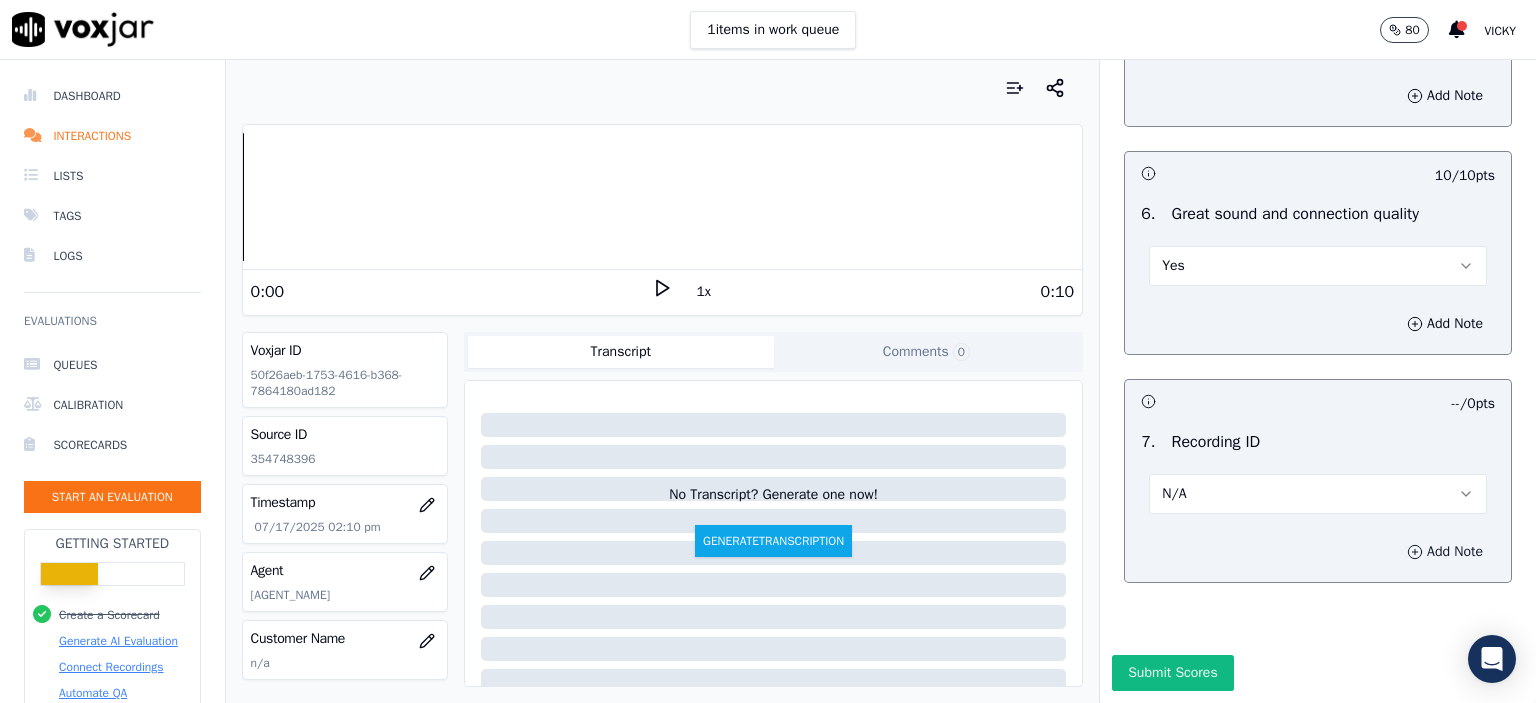 click on "Add Note" at bounding box center (1445, 552) 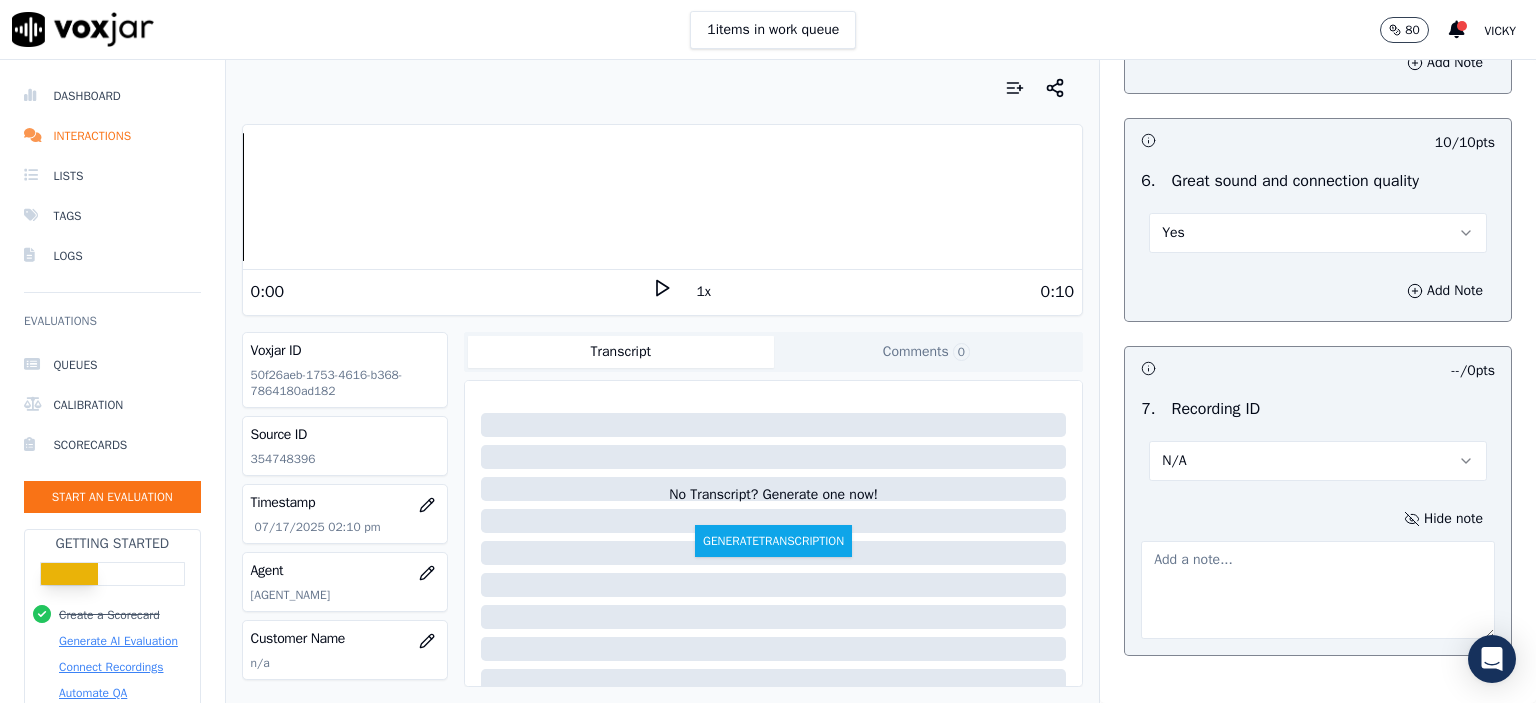 click on "354748396" 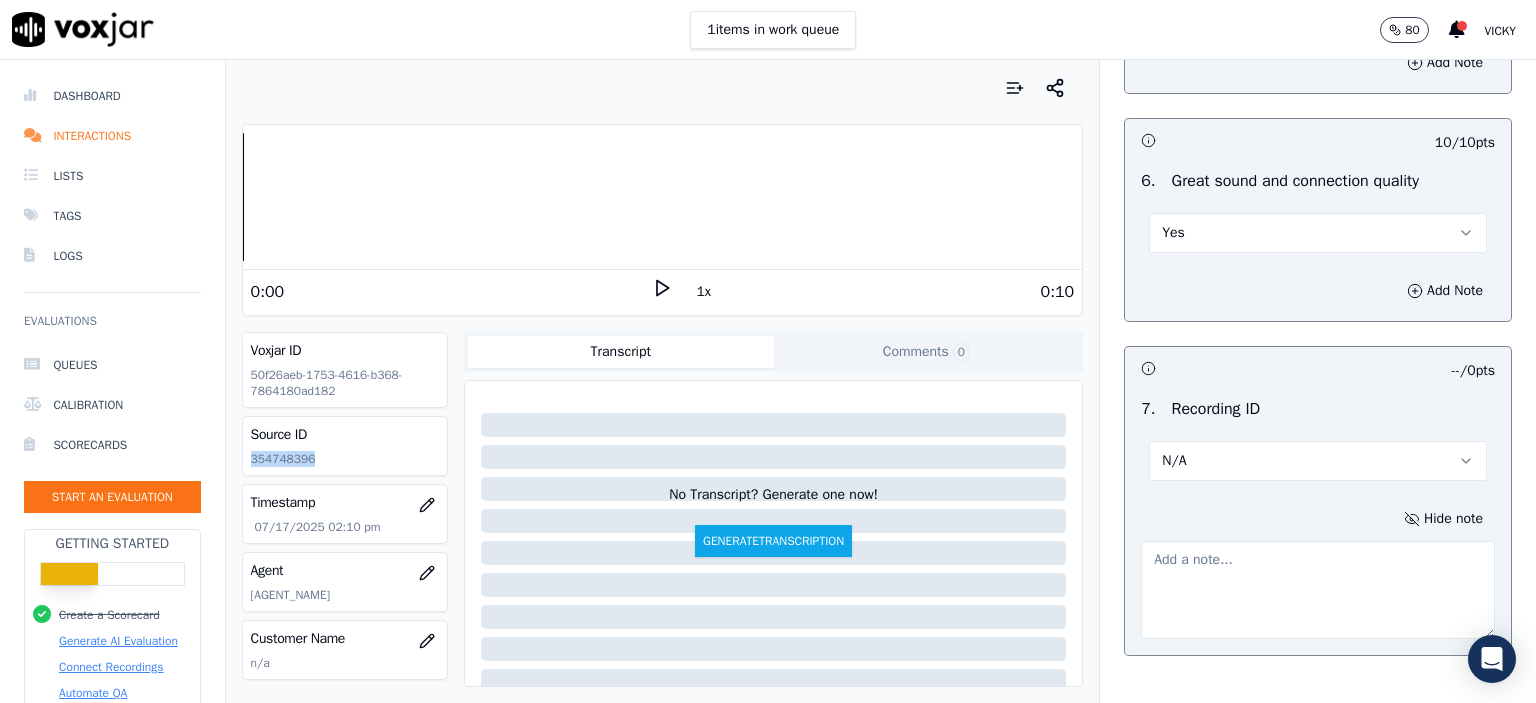 click on "354748396" 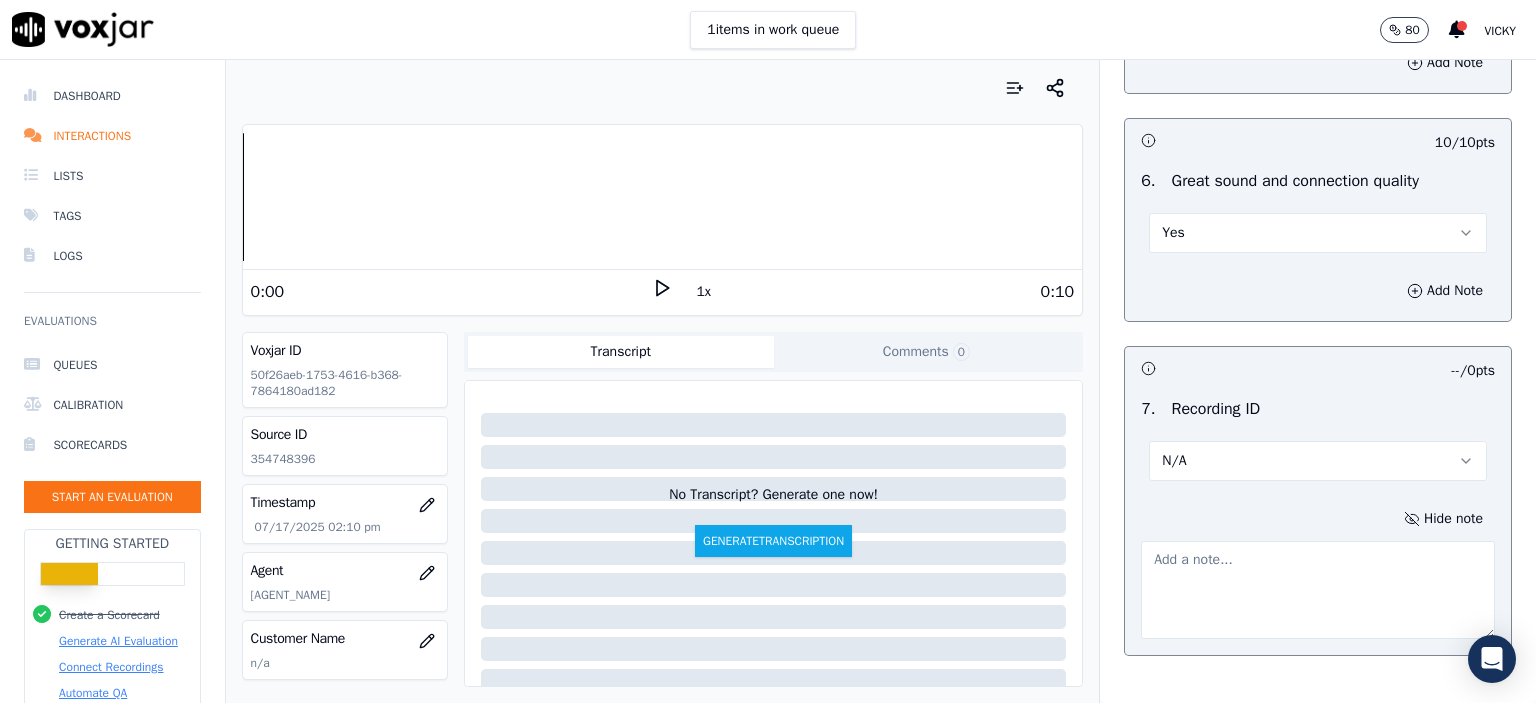 click at bounding box center [1318, 590] 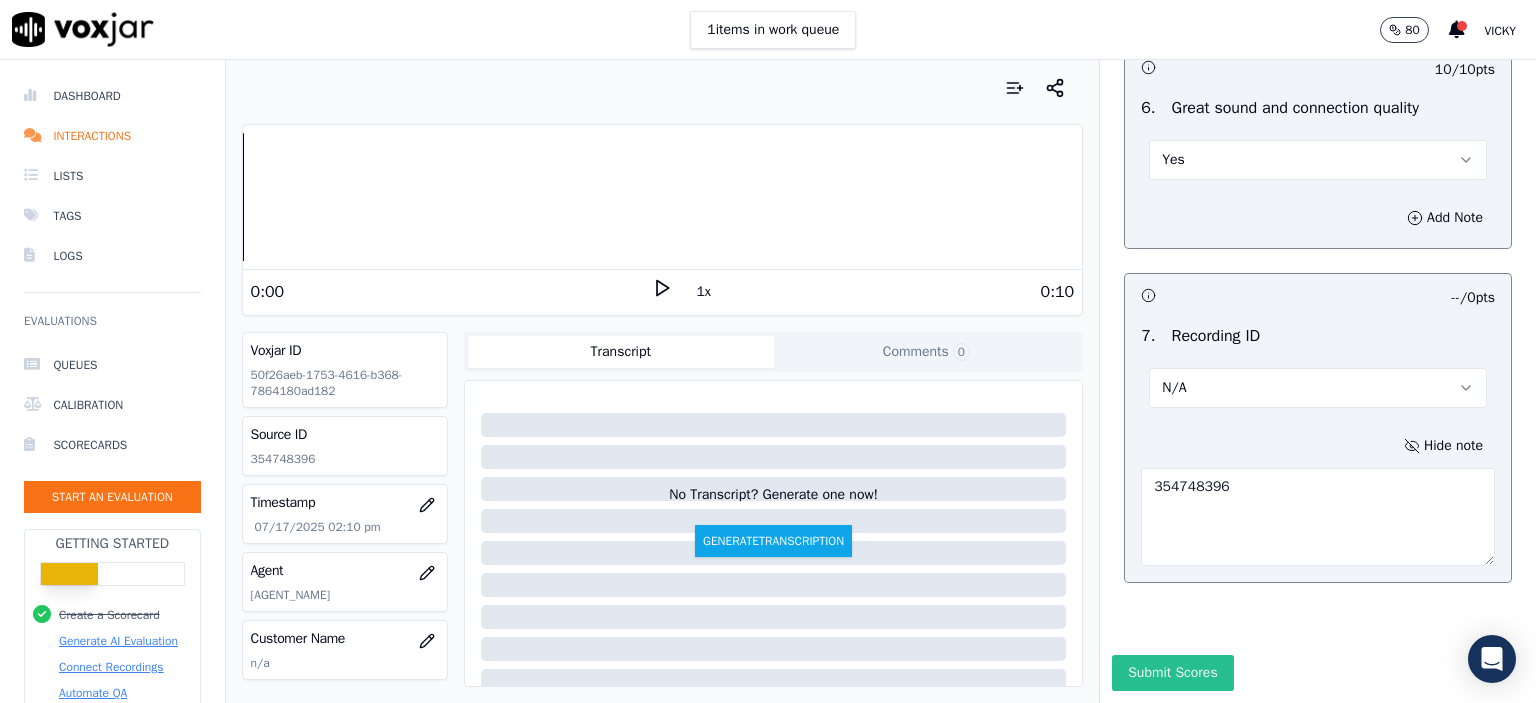 scroll, scrollTop: 4510, scrollLeft: 0, axis: vertical 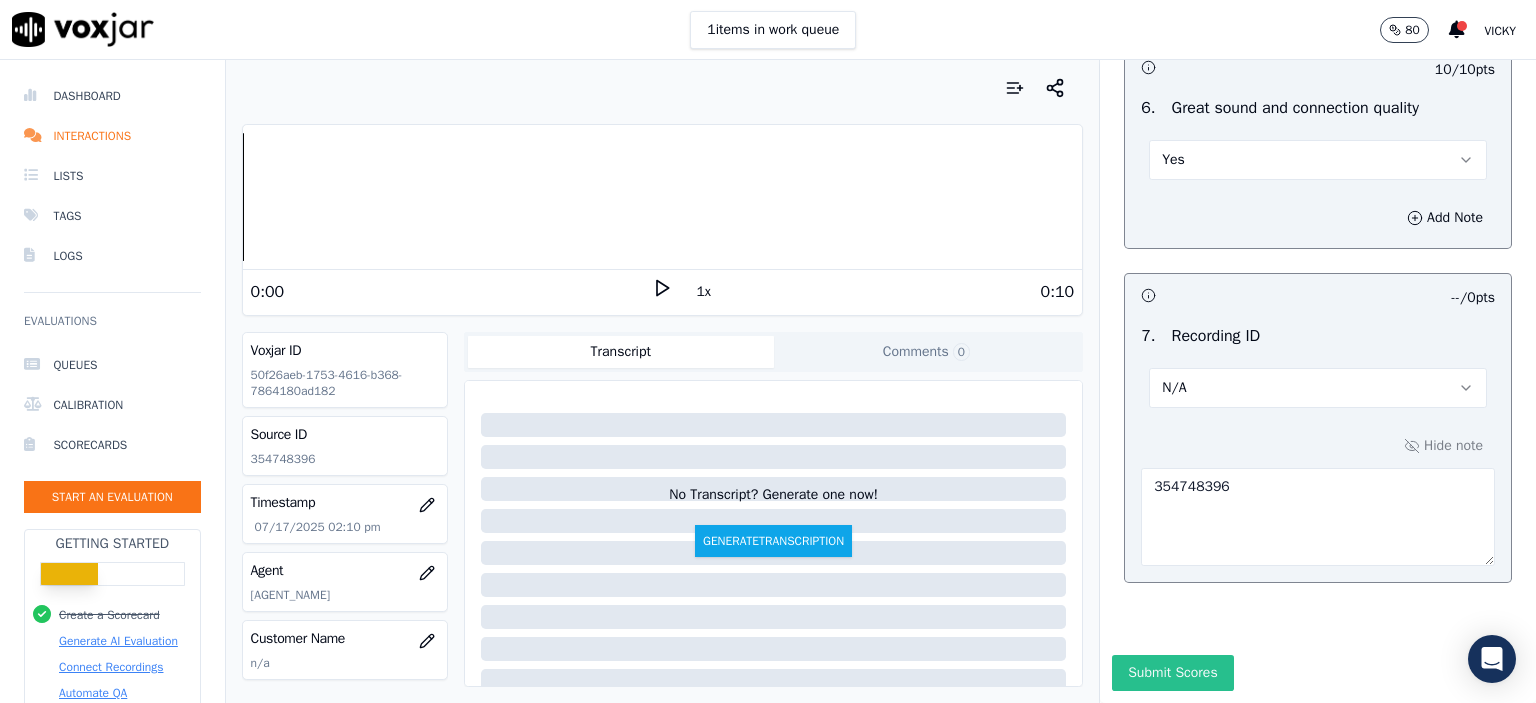 click on "Submit Scores" at bounding box center (1172, 673) 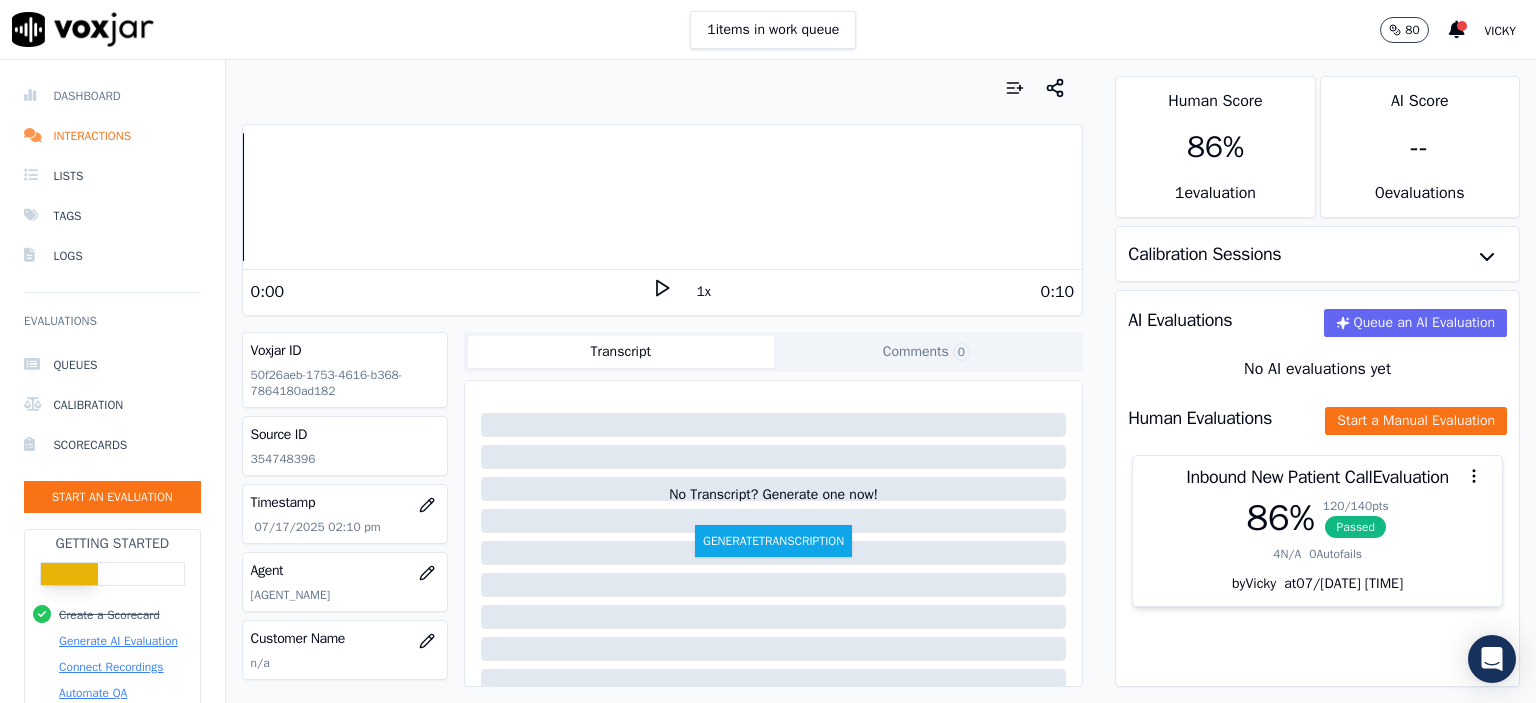 click on "Dashboard" at bounding box center [112, 96] 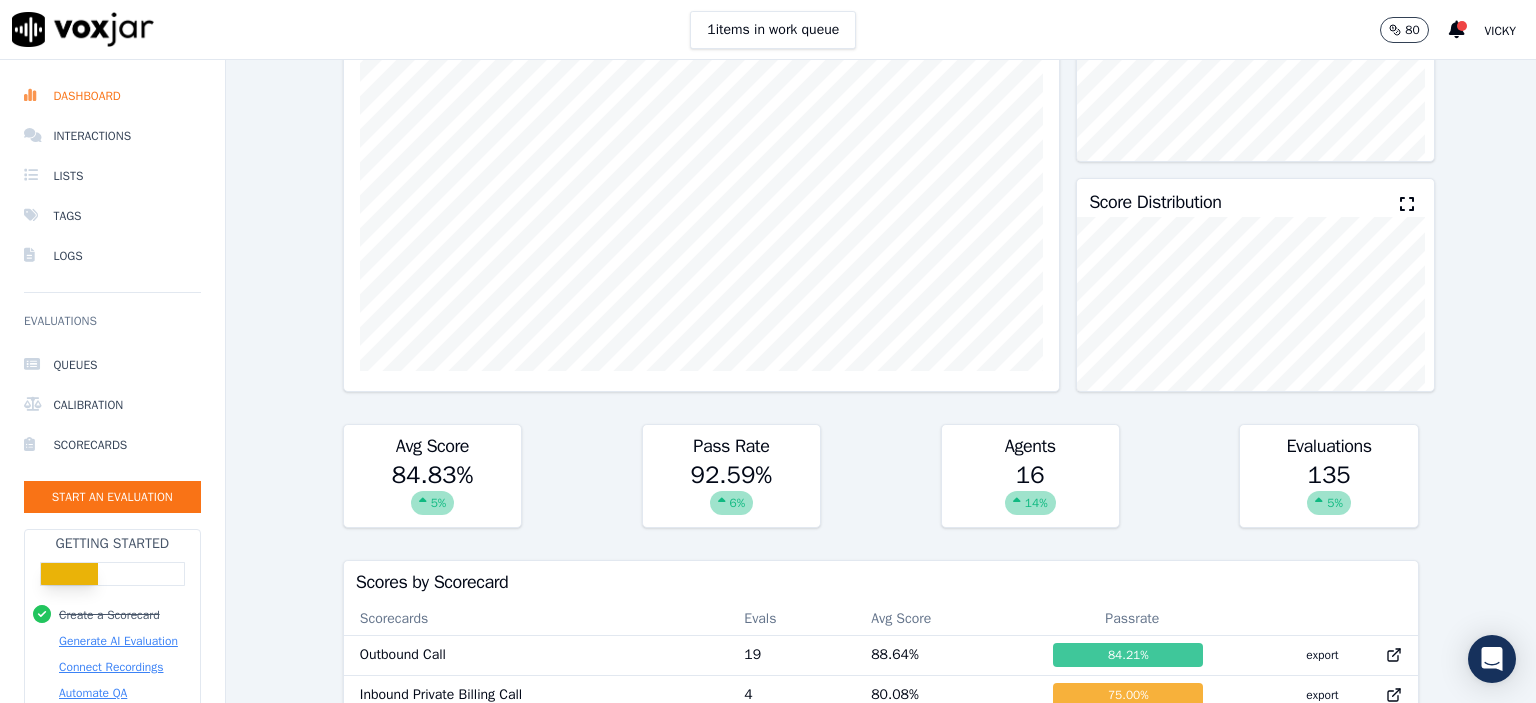scroll, scrollTop: 0, scrollLeft: 0, axis: both 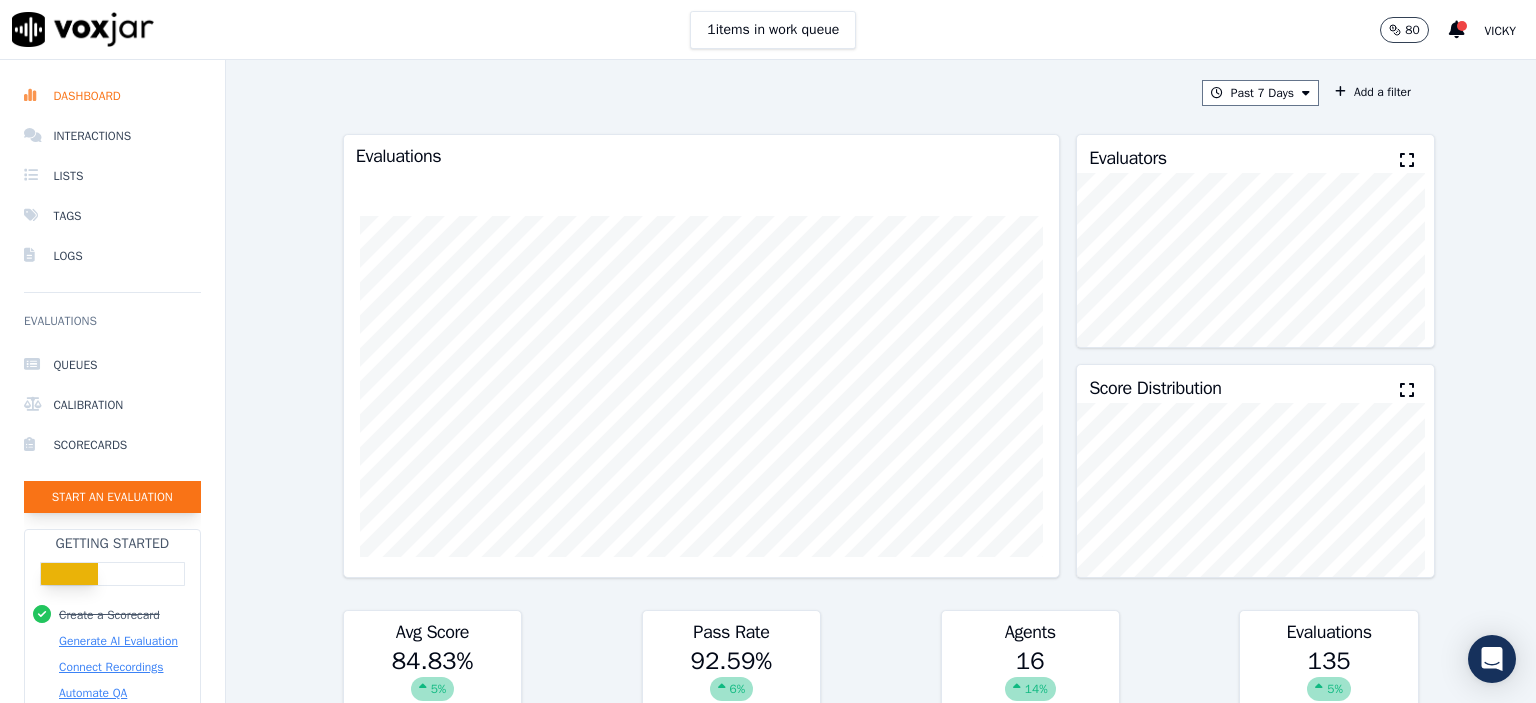 click on "Start an Evaluation" 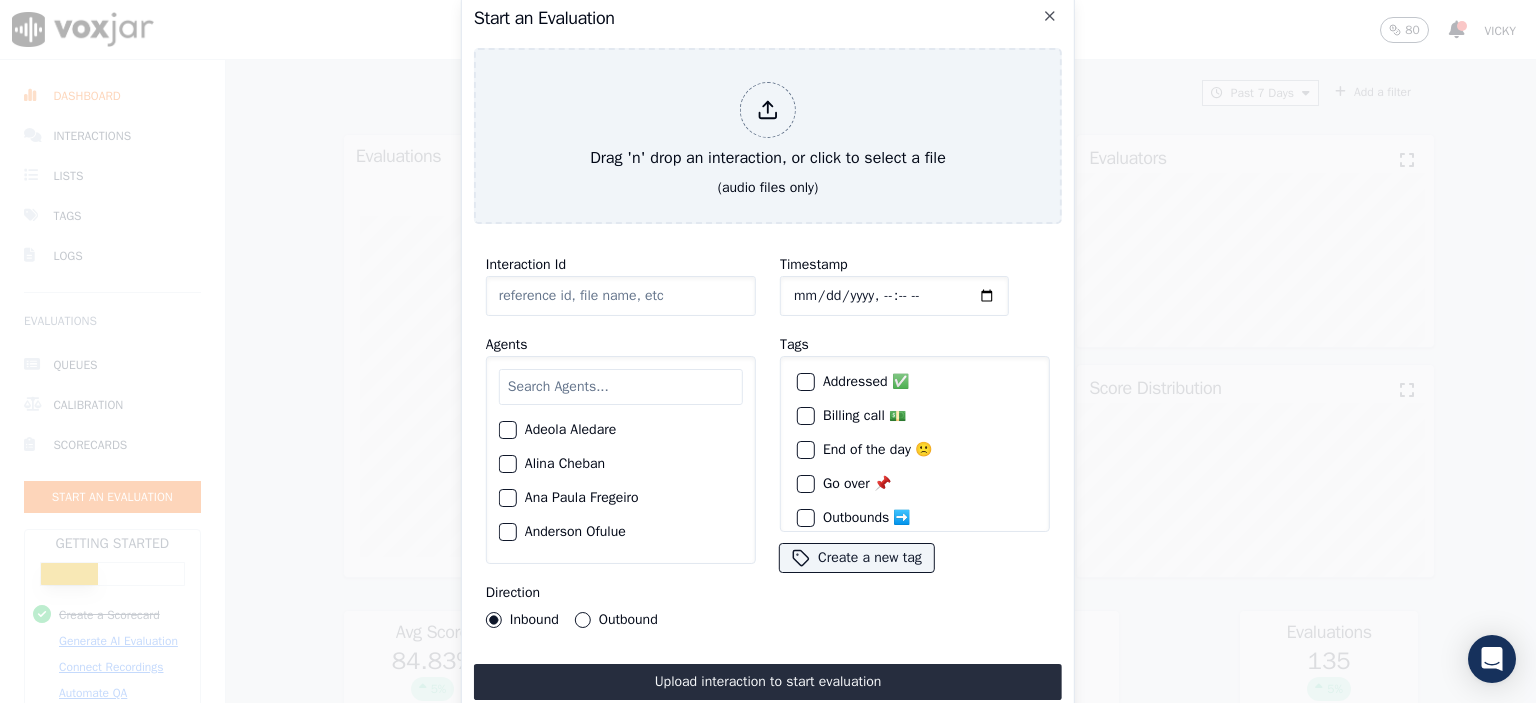 click on "Interaction Id" 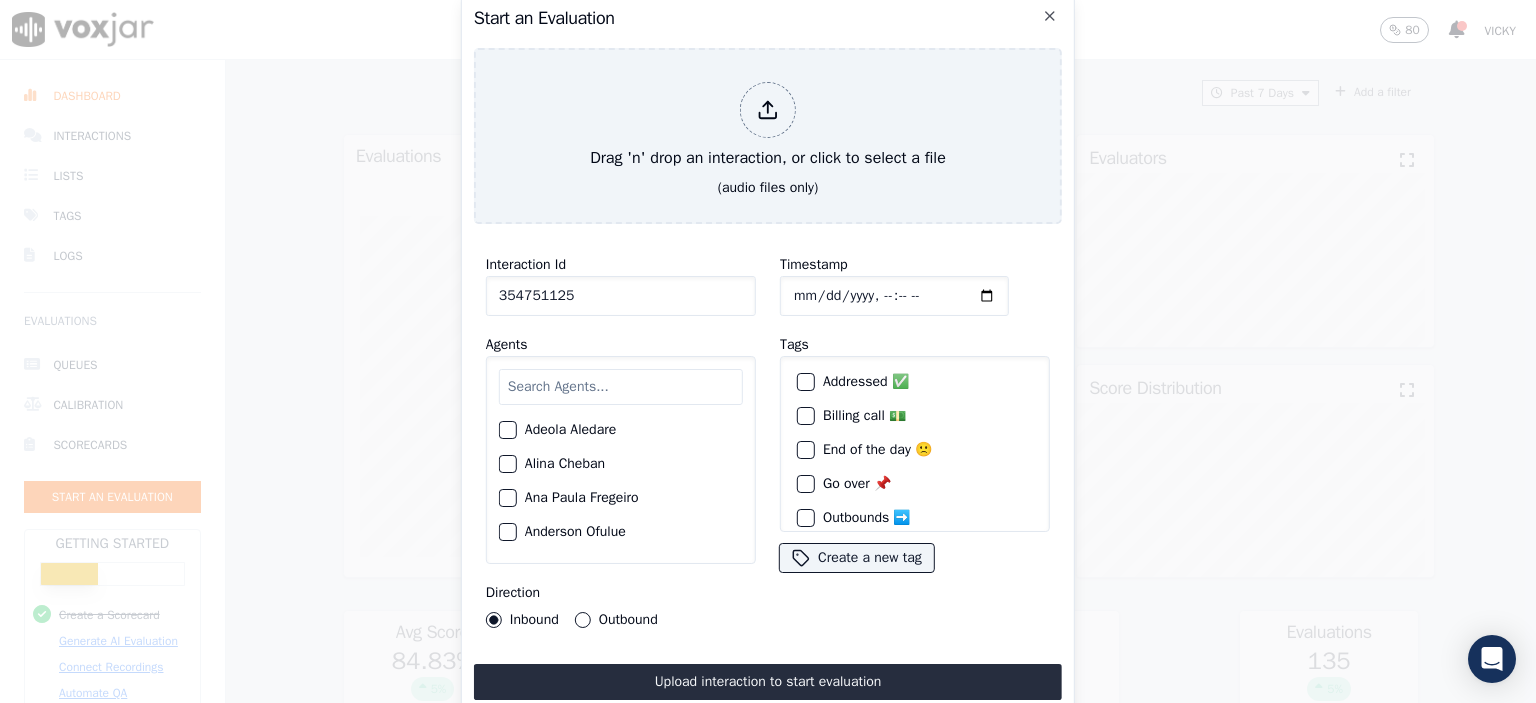 type on "354751125" 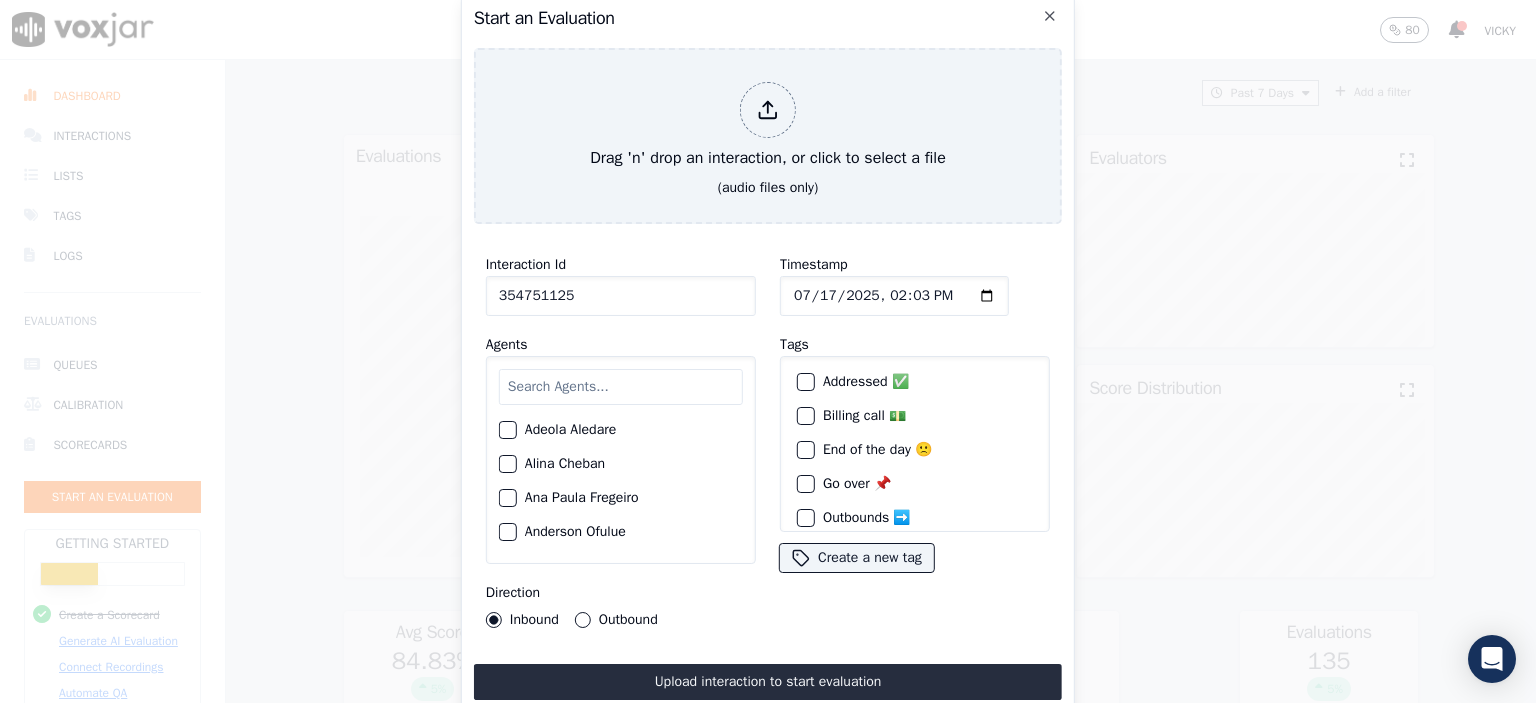 type on "2025-07-17T14:32" 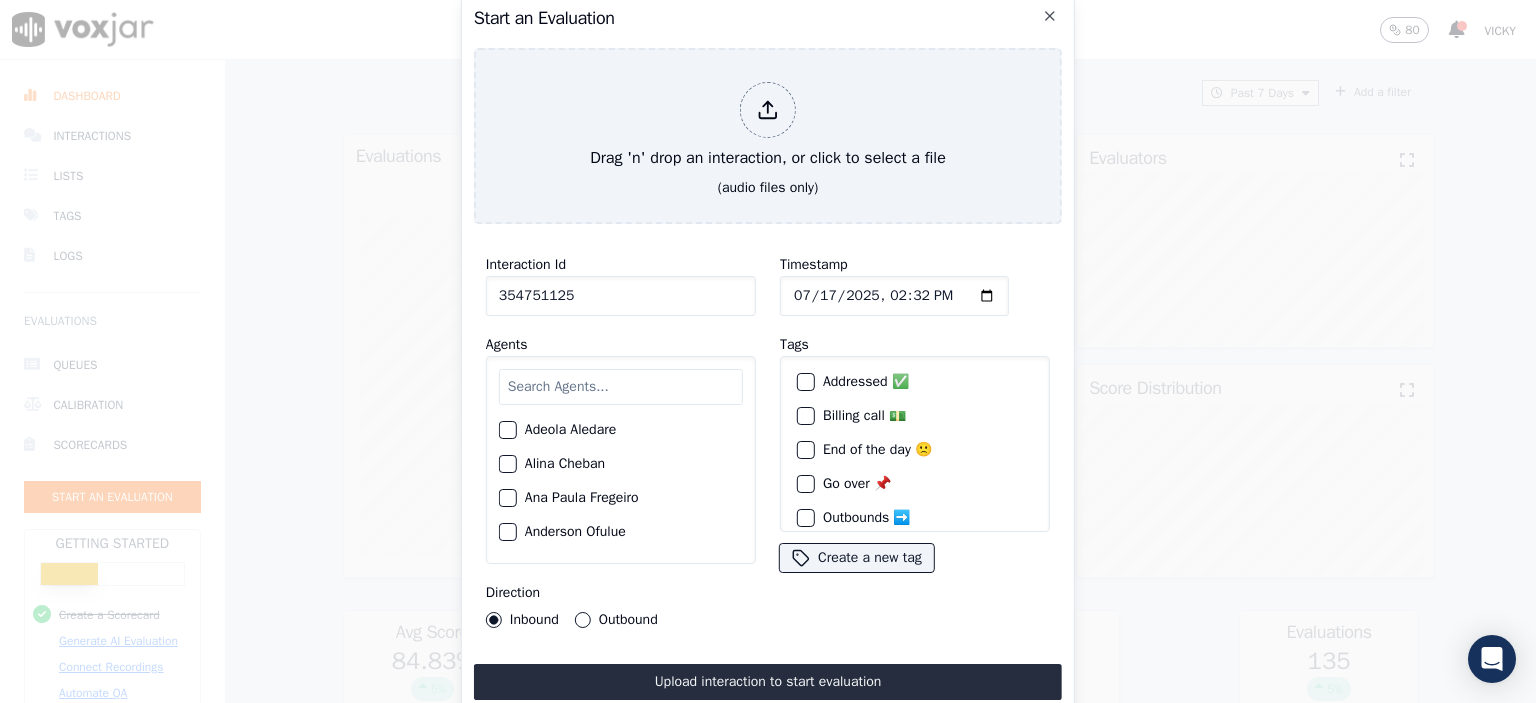 click at bounding box center [621, 387] 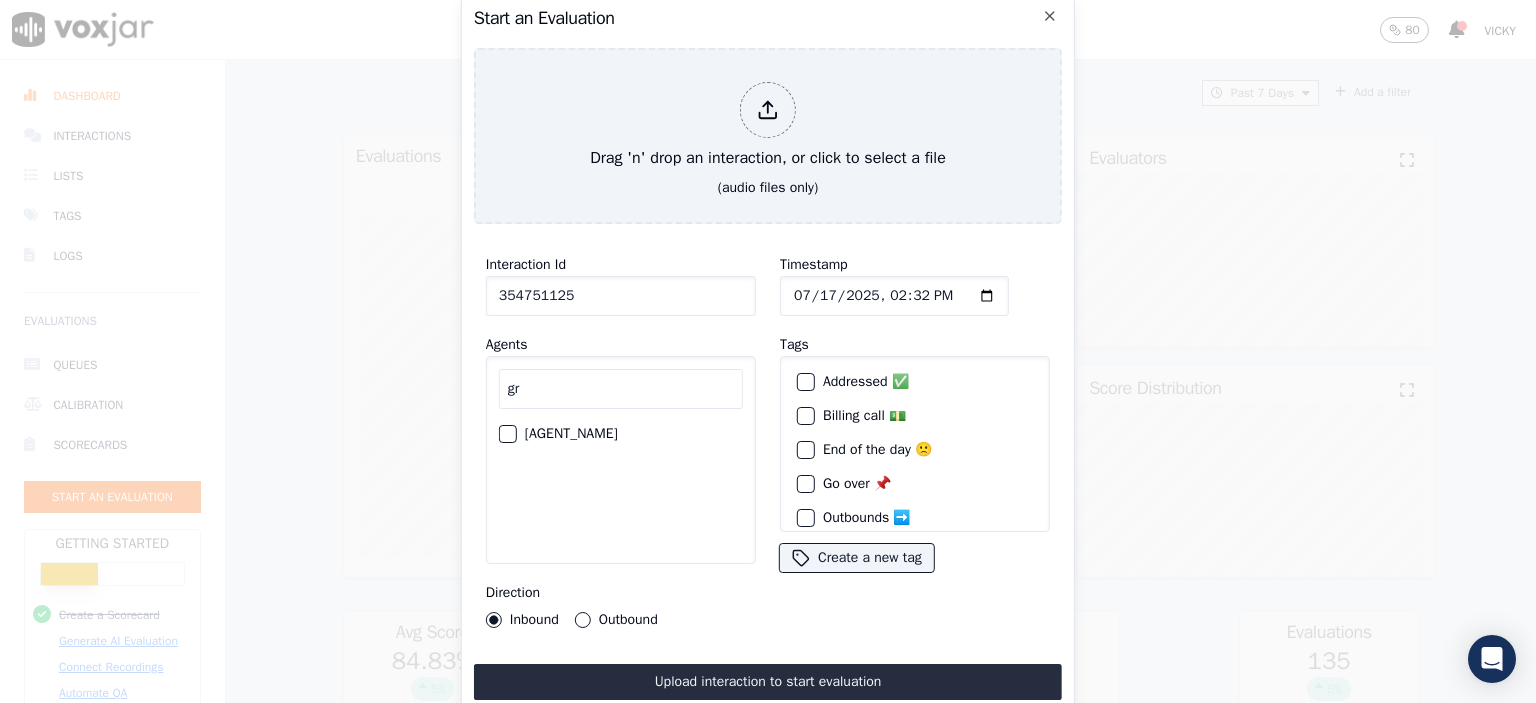 type on "gr" 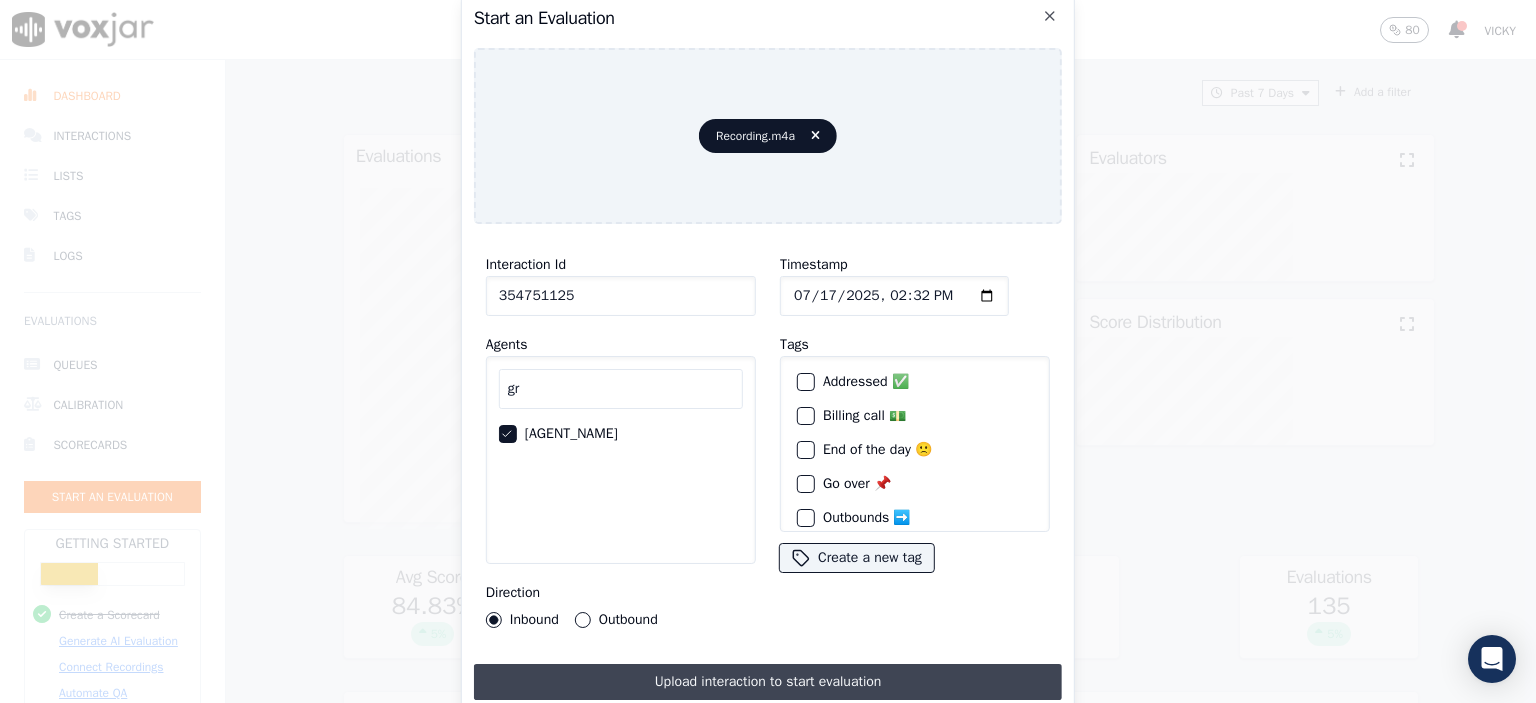 click on "Upload interaction to start evaluation" at bounding box center (768, 682) 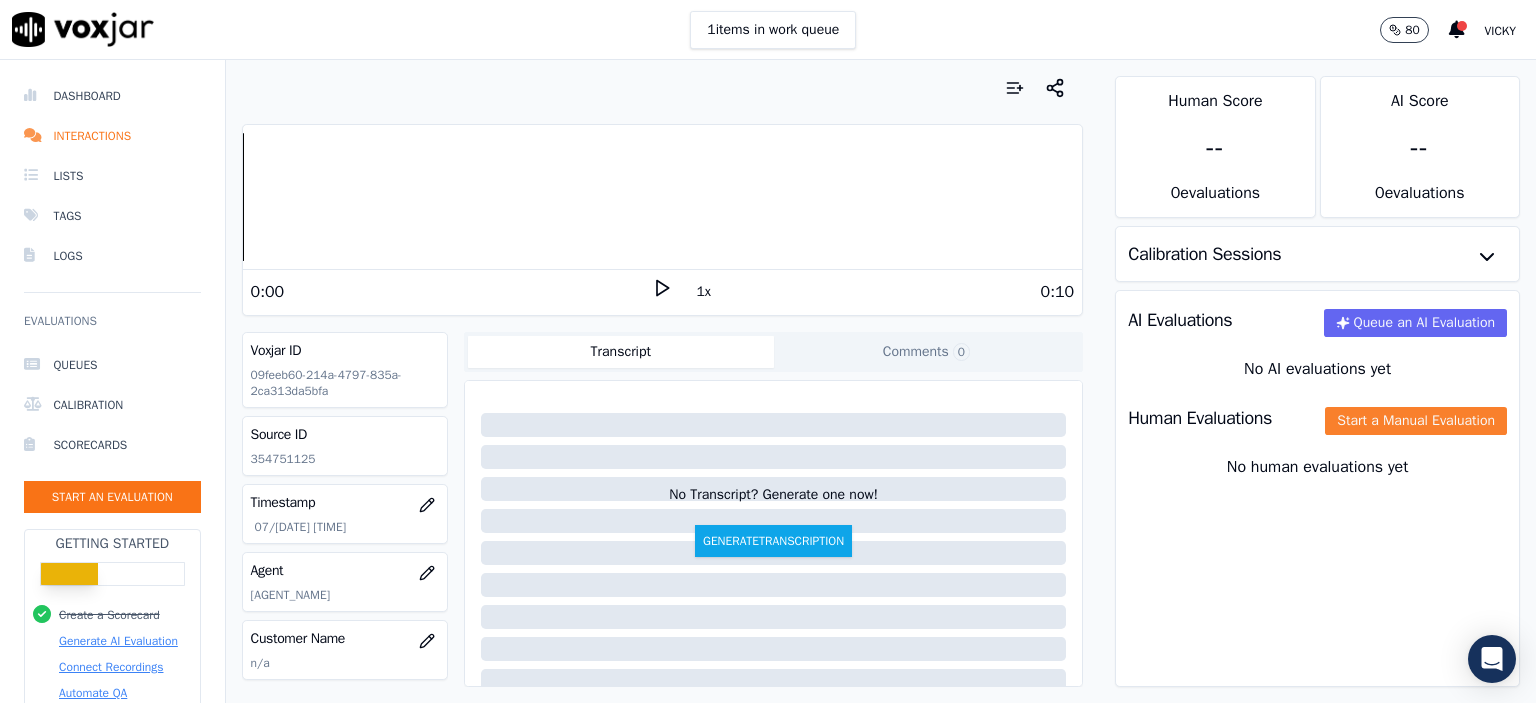 click on "Start a Manual Evaluation" 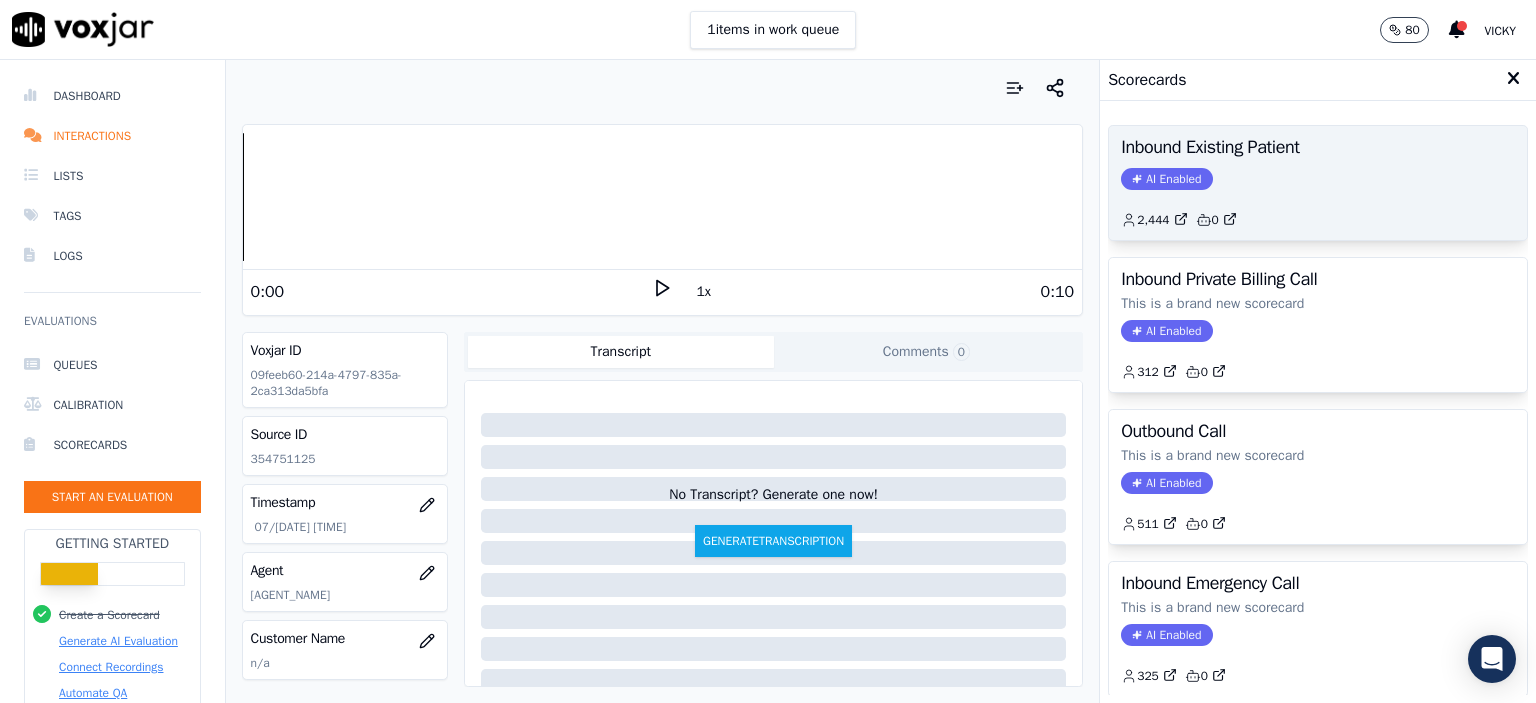 click on "Inbound Existing Patient       AI Enabled       2,444         0" at bounding box center (1318, 183) 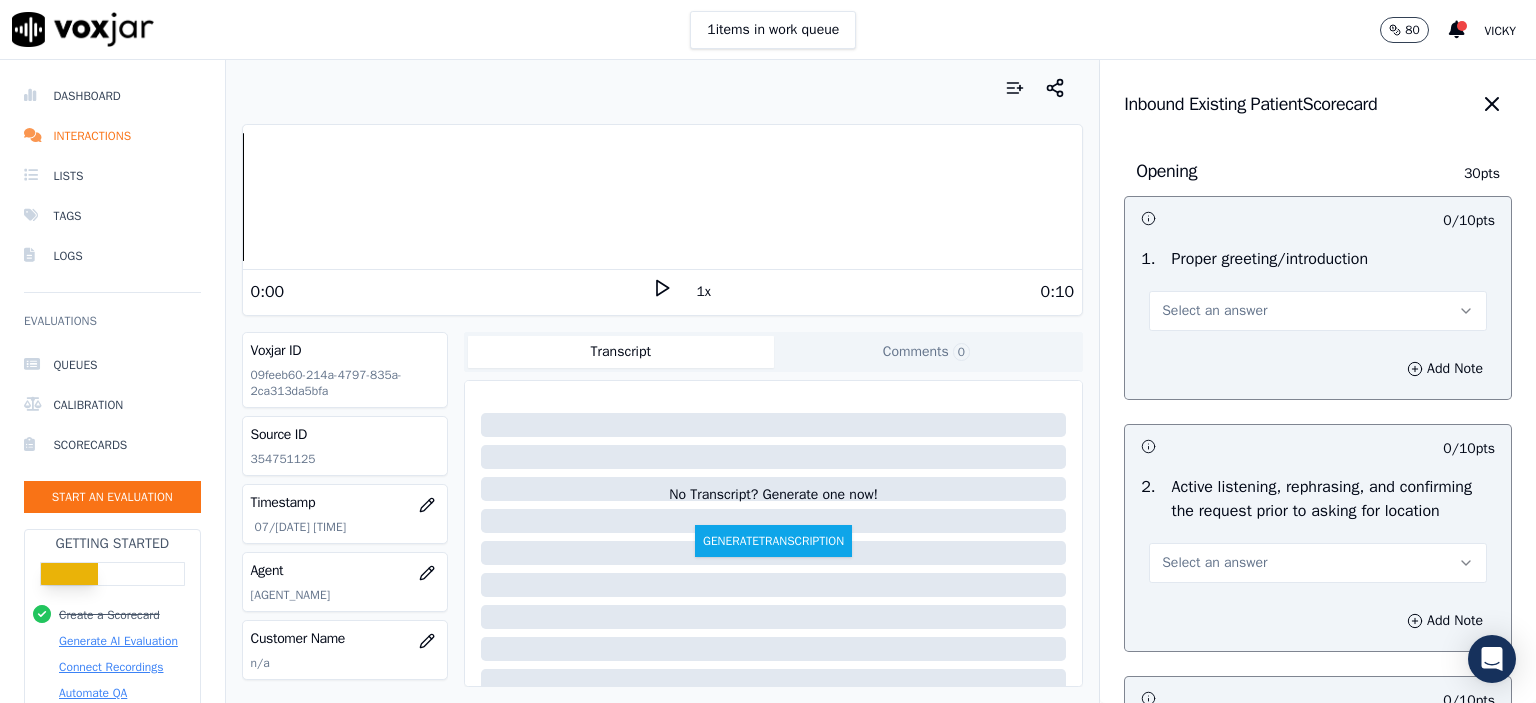 click on "Select an answer" at bounding box center (1318, 311) 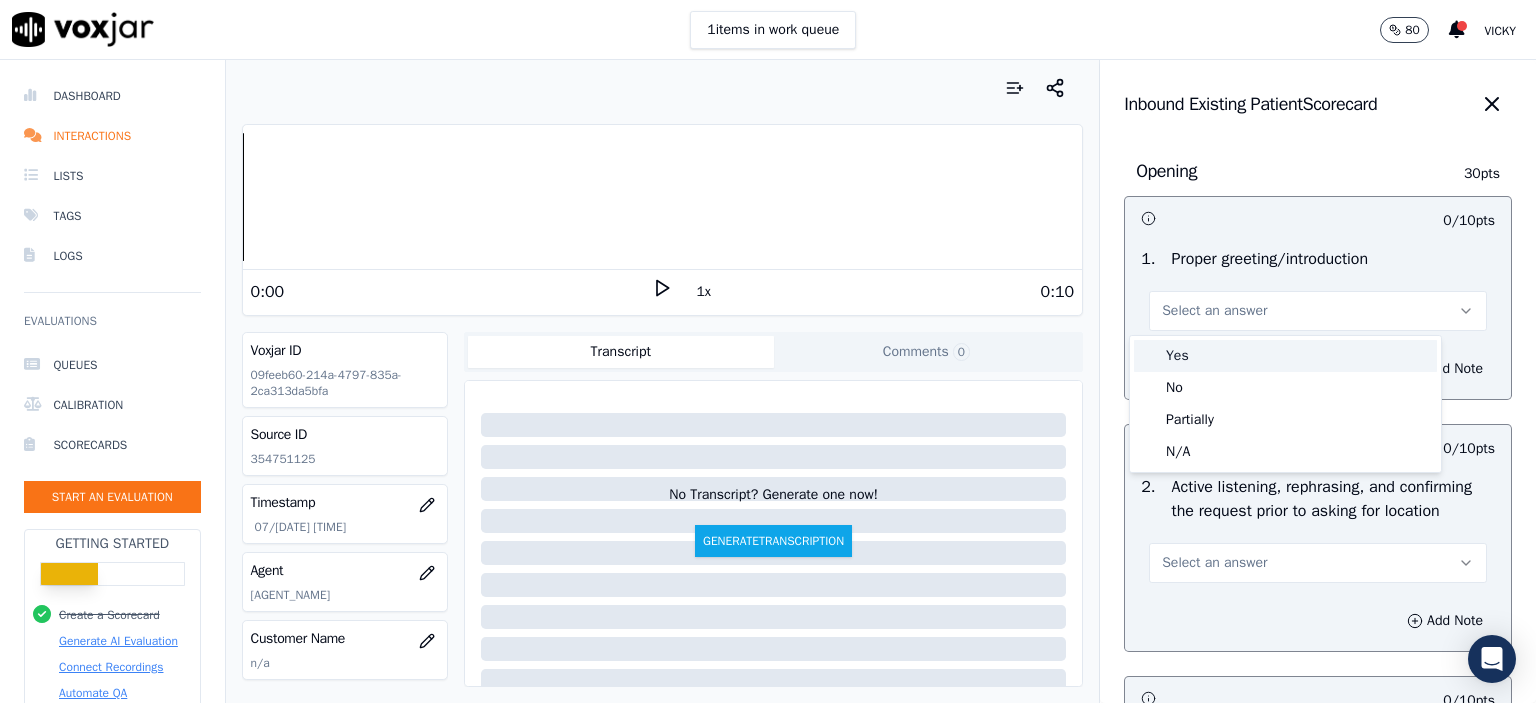 click on "Yes" at bounding box center [1285, 356] 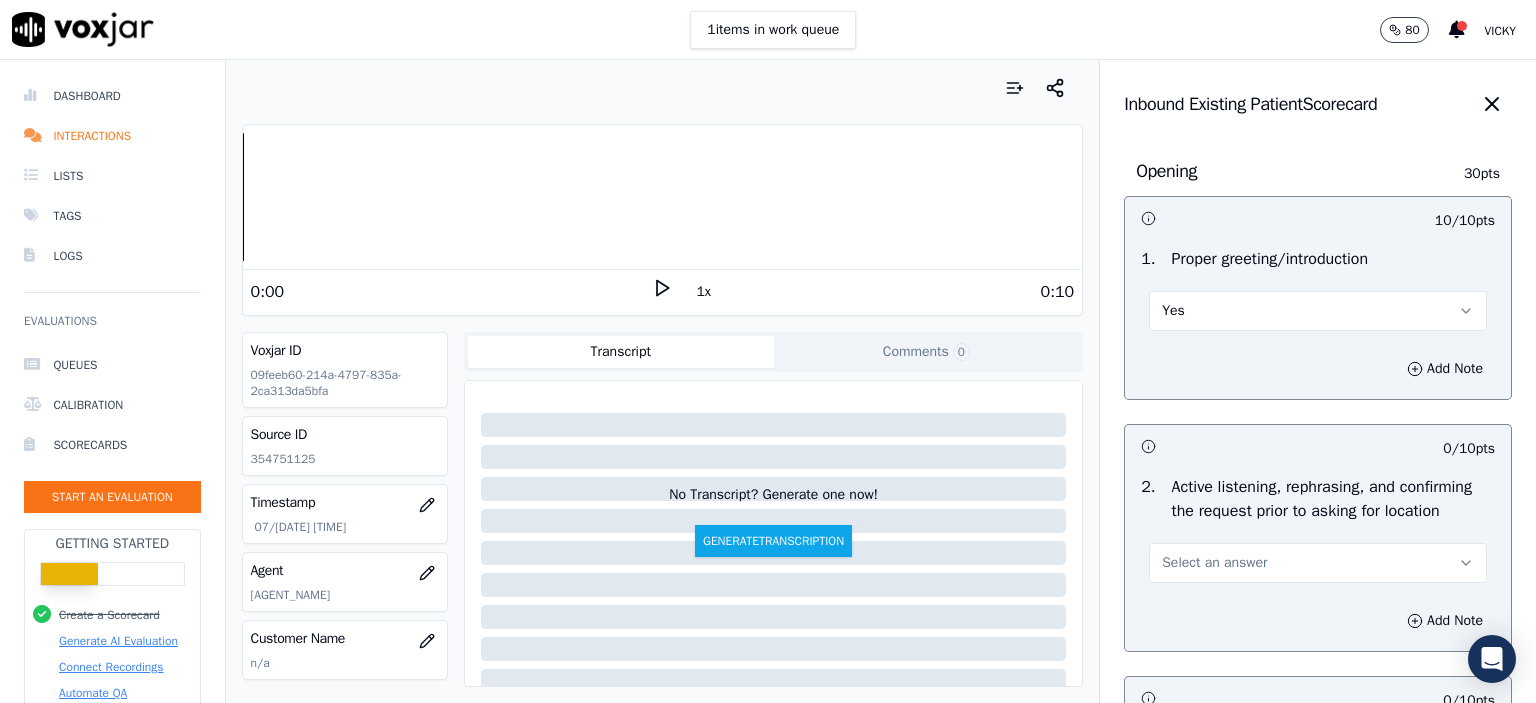 click on "Select an answer" at bounding box center (1214, 563) 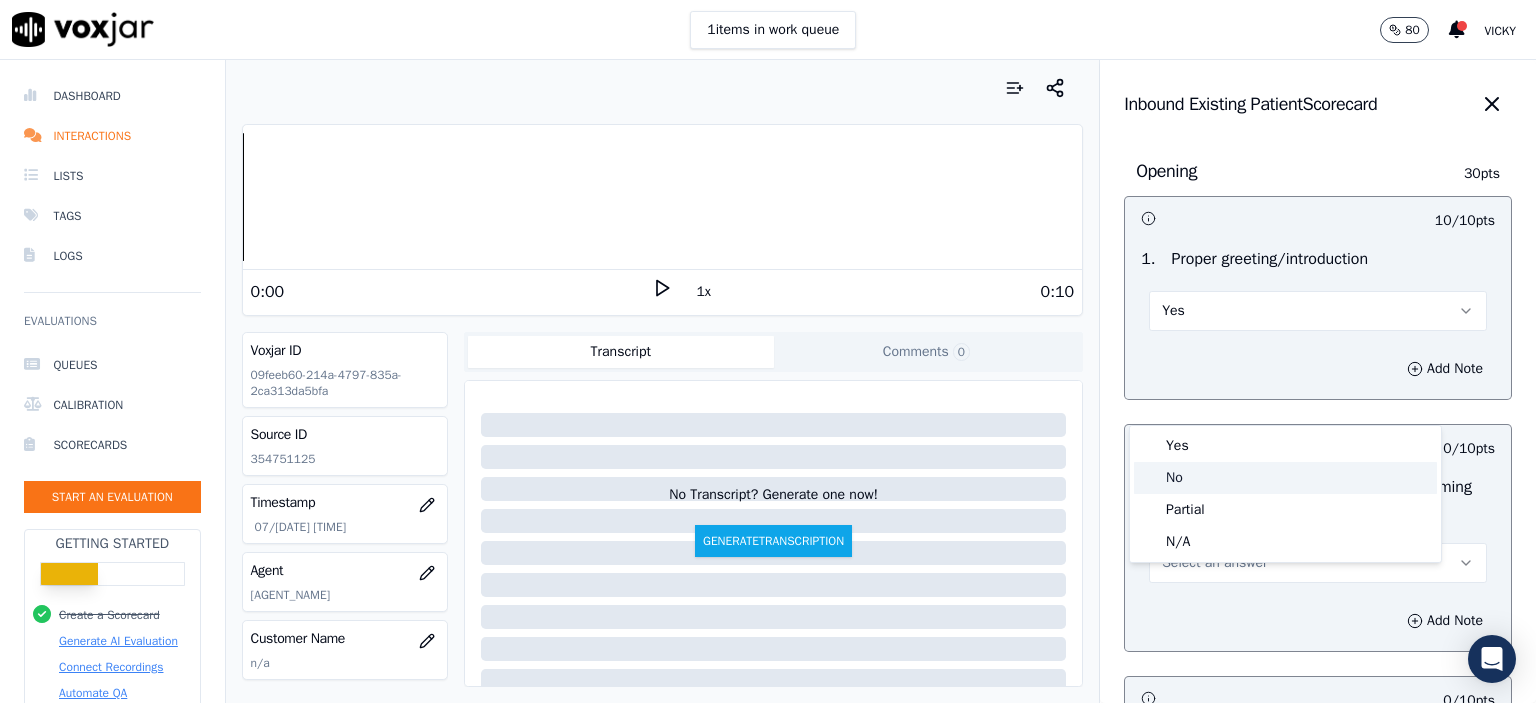 click on "No" 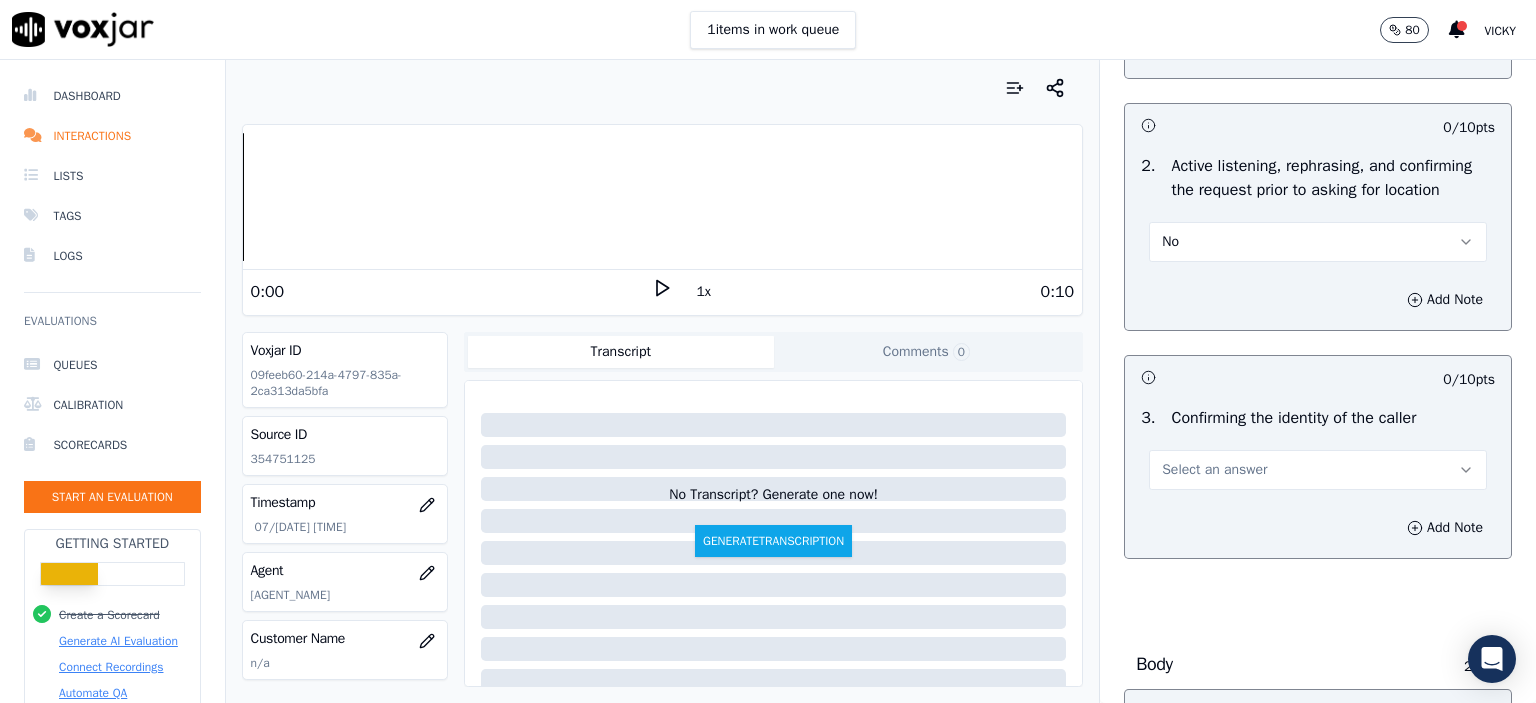 scroll, scrollTop: 400, scrollLeft: 0, axis: vertical 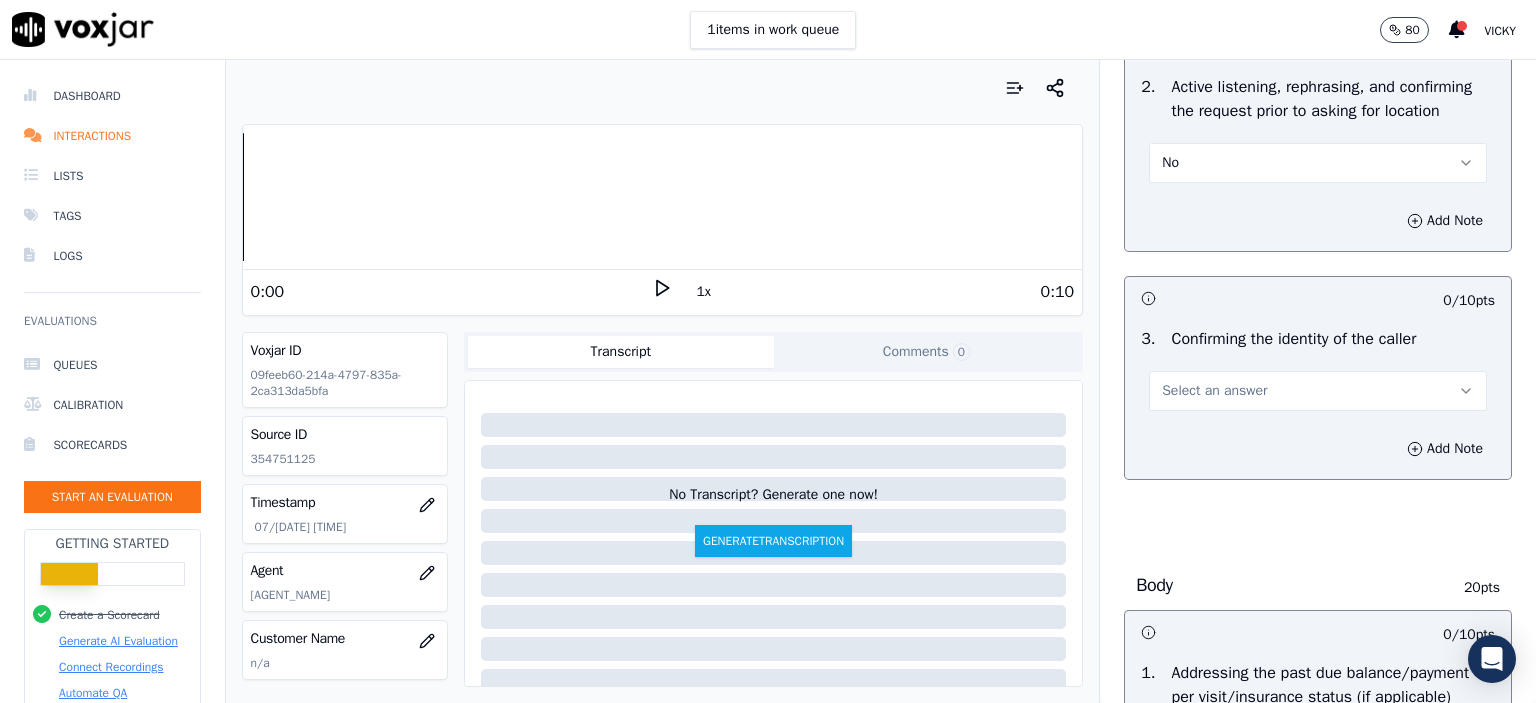 click on "Select an answer" at bounding box center [1318, 391] 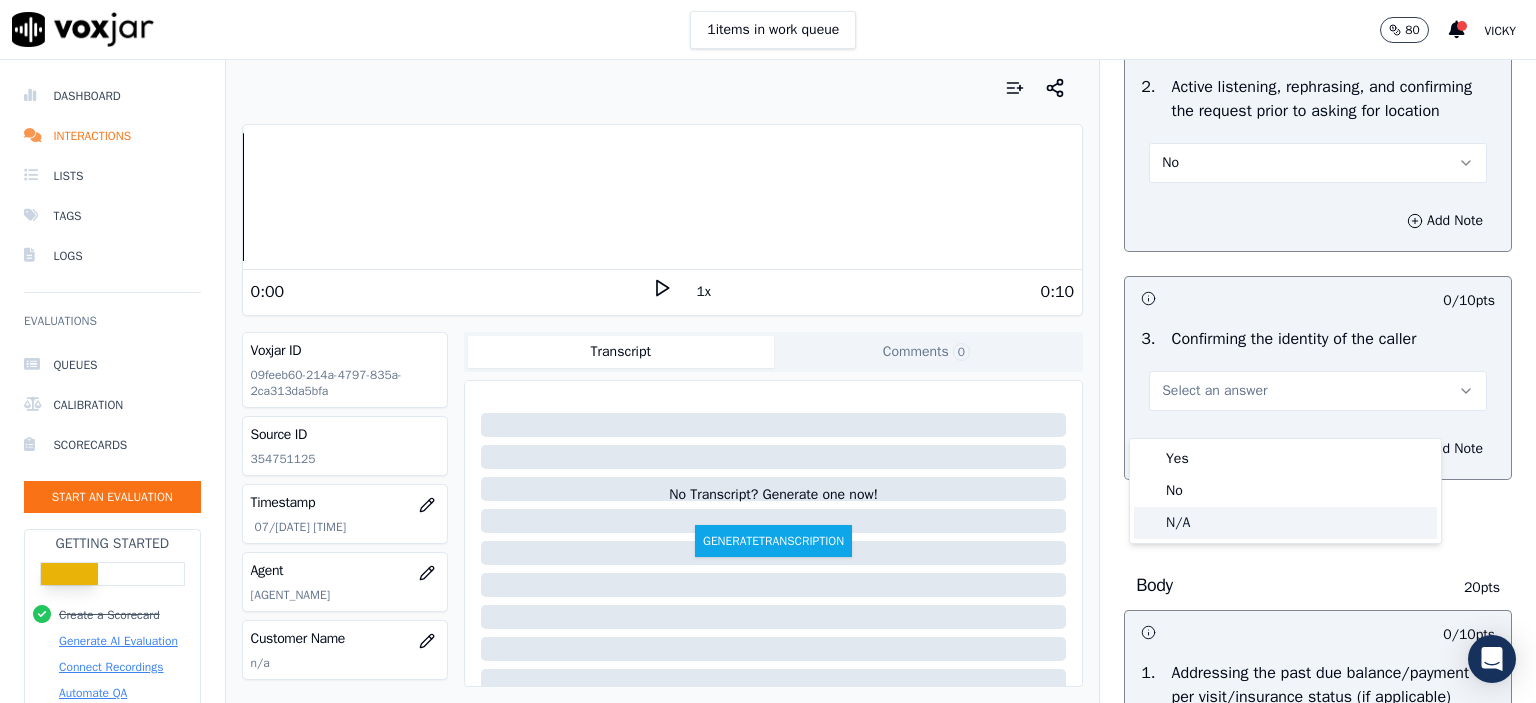 click on "N/A" 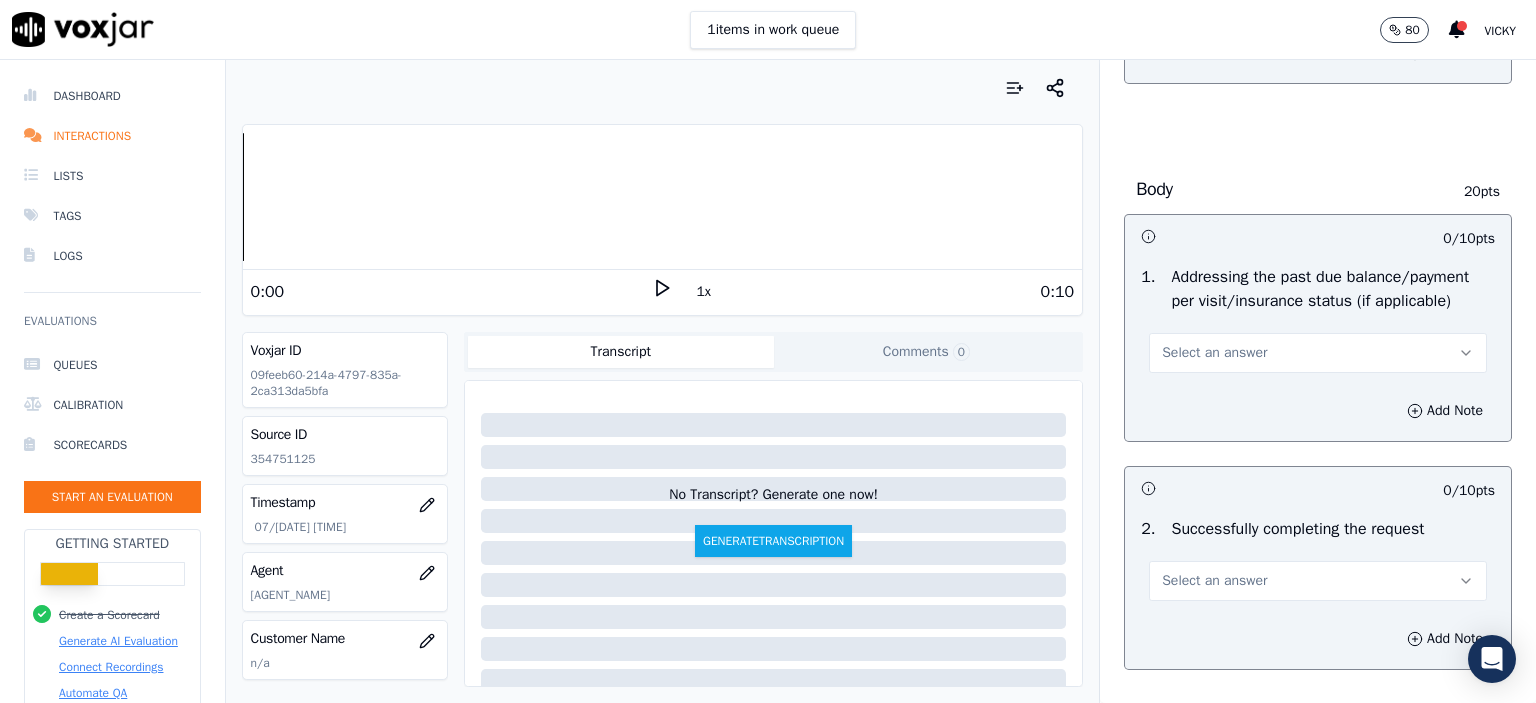 scroll, scrollTop: 800, scrollLeft: 0, axis: vertical 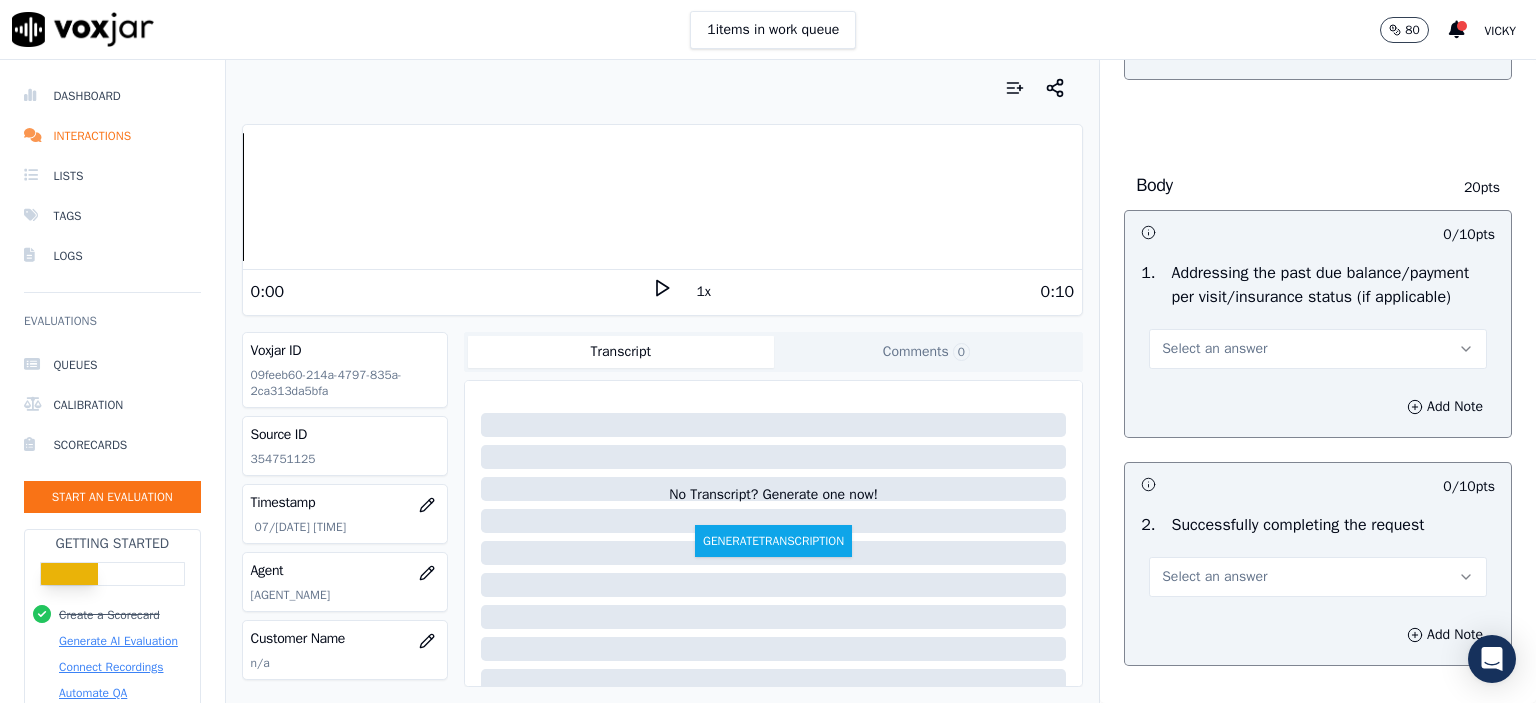 click on "1 .   Addressing the past due balance/payment per visit/insurance status (if applicable)     Select an answer" at bounding box center (1318, 315) 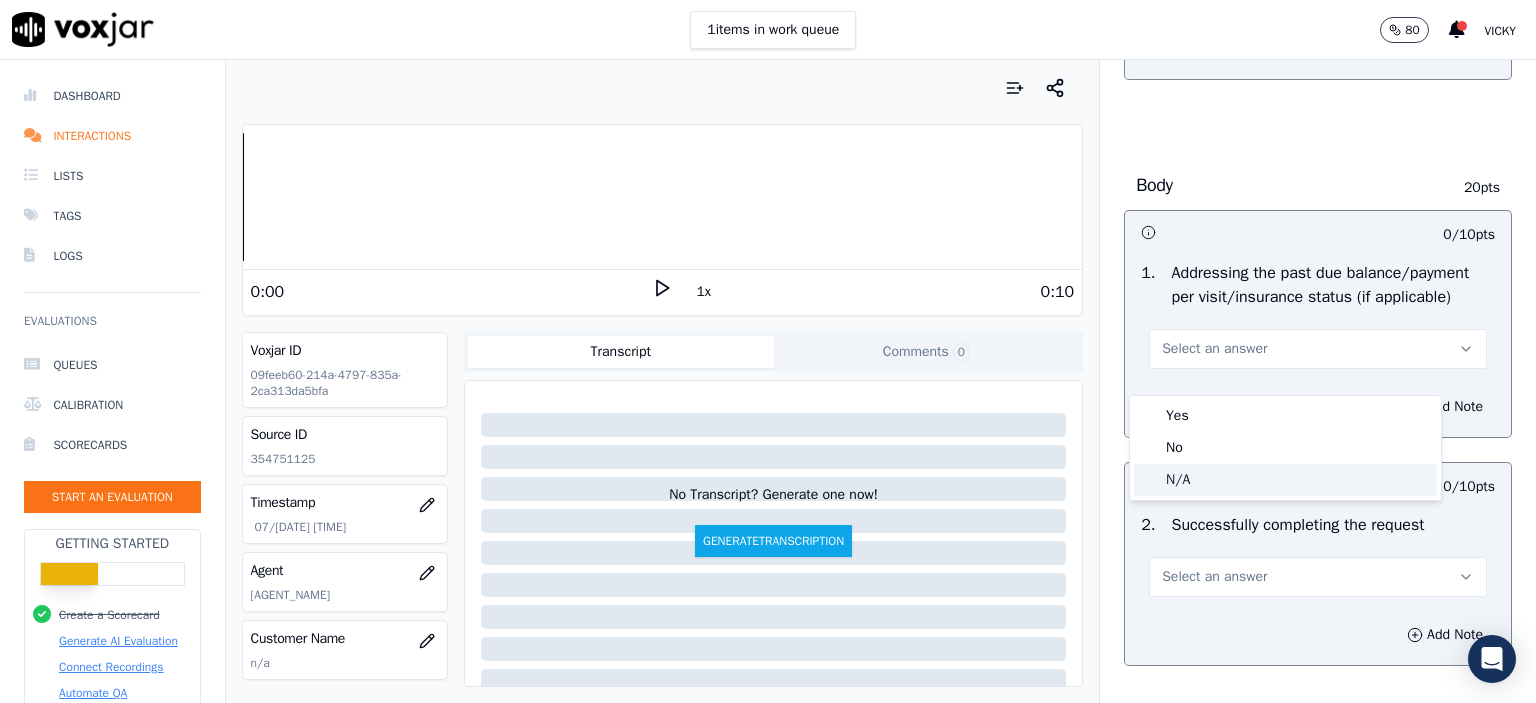 click on "N/A" 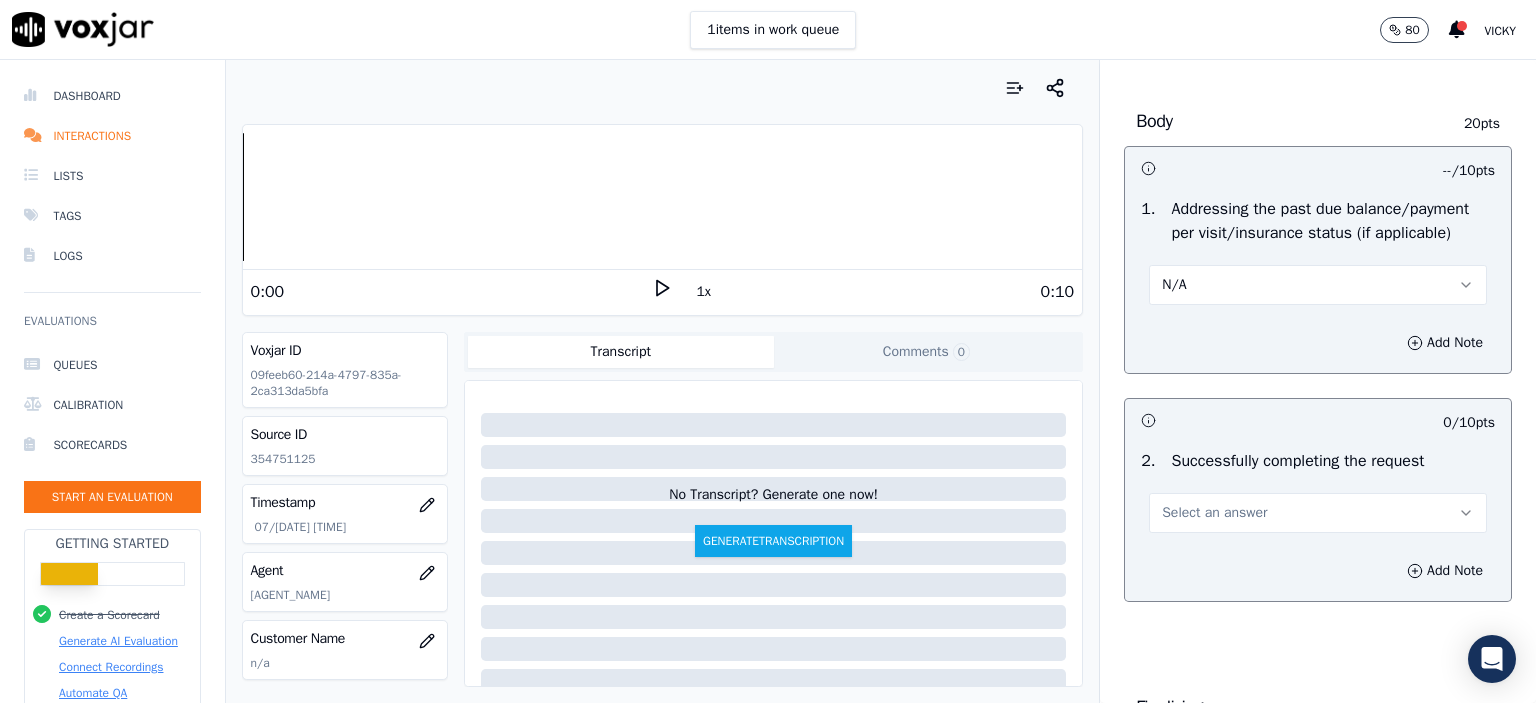 scroll, scrollTop: 1000, scrollLeft: 0, axis: vertical 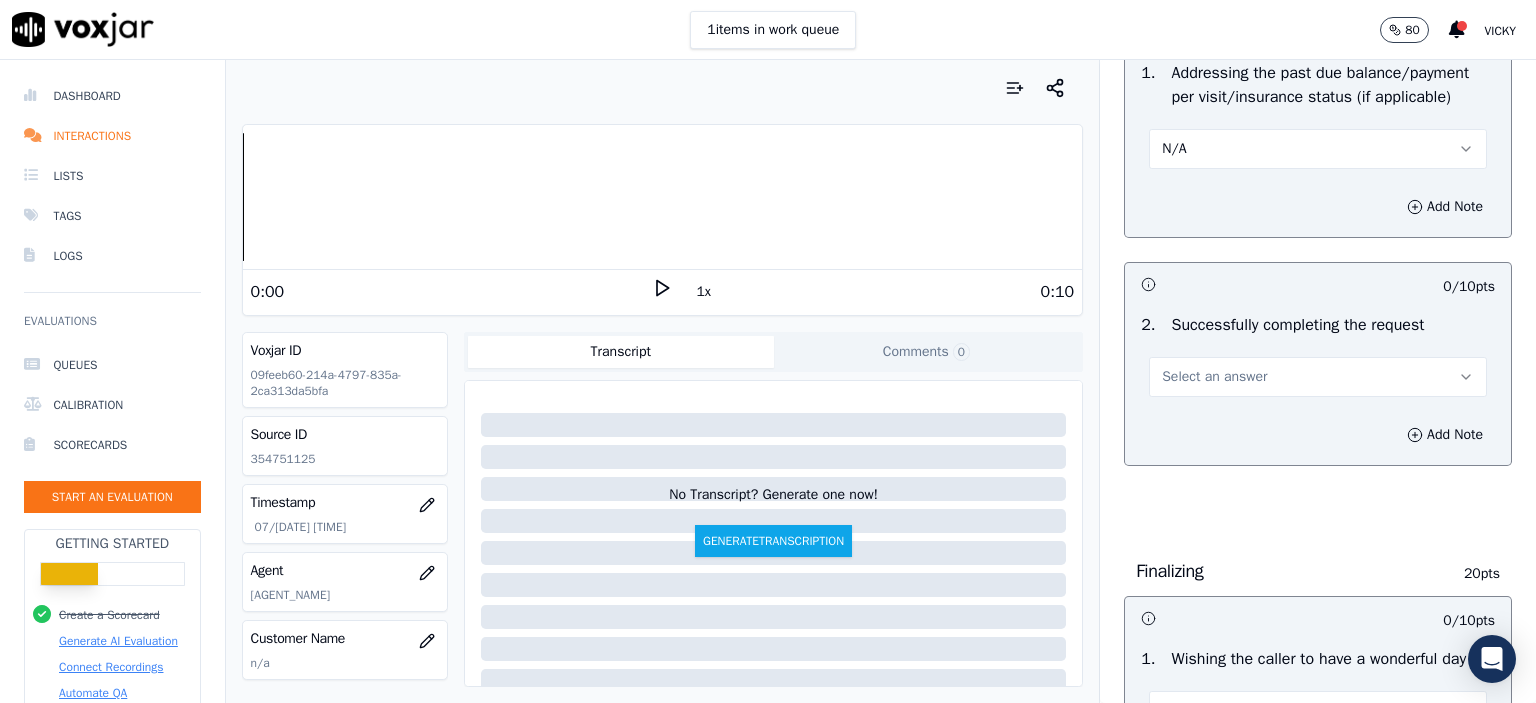 click on "Select an answer" at bounding box center (1318, 377) 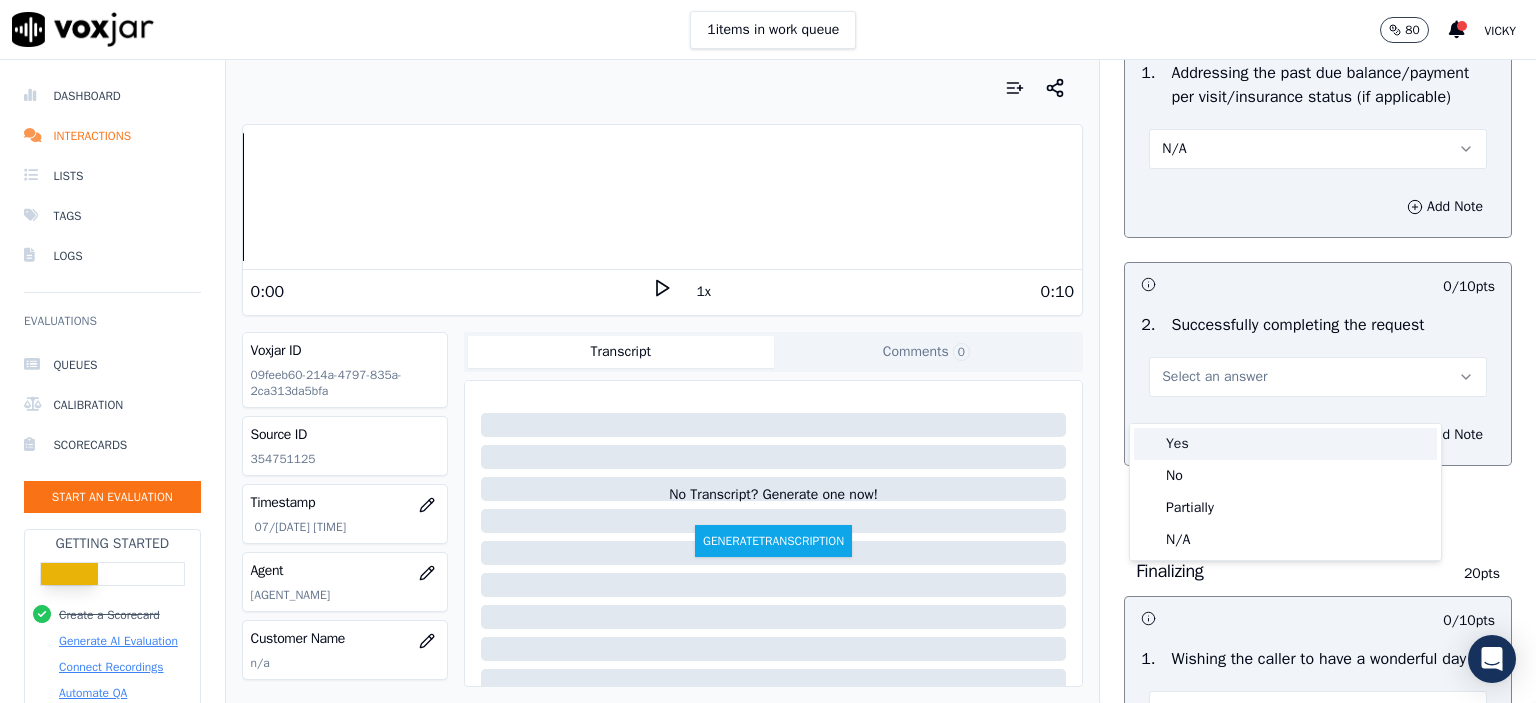 click on "Yes" at bounding box center (1285, 444) 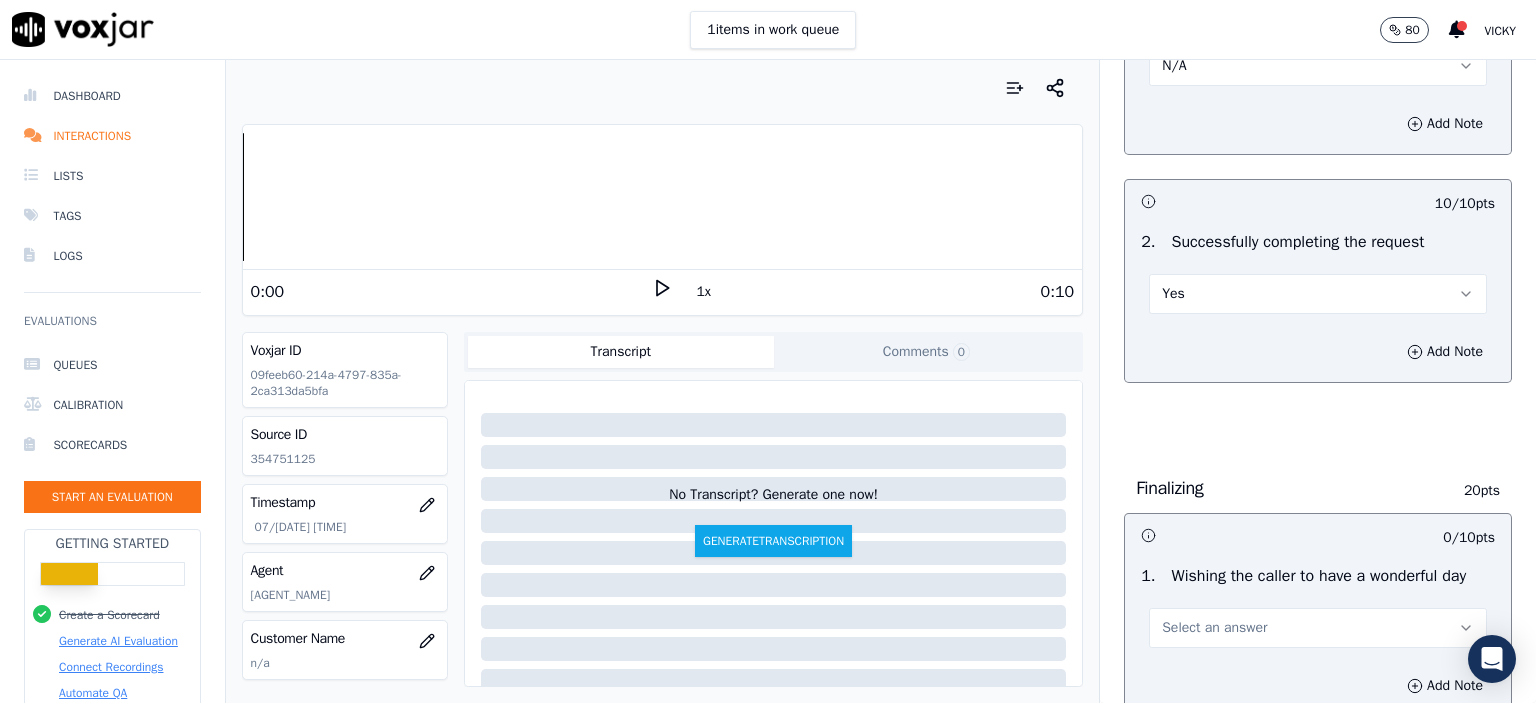 scroll, scrollTop: 1300, scrollLeft: 0, axis: vertical 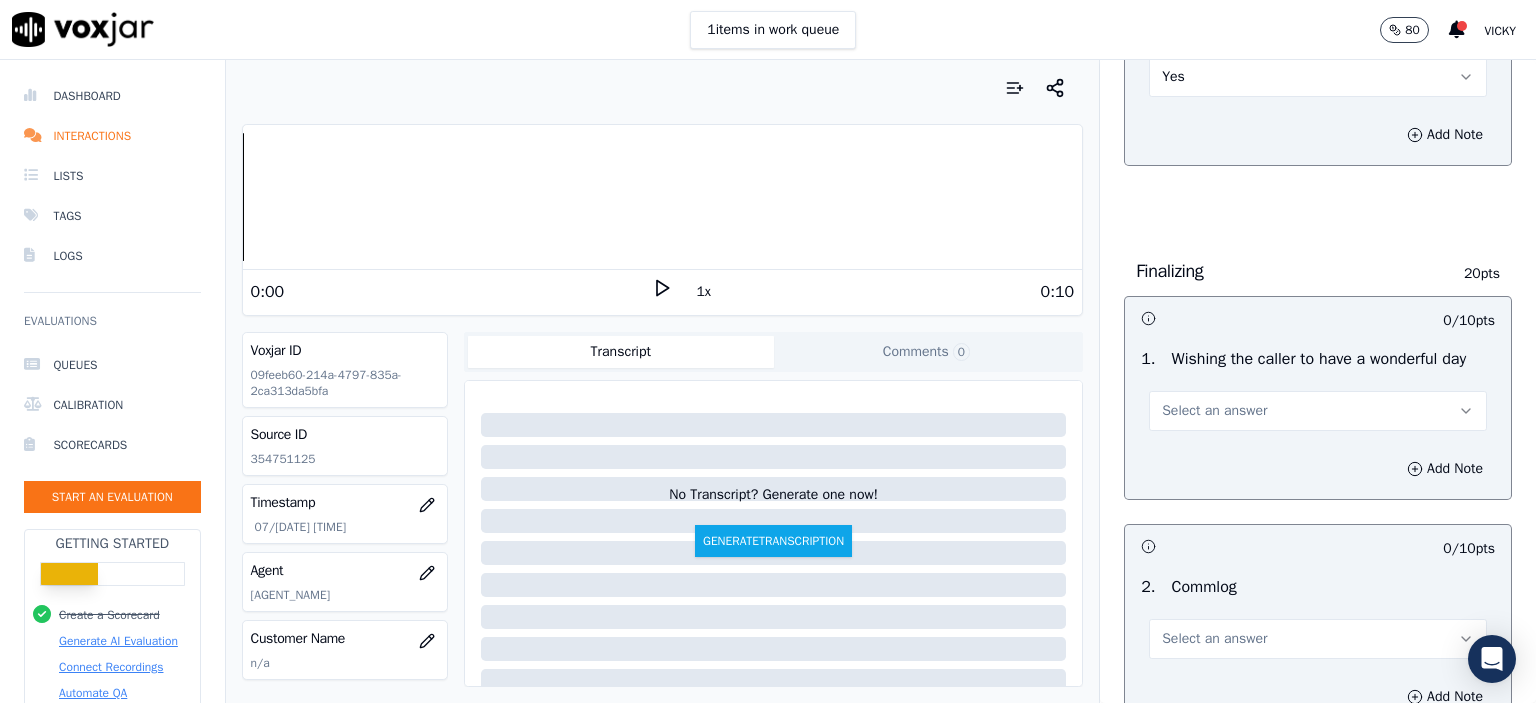 click on "Select an answer" at bounding box center [1318, 411] 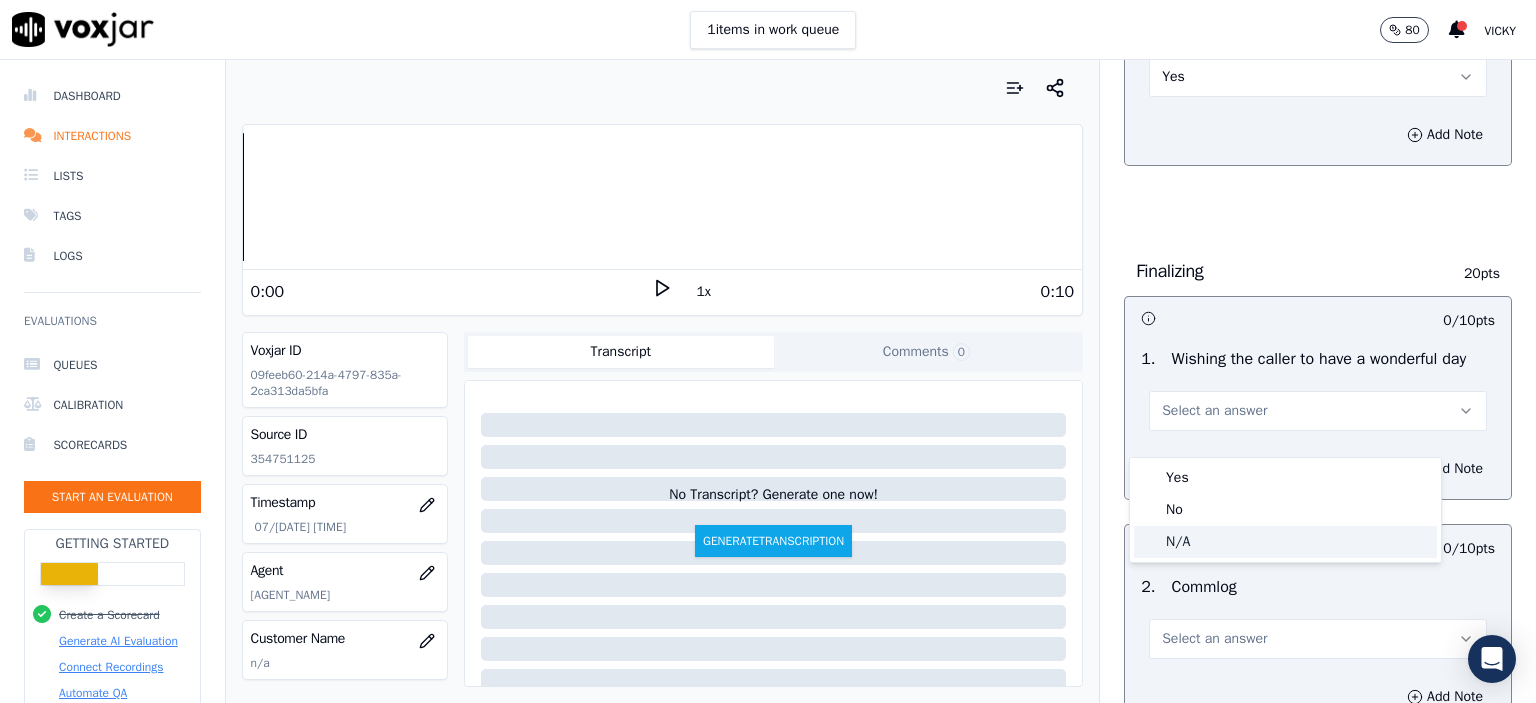 drag, startPoint x: 1233, startPoint y: 484, endPoint x: 1225, endPoint y: 537, distance: 53.600372 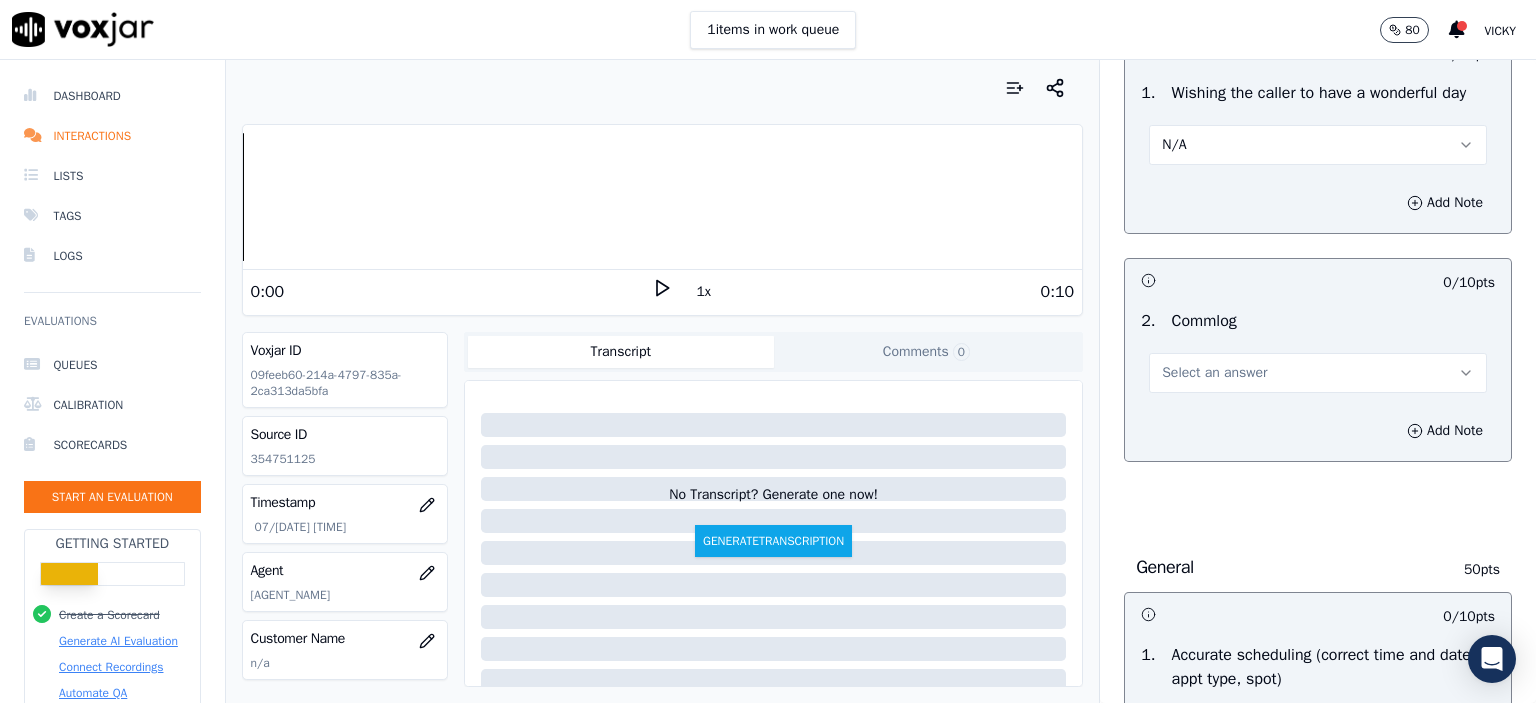 scroll, scrollTop: 1600, scrollLeft: 0, axis: vertical 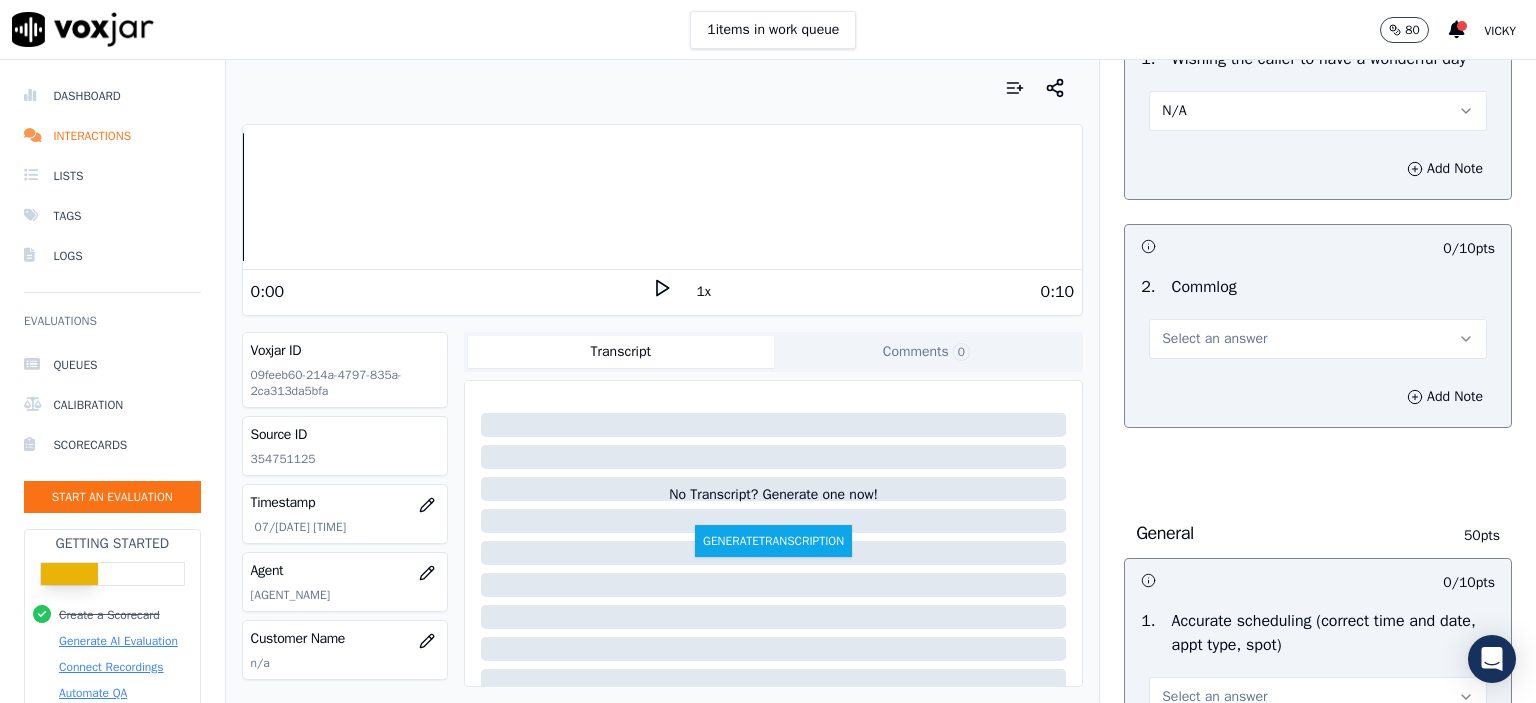 click on "Select an answer" at bounding box center [1214, 339] 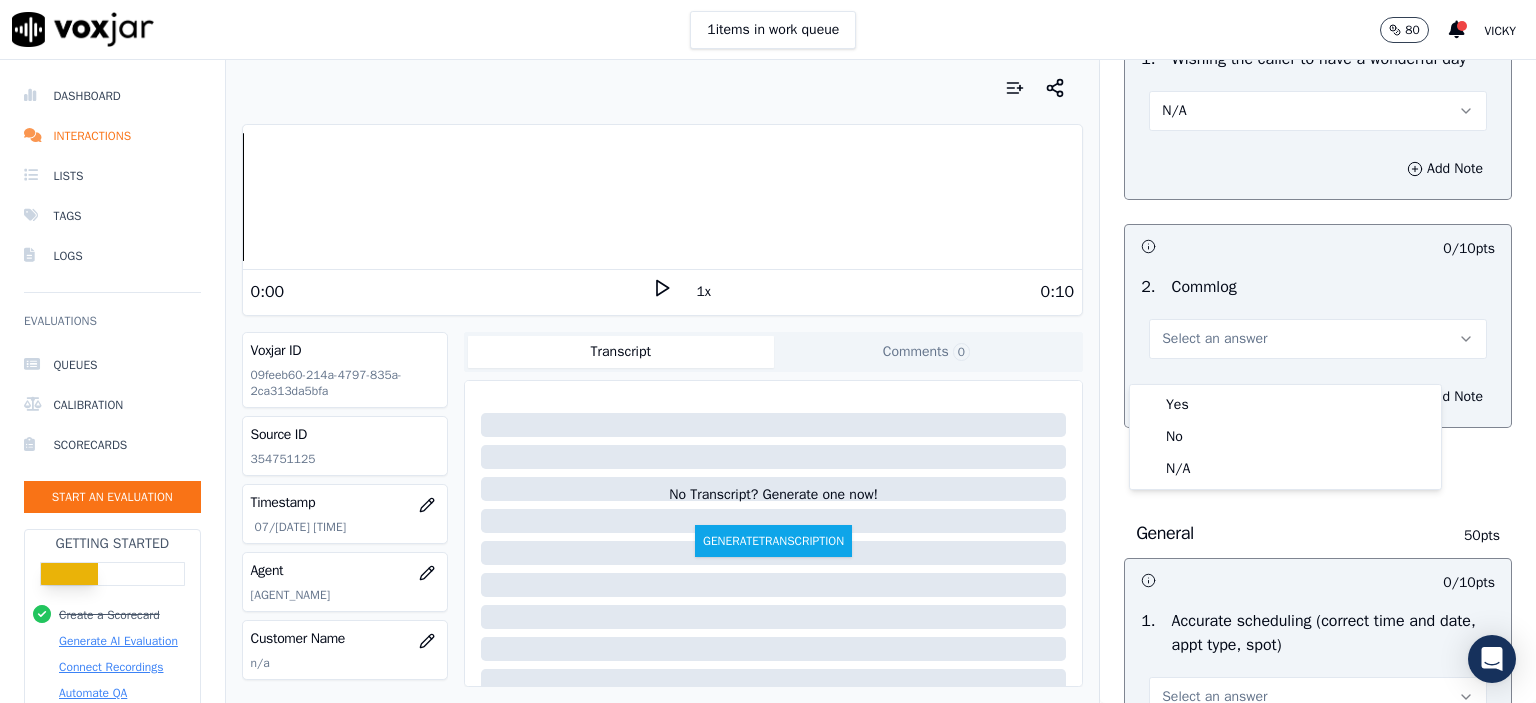 click on "Yes" at bounding box center (1285, 405) 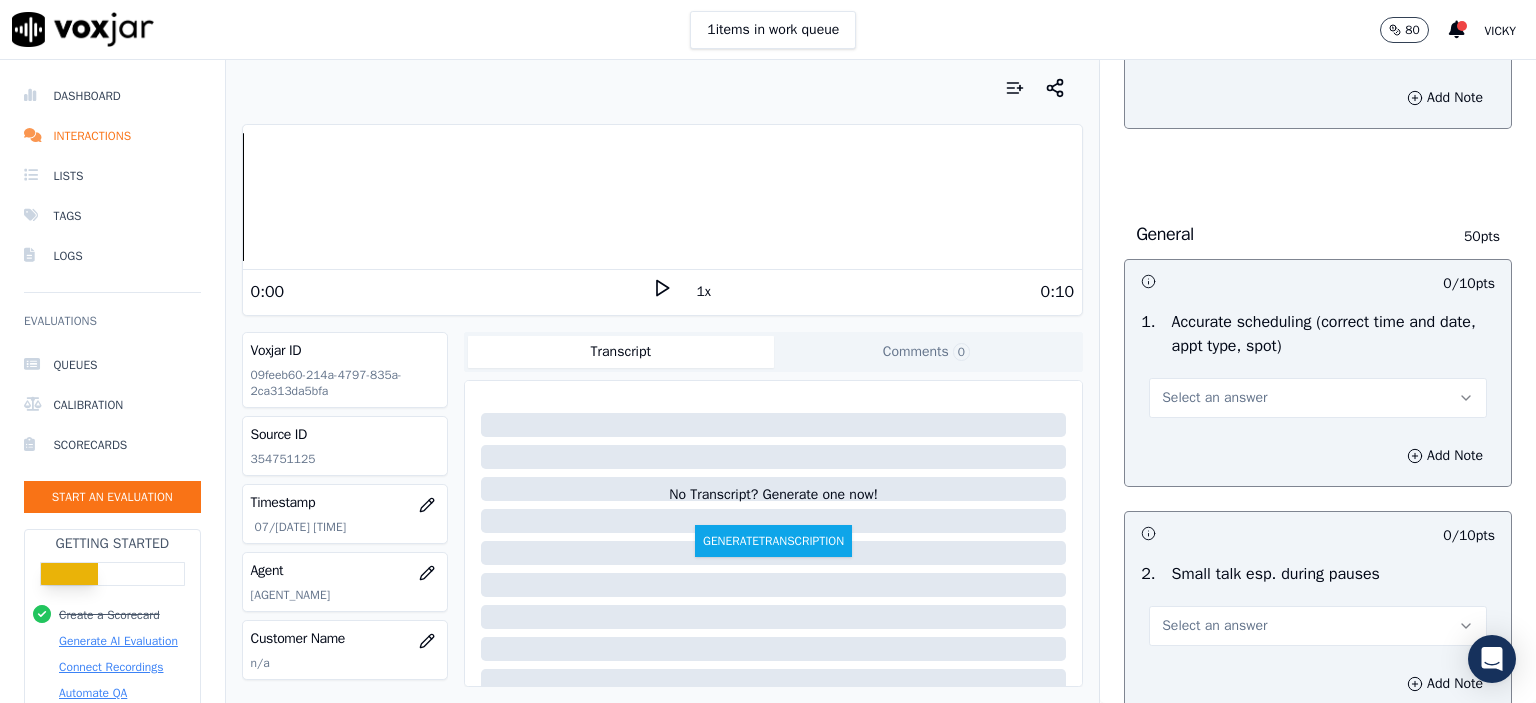 scroll, scrollTop: 1900, scrollLeft: 0, axis: vertical 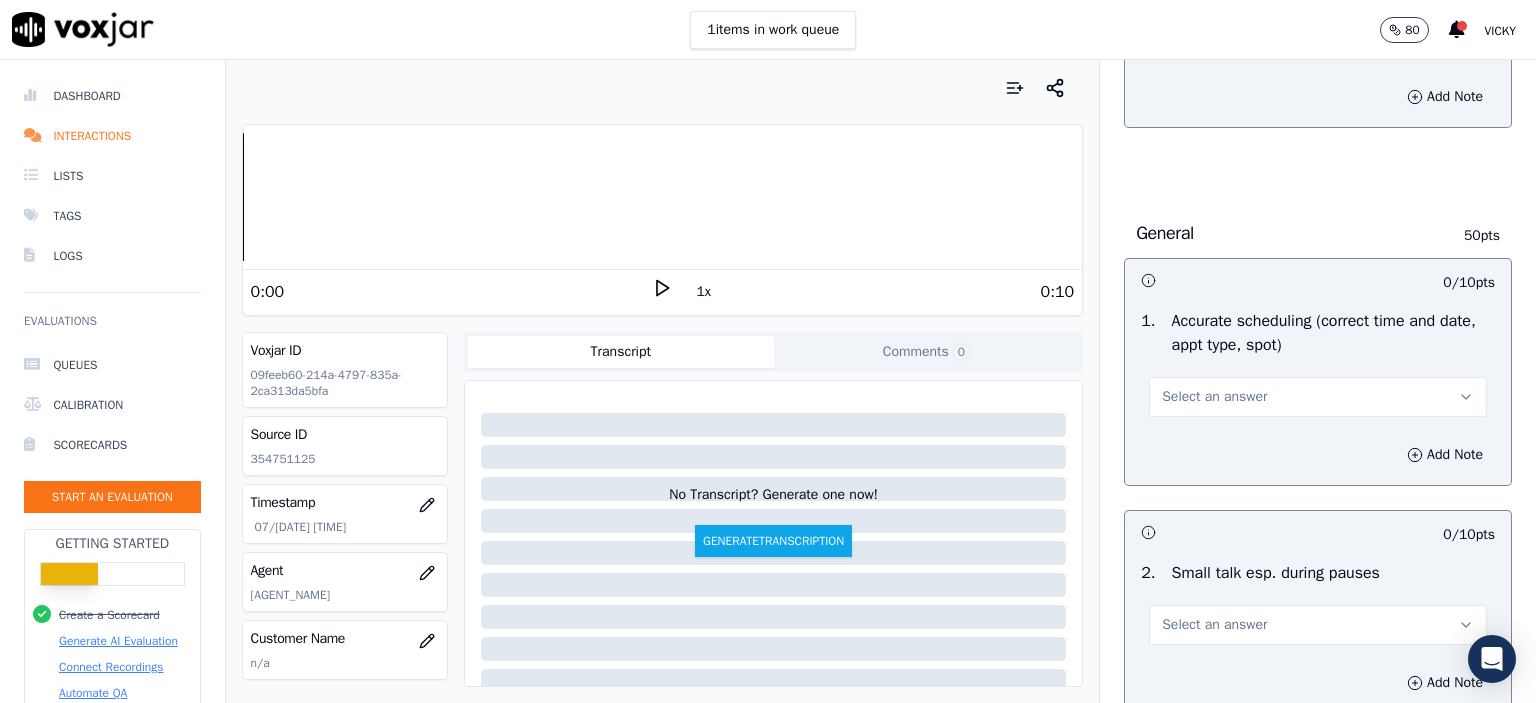 click on "Select an answer" at bounding box center (1214, 397) 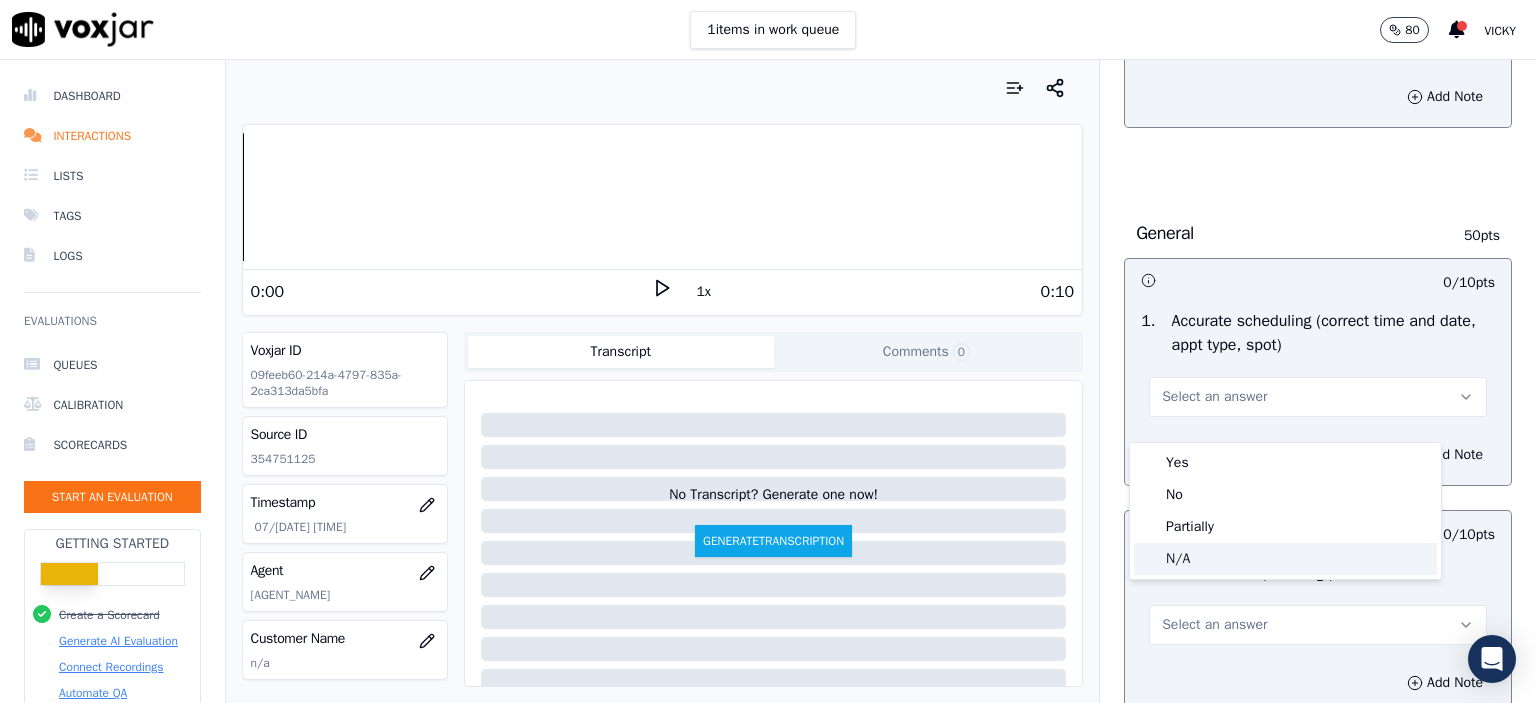click on "N/A" 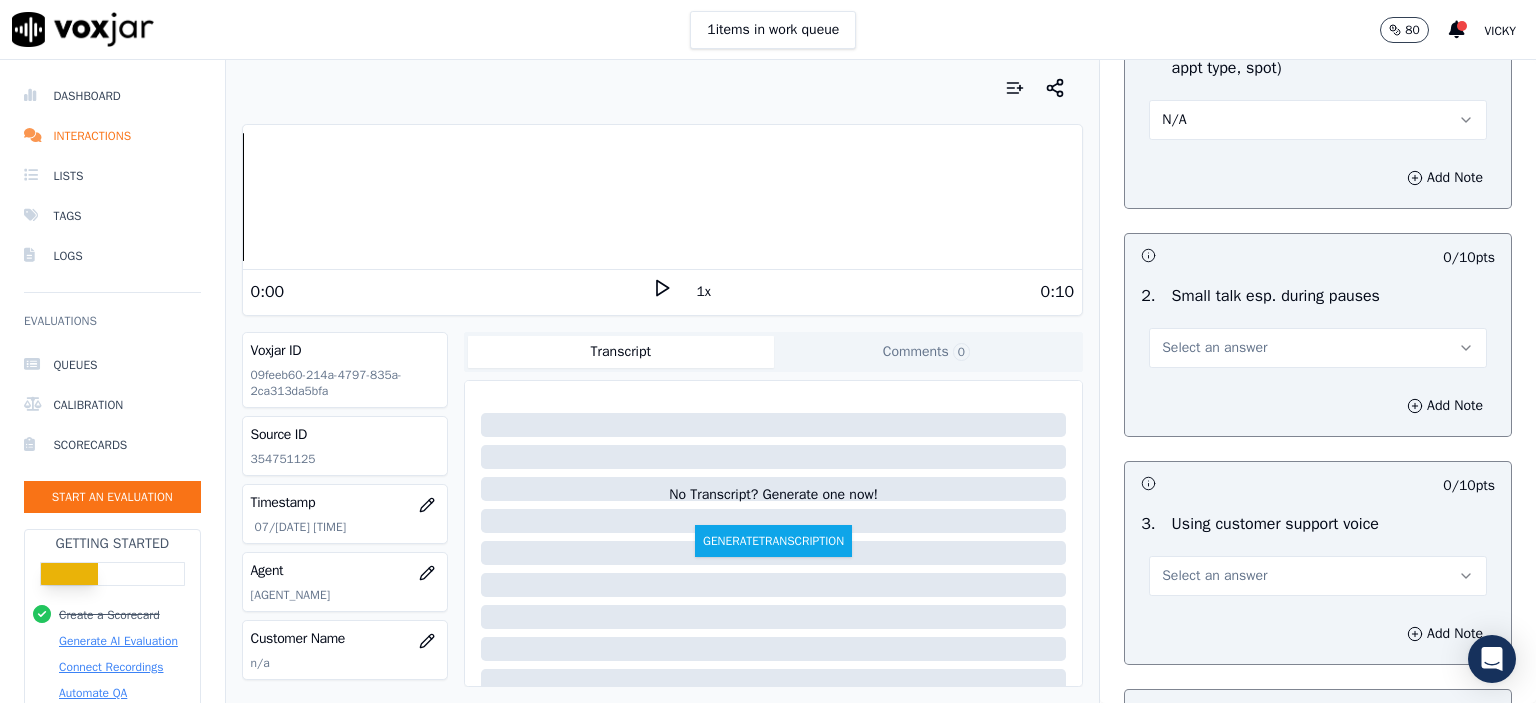 scroll, scrollTop: 2200, scrollLeft: 0, axis: vertical 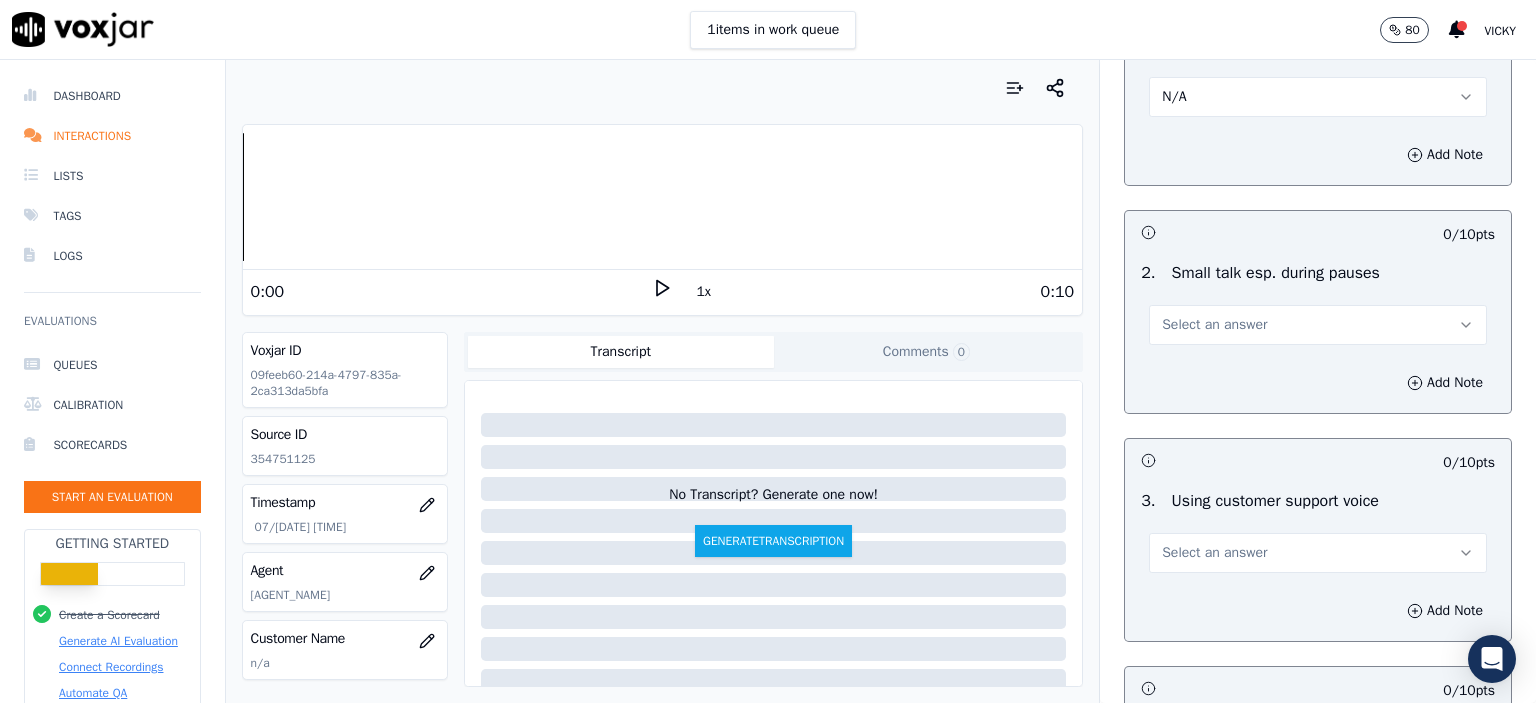 click on "Select an answer" at bounding box center [1214, 325] 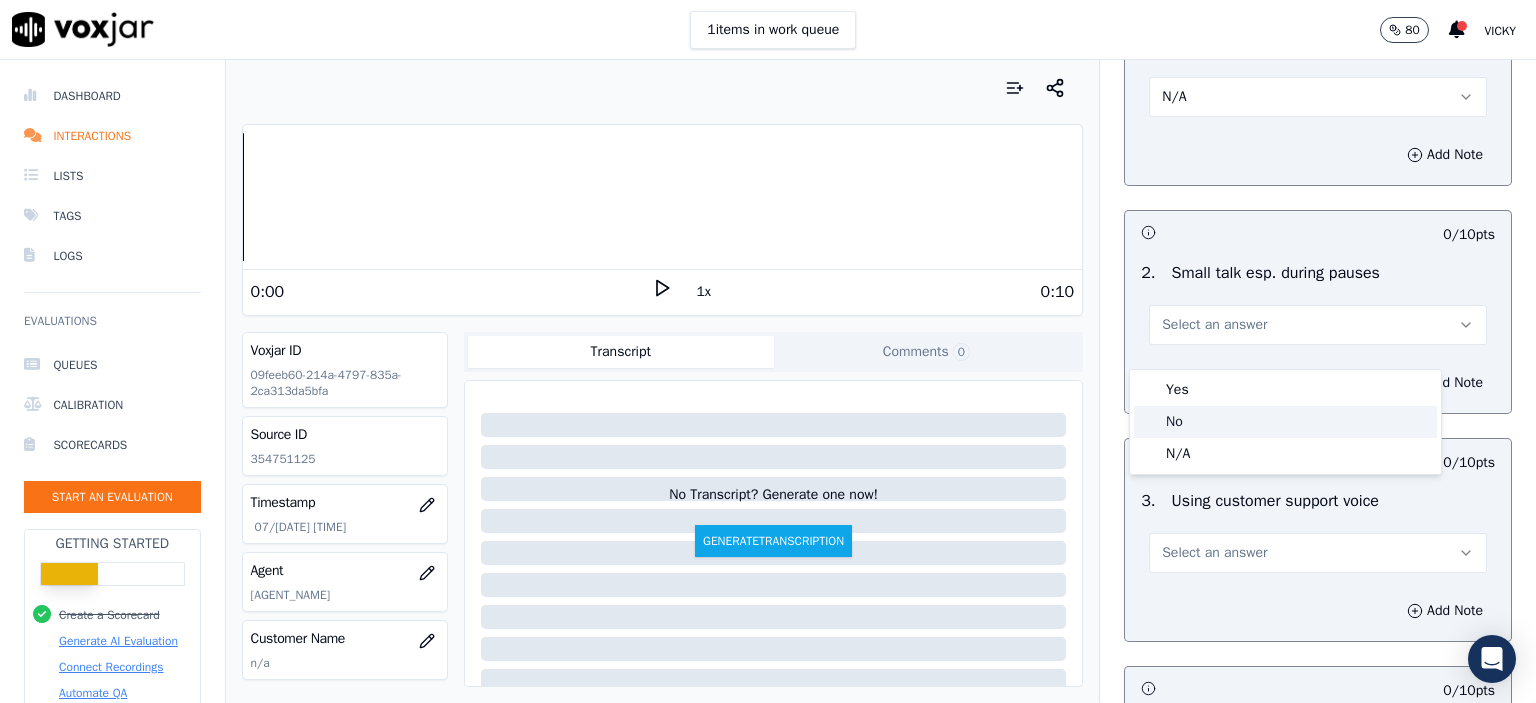 click on "No" 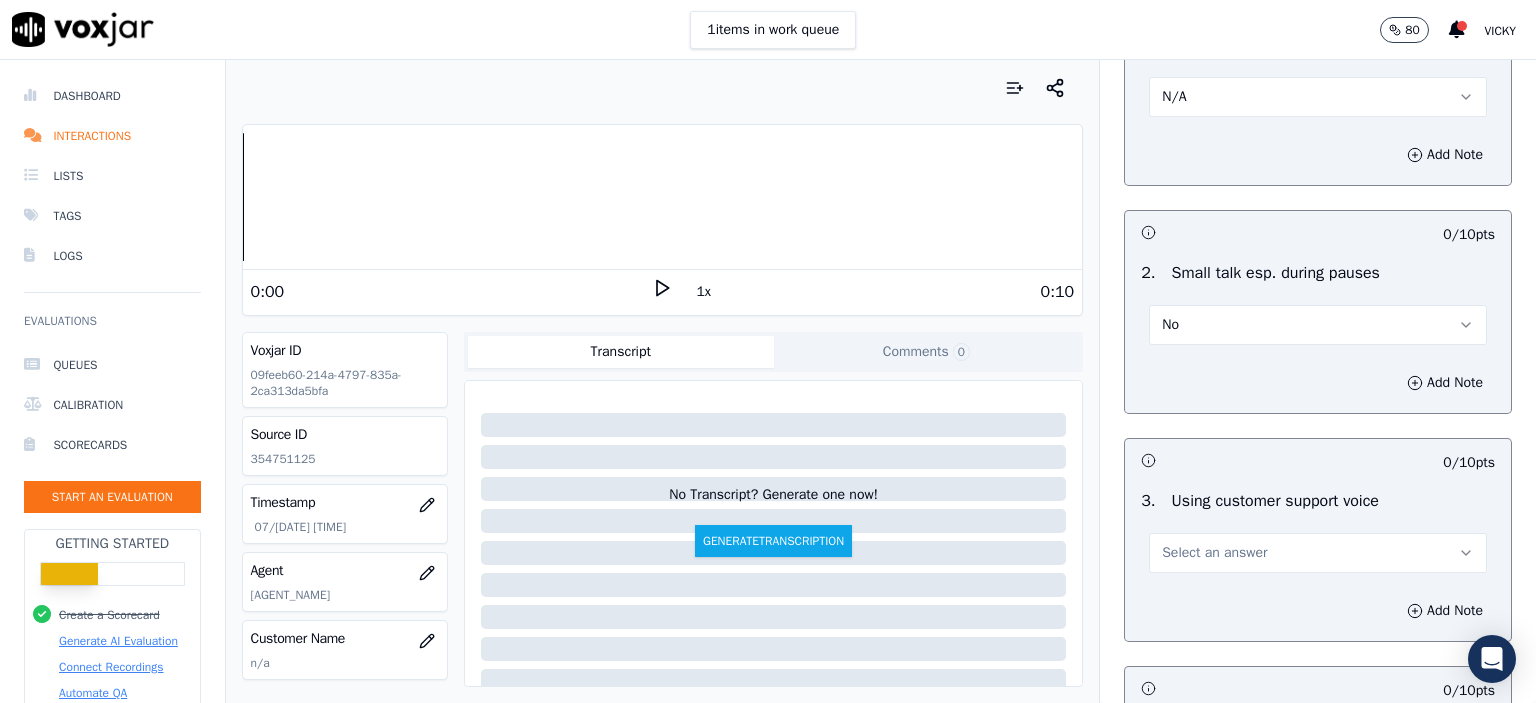 click on "Select an answer" at bounding box center (1214, 553) 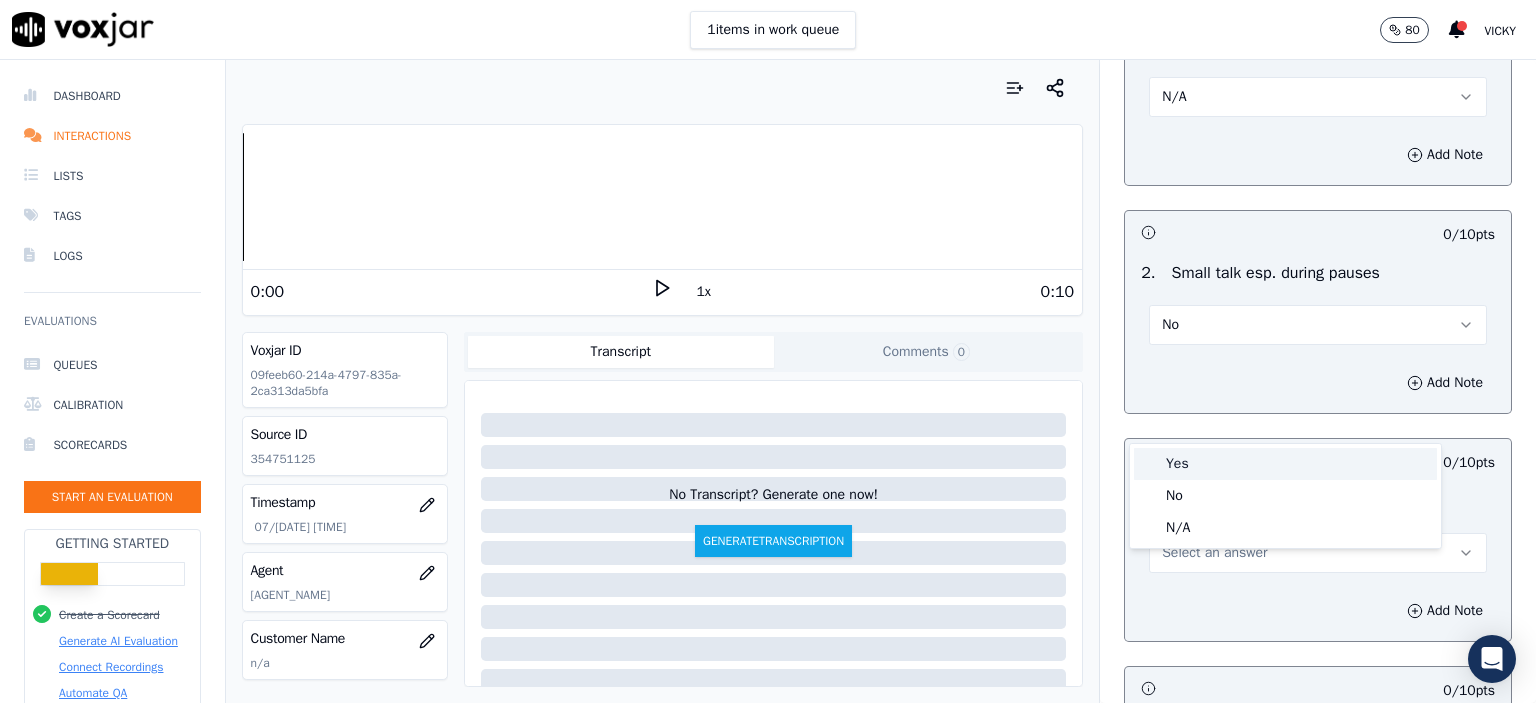 click on "Yes" at bounding box center [1285, 464] 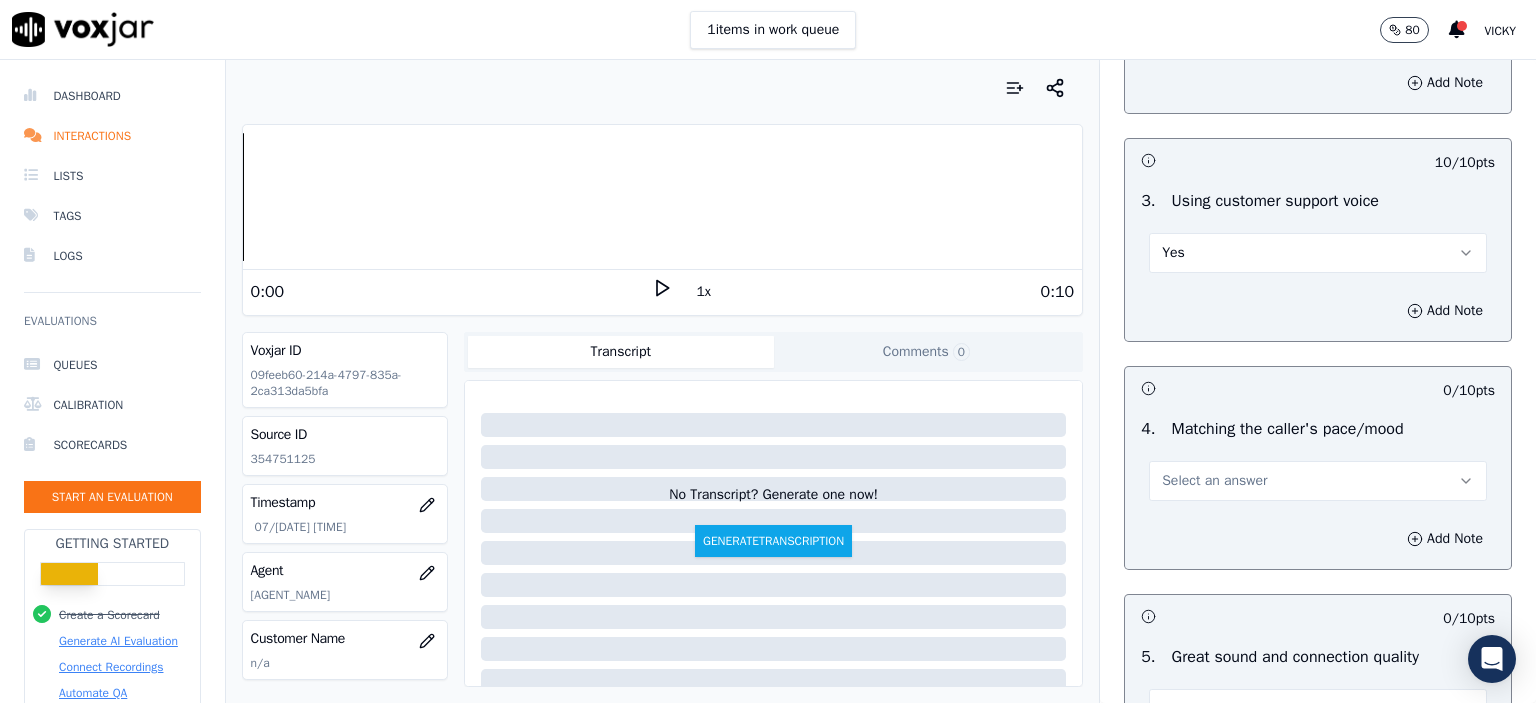 click on "Select an answer" at bounding box center [1318, 481] 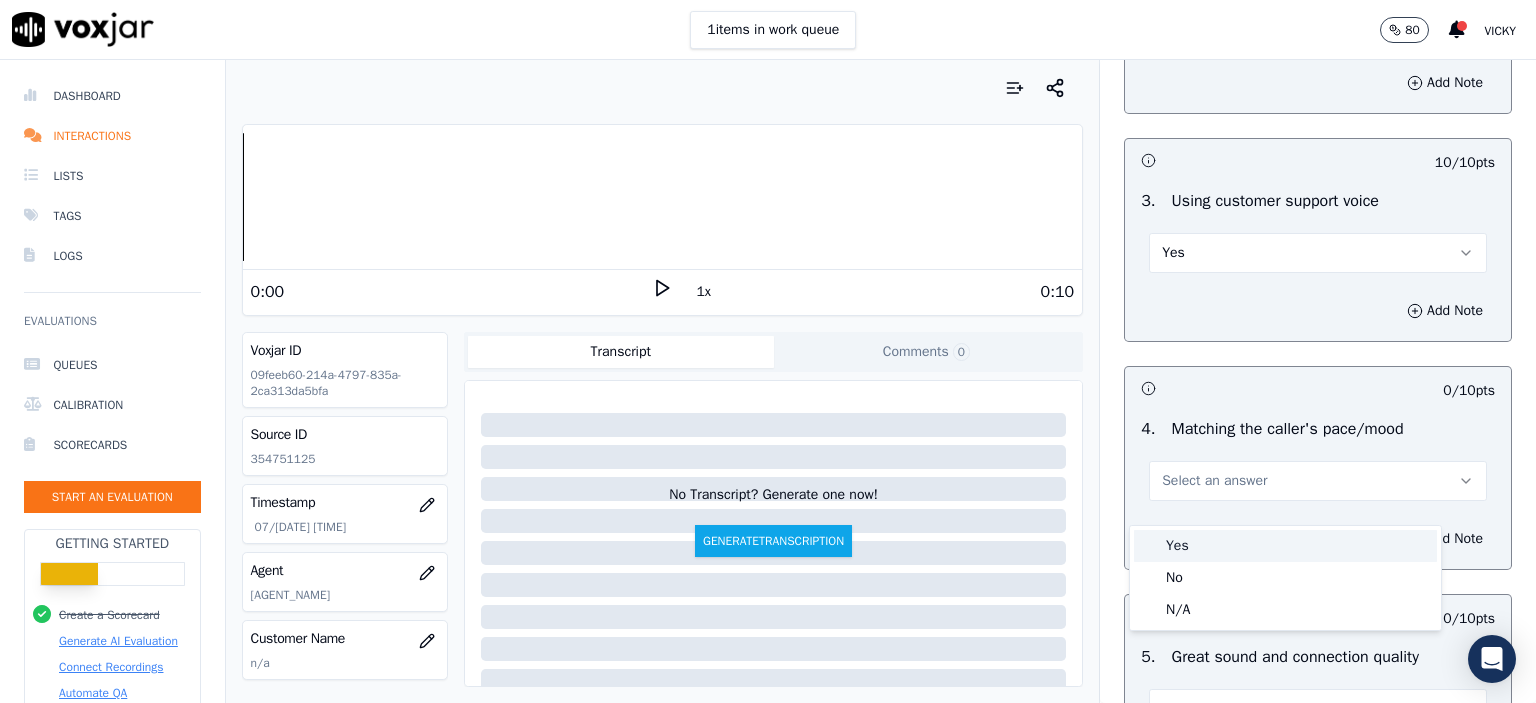 click on "Yes" at bounding box center (1285, 546) 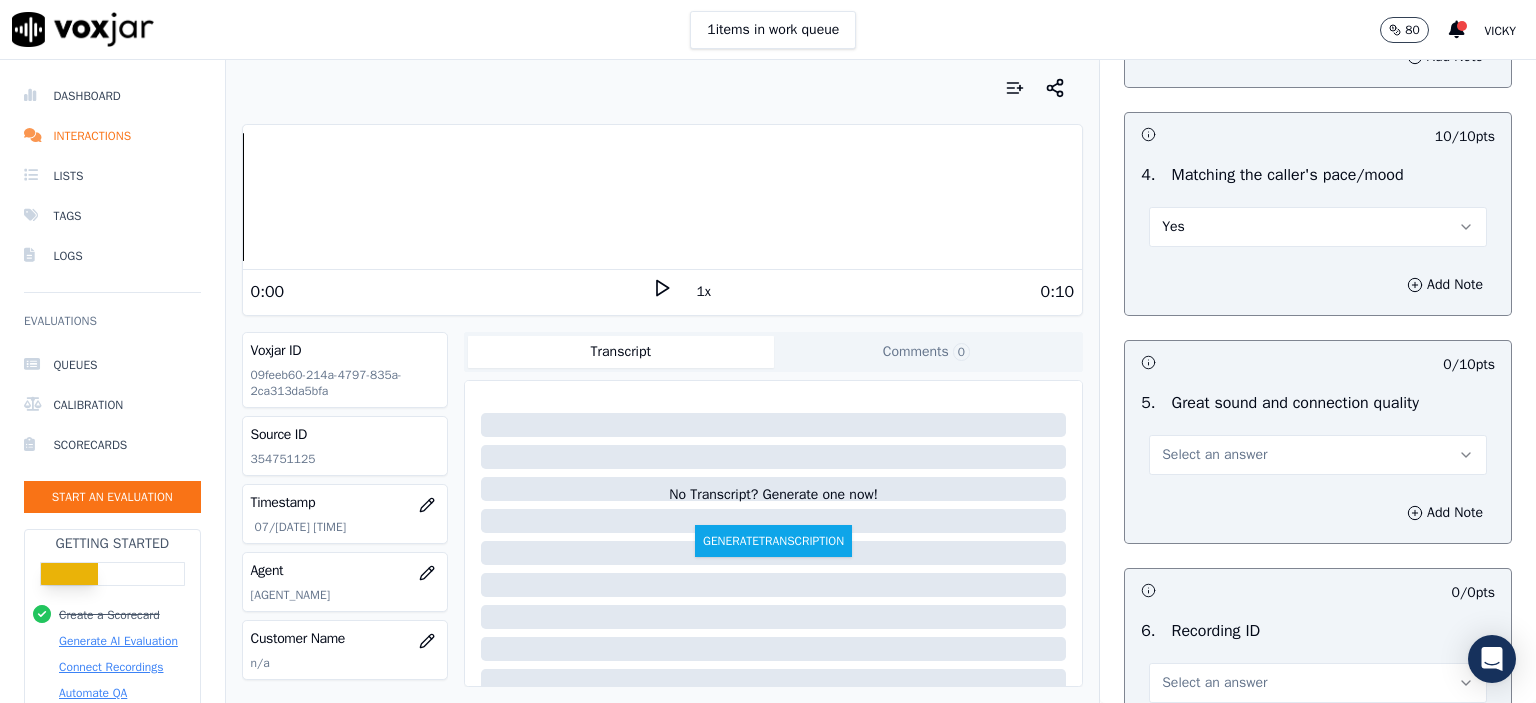 scroll, scrollTop: 2800, scrollLeft: 0, axis: vertical 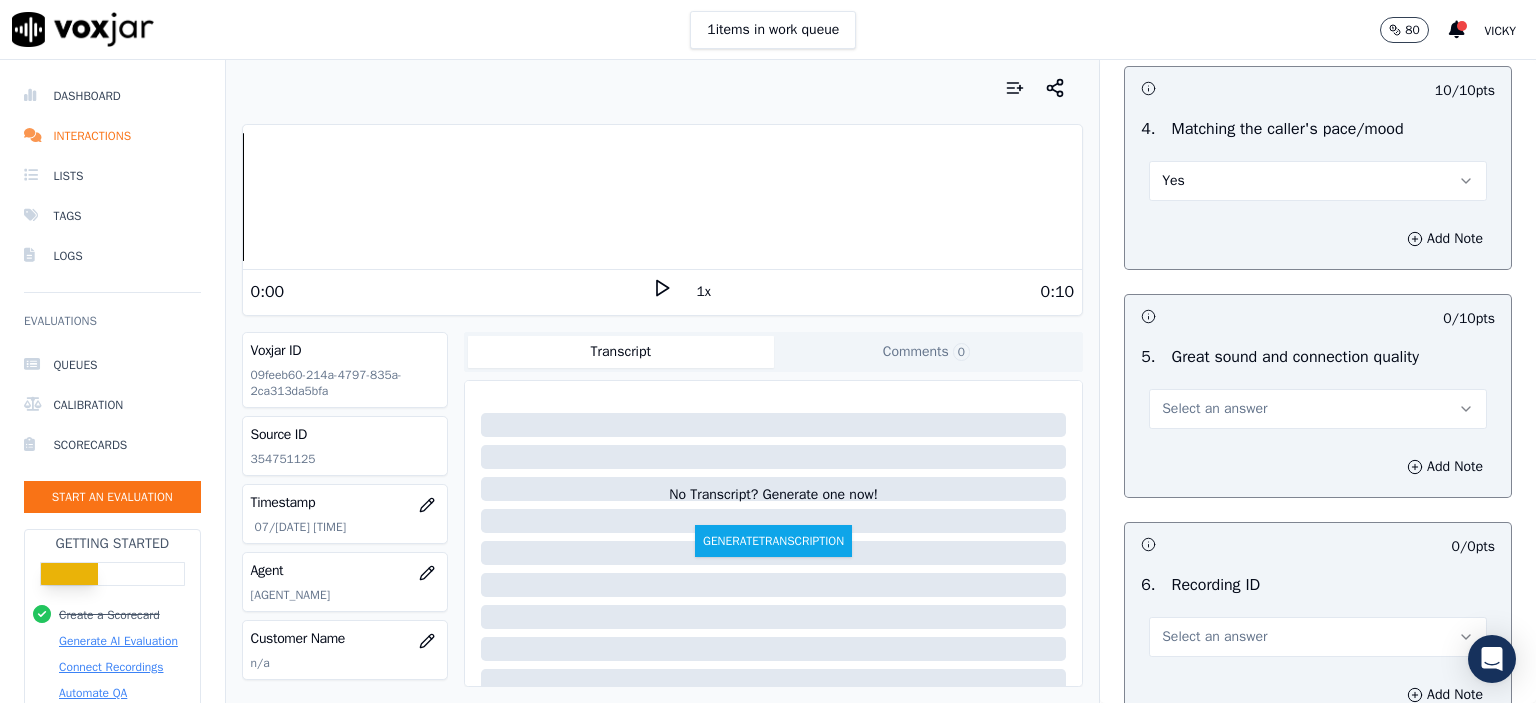 click on "Select an answer" at bounding box center [1214, 409] 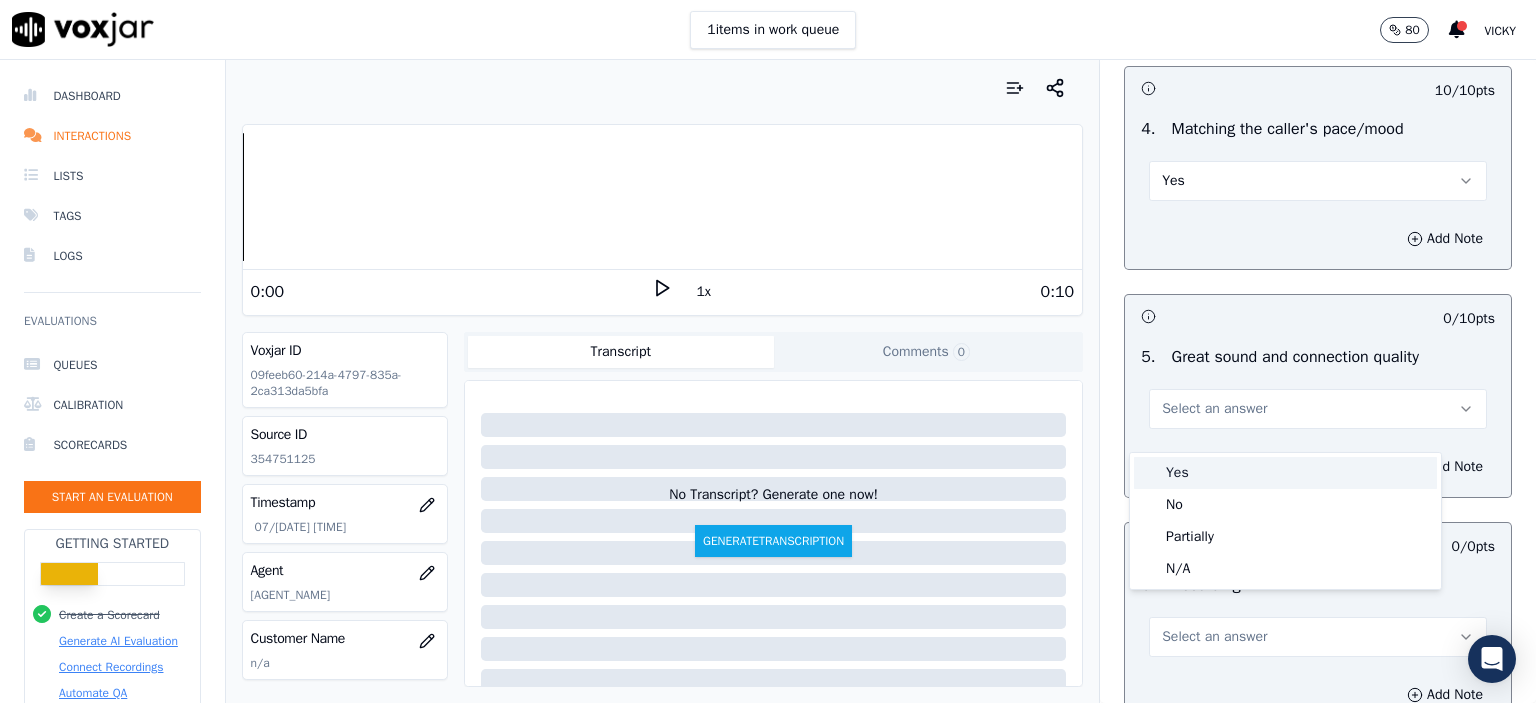 click on "Yes" at bounding box center [1285, 473] 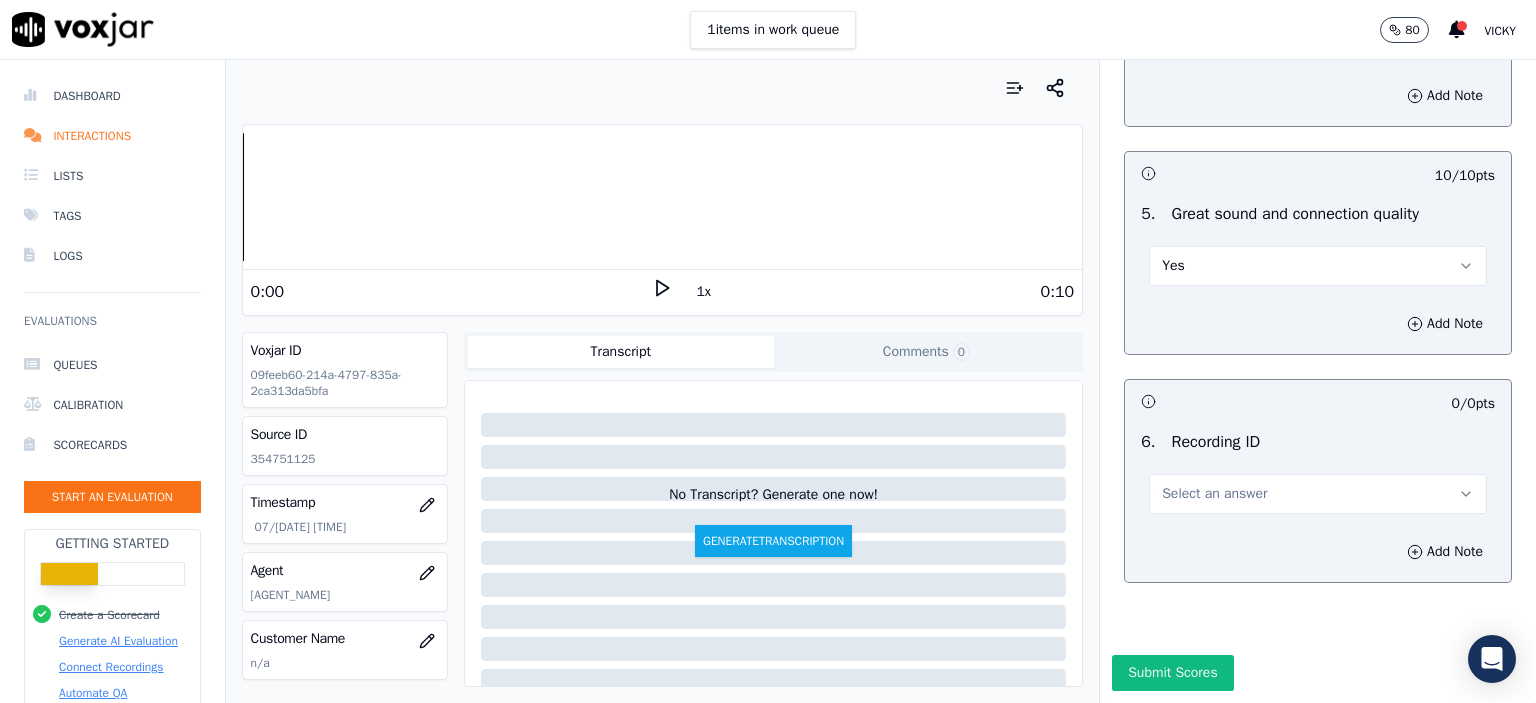 scroll, scrollTop: 3000, scrollLeft: 0, axis: vertical 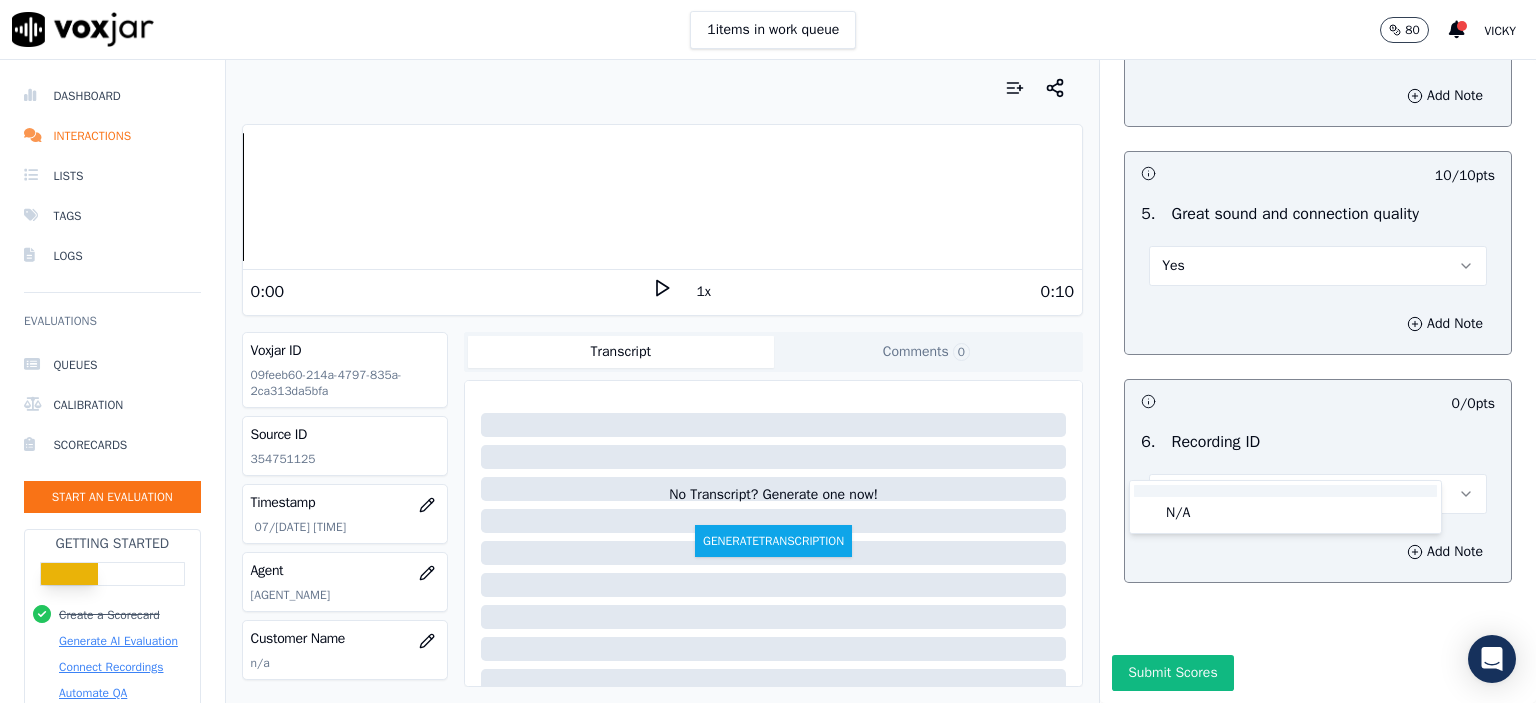 click at bounding box center (1285, 491) 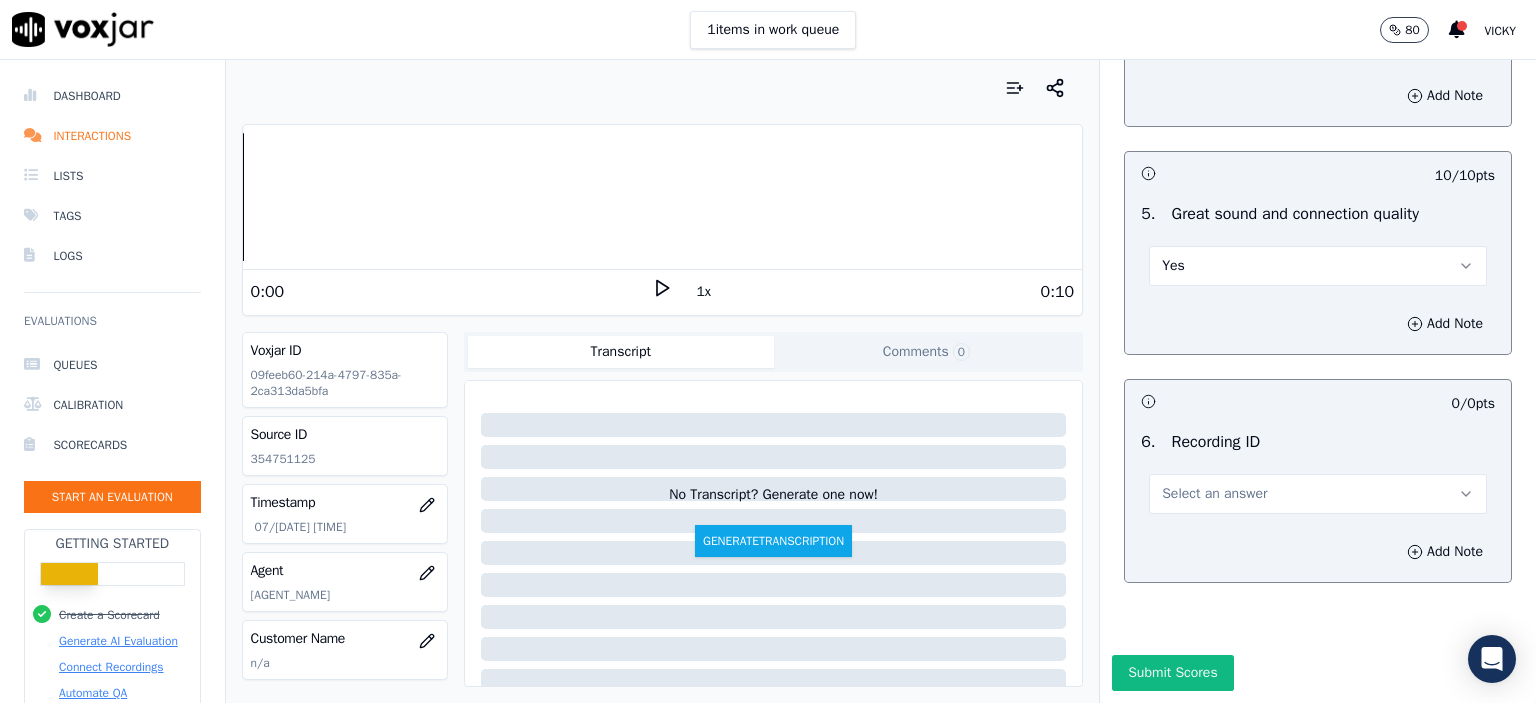 click on "Select an answer" at bounding box center [1214, 494] 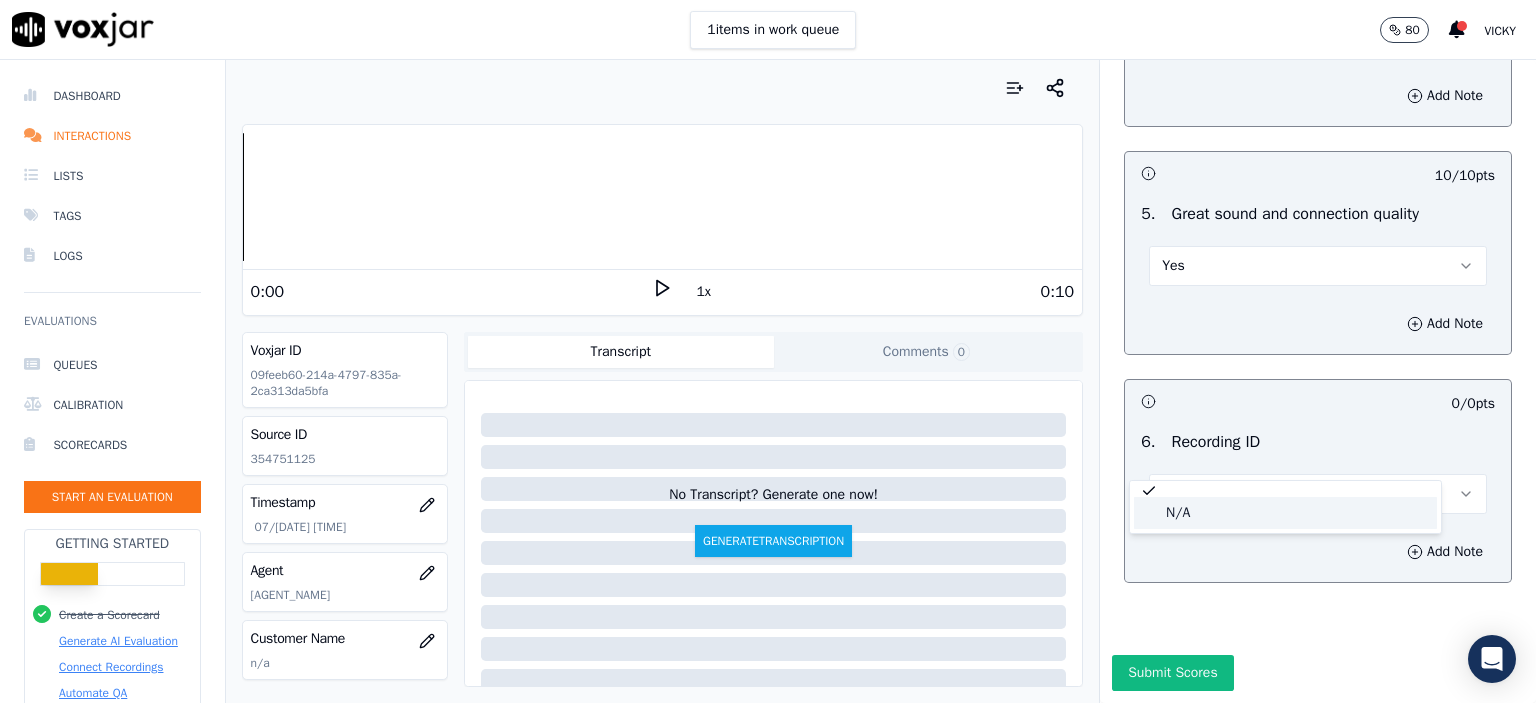 click on "N/A" 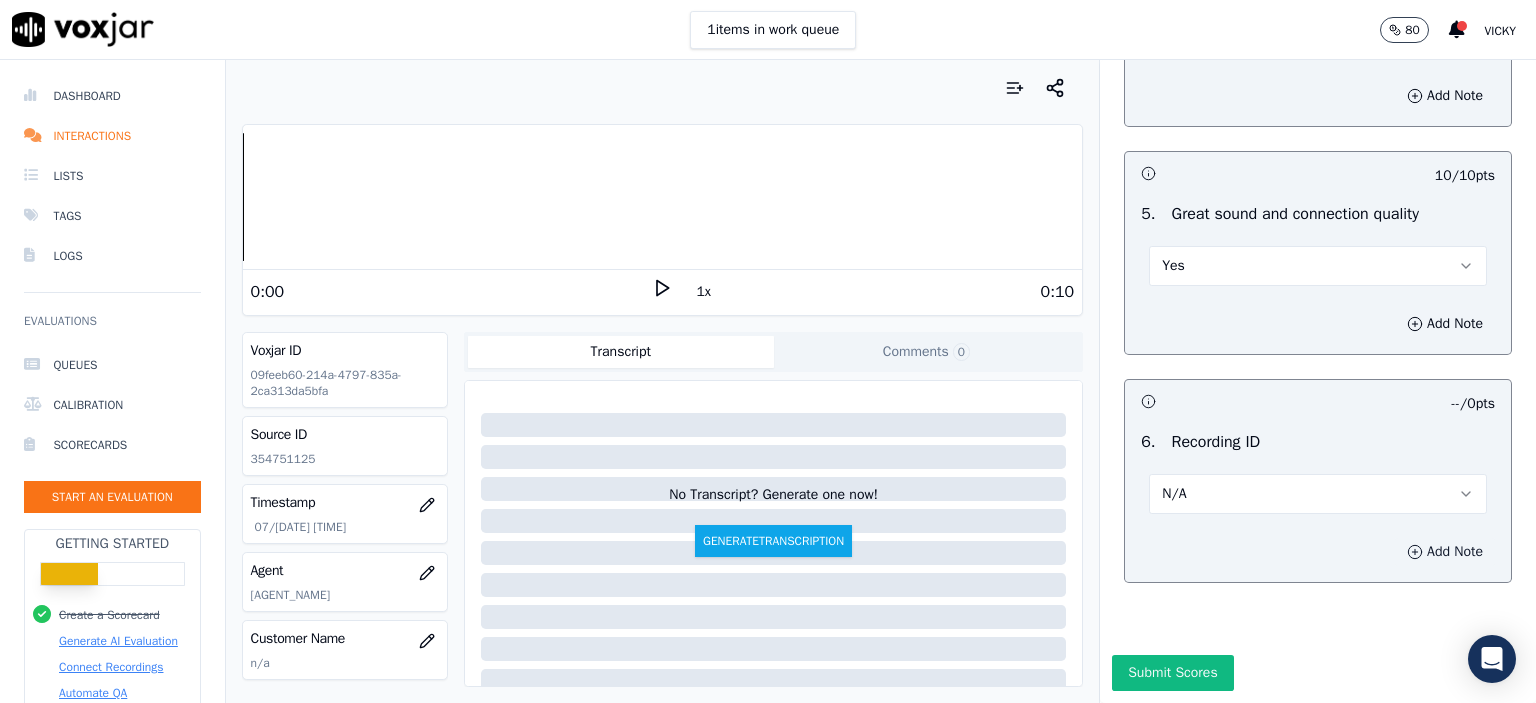 click on "Add Note" at bounding box center [1445, 552] 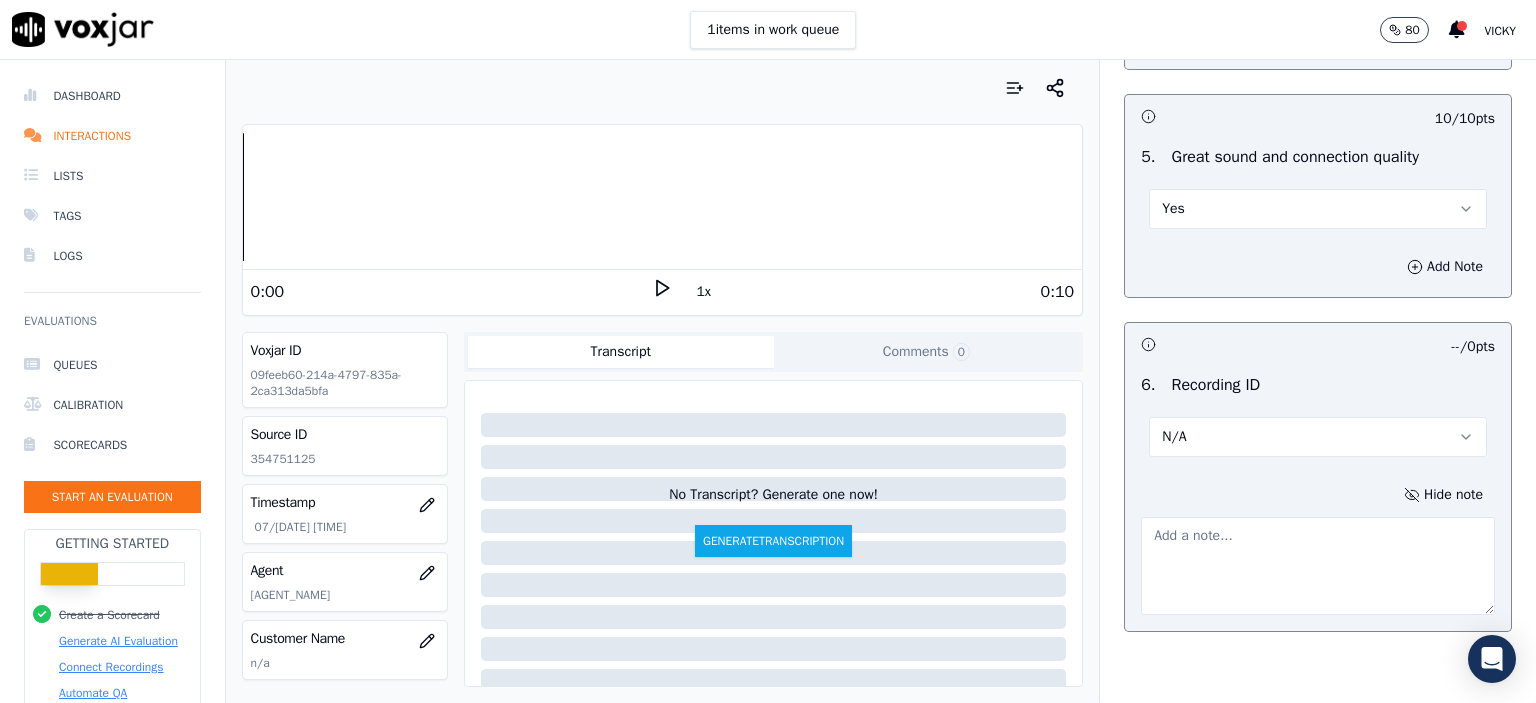 click on "Source ID   354751125" at bounding box center (345, 446) 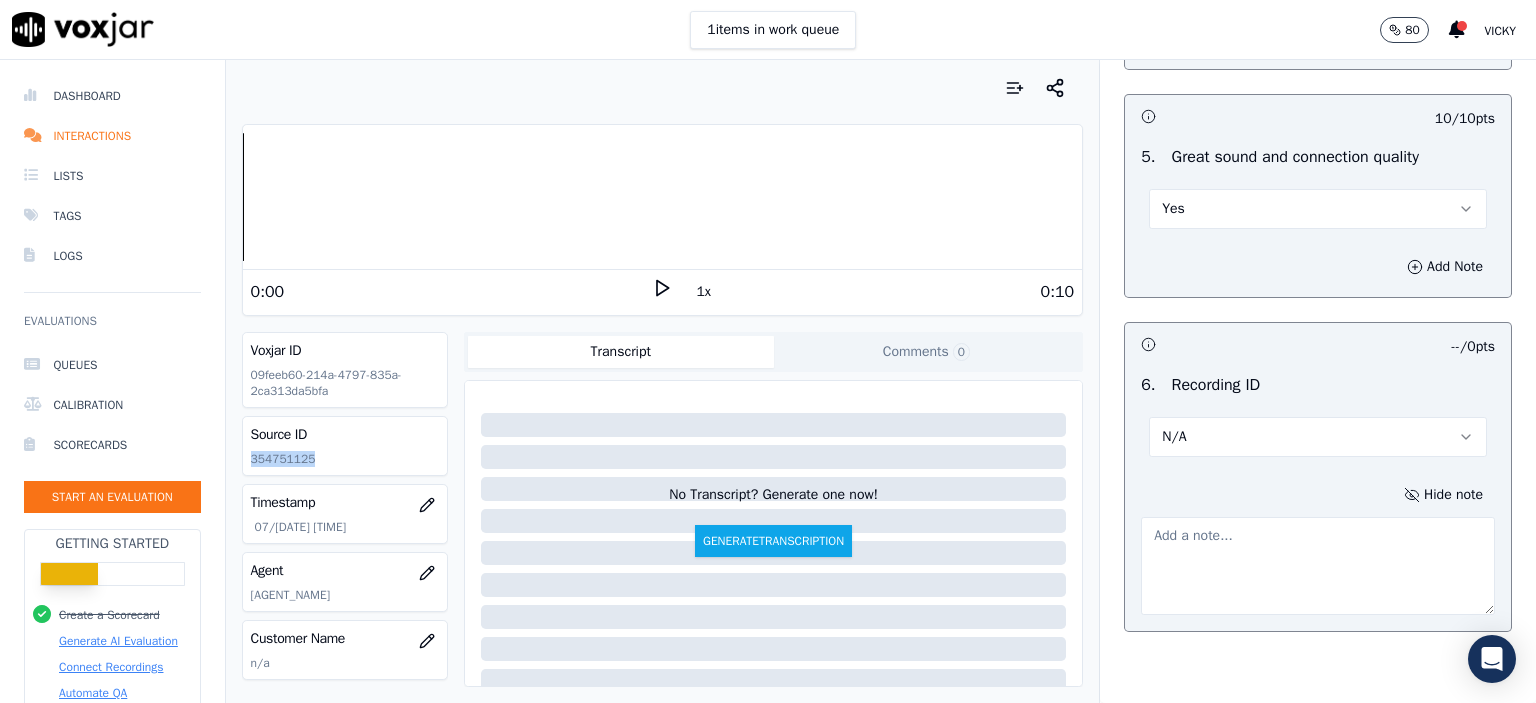 click on "354751125" 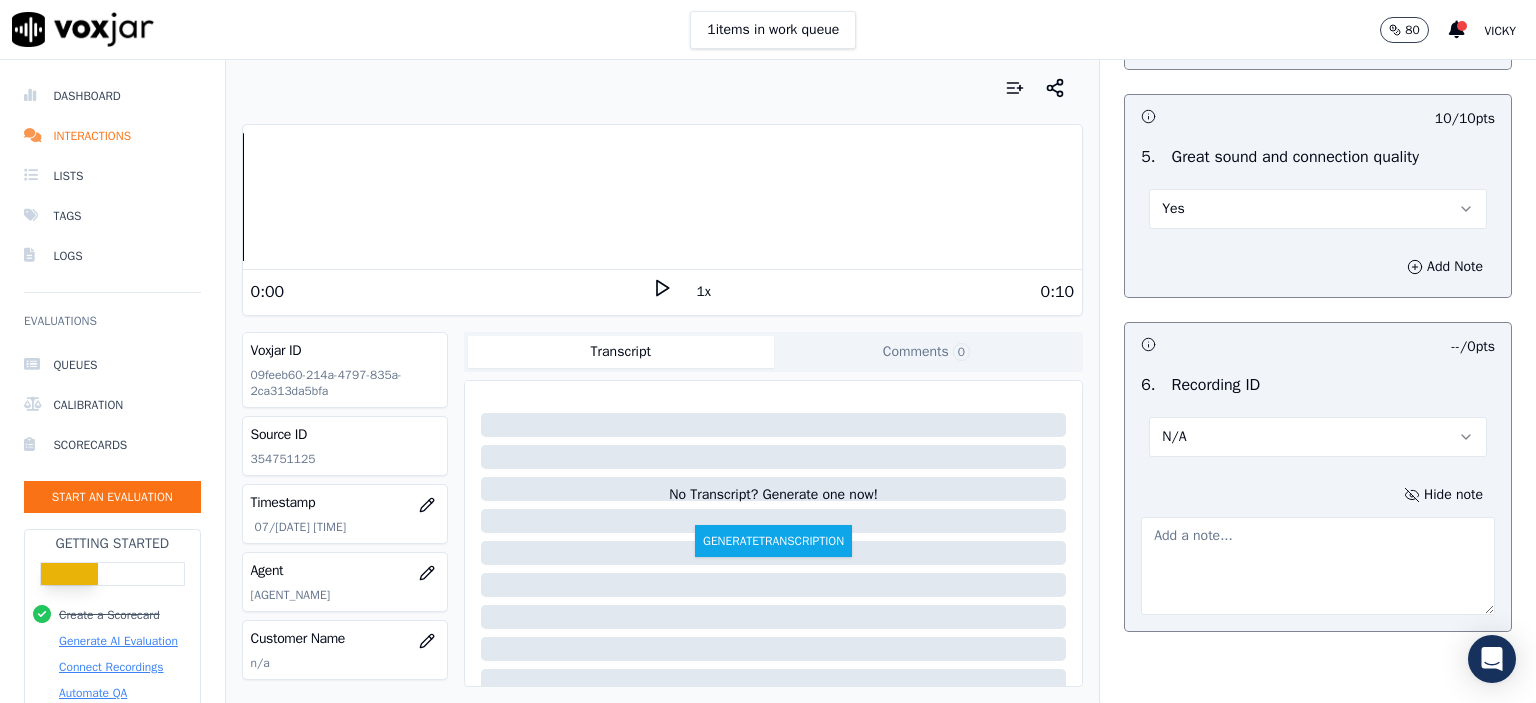 click at bounding box center (1318, 566) 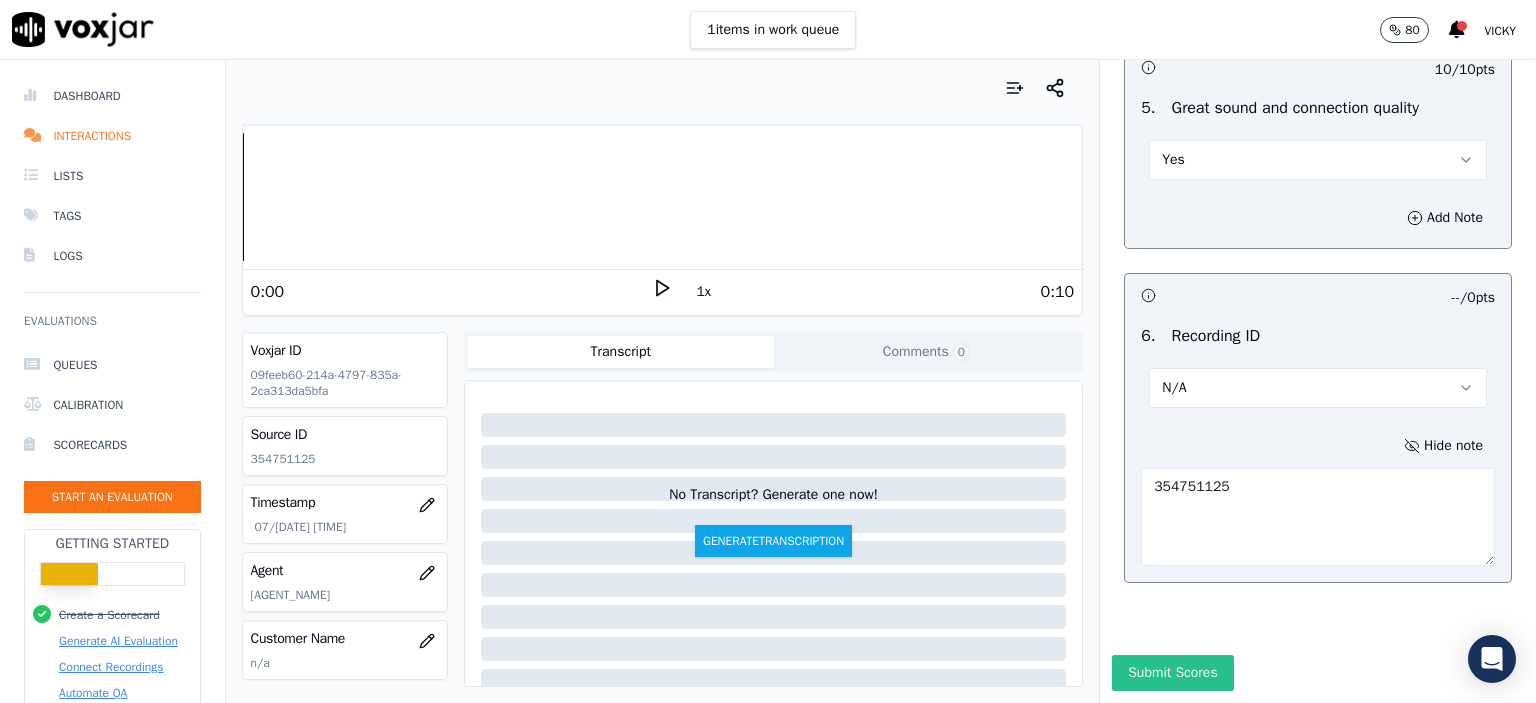 scroll, scrollTop: 3112, scrollLeft: 0, axis: vertical 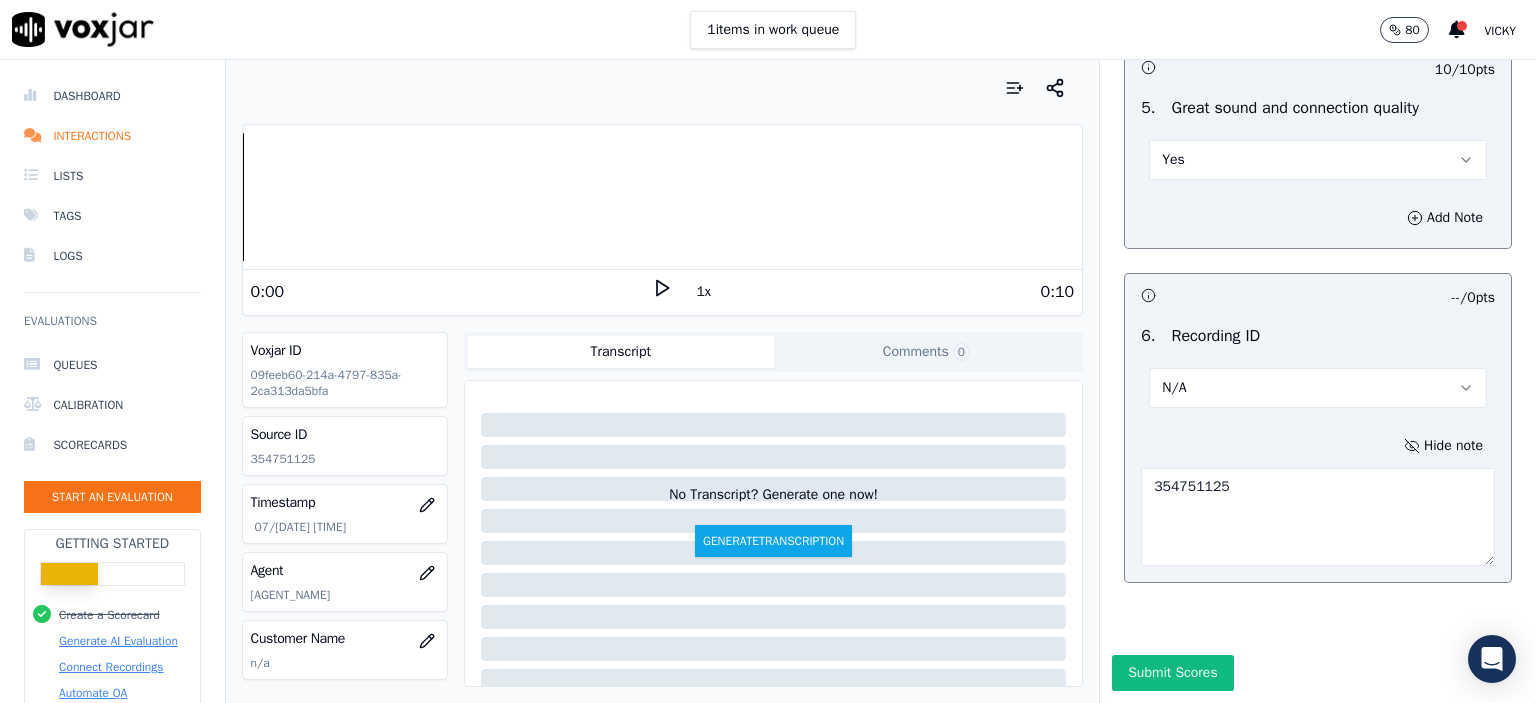 type on "354751125" 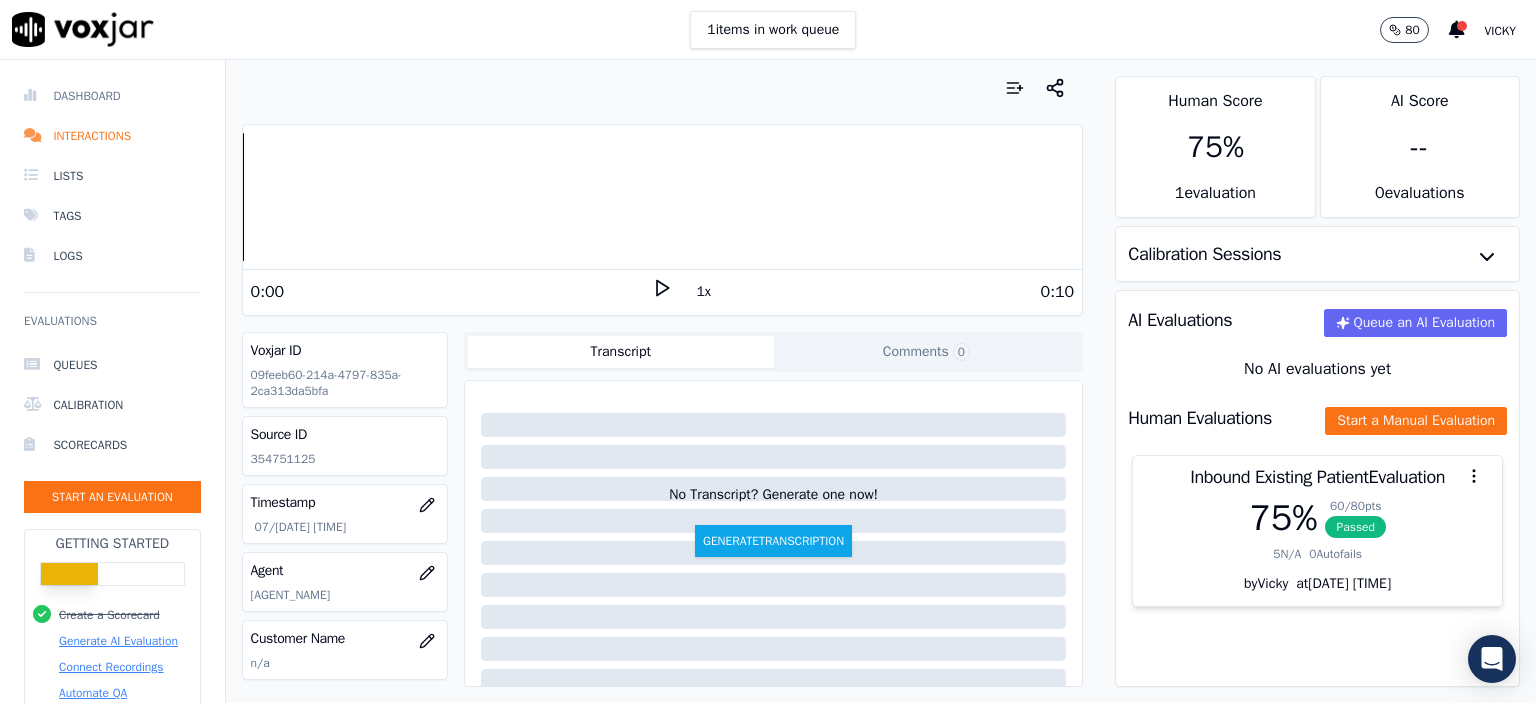 click on "Dashboard" at bounding box center (112, 96) 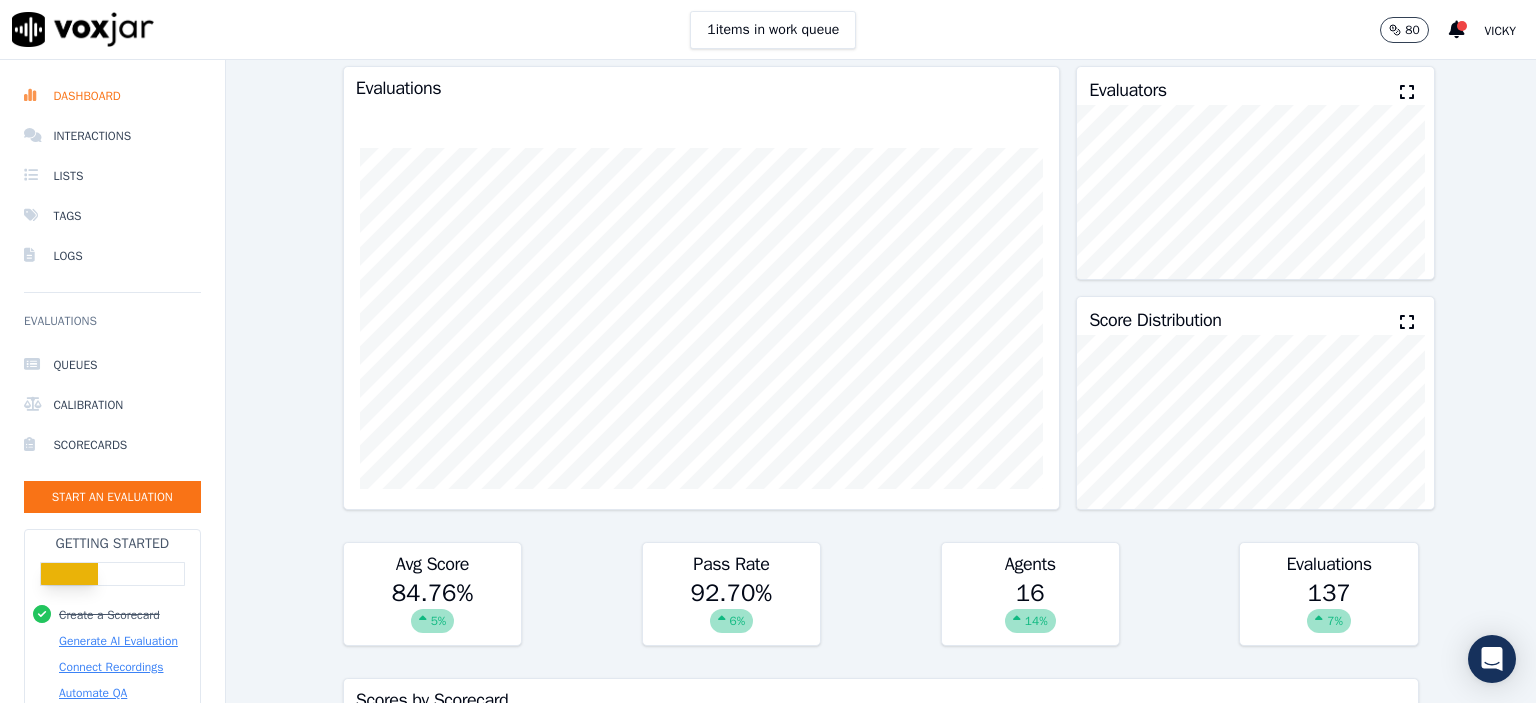 scroll, scrollTop: 0, scrollLeft: 0, axis: both 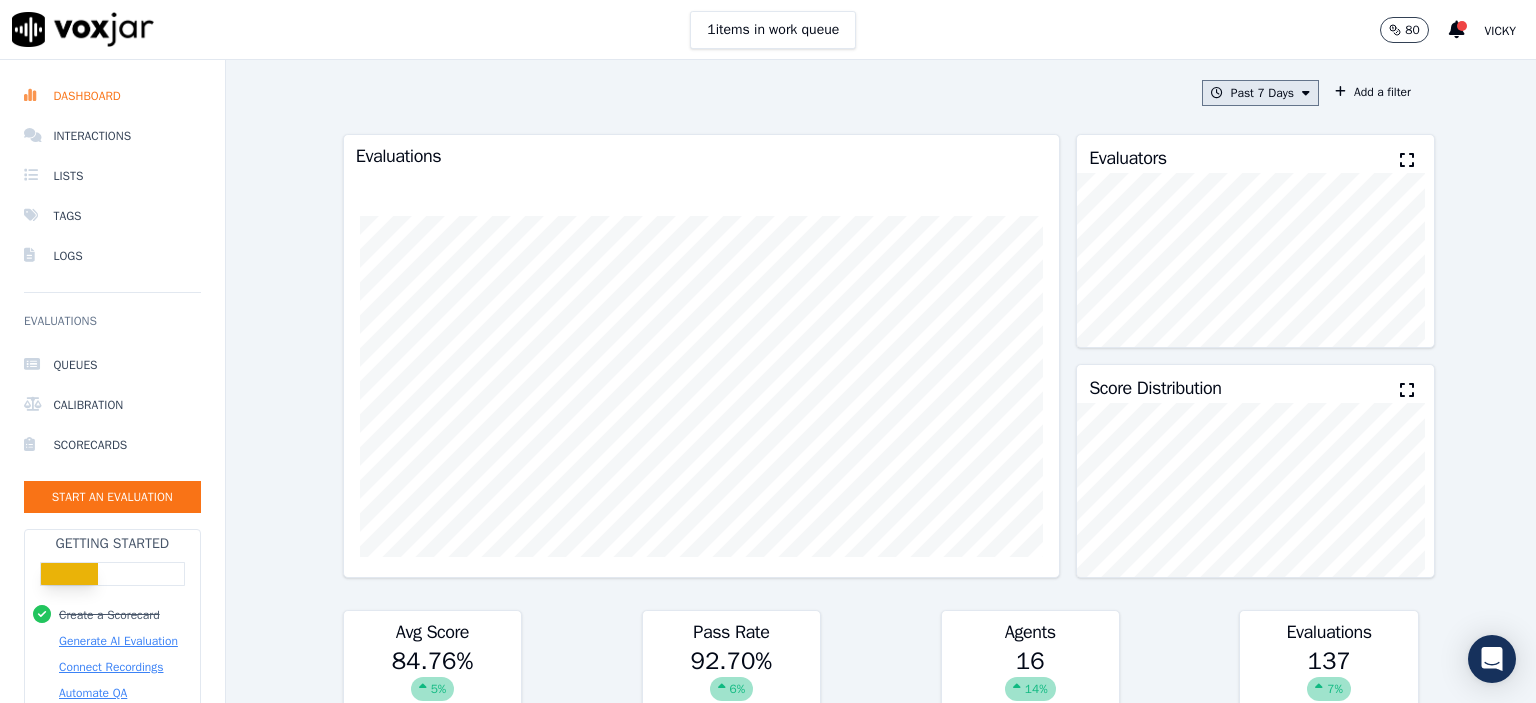 click on "Past 7 Days" at bounding box center [1260, 93] 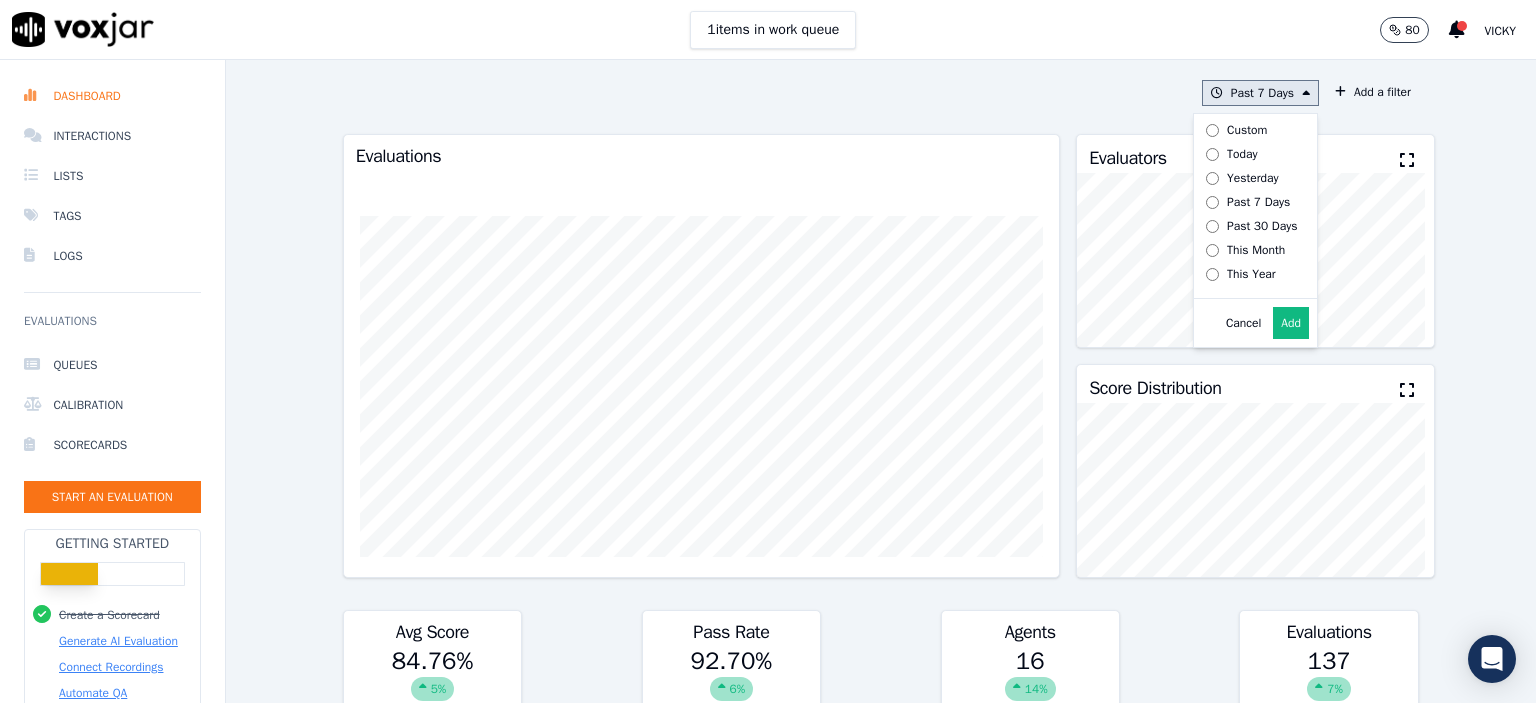 click on "Today" at bounding box center (1248, 154) 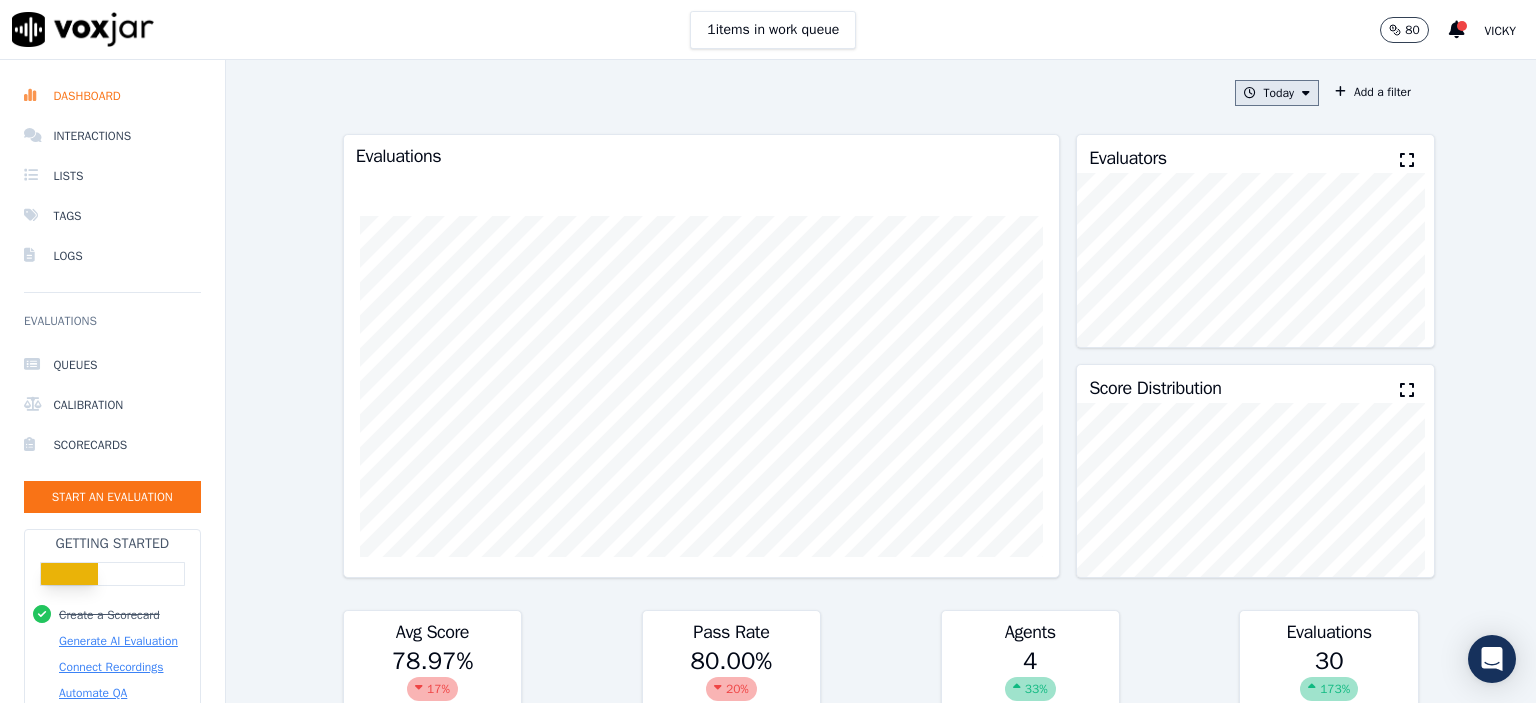 click on "Today" at bounding box center [1277, 93] 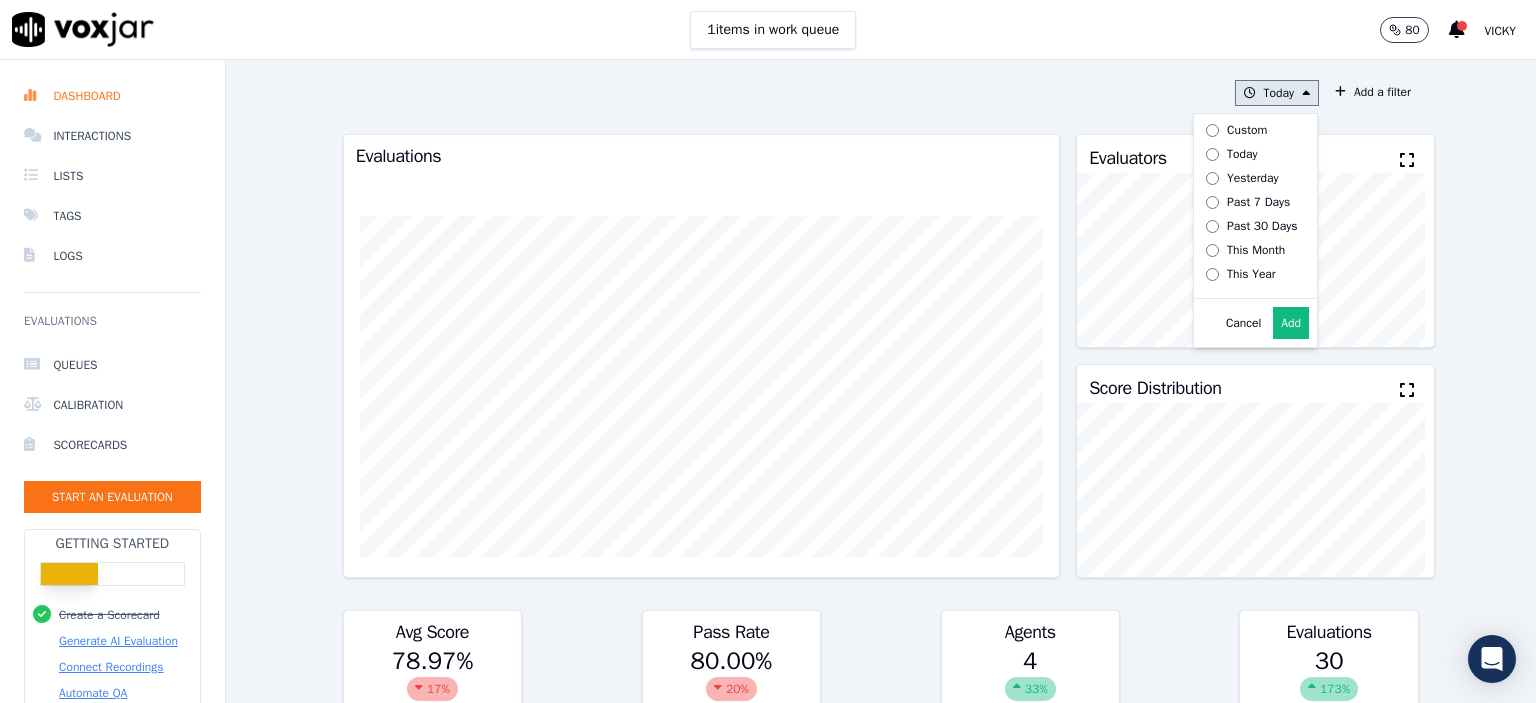 click on "Add" at bounding box center (1291, 323) 